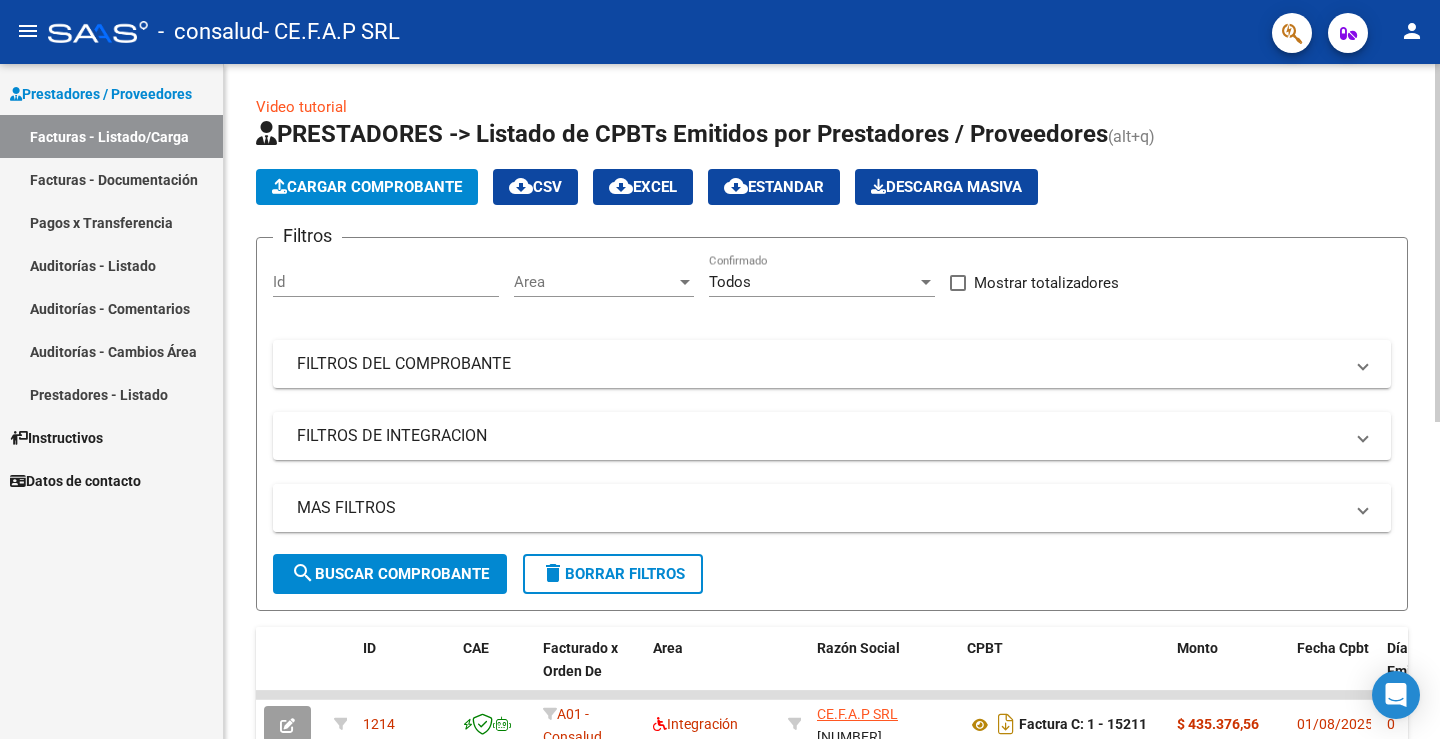 scroll, scrollTop: 0, scrollLeft: 0, axis: both 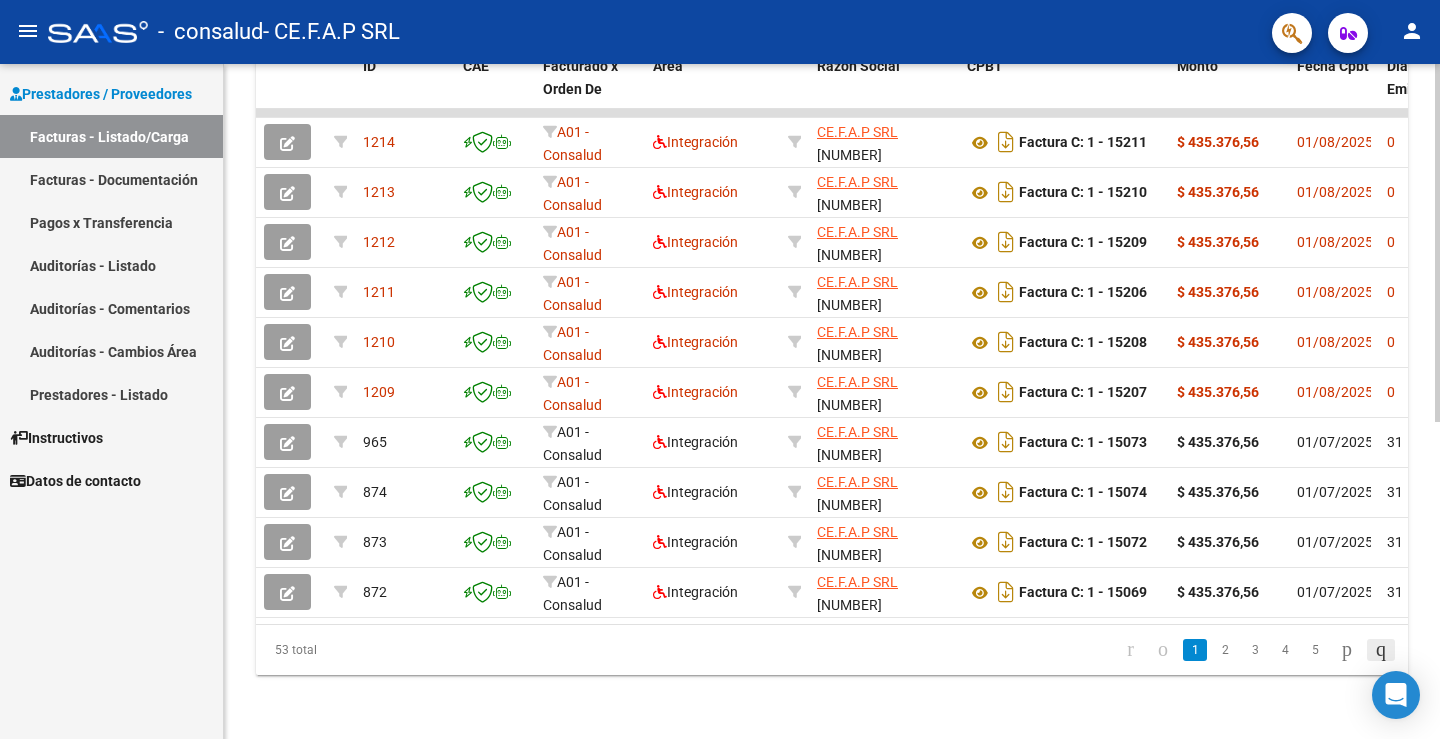 click 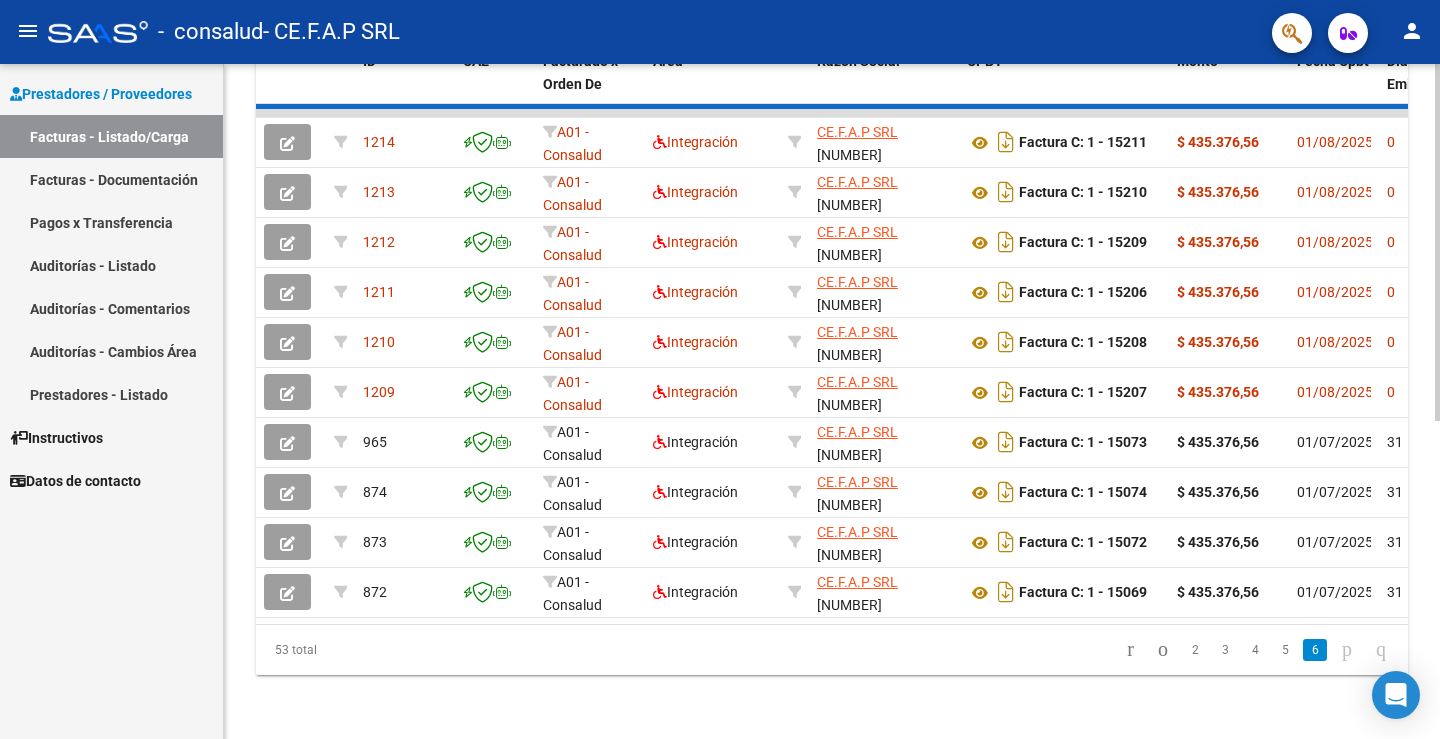 click on "53 total   2   3   4   5   6" 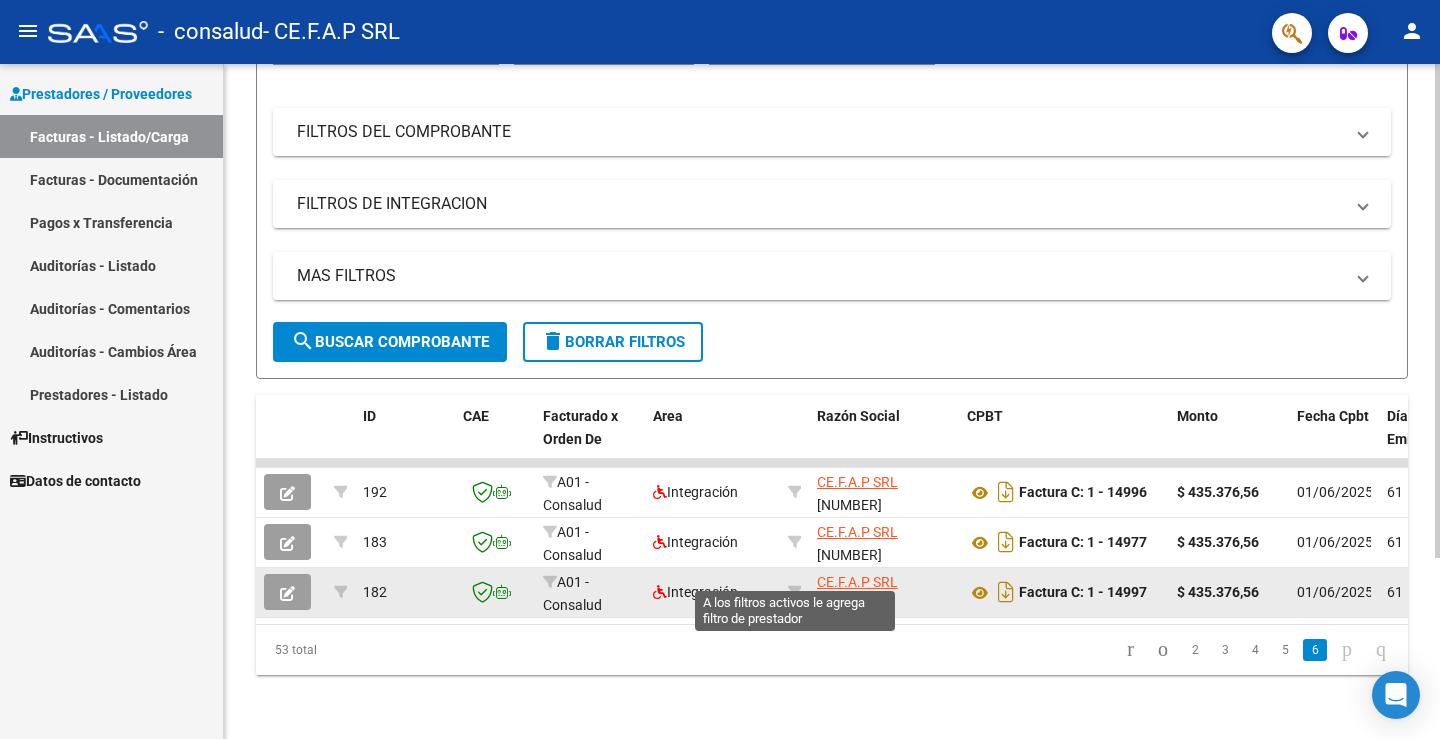 scroll, scrollTop: 247, scrollLeft: 0, axis: vertical 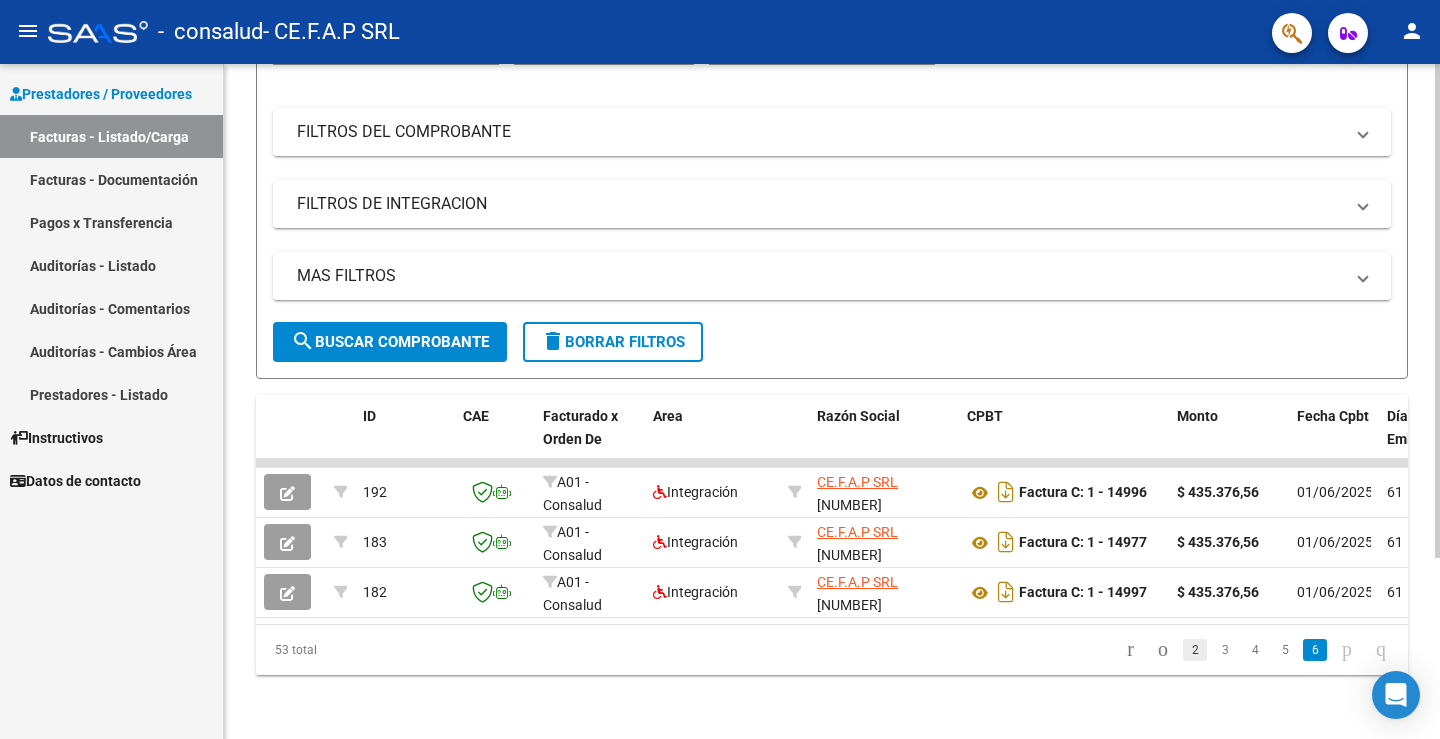 click on "2" 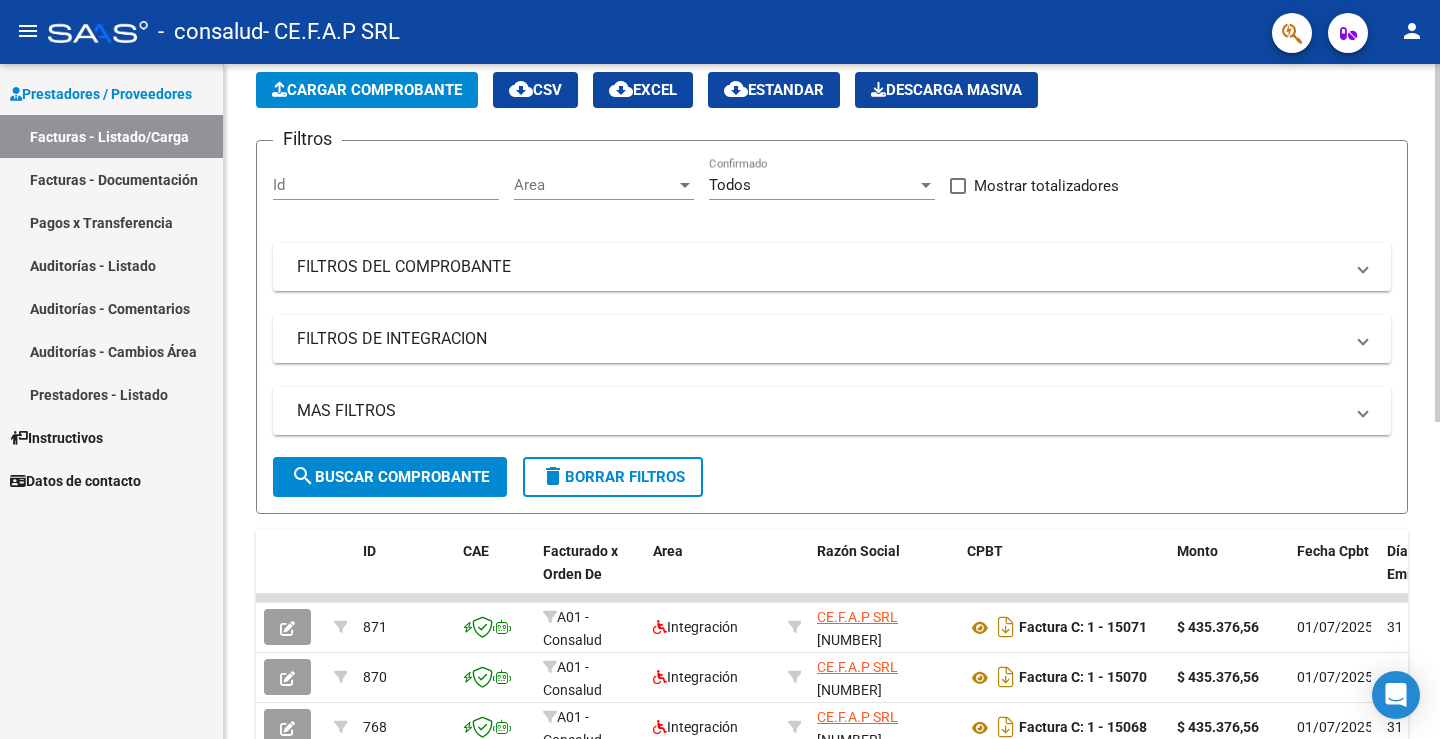 scroll, scrollTop: 0, scrollLeft: 0, axis: both 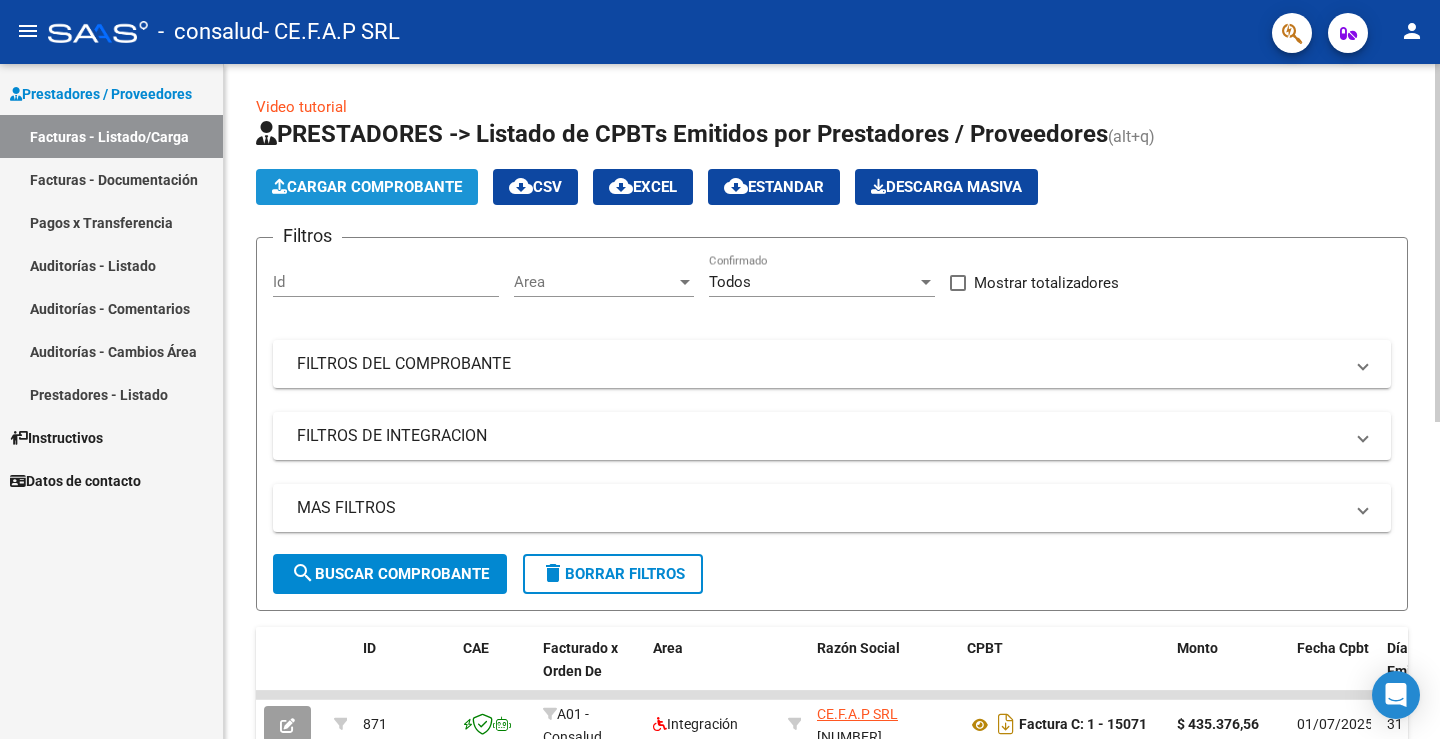 click on "Cargar Comprobante" 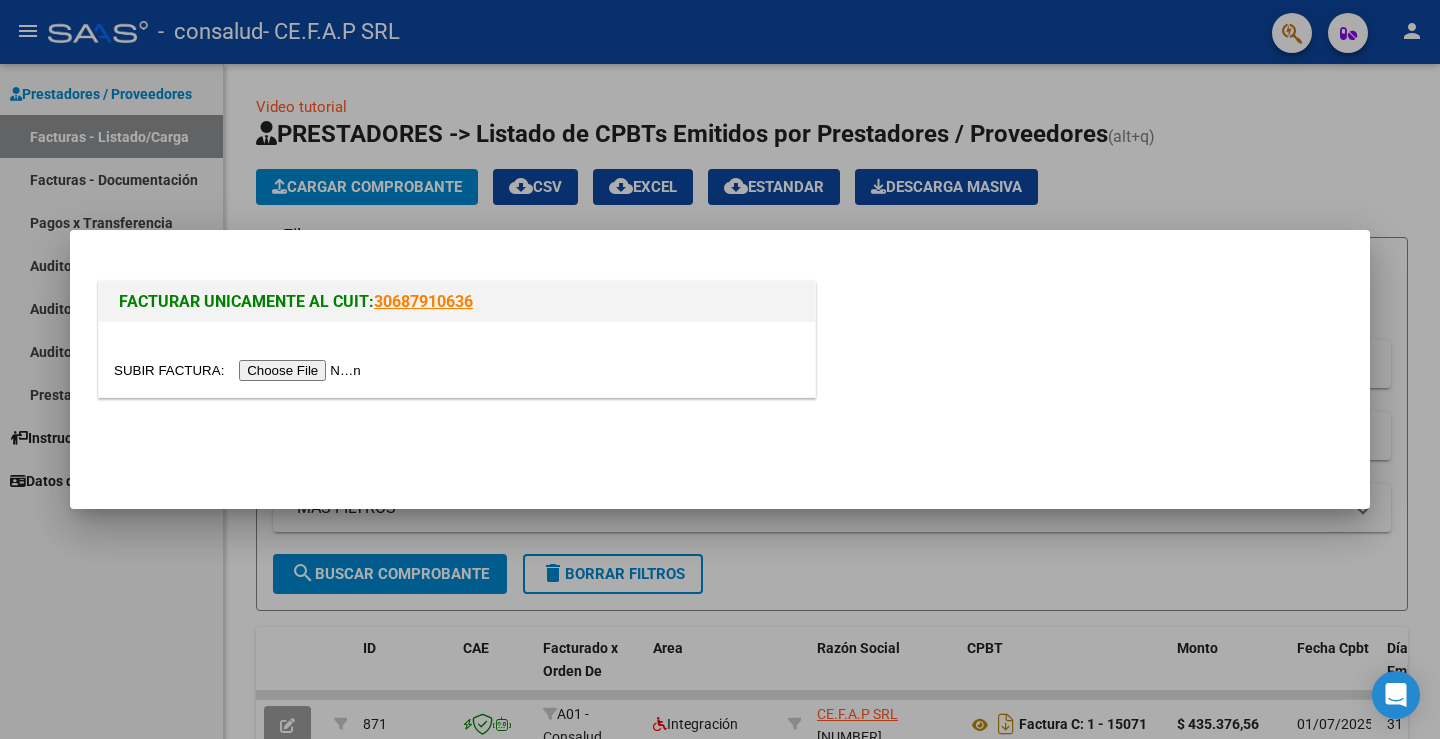 click at bounding box center [240, 370] 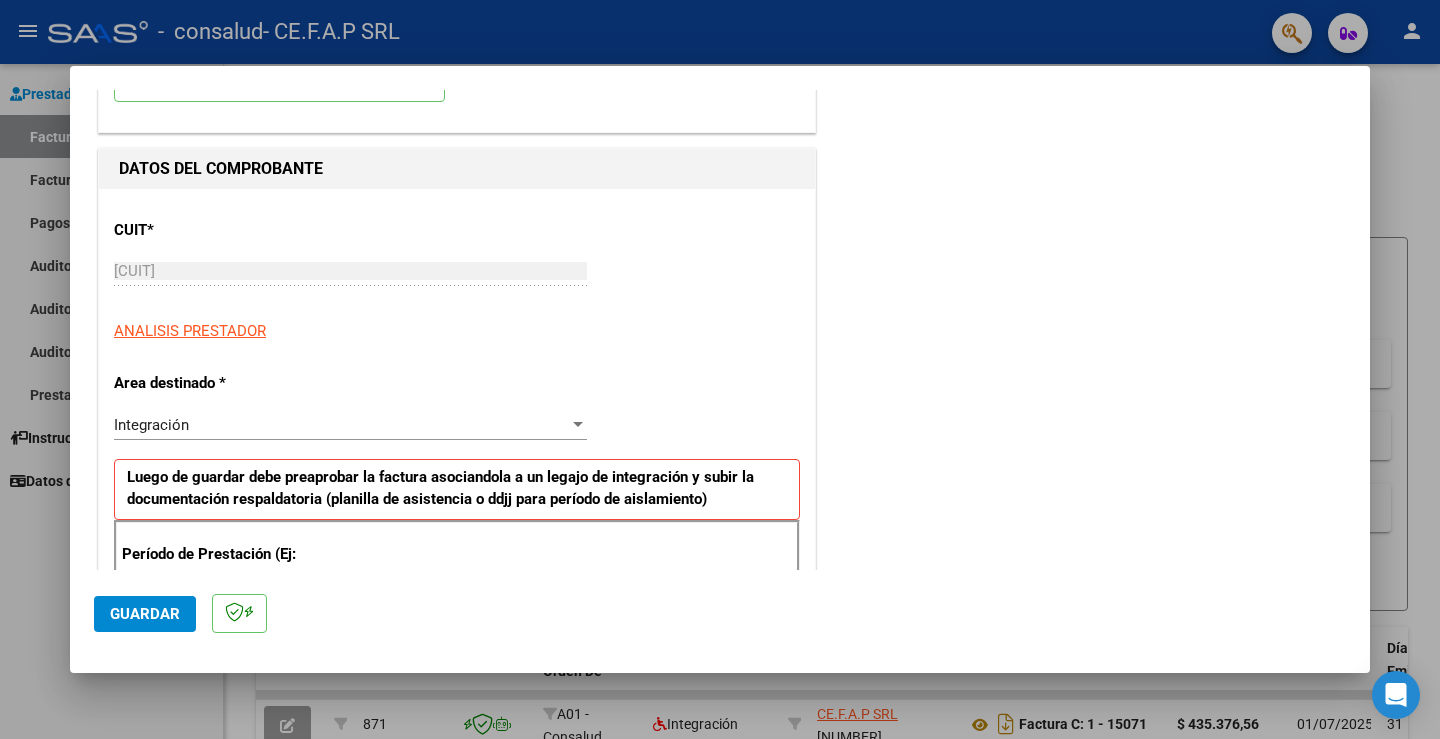 scroll, scrollTop: 200, scrollLeft: 0, axis: vertical 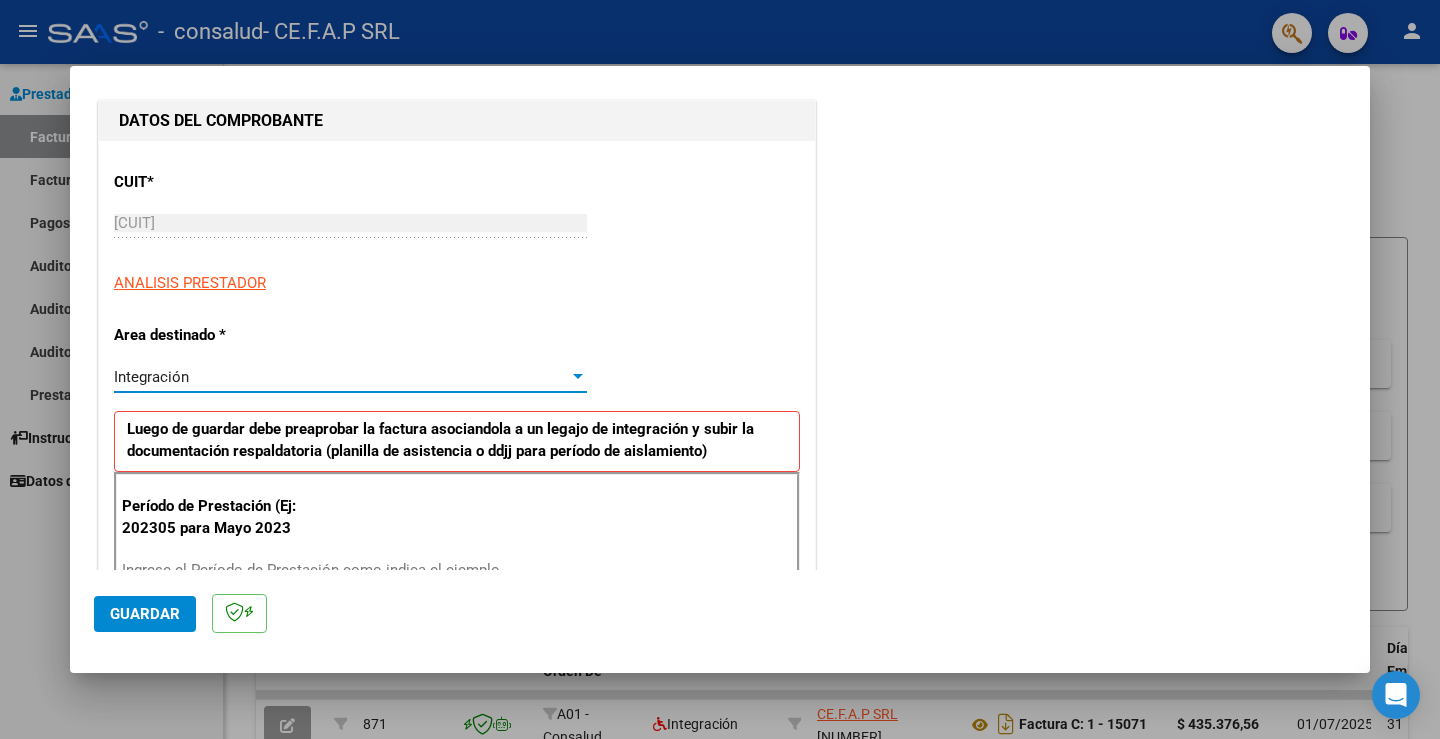click at bounding box center (578, 377) 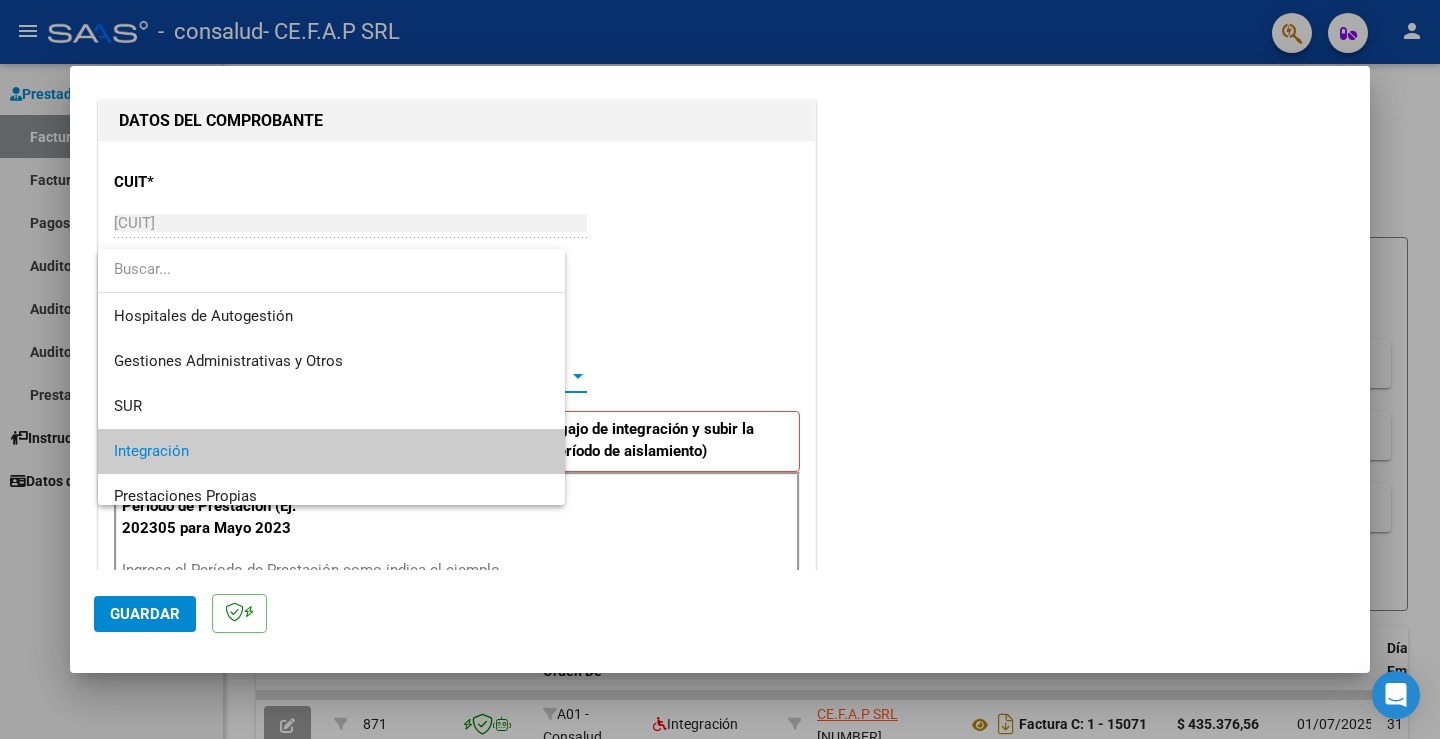 scroll, scrollTop: 75, scrollLeft: 0, axis: vertical 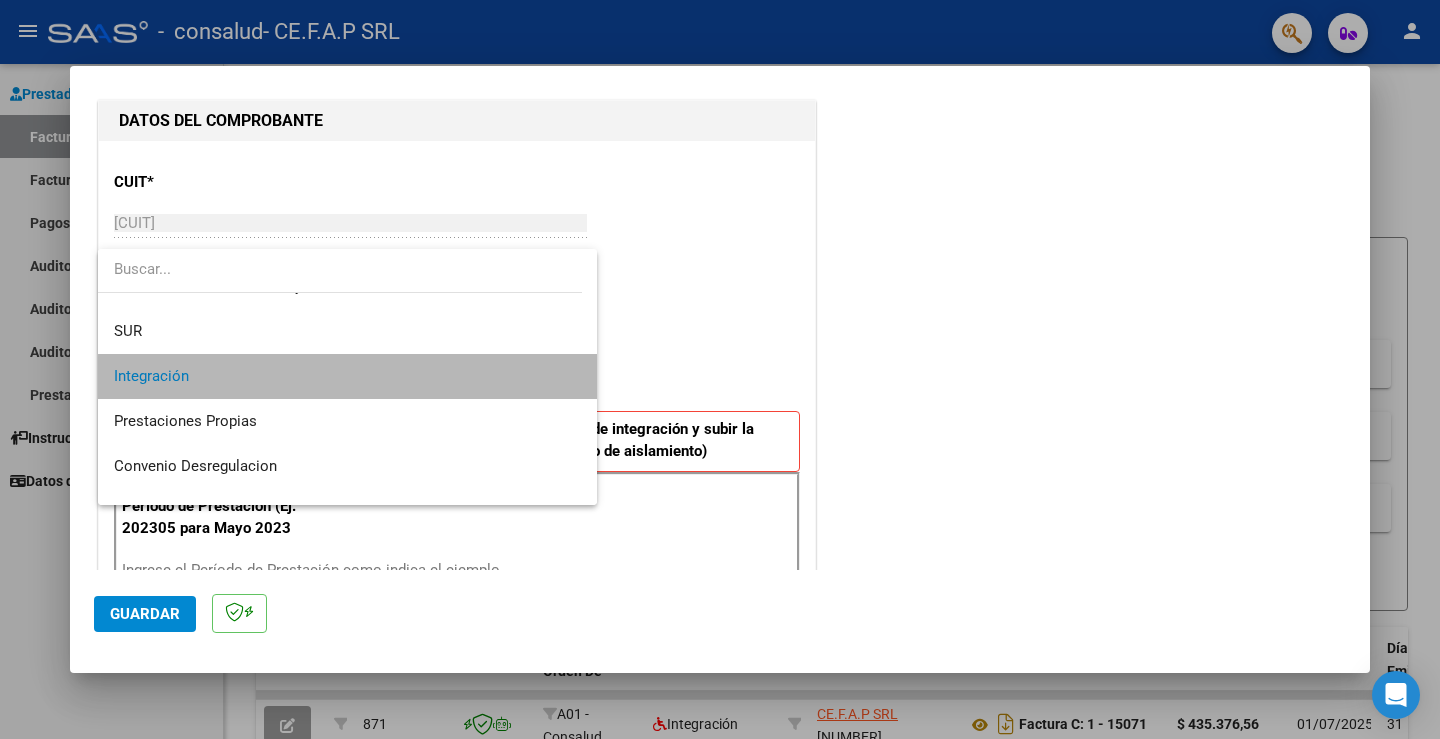 click on "Integración" at bounding box center (347, 376) 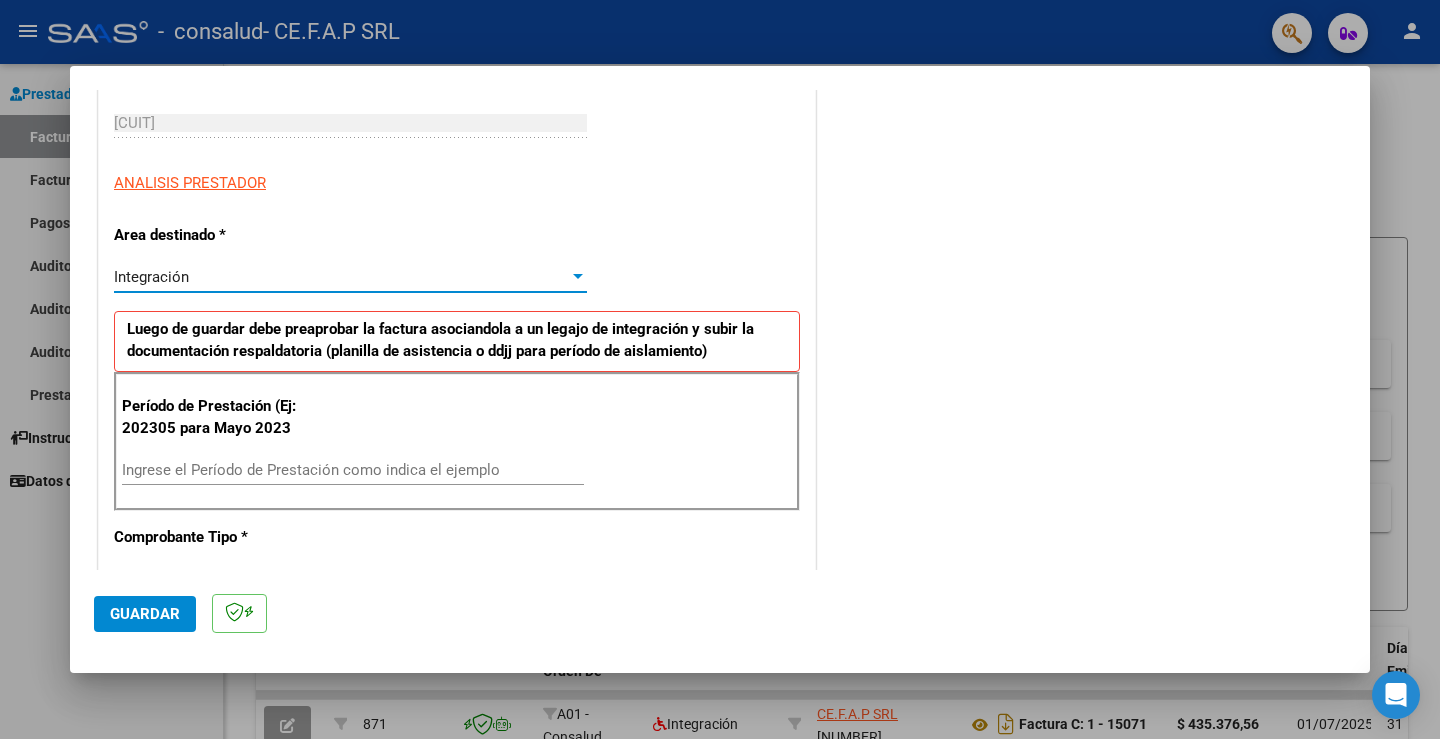 scroll, scrollTop: 400, scrollLeft: 0, axis: vertical 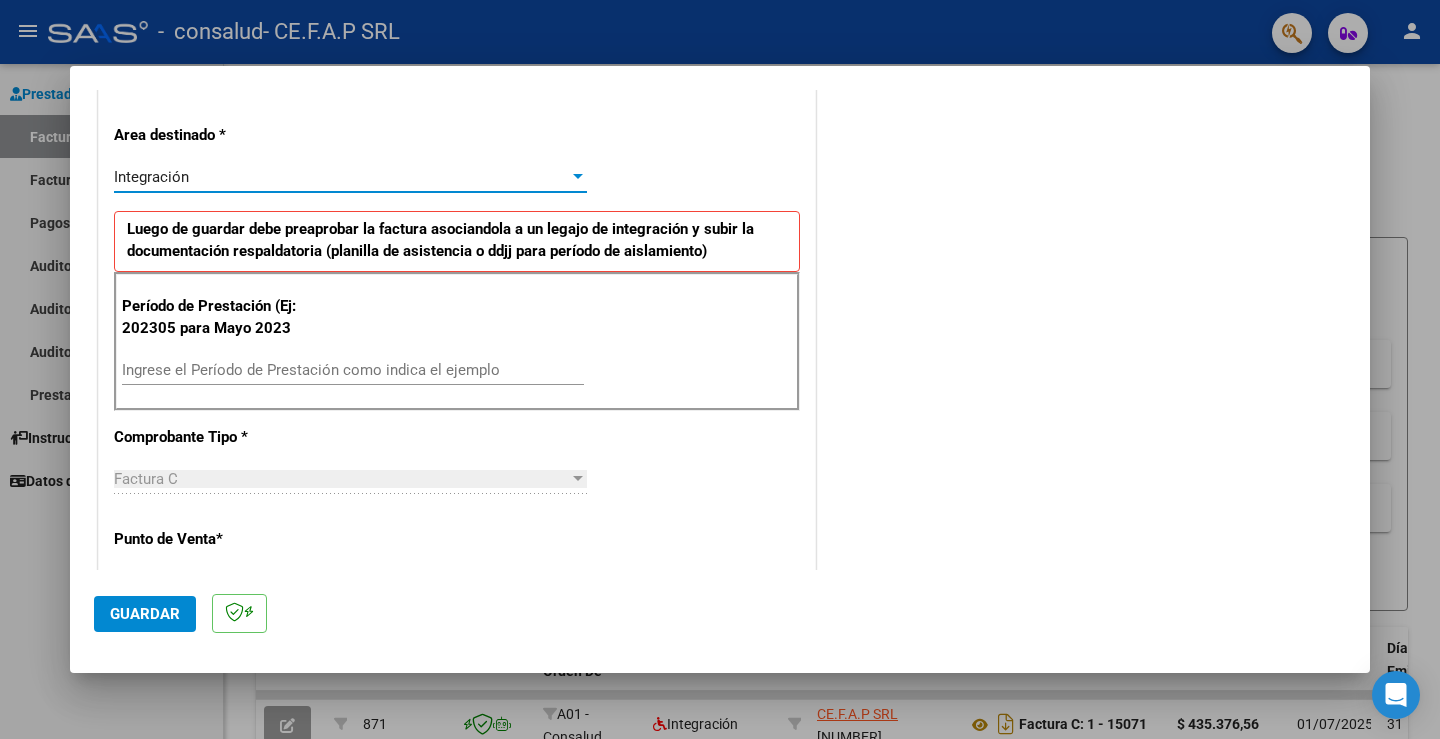 click on "Ingrese el Período de Prestación como indica el ejemplo" at bounding box center (353, 370) 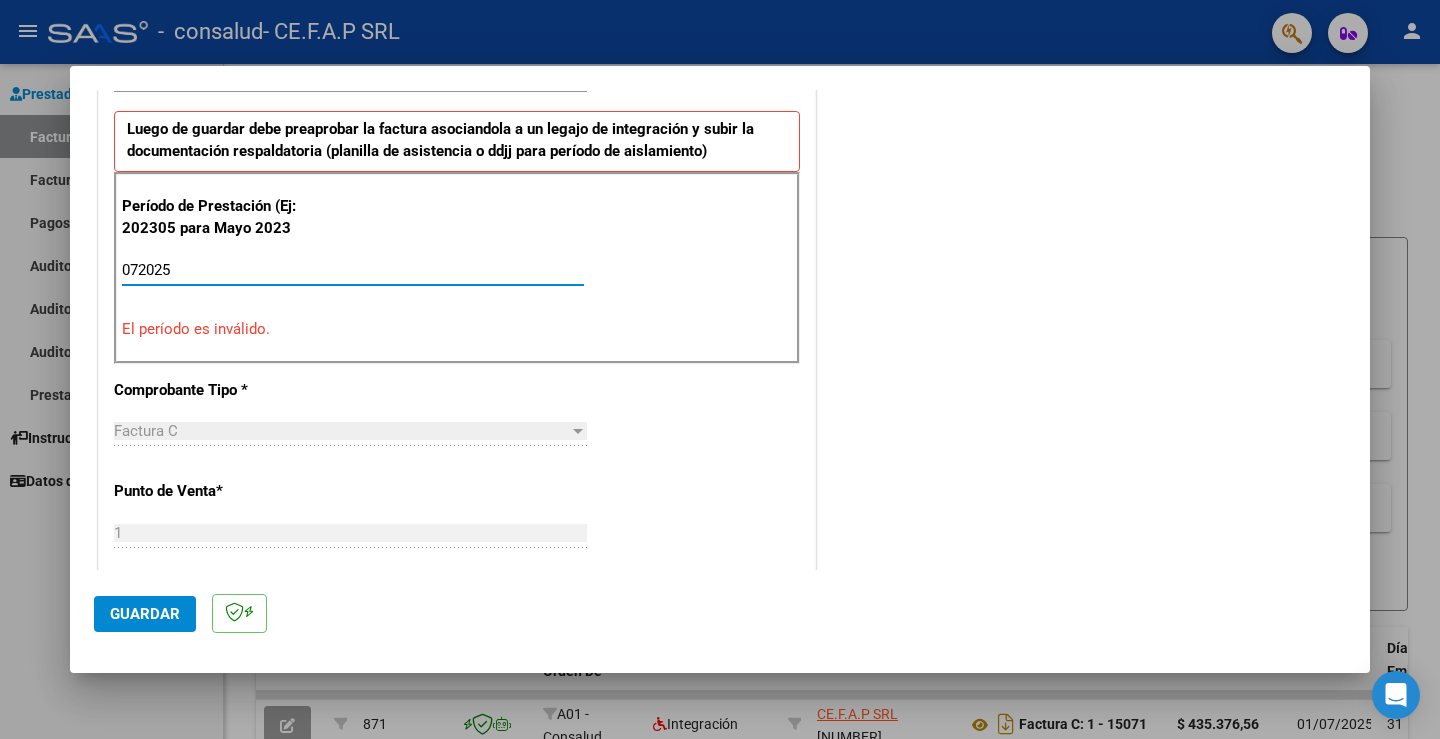 scroll, scrollTop: 600, scrollLeft: 0, axis: vertical 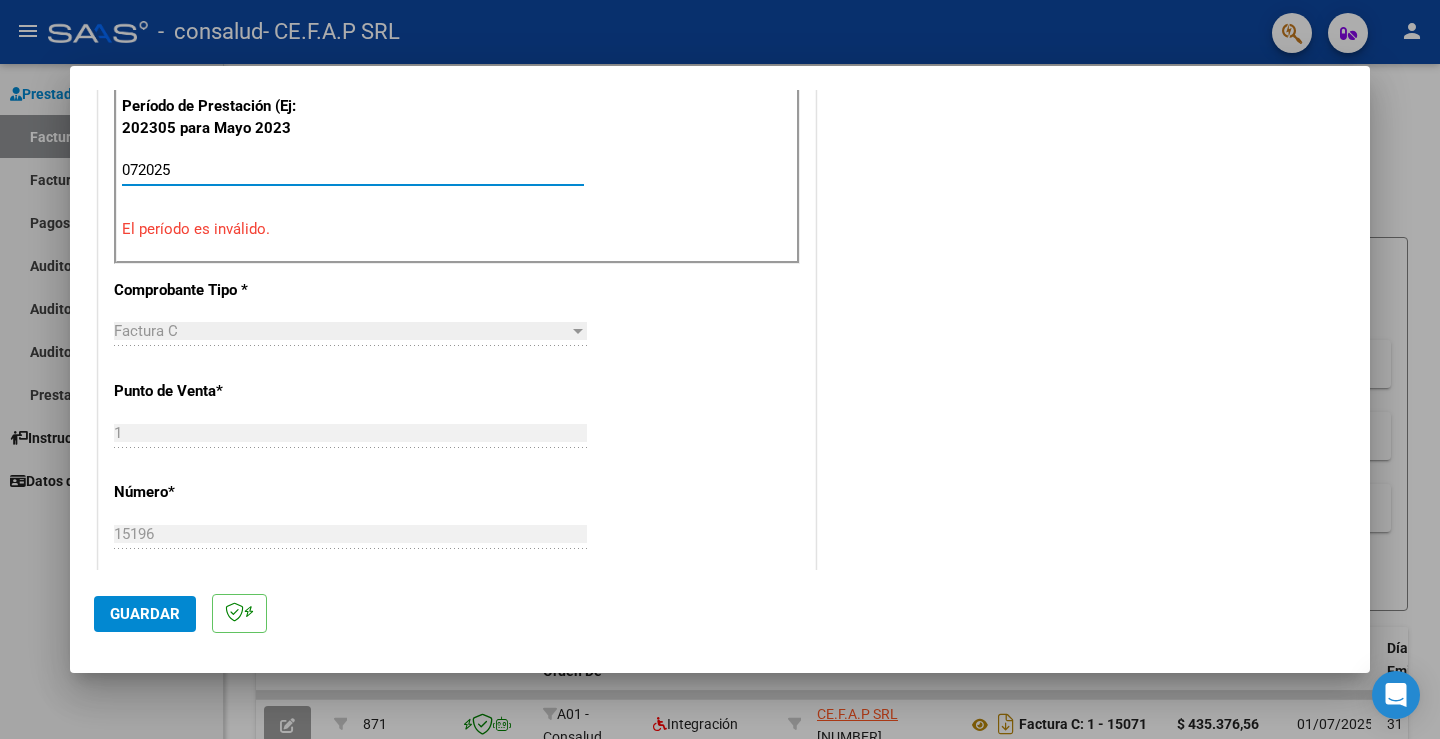 type on "72026" 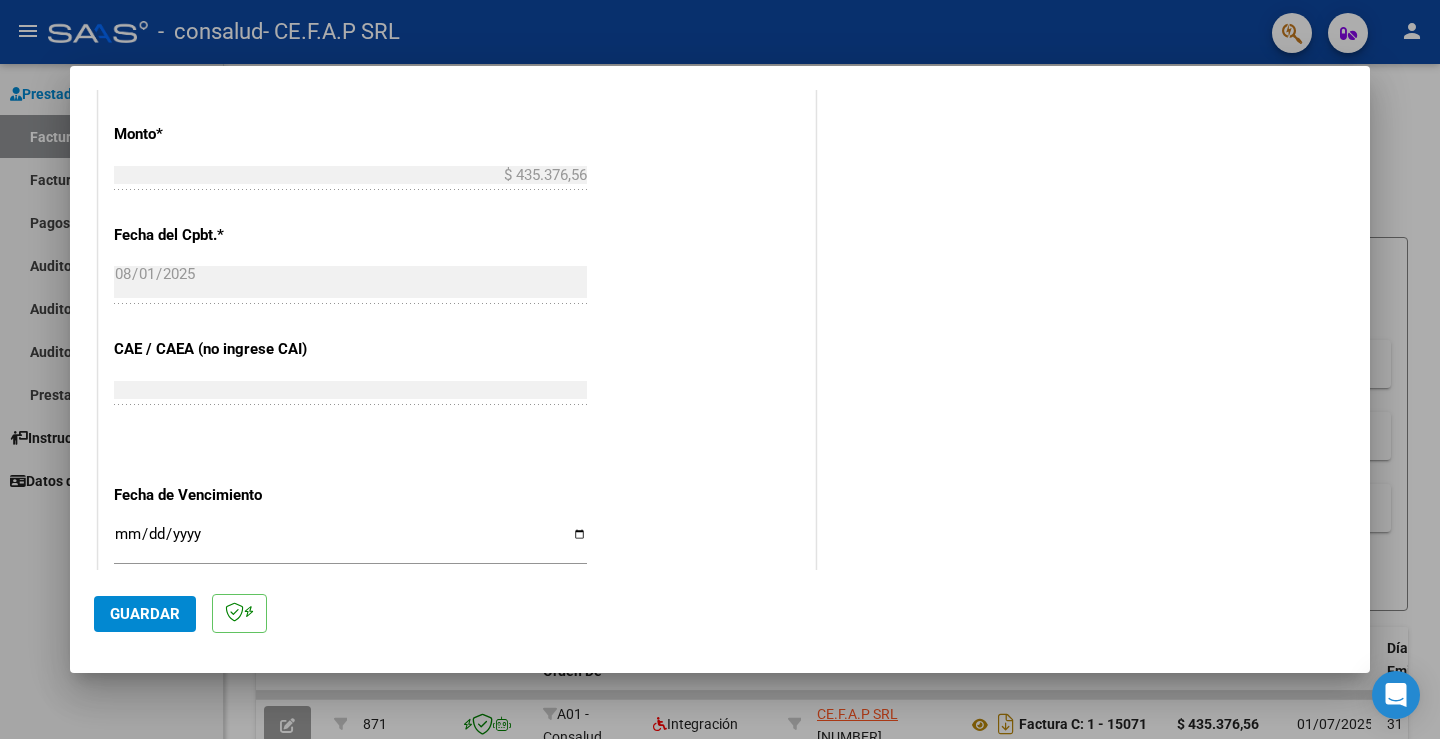 scroll, scrollTop: 1200, scrollLeft: 0, axis: vertical 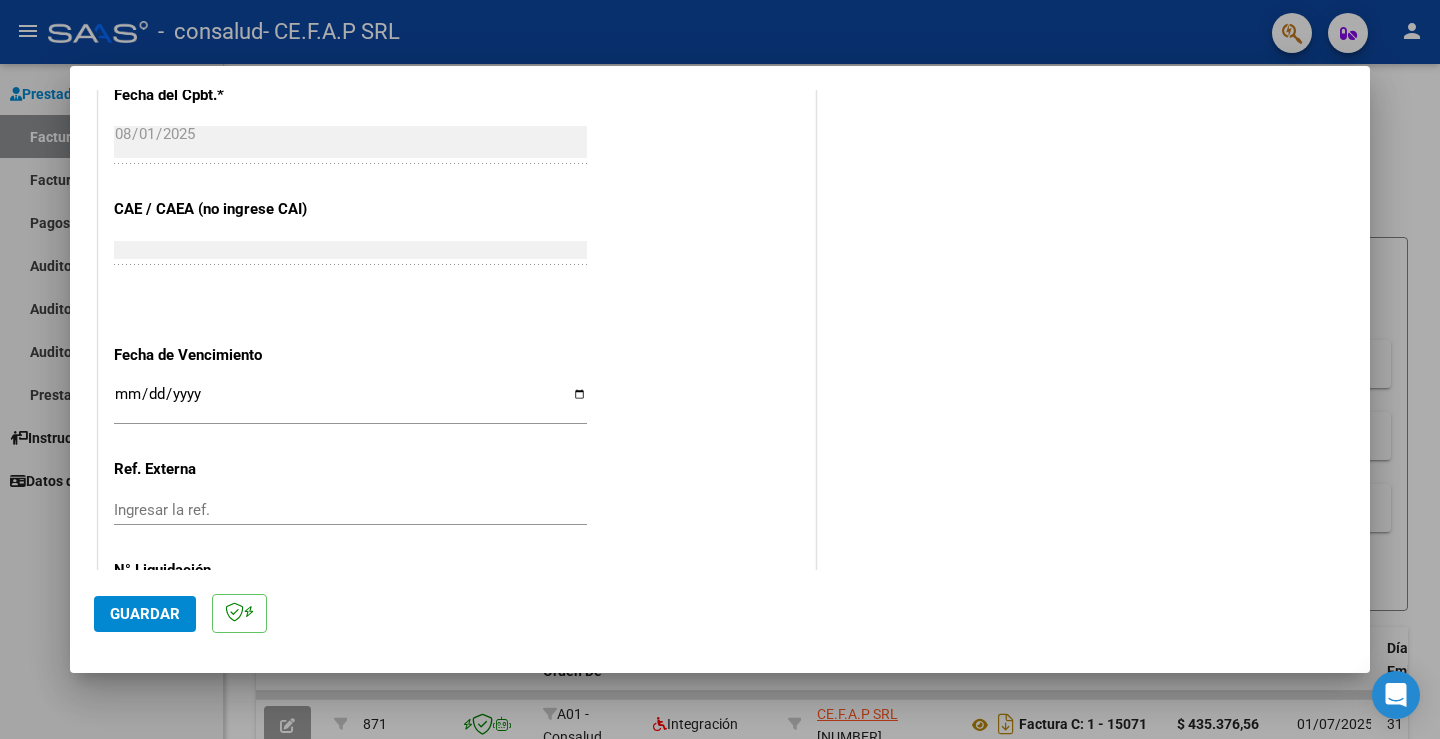 click on "Ingresar la fecha" at bounding box center [350, 402] 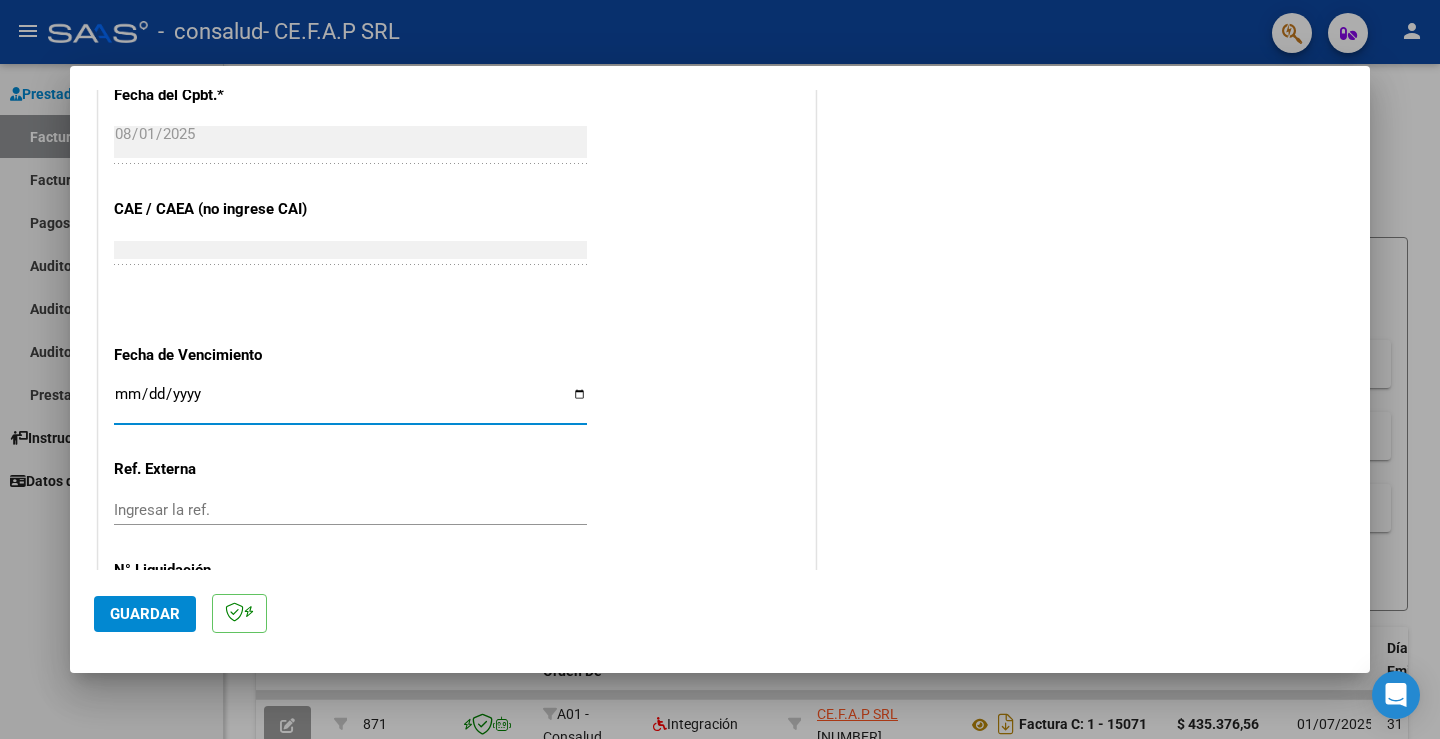 type on "2025-08-11" 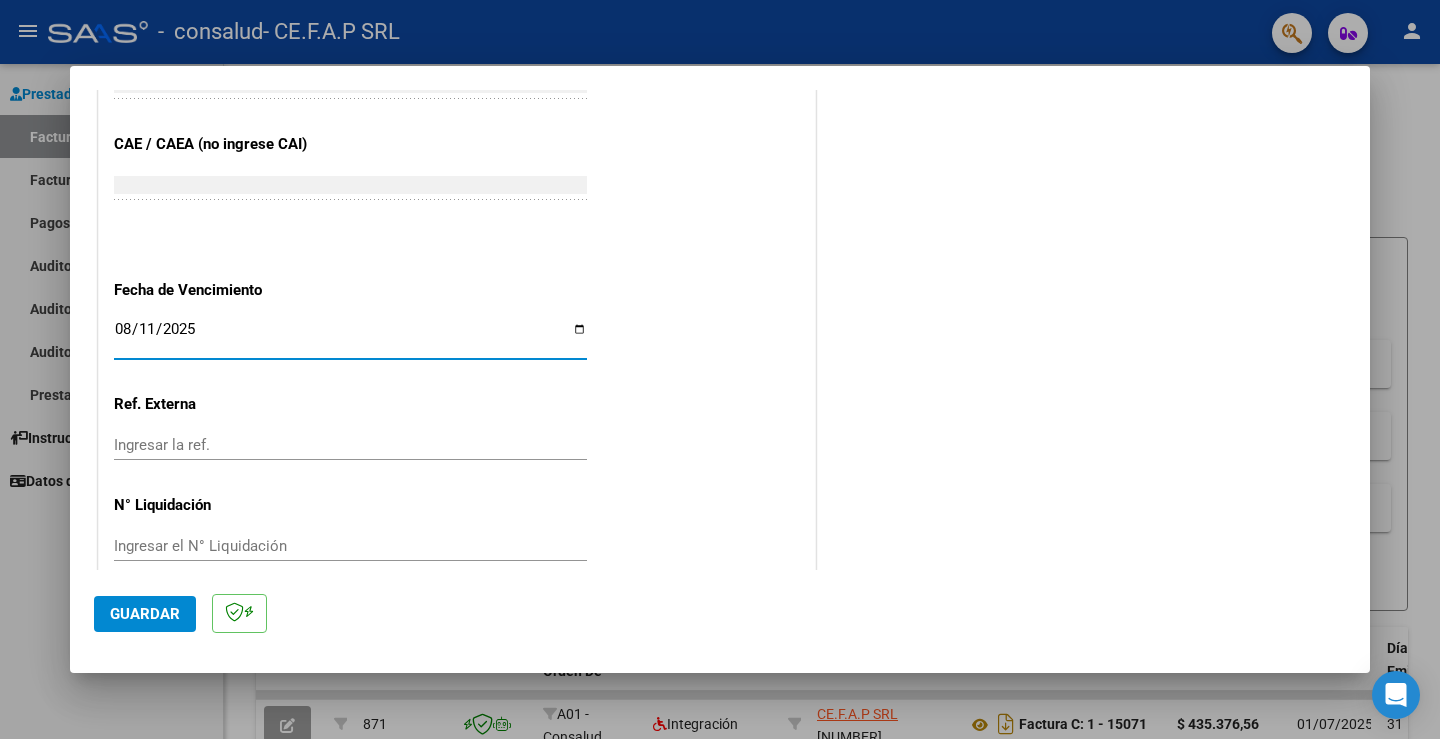 scroll, scrollTop: 1295, scrollLeft: 0, axis: vertical 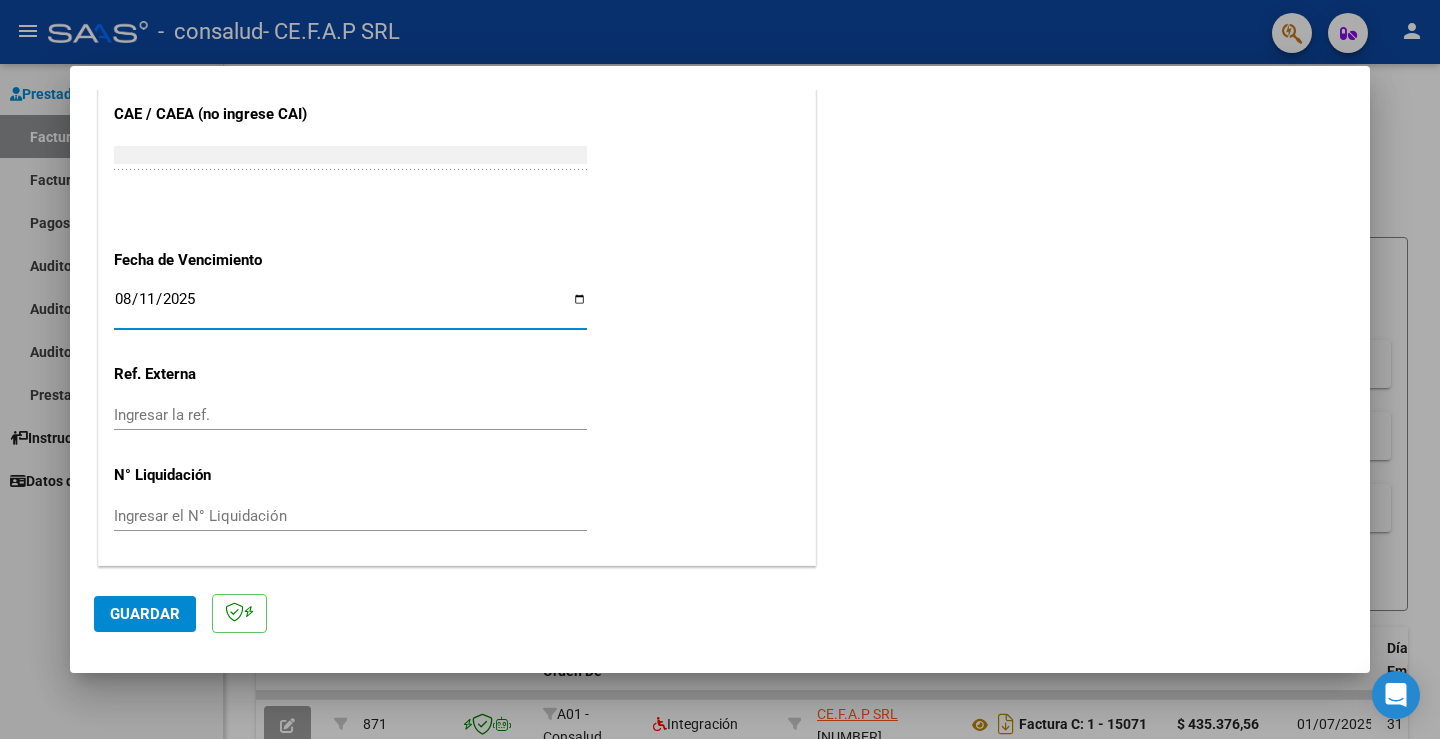 click on "Ingresar la ref." at bounding box center [350, 415] 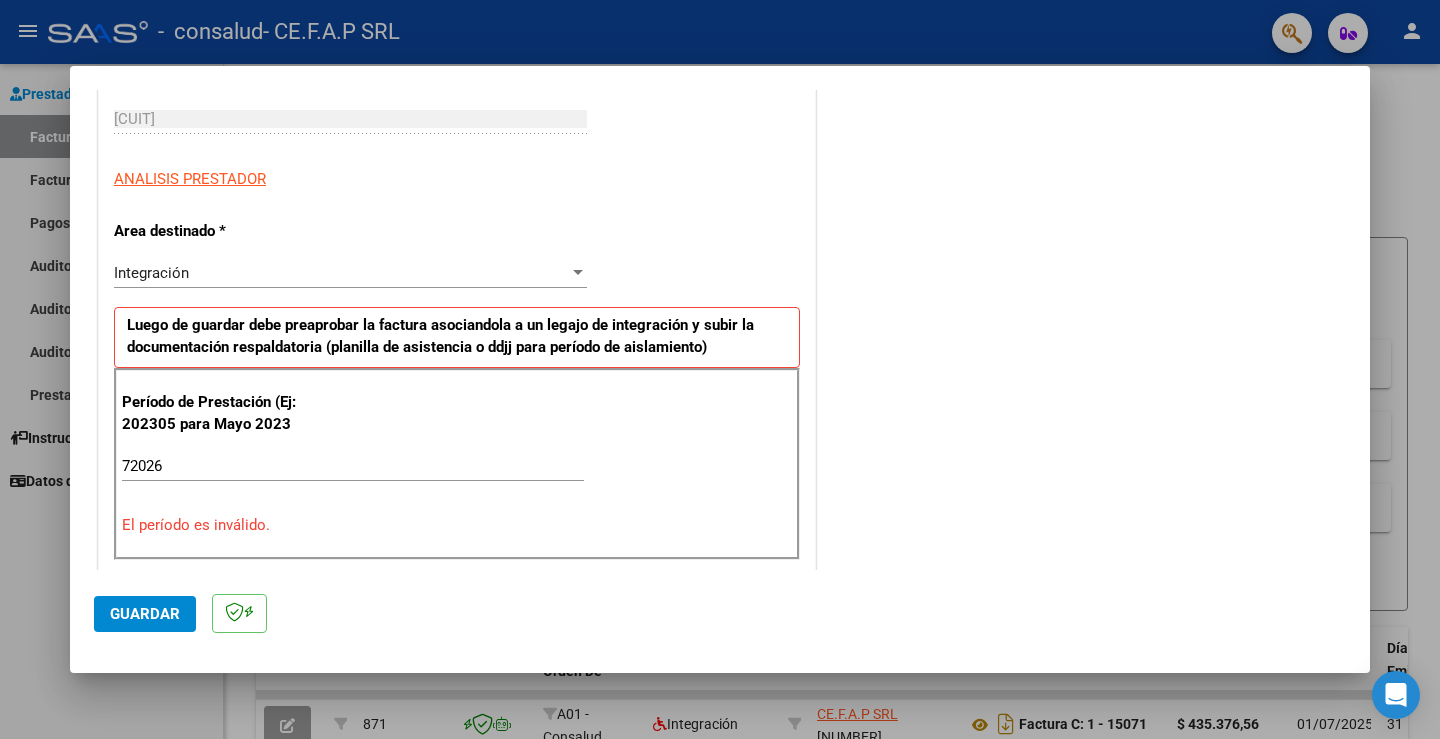 scroll, scrollTop: 400, scrollLeft: 0, axis: vertical 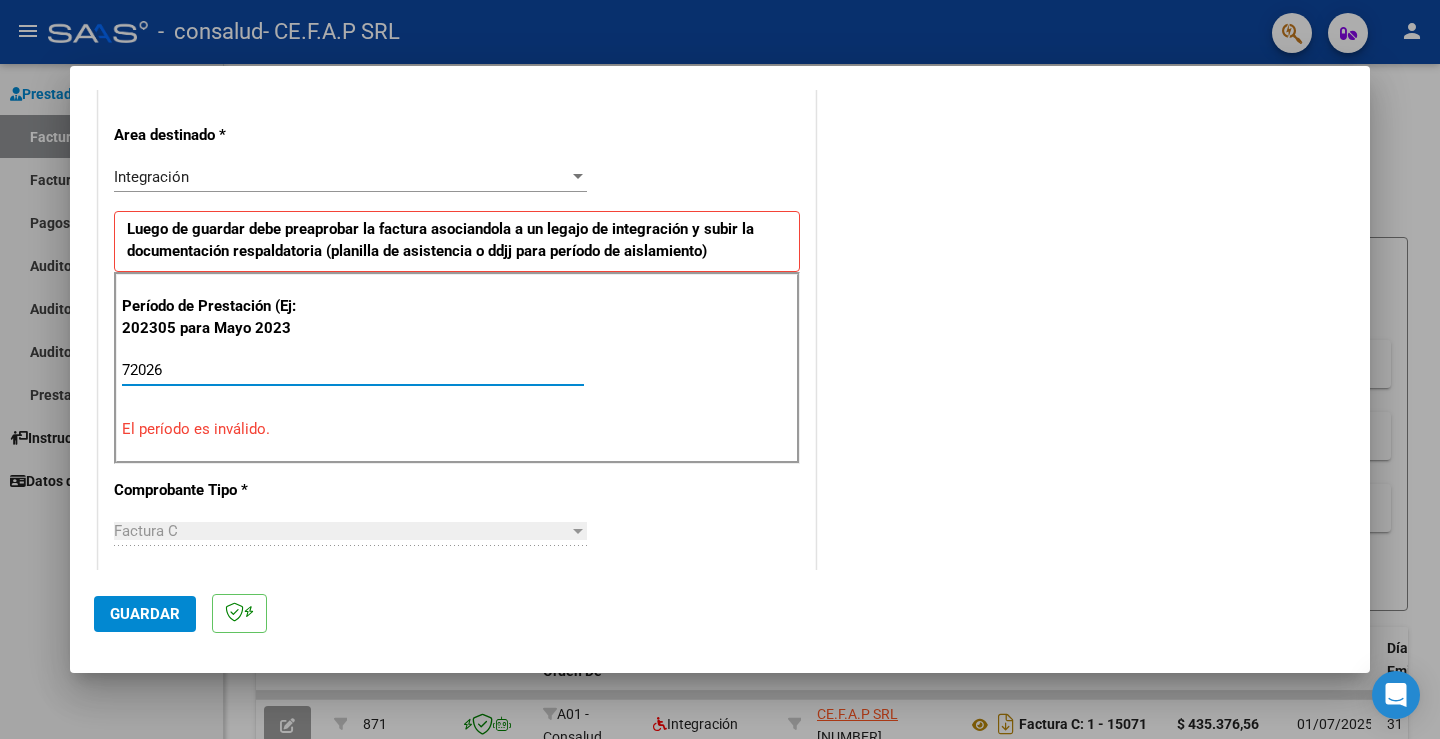 click on "72026" at bounding box center [353, 370] 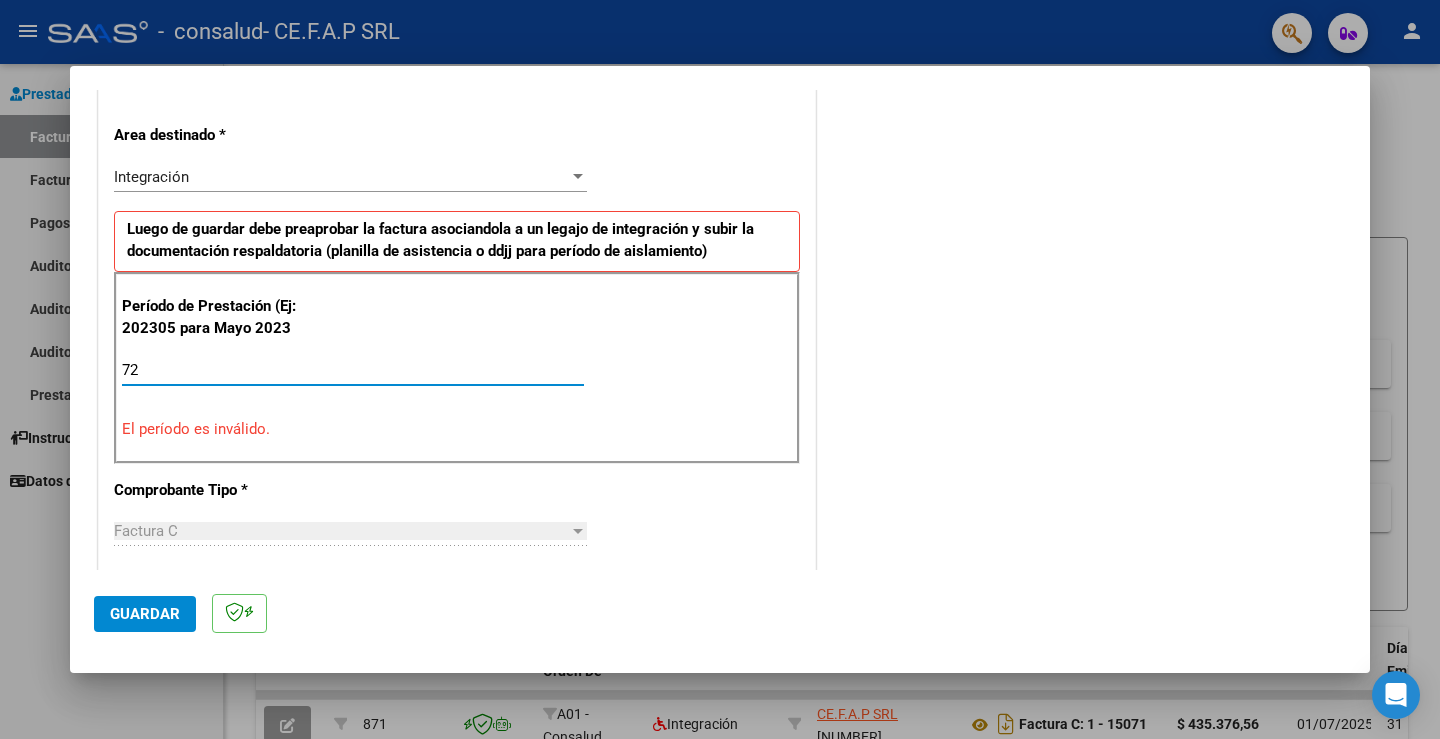 type on "7" 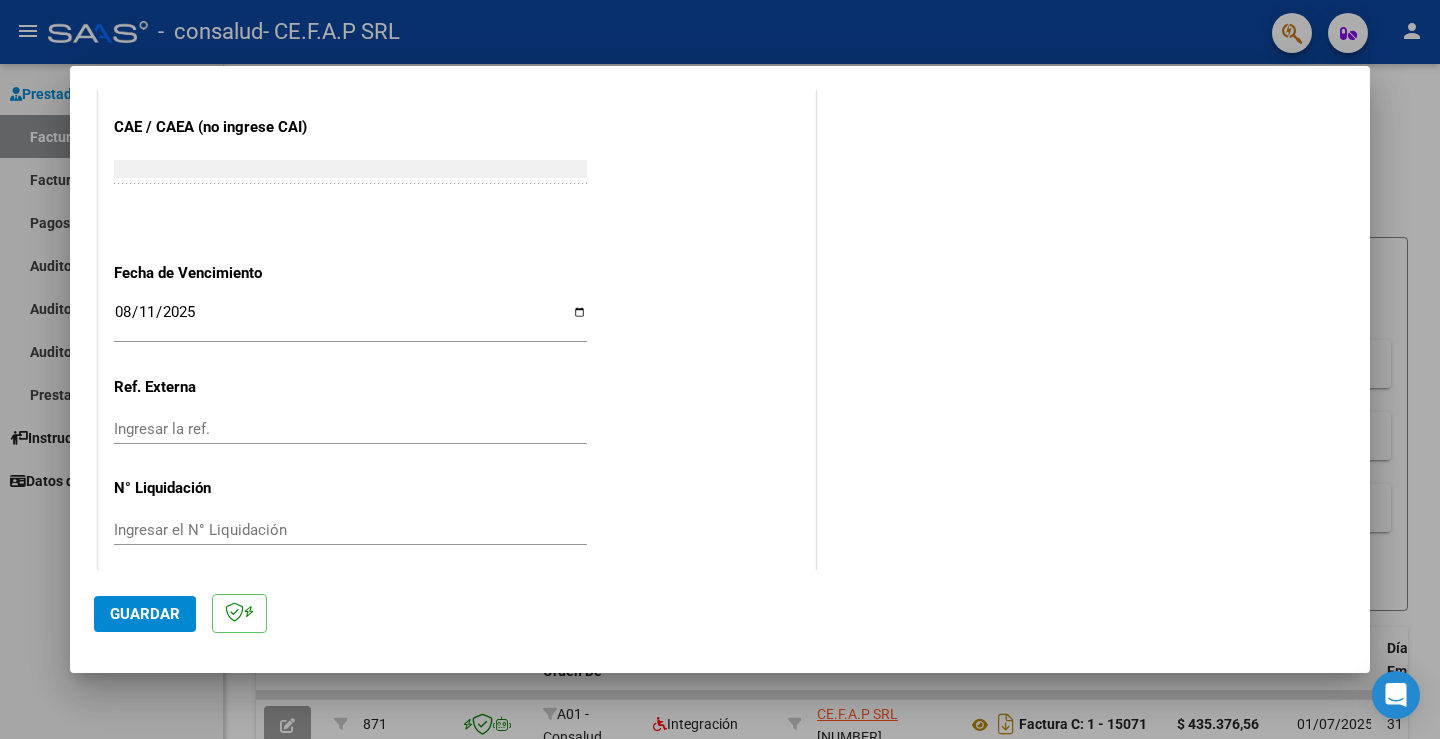 scroll, scrollTop: 1243, scrollLeft: 0, axis: vertical 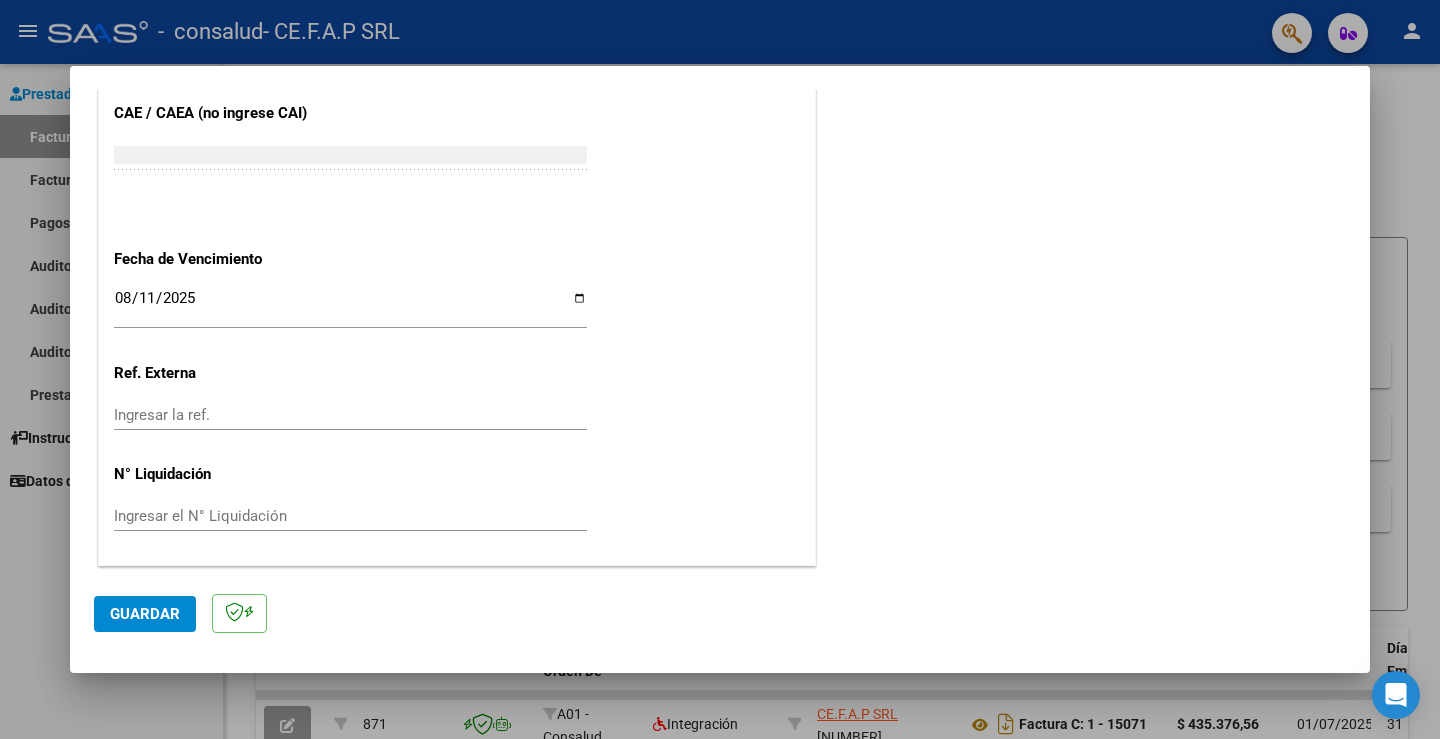 type on "202507" 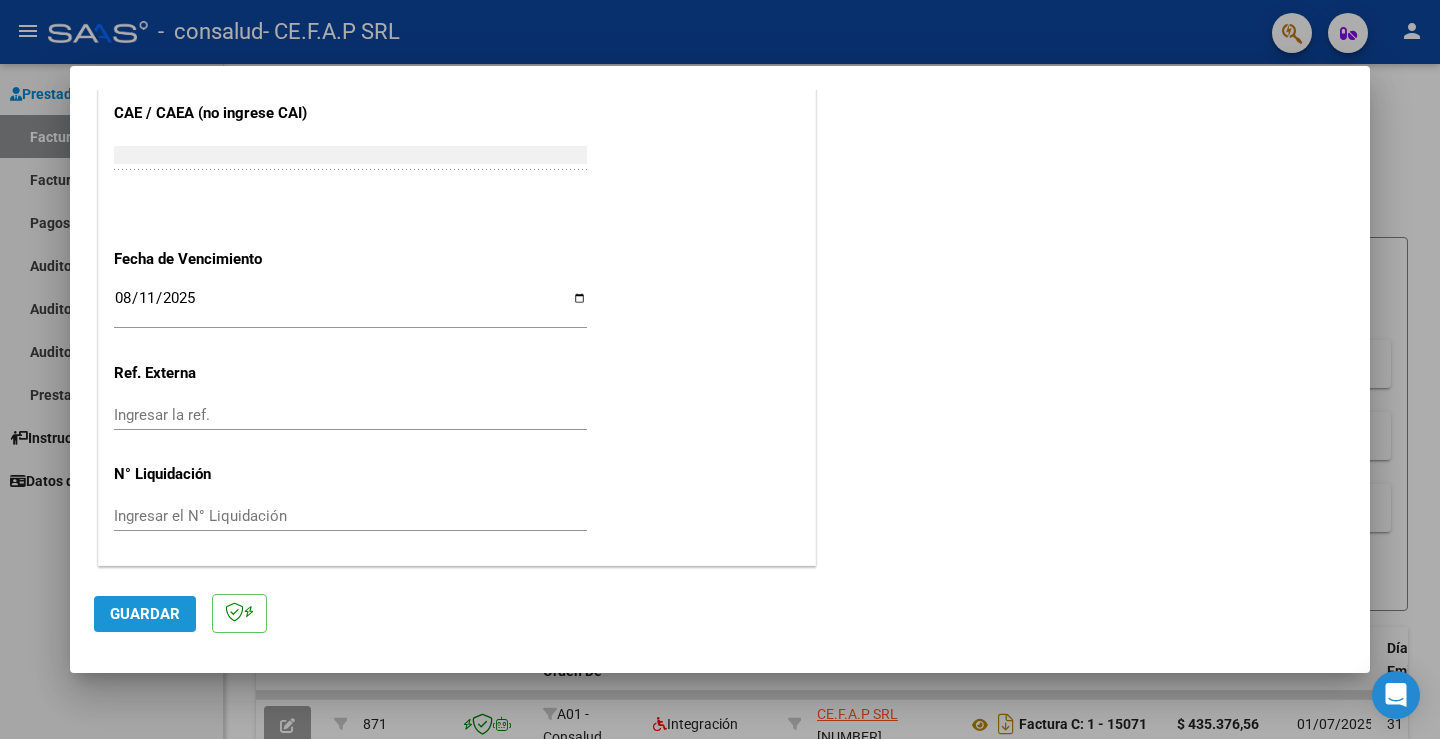 click on "Guardar" 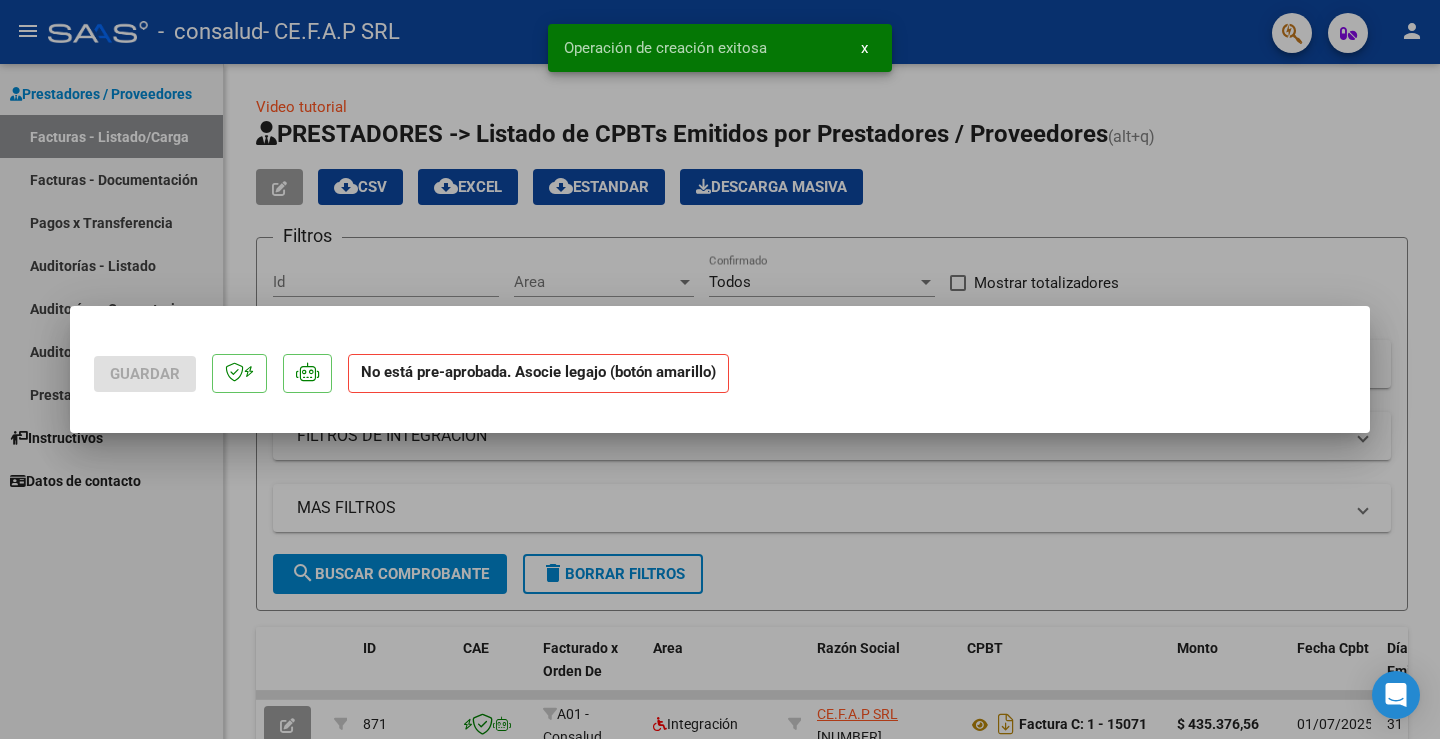 scroll, scrollTop: 0, scrollLeft: 0, axis: both 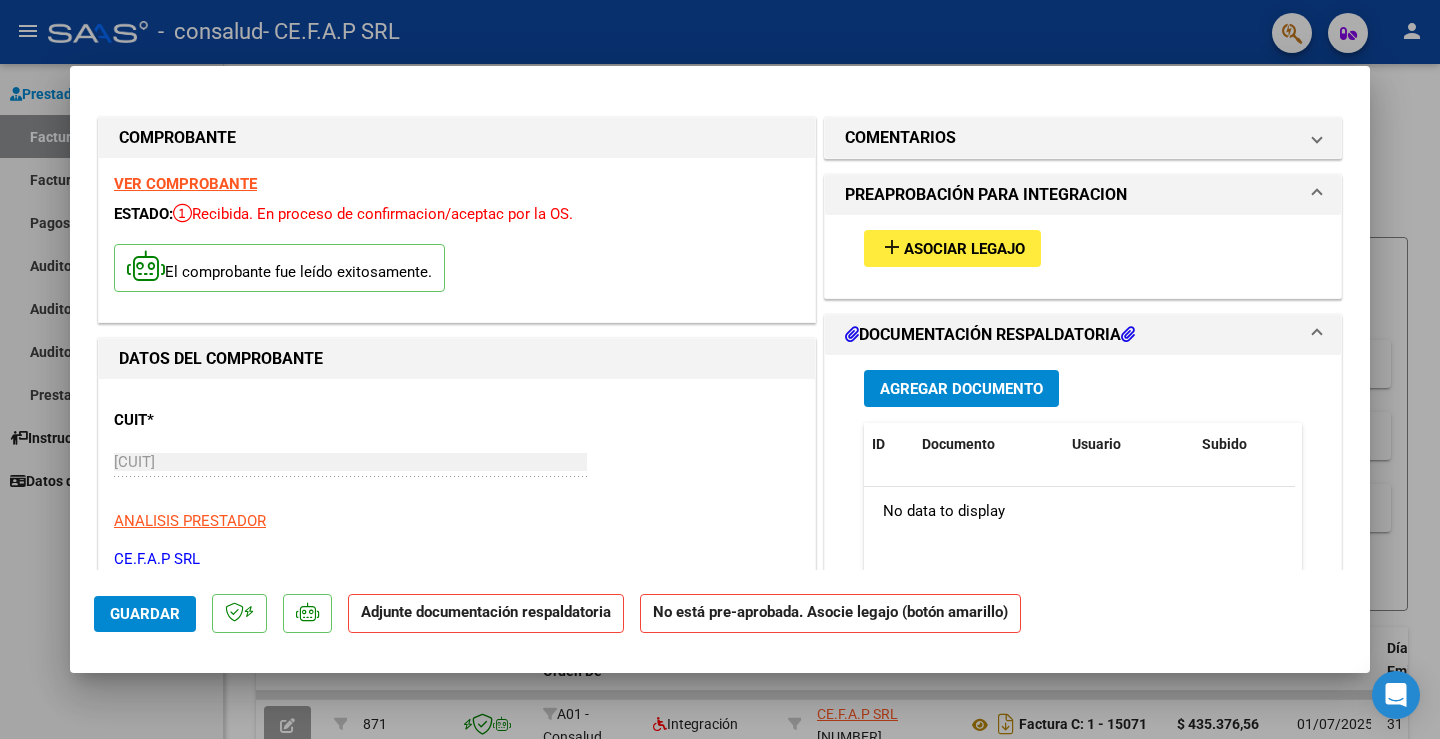 click on "Asociar Legajo" at bounding box center (964, 249) 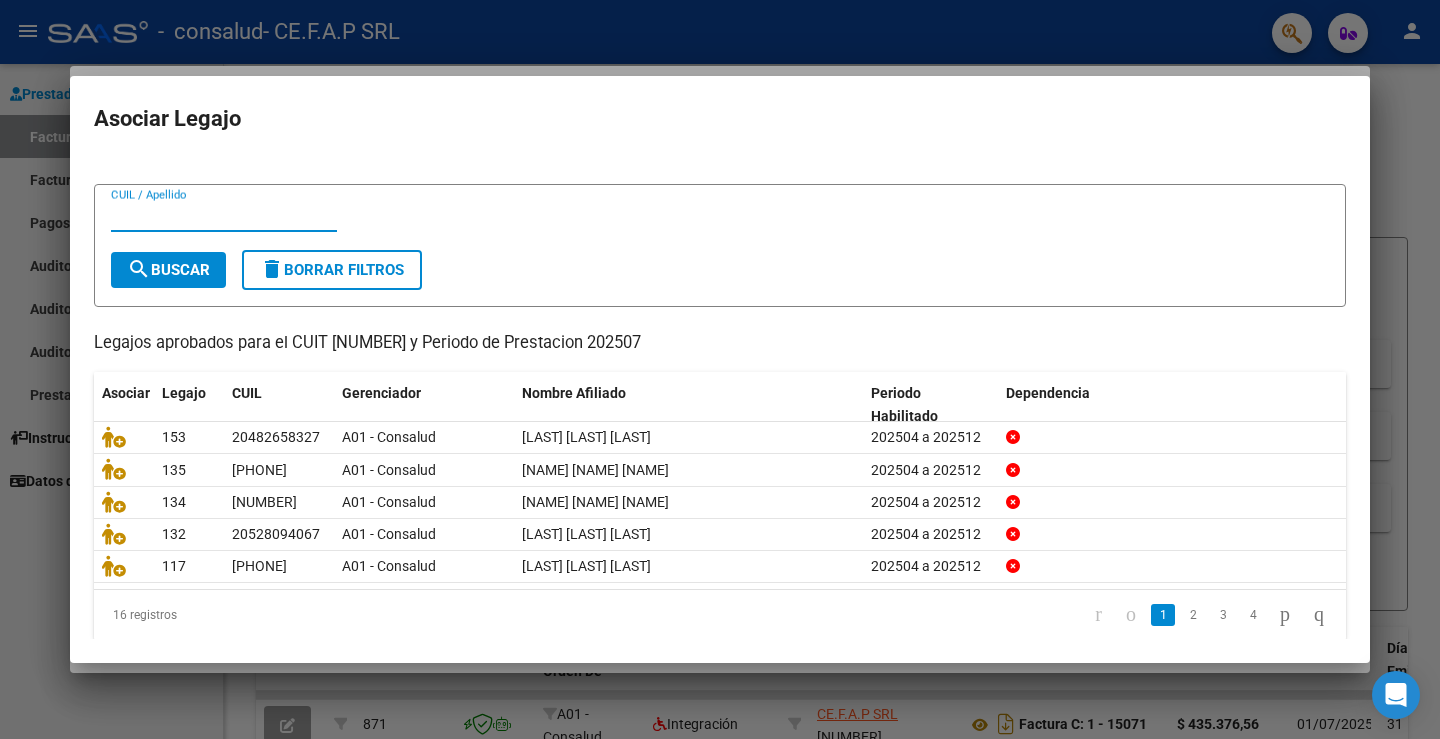 scroll, scrollTop: 45, scrollLeft: 0, axis: vertical 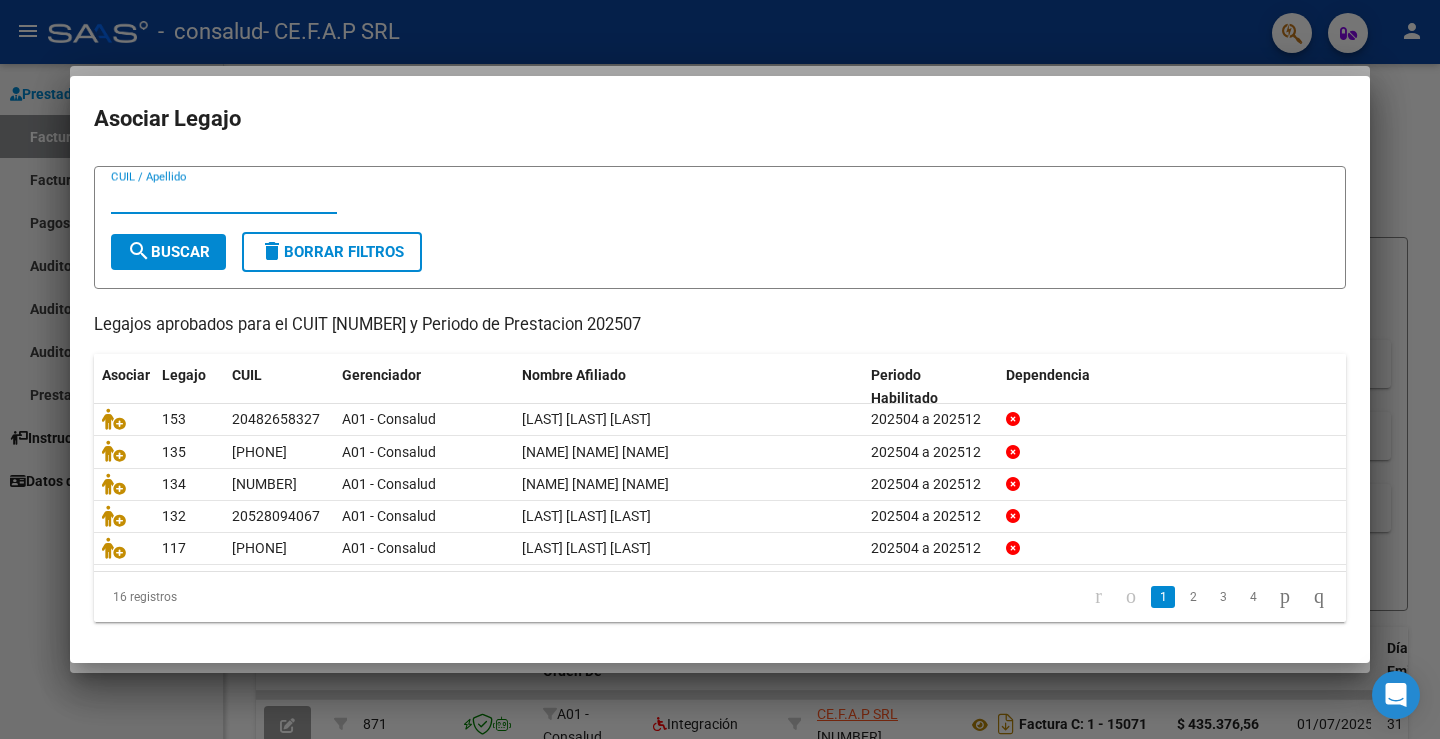 type 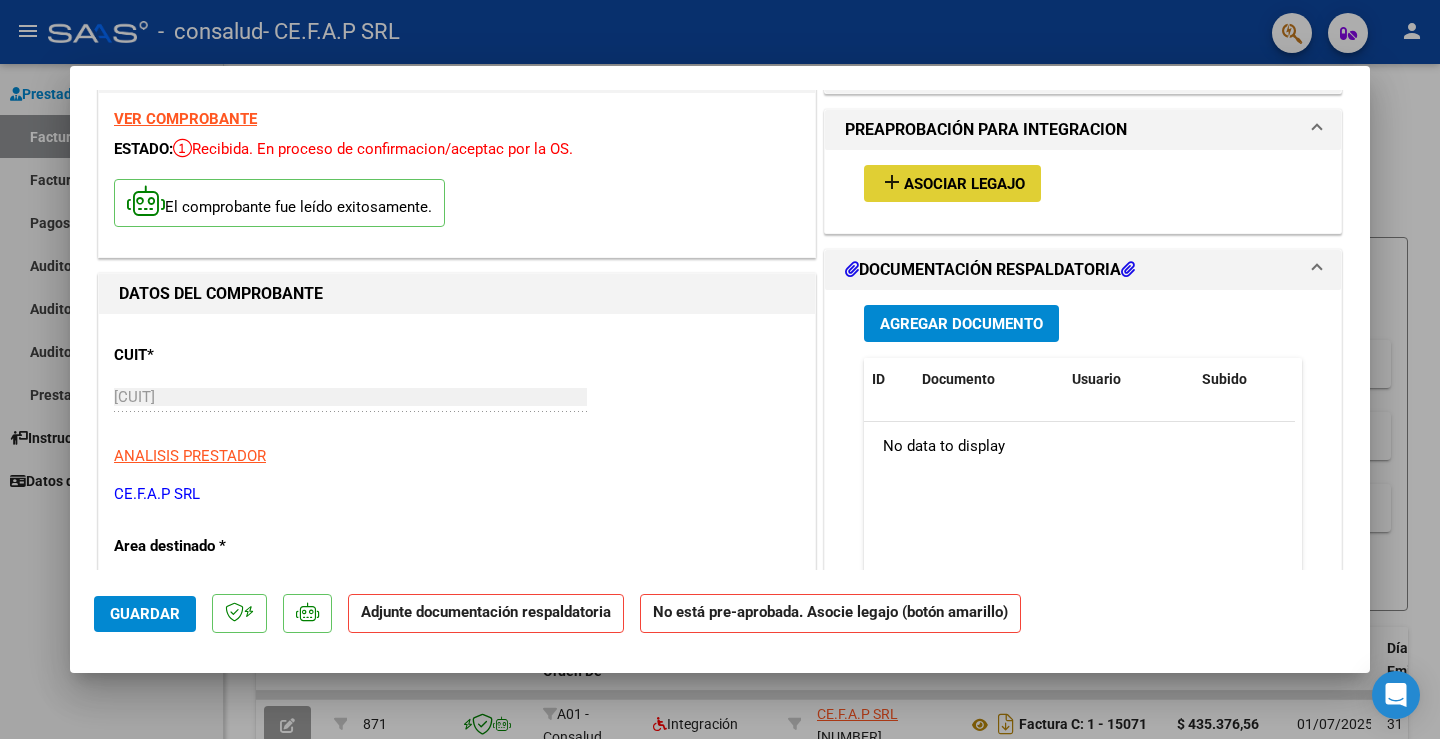 scroll, scrollTop: 100, scrollLeft: 0, axis: vertical 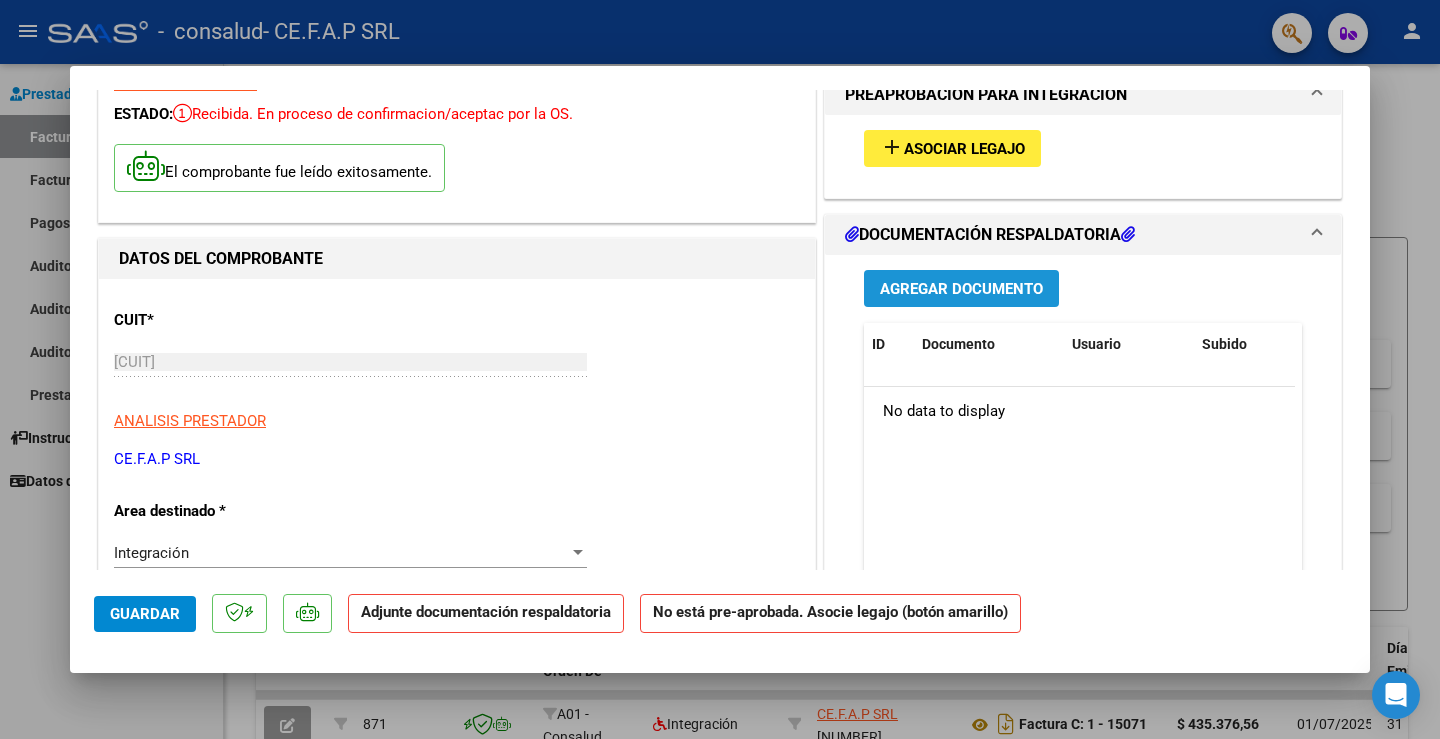 click on "Agregar Documento" at bounding box center [961, 289] 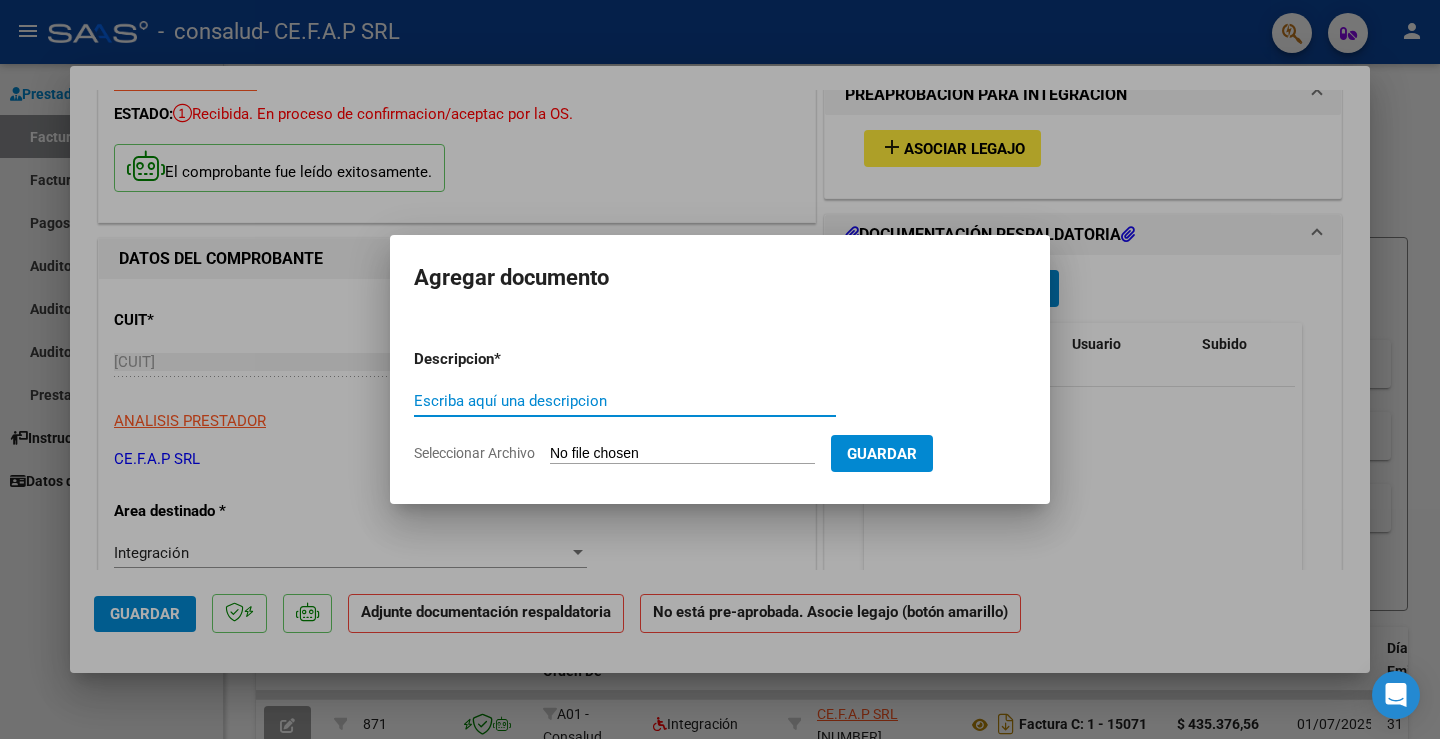 click on "Escriba aquí una descripcion" at bounding box center [625, 401] 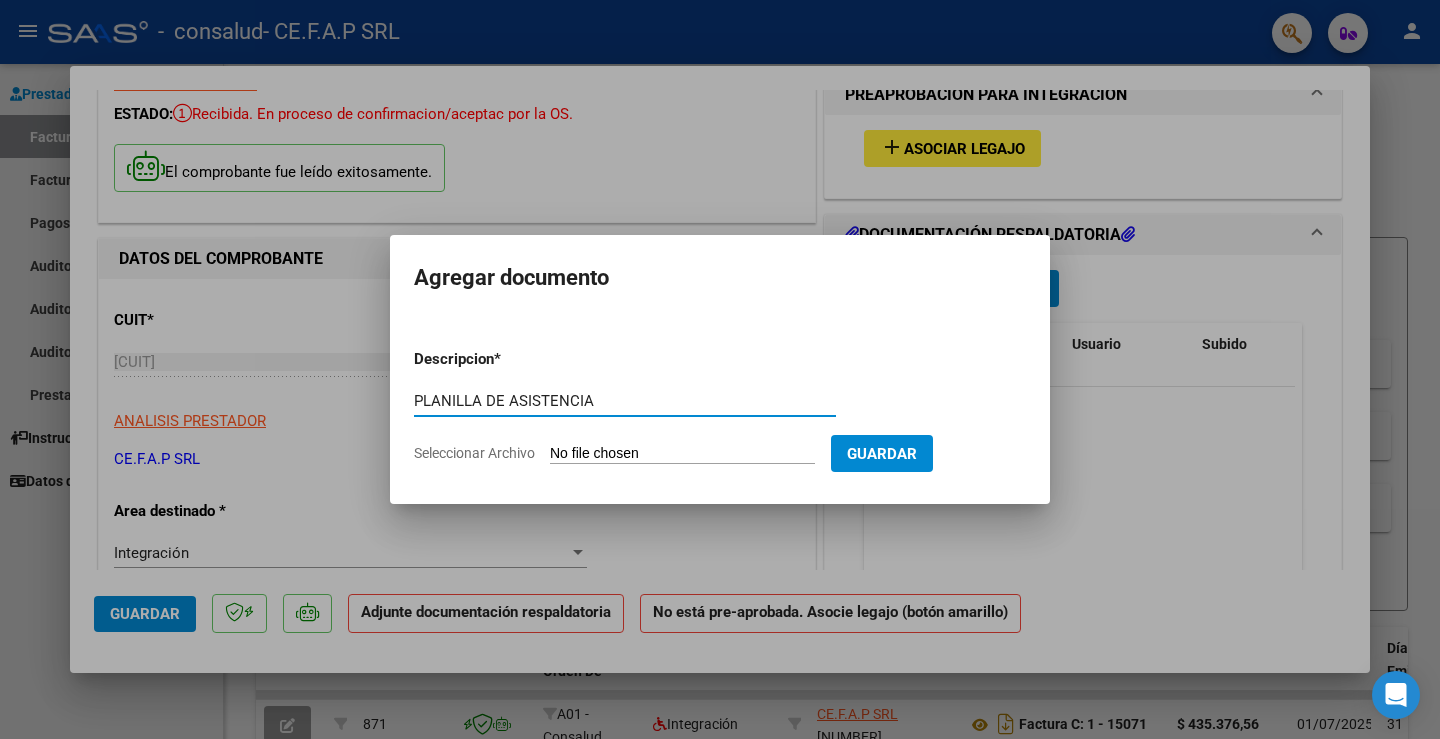 type on "PLANILLA DE ASISTENCIA" 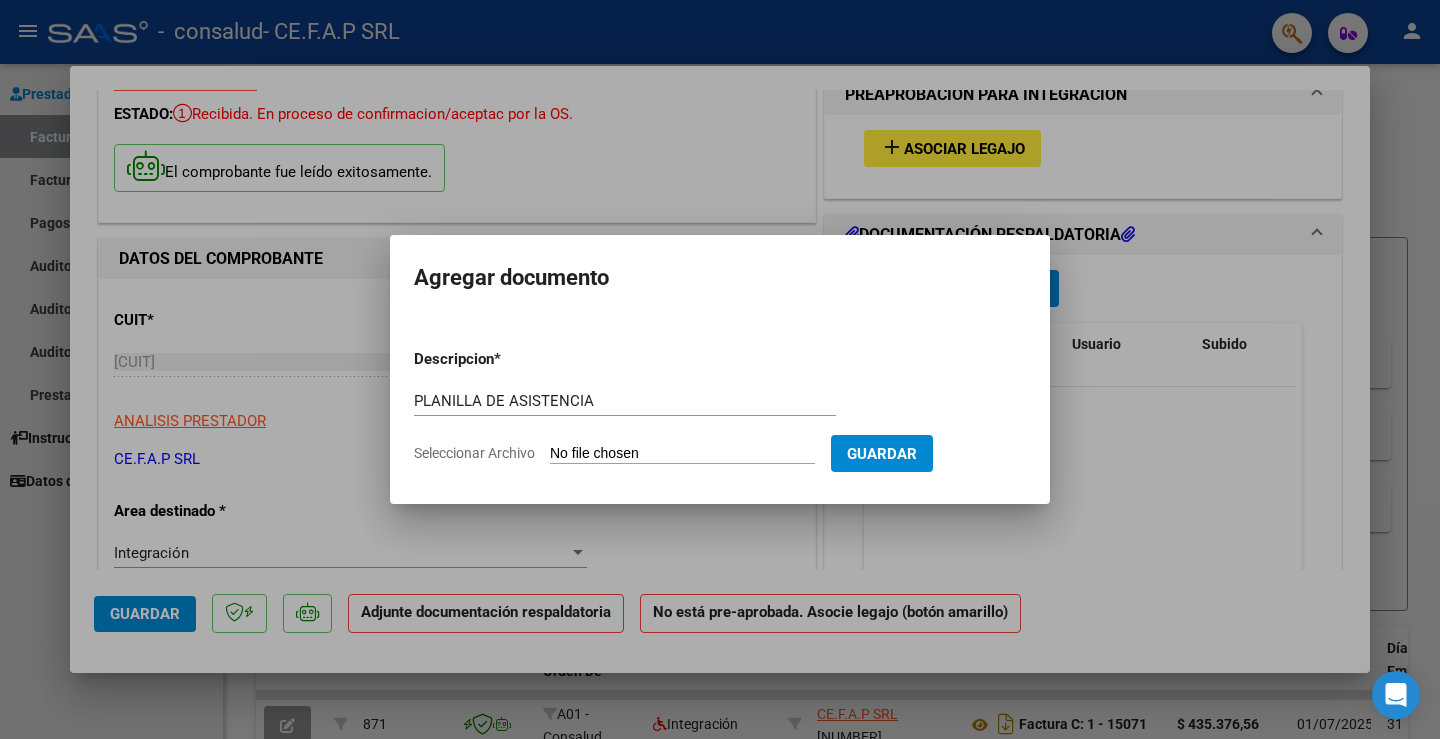 click on "Seleccionar Archivo" at bounding box center (682, 454) 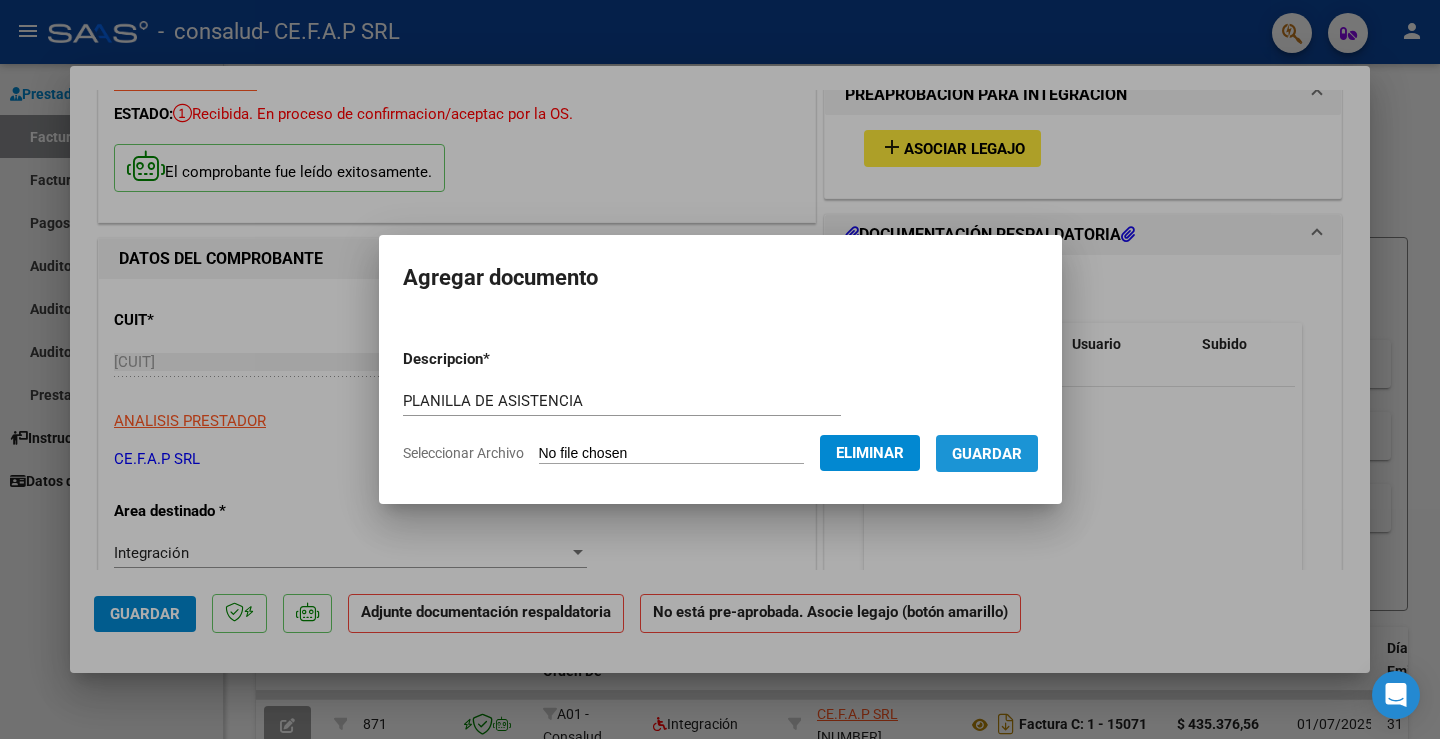 click on "Guardar" at bounding box center (987, 454) 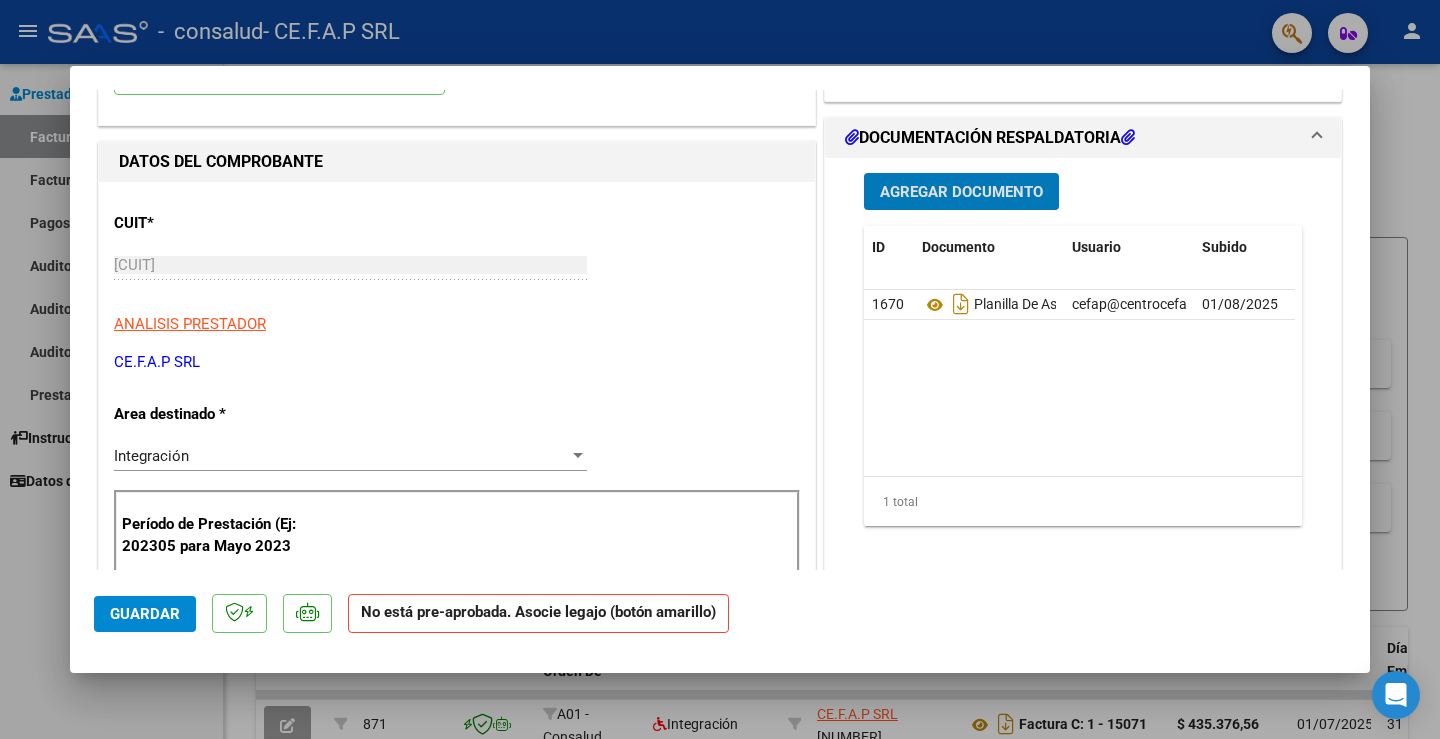 scroll, scrollTop: 0, scrollLeft: 0, axis: both 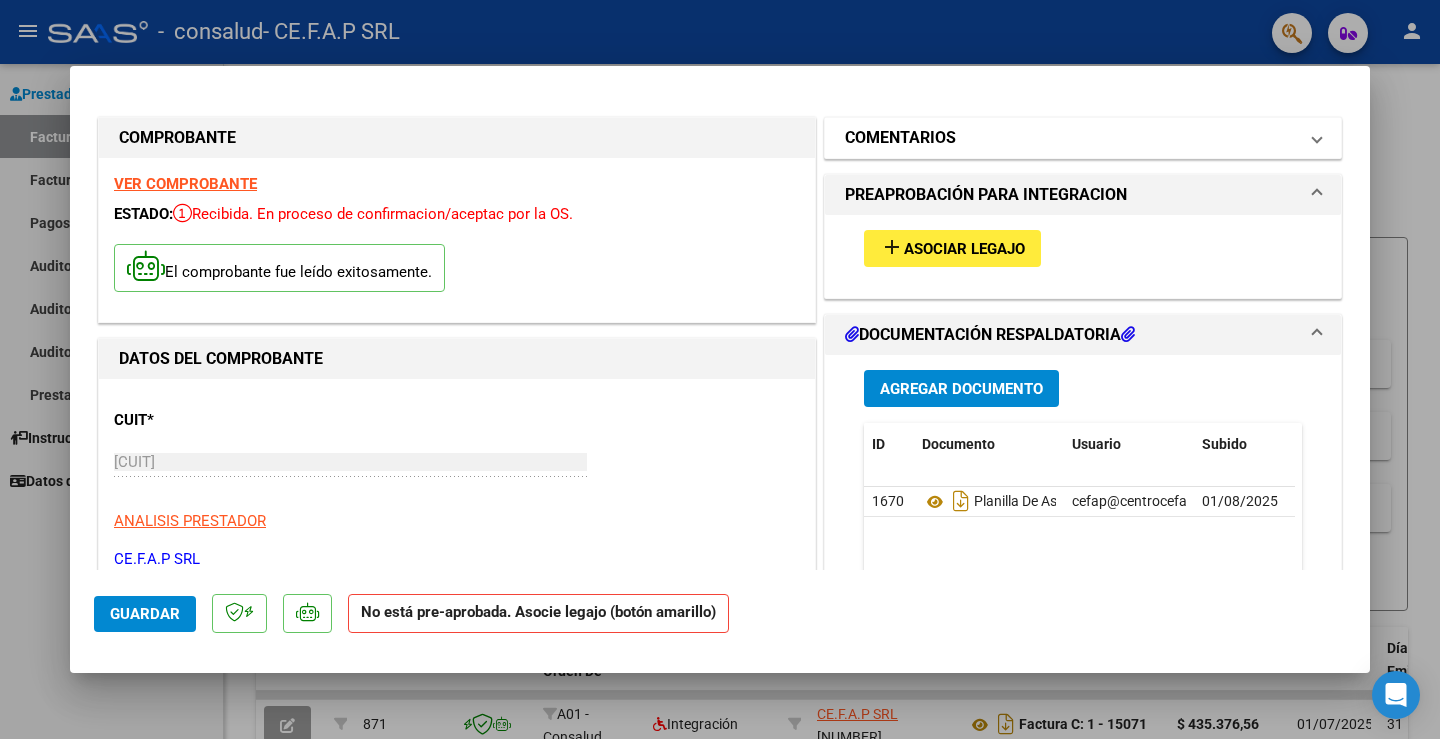 click at bounding box center (1317, 138) 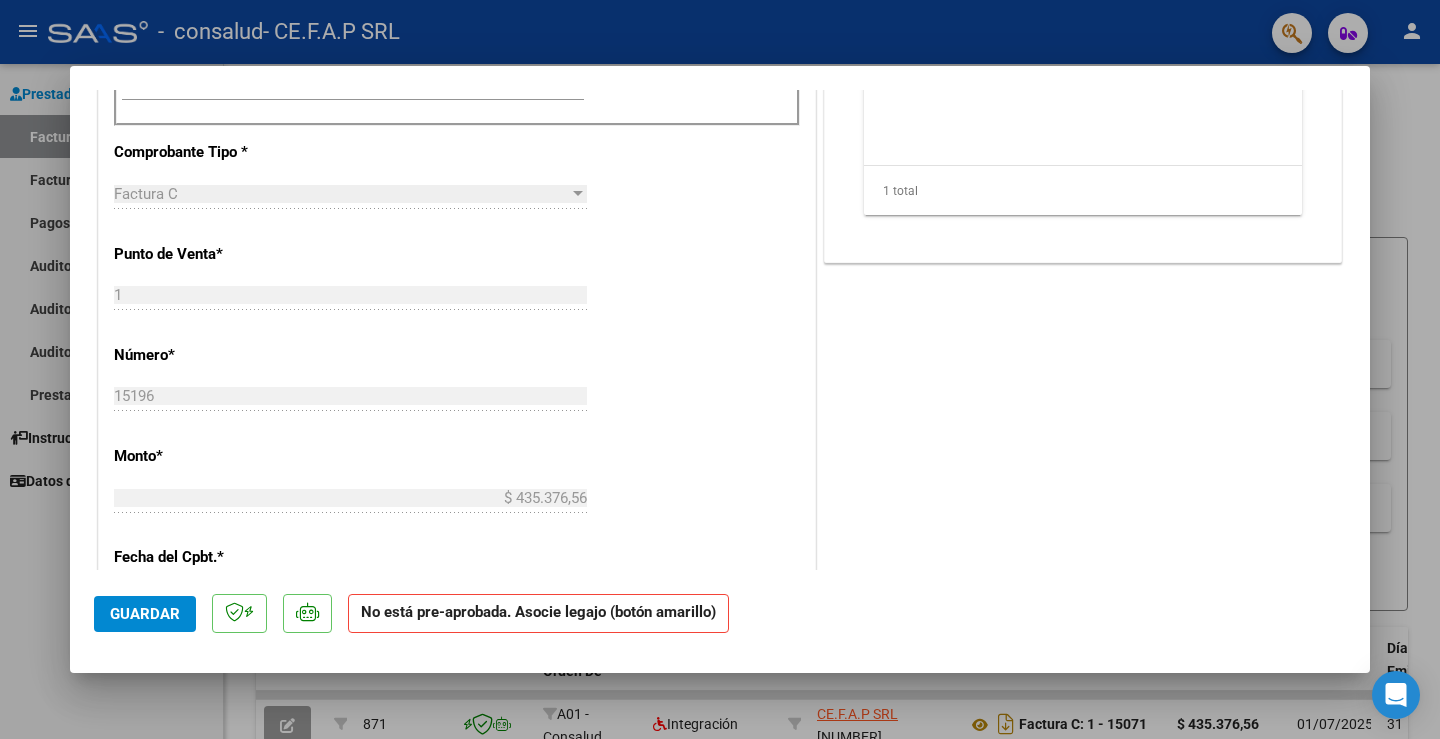 scroll, scrollTop: 1258, scrollLeft: 0, axis: vertical 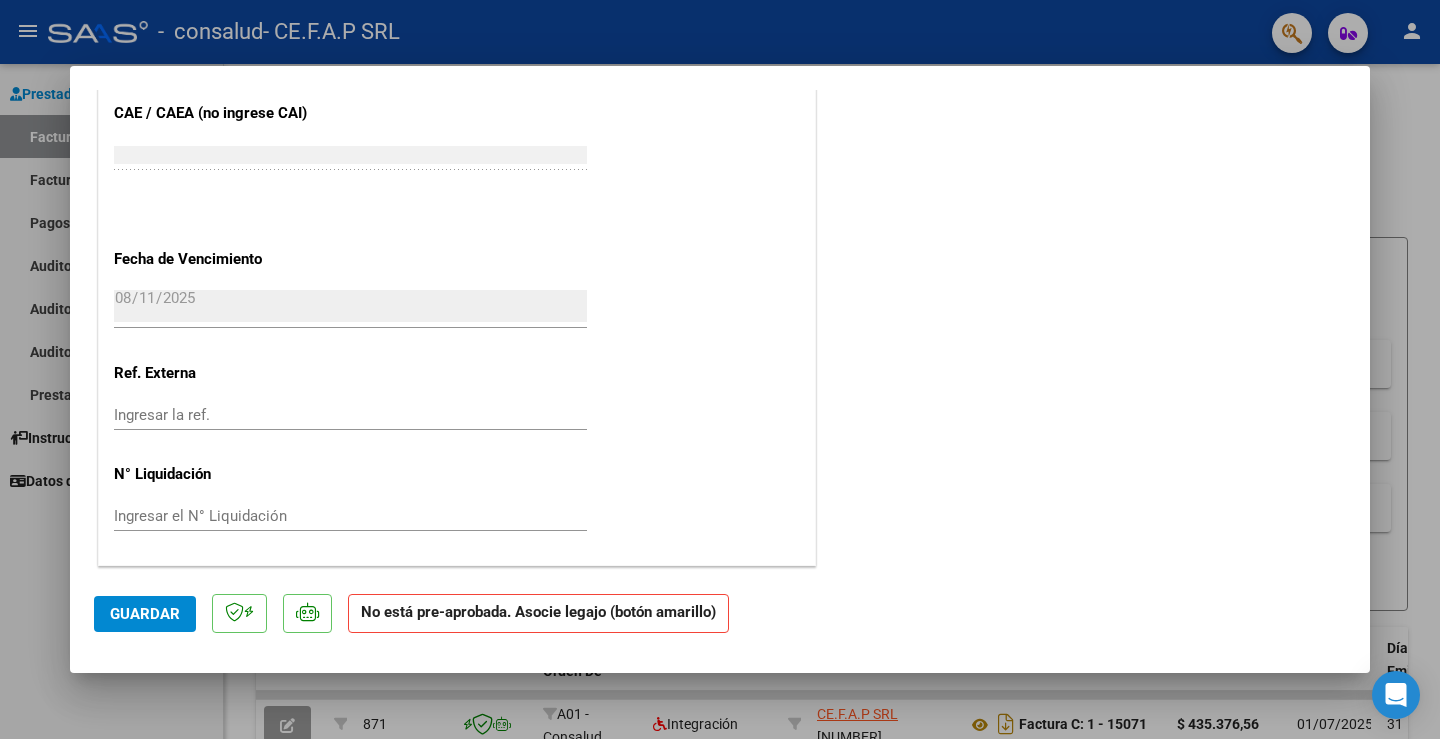 click on "Guardar" 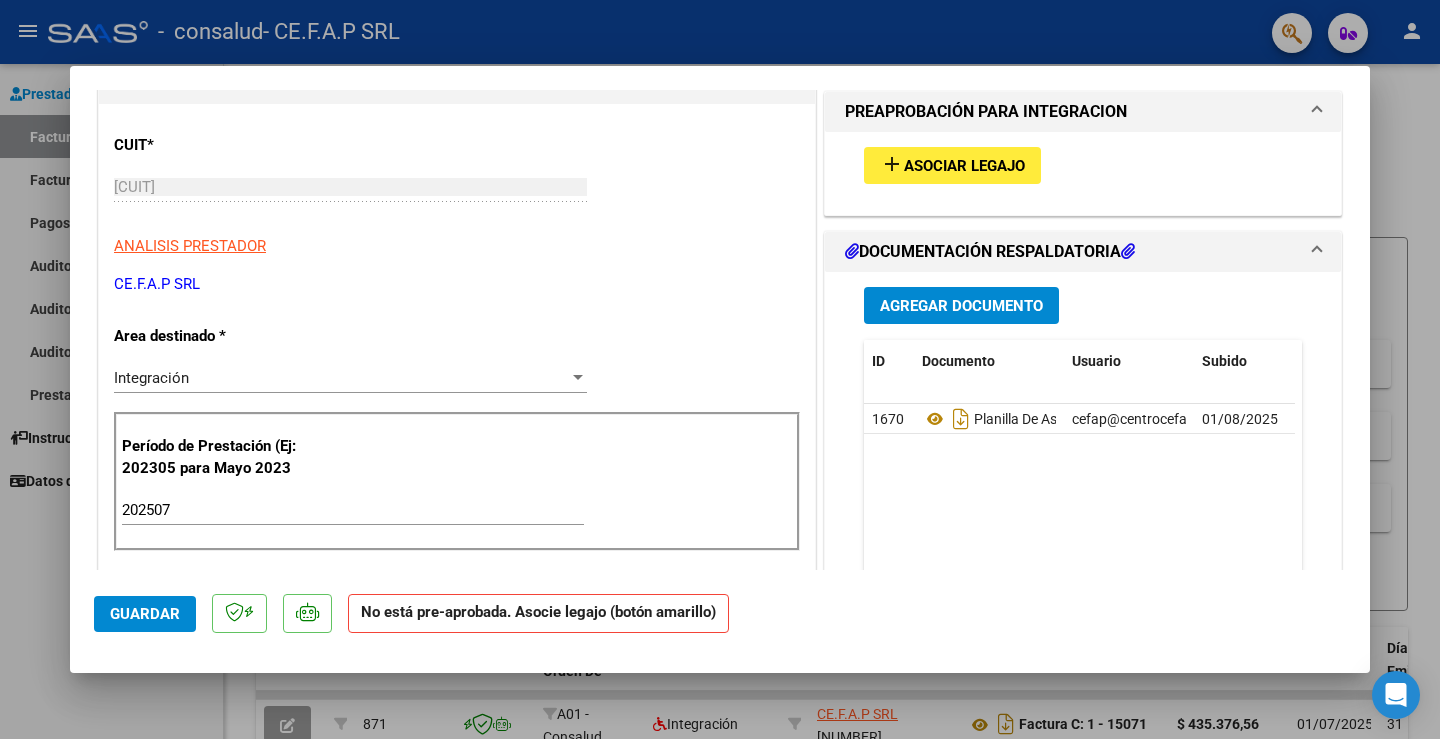scroll, scrollTop: 258, scrollLeft: 0, axis: vertical 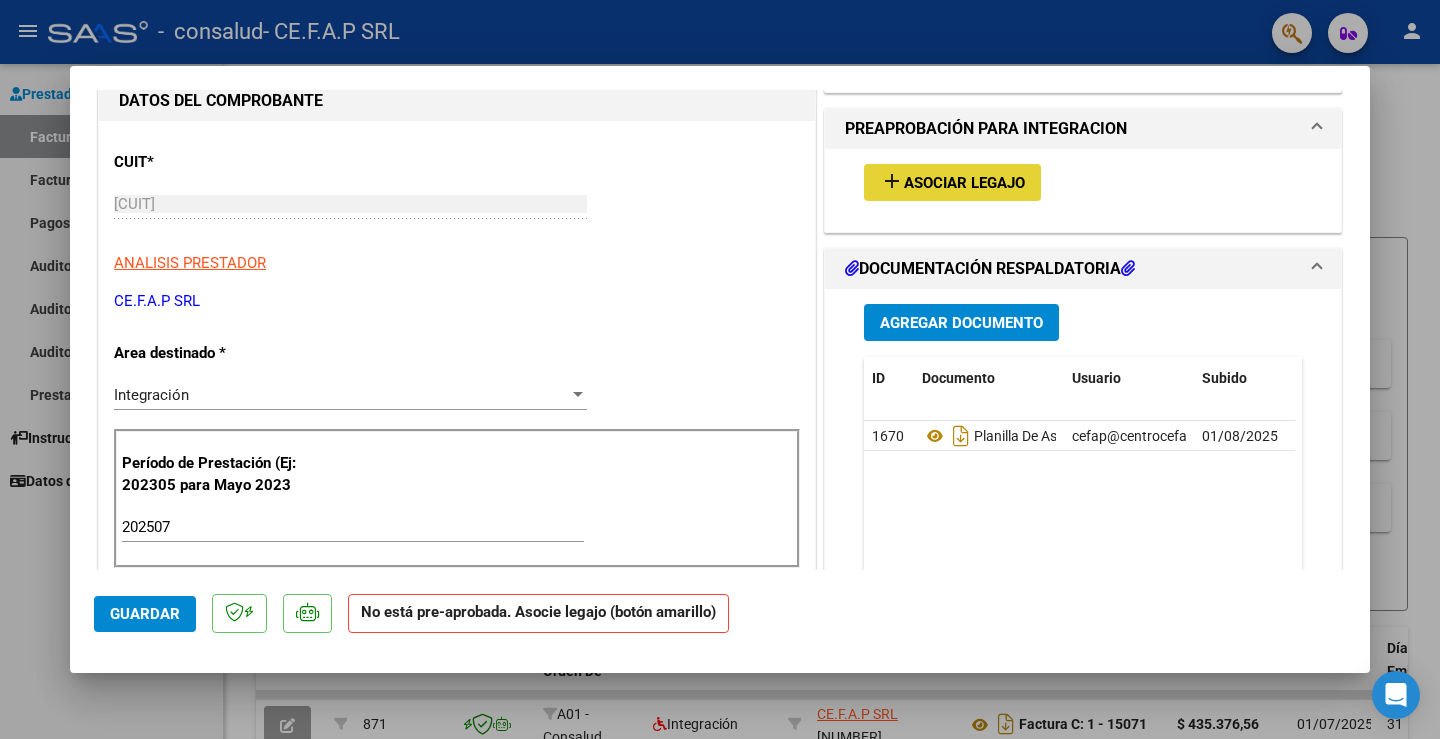 click on "Asociar Legajo" at bounding box center (964, 183) 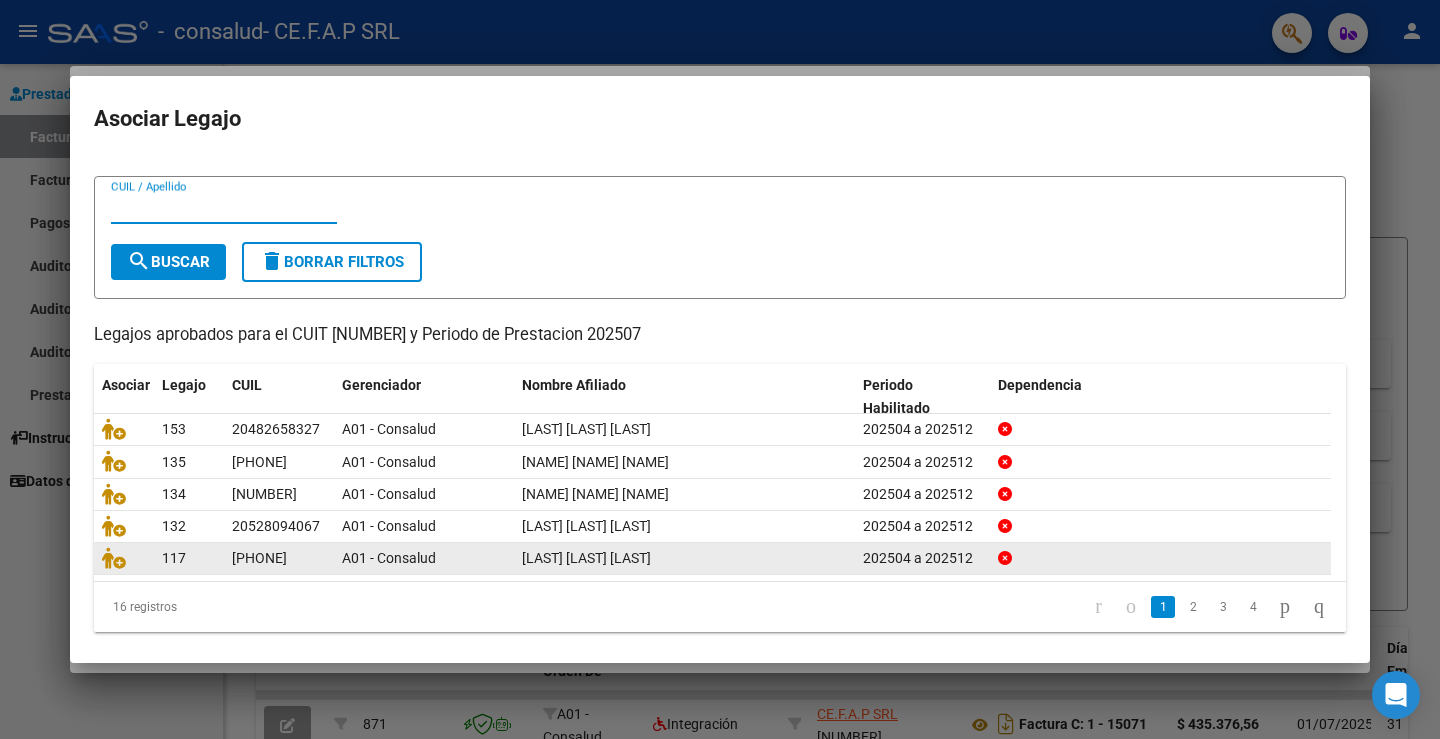 scroll, scrollTop: 45, scrollLeft: 0, axis: vertical 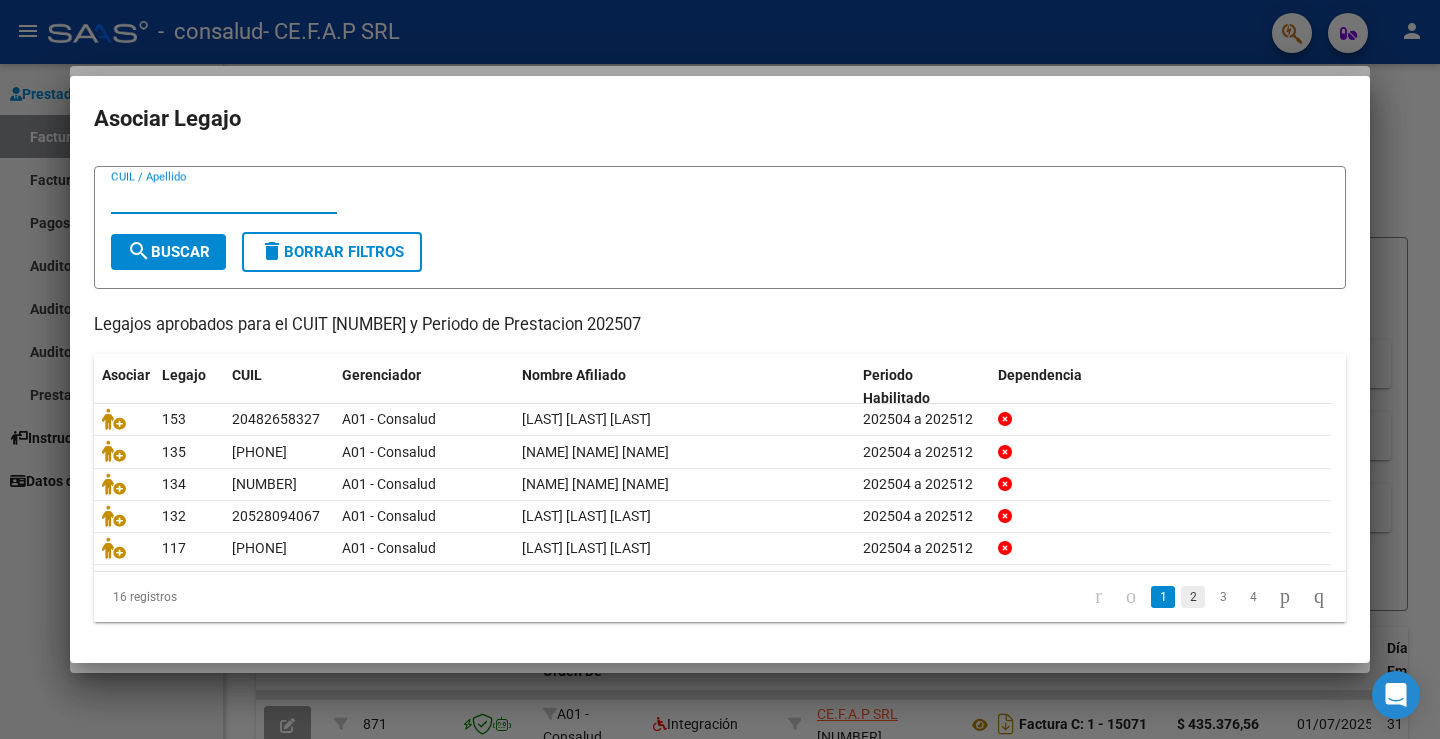 click on "2" 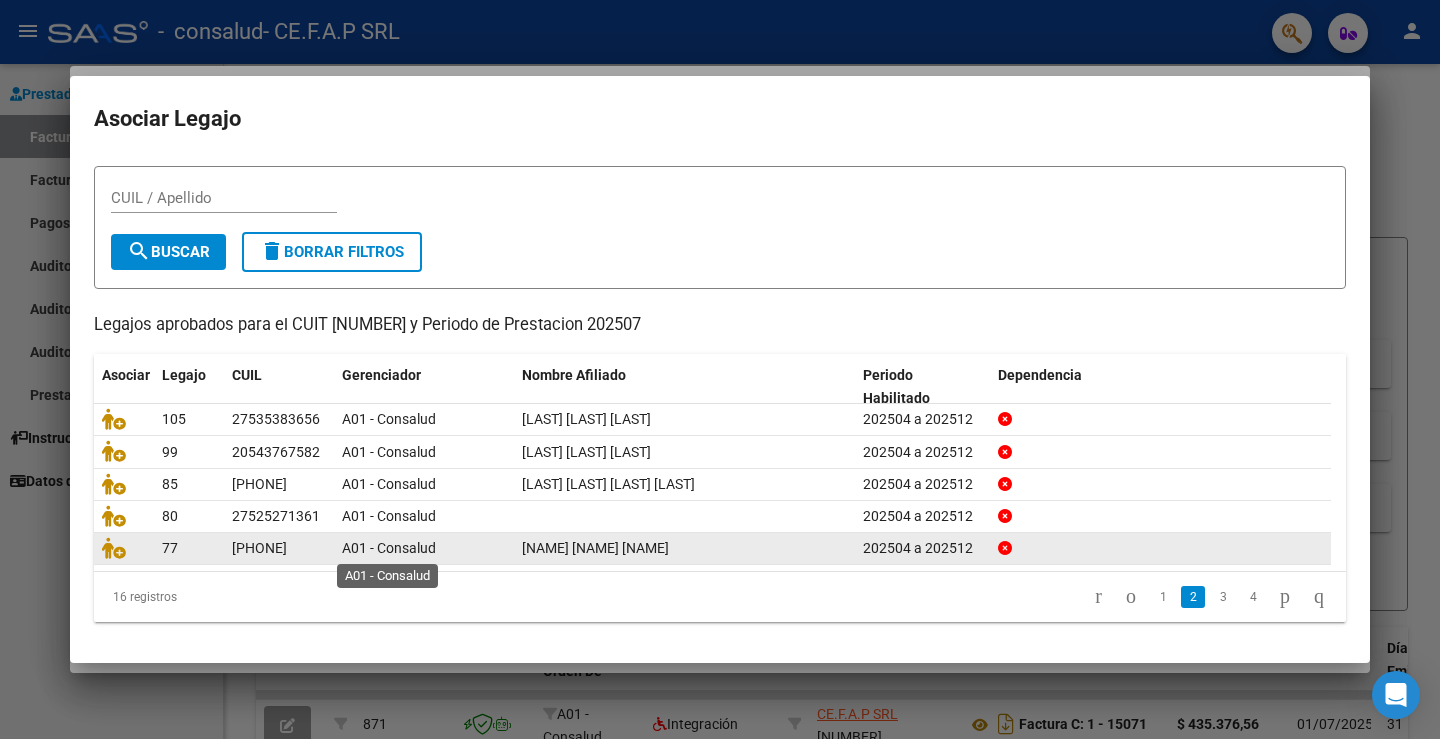 click on "A01 - Consalud" 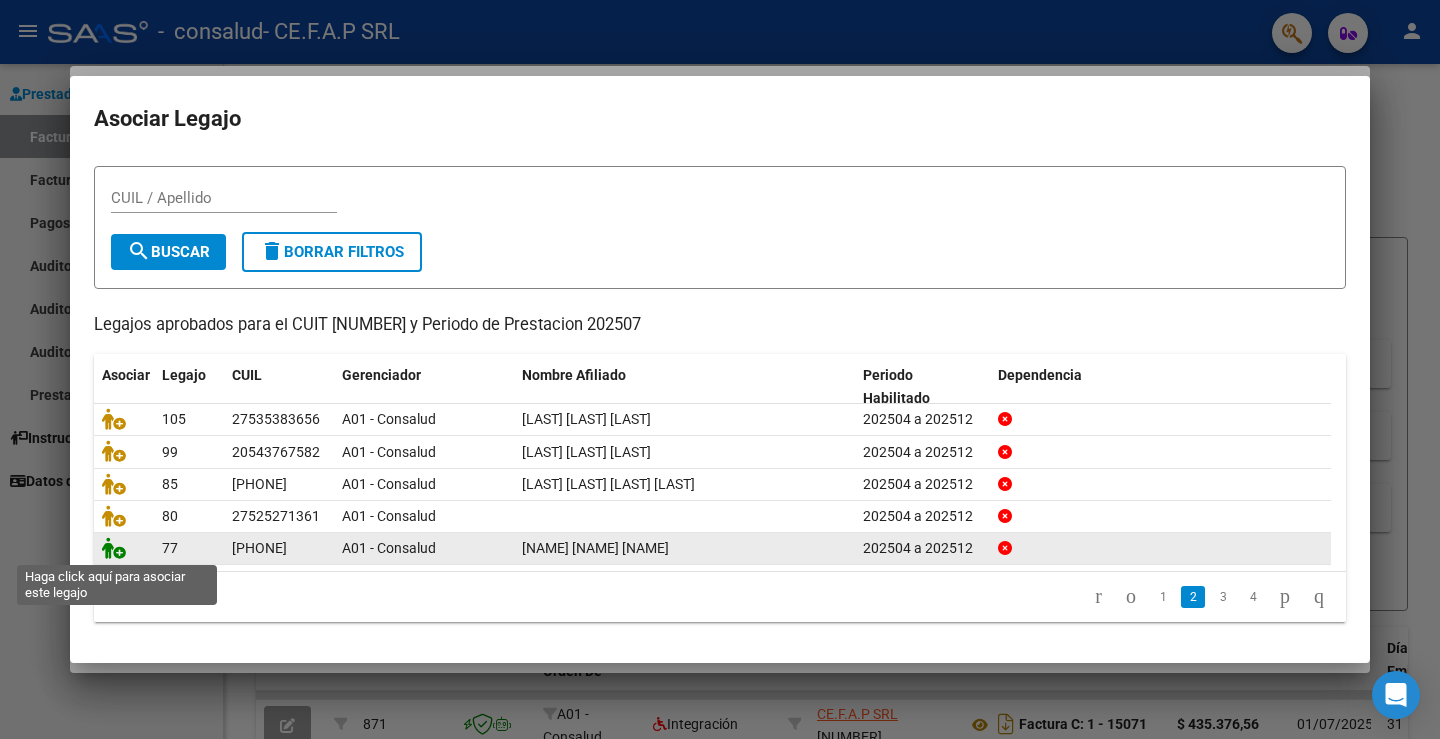 click 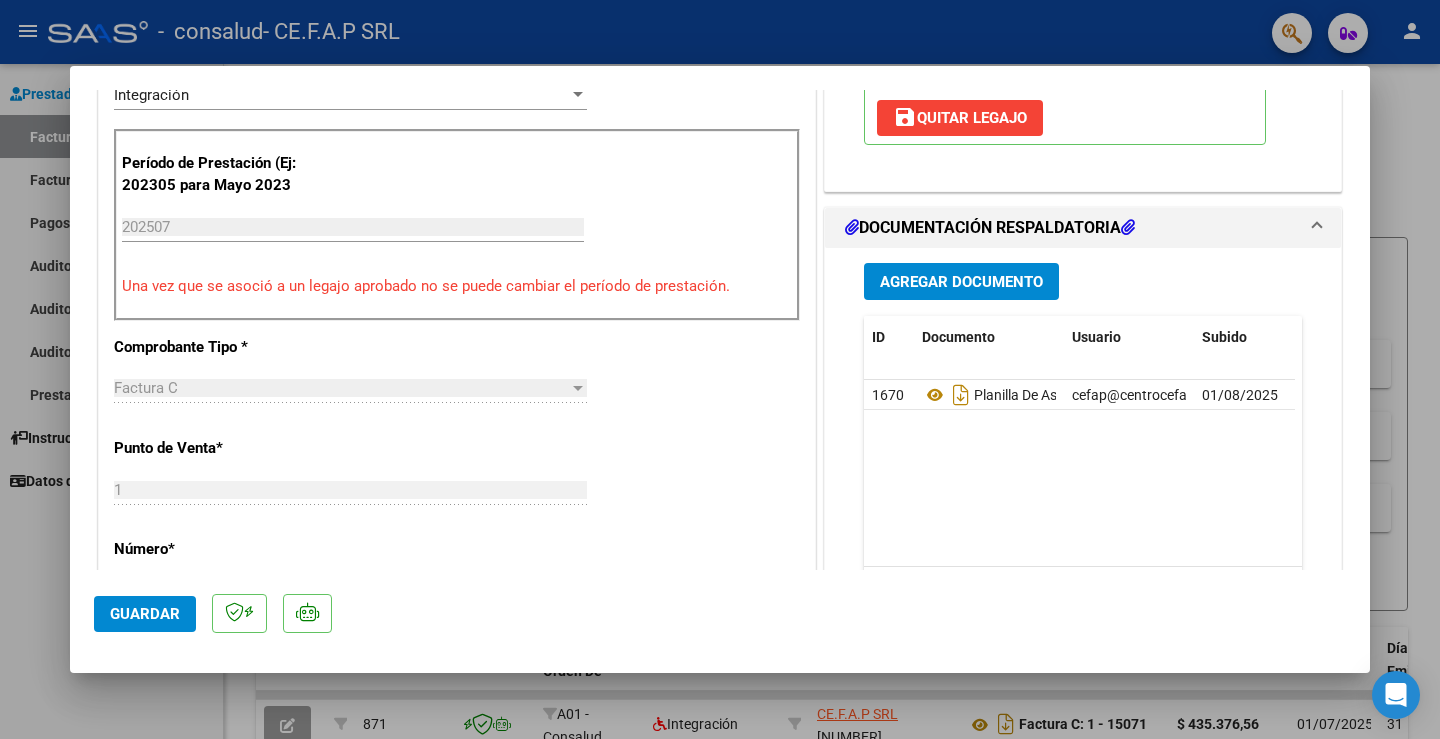 scroll, scrollTop: 658, scrollLeft: 0, axis: vertical 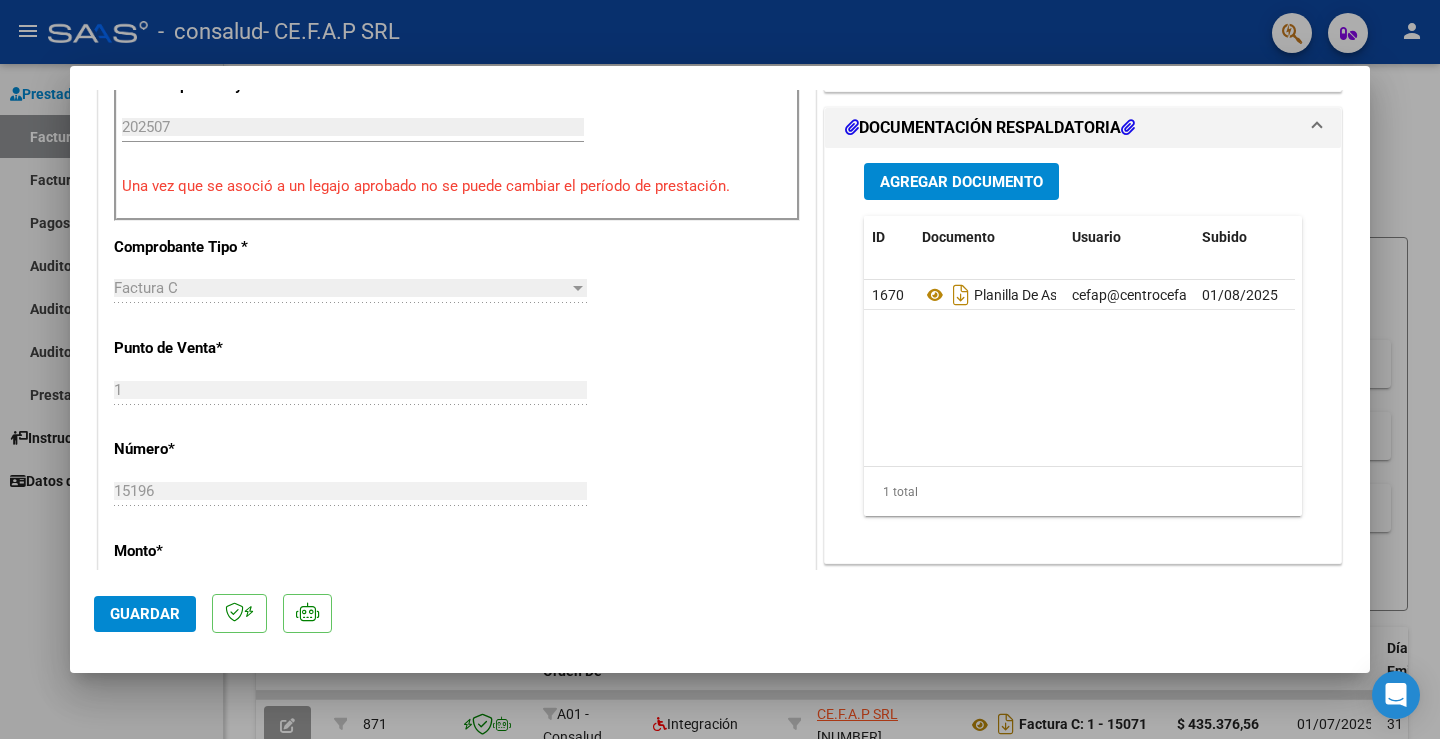 click on "Guardar" 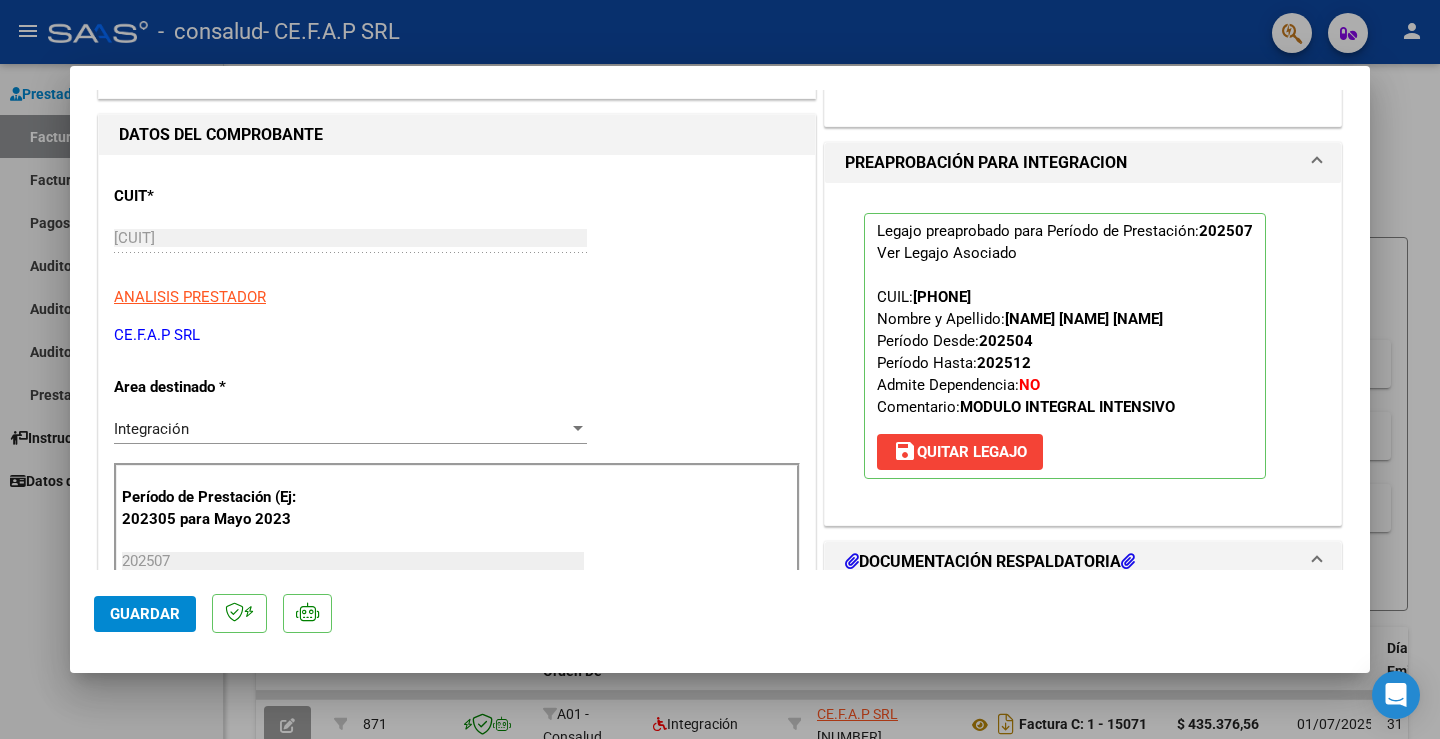 scroll, scrollTop: 0, scrollLeft: 0, axis: both 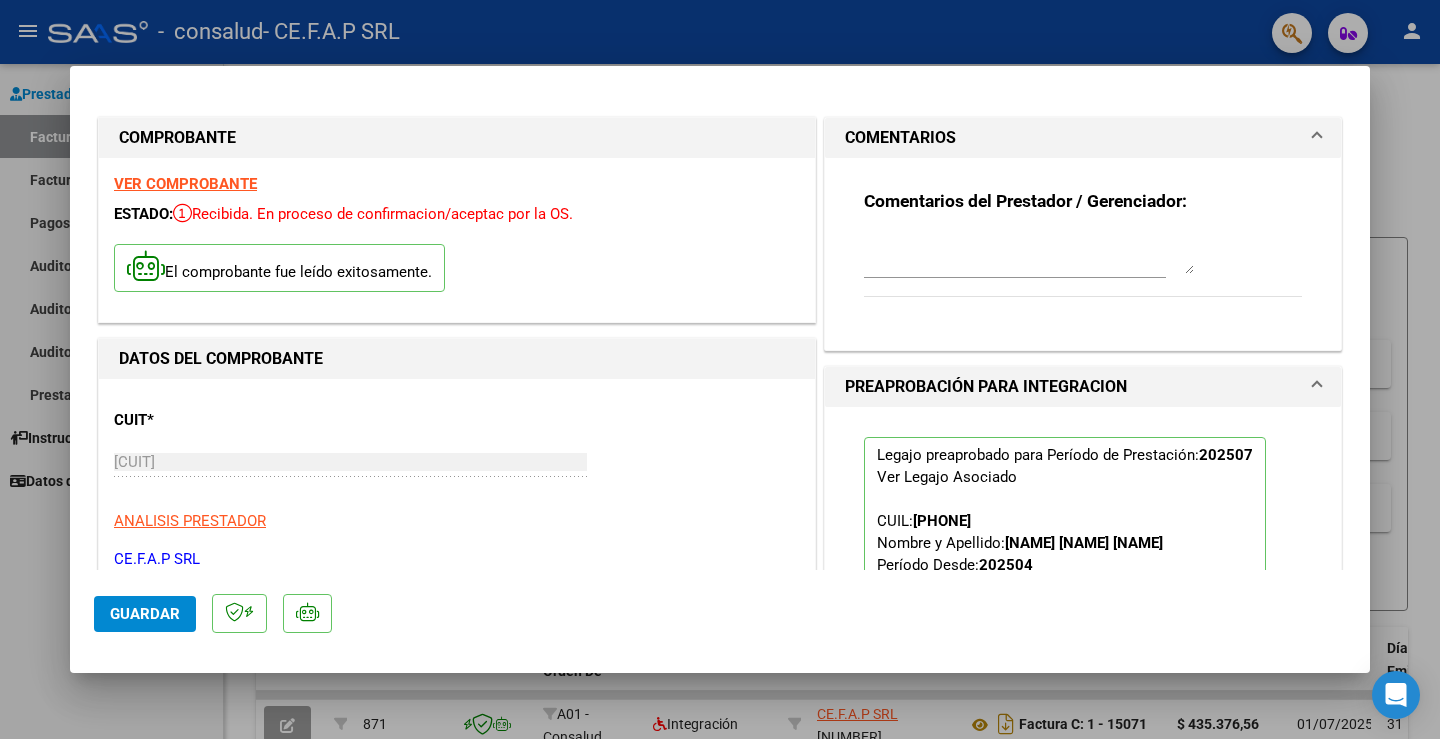 type 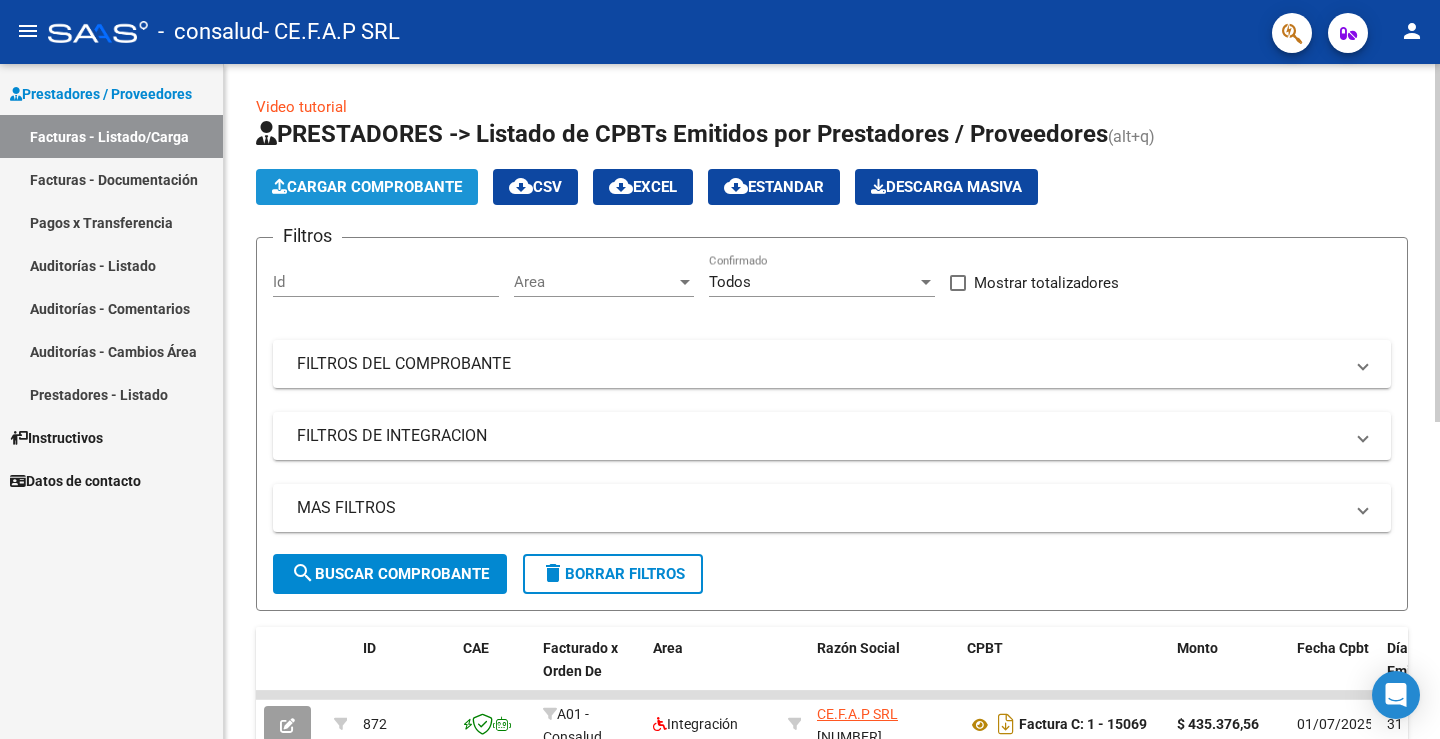 click on "Cargar Comprobante" 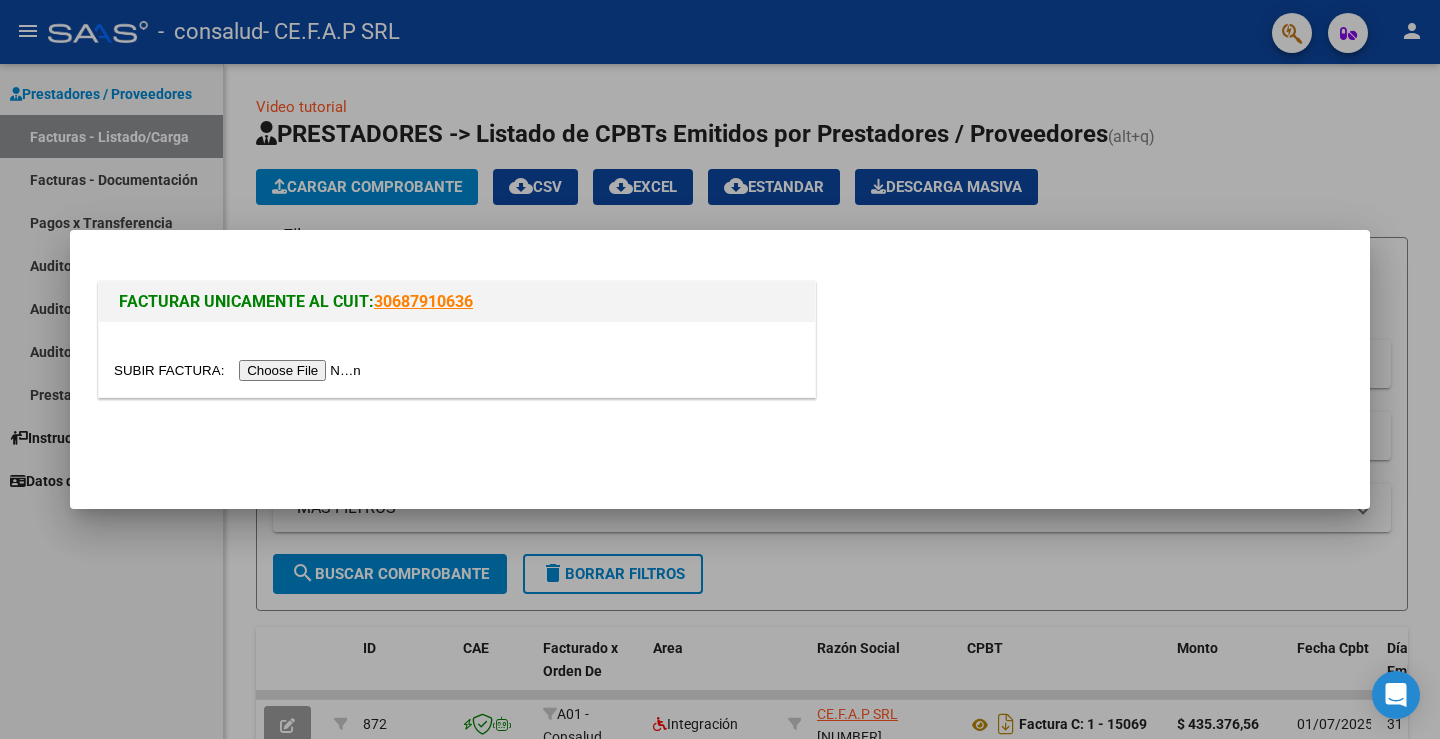 click at bounding box center (240, 370) 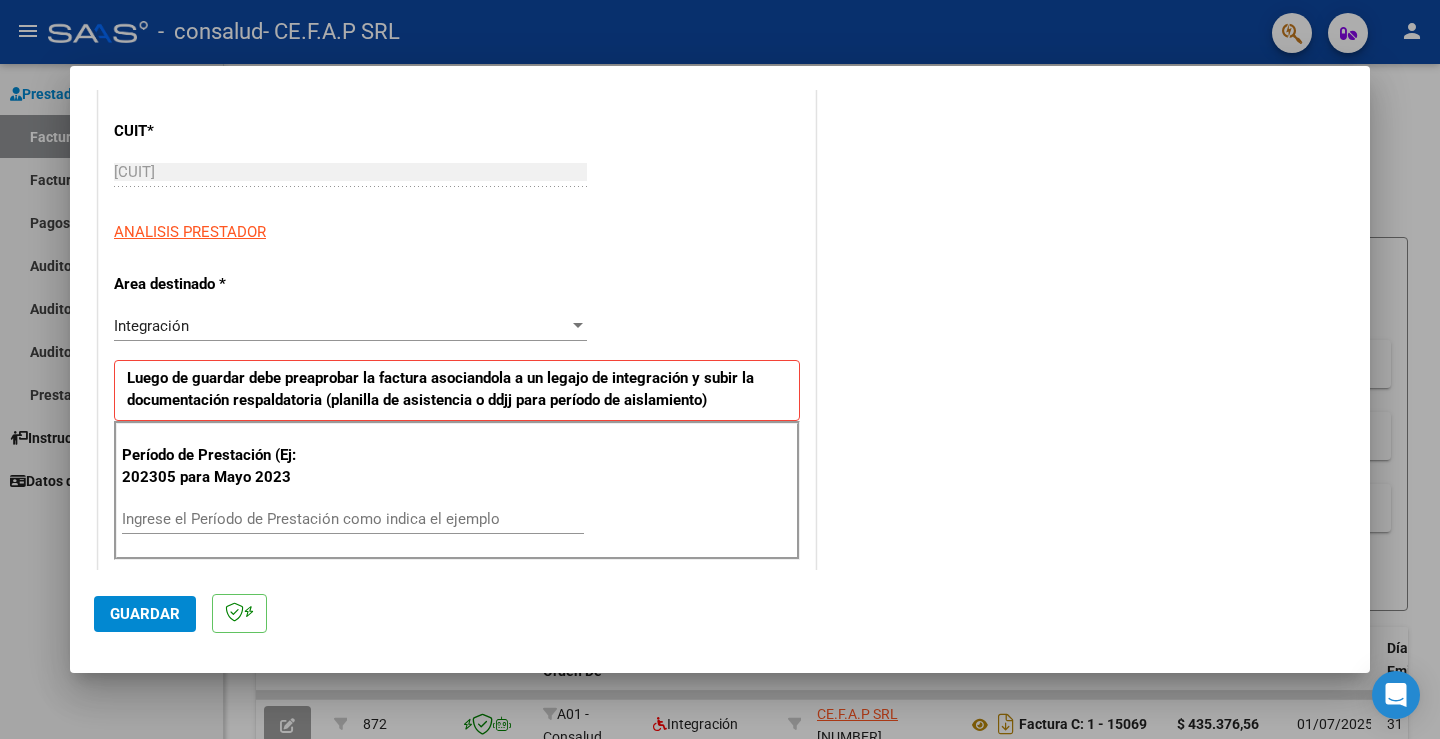 scroll, scrollTop: 300, scrollLeft: 0, axis: vertical 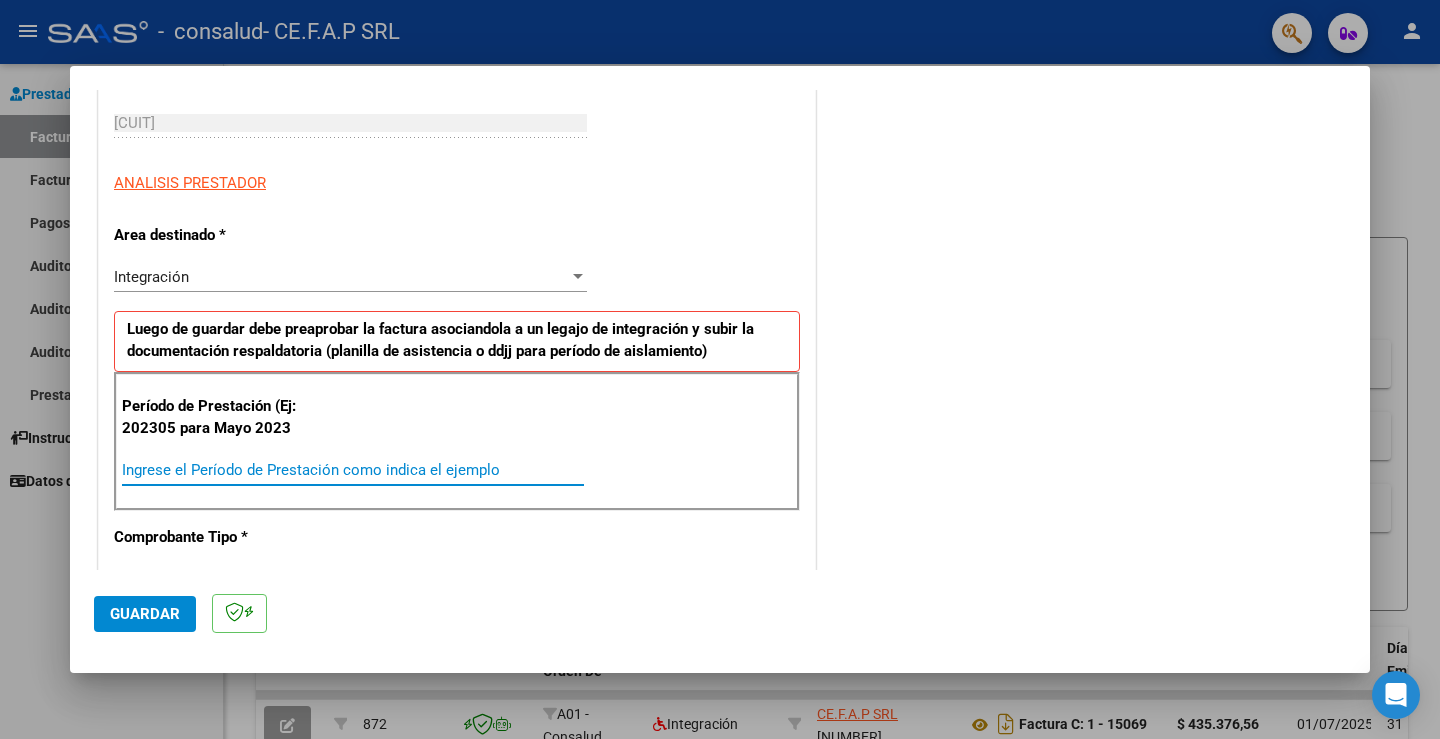 click on "Ingrese el Período de Prestación como indica el ejemplo" at bounding box center [353, 470] 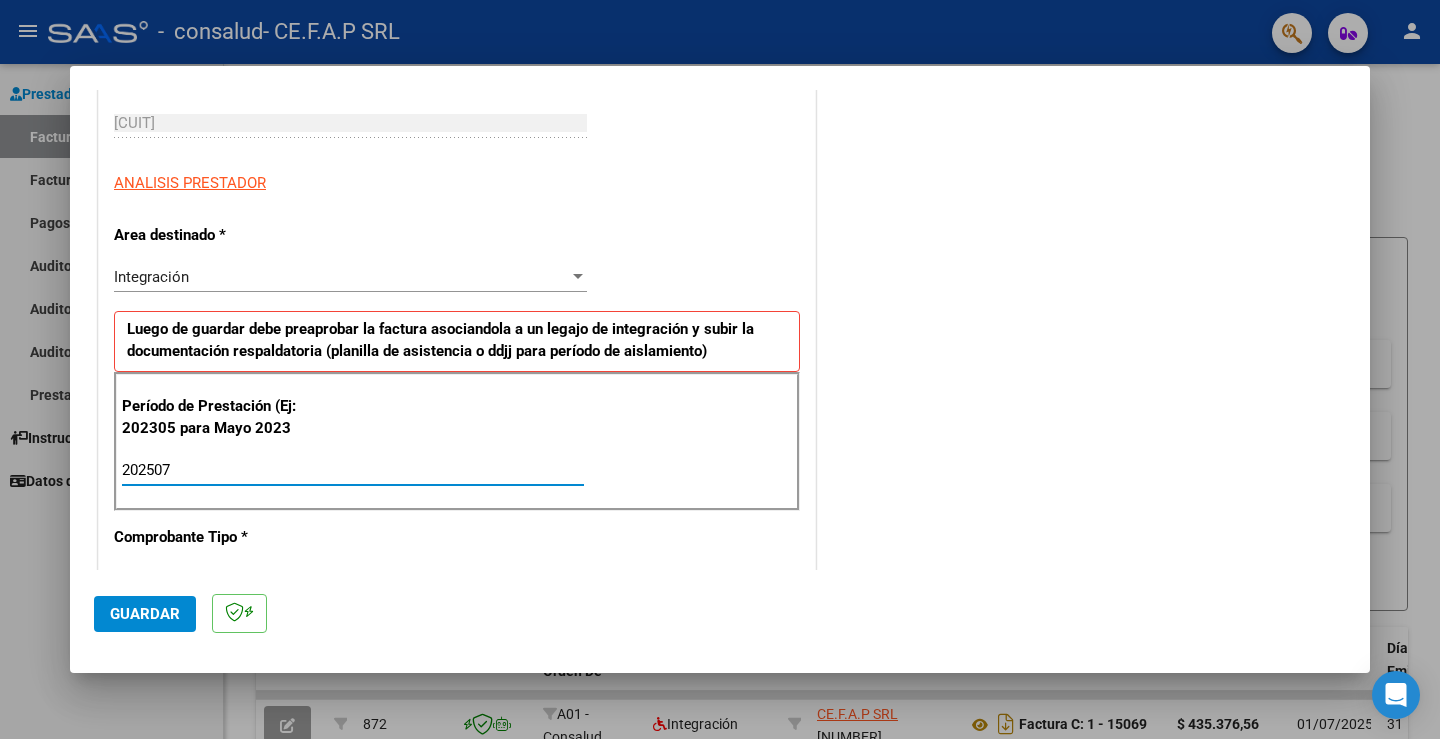 type on "202507" 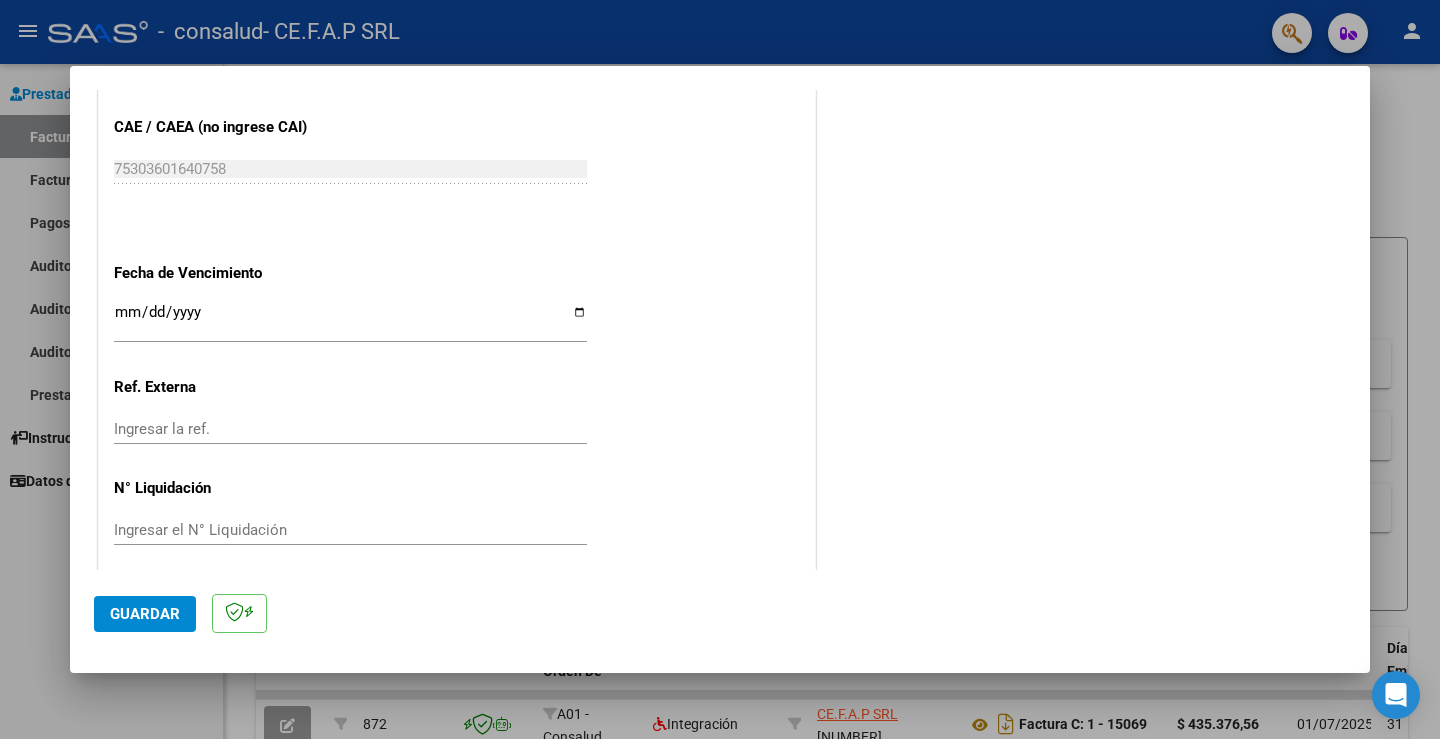 scroll, scrollTop: 1243, scrollLeft: 0, axis: vertical 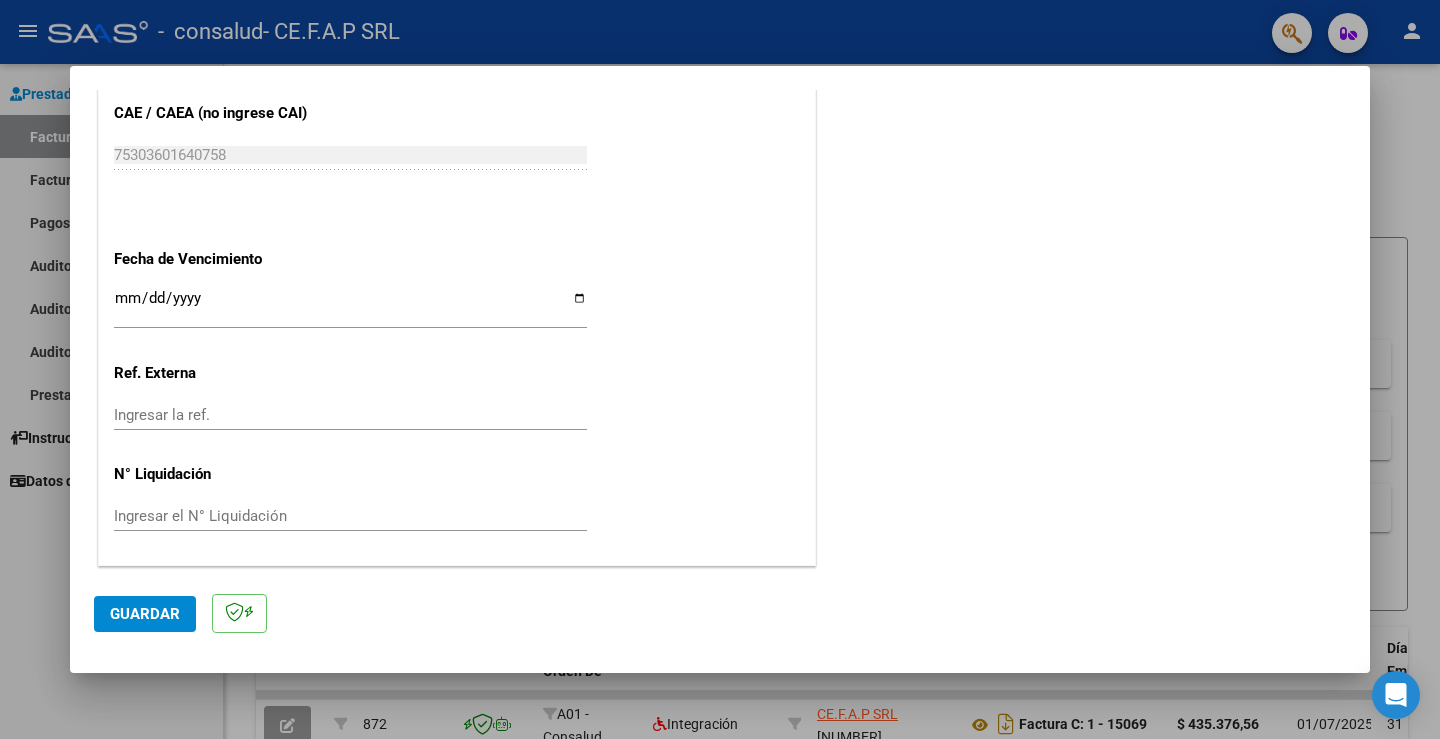 click on "Ingresar la fecha" at bounding box center (350, 306) 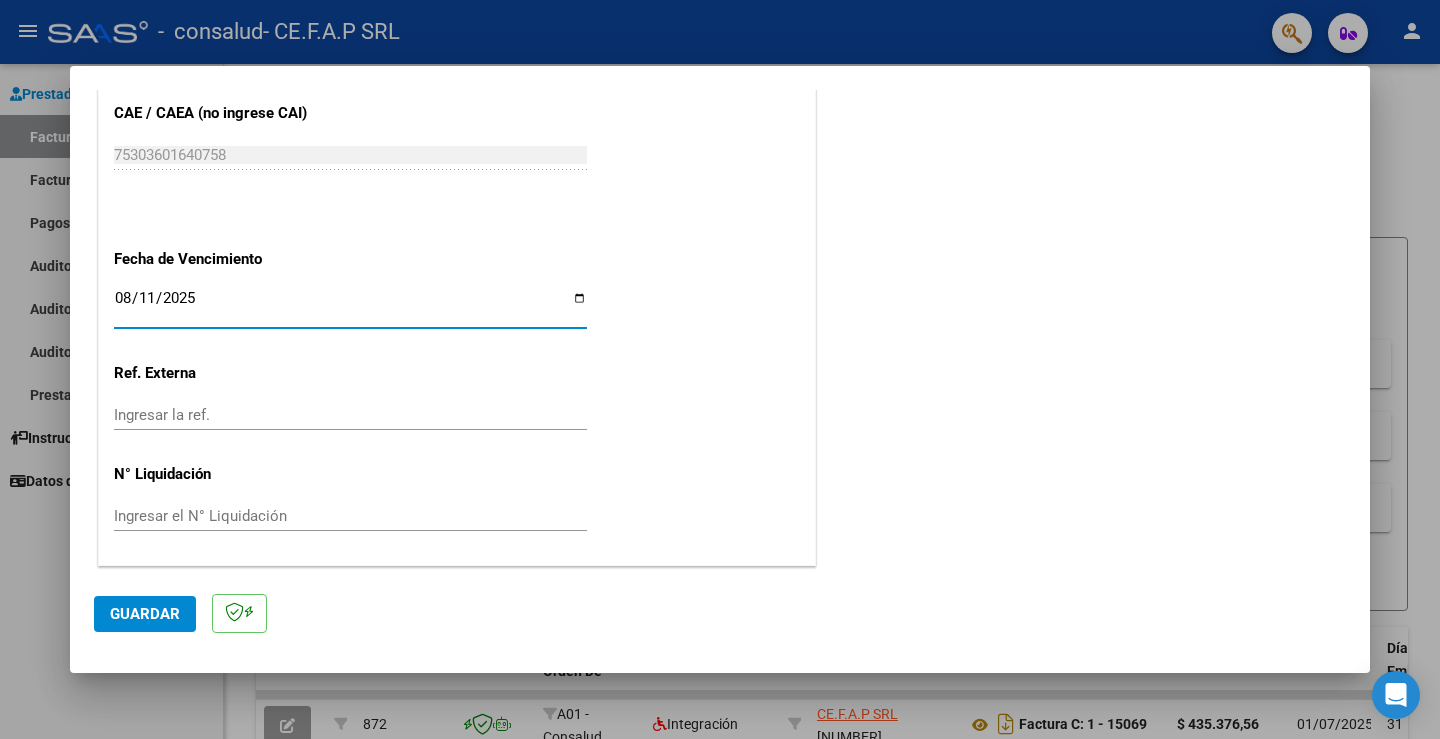 type on "2025-08-11" 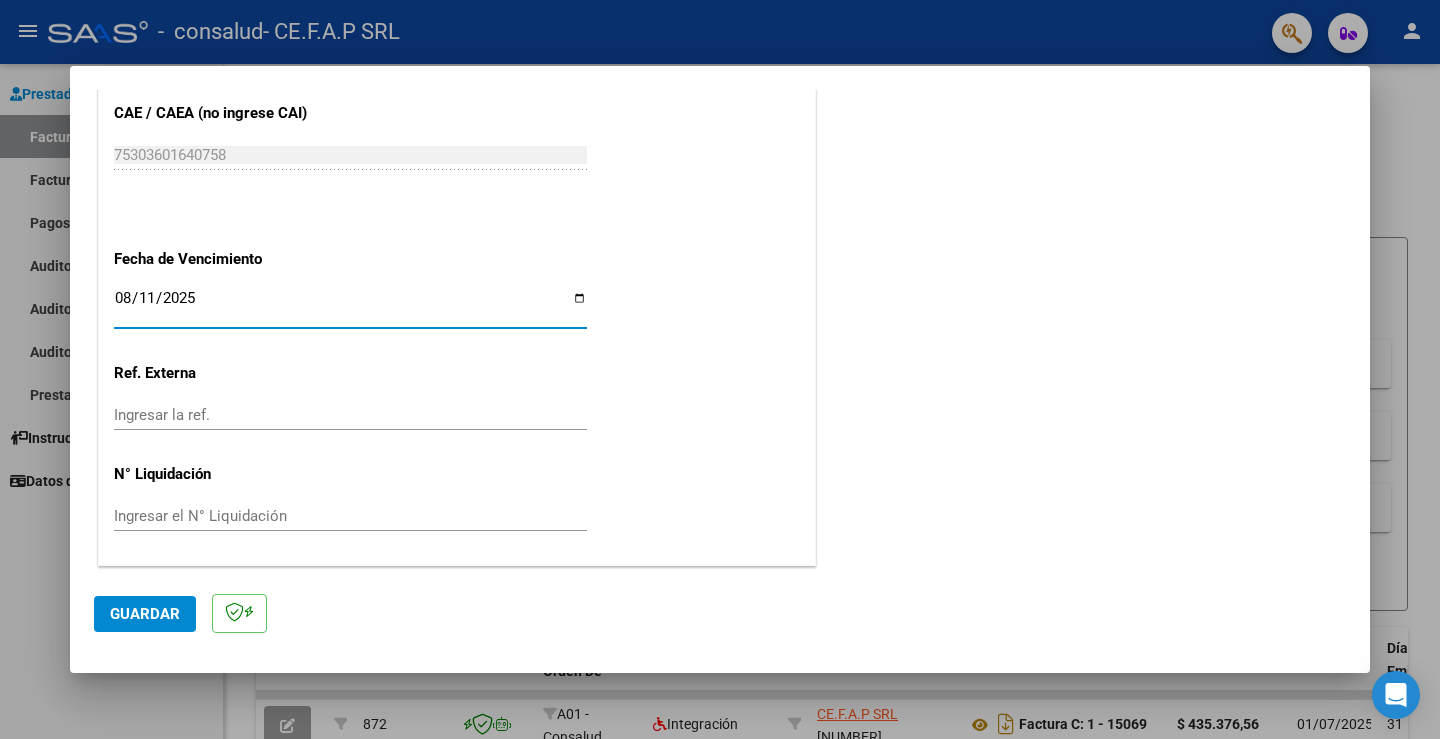 click on "Guardar" 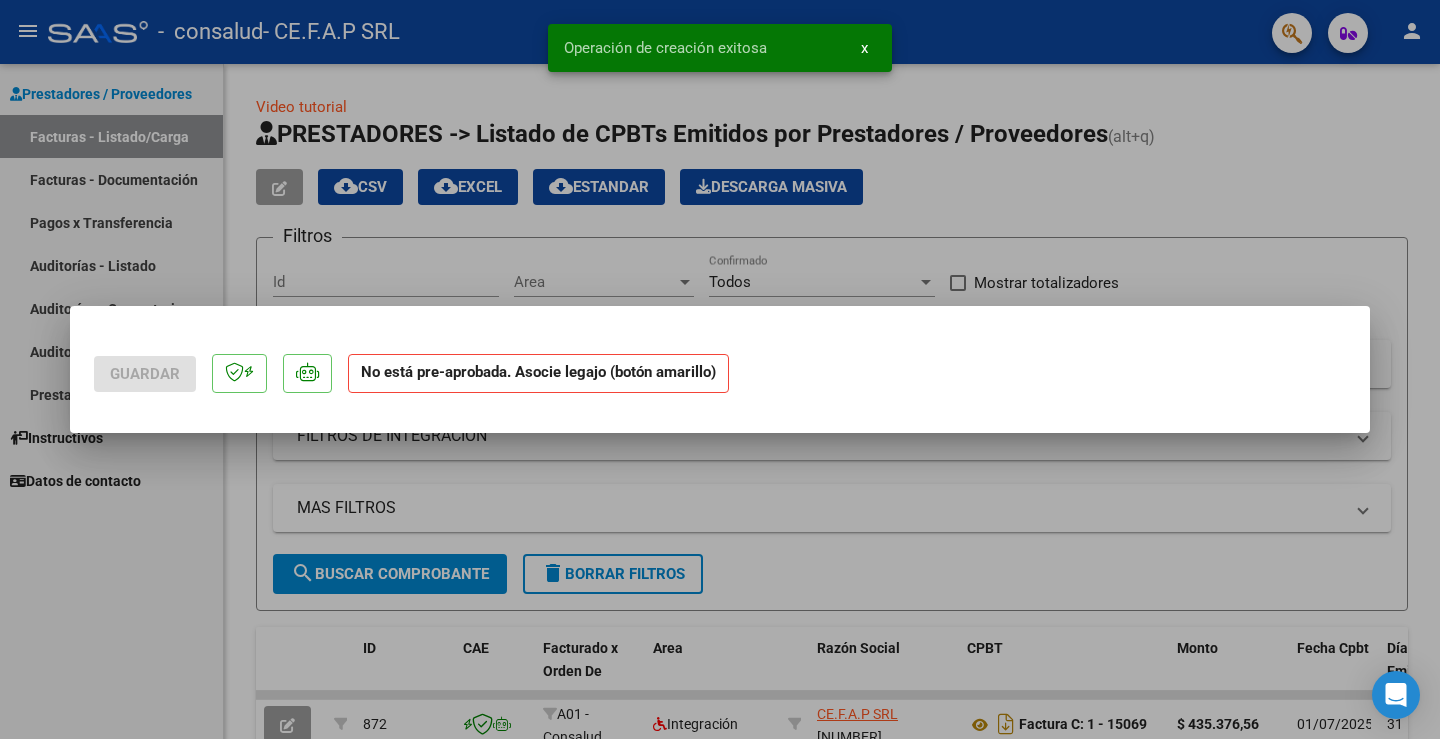 scroll, scrollTop: 0, scrollLeft: 0, axis: both 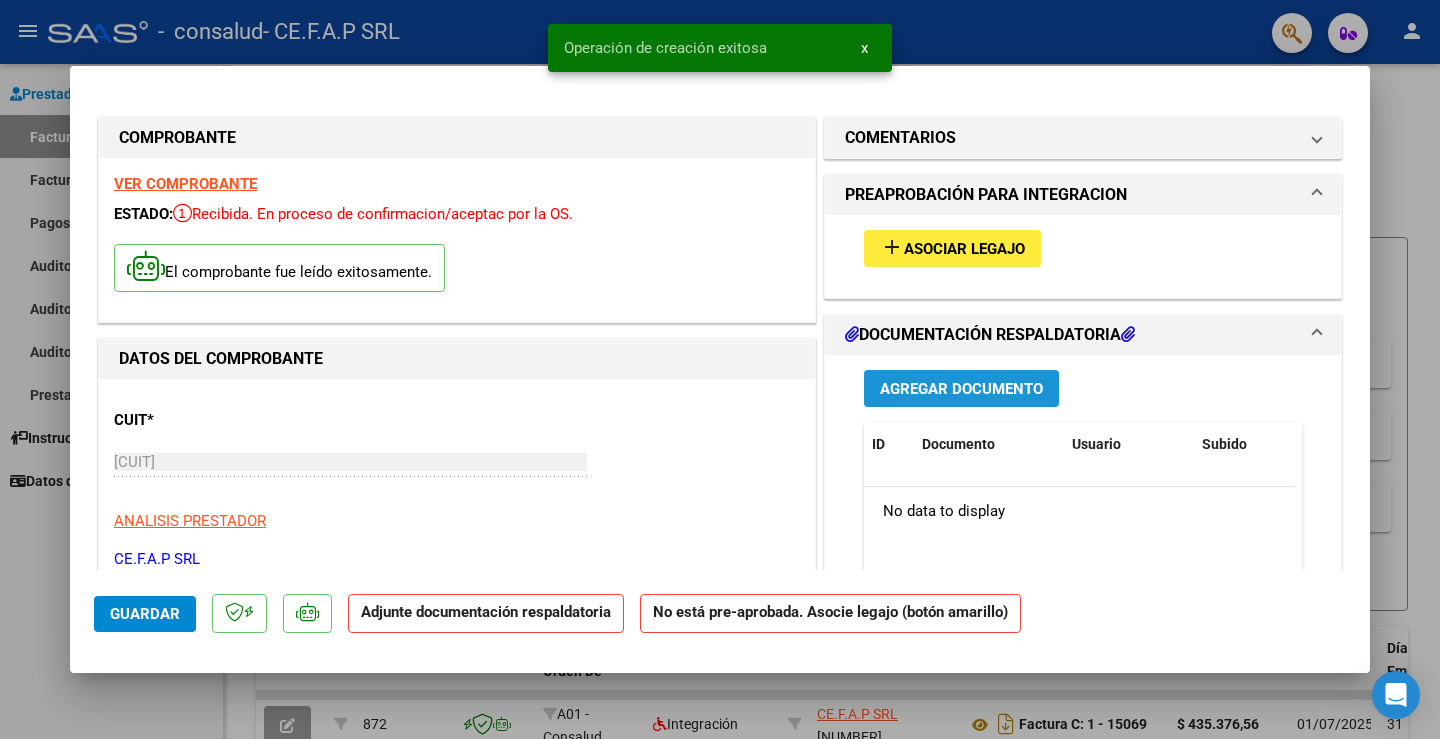 click on "Agregar Documento" at bounding box center (961, 389) 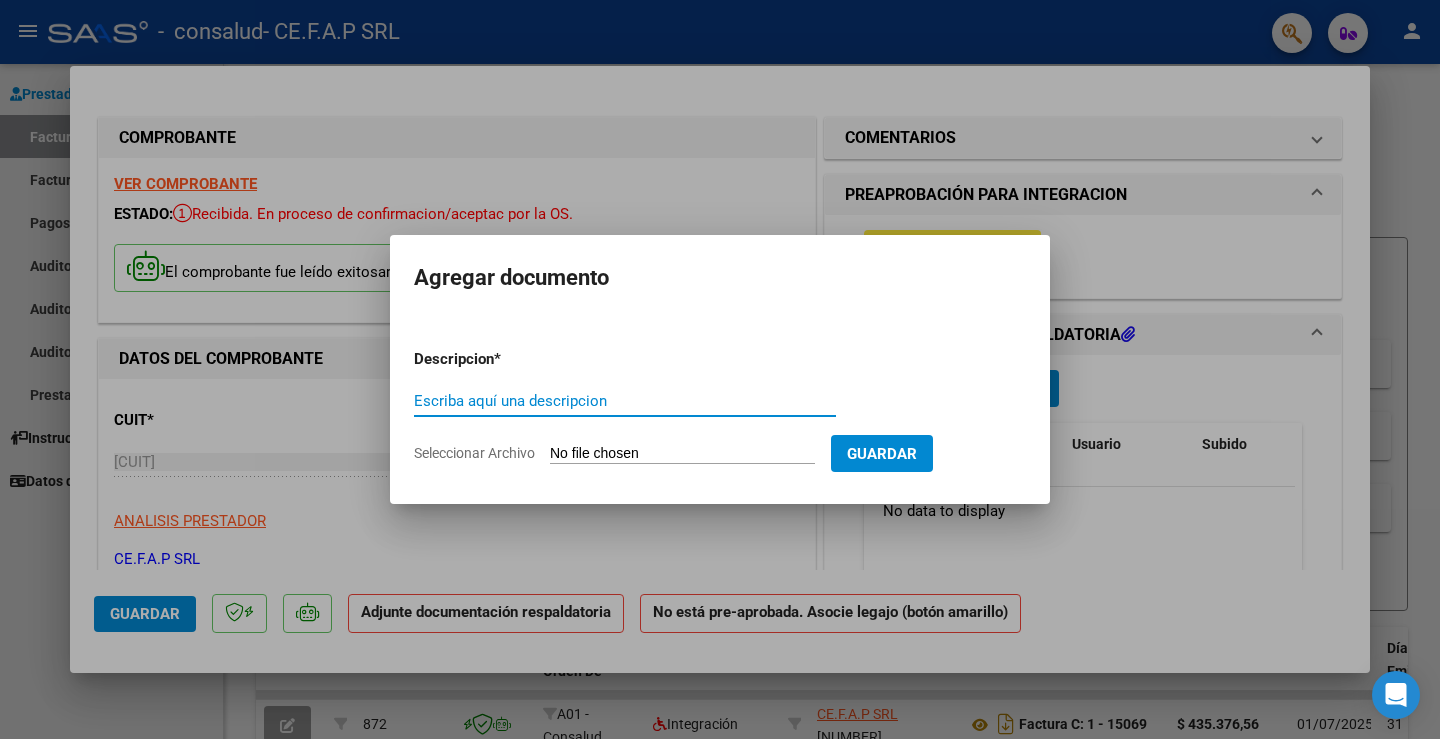 click on "Escriba aquí una descripcion" at bounding box center (625, 401) 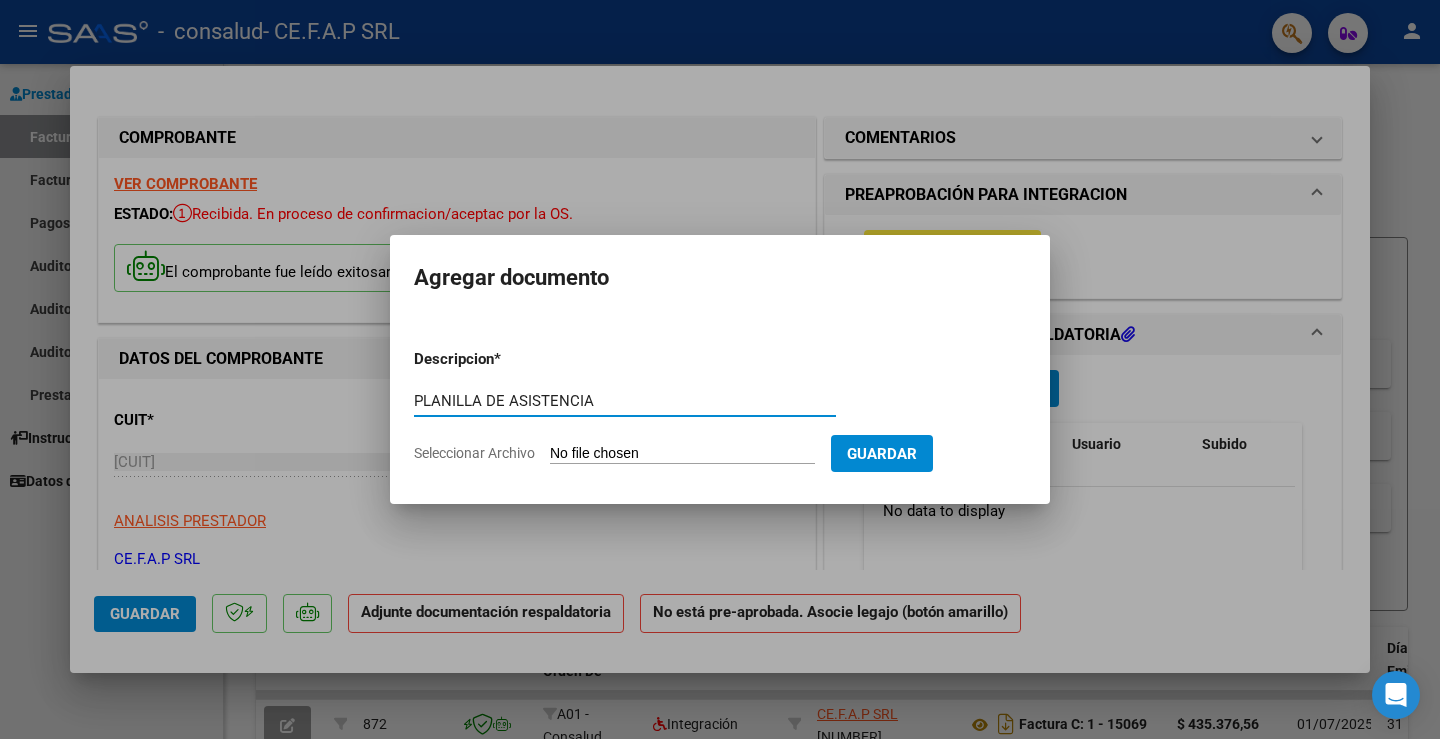 type on "PLANILLA DE ASISTENCIA" 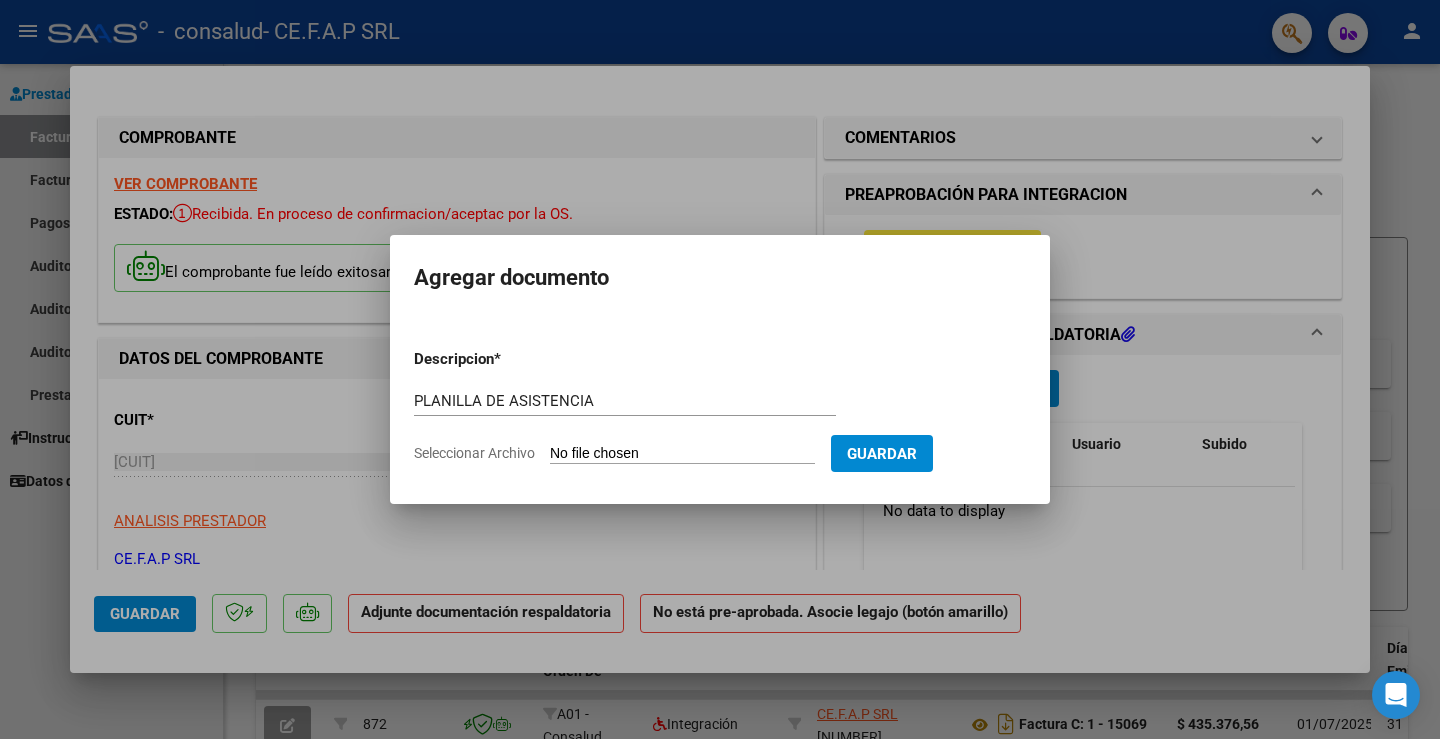 click on "Seleccionar Archivo" at bounding box center [682, 454] 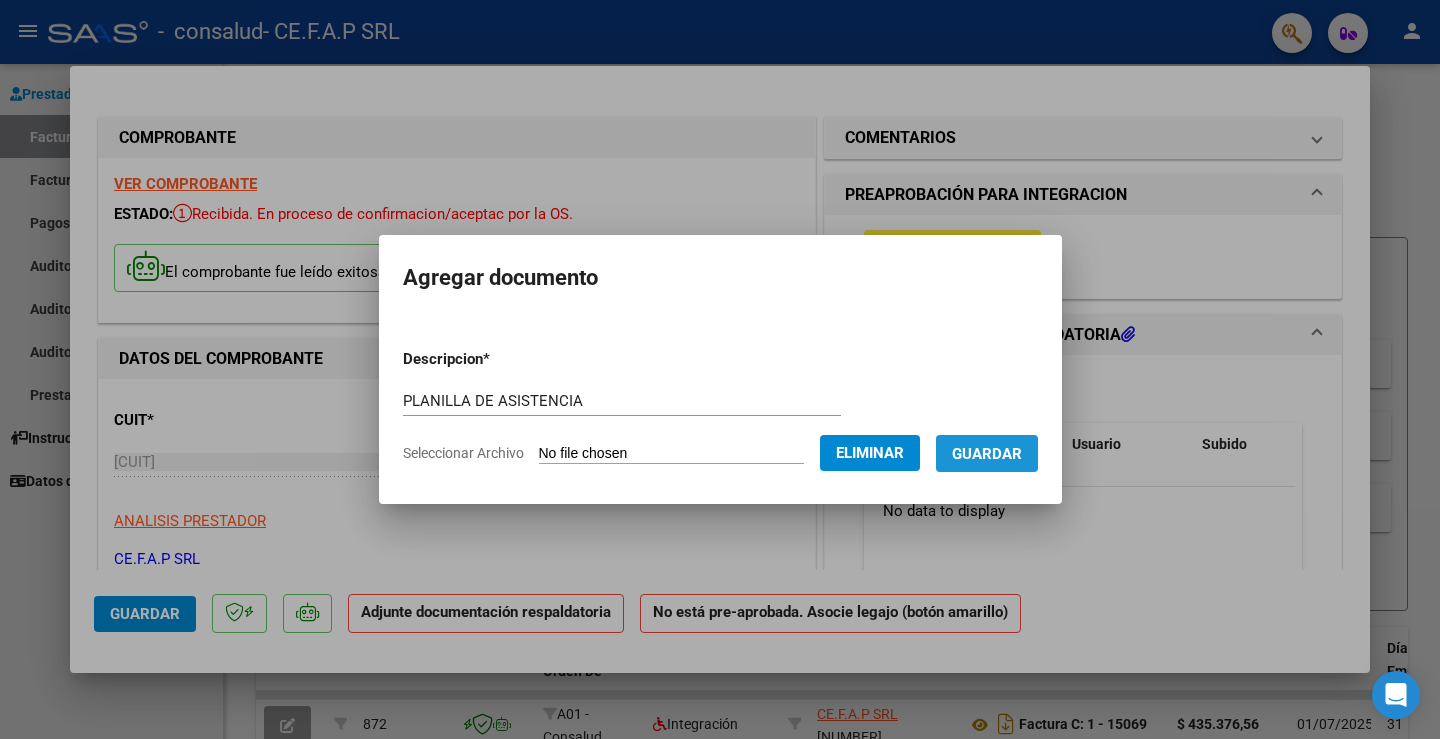 click on "Guardar" at bounding box center [987, 454] 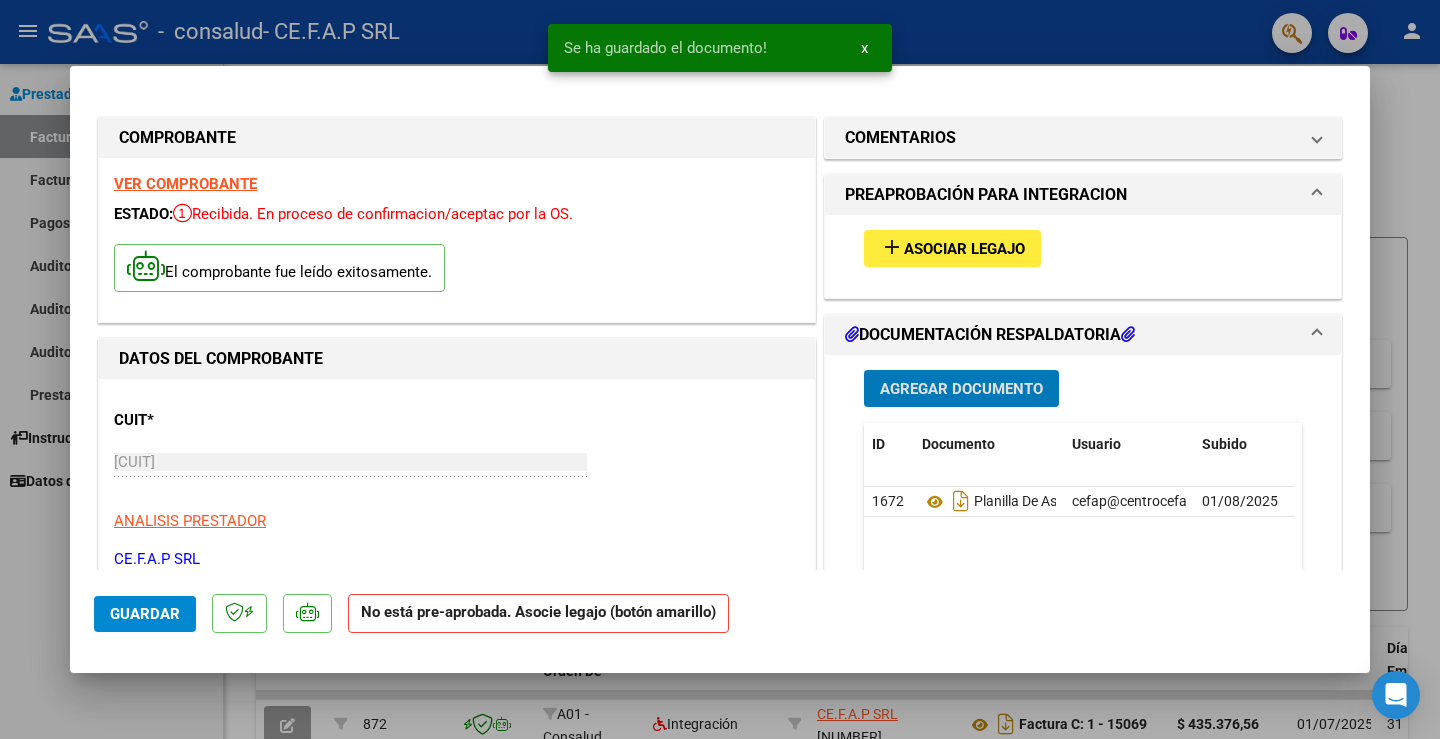 click on "Asociar Legajo" at bounding box center (964, 249) 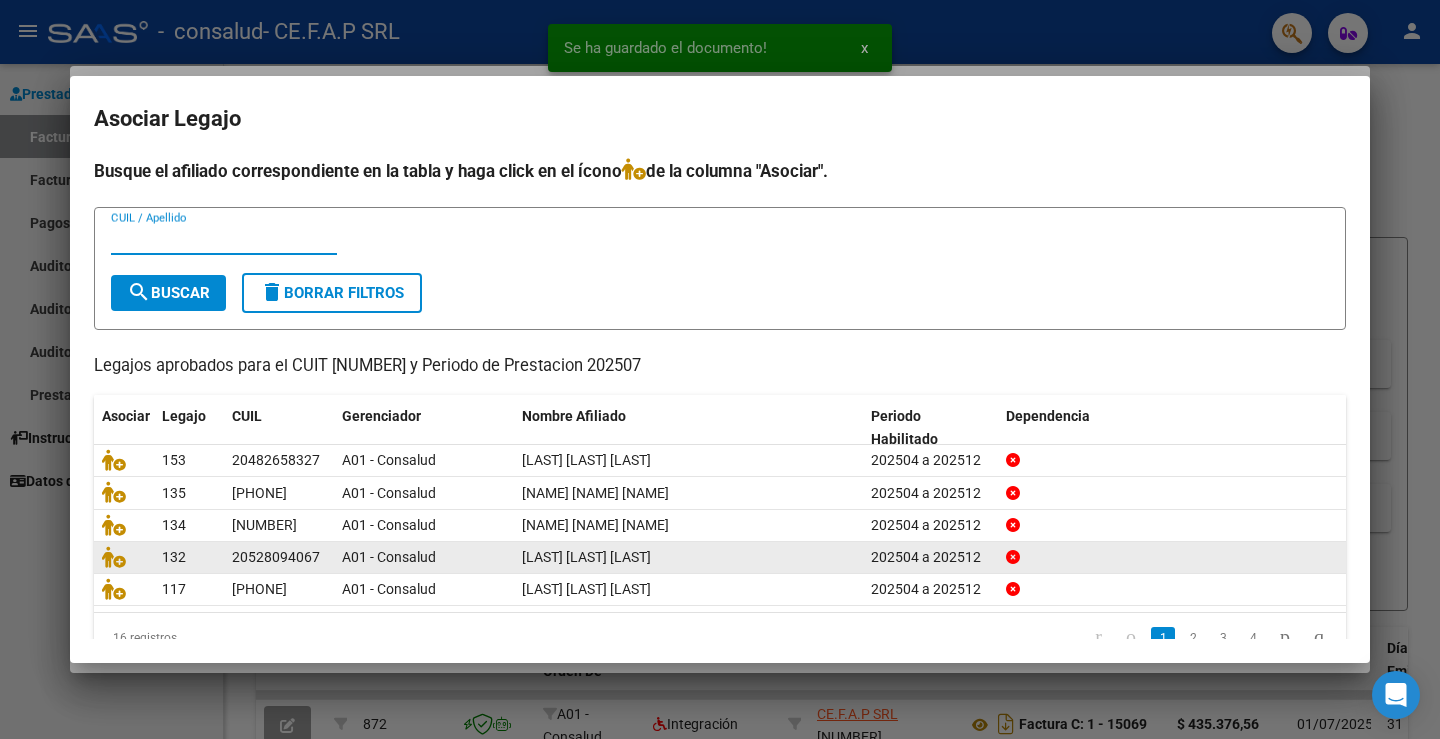 scroll, scrollTop: 45, scrollLeft: 0, axis: vertical 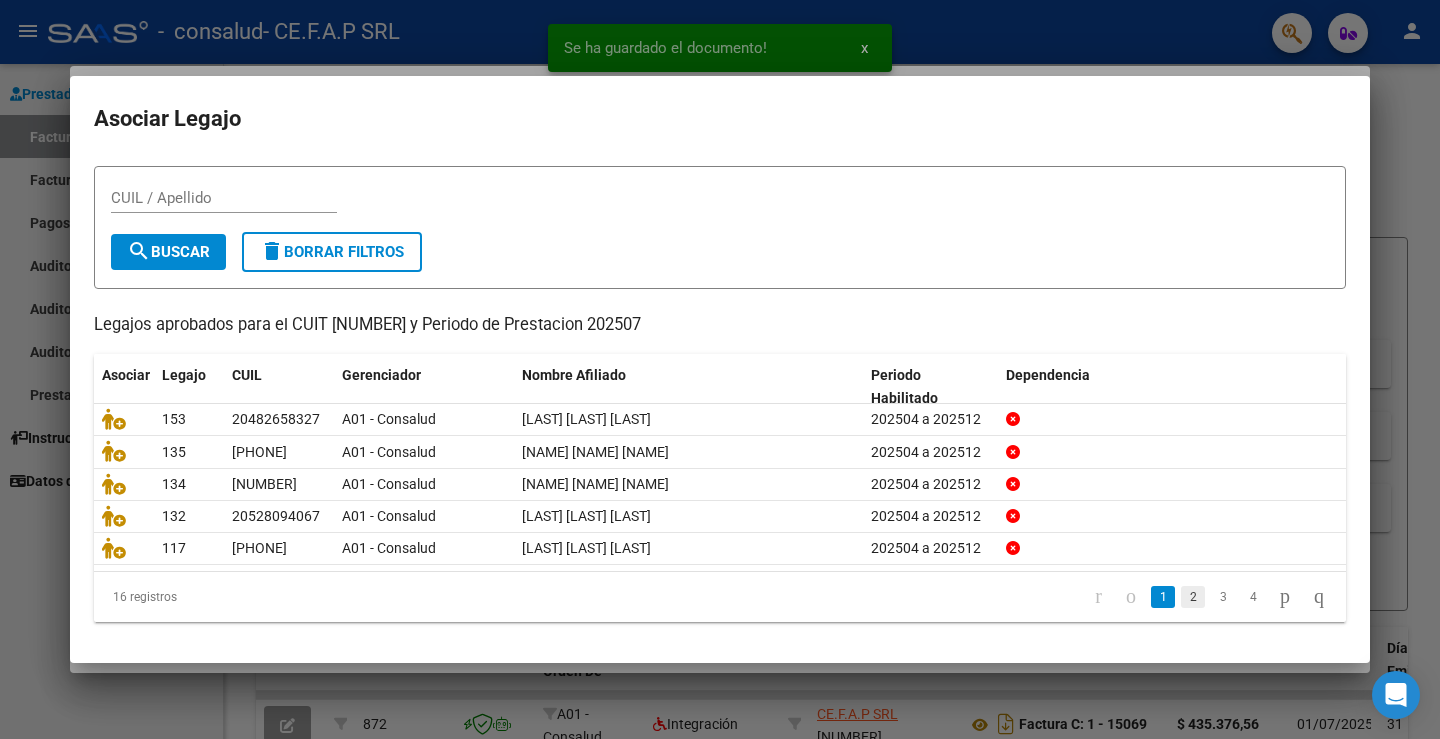 click on "2" 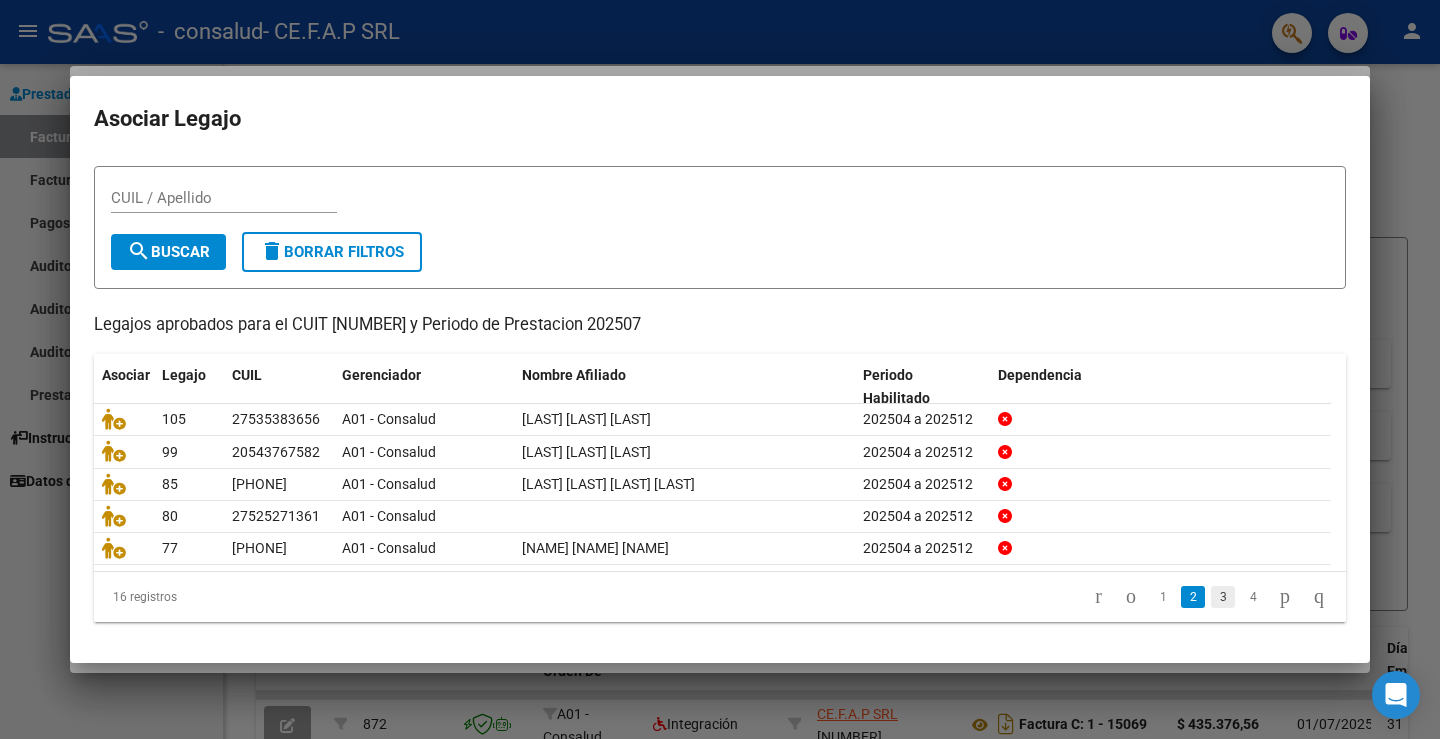 click on "3" 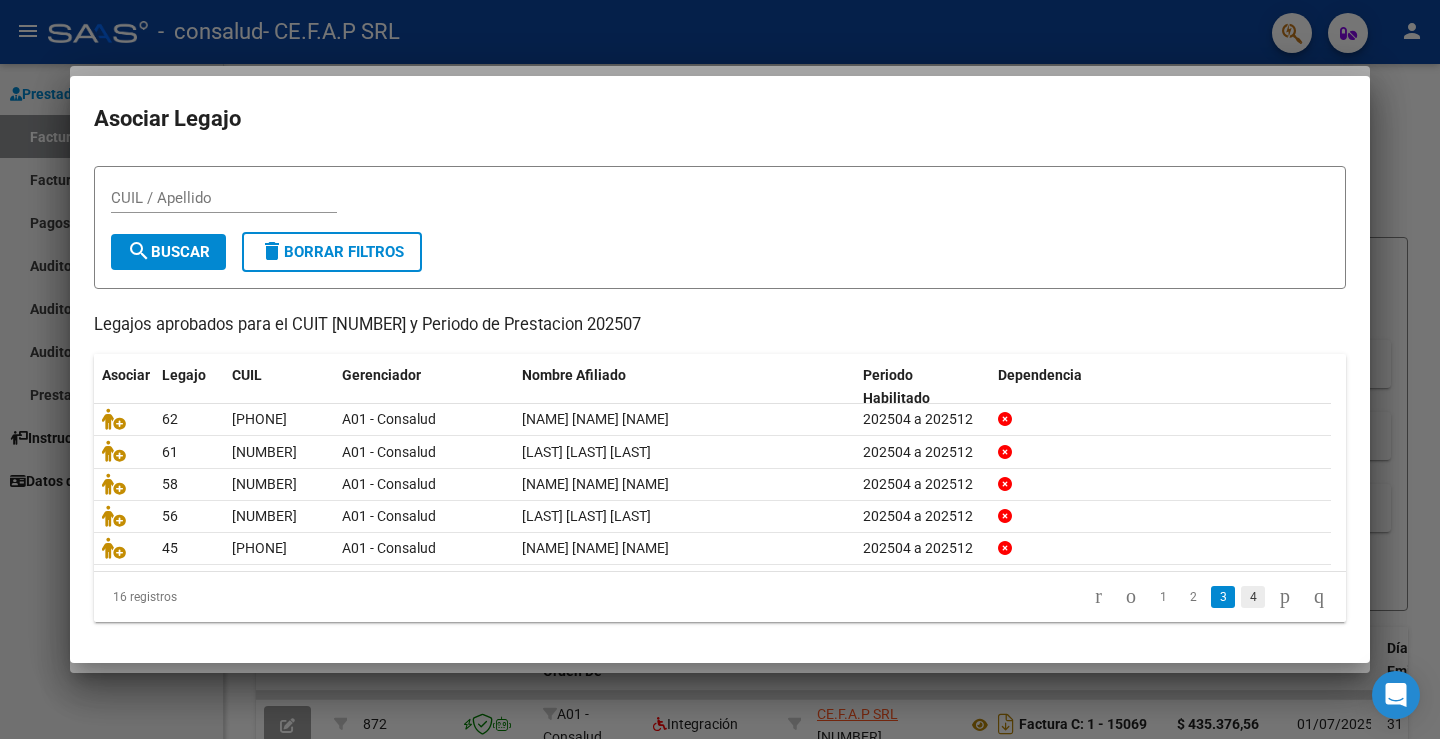 click on "4" 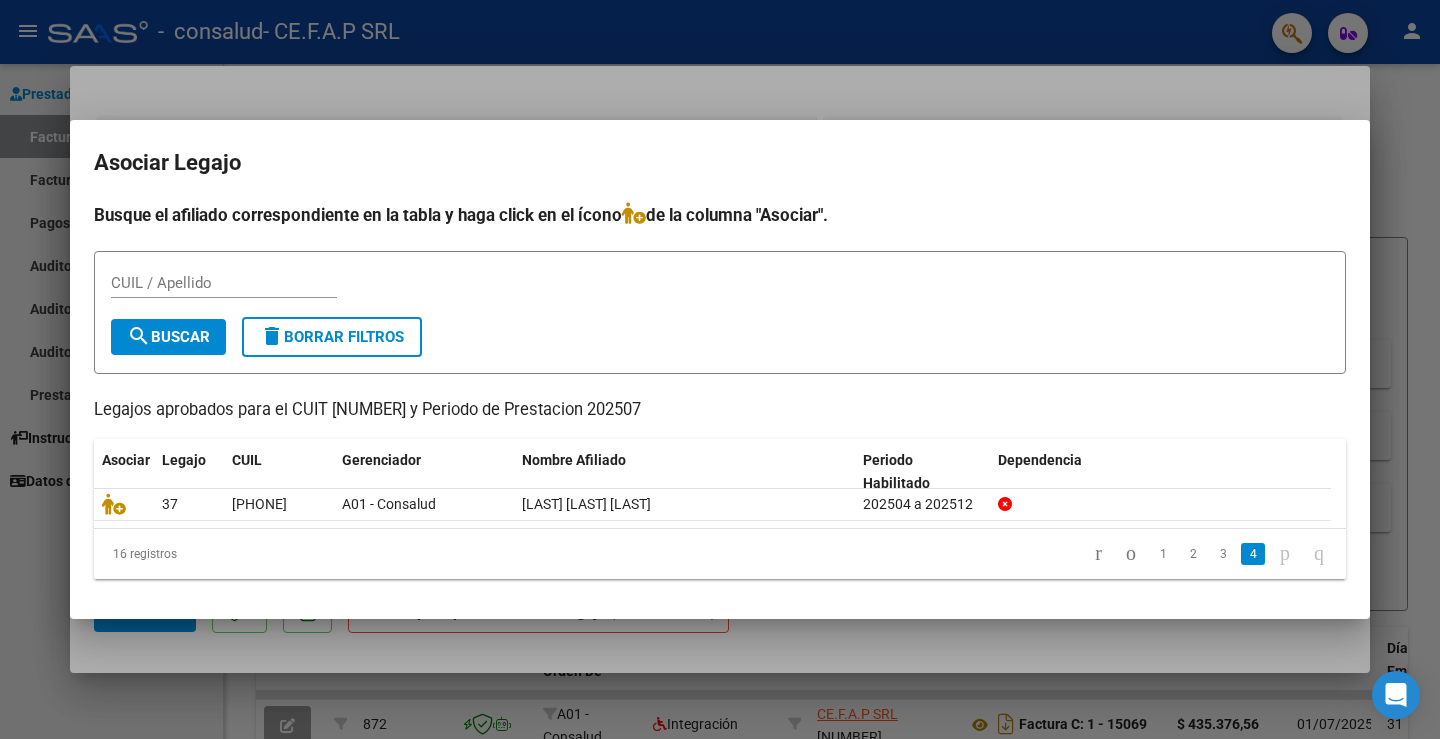 scroll, scrollTop: 0, scrollLeft: 0, axis: both 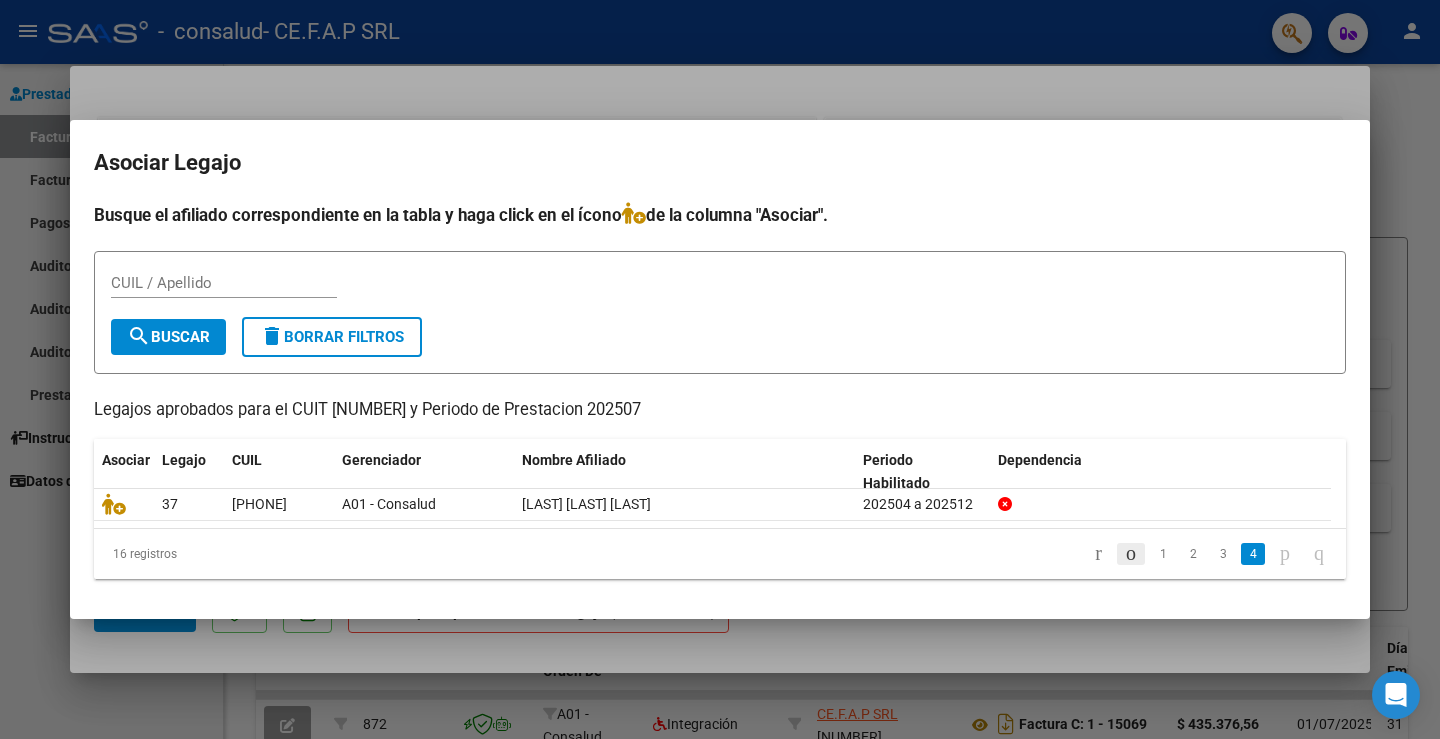 click 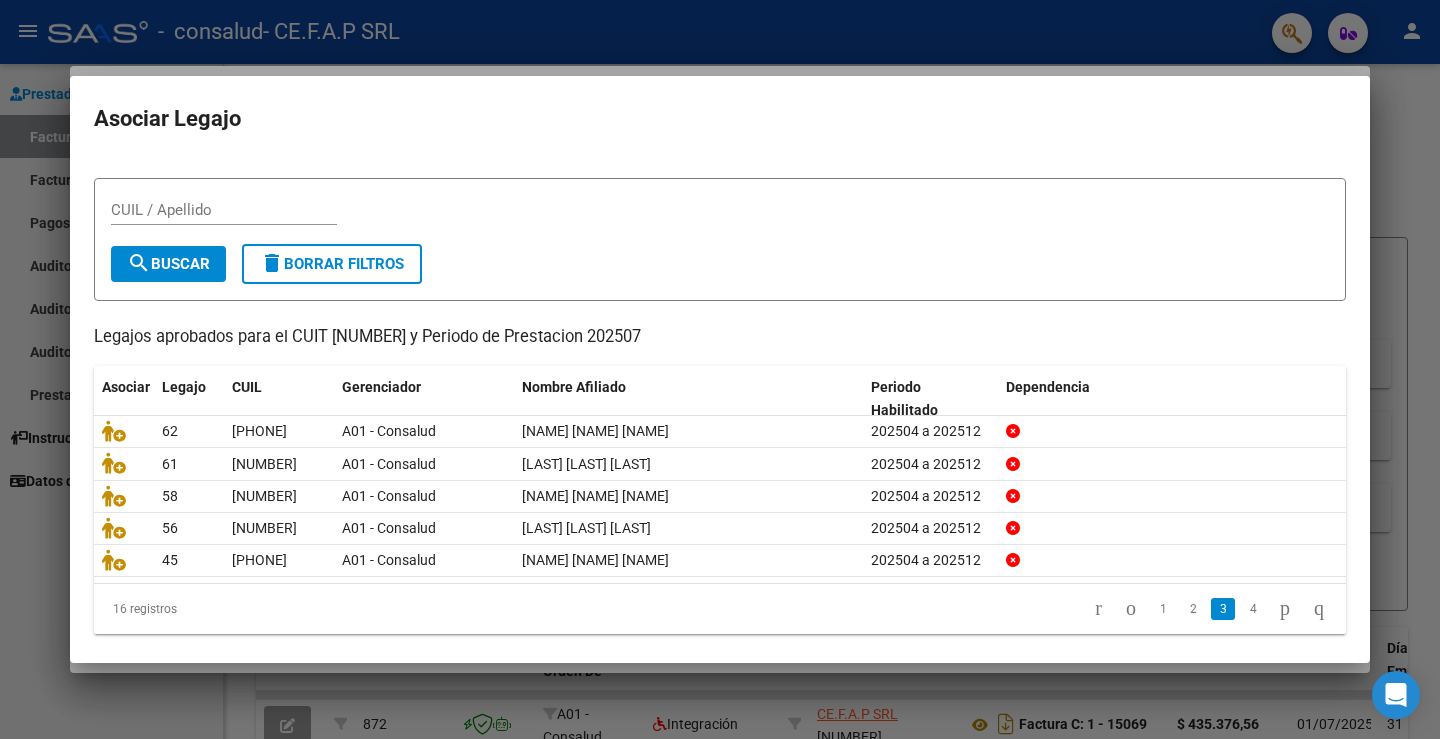 scroll, scrollTop: 45, scrollLeft: 0, axis: vertical 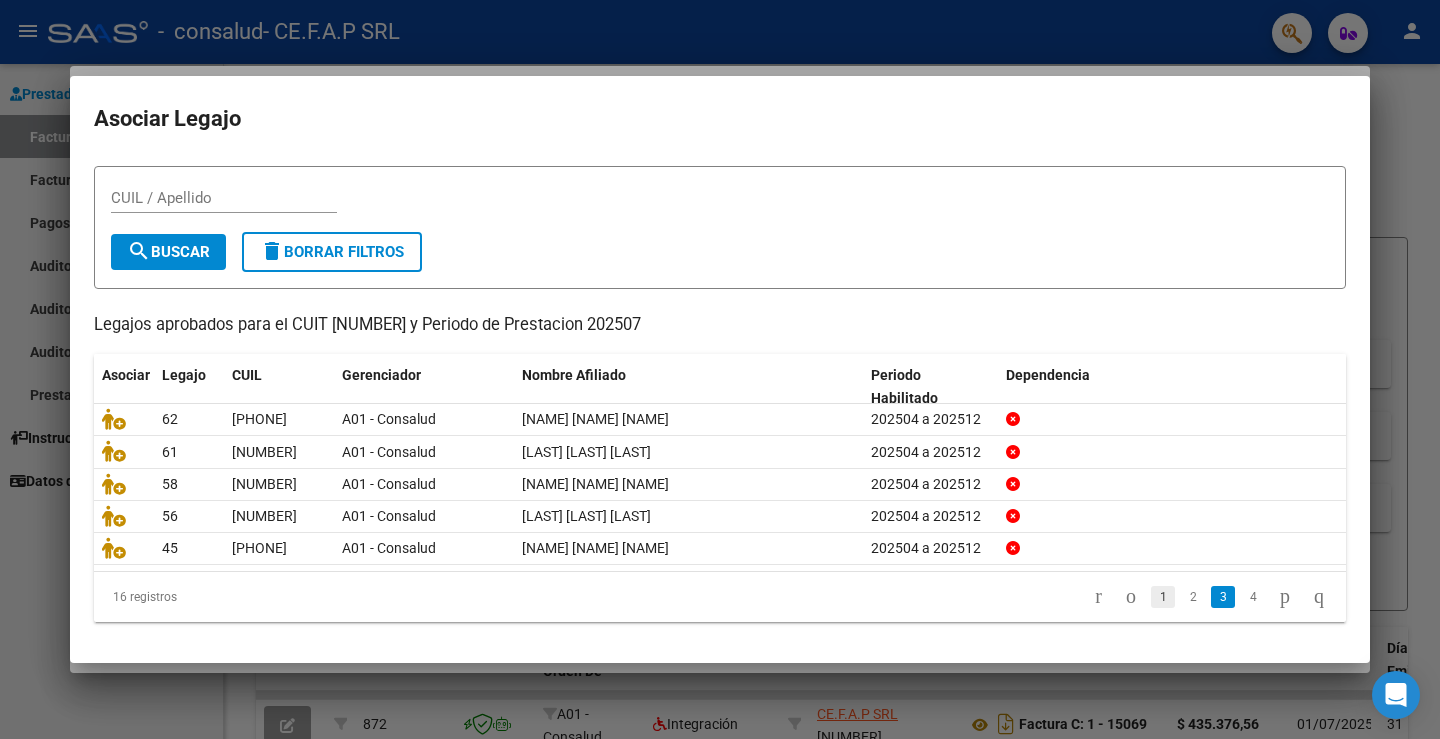 click on "1" 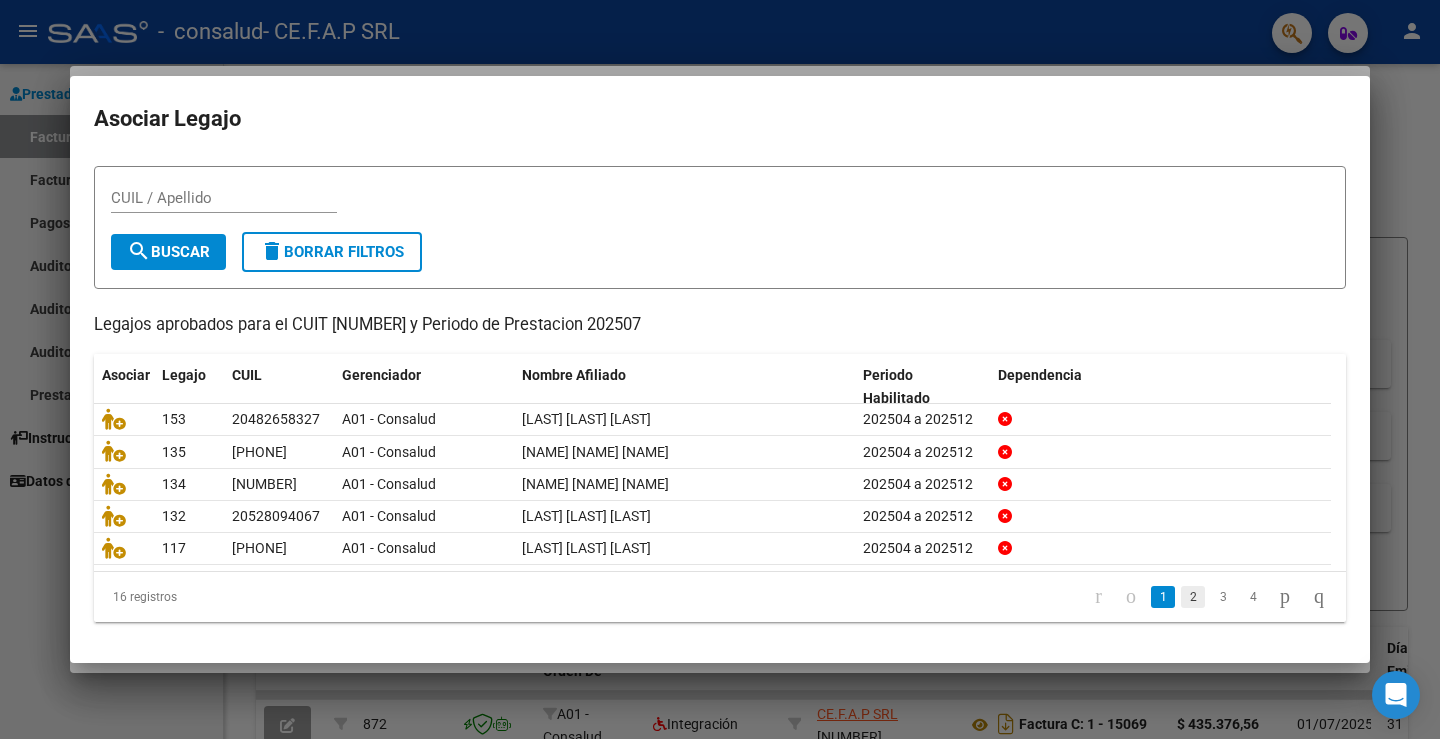 click on "2" 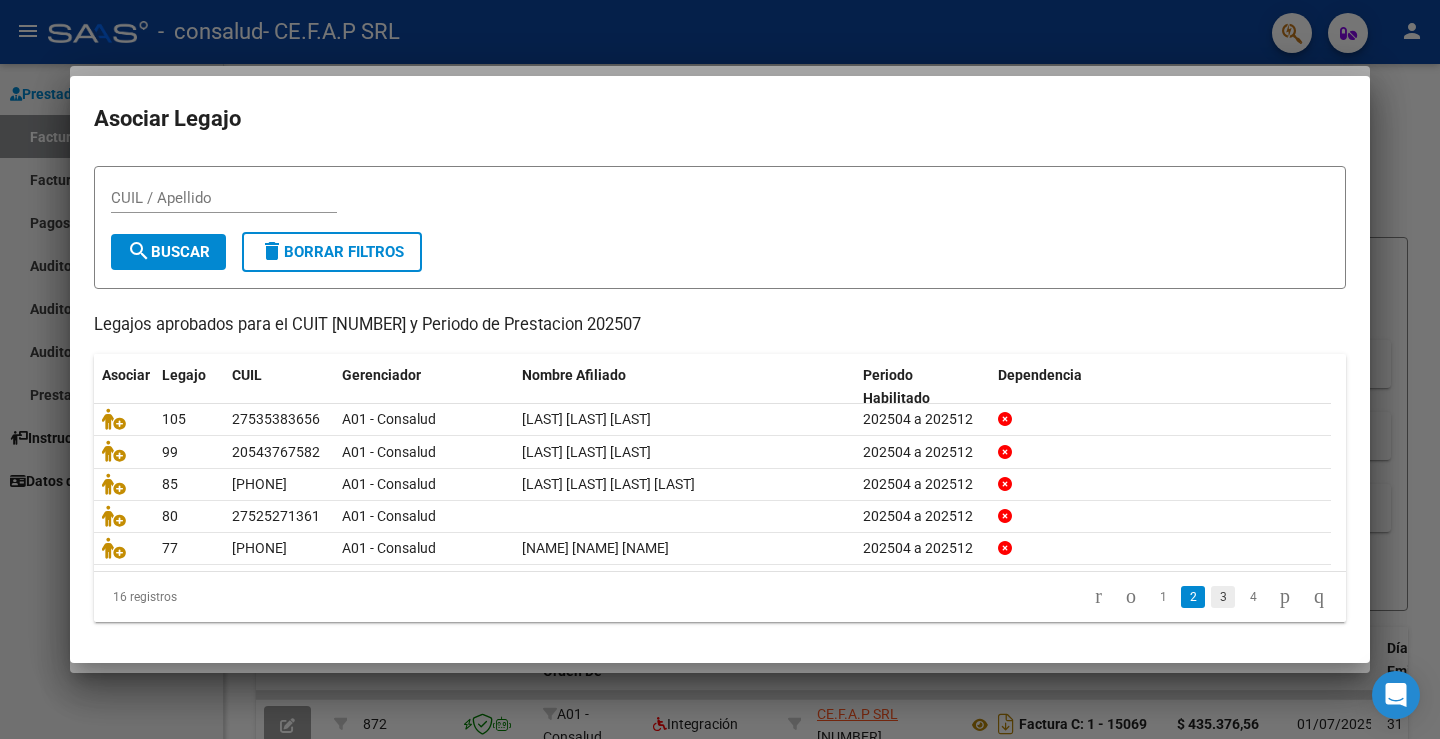 click on "3" 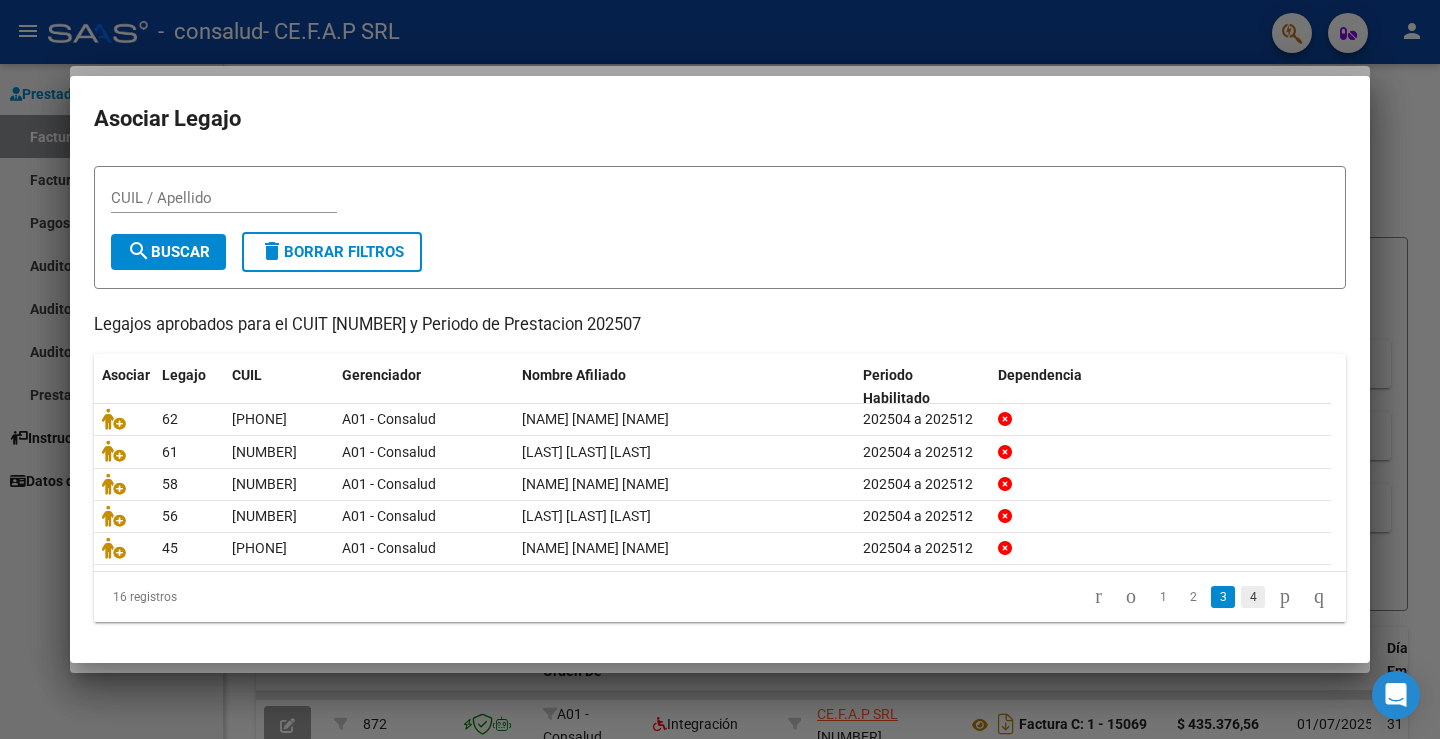 click on "4" 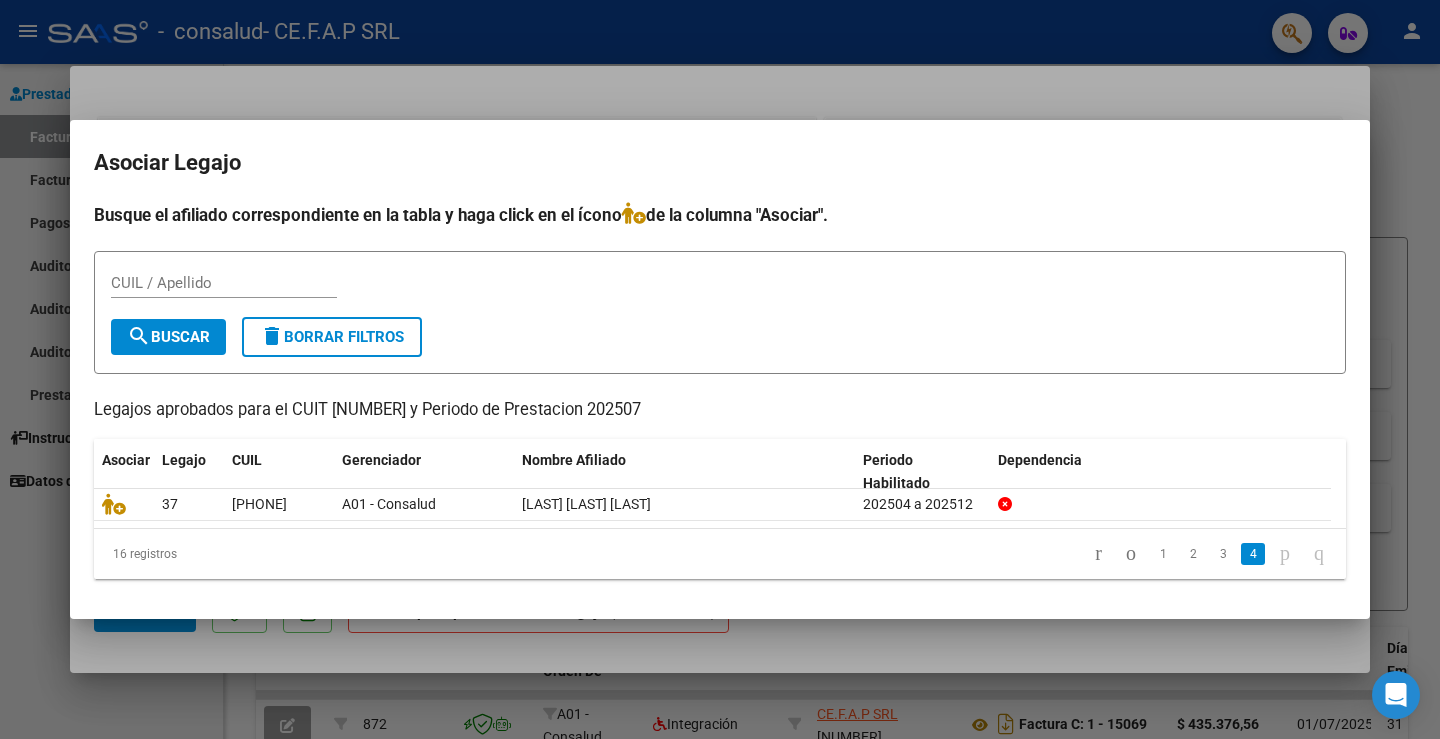 scroll, scrollTop: 0, scrollLeft: 0, axis: both 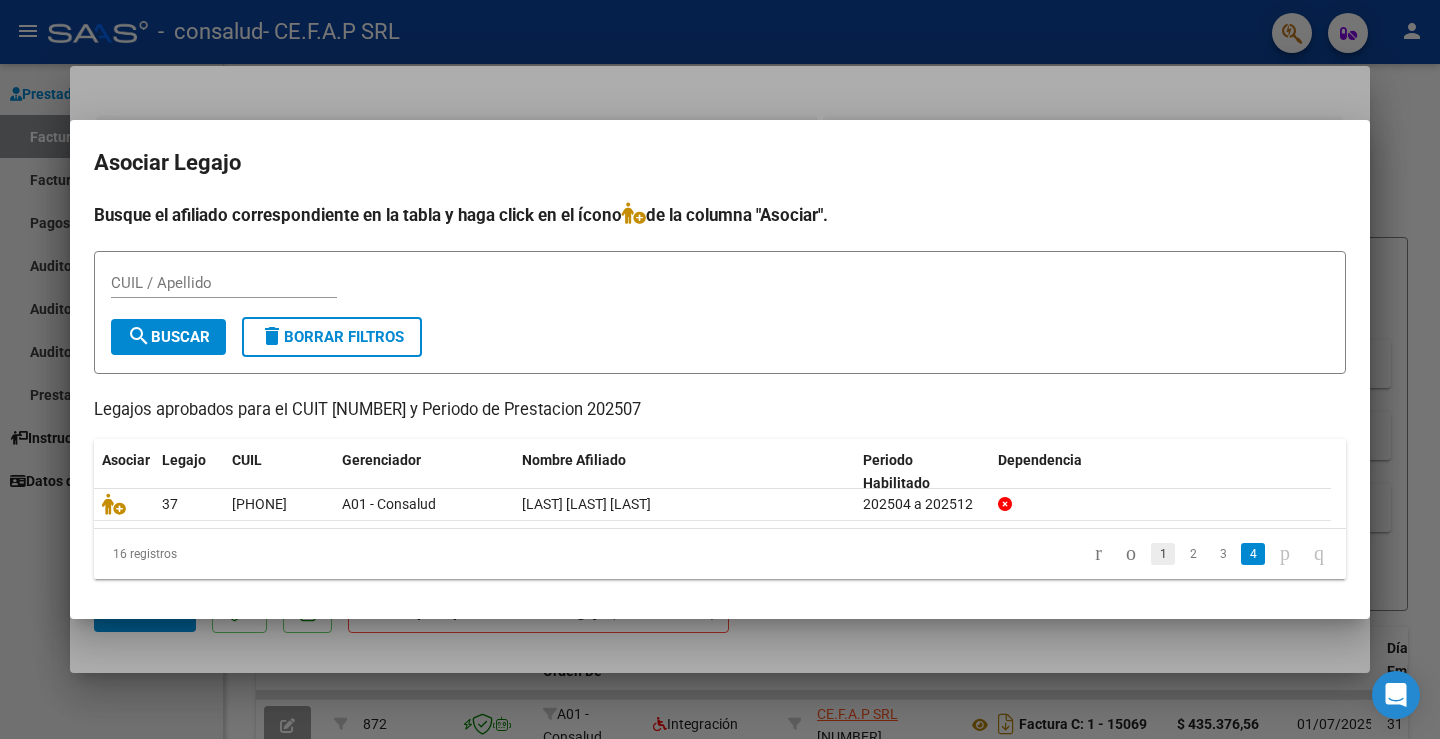 click on "1" 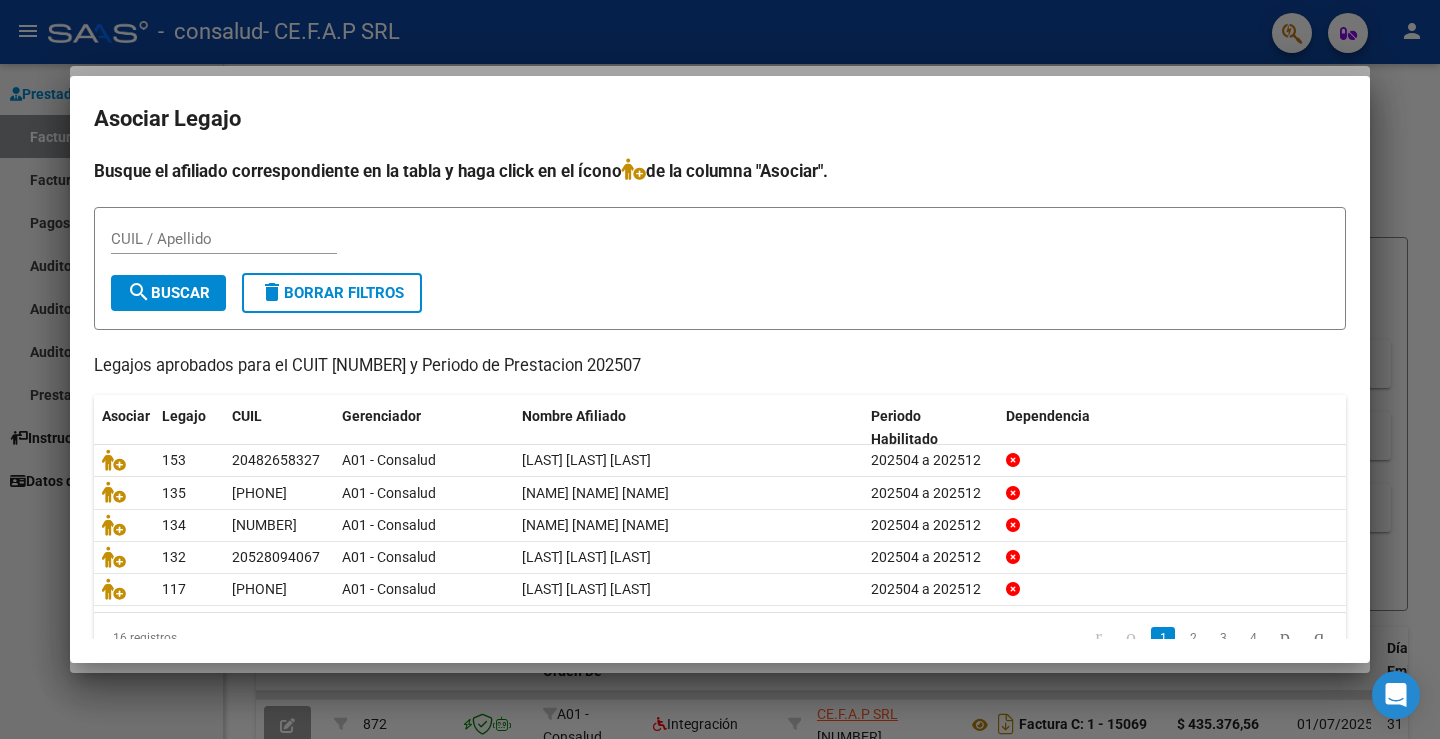 scroll, scrollTop: 45, scrollLeft: 0, axis: vertical 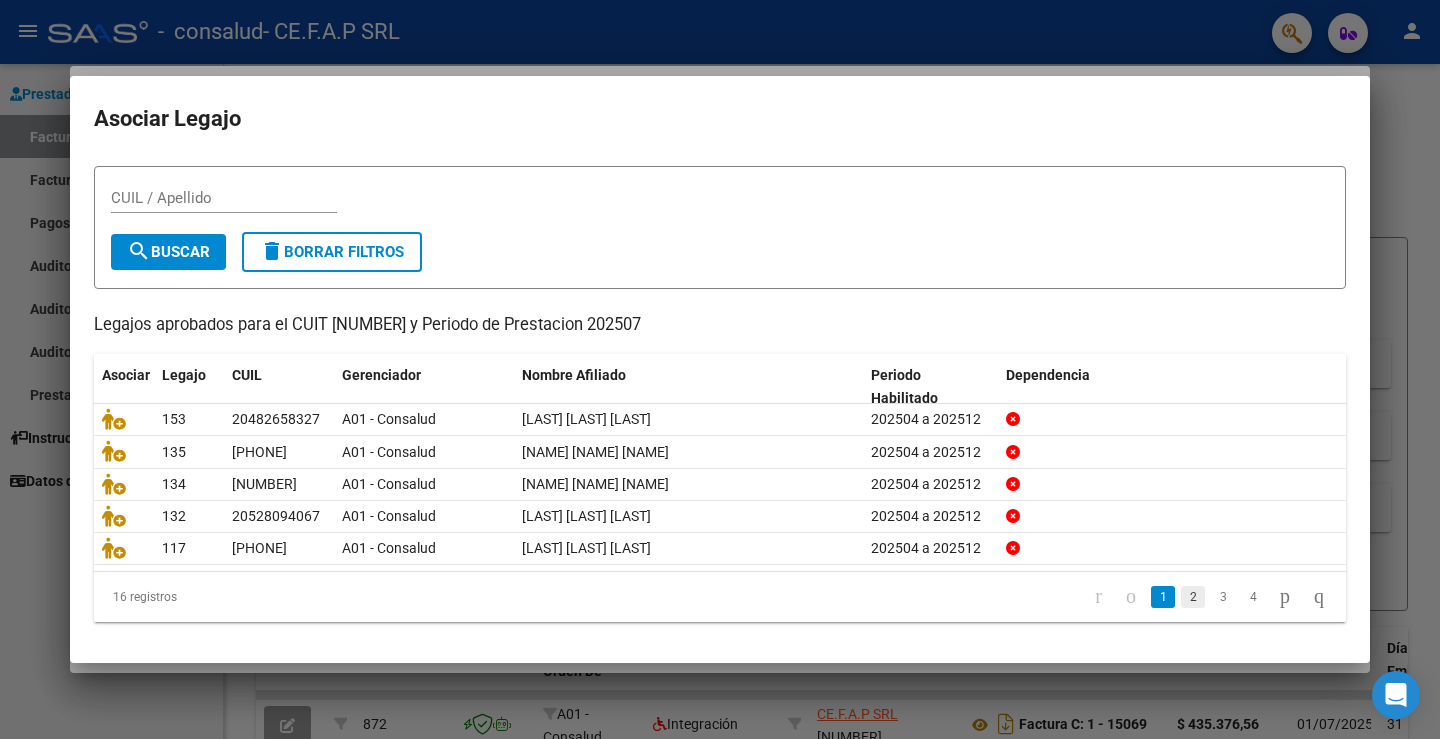 click on "2" 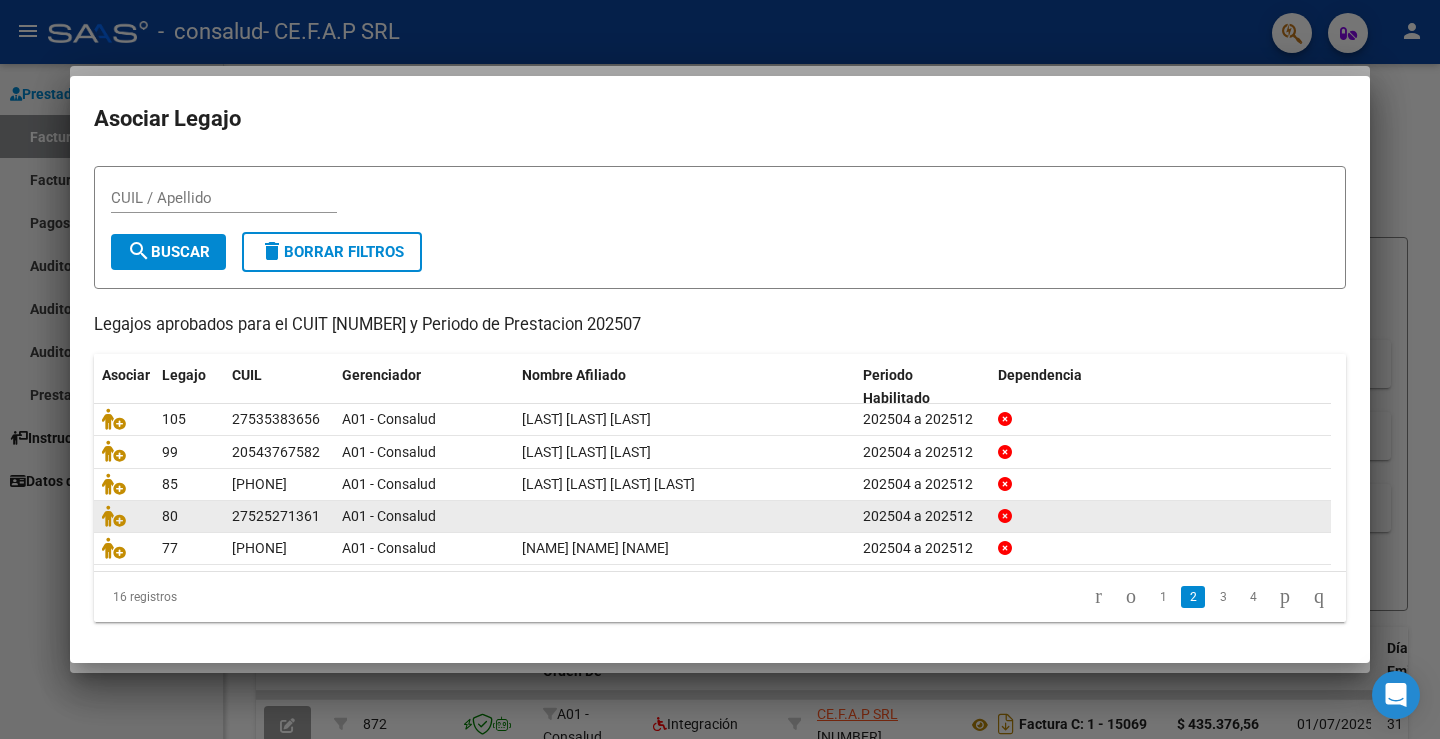 click 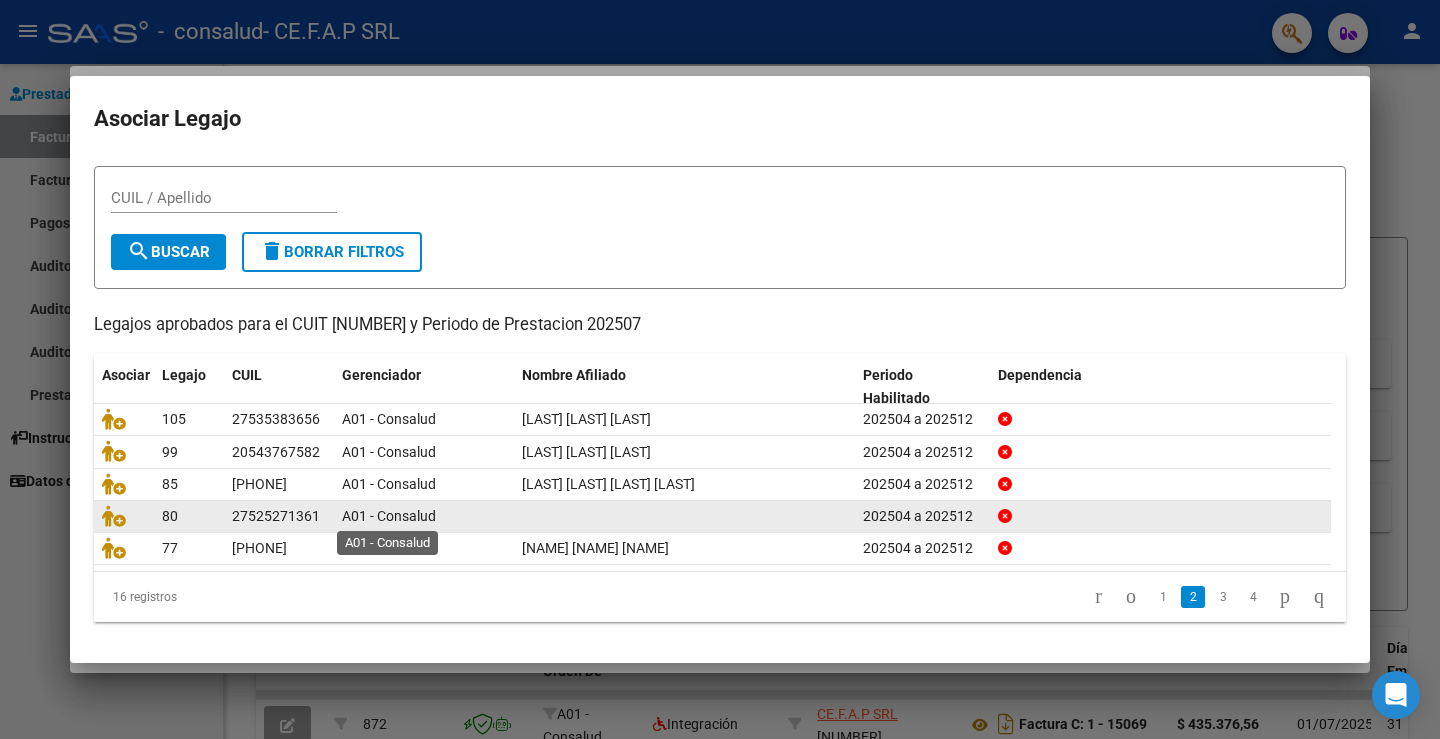 click on "A01 - Consalud" 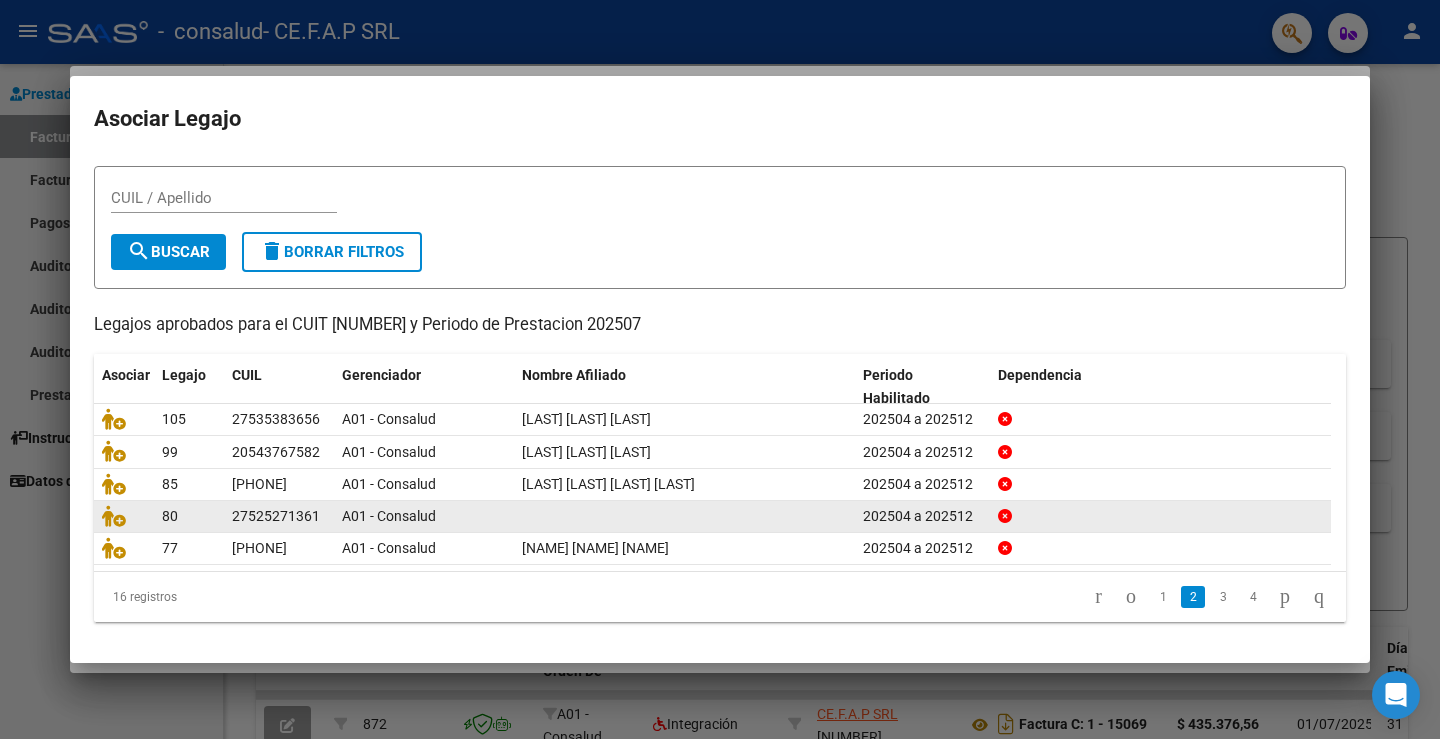 drag, startPoint x: 243, startPoint y: 512, endPoint x: 223, endPoint y: 516, distance: 20.396078 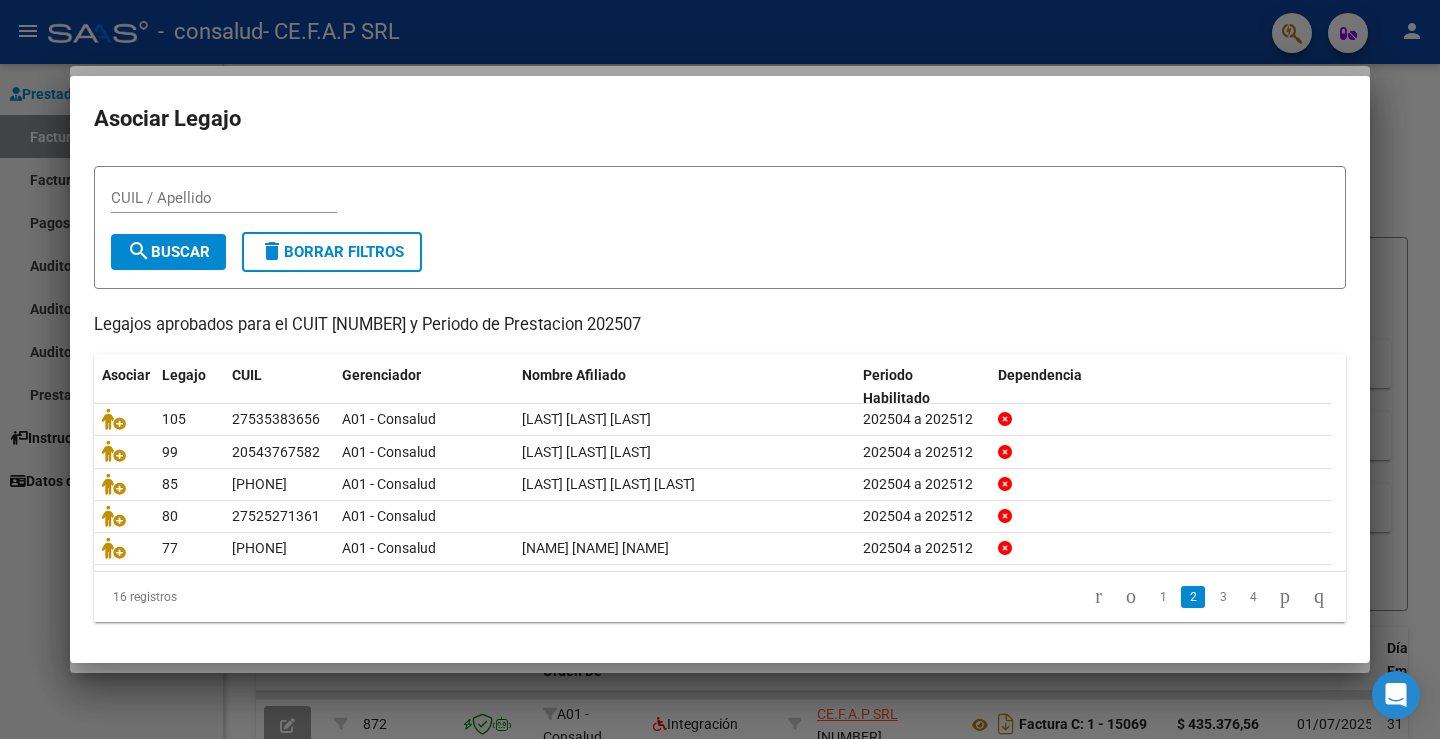 type 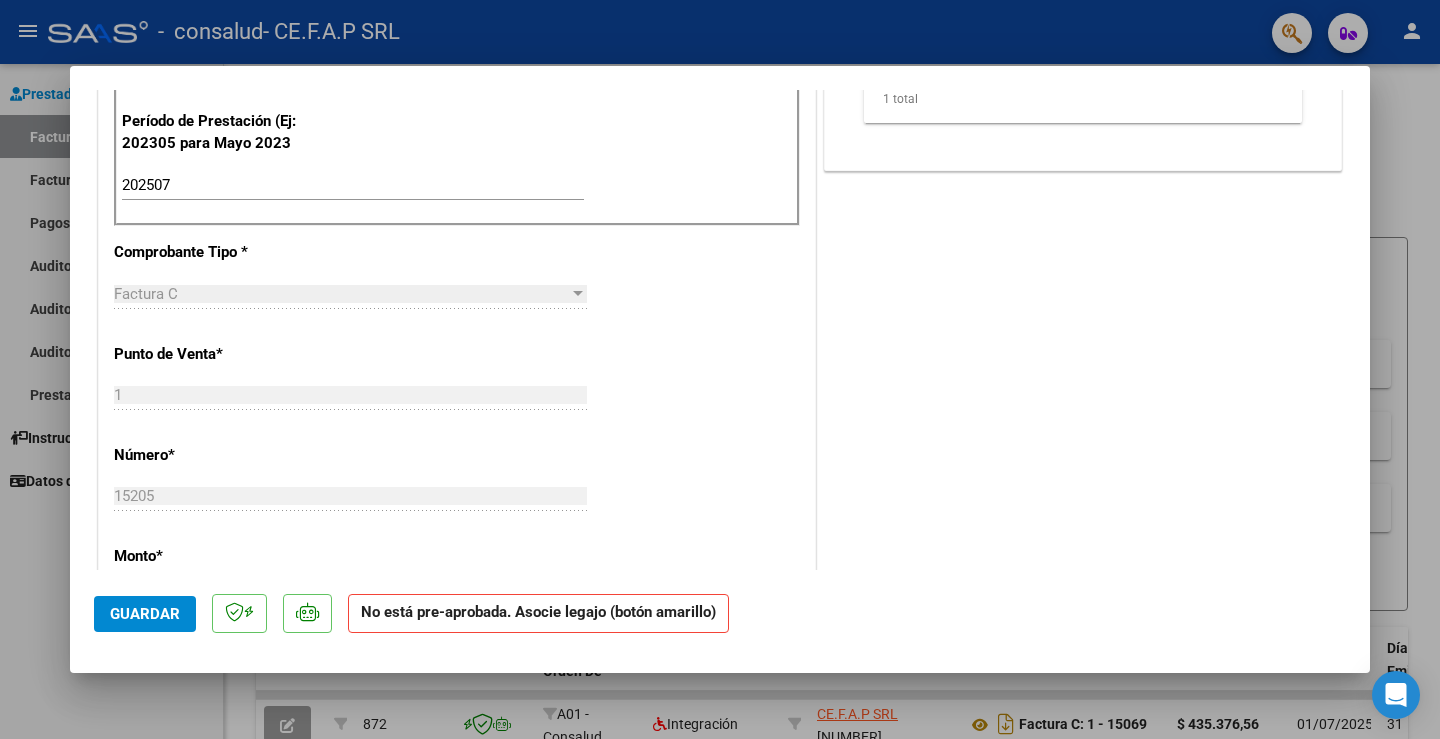 scroll, scrollTop: 900, scrollLeft: 0, axis: vertical 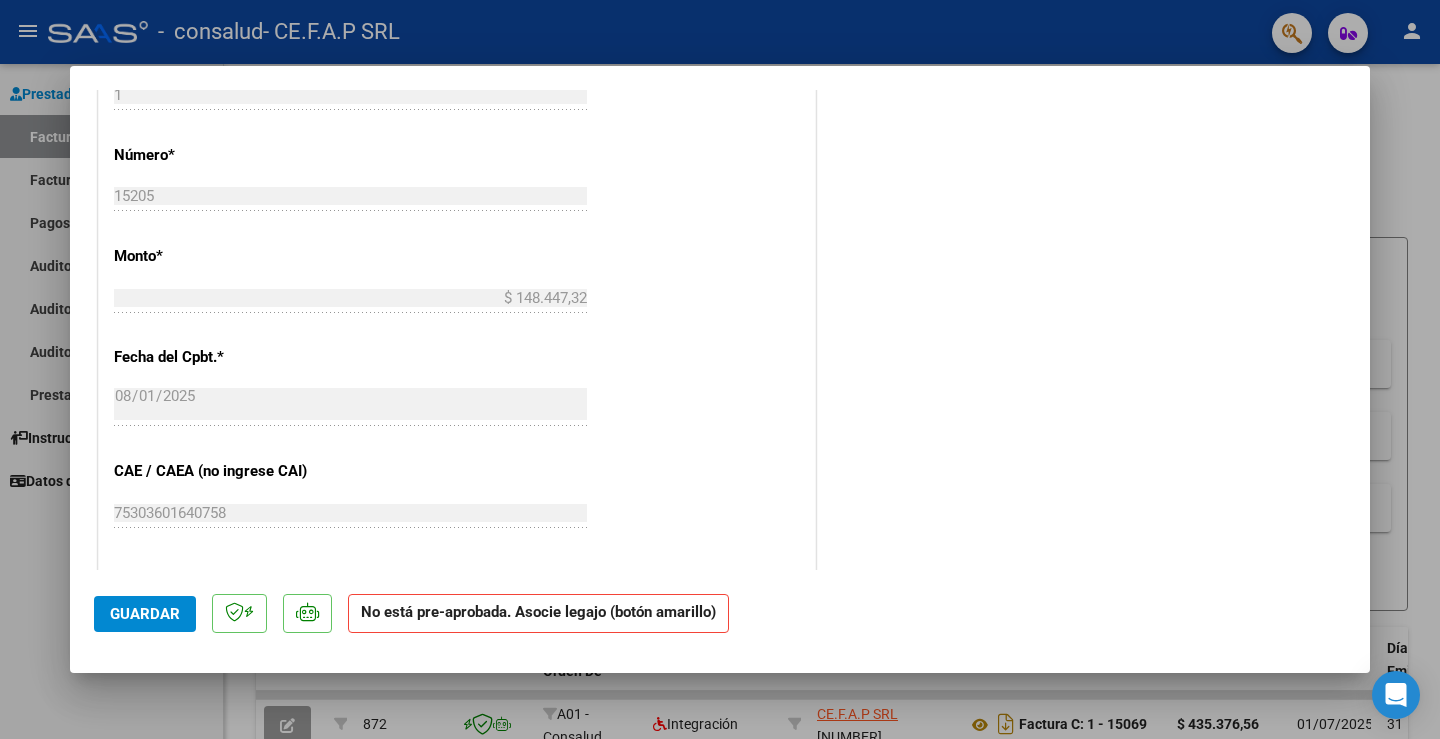 click on "Guardar" 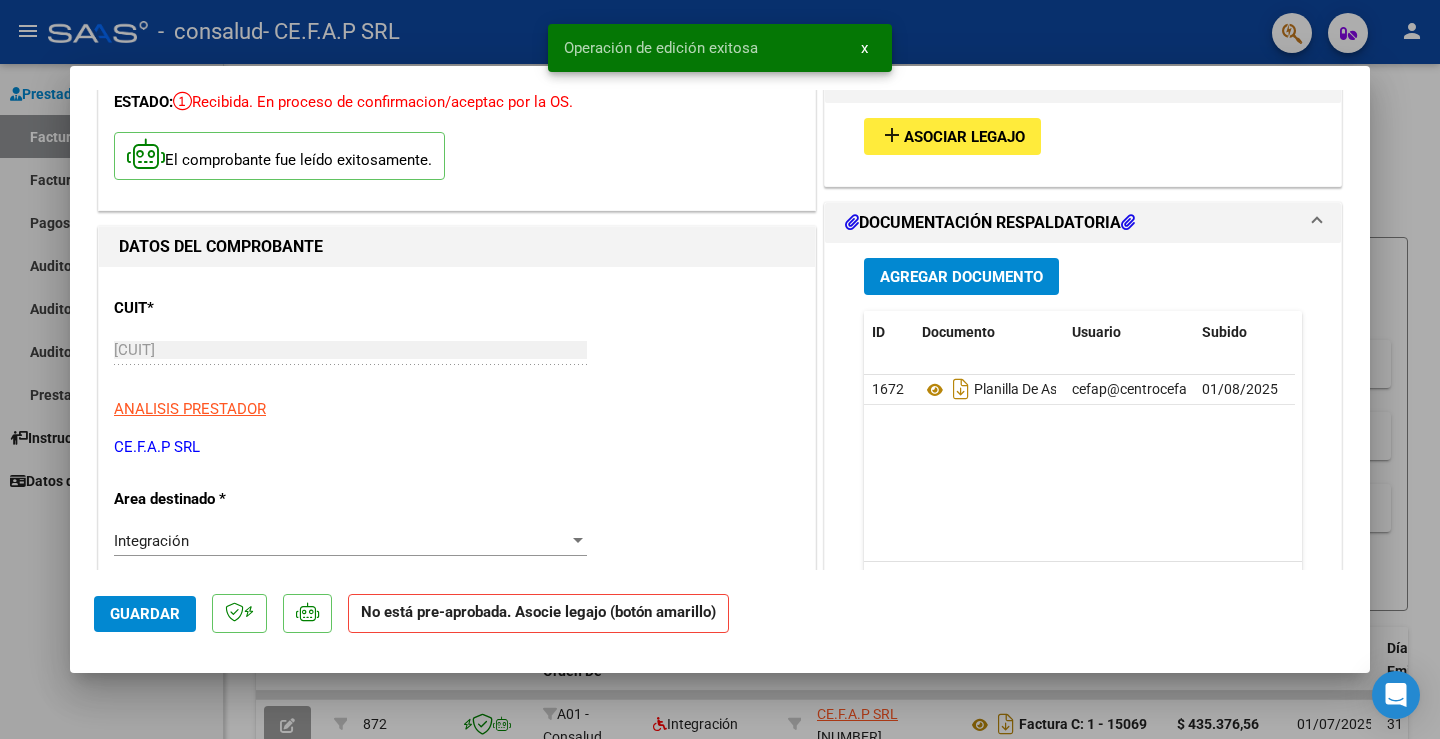scroll, scrollTop: 0, scrollLeft: 0, axis: both 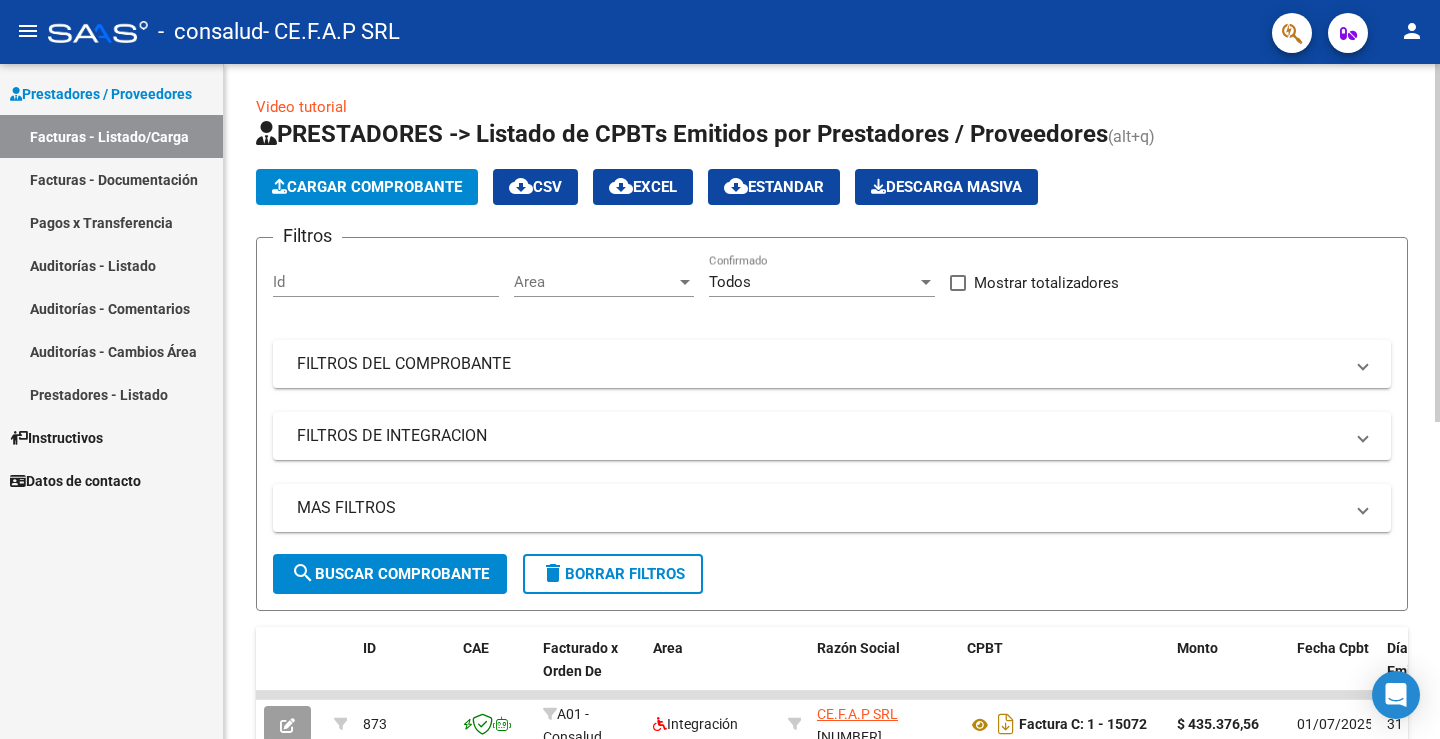 click on "Cargar Comprobante" 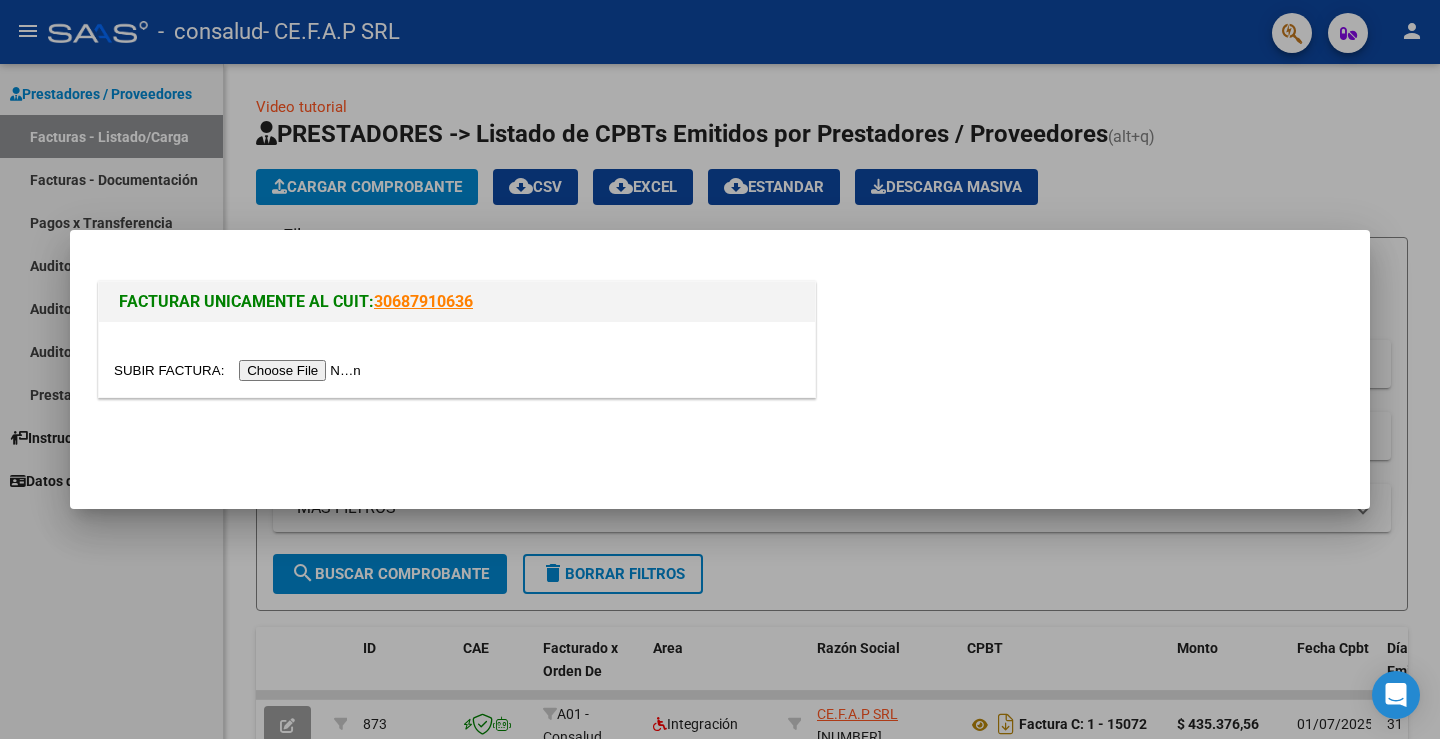 click at bounding box center (240, 370) 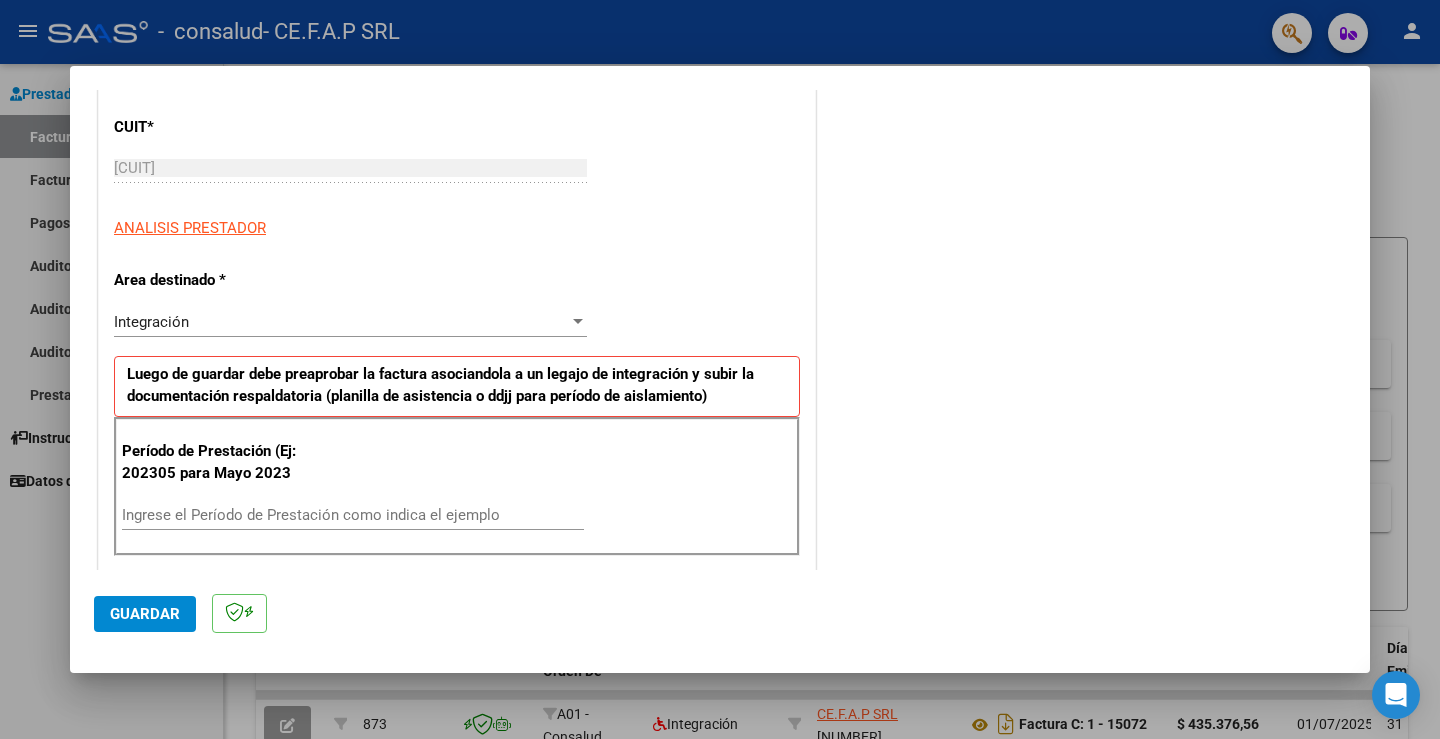 scroll, scrollTop: 300, scrollLeft: 0, axis: vertical 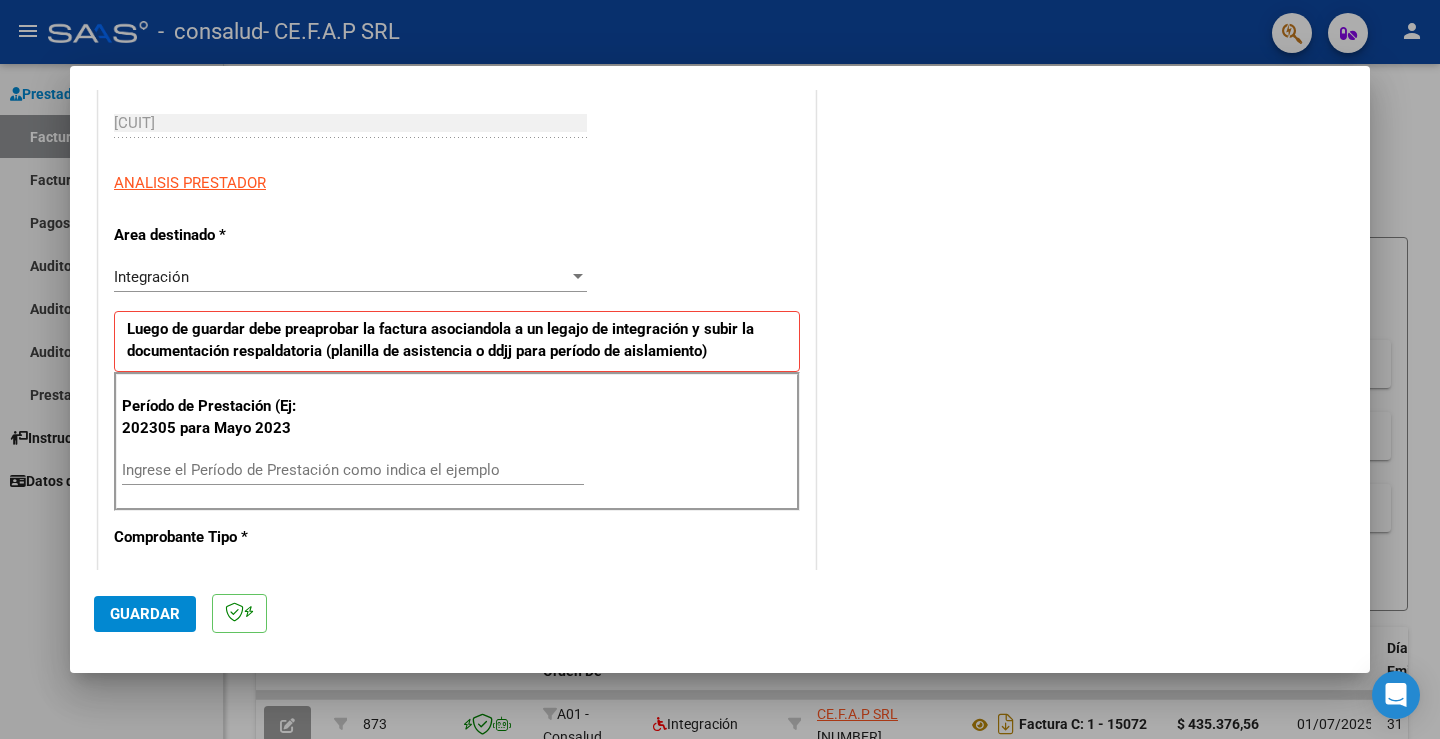 click on "Ingrese el Período de Prestación como indica el ejemplo" at bounding box center [353, 470] 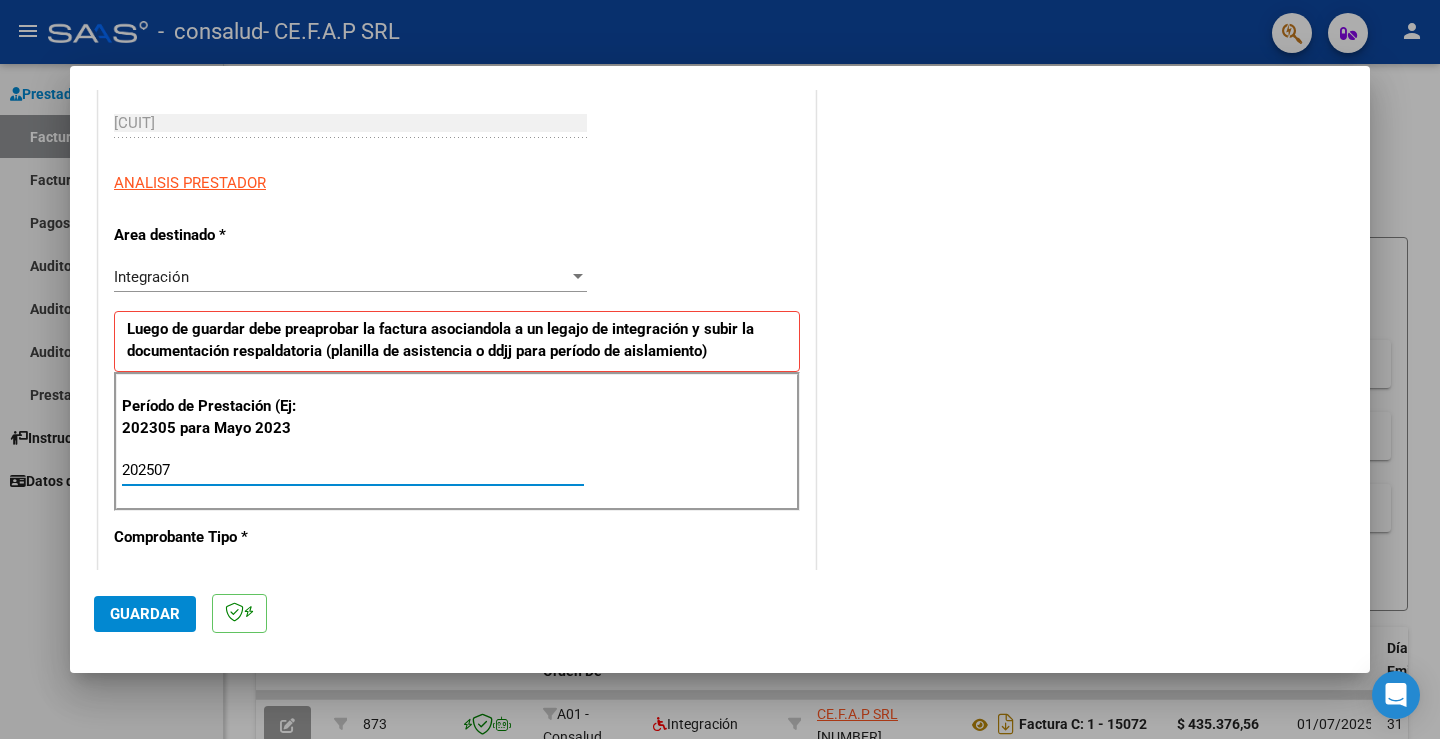 type on "202507" 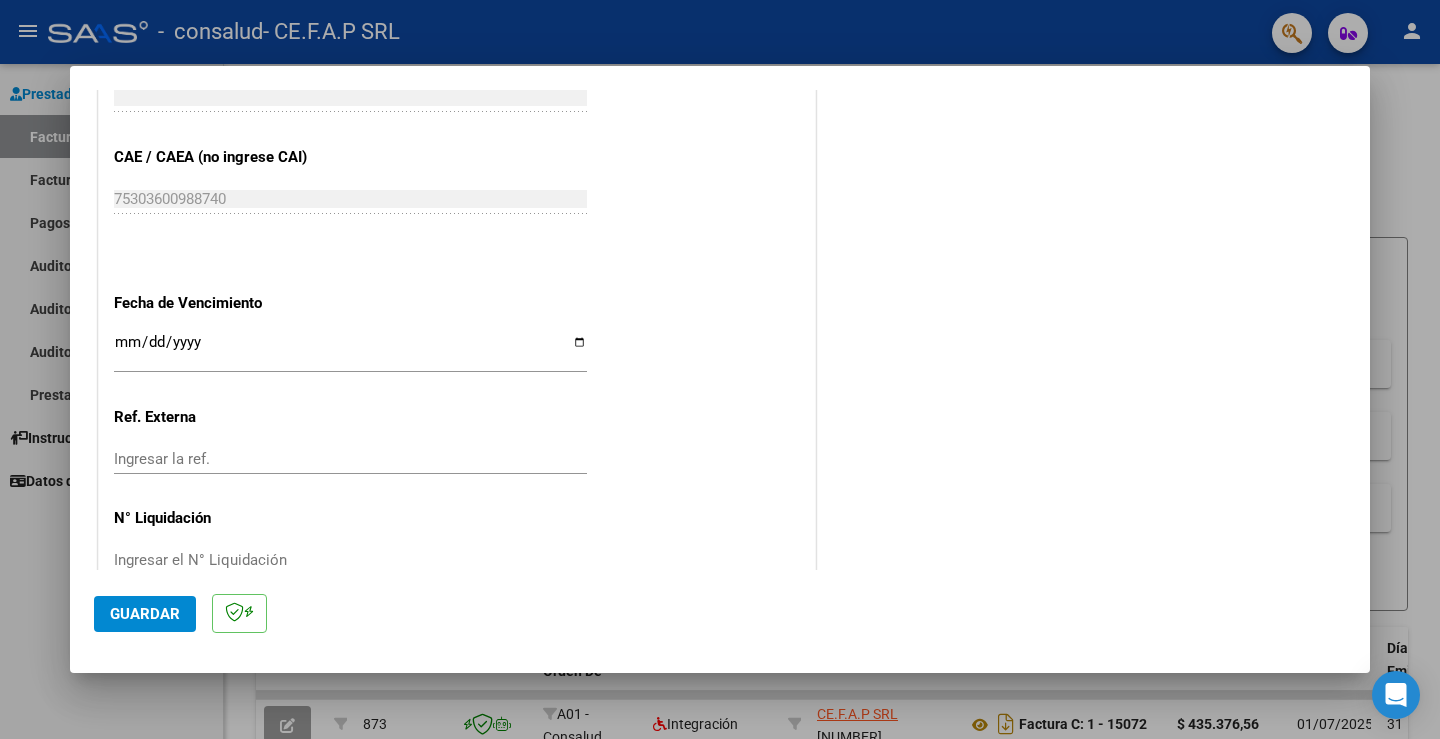 scroll, scrollTop: 1200, scrollLeft: 0, axis: vertical 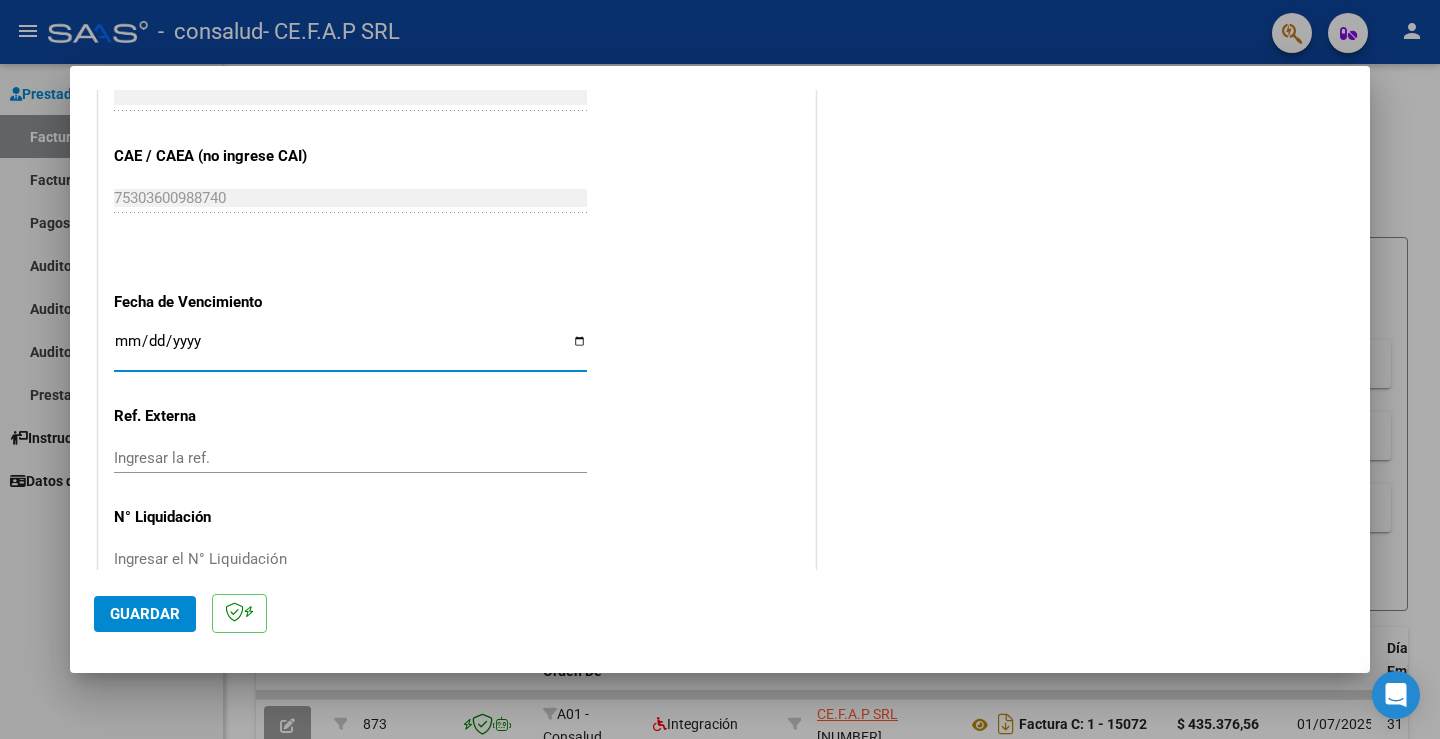 click on "Ingresar la fecha" at bounding box center (350, 349) 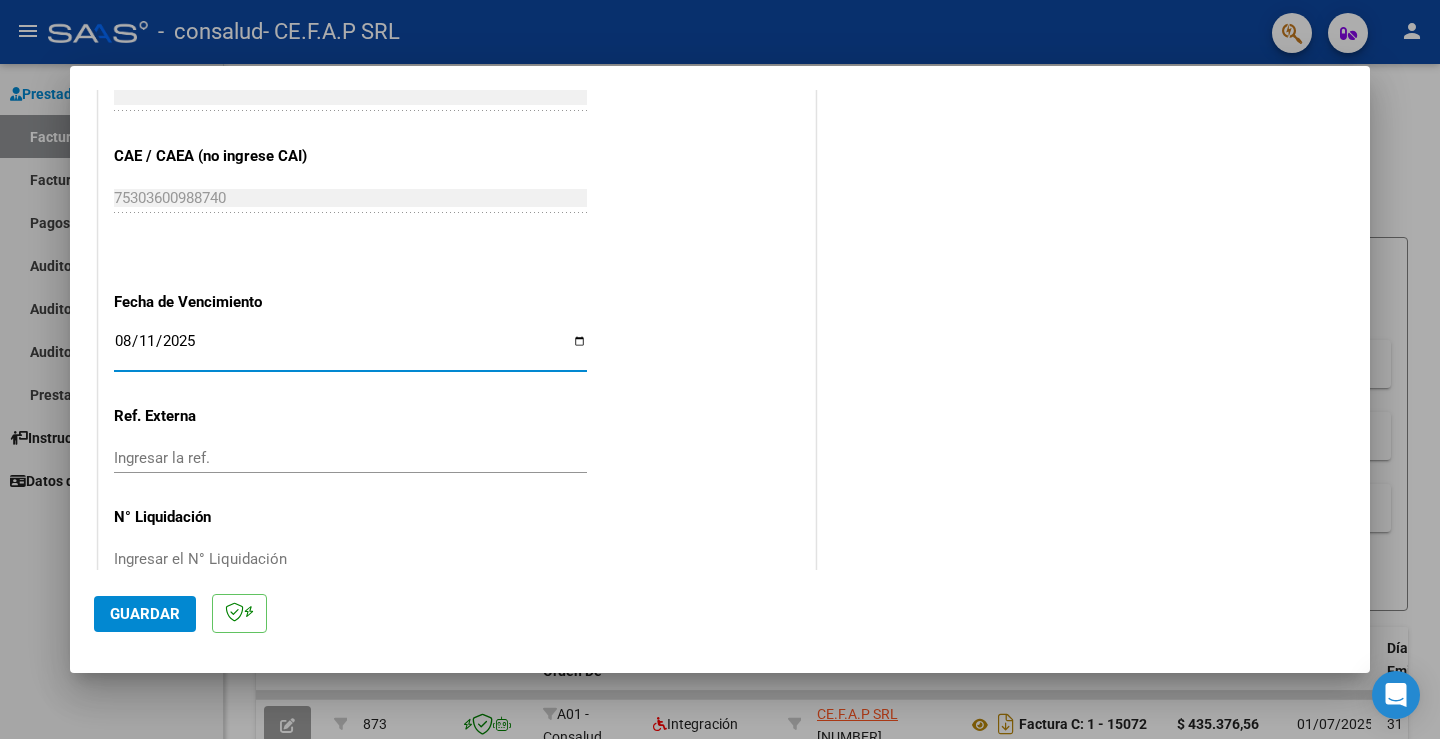 type on "2025-08-11" 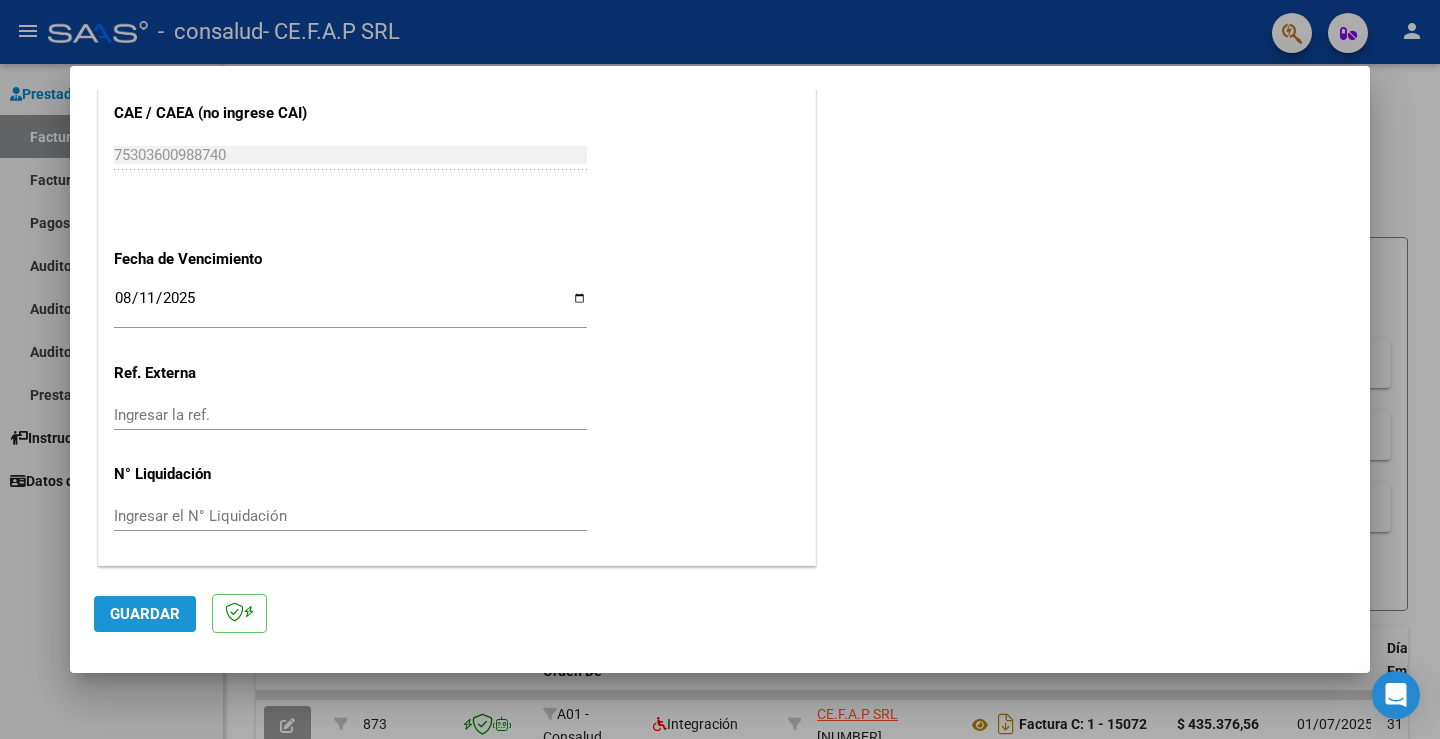 click on "Guardar" 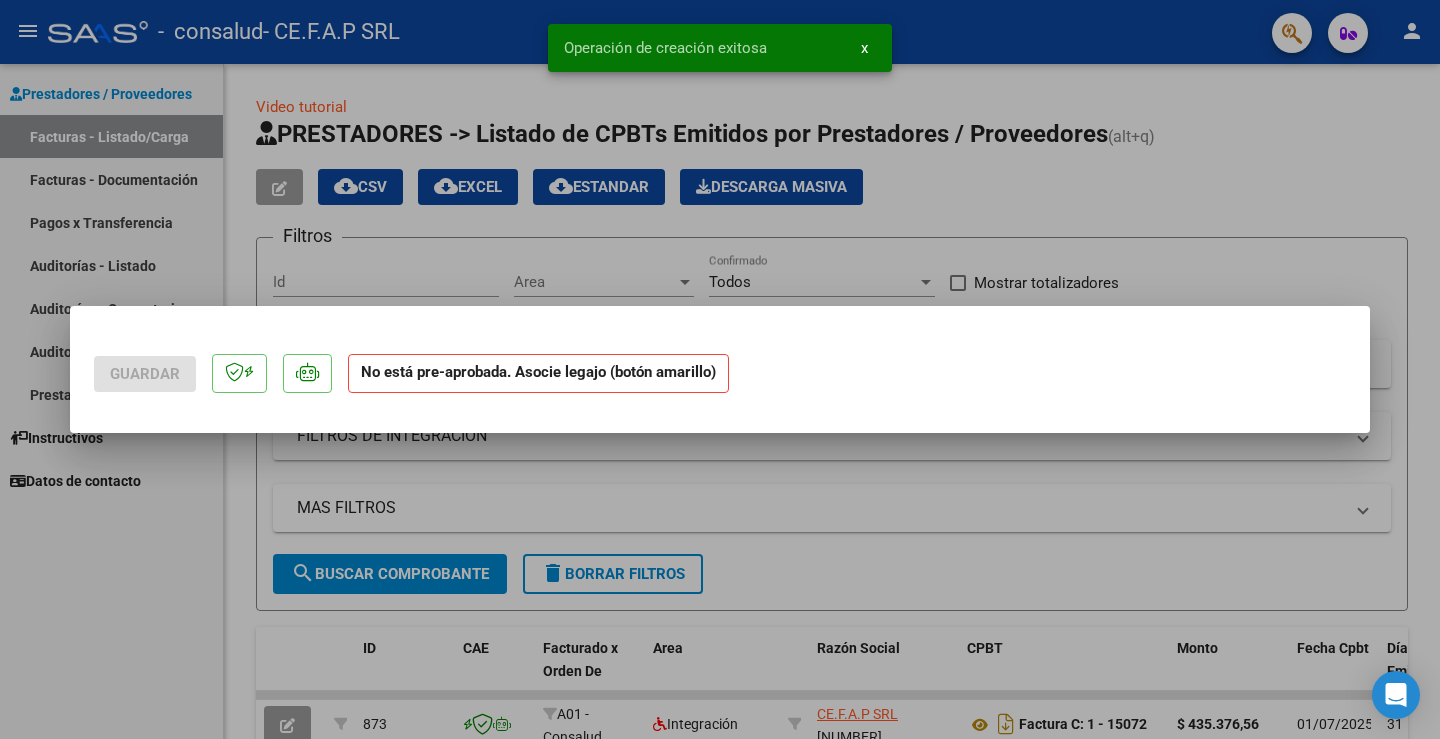 scroll, scrollTop: 0, scrollLeft: 0, axis: both 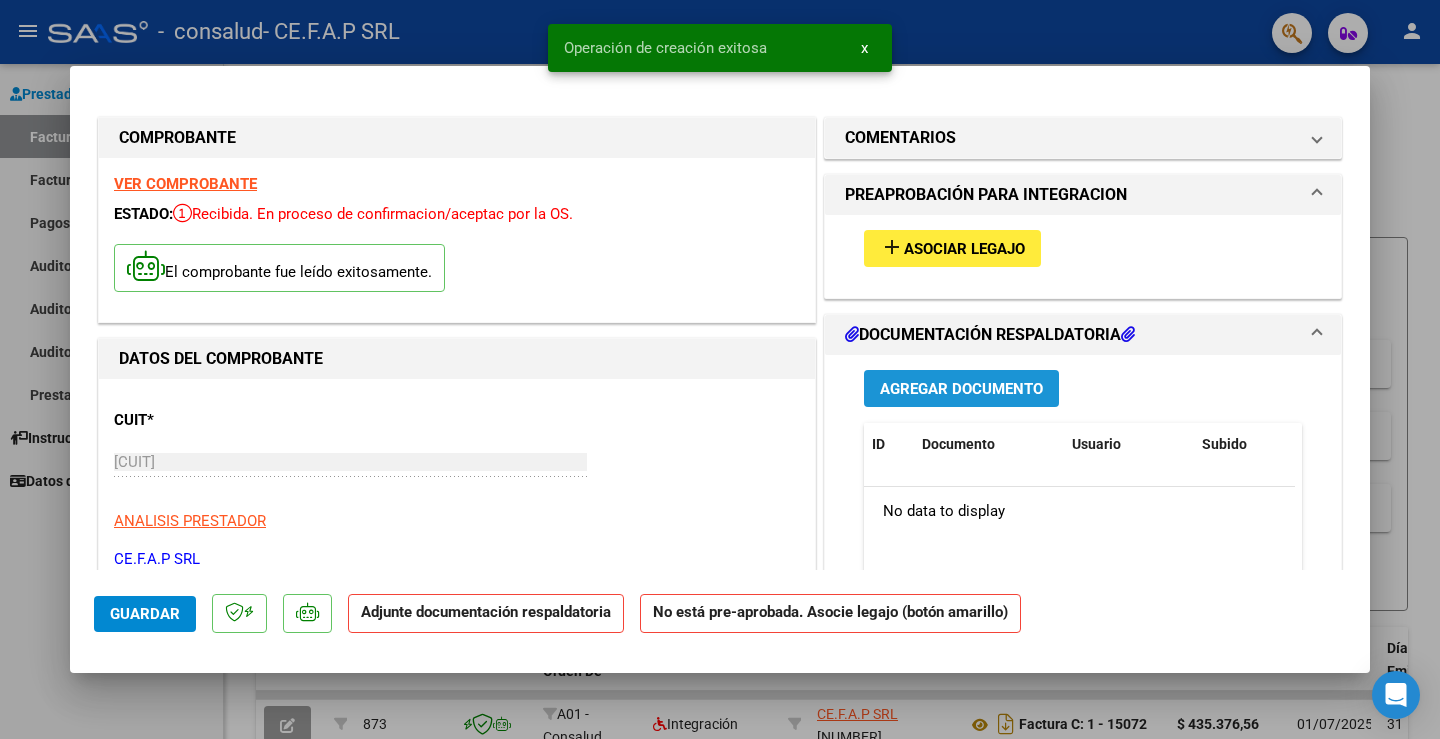 click on "Agregar Documento" at bounding box center [961, 389] 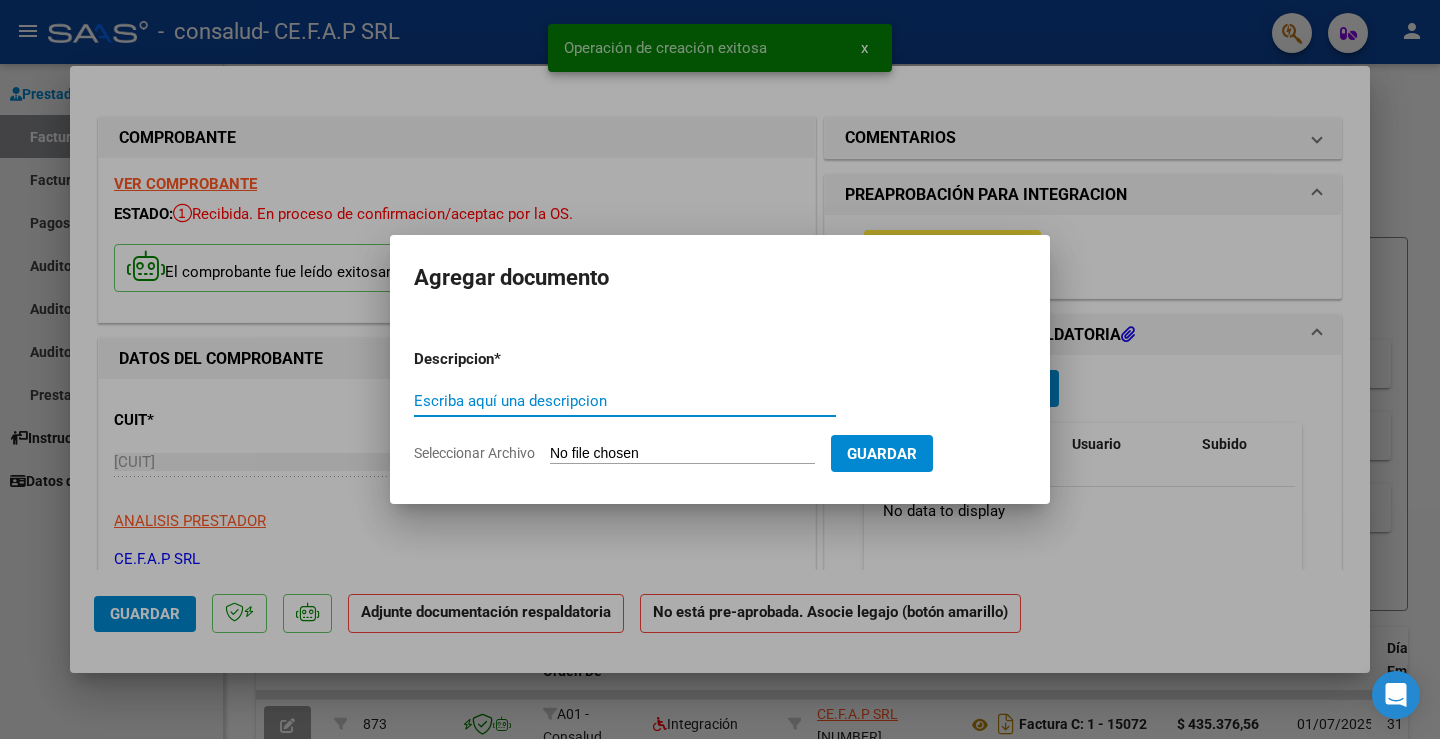 click on "Escriba aquí una descripcion" at bounding box center [625, 401] 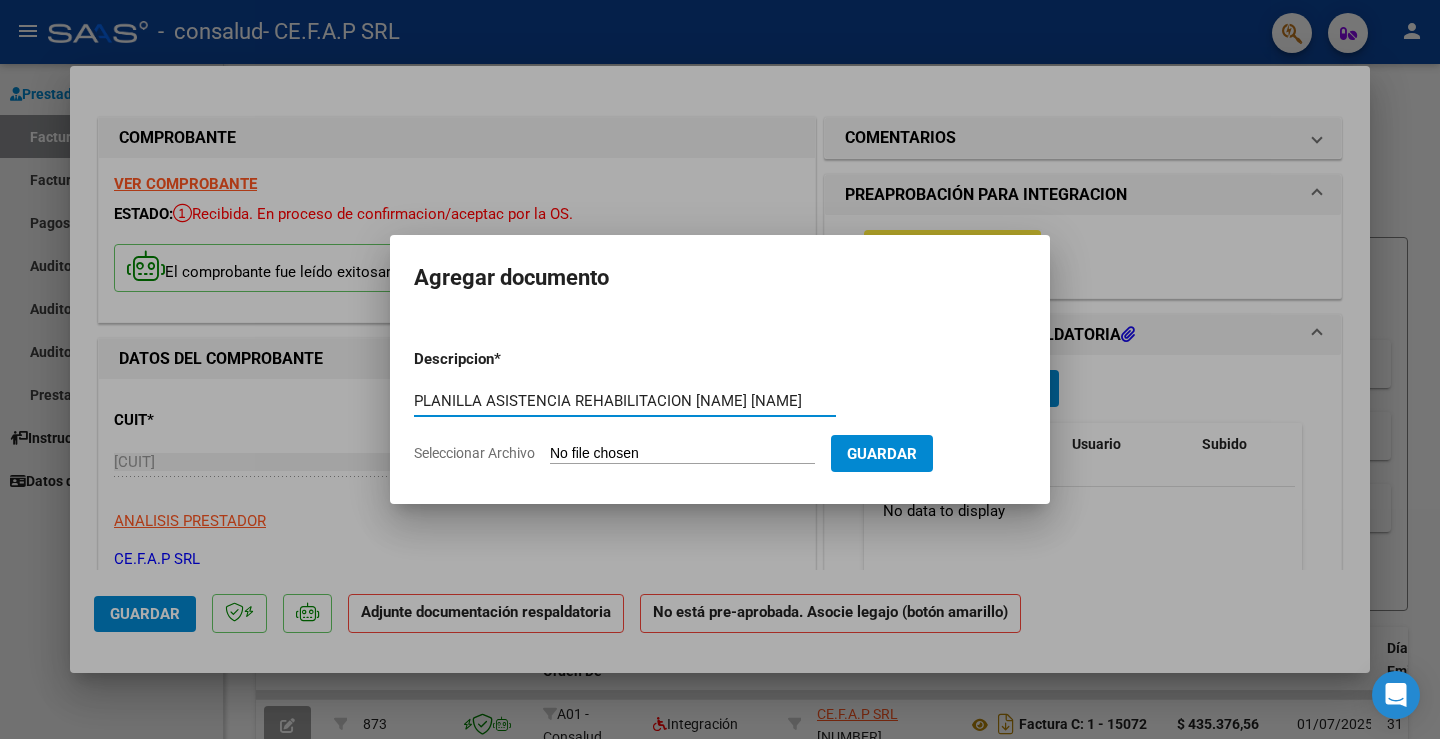 type on "PLANILLA ASISTENCIA REHABILITACION BENITEZ RAIDMON" 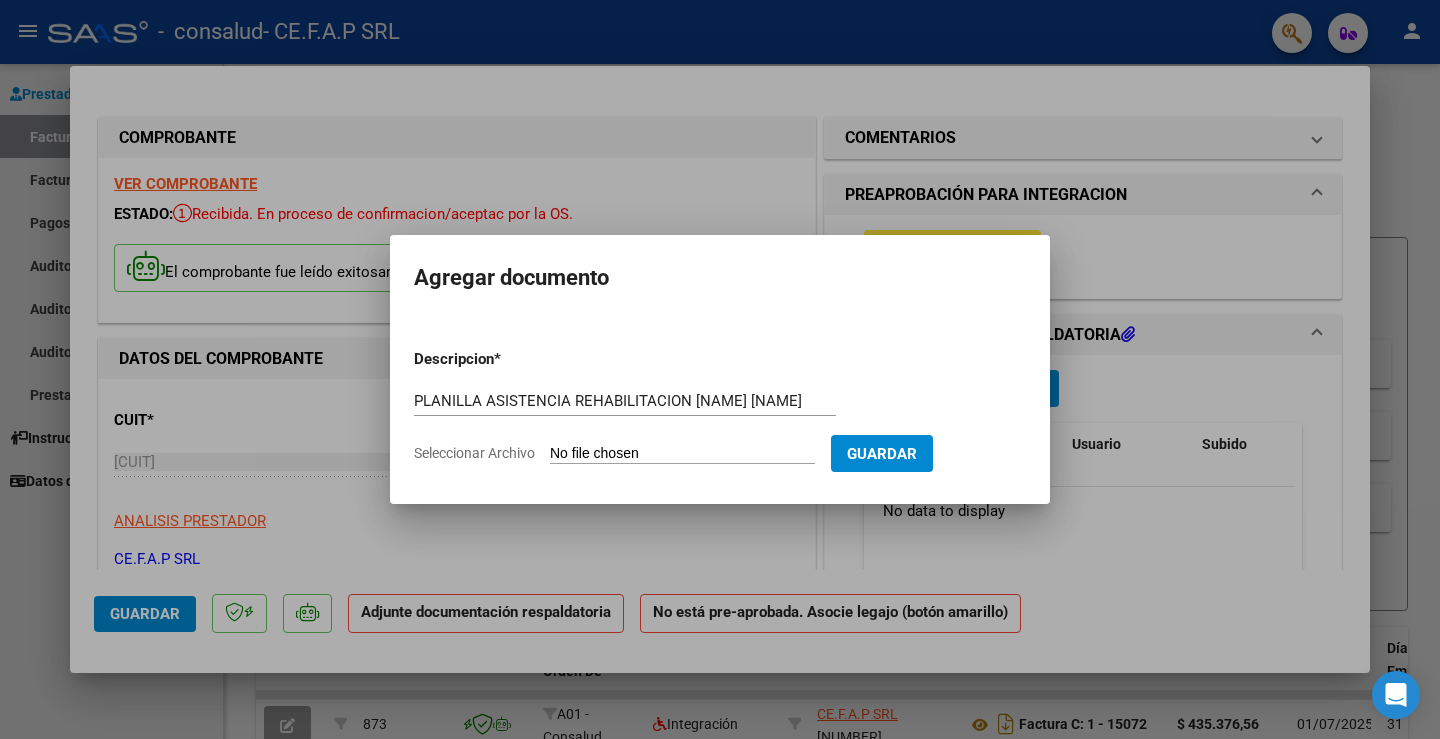 type on "C:\fakepath\PLANILLA B RAIDMON REHAB JULIO.pdf" 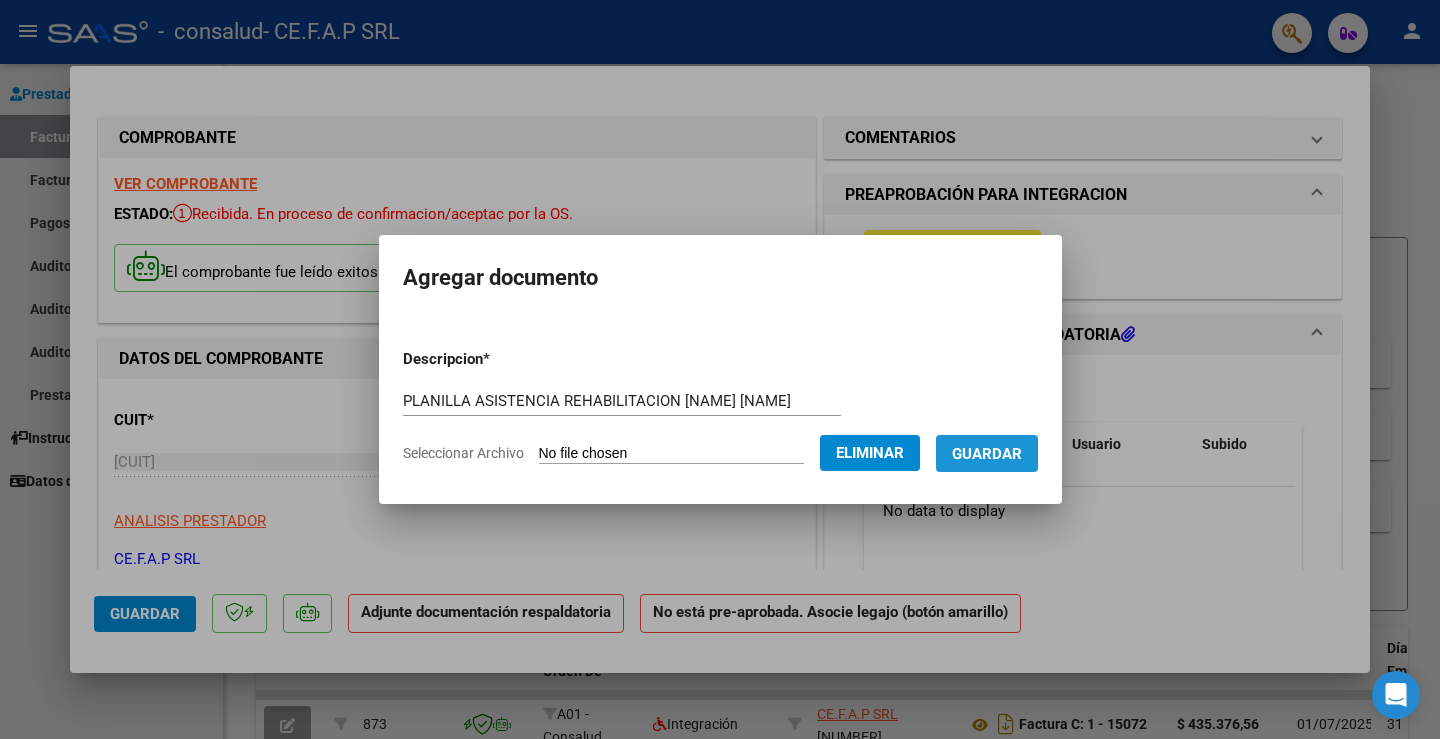 click on "Guardar" at bounding box center [987, 454] 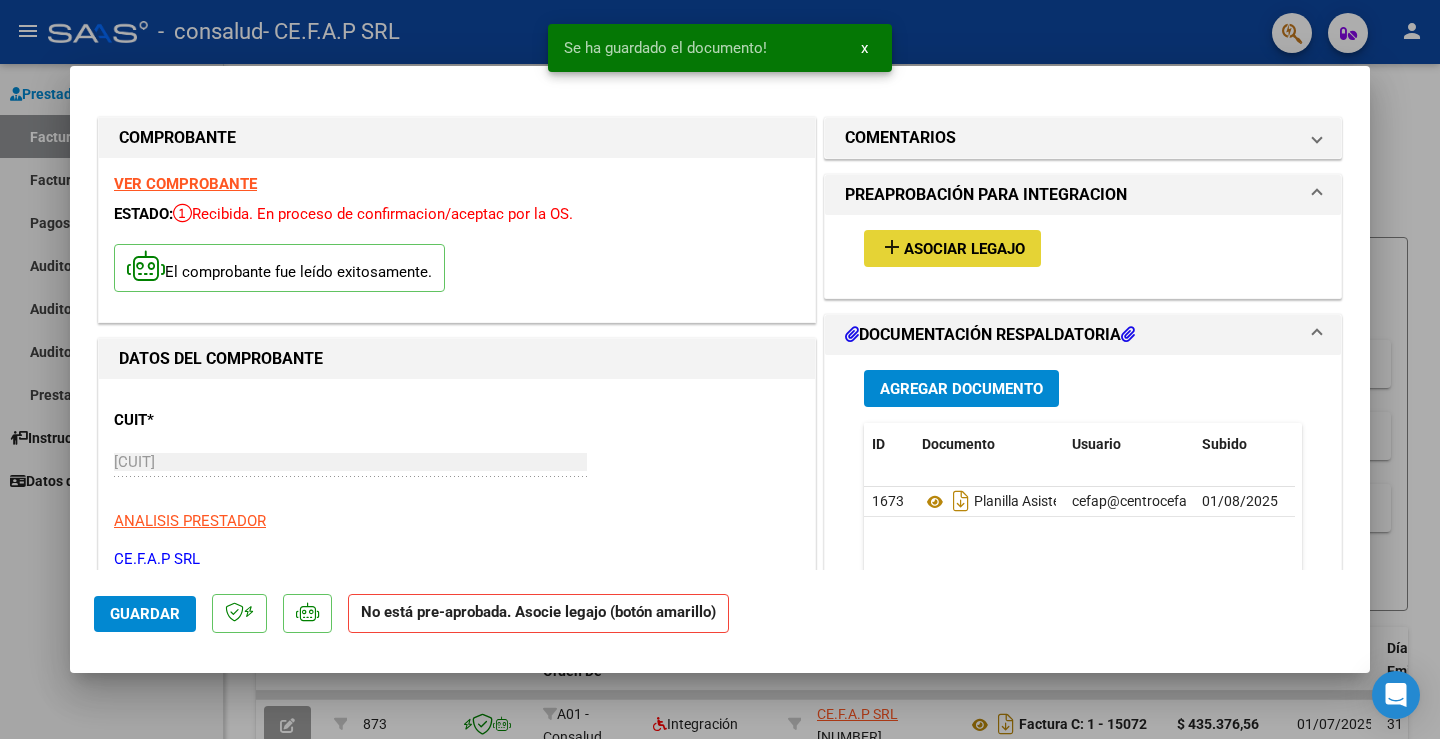 click on "Asociar Legajo" at bounding box center (964, 249) 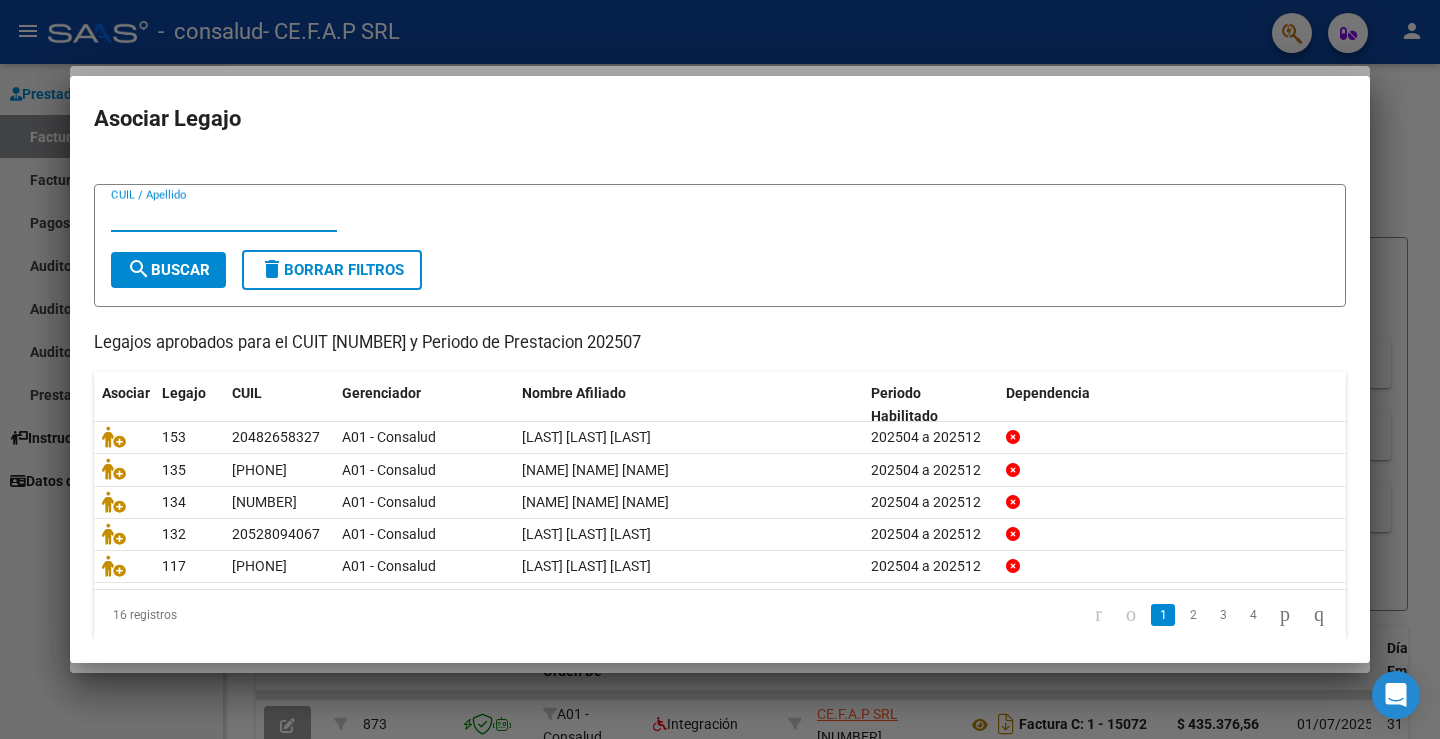 scroll, scrollTop: 45, scrollLeft: 0, axis: vertical 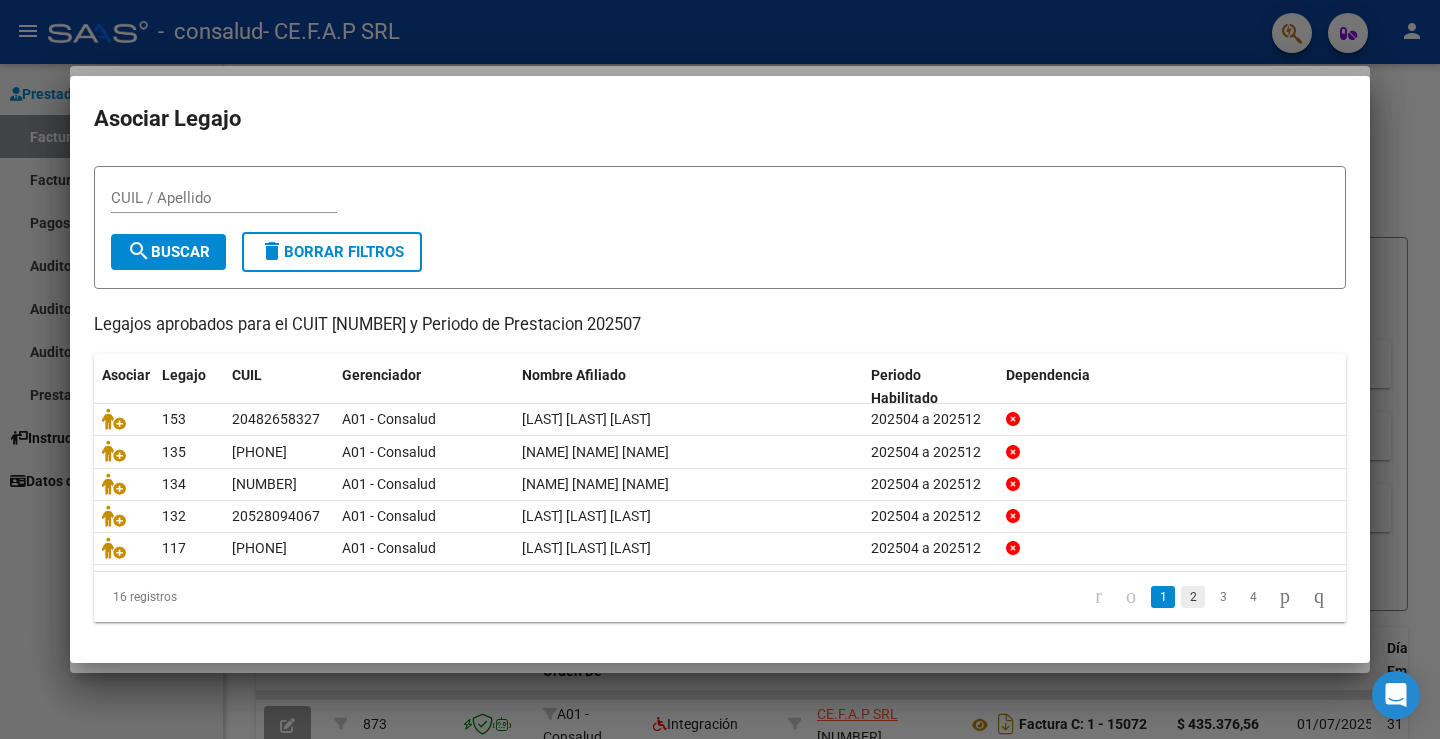 click on "2" 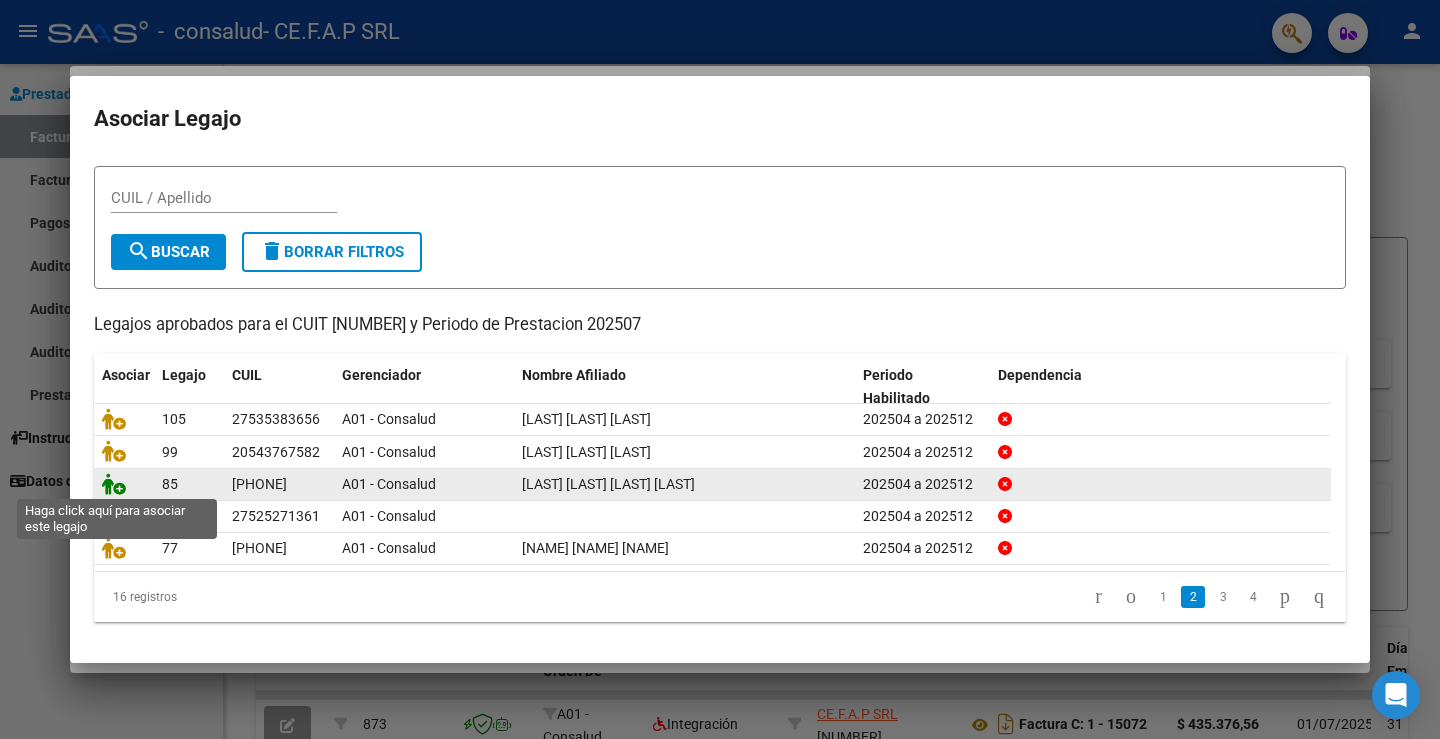 click 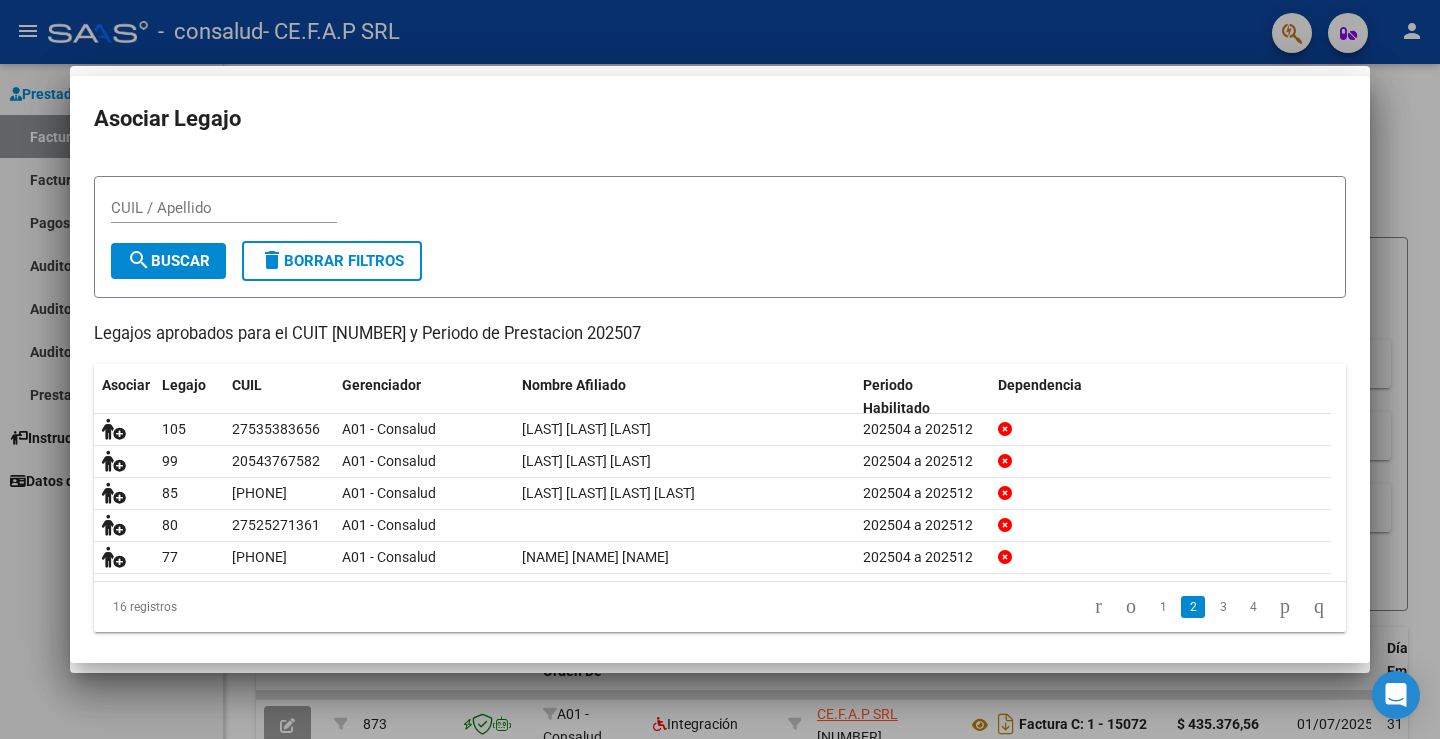 scroll, scrollTop: 0, scrollLeft: 0, axis: both 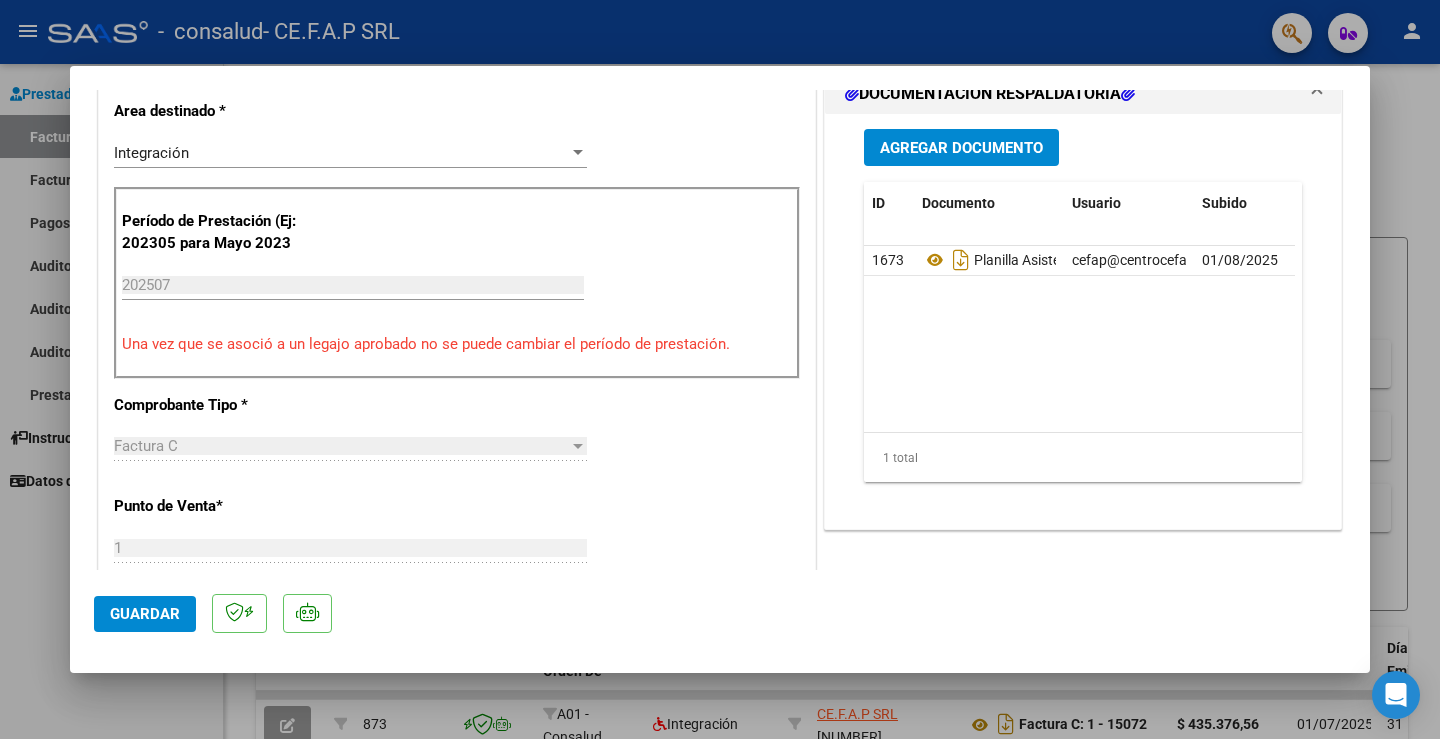 click on "Guardar" 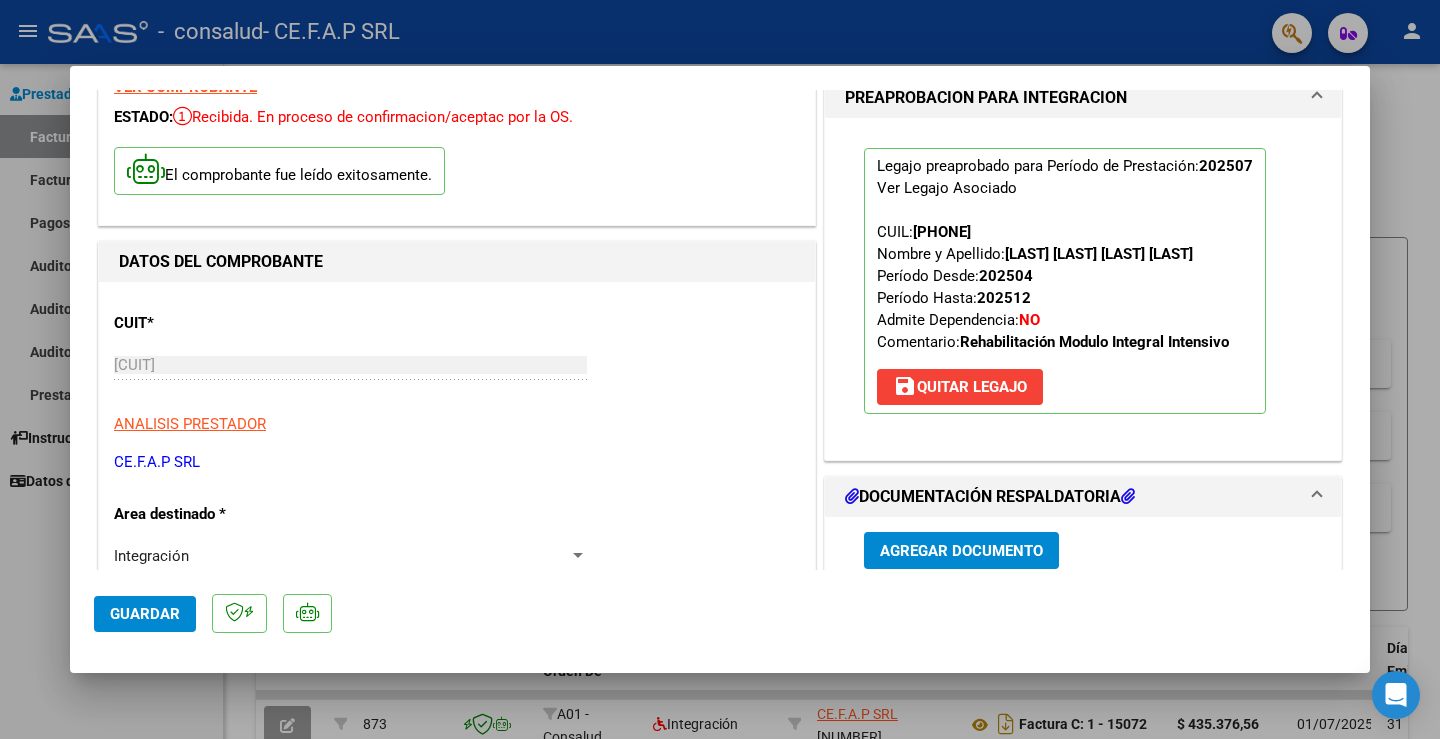 scroll, scrollTop: 0, scrollLeft: 0, axis: both 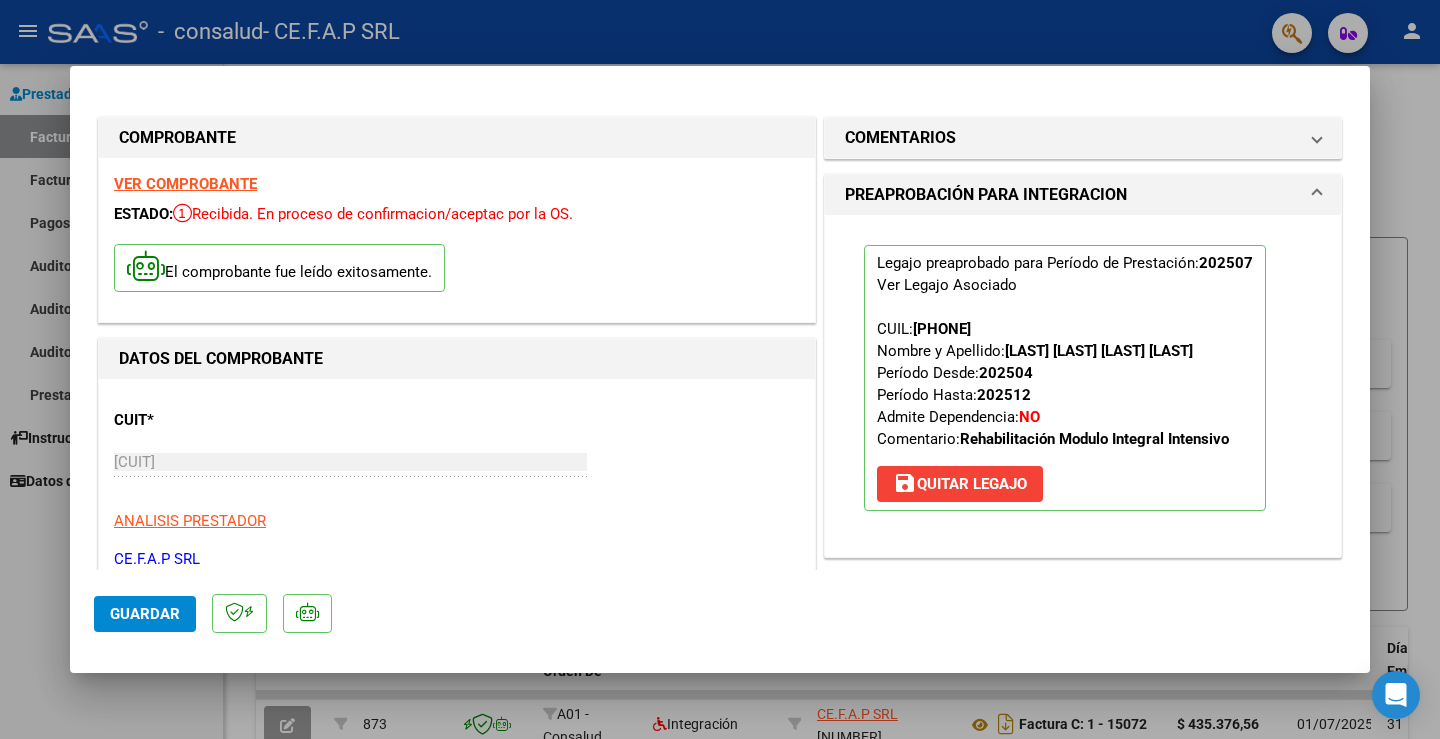 type 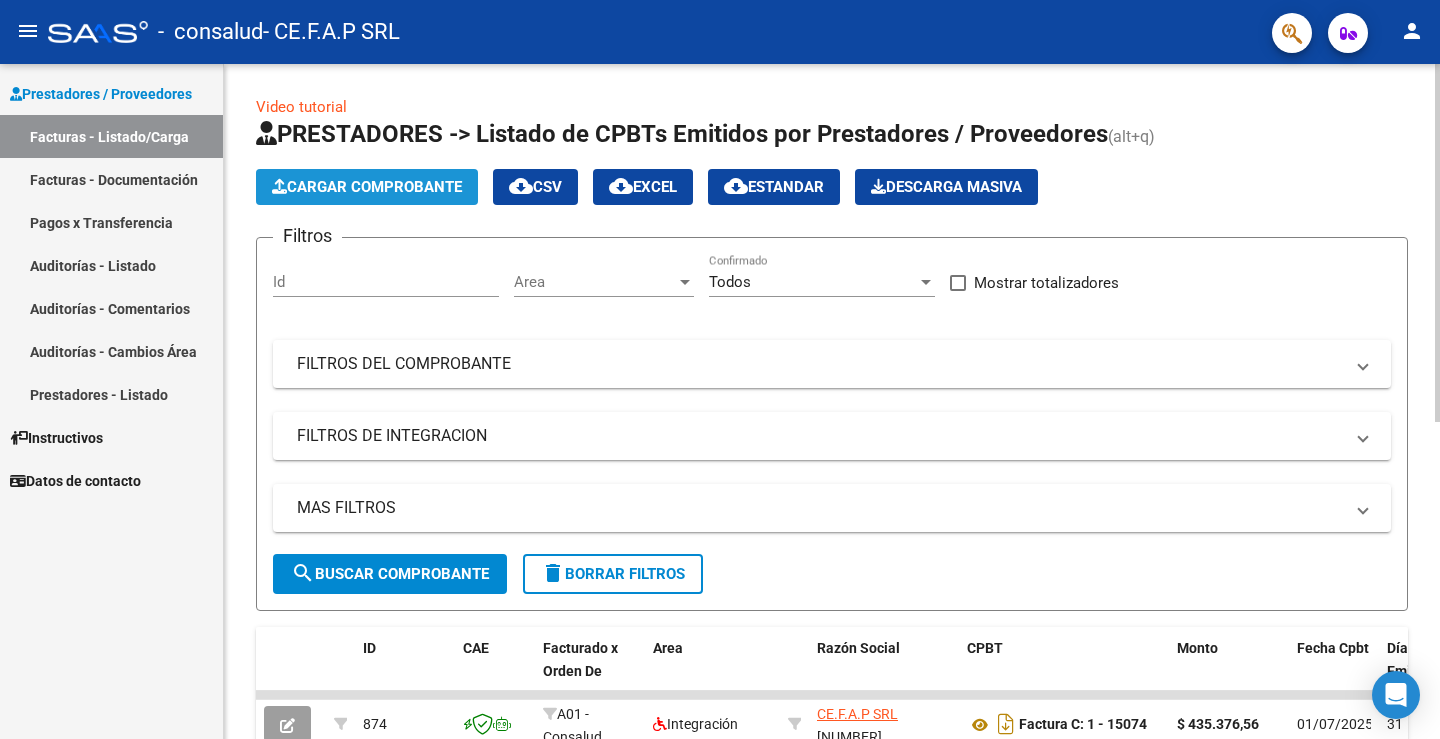 click on "Cargar Comprobante" 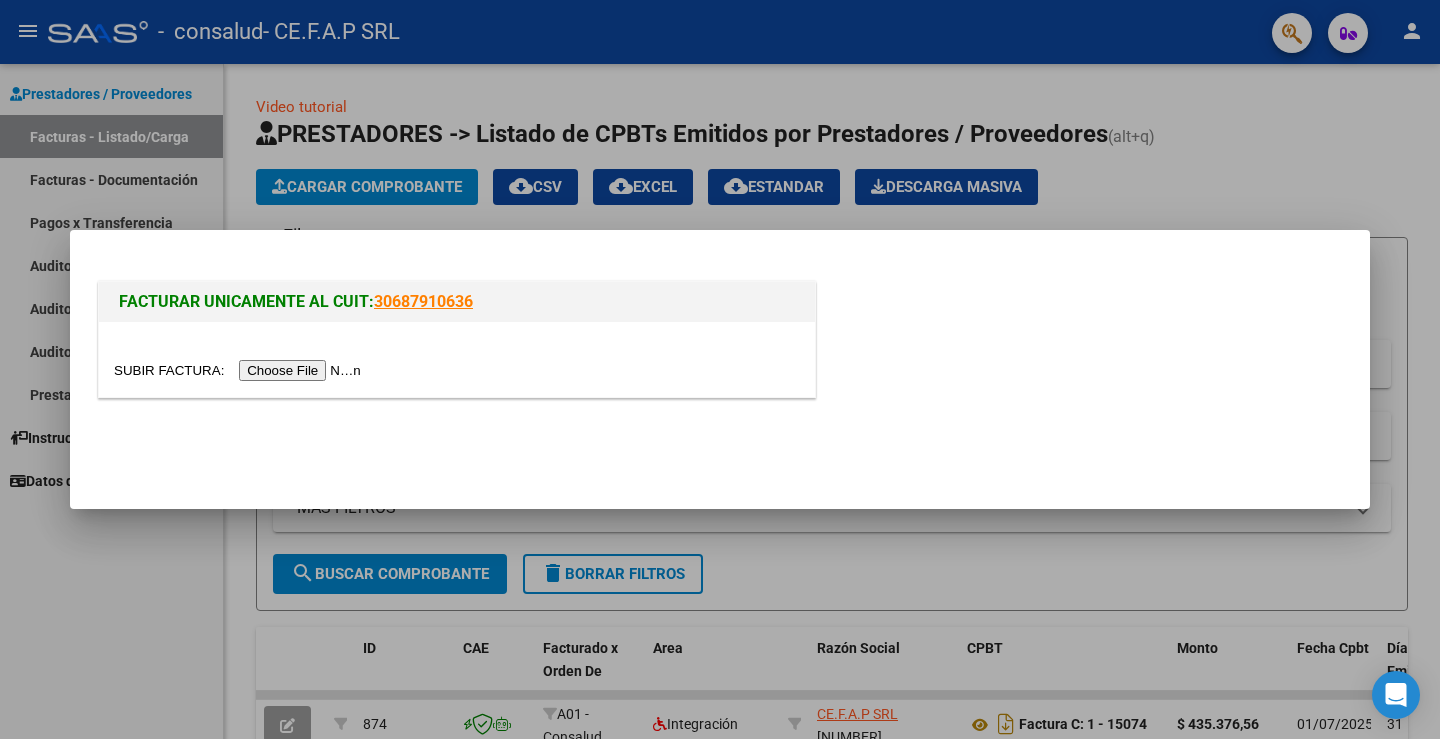 click at bounding box center (240, 370) 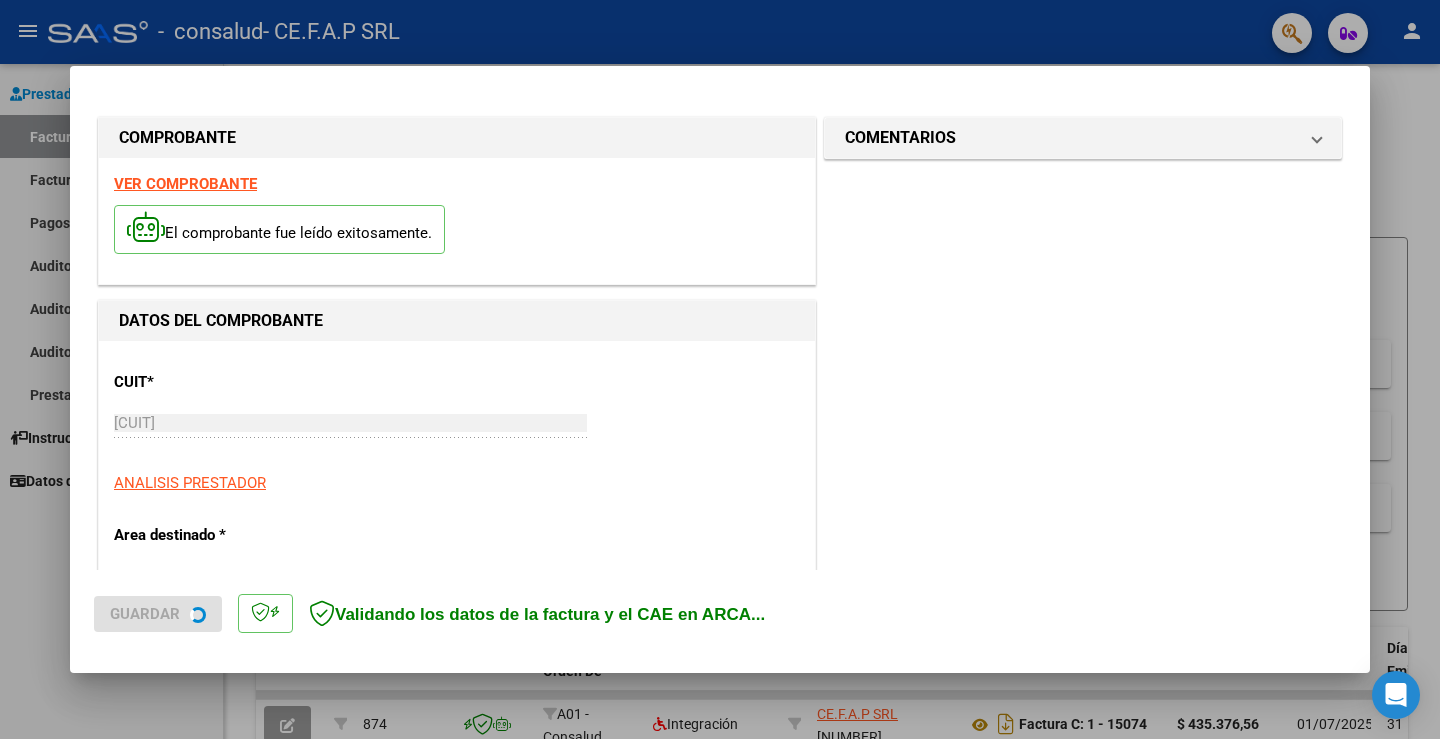scroll, scrollTop: 100, scrollLeft: 0, axis: vertical 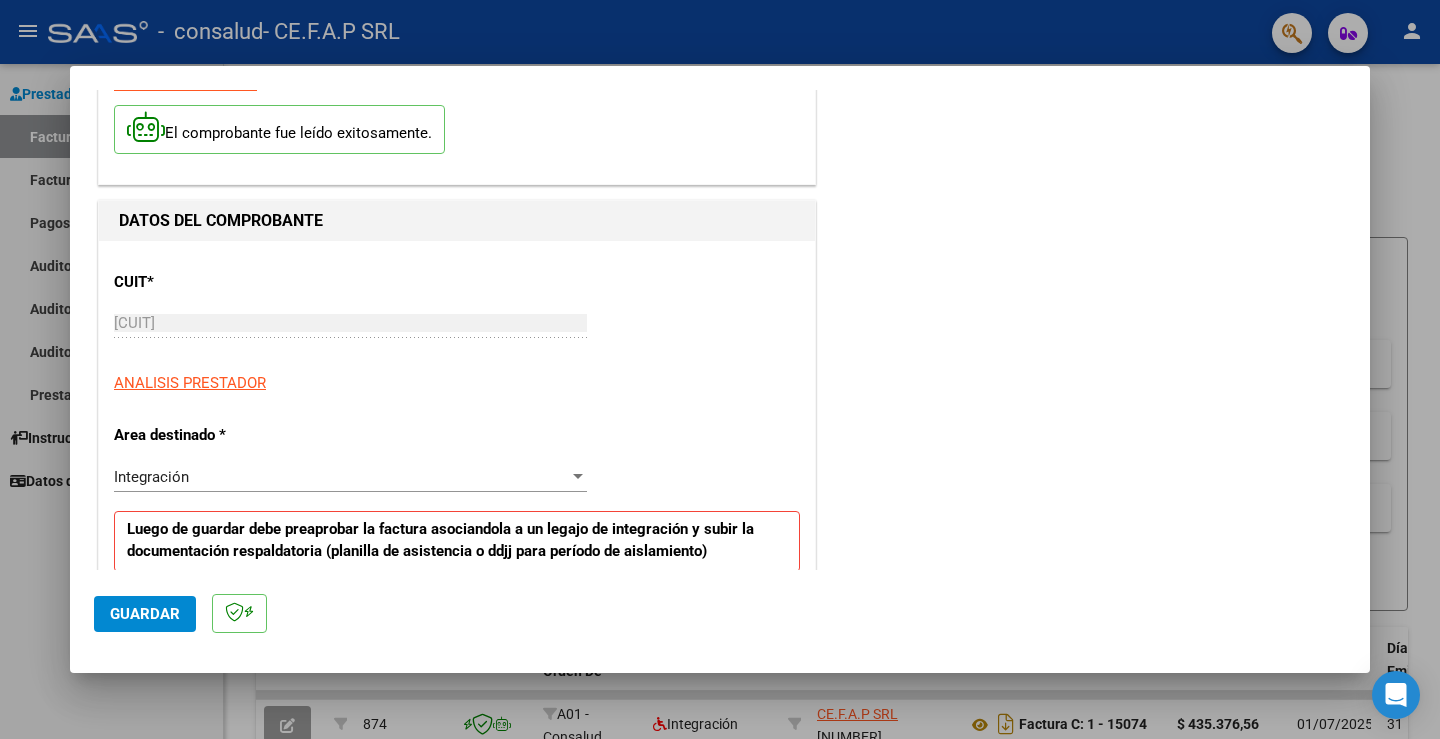 click on "Integración" at bounding box center [341, 477] 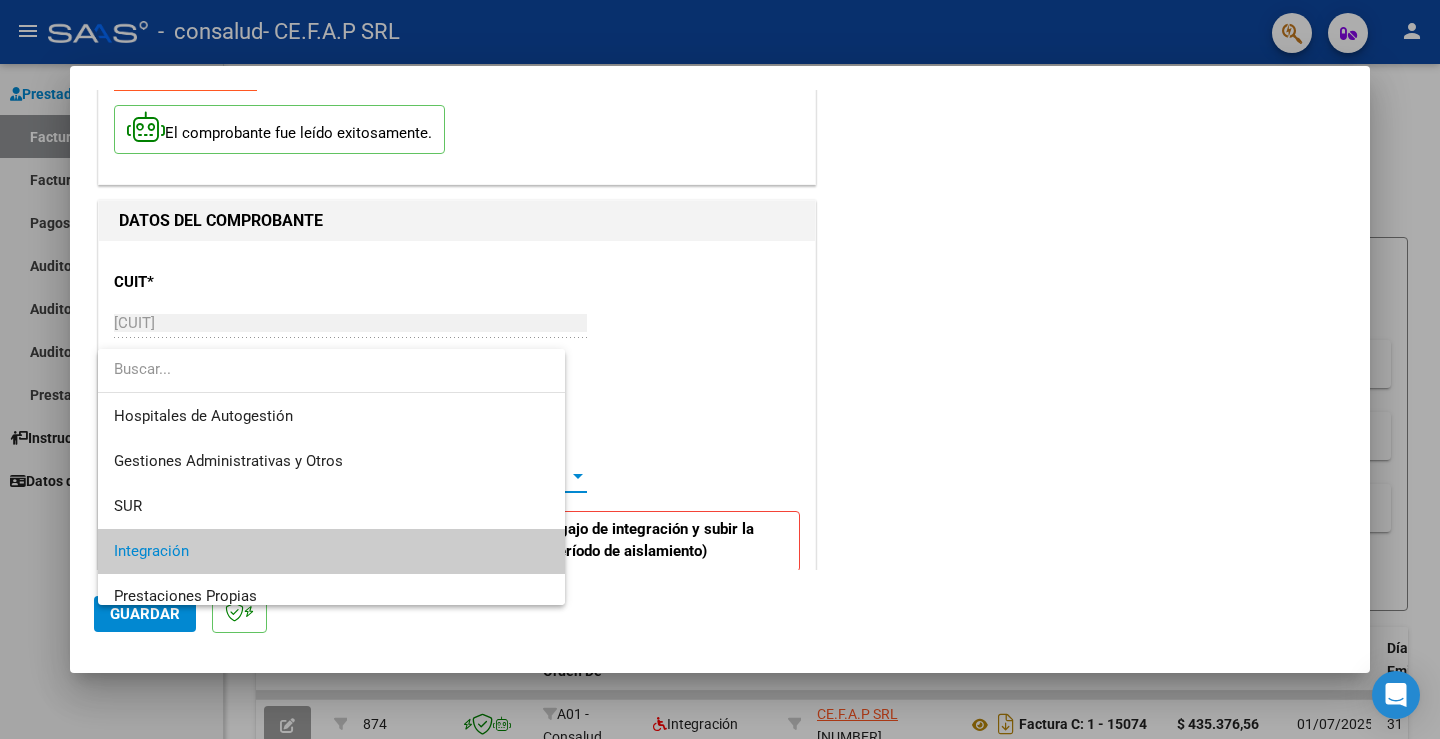 scroll, scrollTop: 75, scrollLeft: 0, axis: vertical 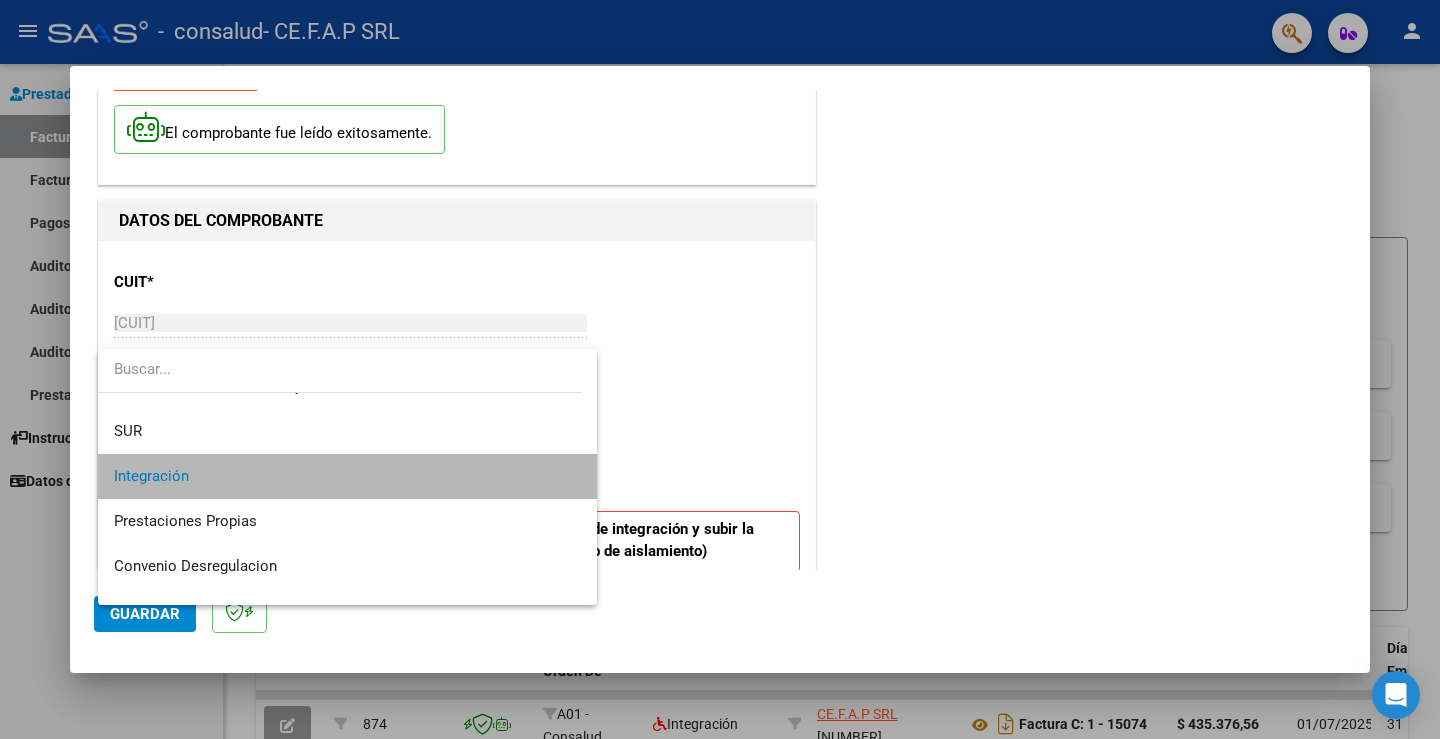 click on "Integración" at bounding box center (347, 476) 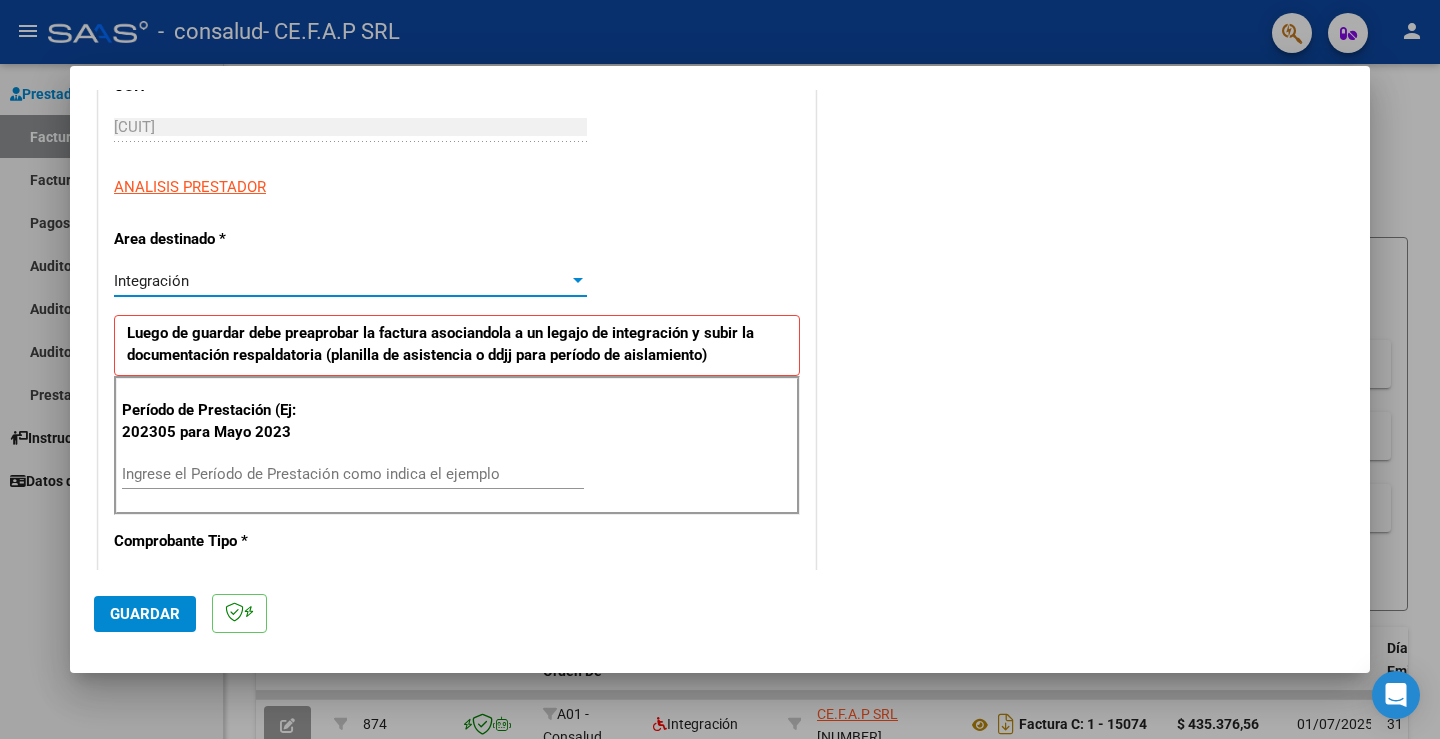 scroll, scrollTop: 300, scrollLeft: 0, axis: vertical 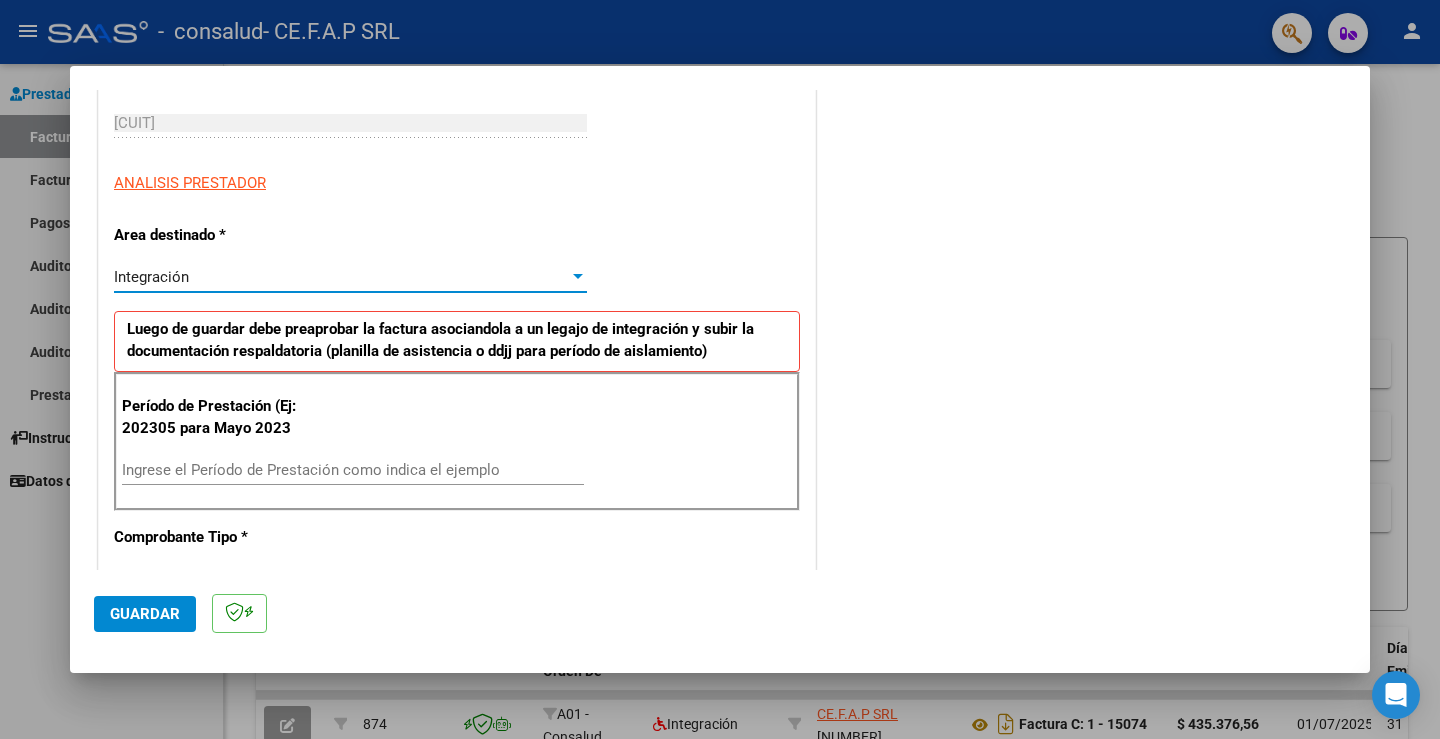 click on "Ingrese el Período de Prestación como indica el ejemplo" at bounding box center [353, 470] 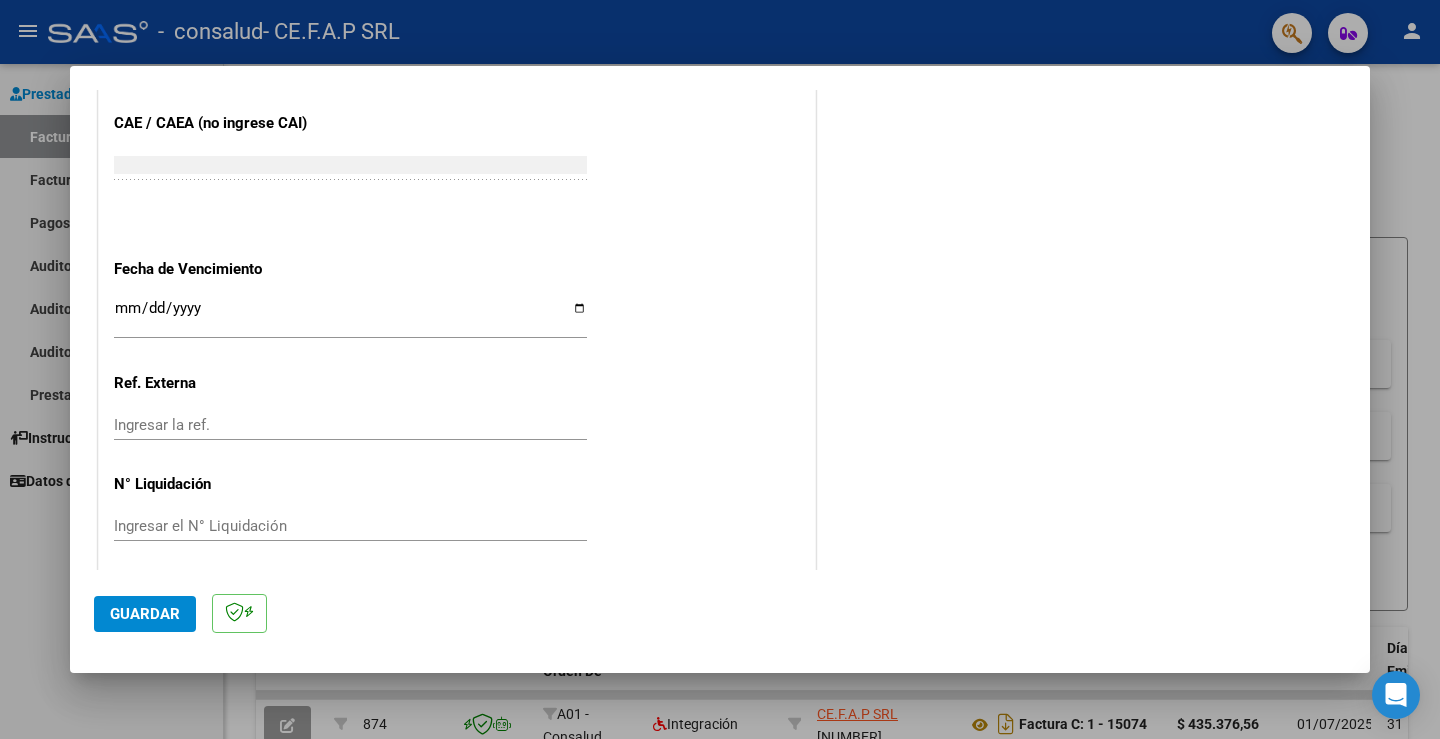 scroll, scrollTop: 1243, scrollLeft: 0, axis: vertical 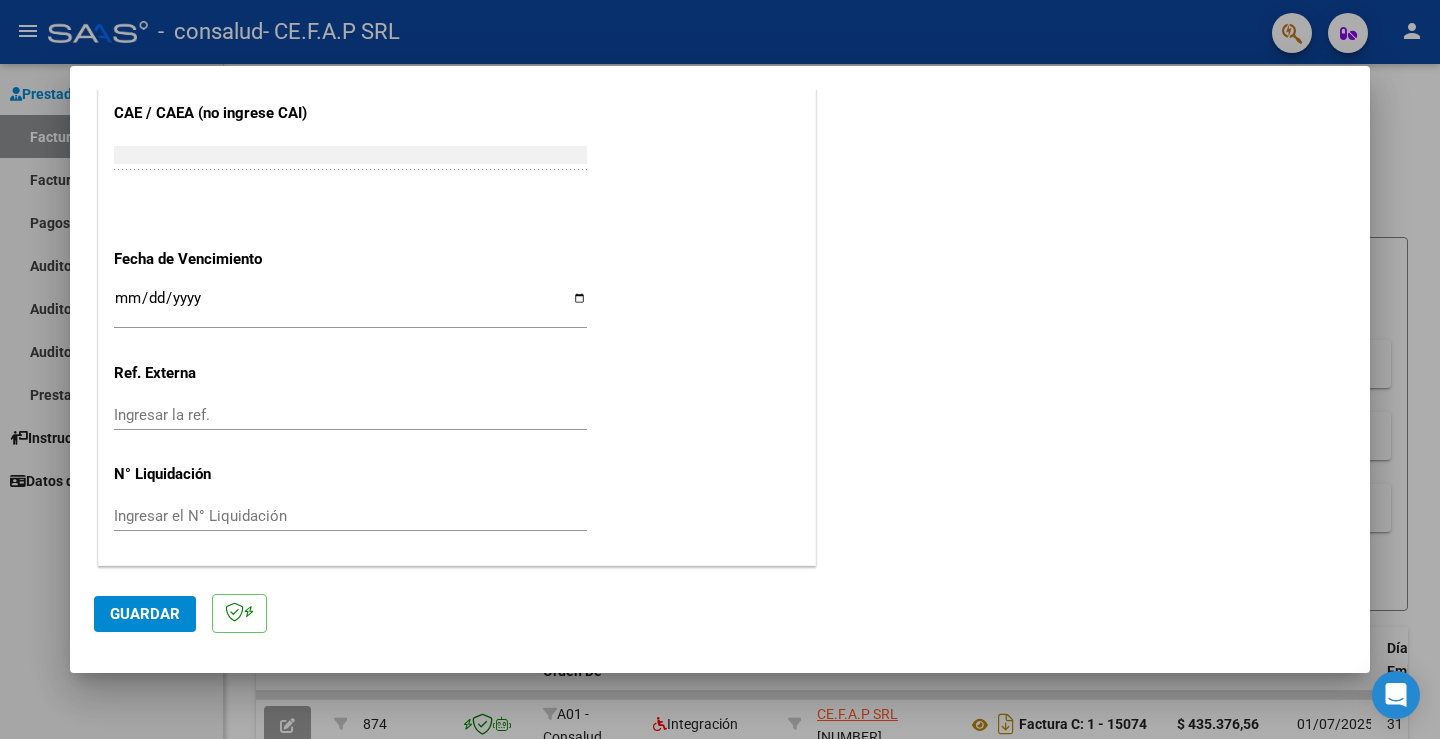 type on "202507" 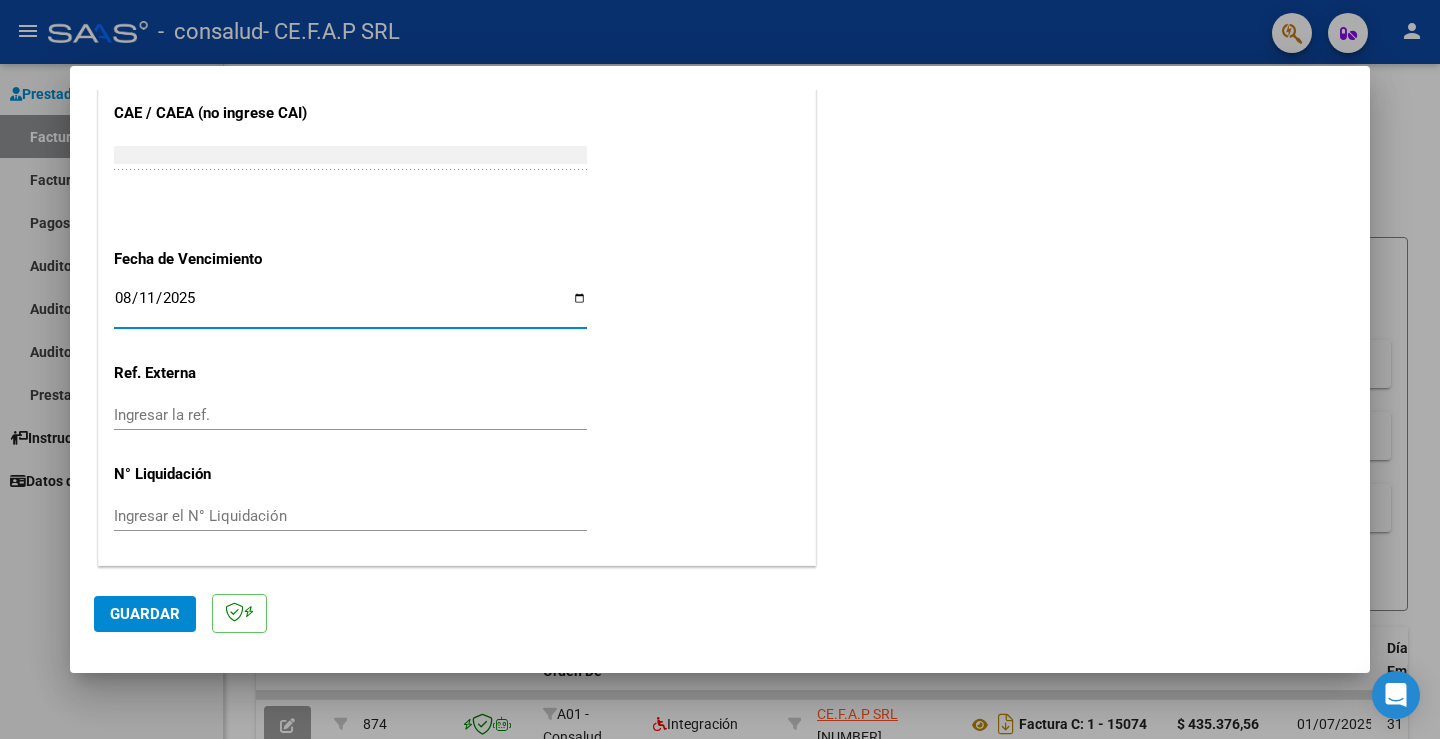 type on "2025-08-11" 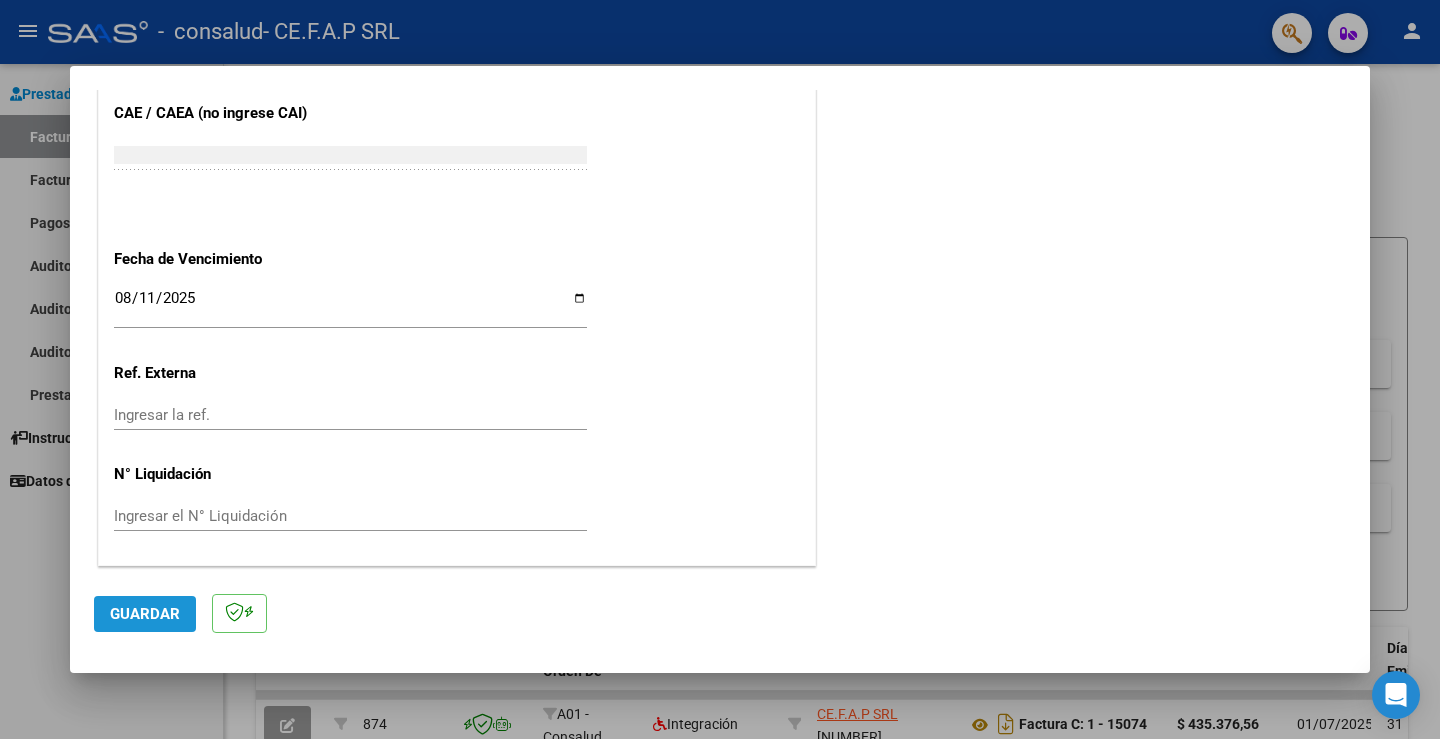 click on "Guardar" 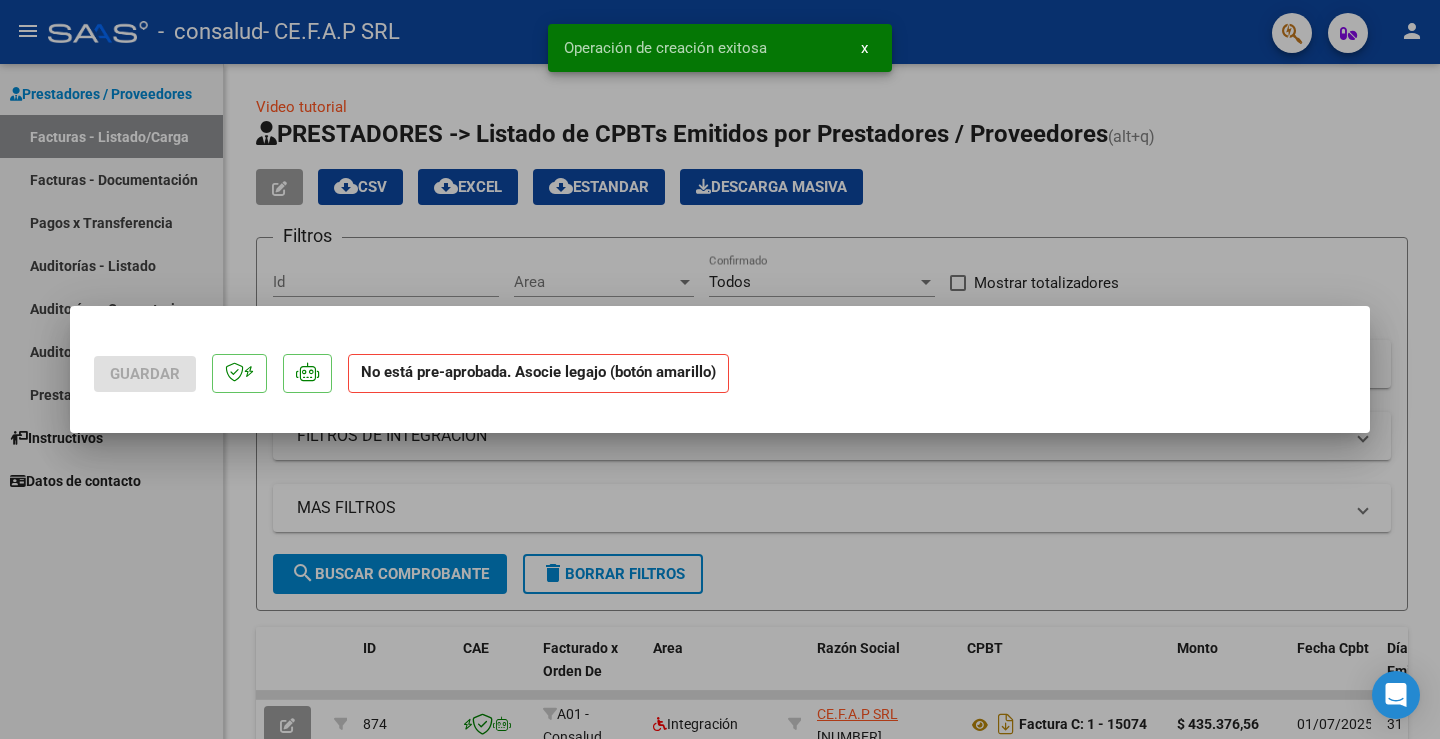 scroll, scrollTop: 0, scrollLeft: 0, axis: both 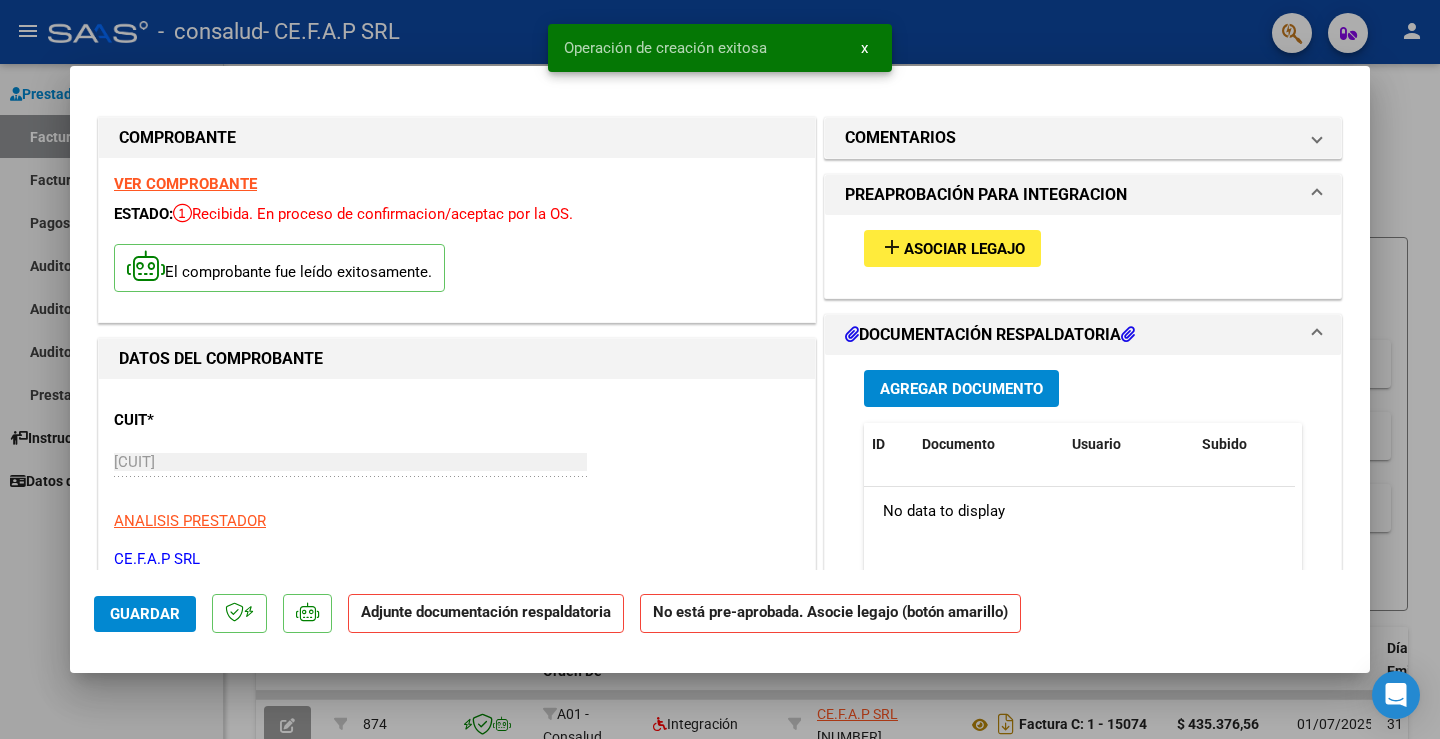 click on "Agregar Documento" at bounding box center [961, 389] 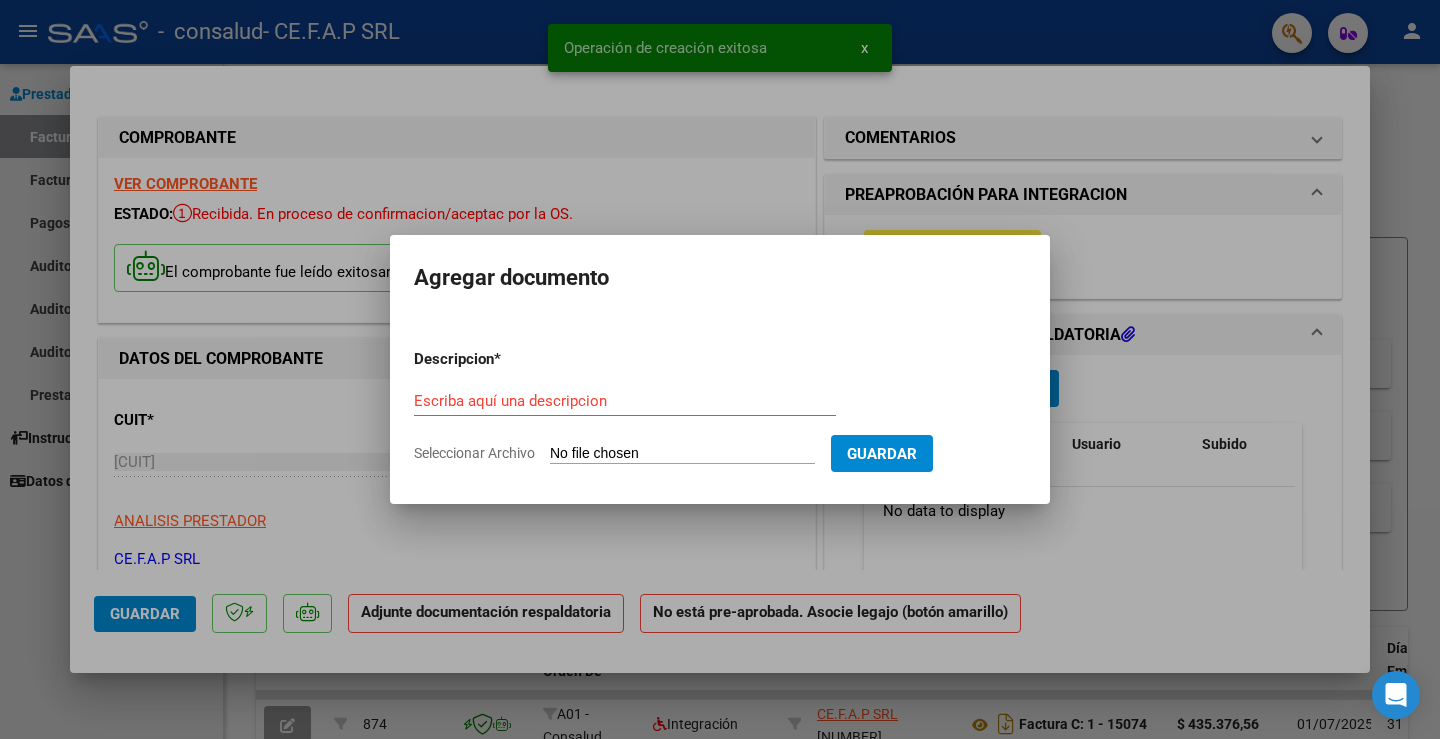 click on "Escriba aquí una descripcion" at bounding box center [625, 401] 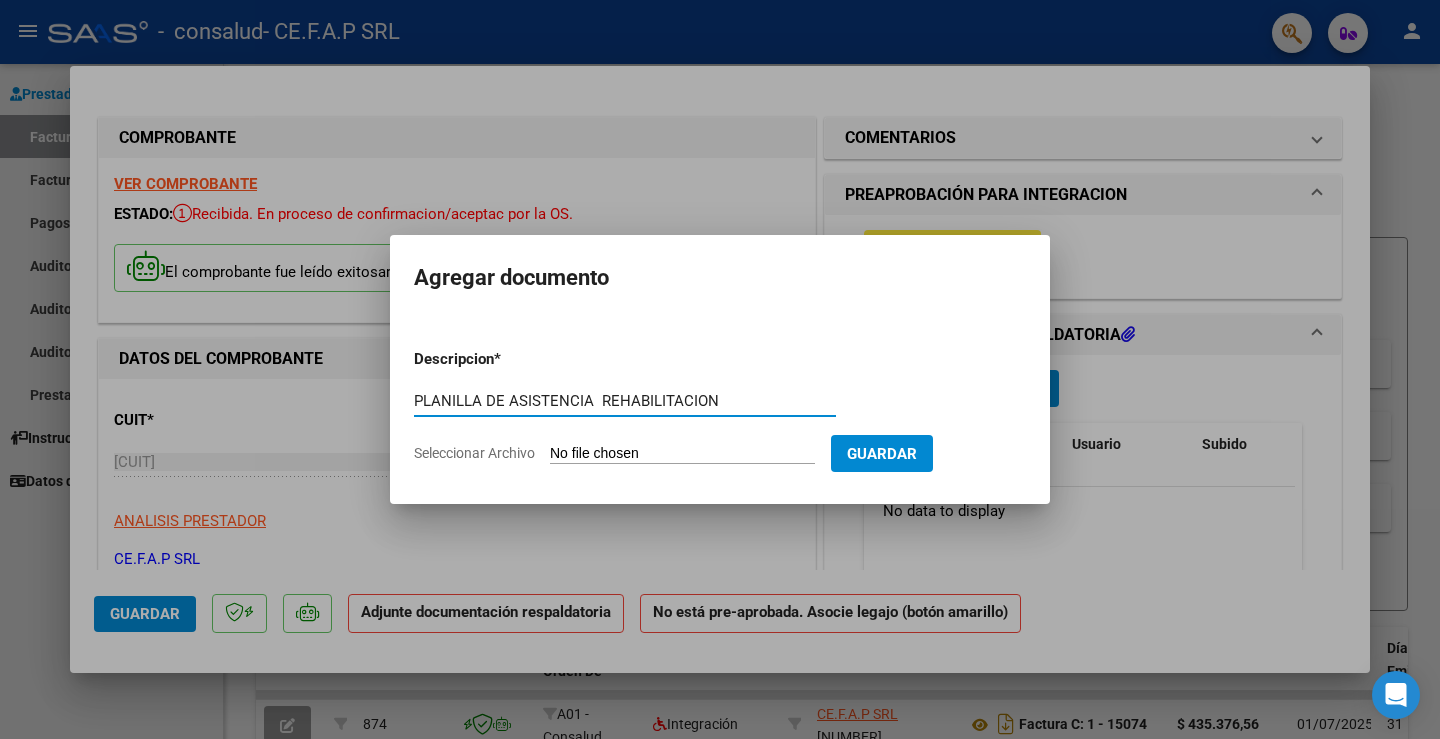 click on "PLANILLA DE ASISTENCIA  REHABILITACION" at bounding box center [625, 401] 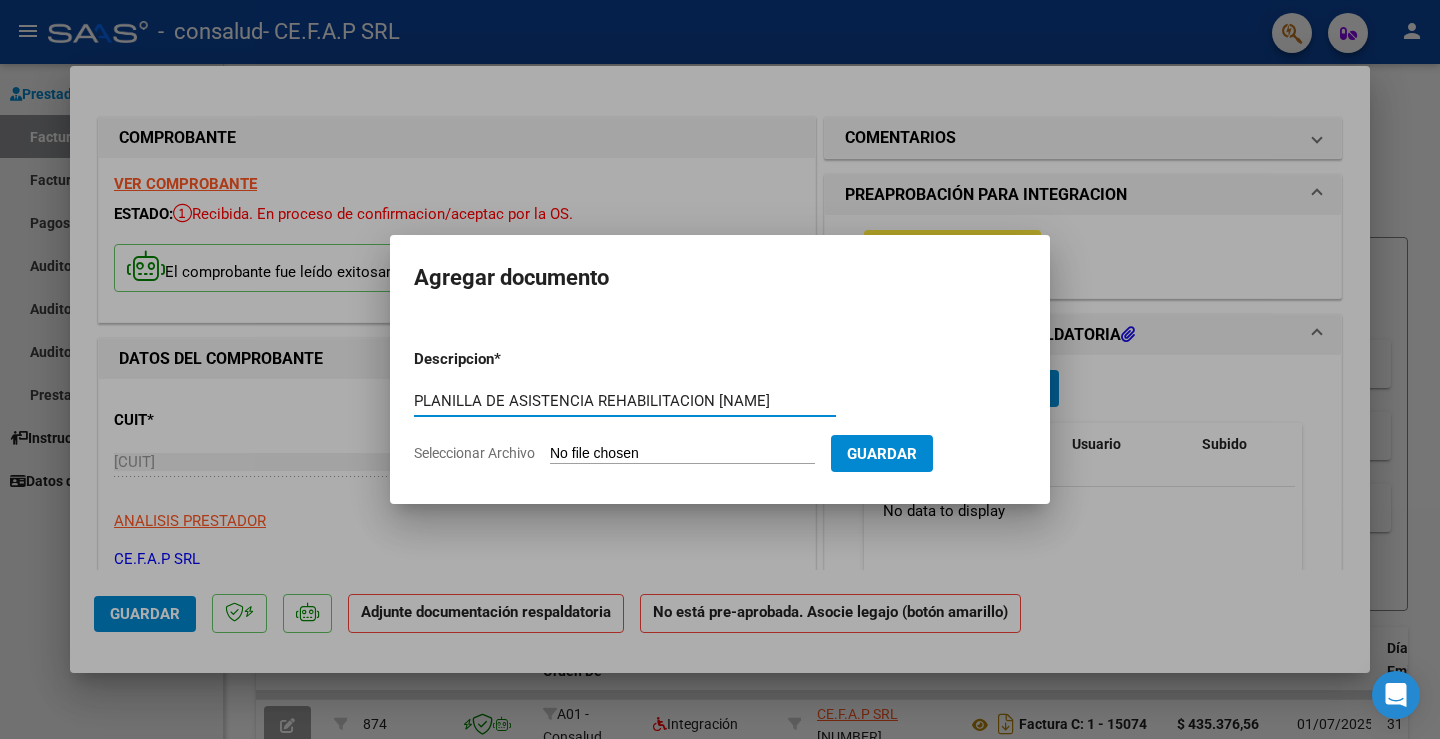 type on "PLANILLA DE ASISTENCIA  REHABILITACION FONTINOVI" 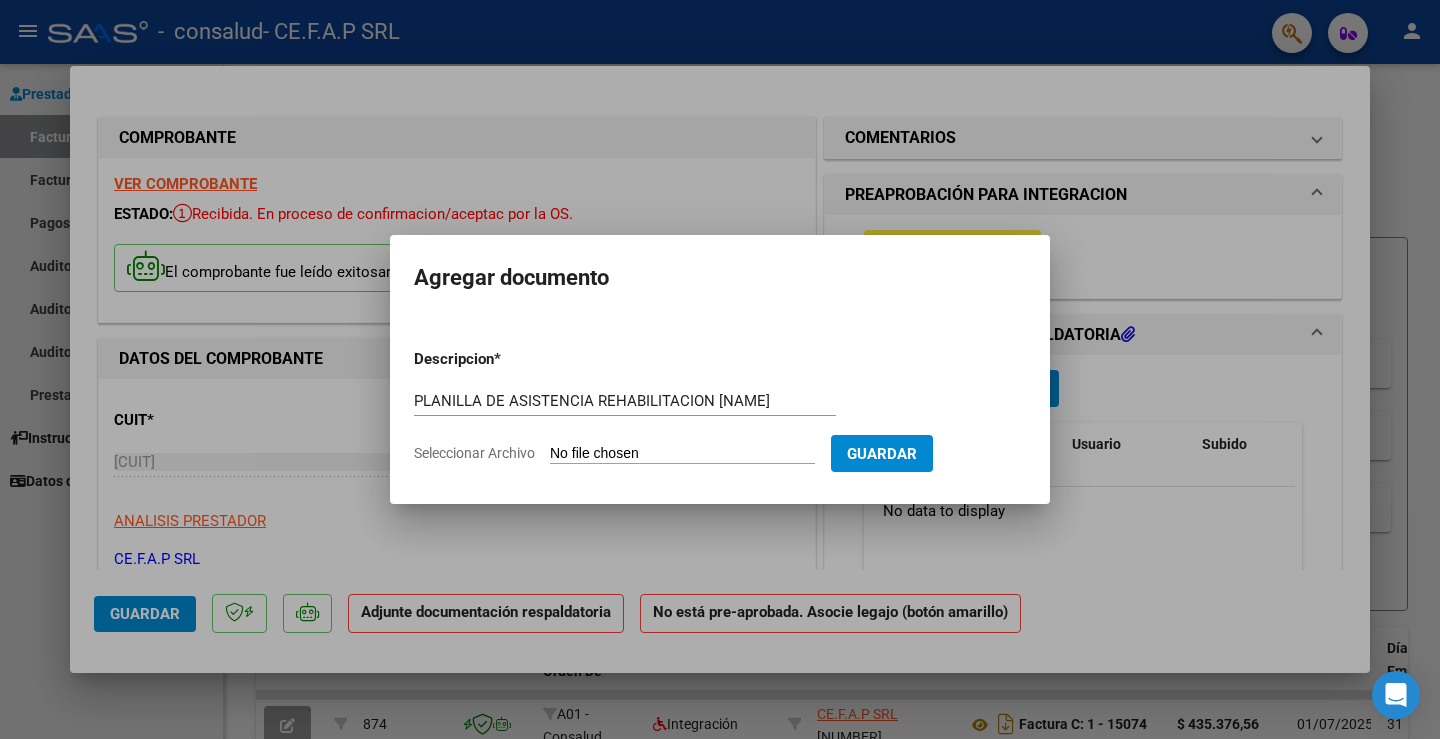 click on "Seleccionar Archivo" at bounding box center (682, 454) 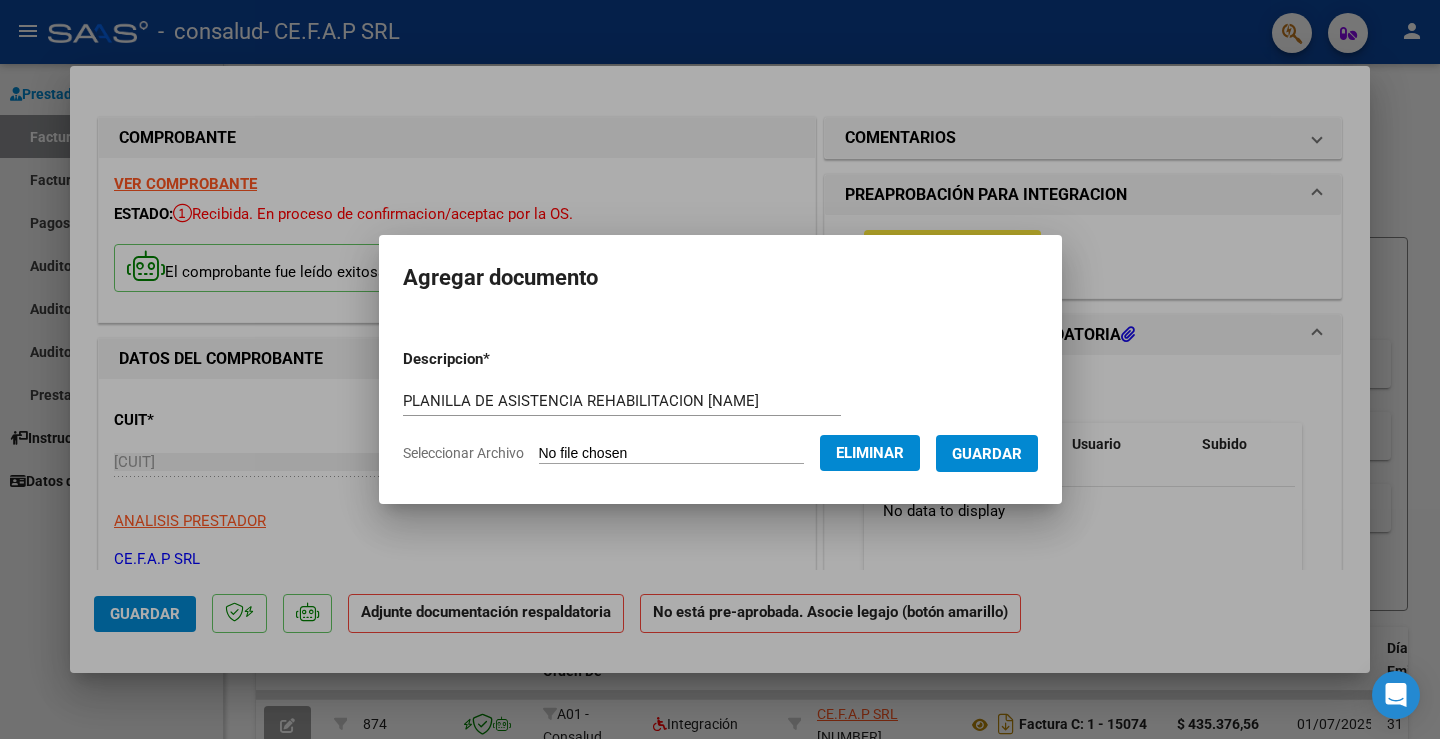 click on "Guardar" at bounding box center (987, 454) 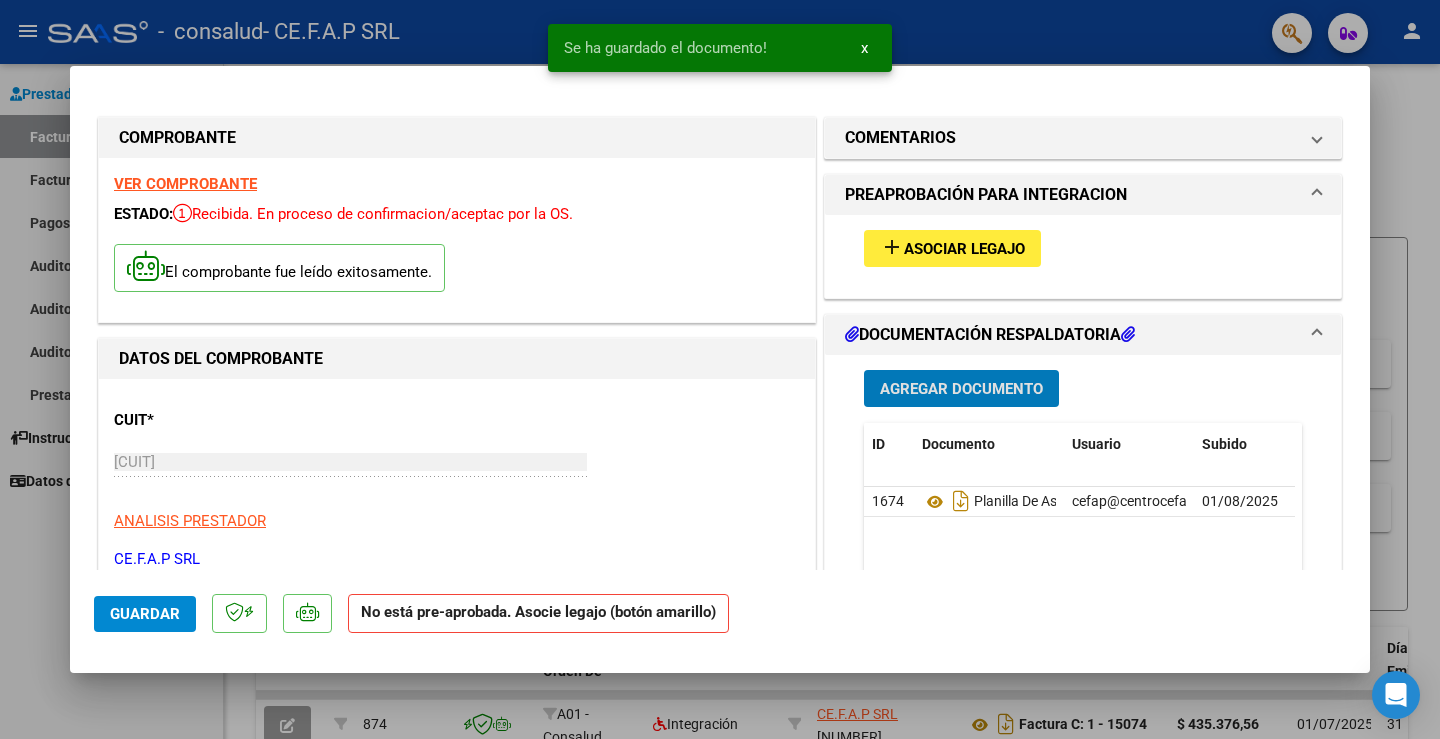 click on "Asociar Legajo" at bounding box center (964, 249) 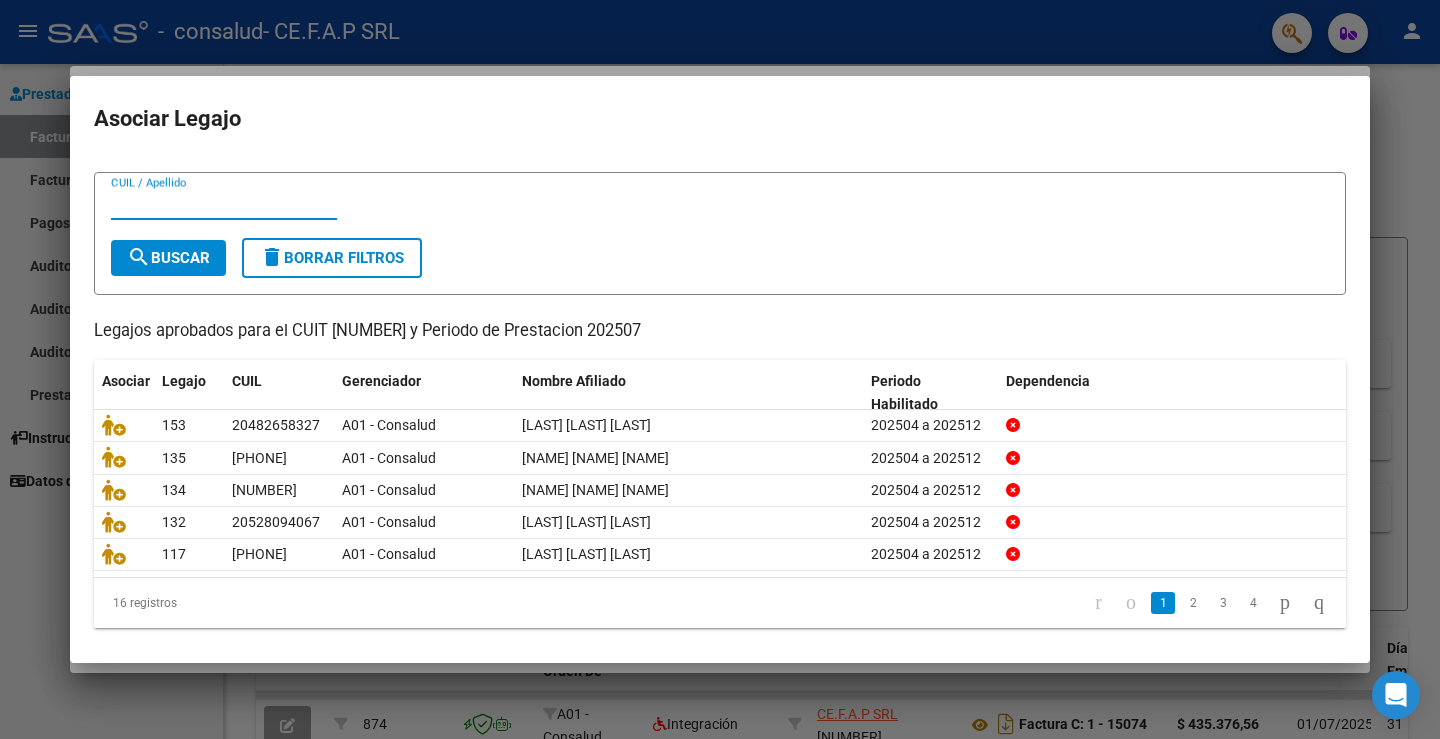 scroll, scrollTop: 45, scrollLeft: 0, axis: vertical 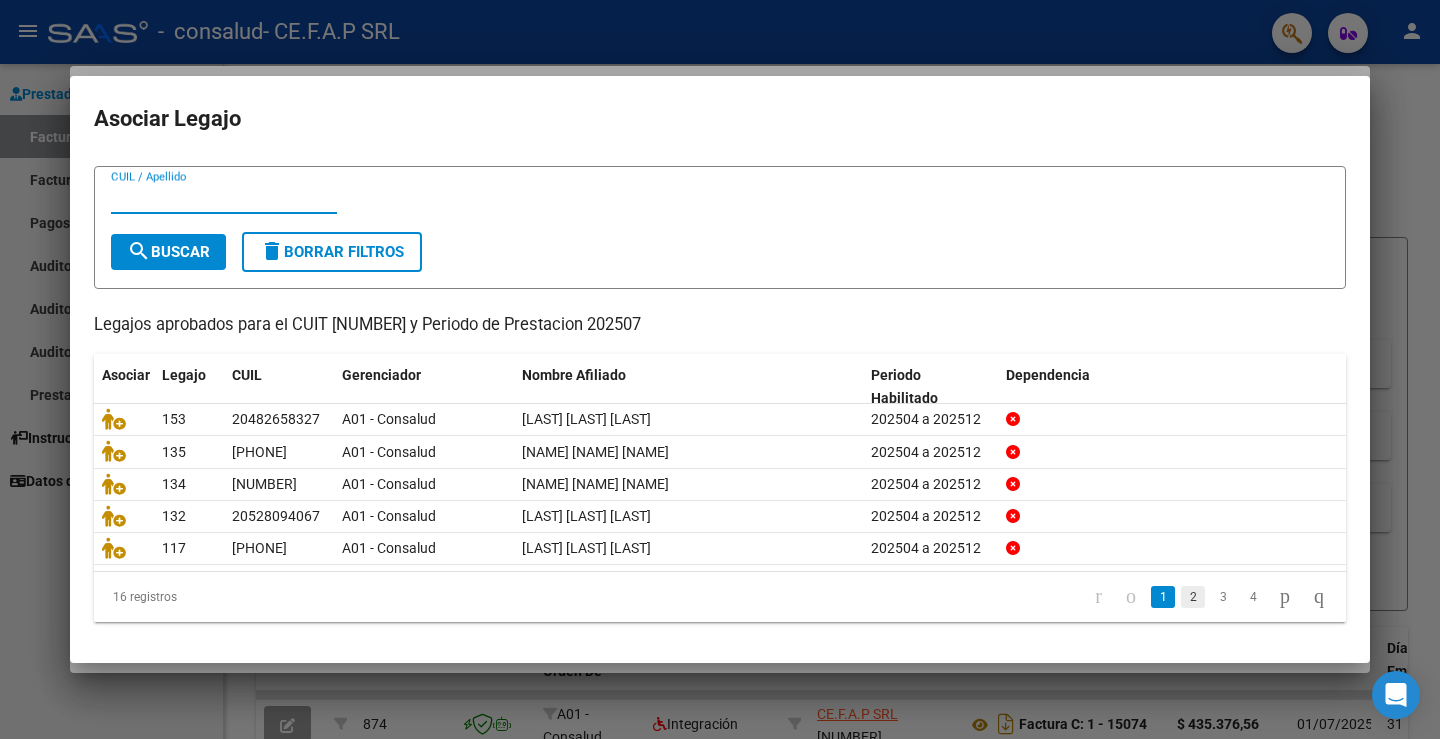 click on "2" 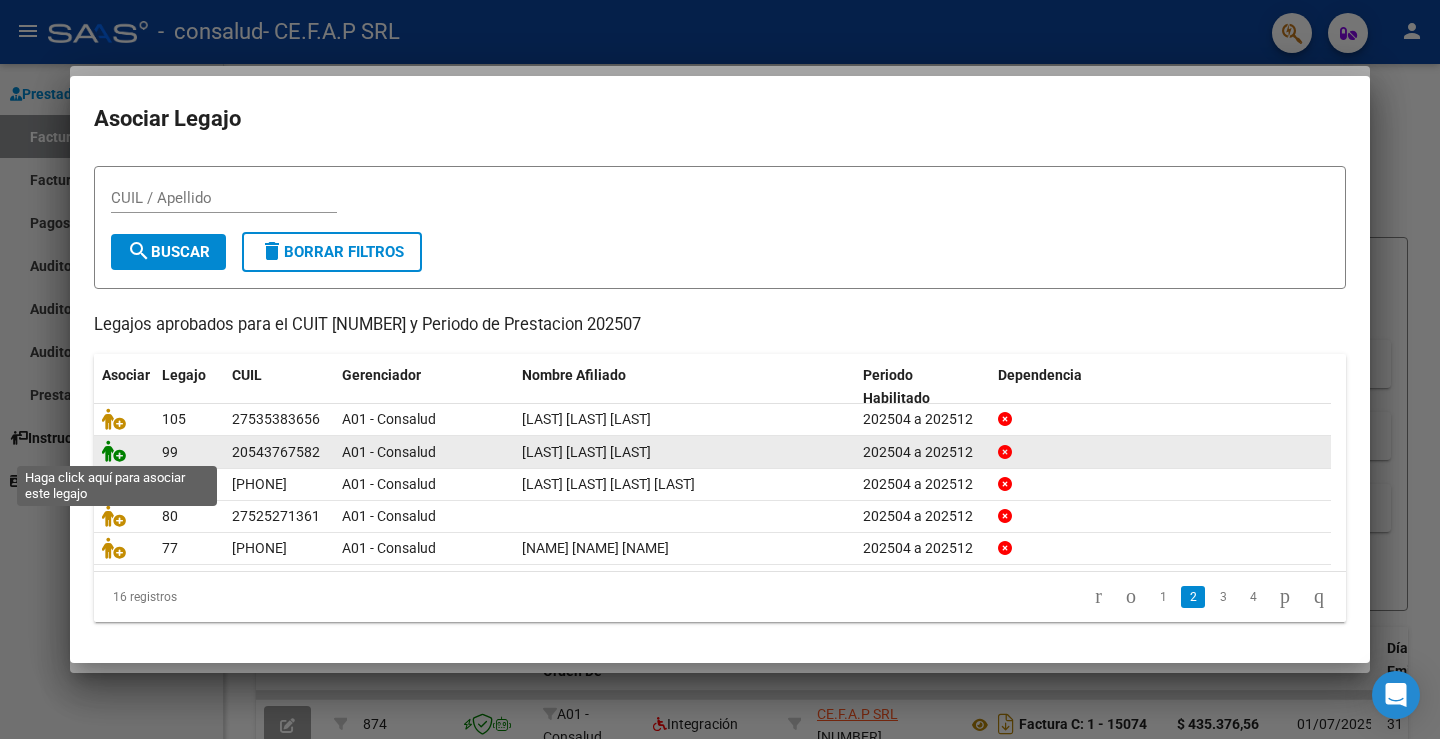 click 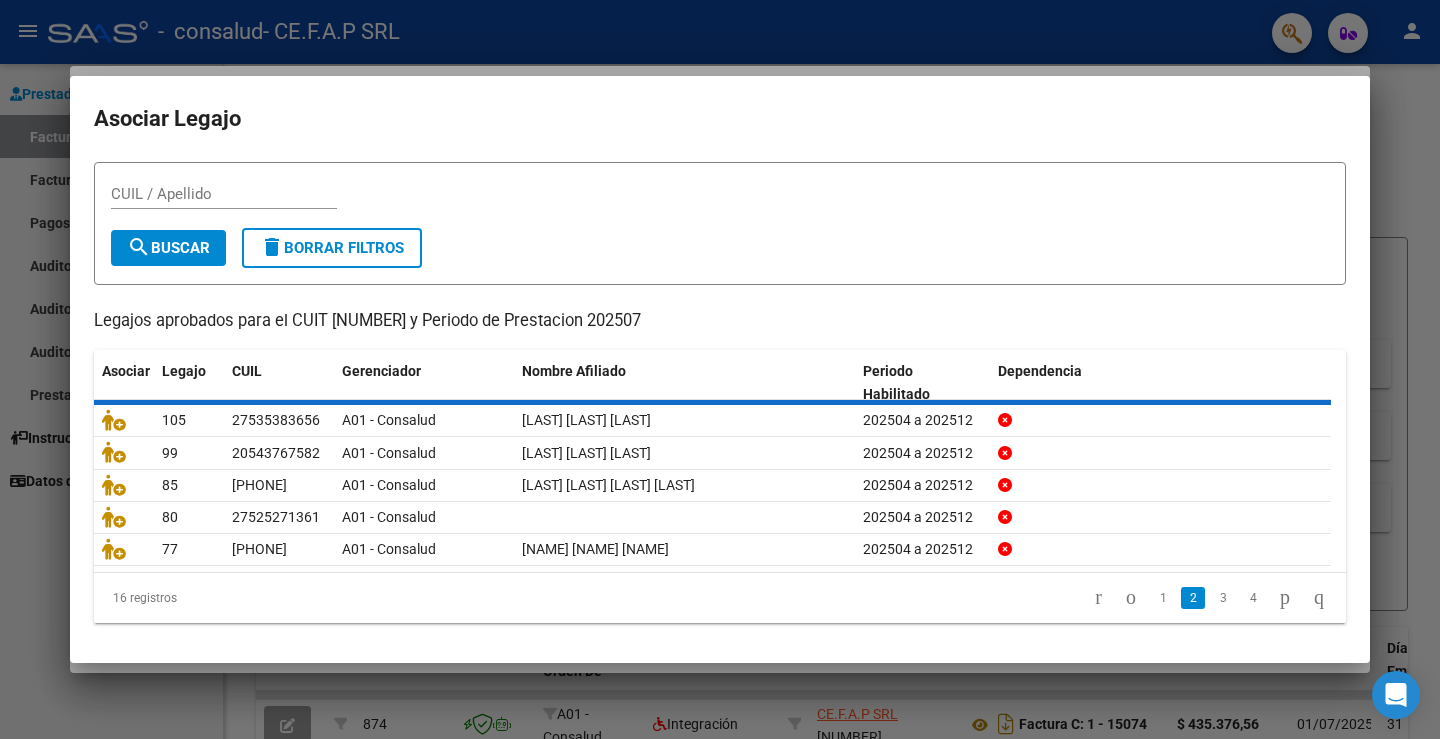 scroll, scrollTop: 0, scrollLeft: 0, axis: both 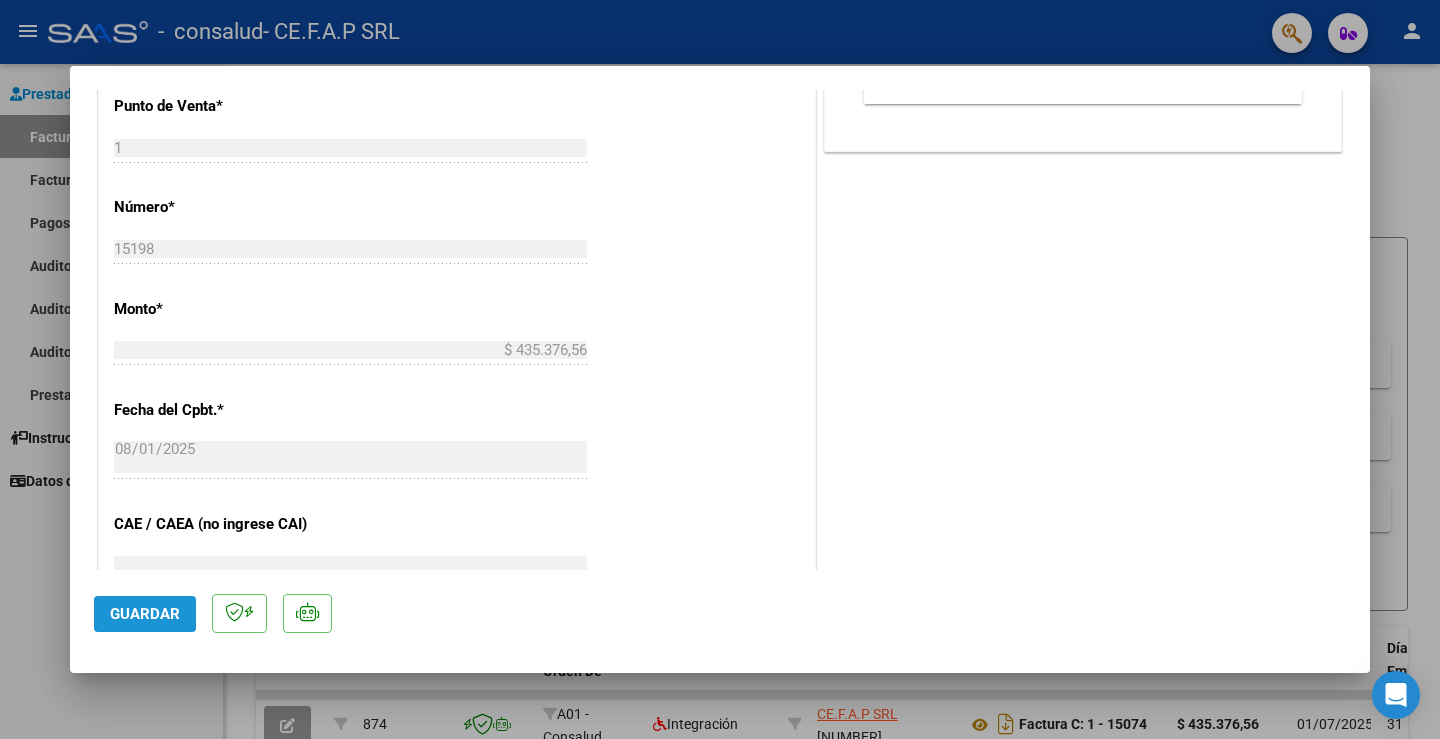 click on "Guardar" 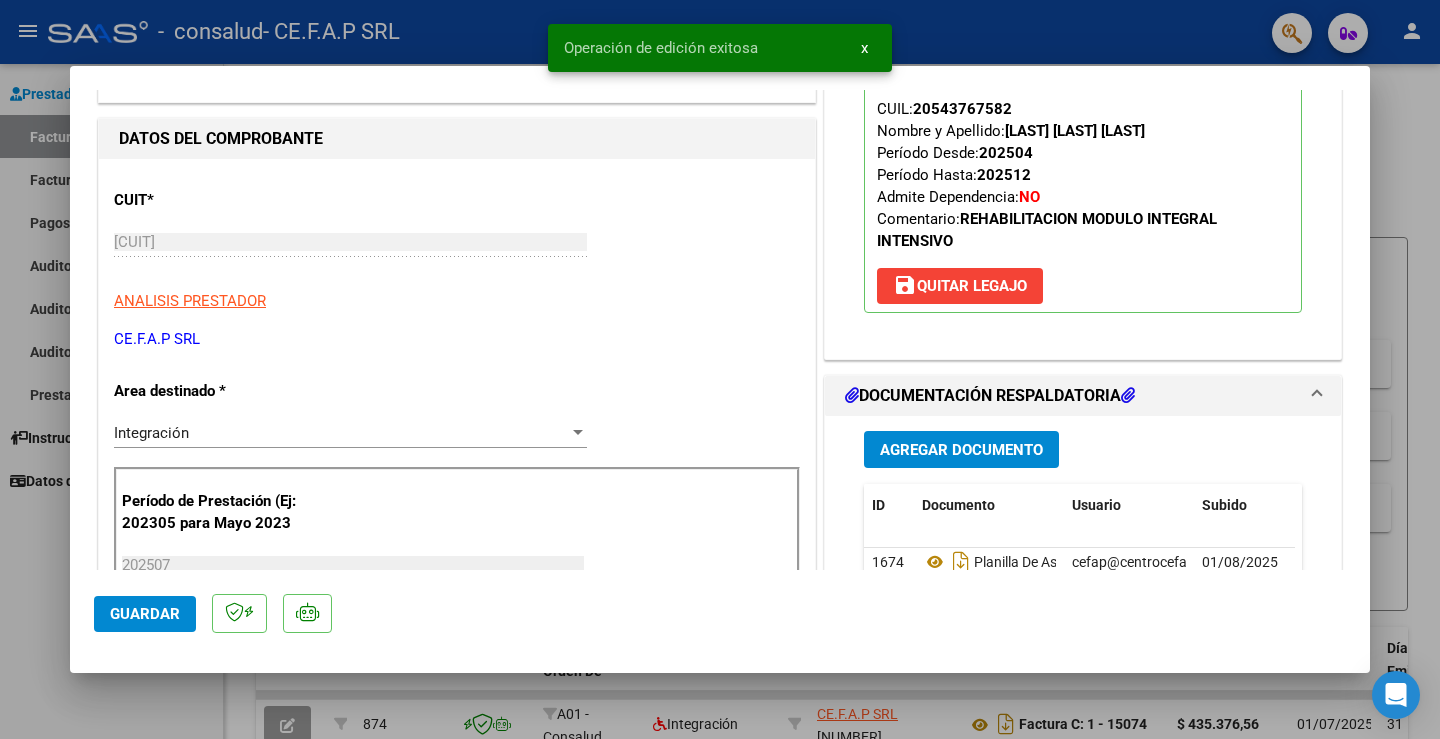 scroll, scrollTop: 0, scrollLeft: 0, axis: both 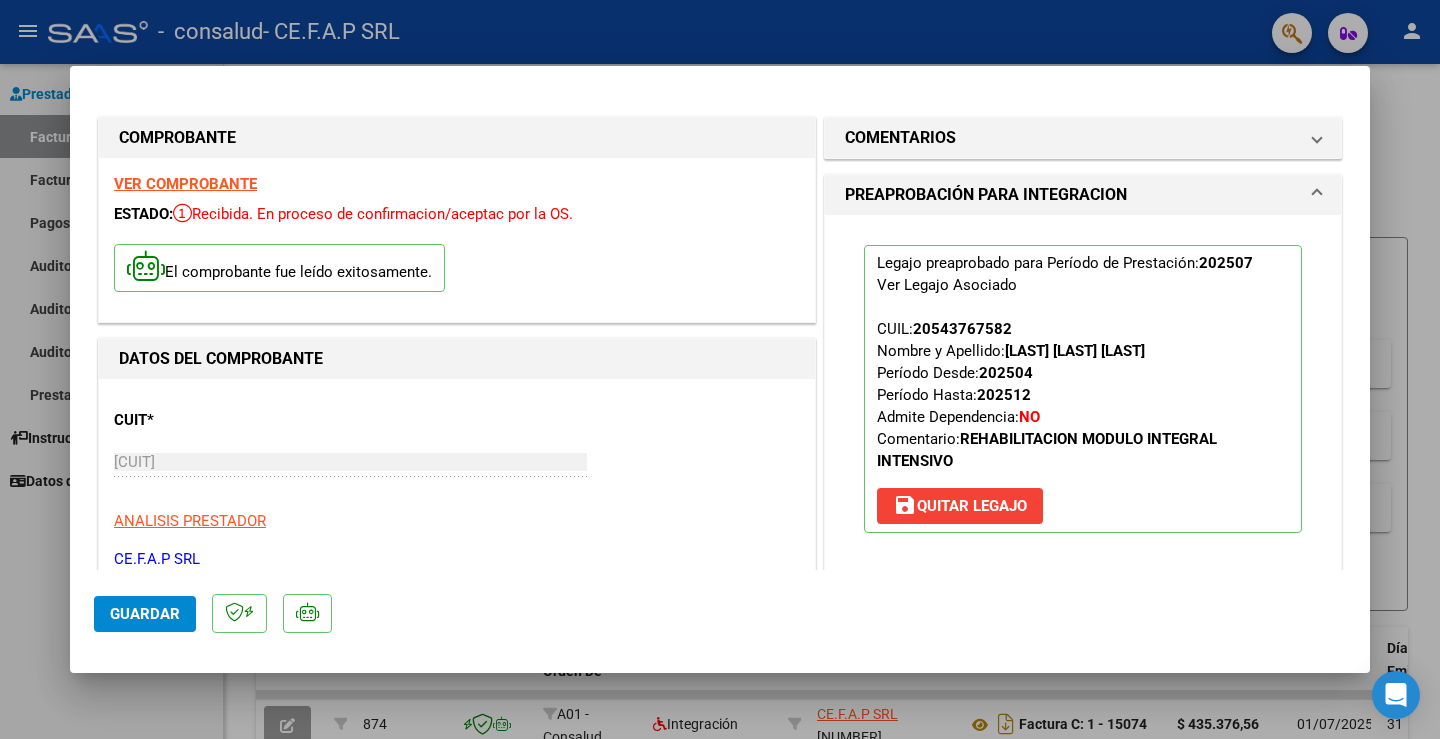 type 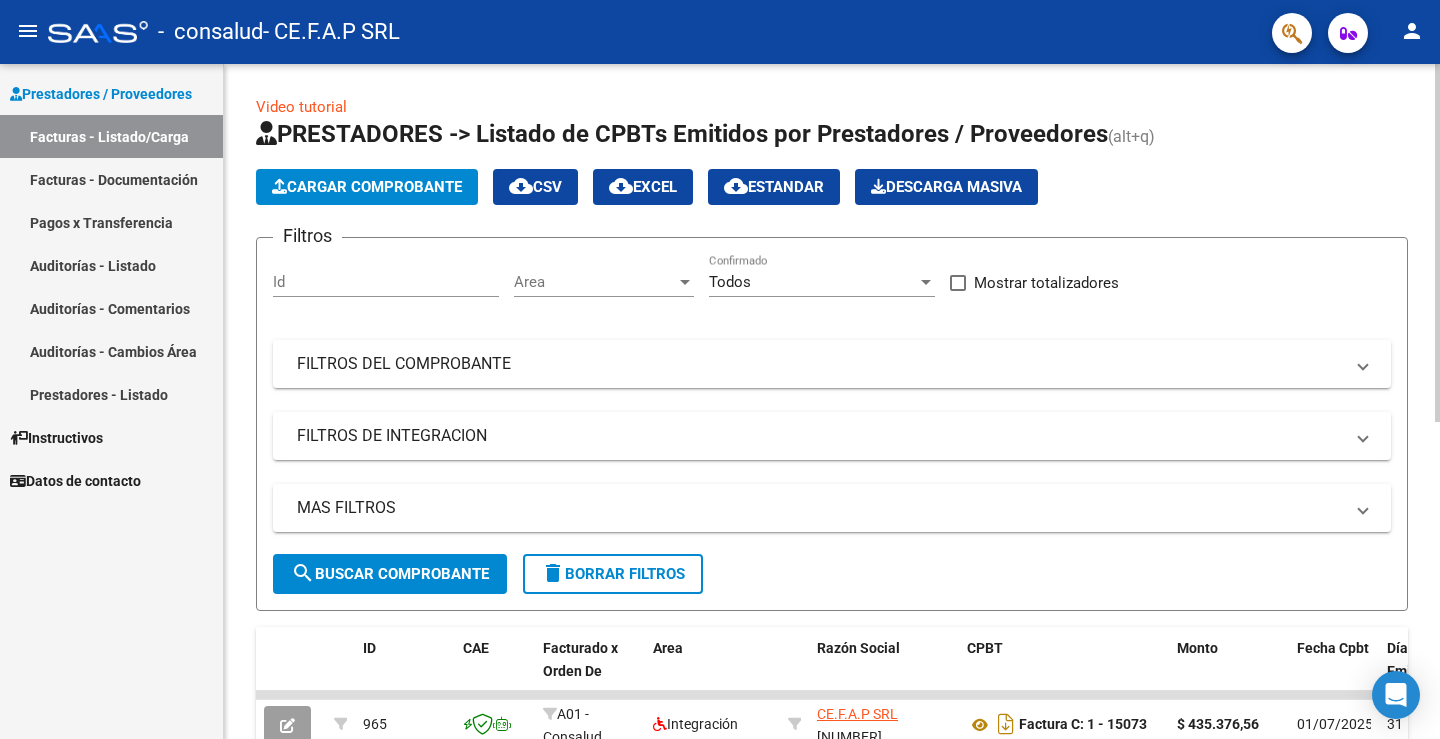 click on "Cargar Comprobante" 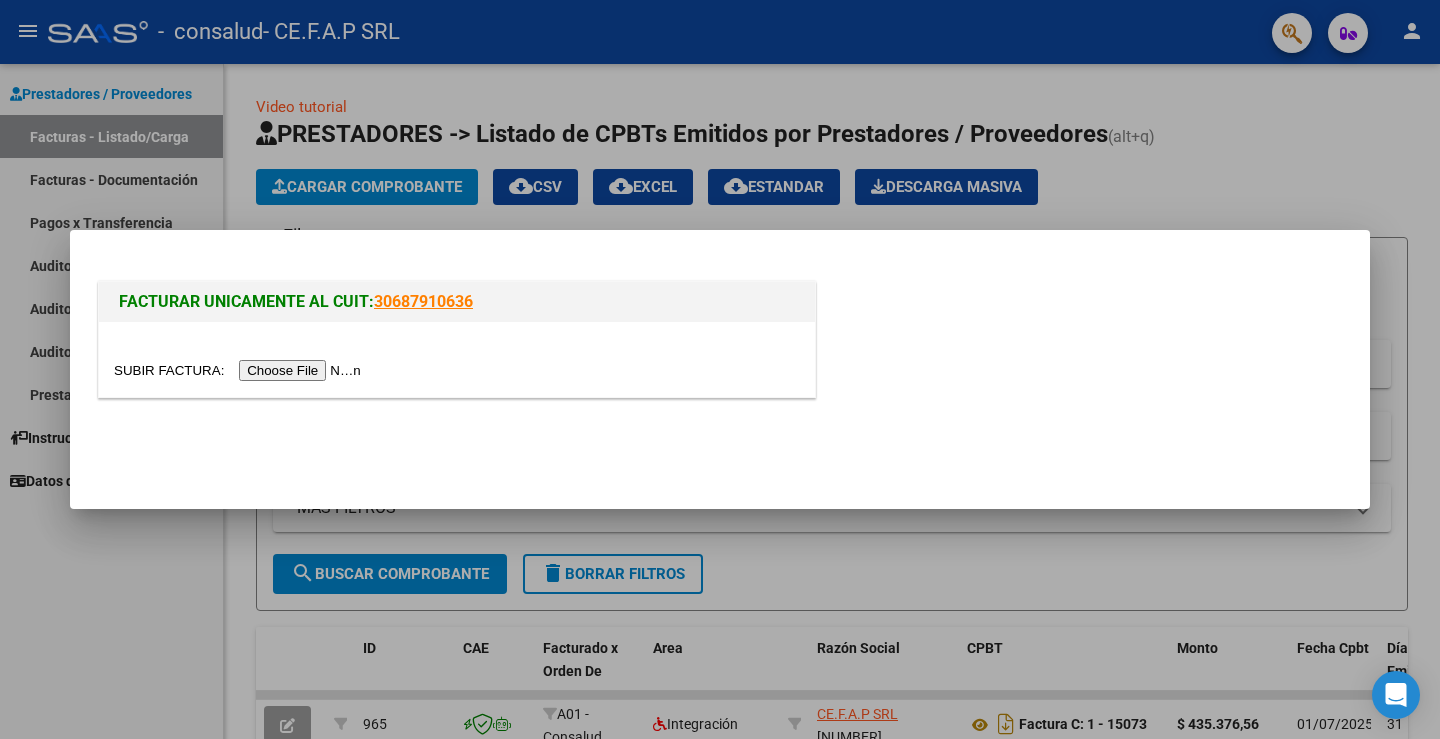 click at bounding box center [240, 370] 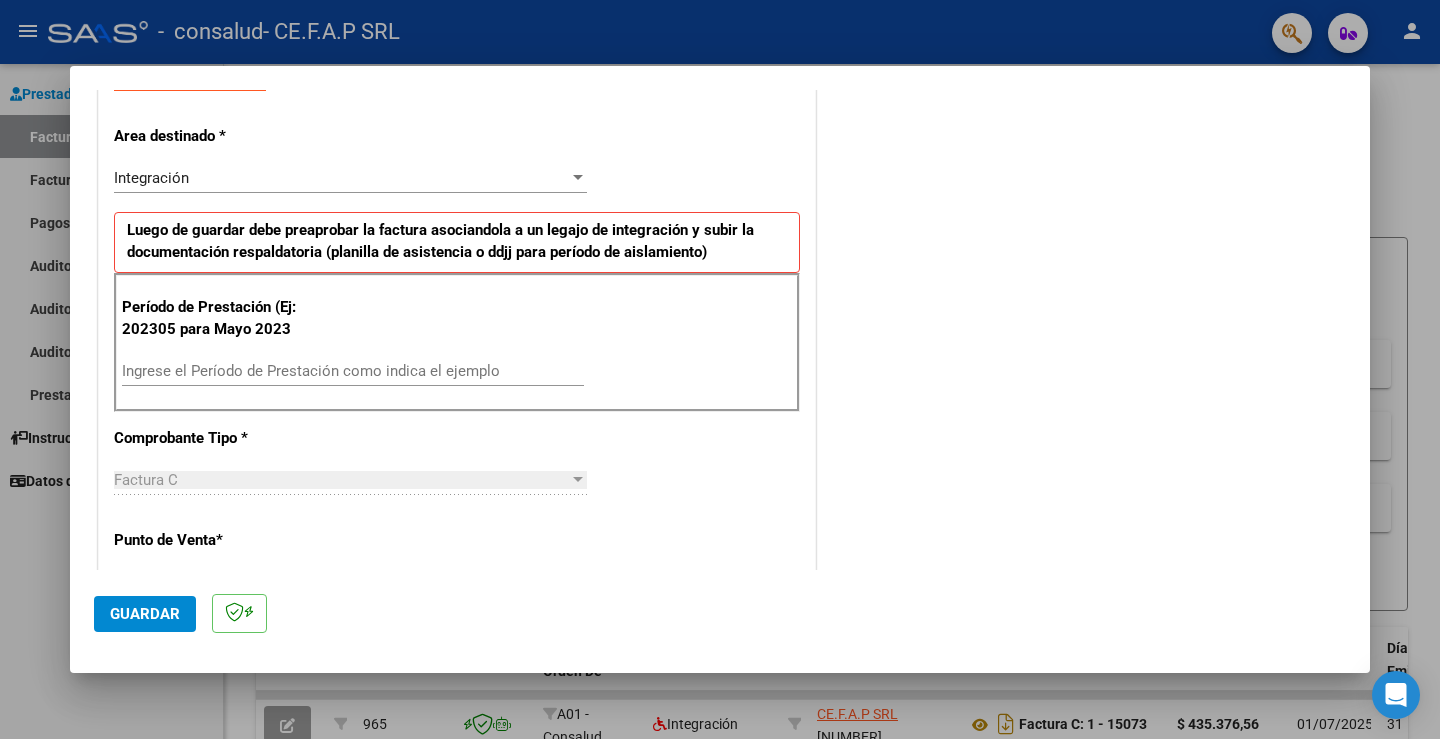 scroll, scrollTop: 400, scrollLeft: 0, axis: vertical 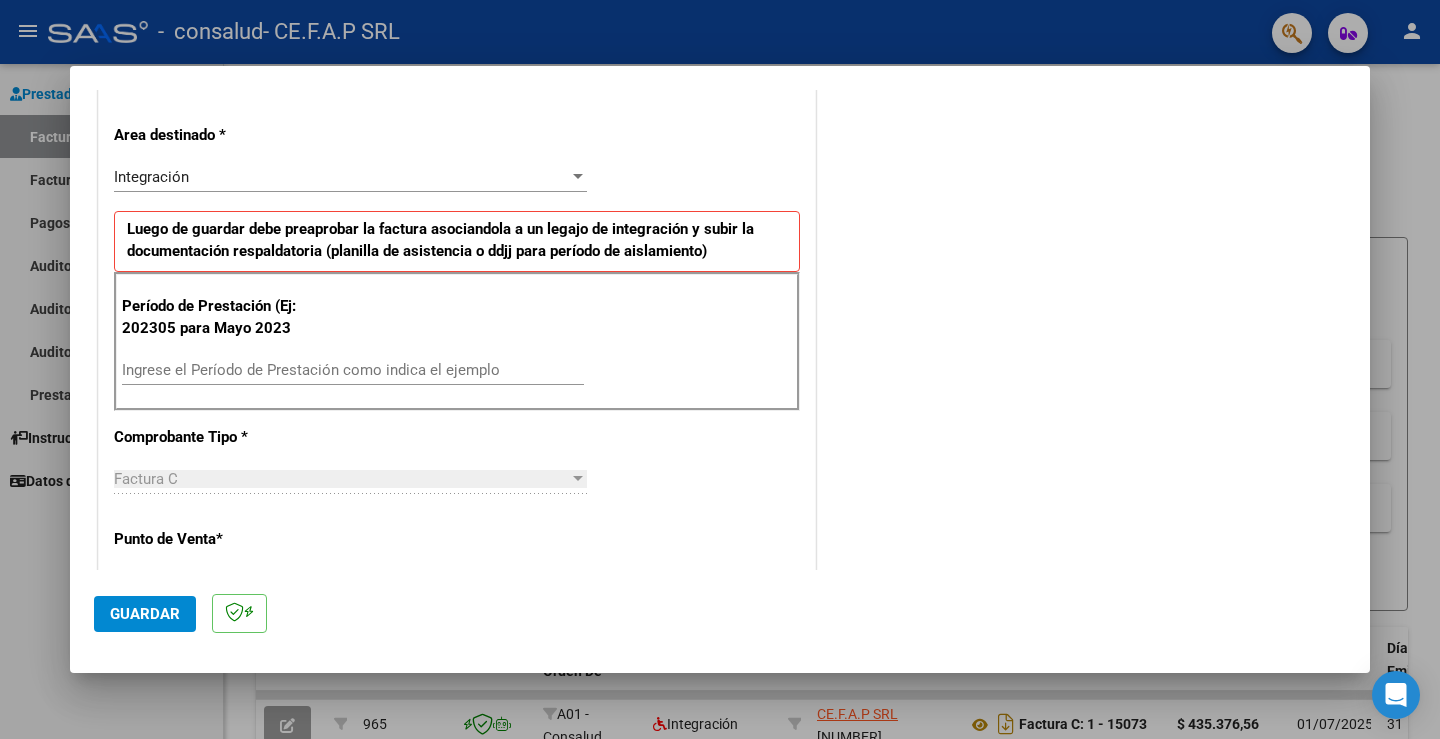 click on "Ingrese el Período de Prestación como indica el ejemplo" at bounding box center [353, 370] 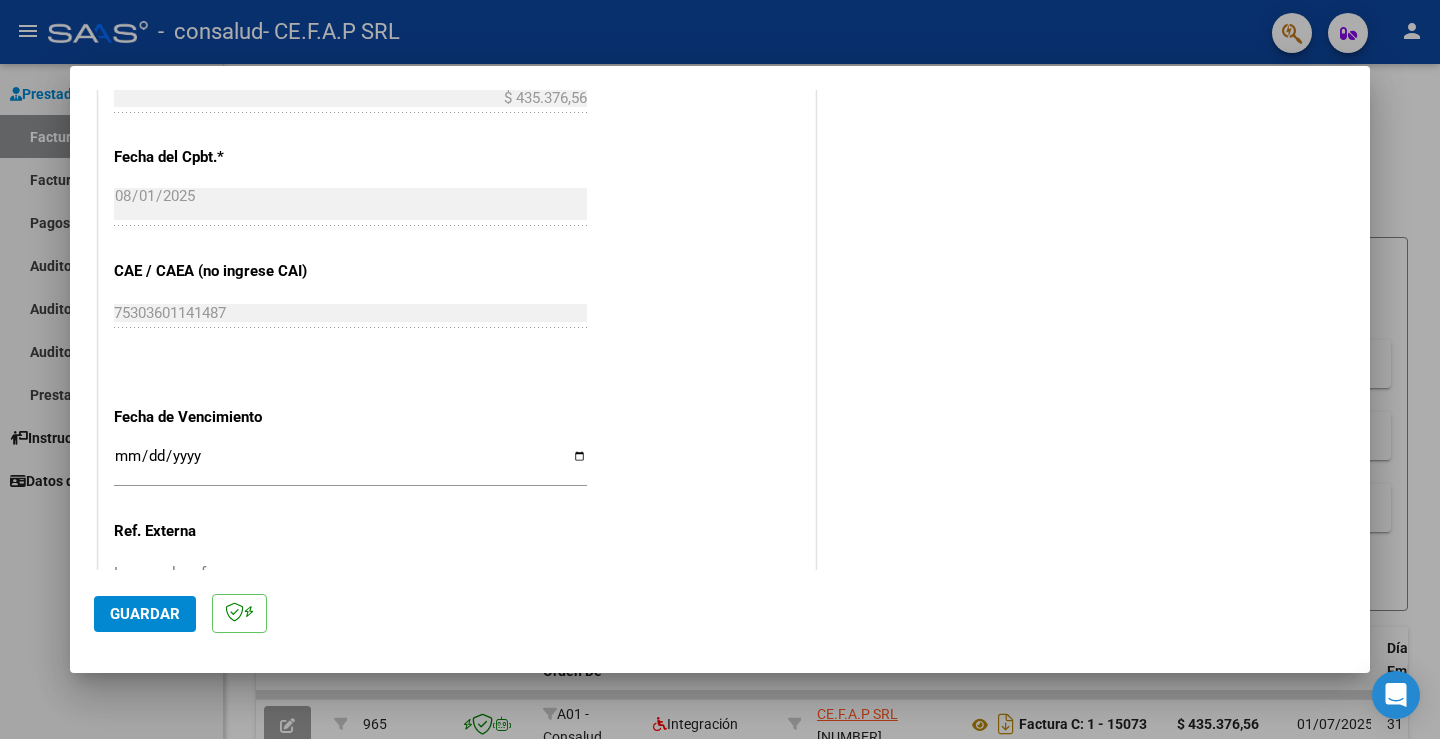 scroll, scrollTop: 1200, scrollLeft: 0, axis: vertical 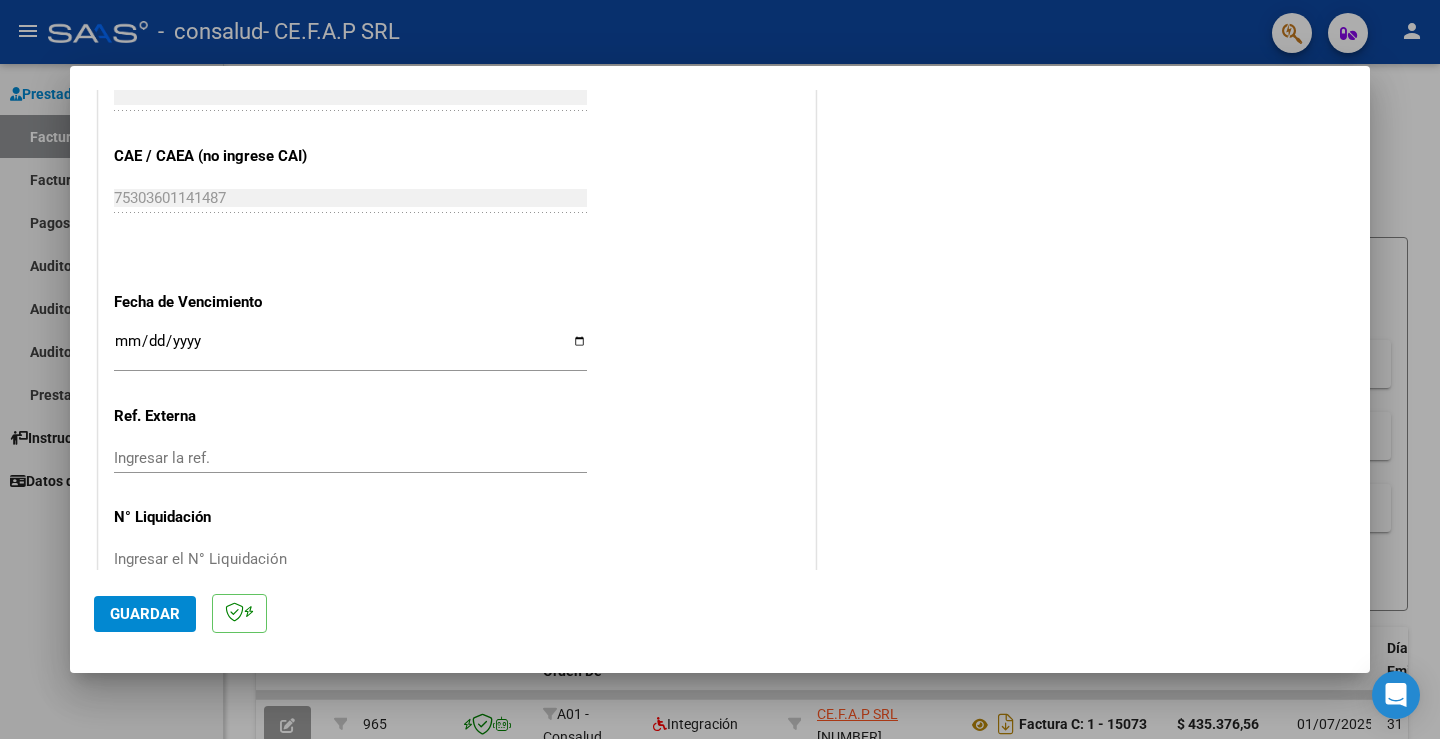 type on "202507" 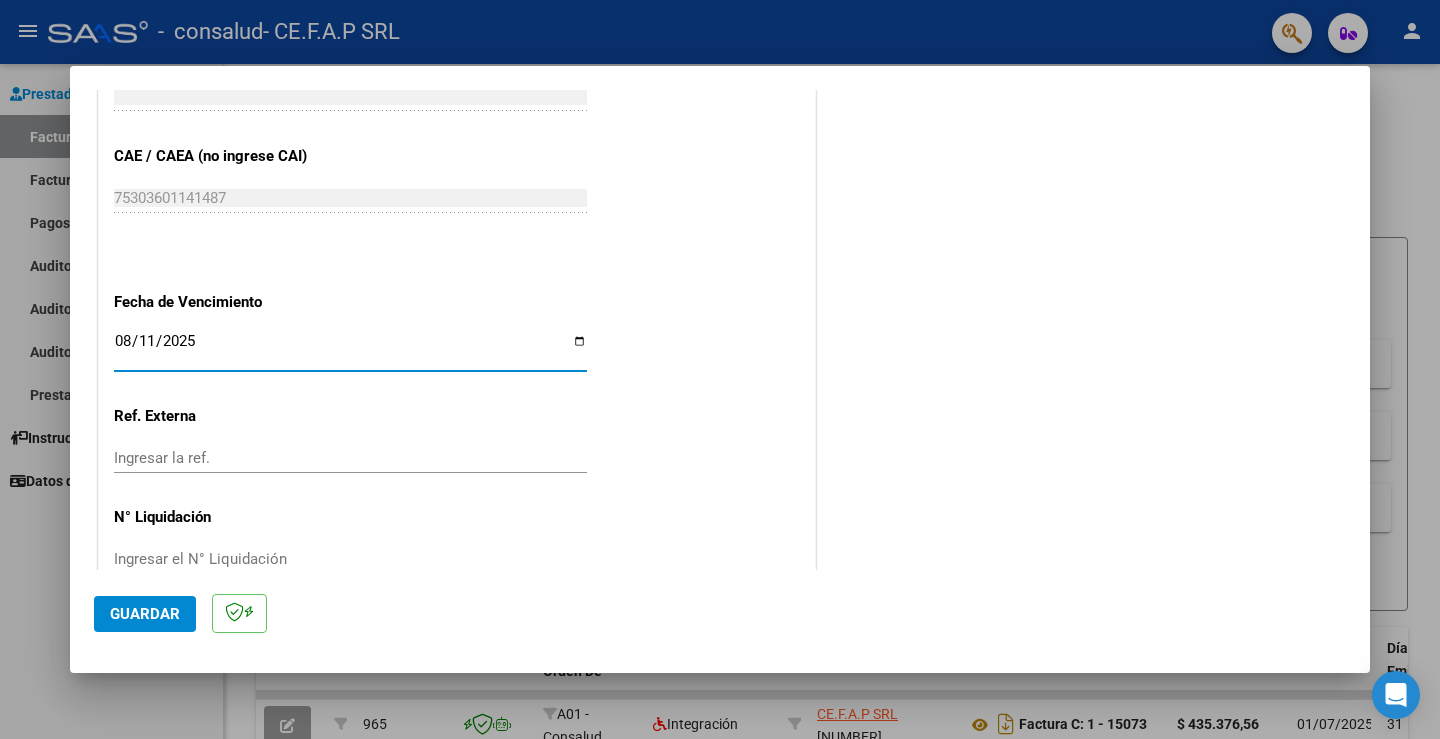 type on "2025-08-11" 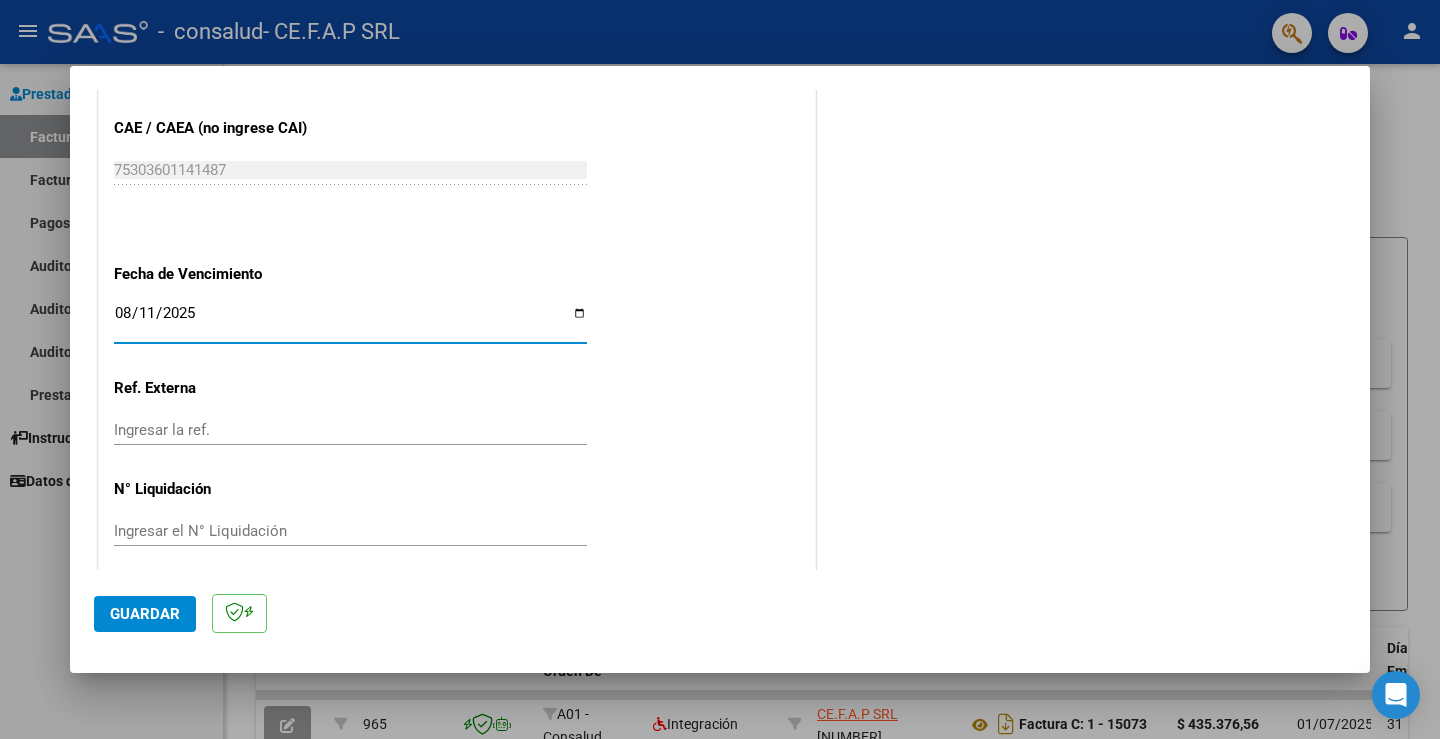 scroll, scrollTop: 1243, scrollLeft: 0, axis: vertical 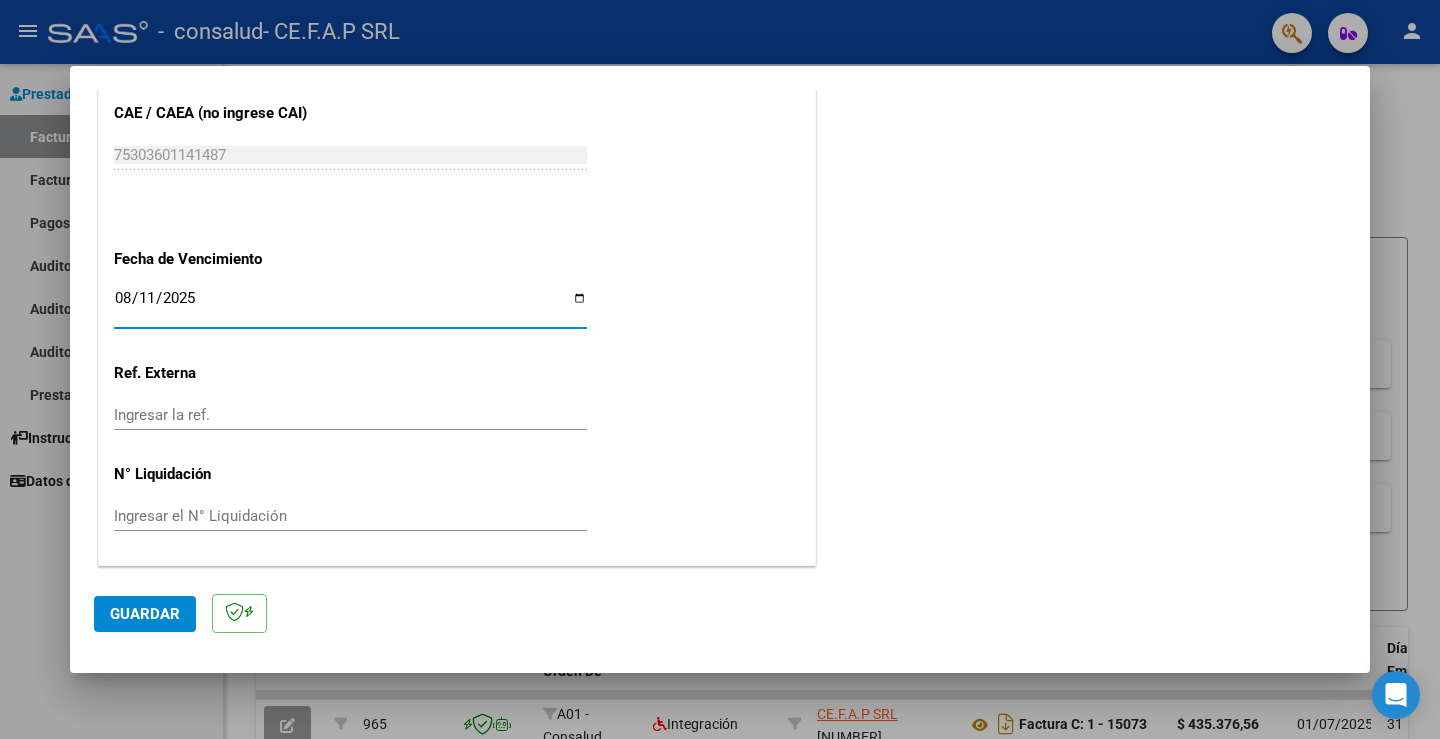 drag, startPoint x: 141, startPoint y: 609, endPoint x: 193, endPoint y: 611, distance: 52.03845 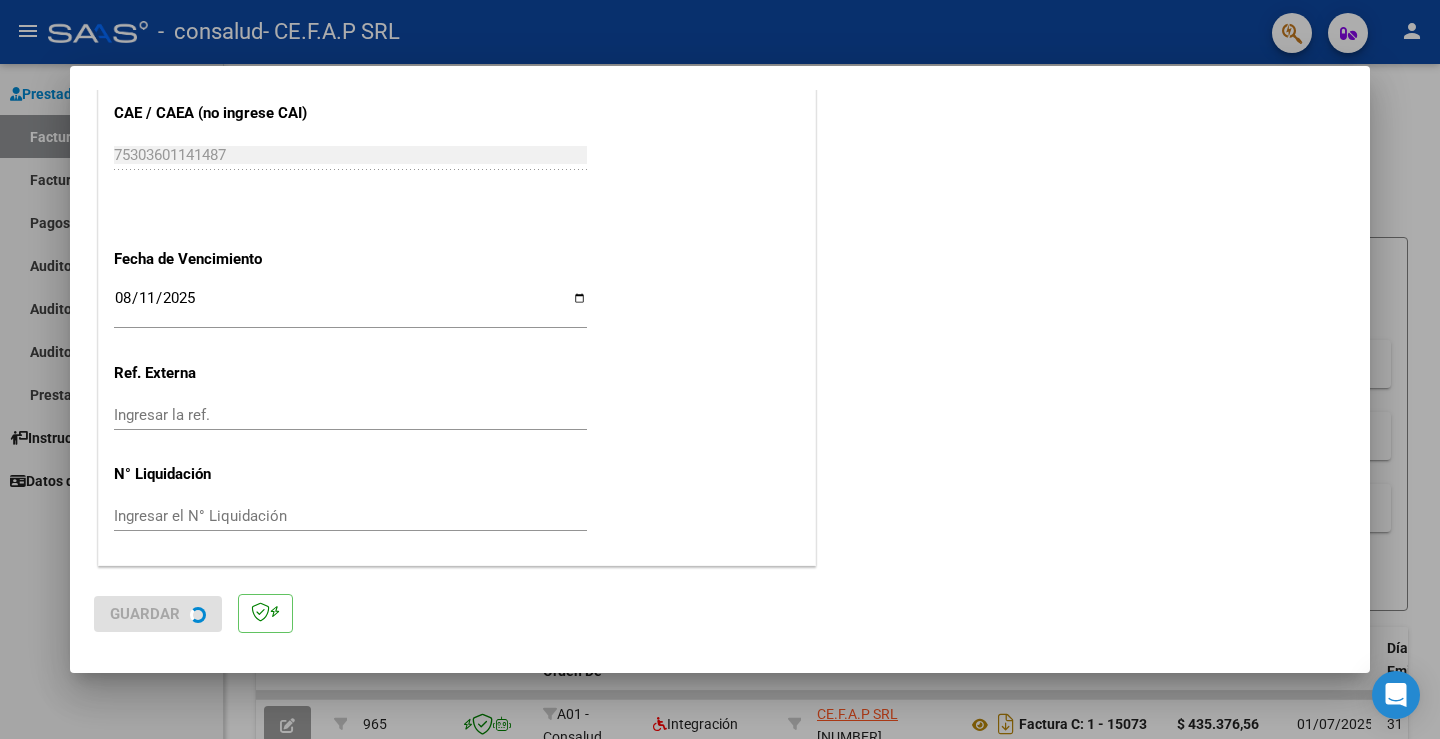 scroll, scrollTop: 0, scrollLeft: 0, axis: both 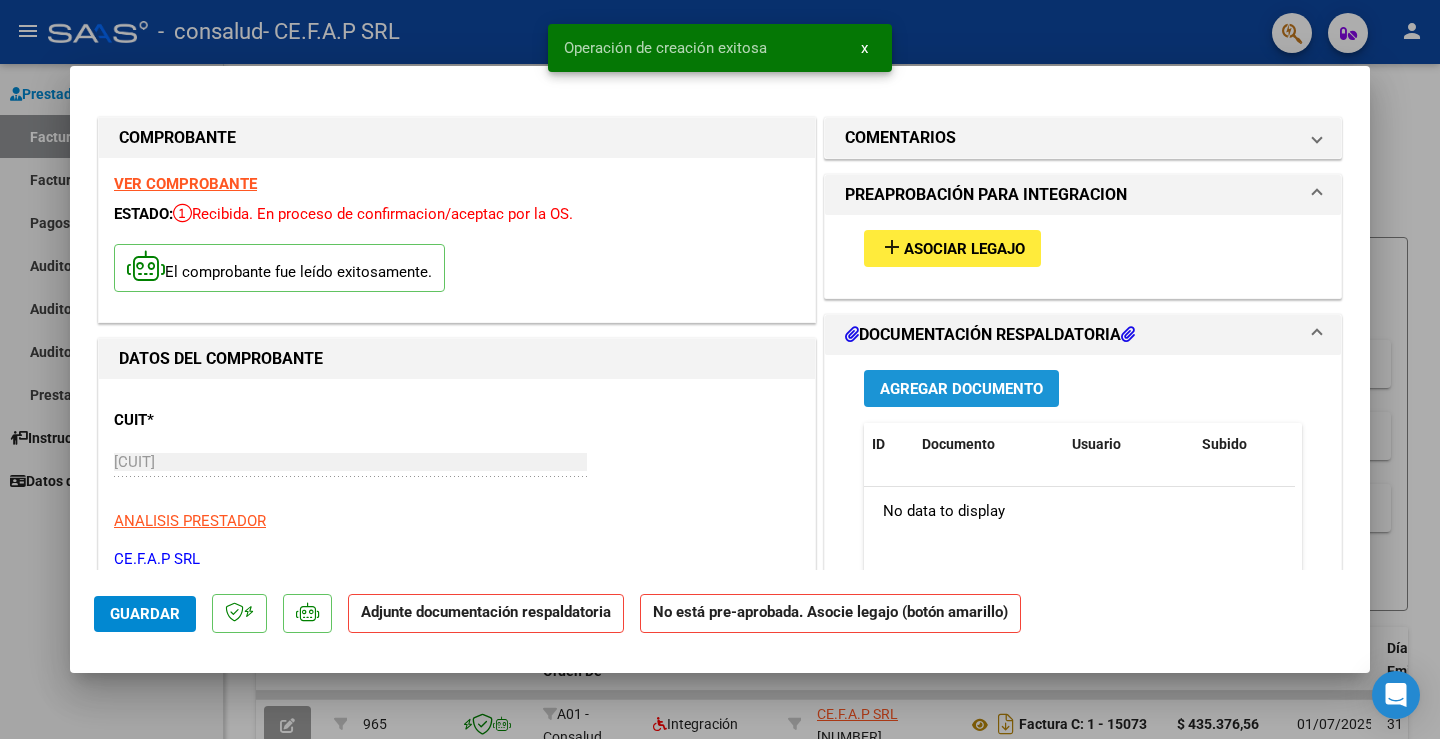 click on "Agregar Documento" at bounding box center (961, 389) 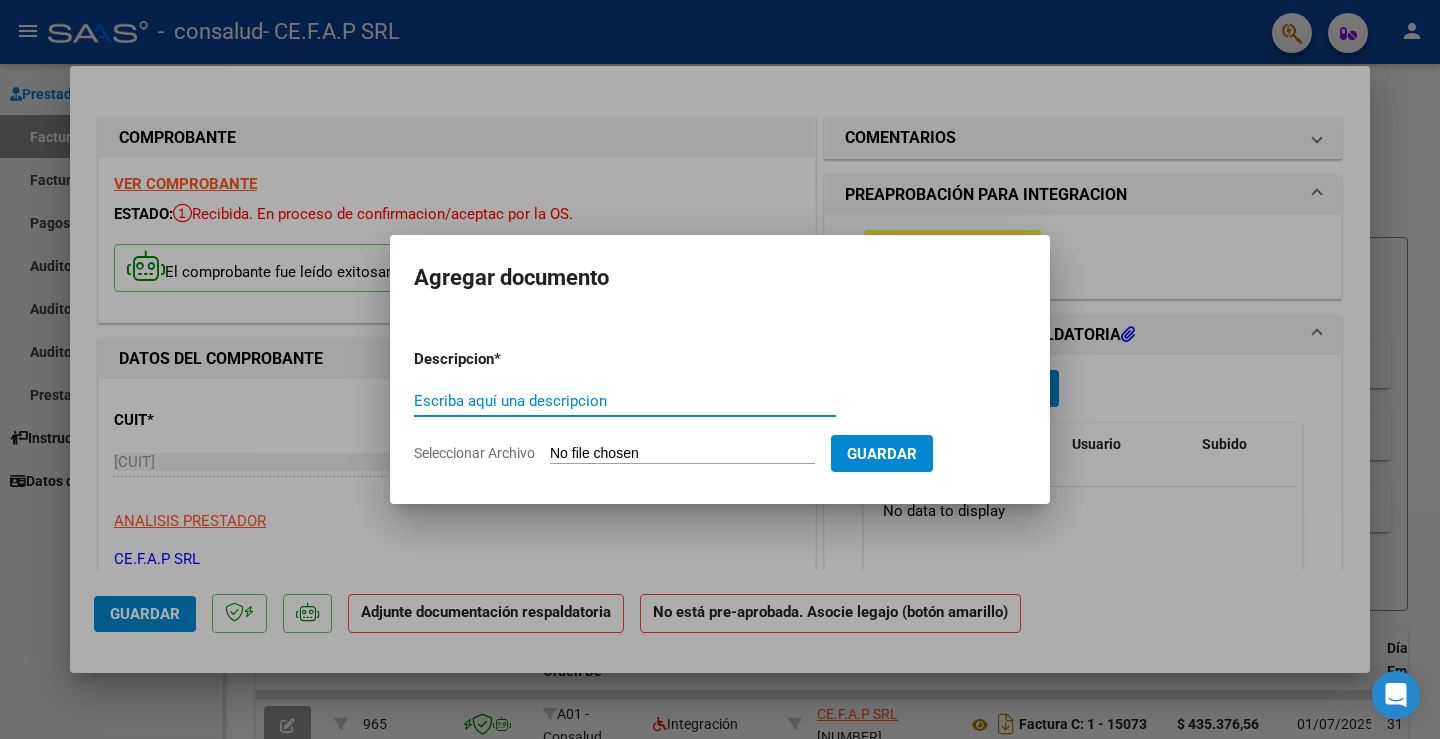 click on "Escriba aquí una descripcion" at bounding box center [625, 401] 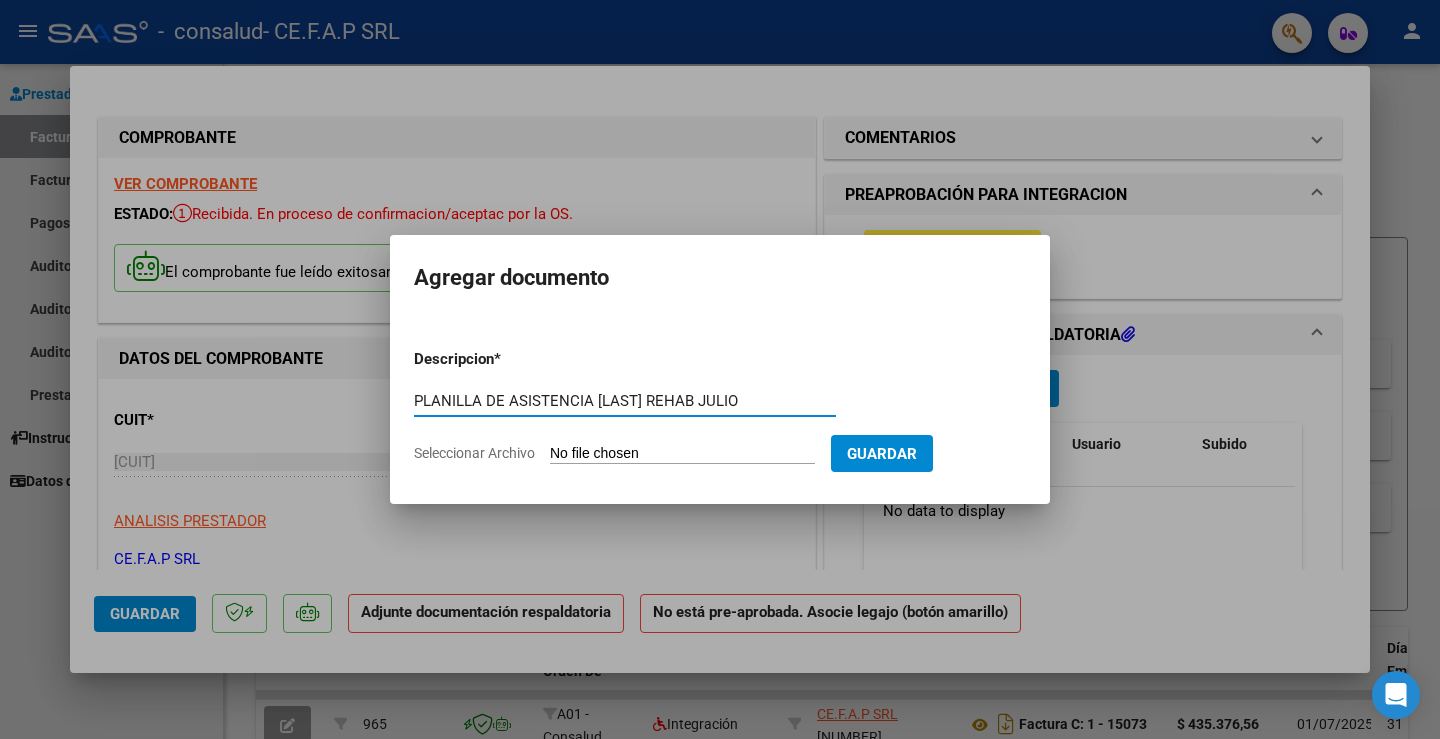 type on "PLANILLA DE ASITENCIA GONZALEZ REHAB JULIO" 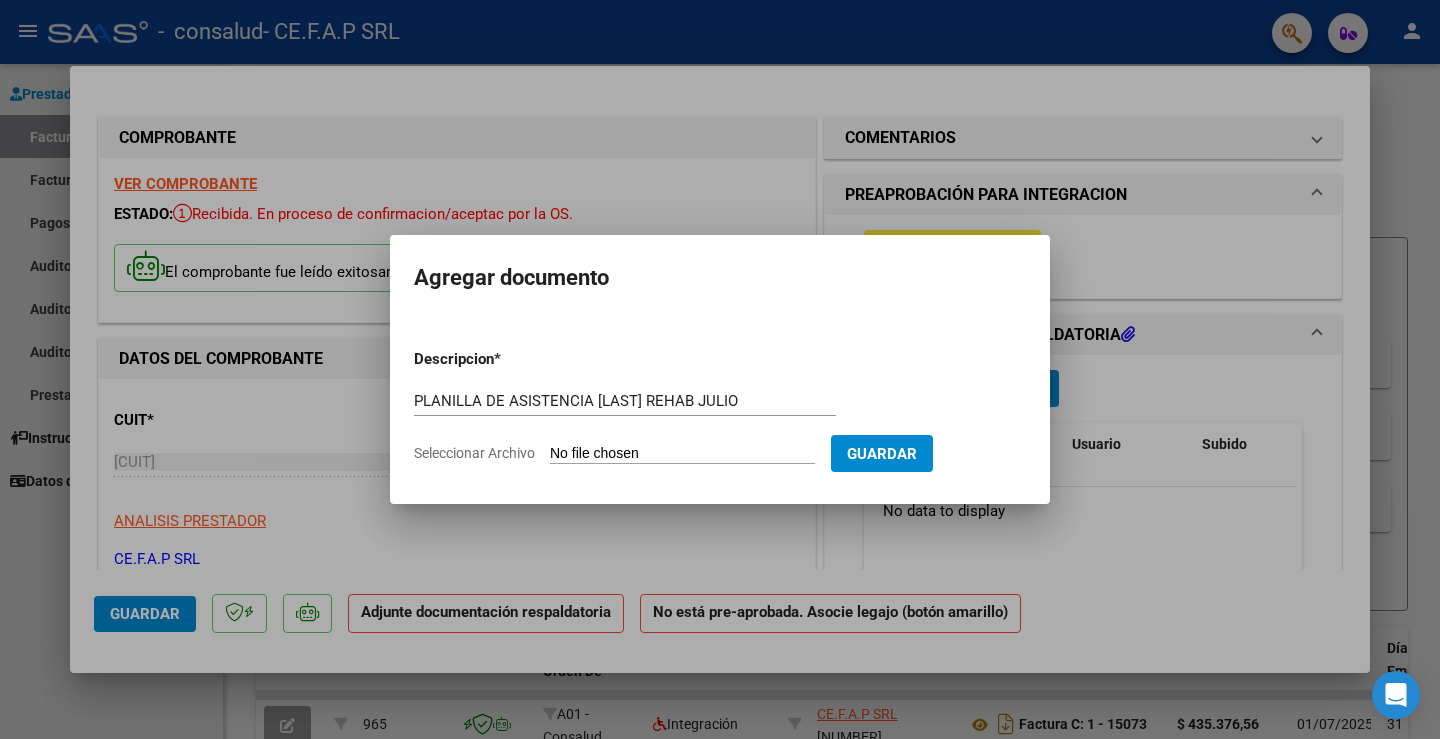 click on "Seleccionar Archivo" at bounding box center [682, 454] 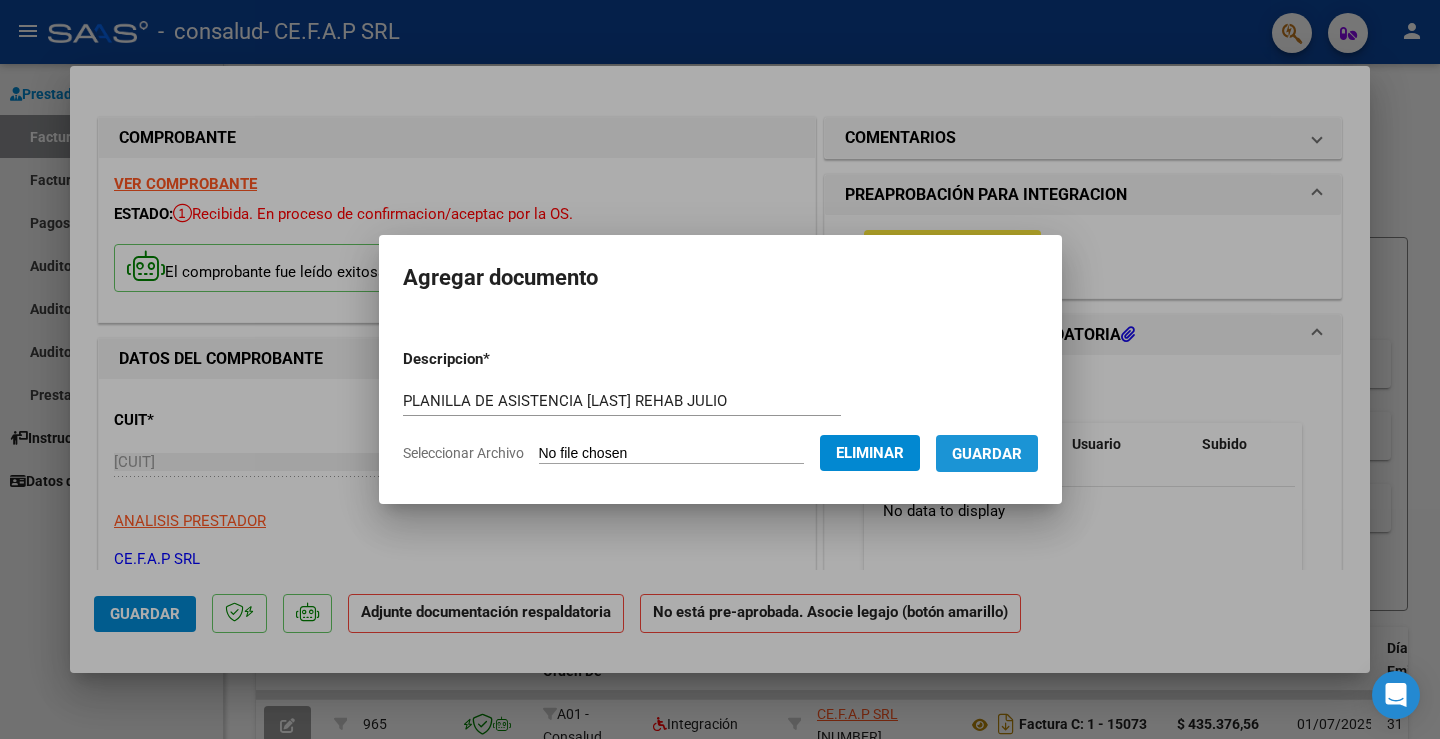 click on "Guardar" at bounding box center [987, 454] 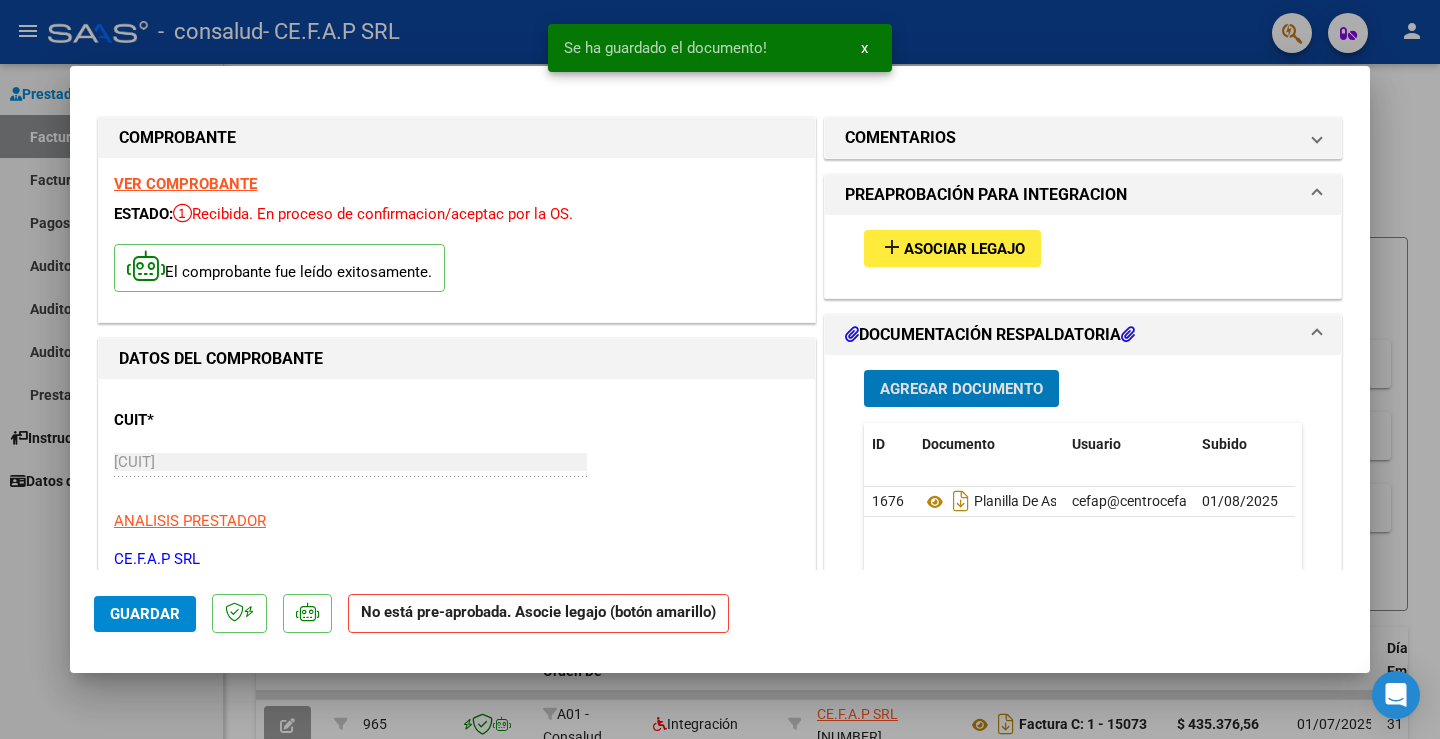 click on "Asociar Legajo" at bounding box center (964, 249) 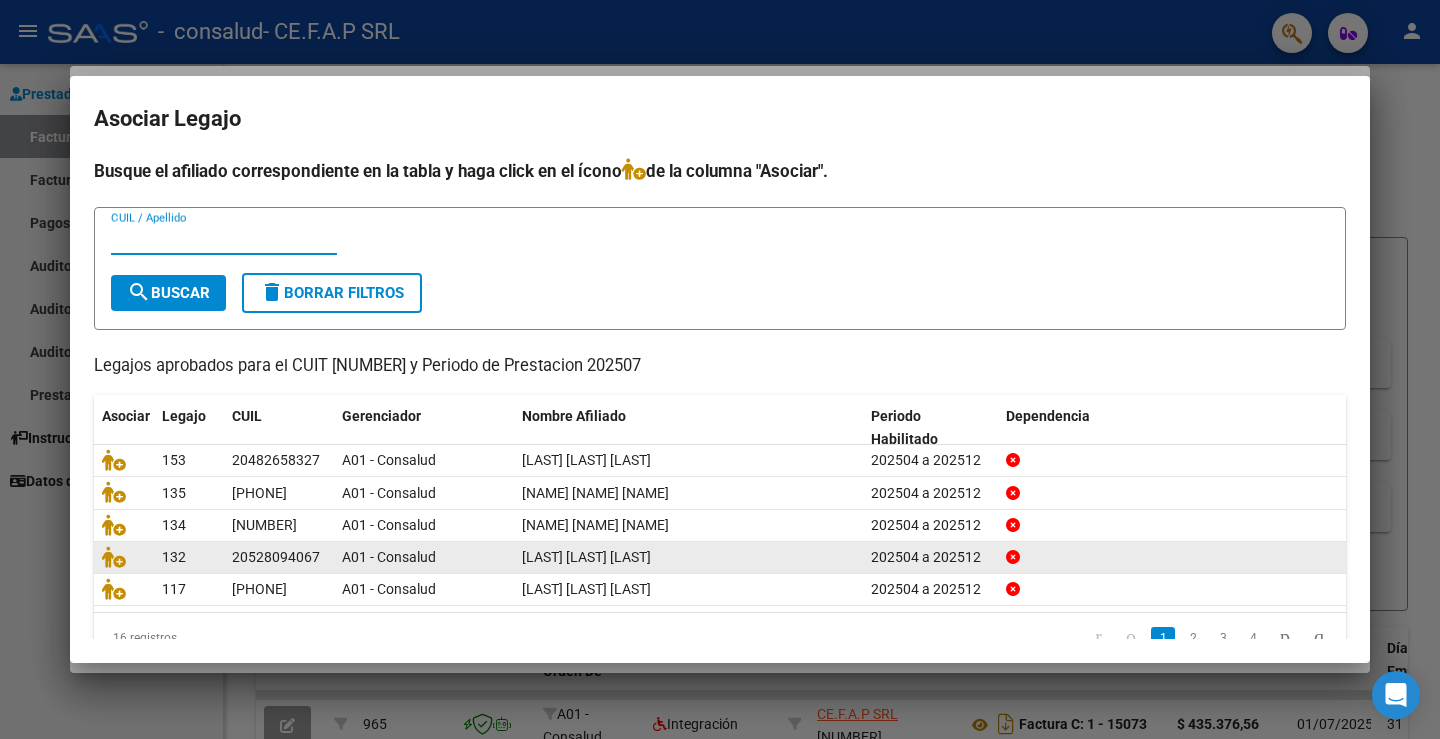 scroll, scrollTop: 45, scrollLeft: 0, axis: vertical 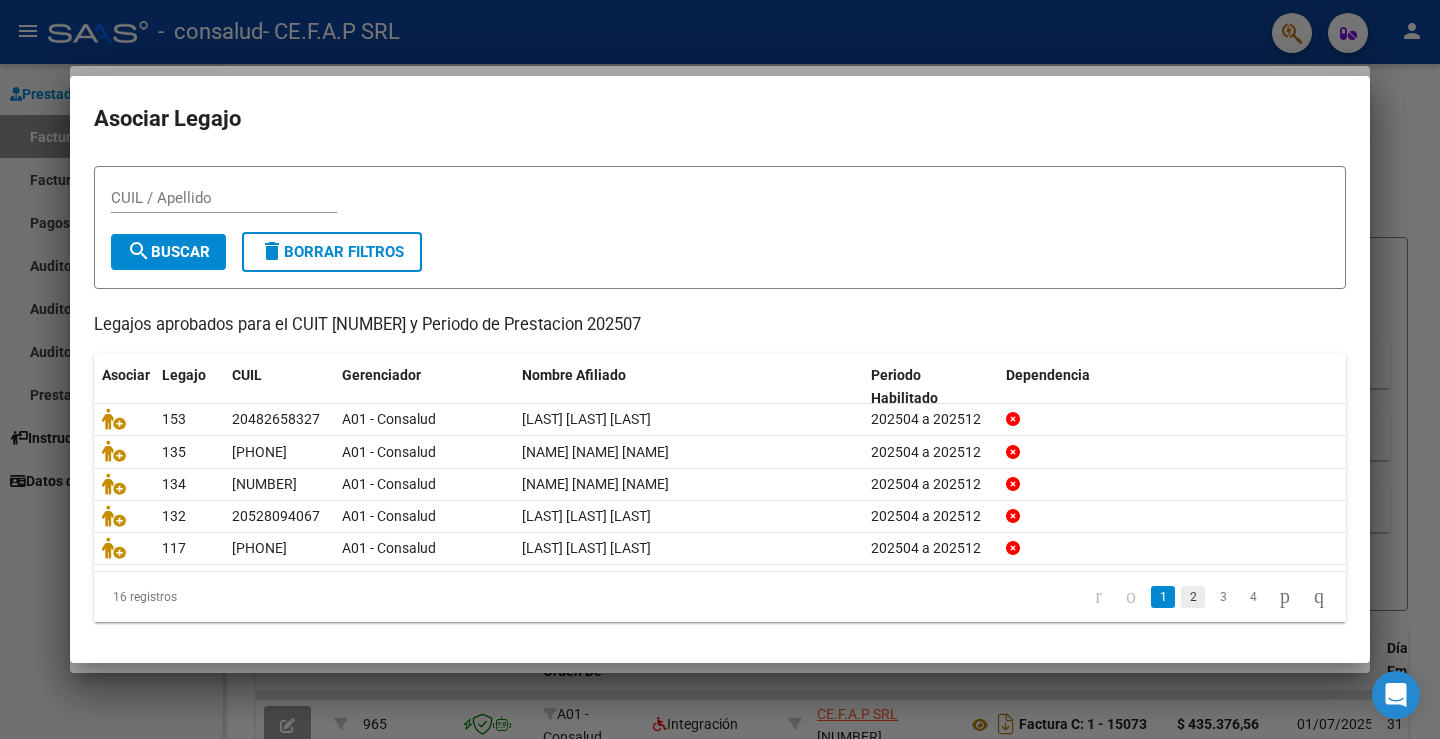 click on "2" 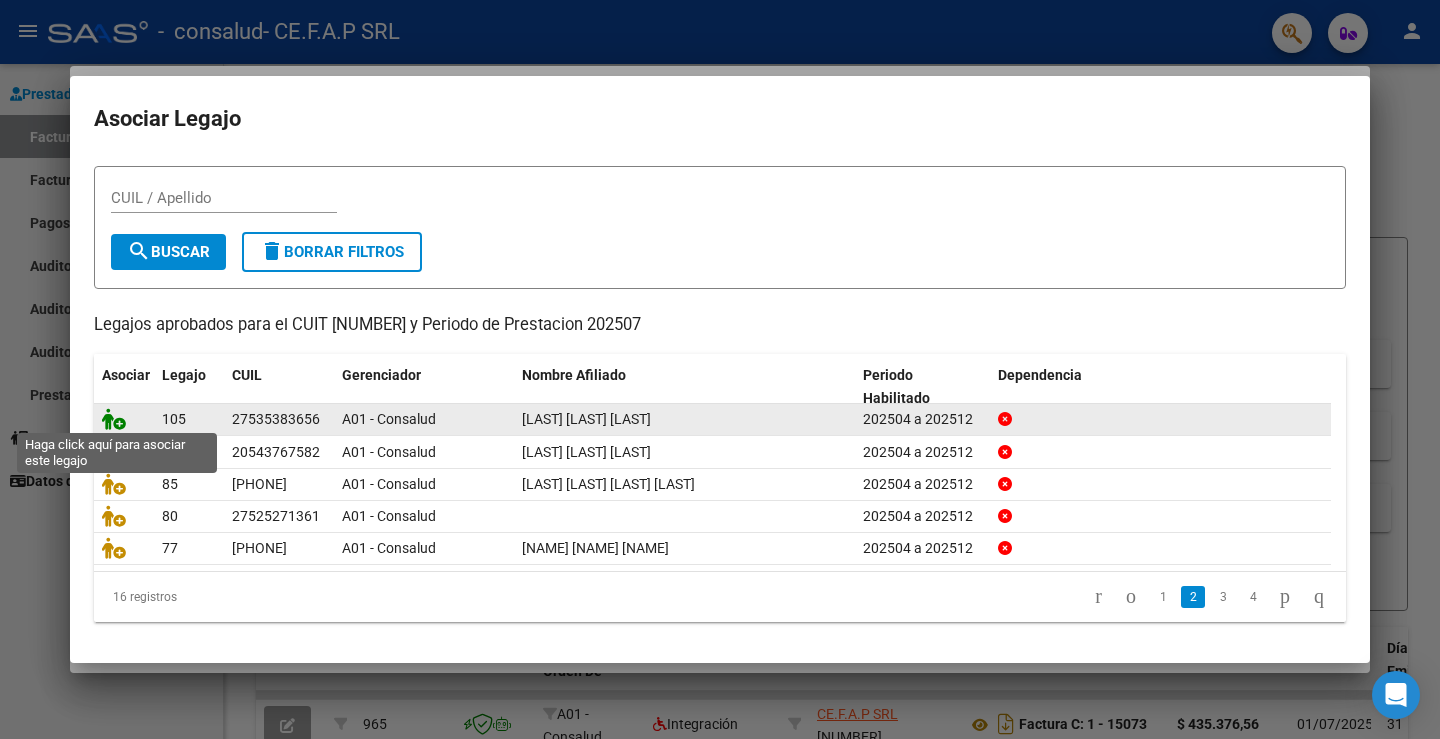 click 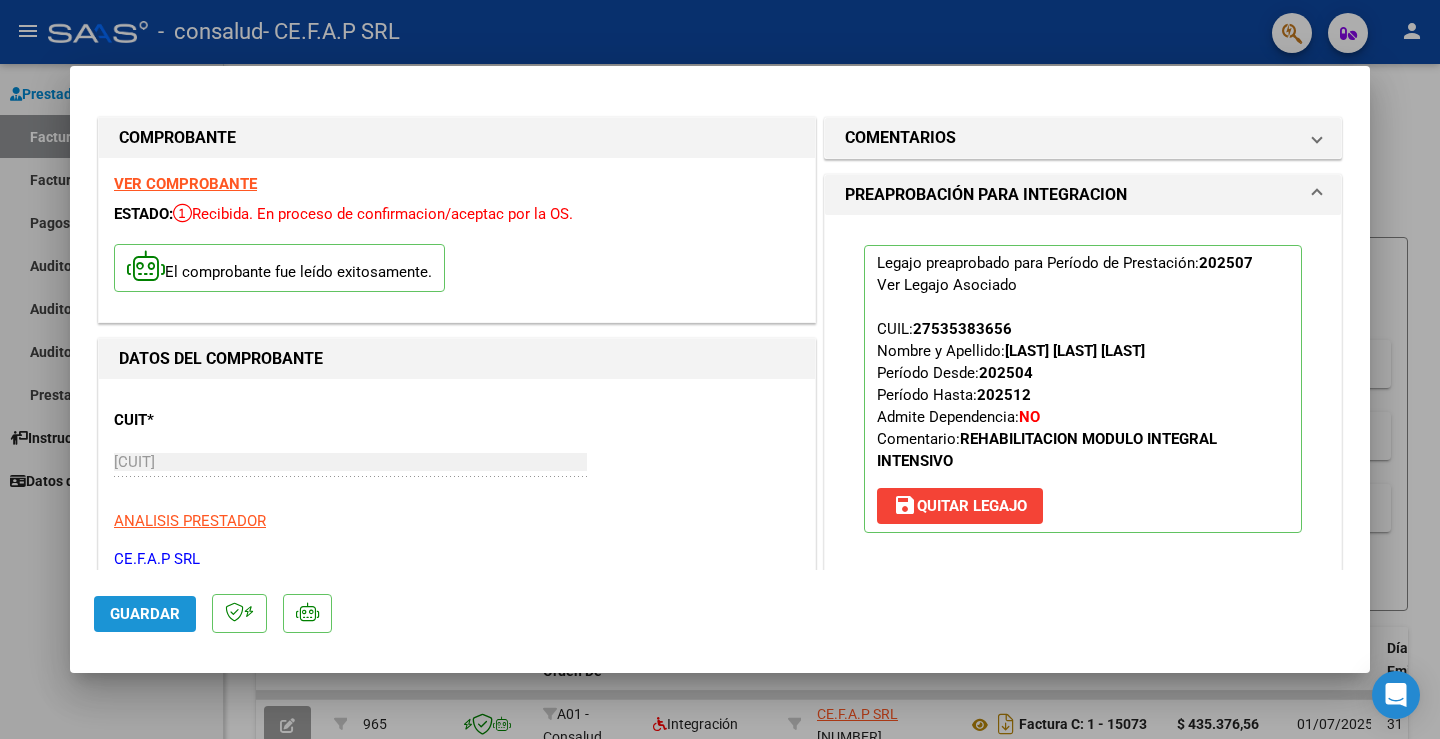 click on "Guardar" 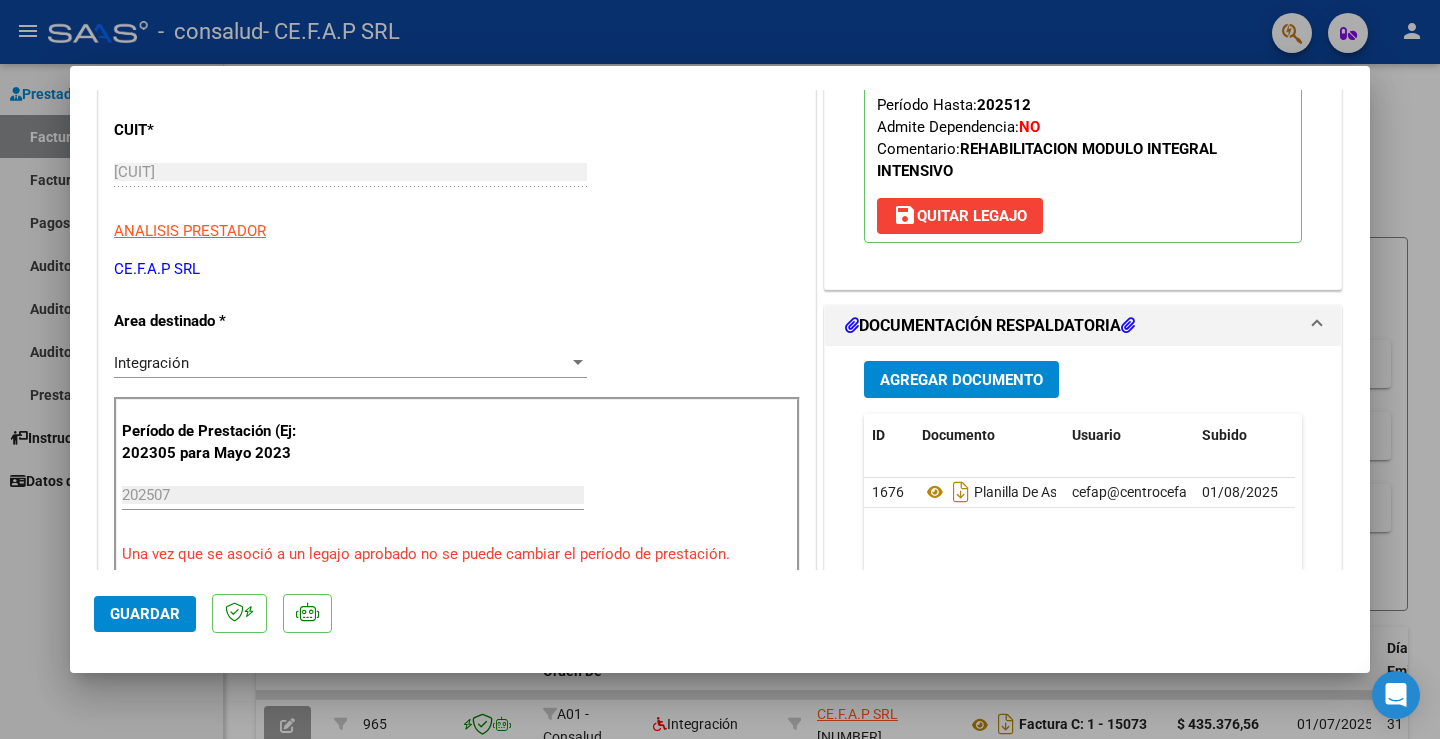 scroll, scrollTop: 400, scrollLeft: 0, axis: vertical 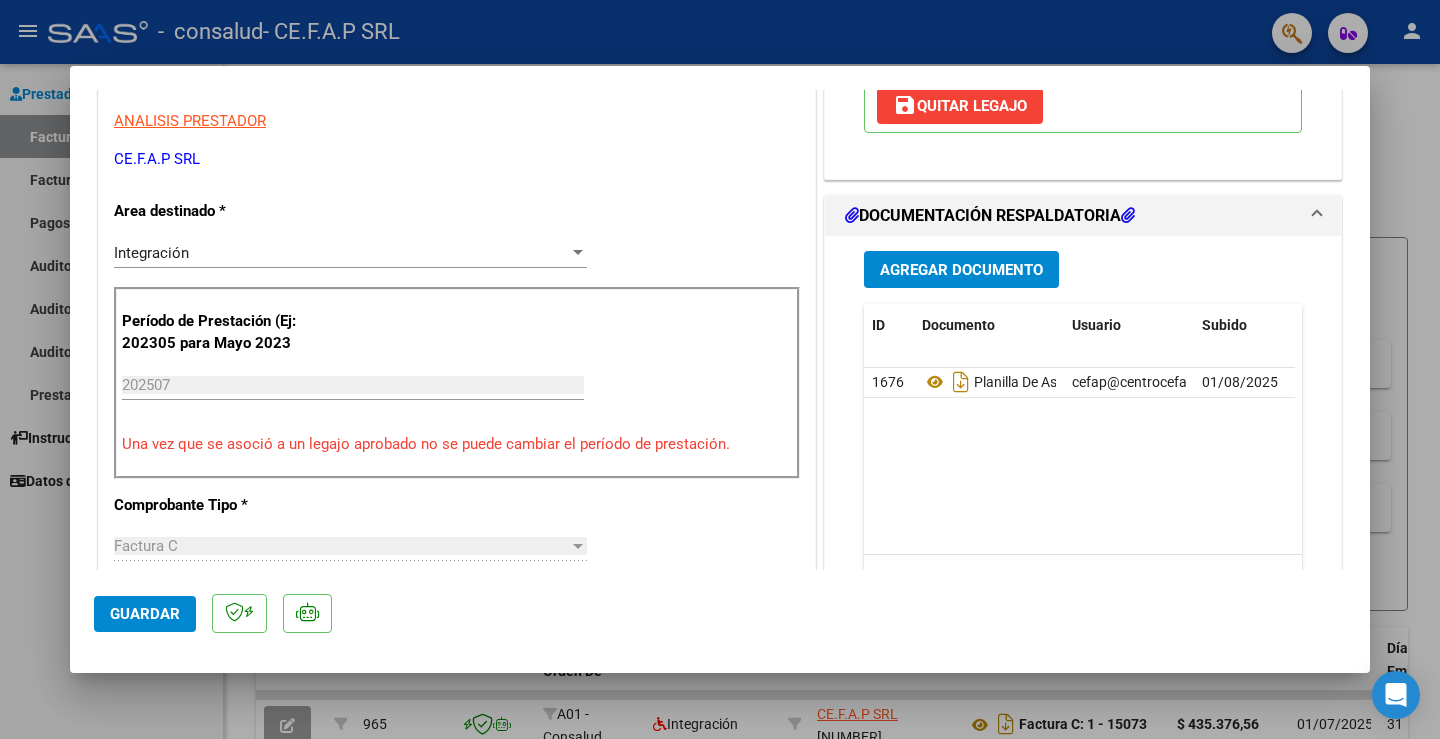 click on "Guardar" 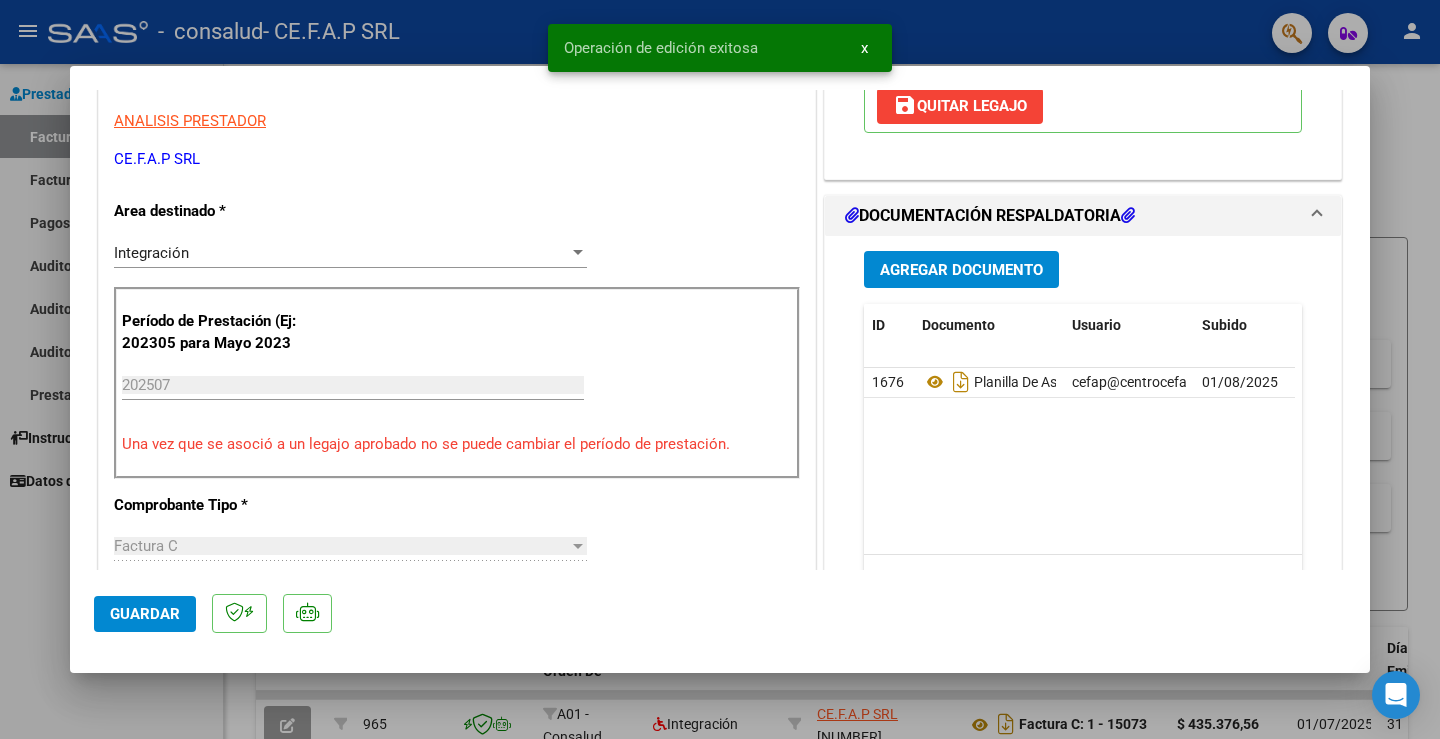 scroll, scrollTop: 0, scrollLeft: 0, axis: both 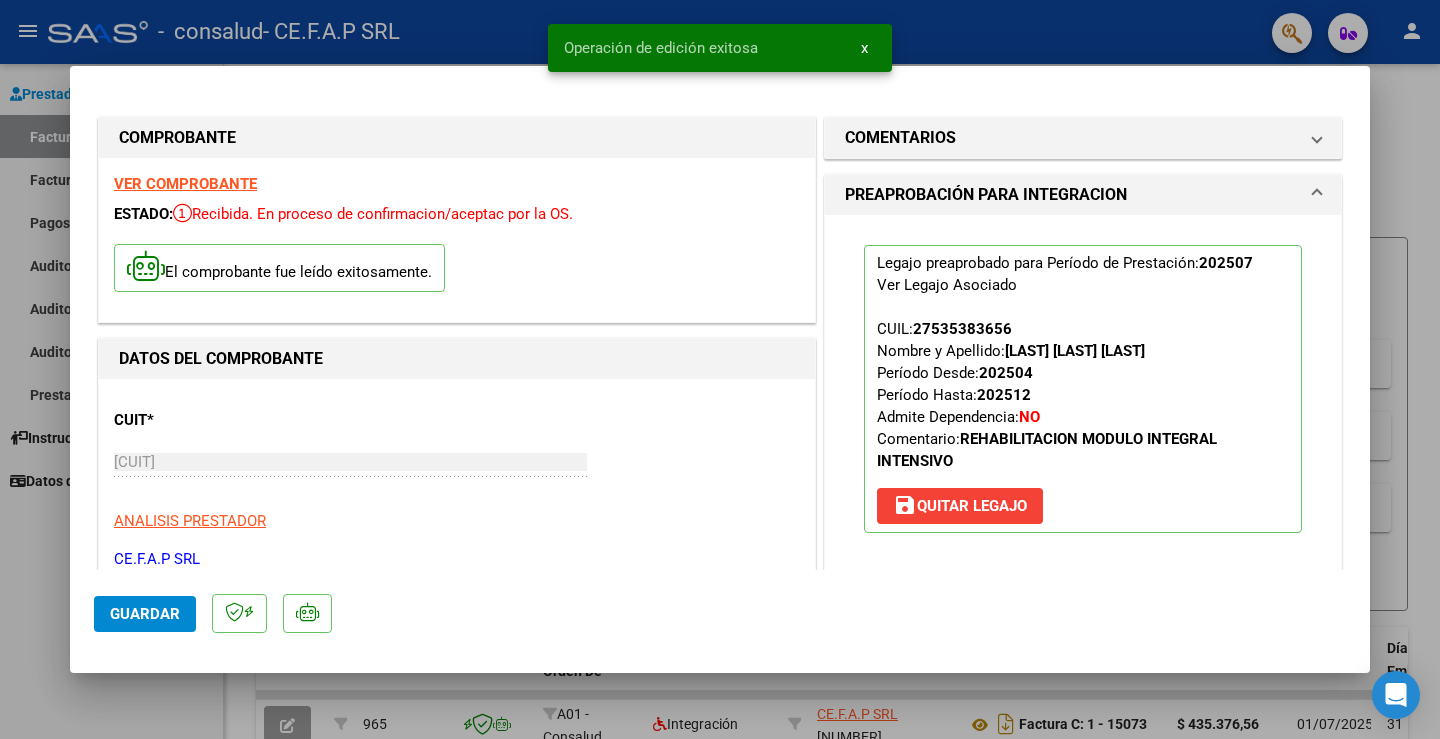 type 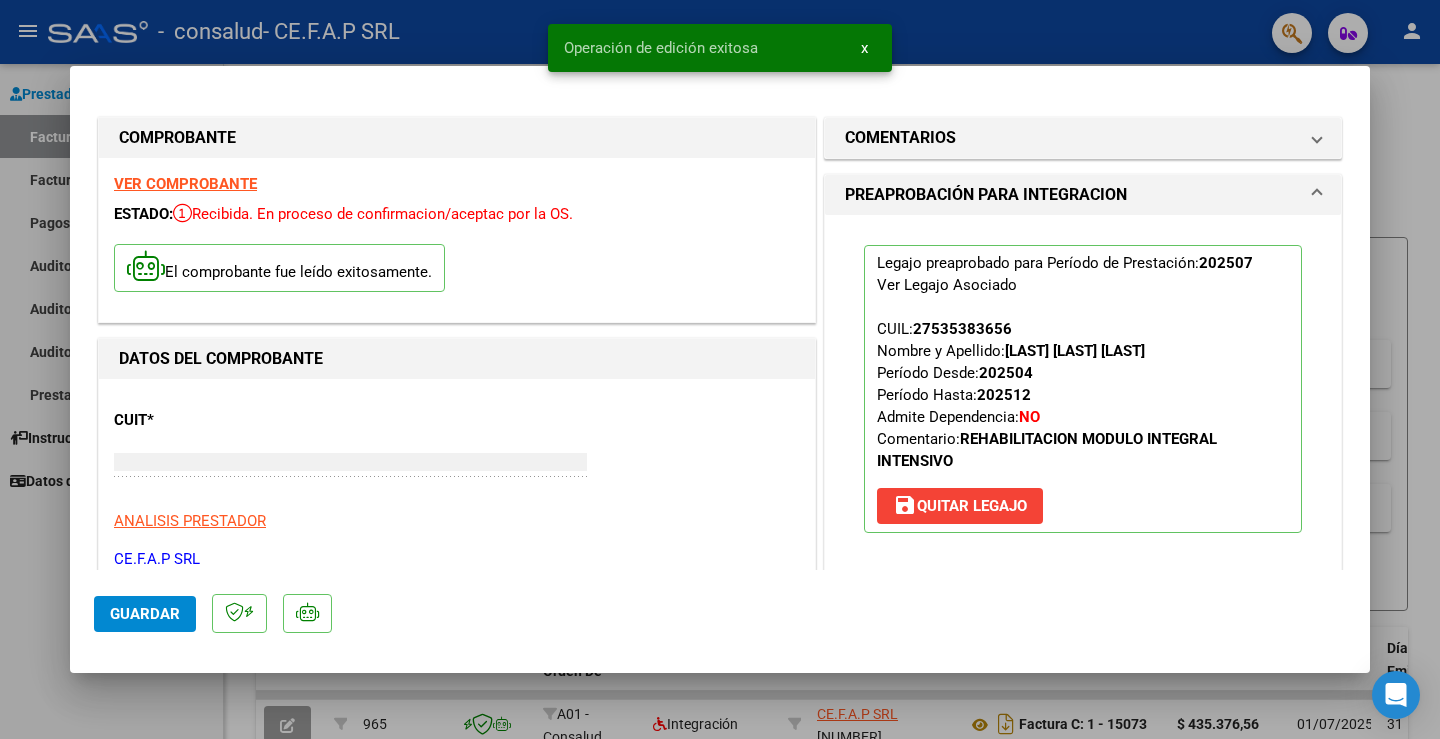 type 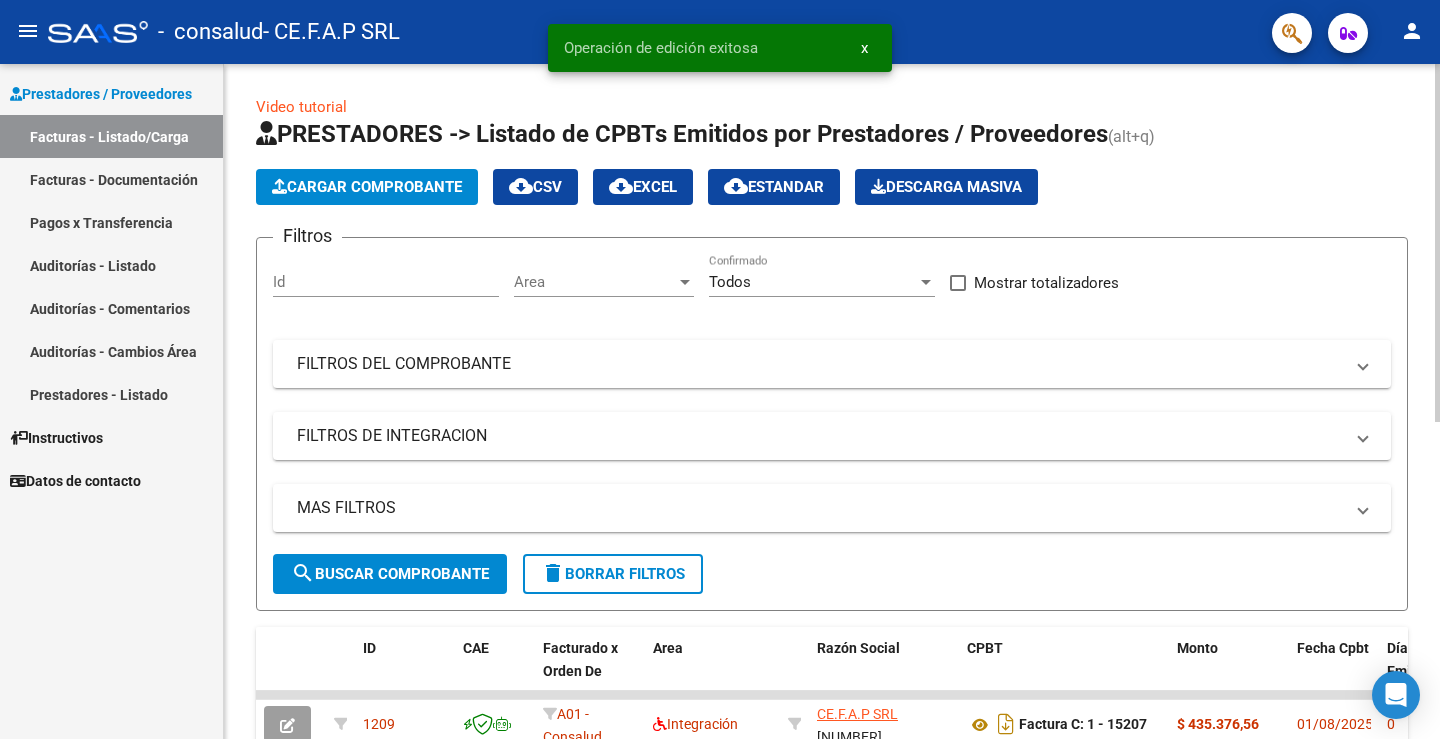 click on "Cargar Comprobante" 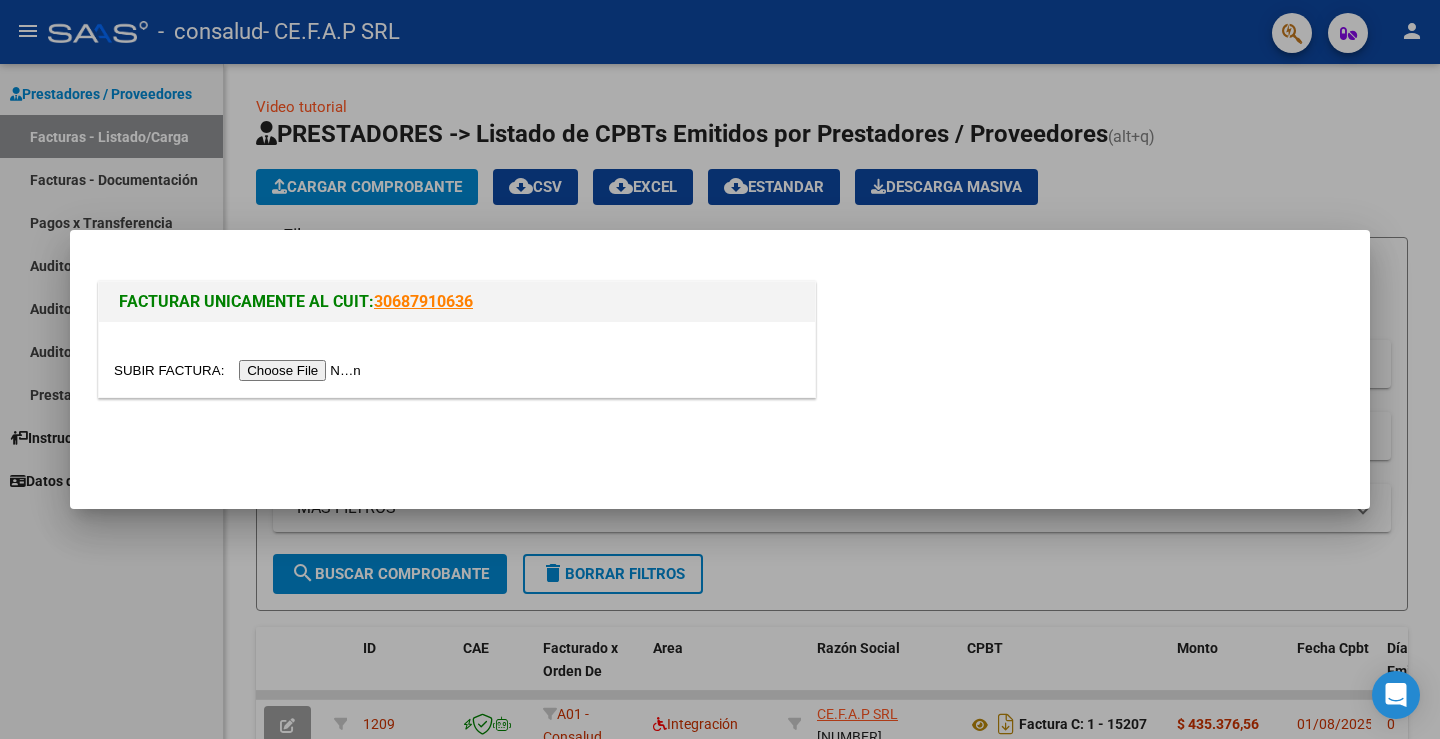 click at bounding box center [240, 370] 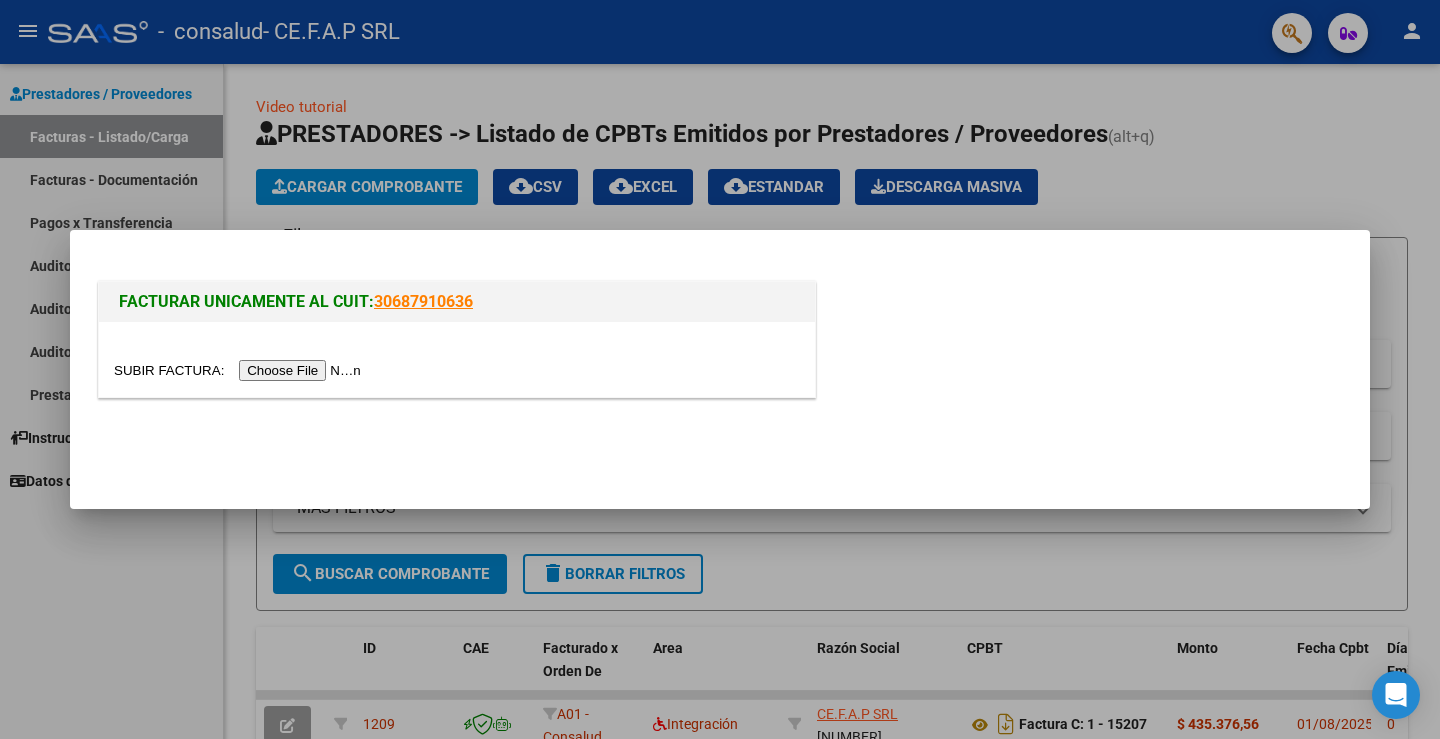 click at bounding box center (240, 370) 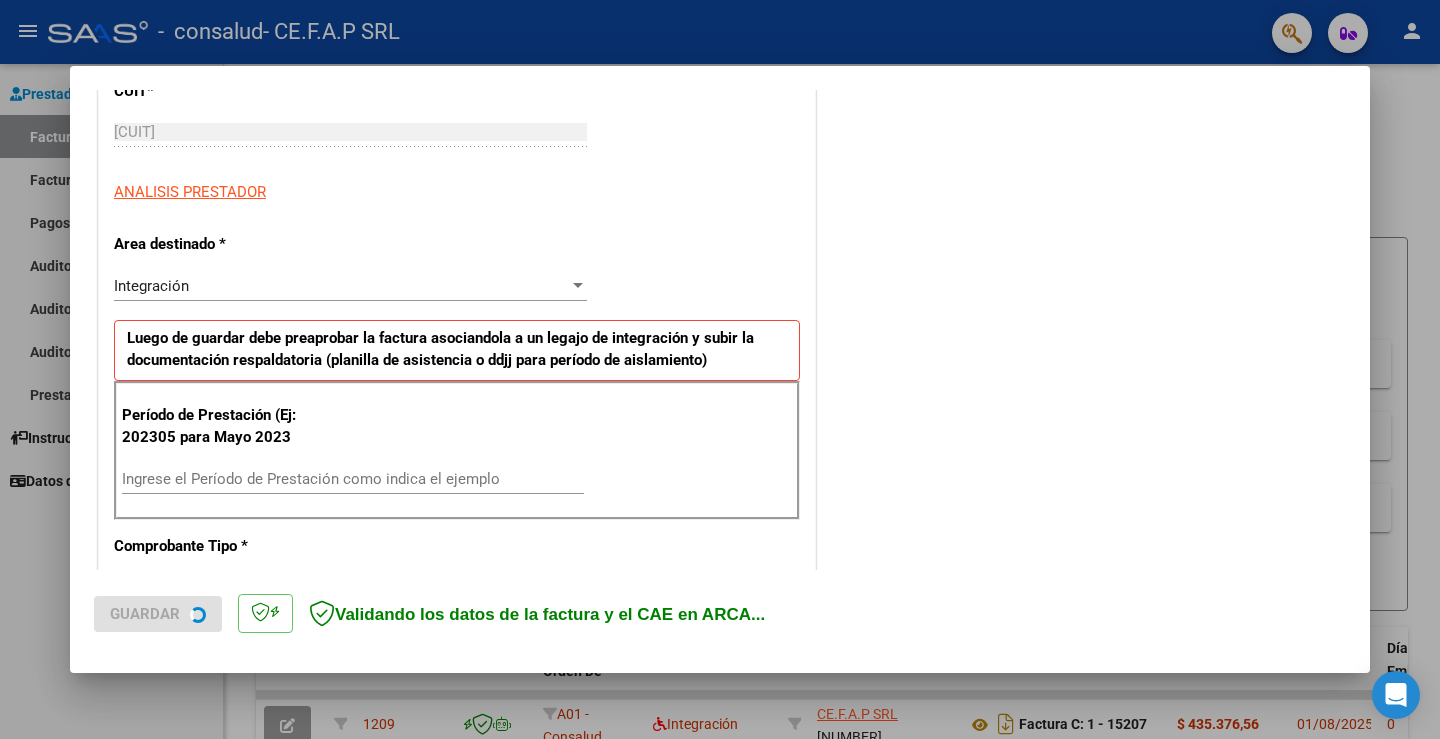 scroll, scrollTop: 300, scrollLeft: 0, axis: vertical 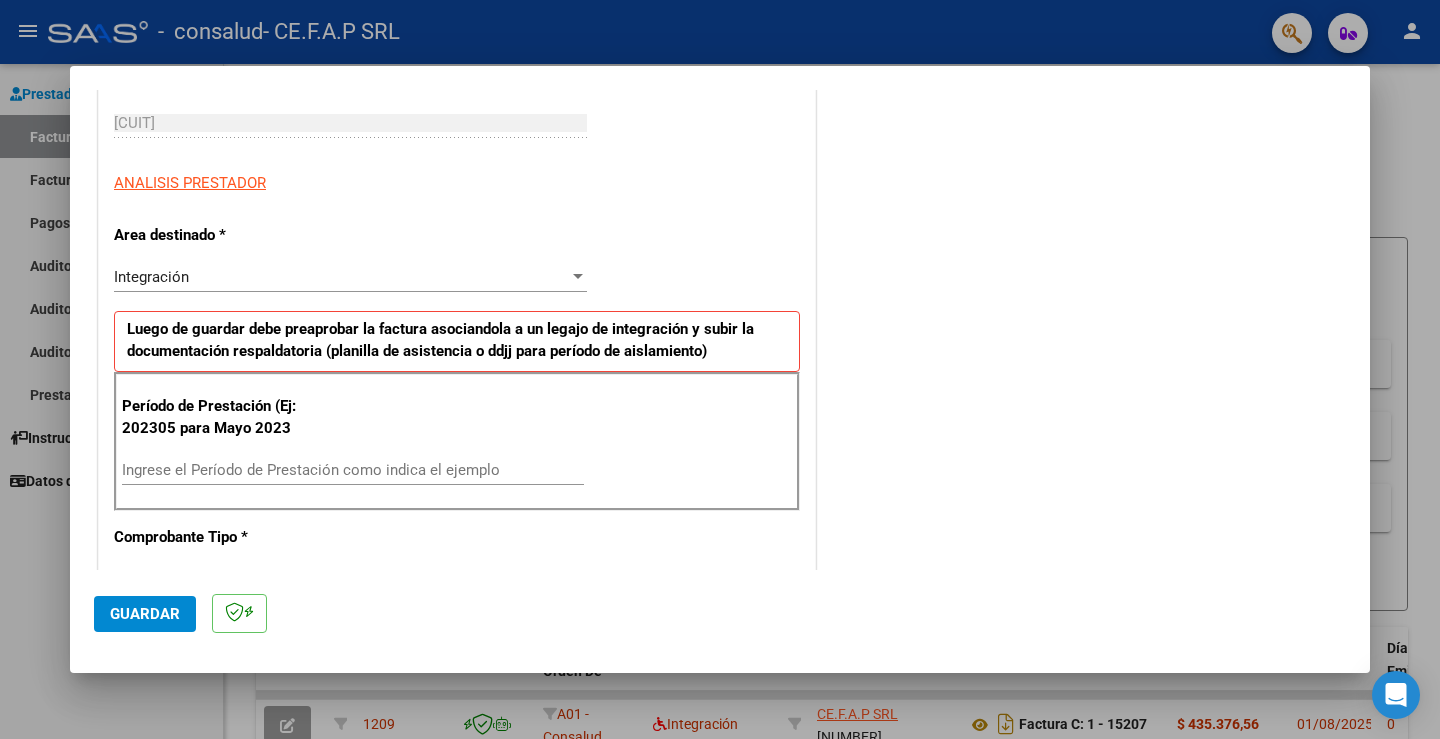 click on "Ingrese el Período de Prestación como indica el ejemplo" at bounding box center (353, 470) 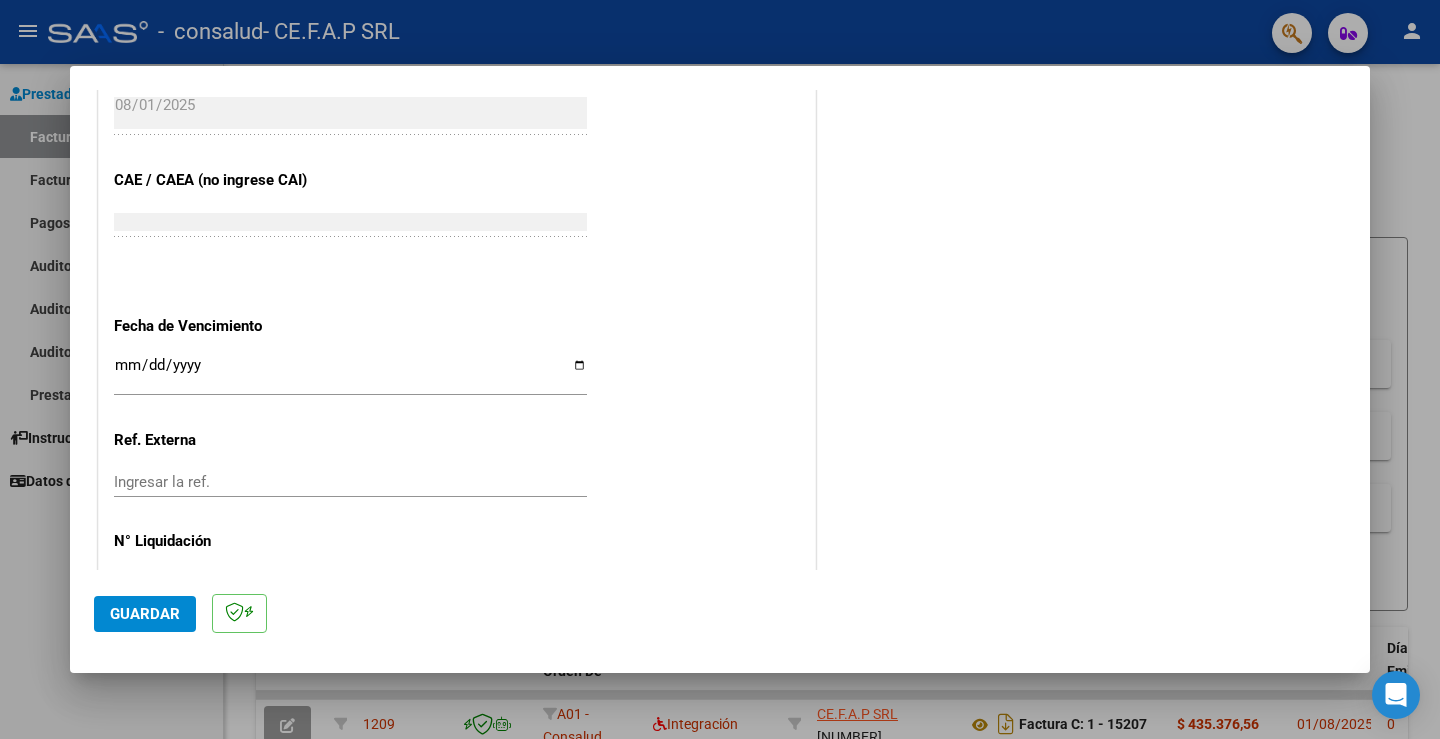 scroll, scrollTop: 1243, scrollLeft: 0, axis: vertical 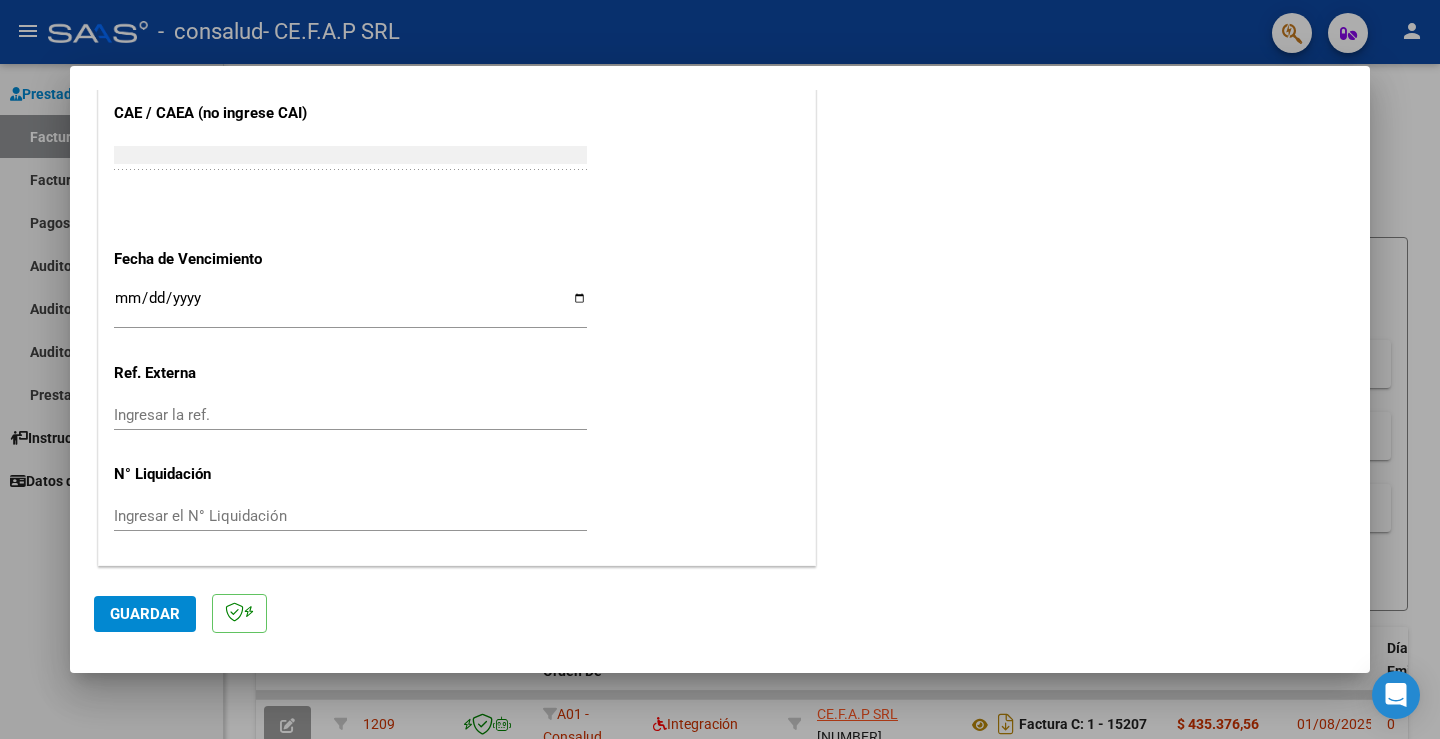 type on "202507" 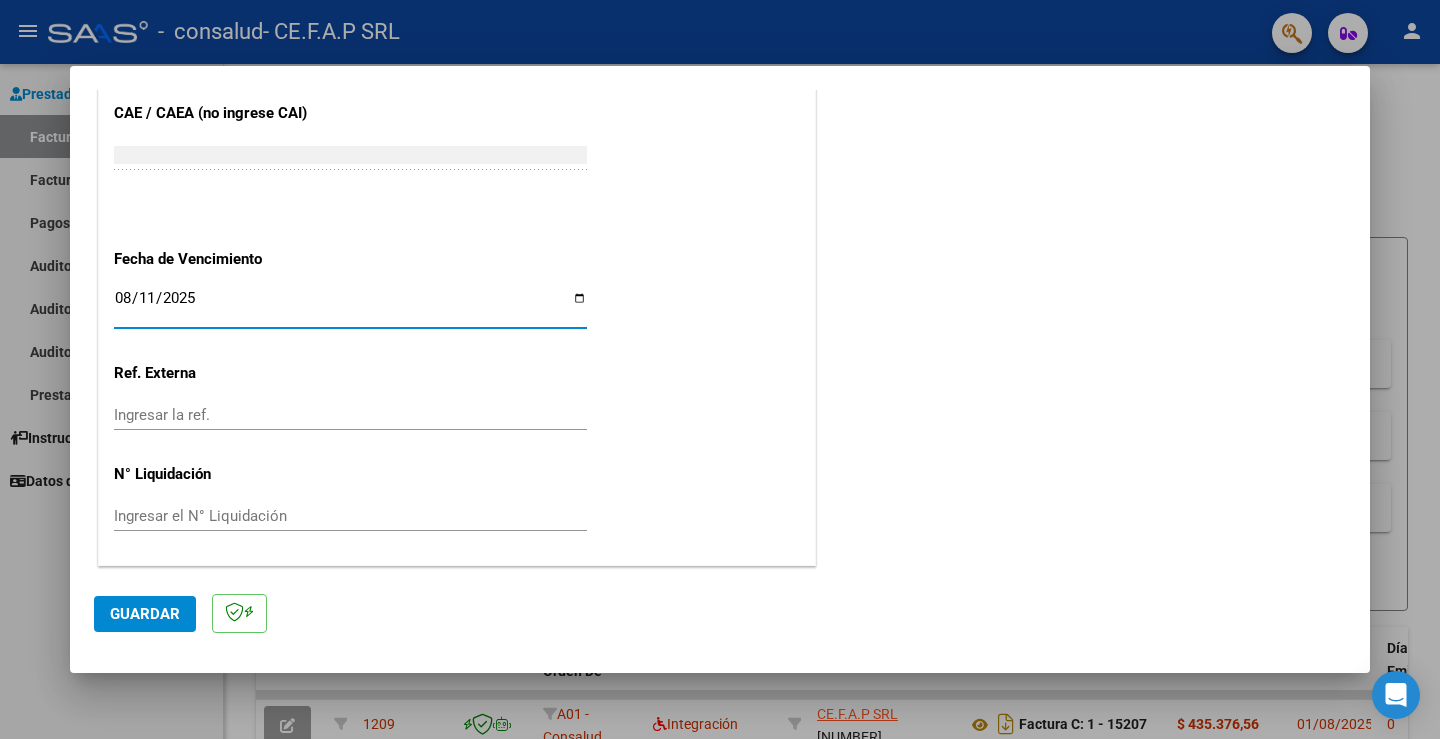 type on "2025-08-11" 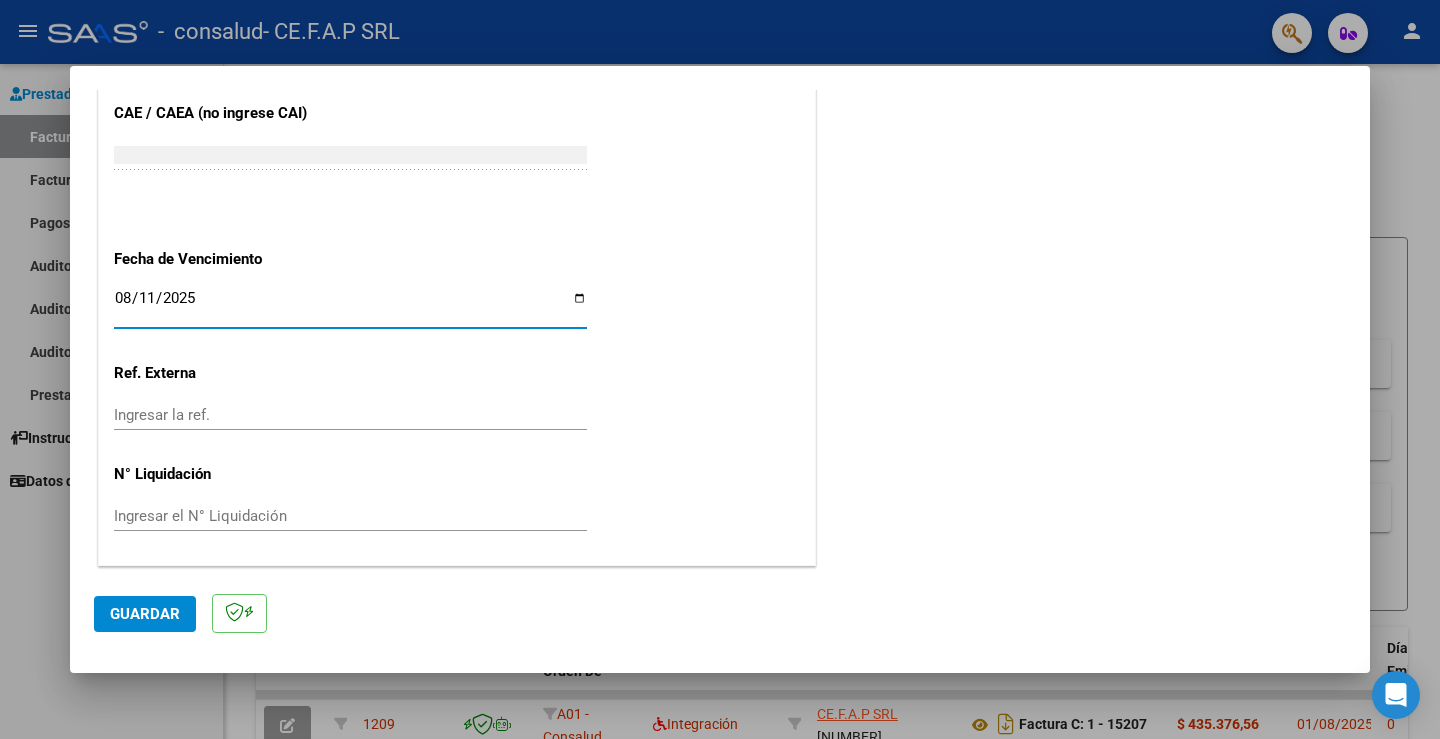 click on "Guardar" 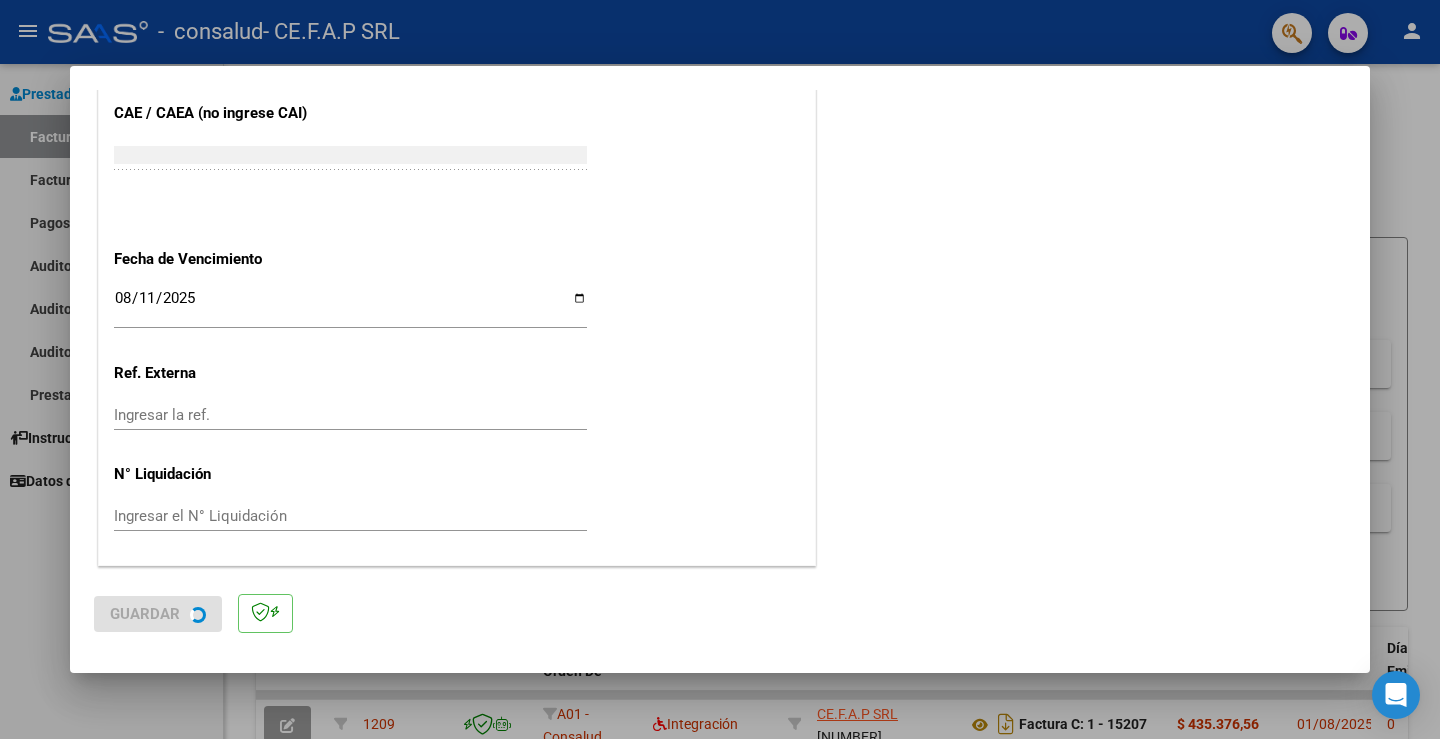 scroll, scrollTop: 0, scrollLeft: 0, axis: both 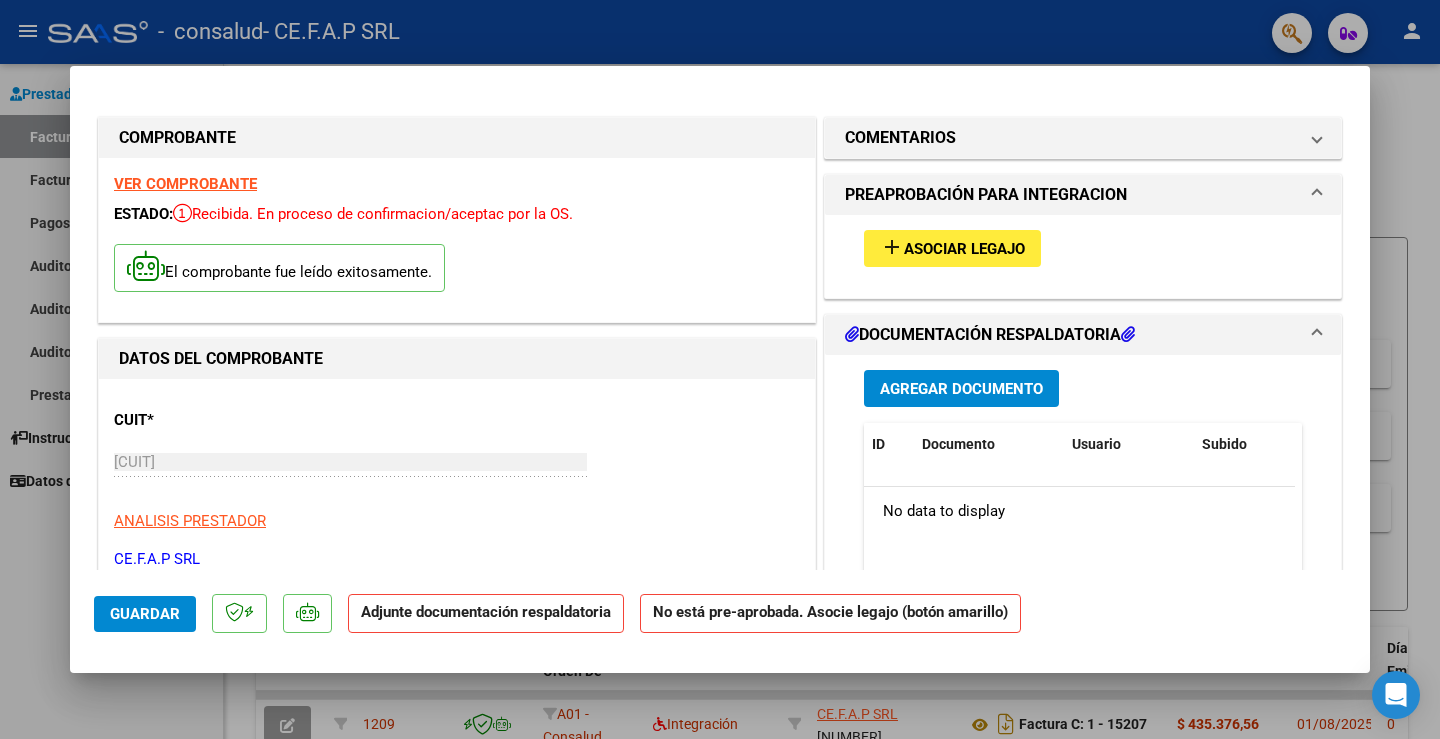 click on "Agregar Documento" at bounding box center (961, 389) 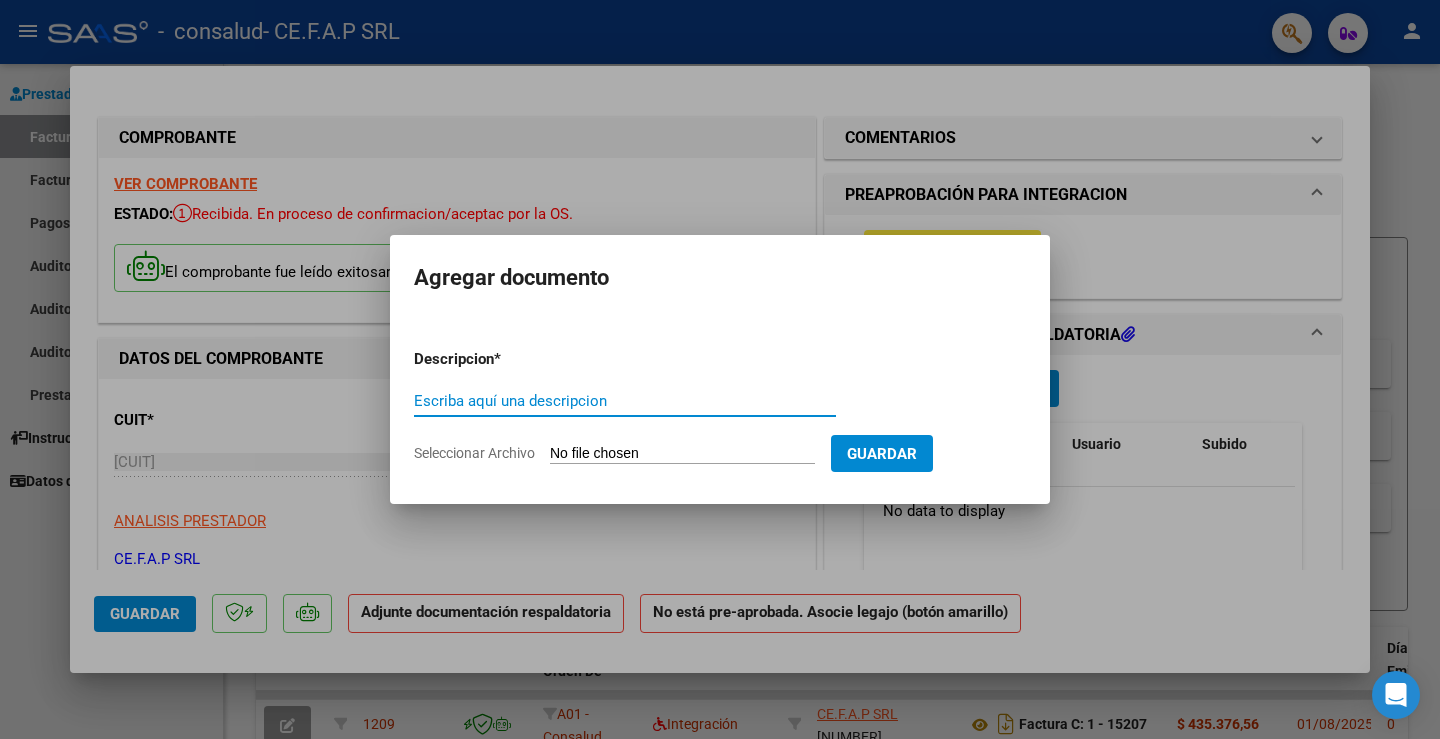 click on "Escriba aquí una descripcion" at bounding box center (625, 401) 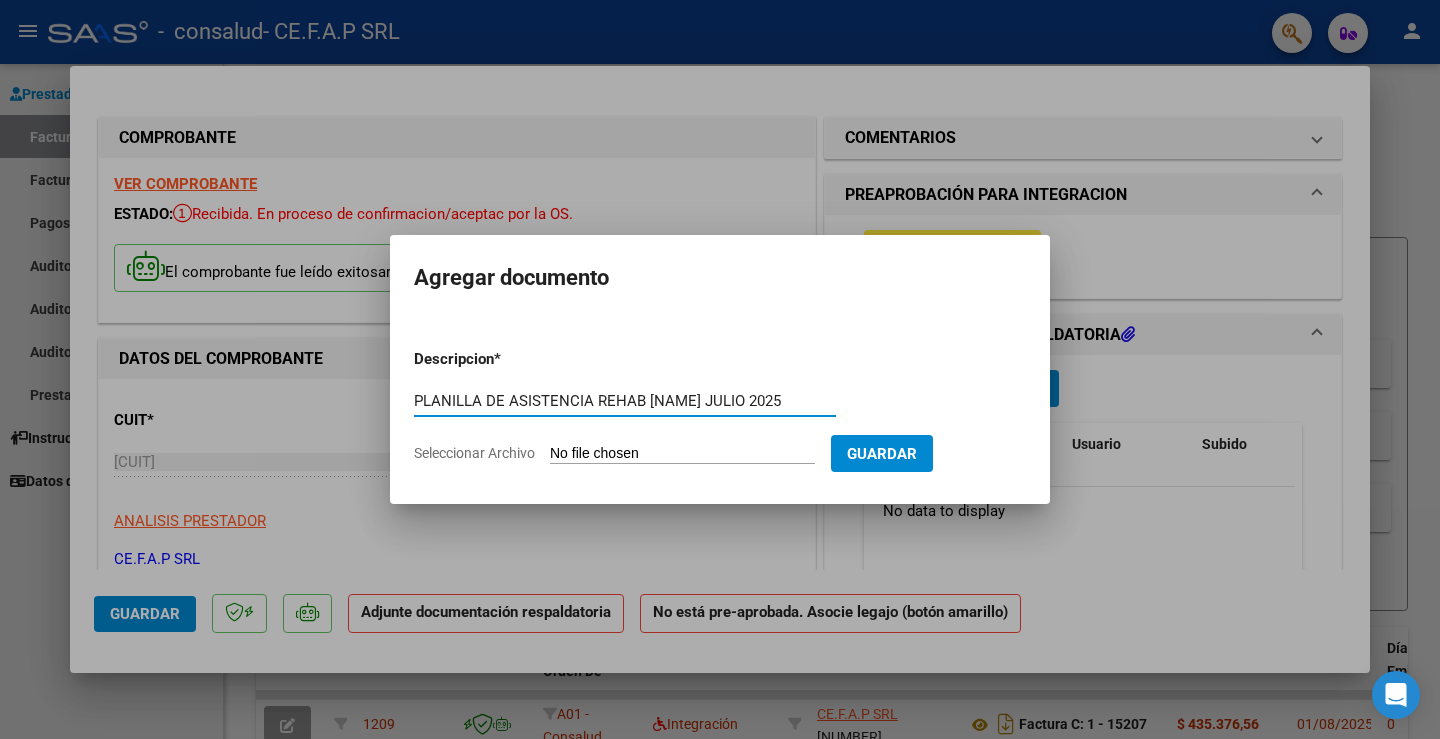 type on "PLANILLA DE ASITENCIA  REHAB MELNECHENKO JULIO 2025" 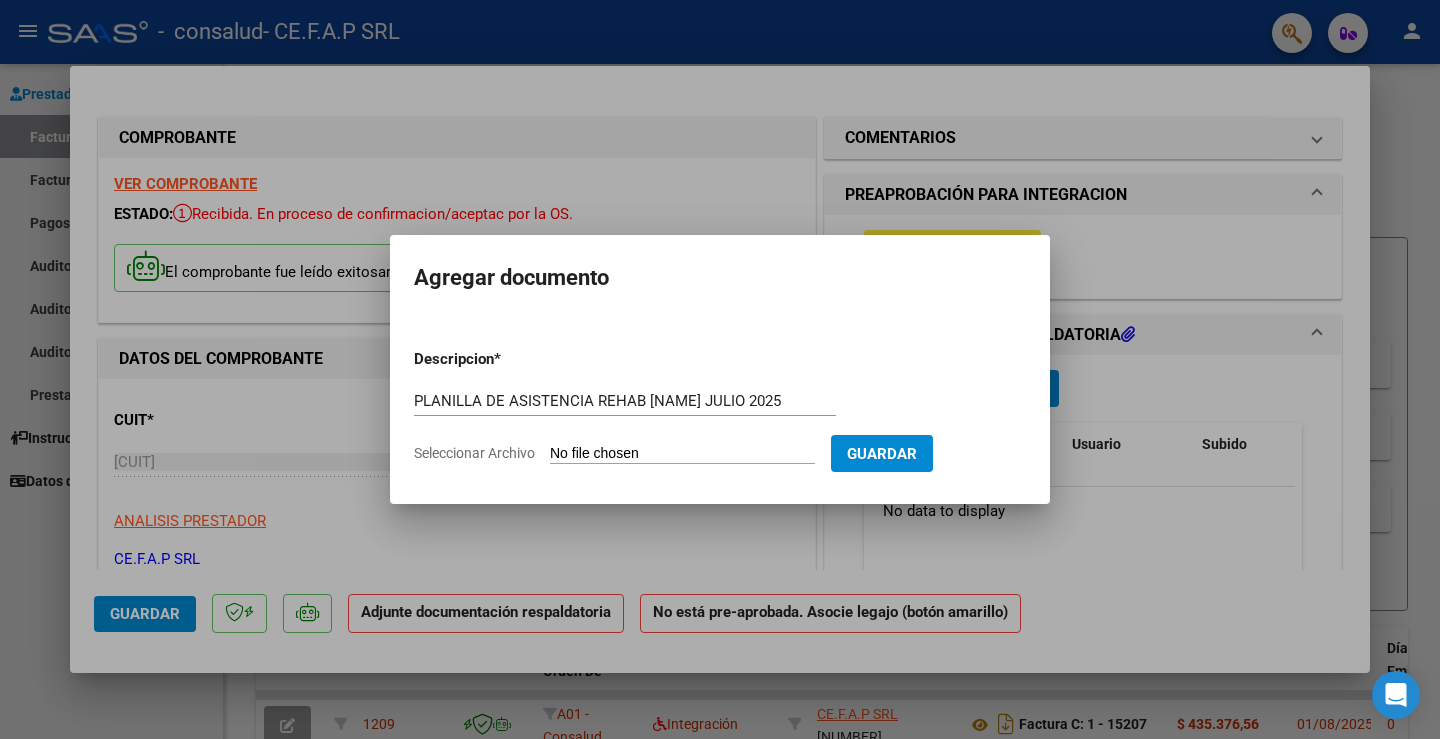 type on "C:\fakepath\PLANILLA MELNENCHENKO REHAB JULIO.pdf" 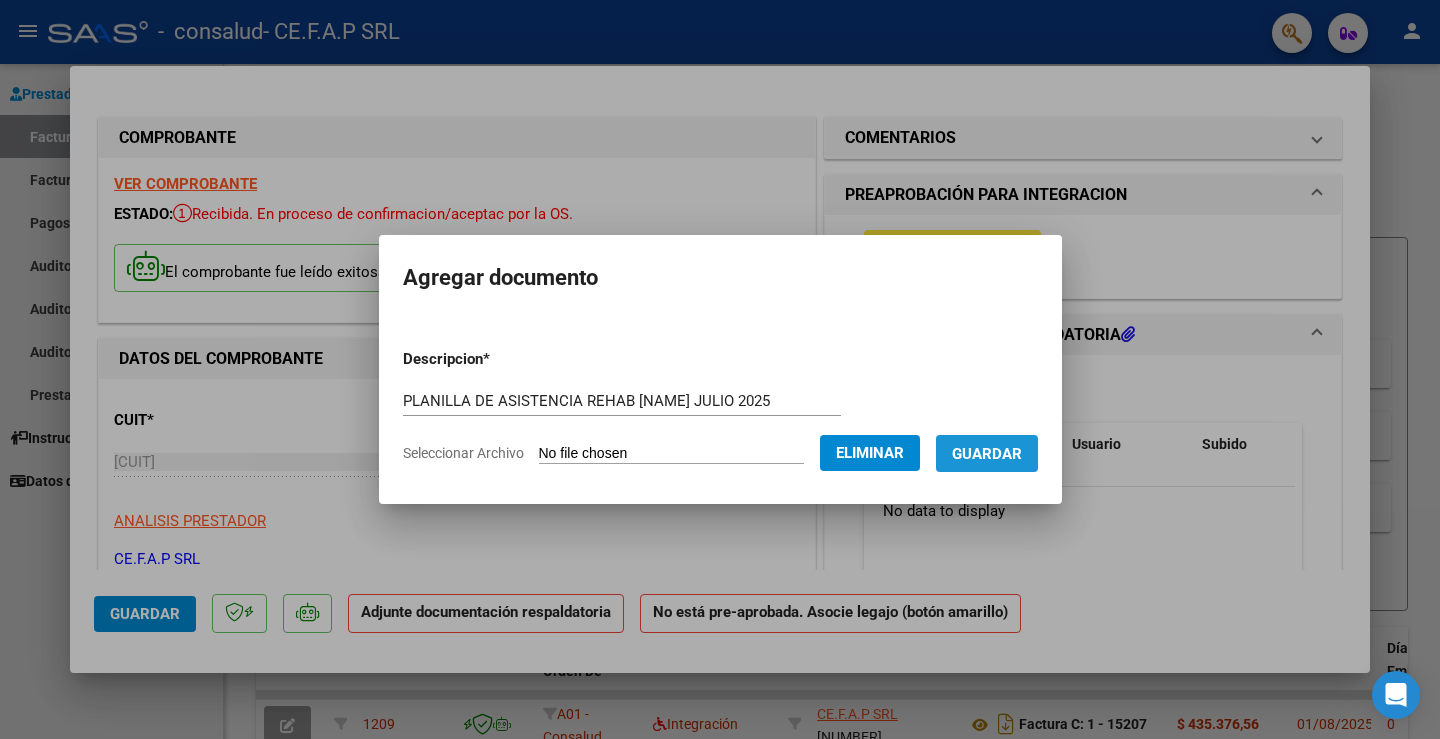 click on "Guardar" at bounding box center [987, 454] 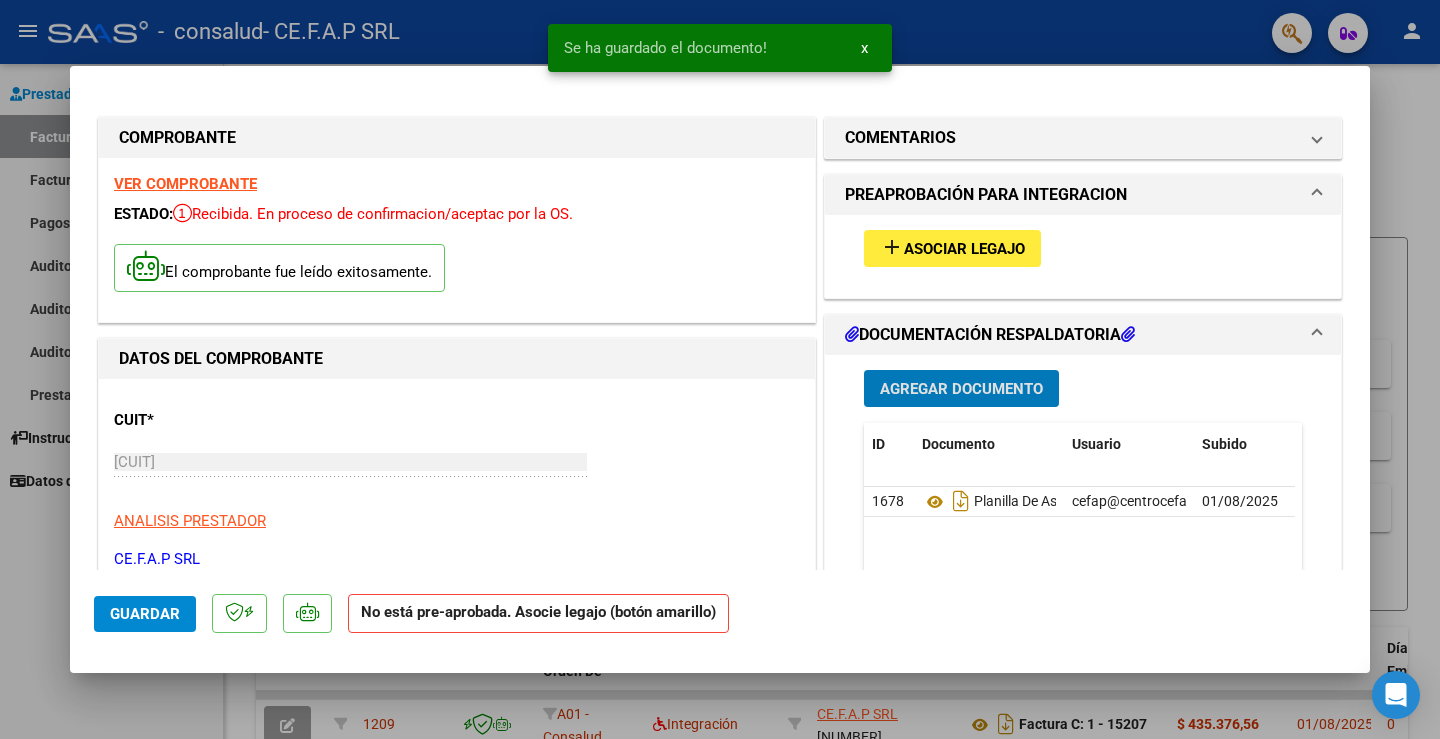 click on "add Asociar Legajo" at bounding box center [952, 248] 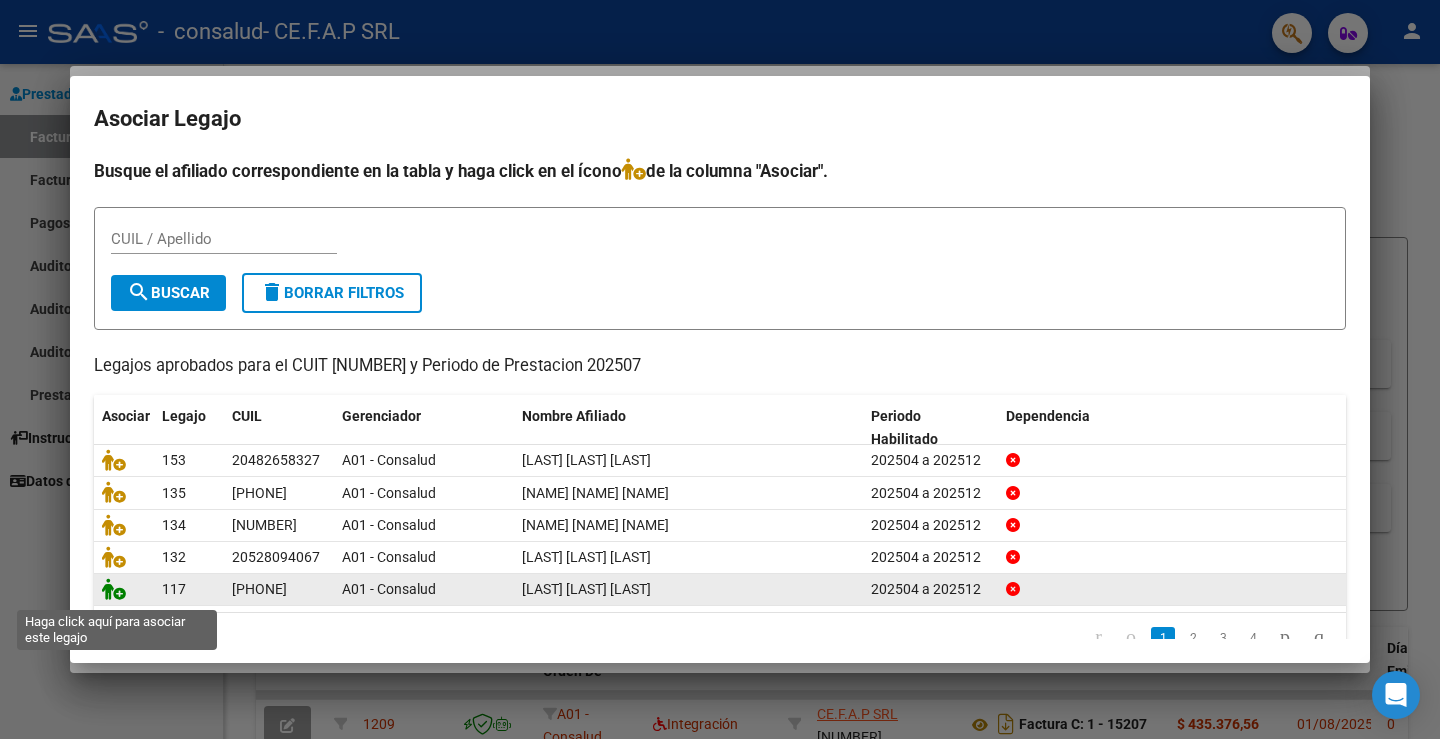 click 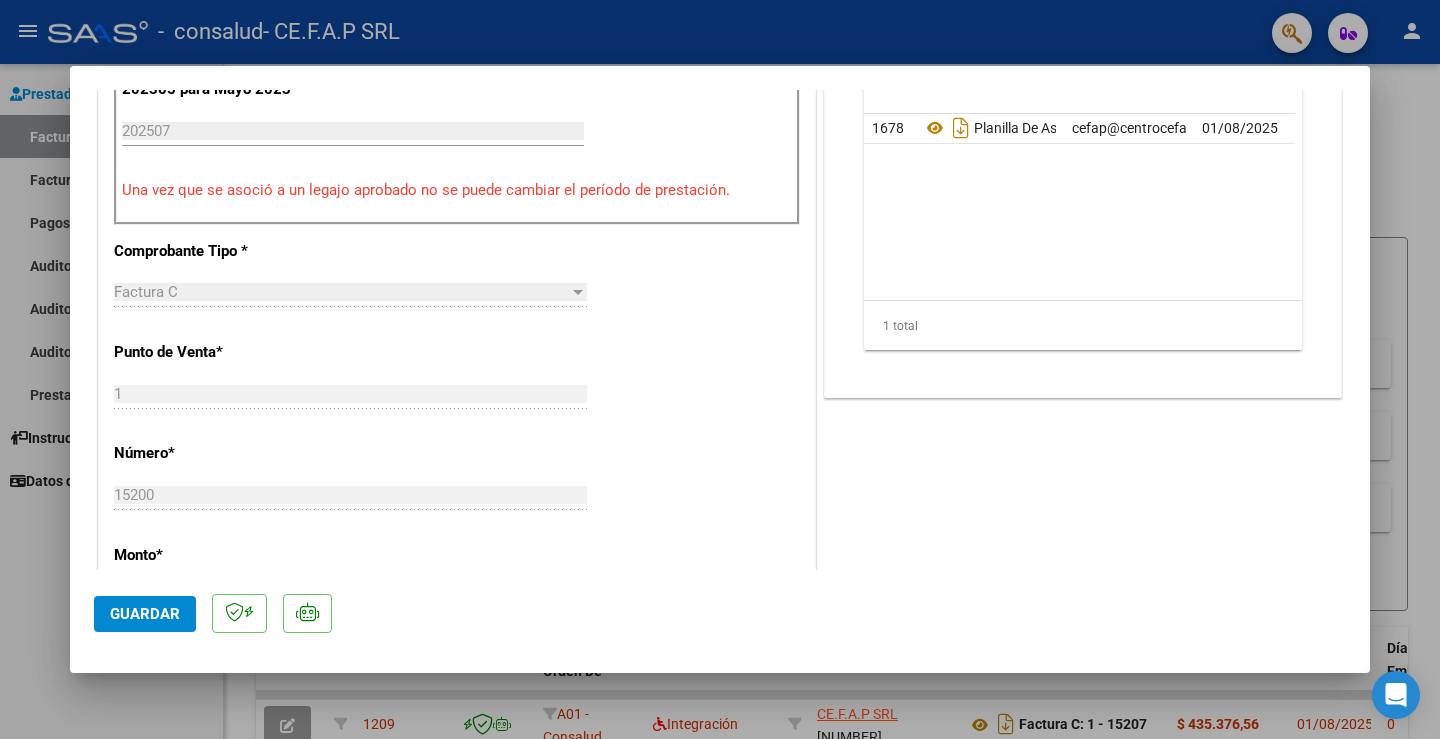 scroll, scrollTop: 800, scrollLeft: 0, axis: vertical 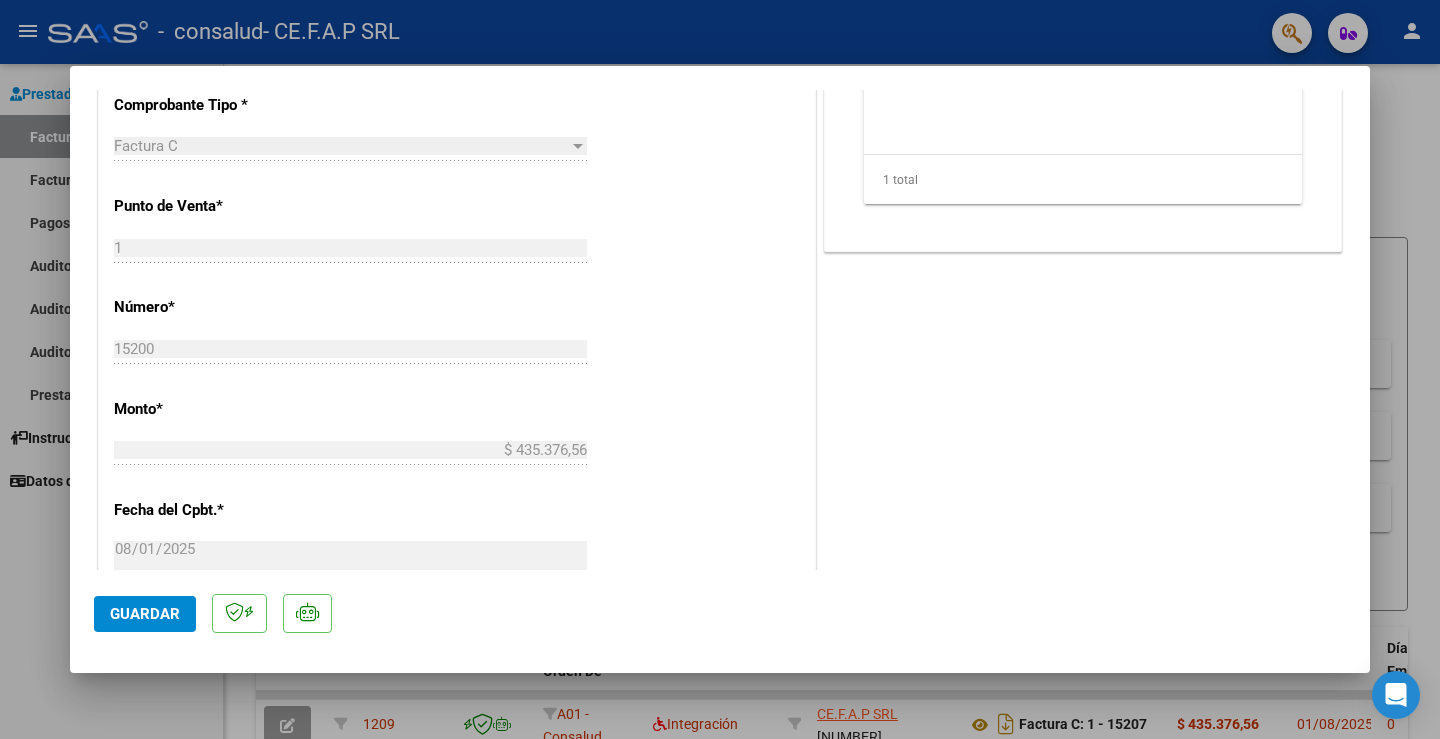 click on "Guardar" 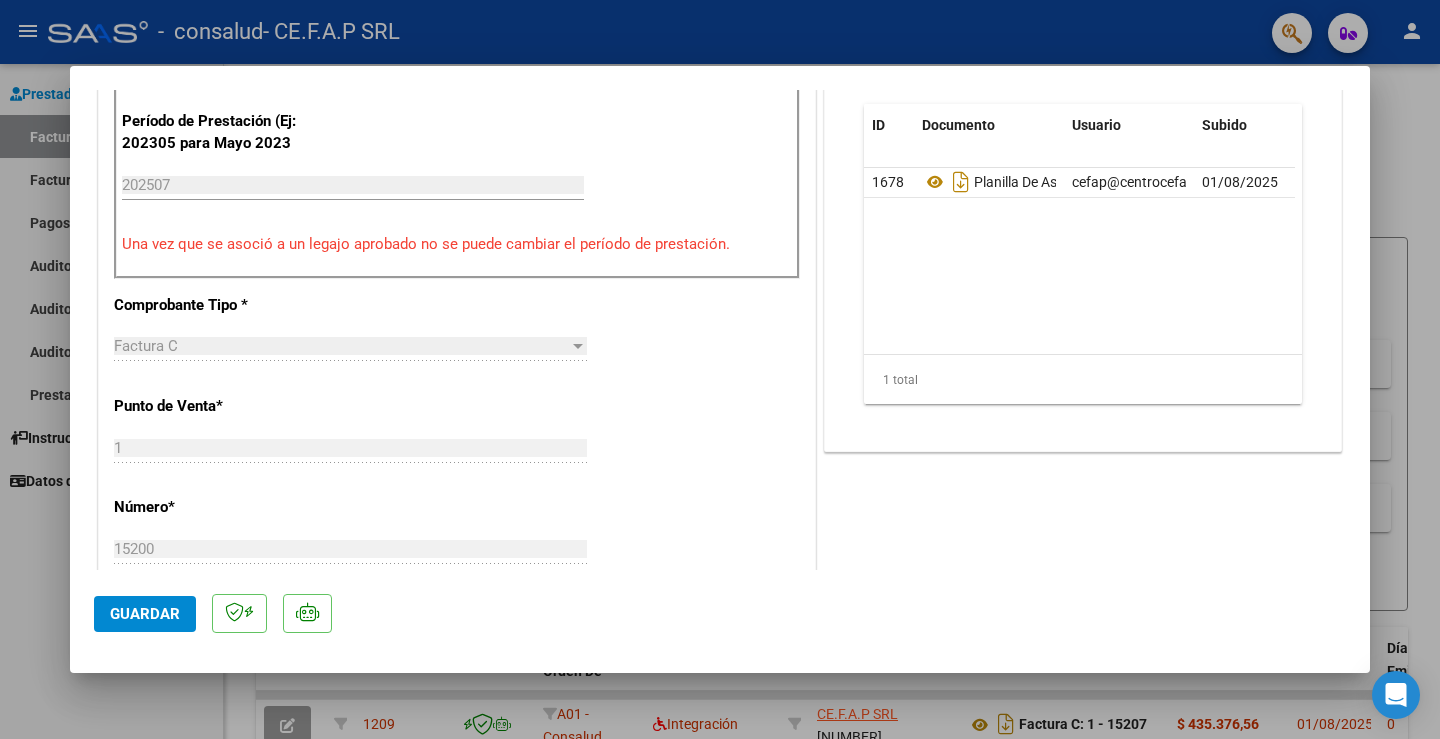scroll, scrollTop: 800, scrollLeft: 0, axis: vertical 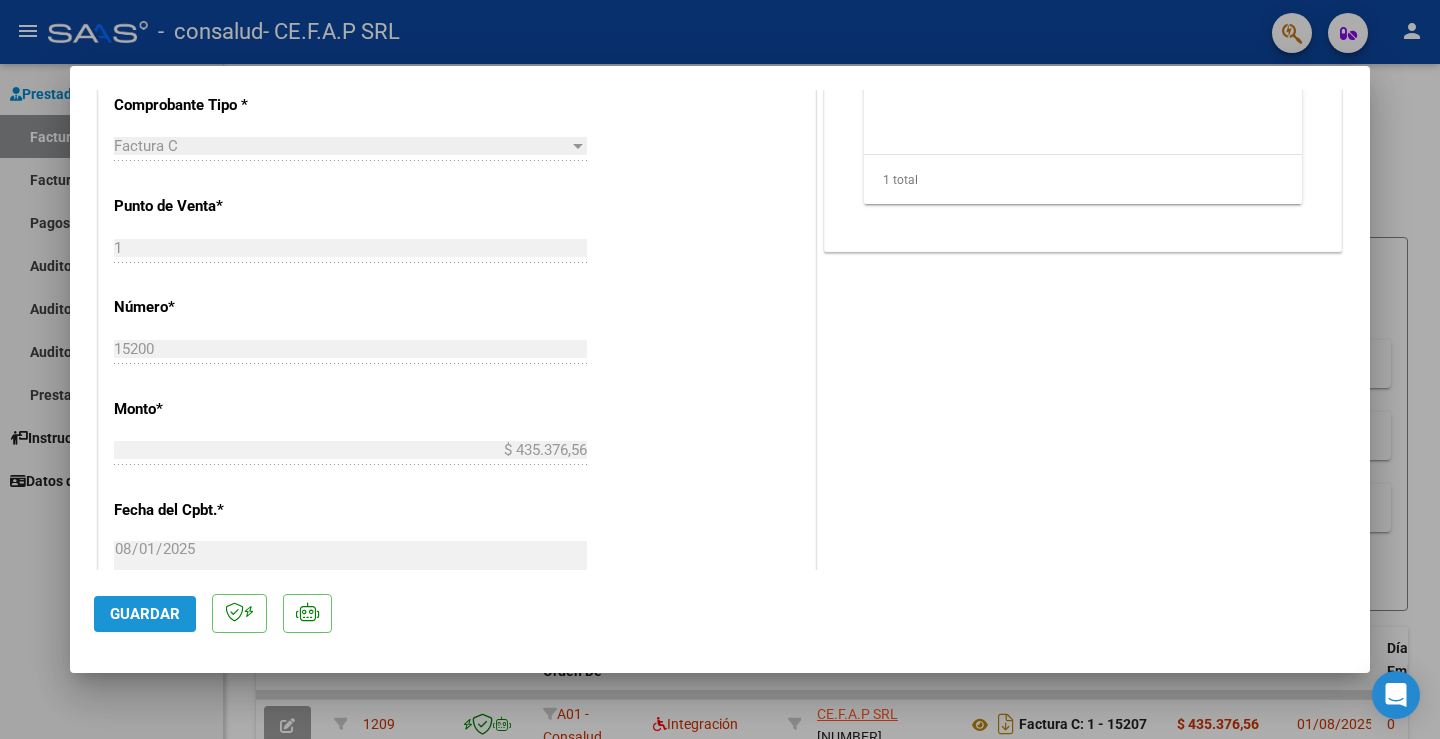 click on "Guardar" 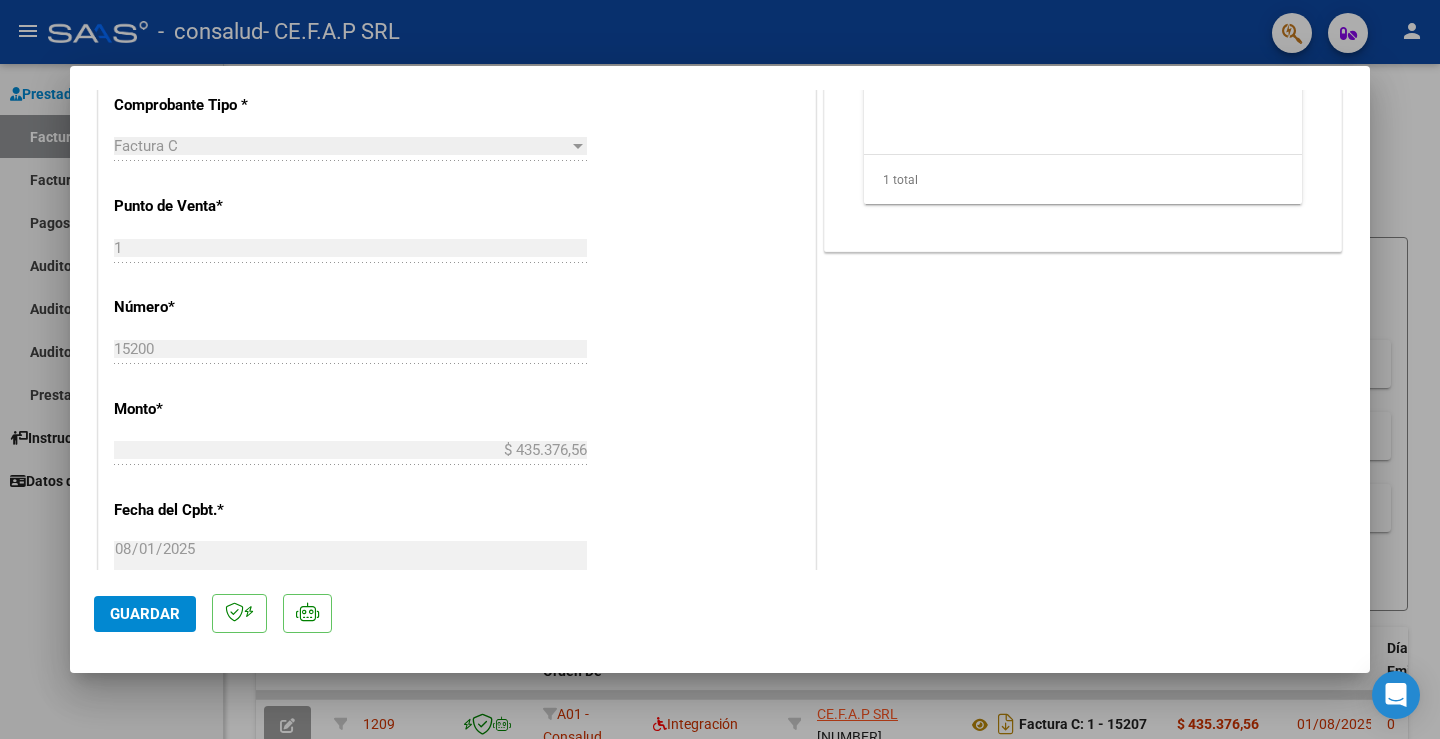 type 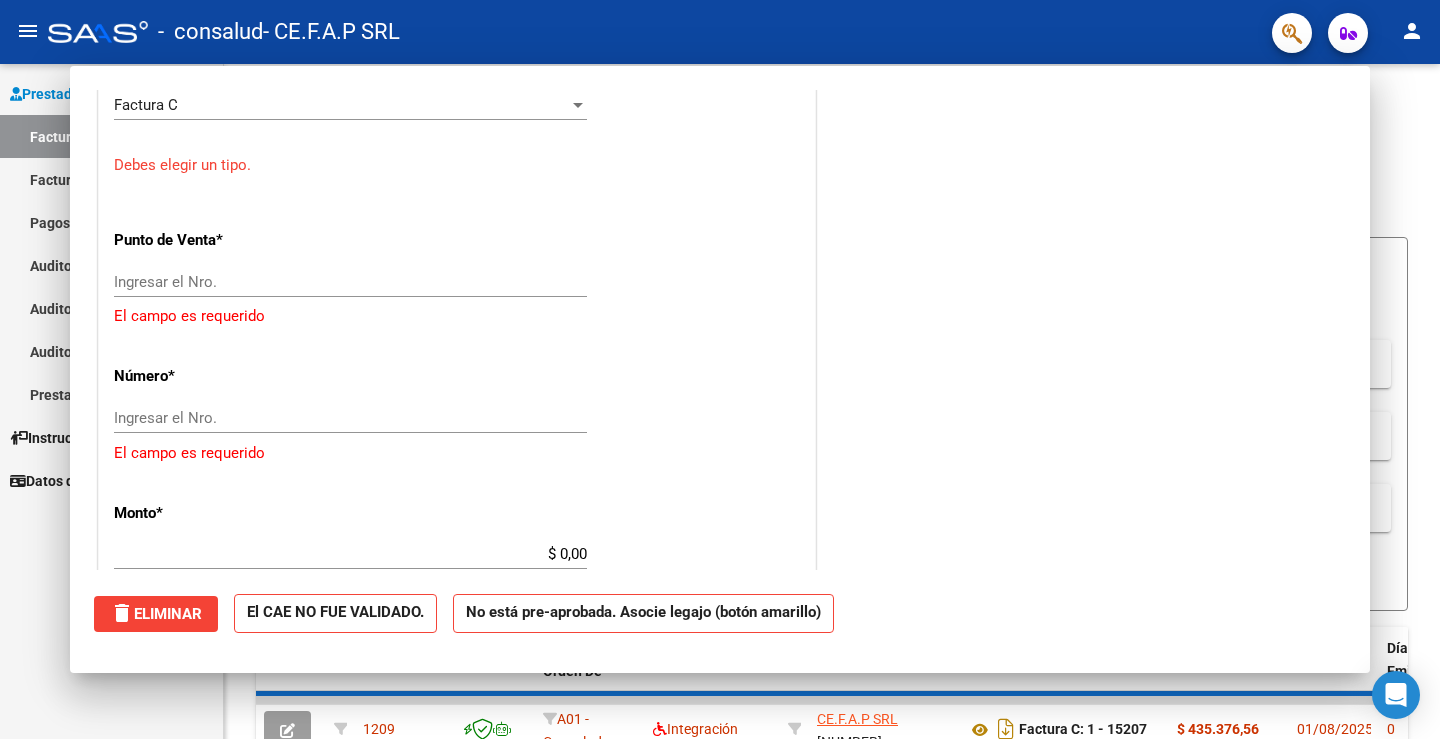 scroll, scrollTop: 759, scrollLeft: 0, axis: vertical 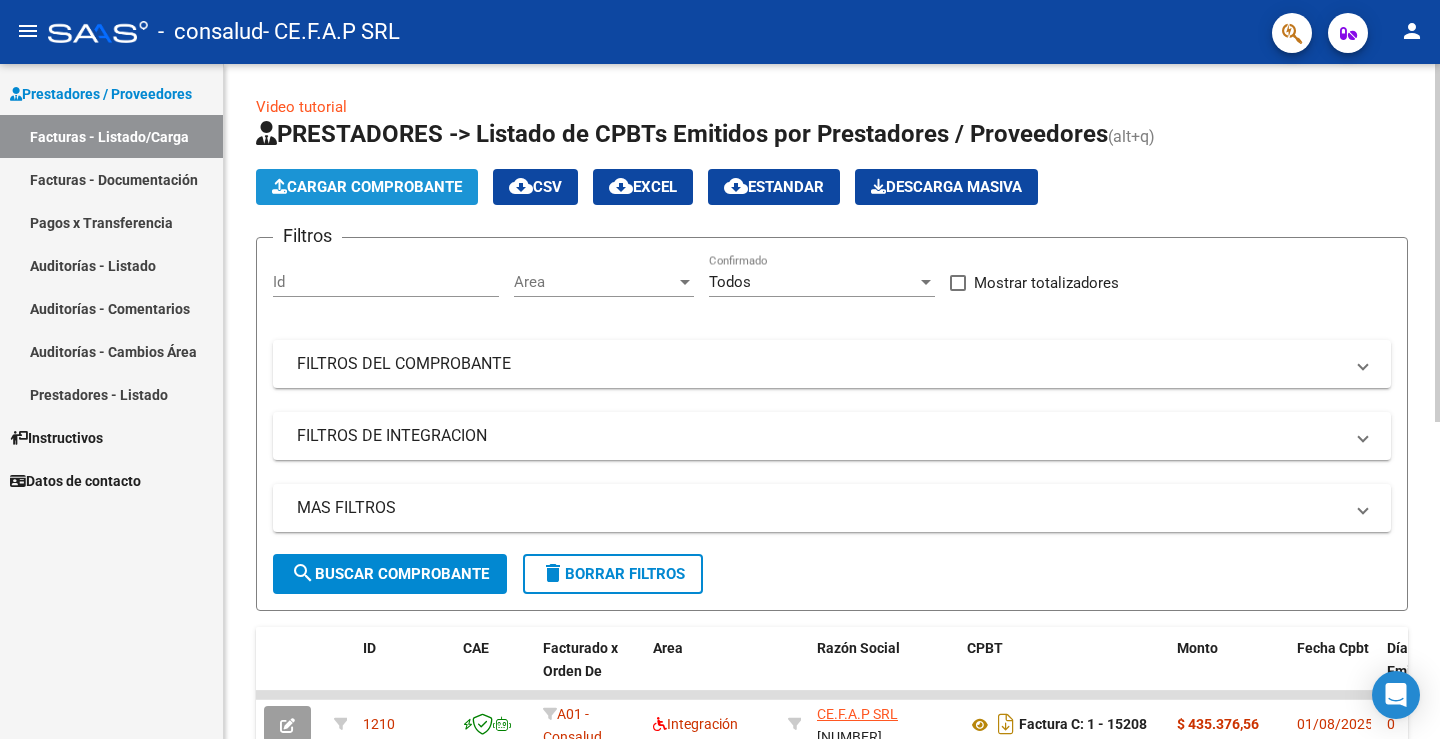 click on "Cargar Comprobante" 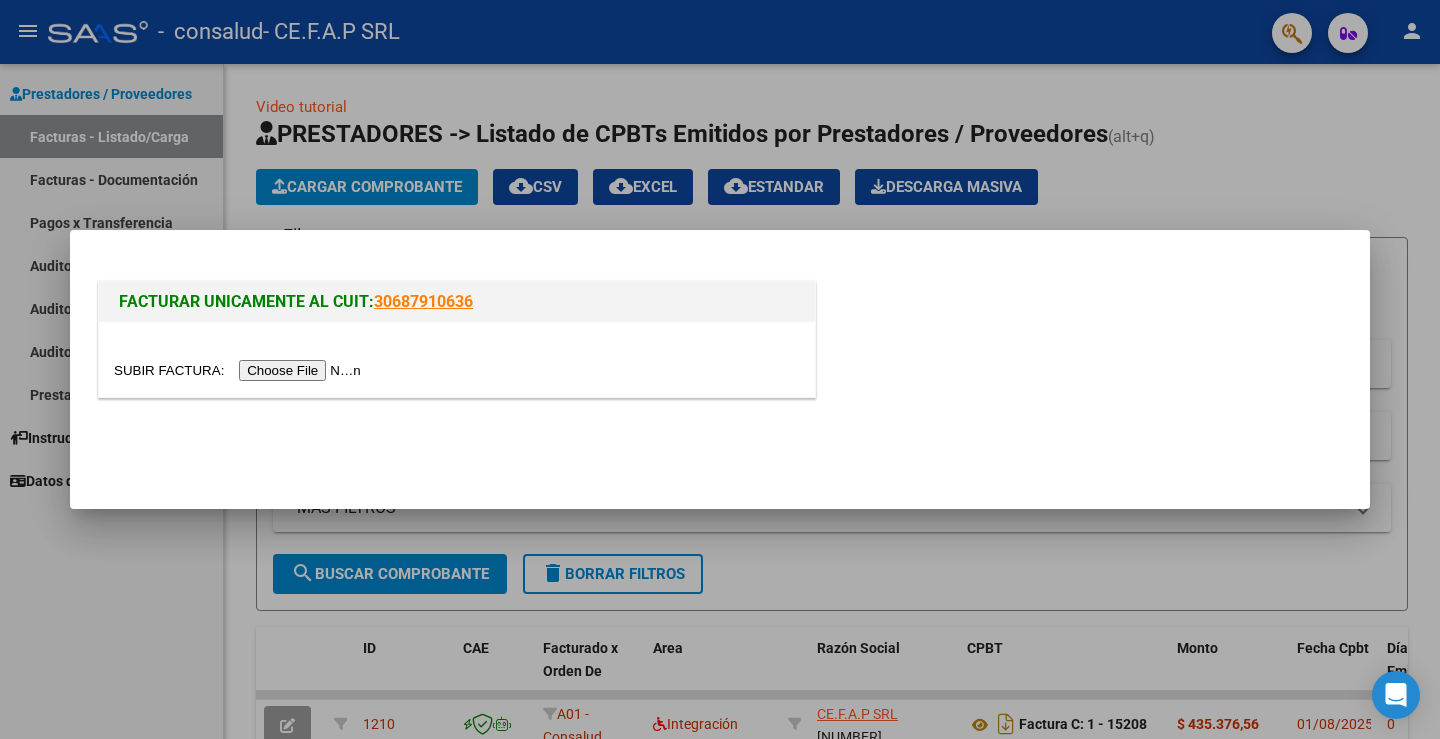 click at bounding box center [240, 370] 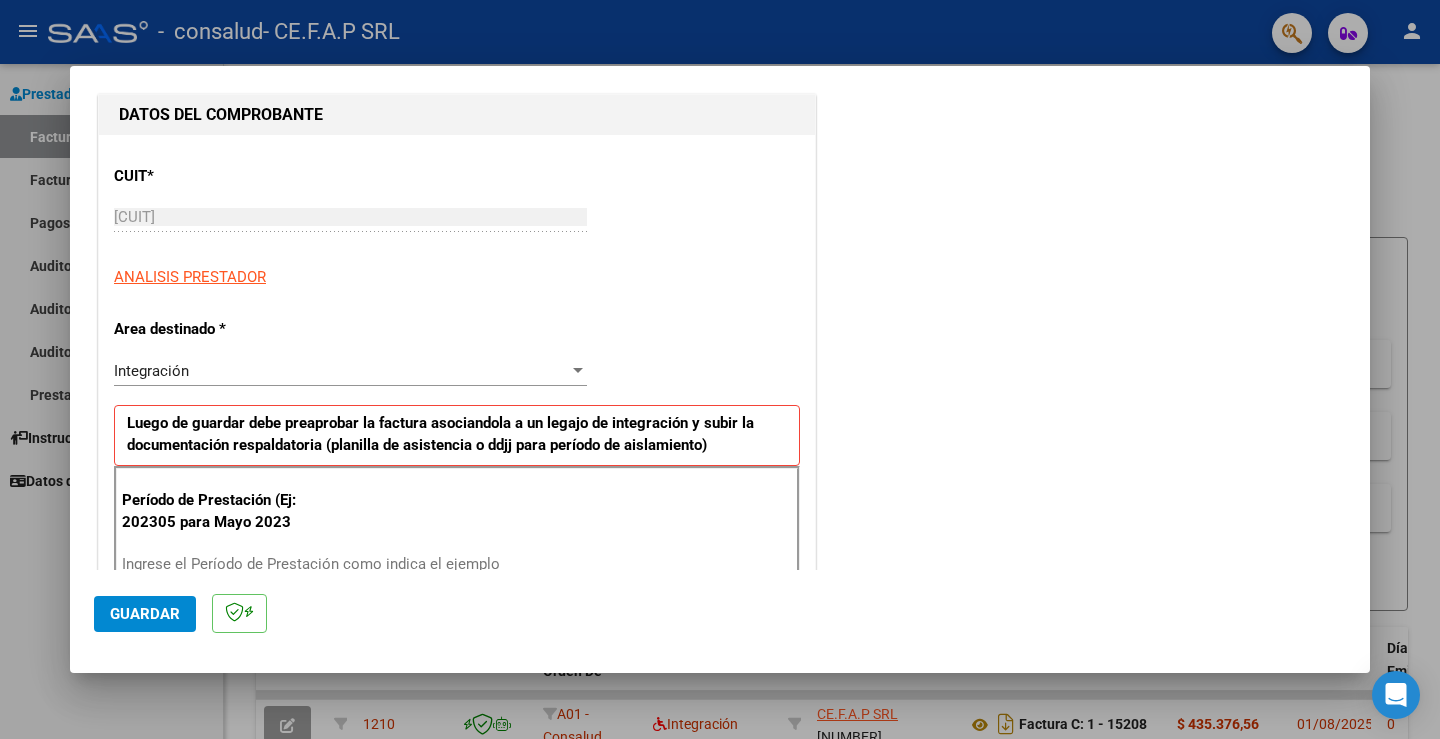 scroll, scrollTop: 300, scrollLeft: 0, axis: vertical 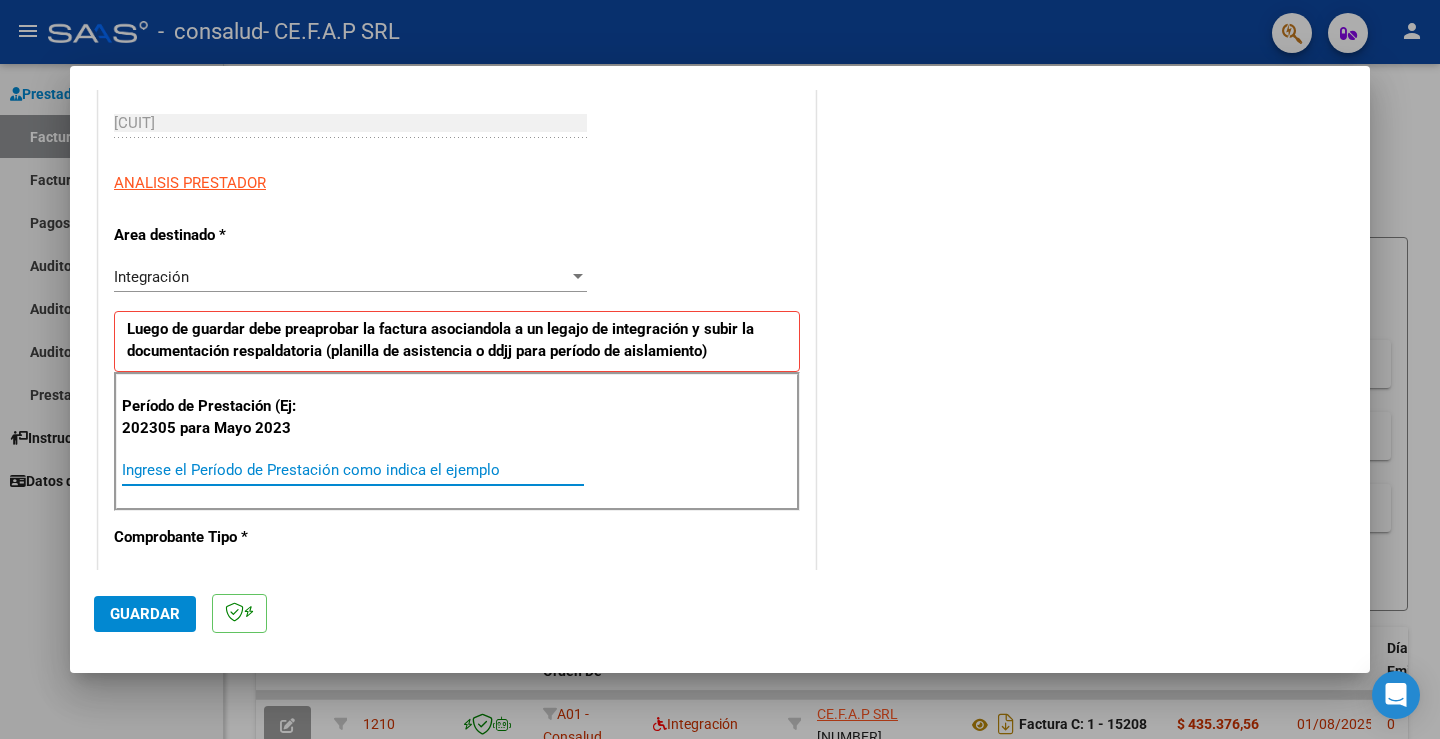 click on "Ingrese el Período de Prestación como indica el ejemplo" at bounding box center [353, 470] 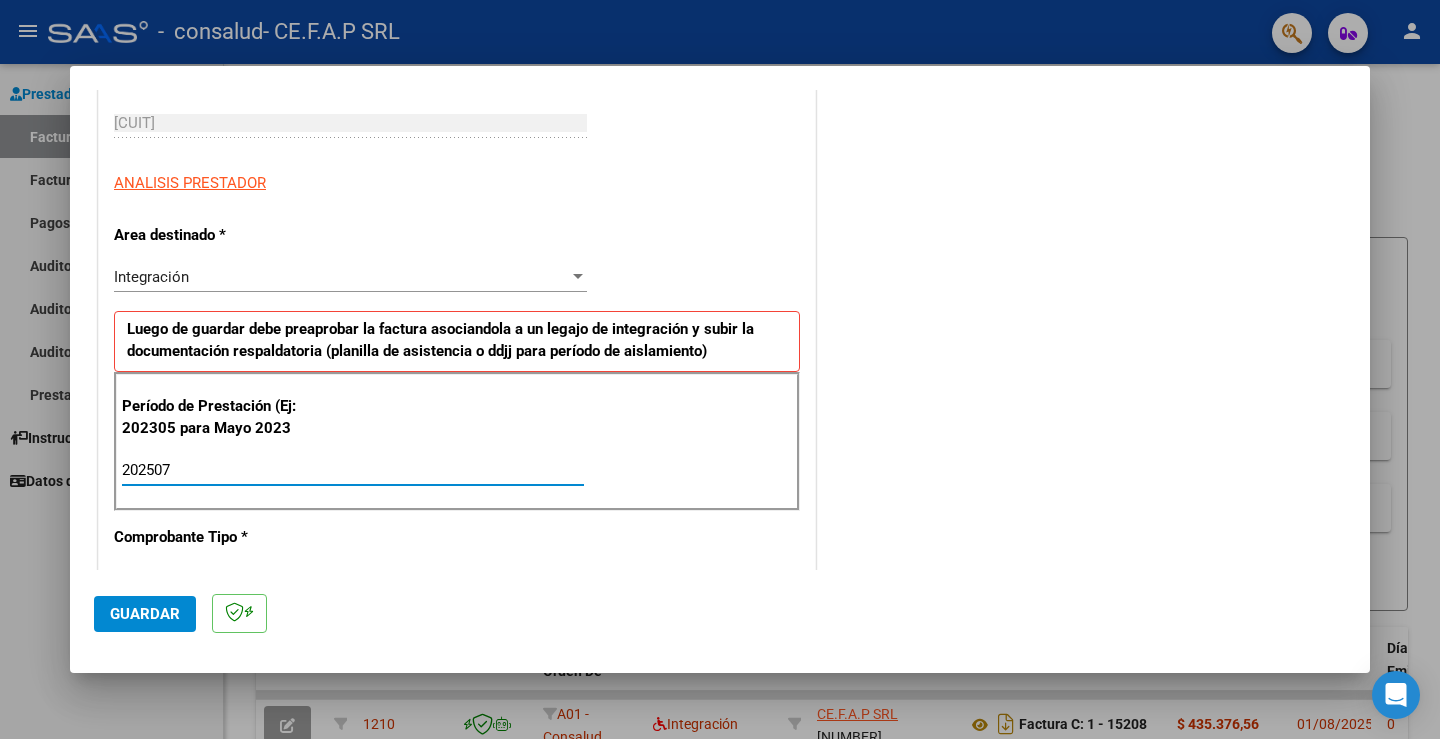 type on "202507" 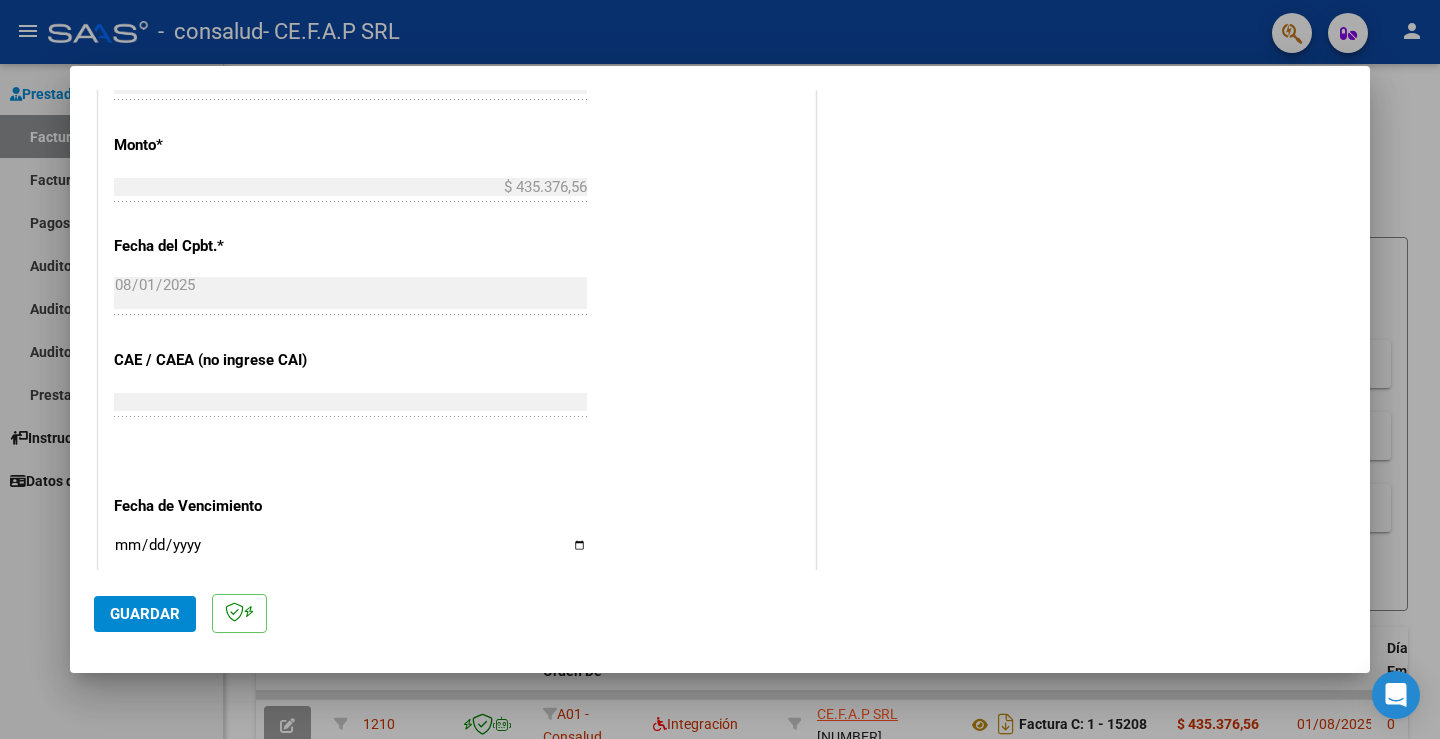 scroll, scrollTop: 1100, scrollLeft: 0, axis: vertical 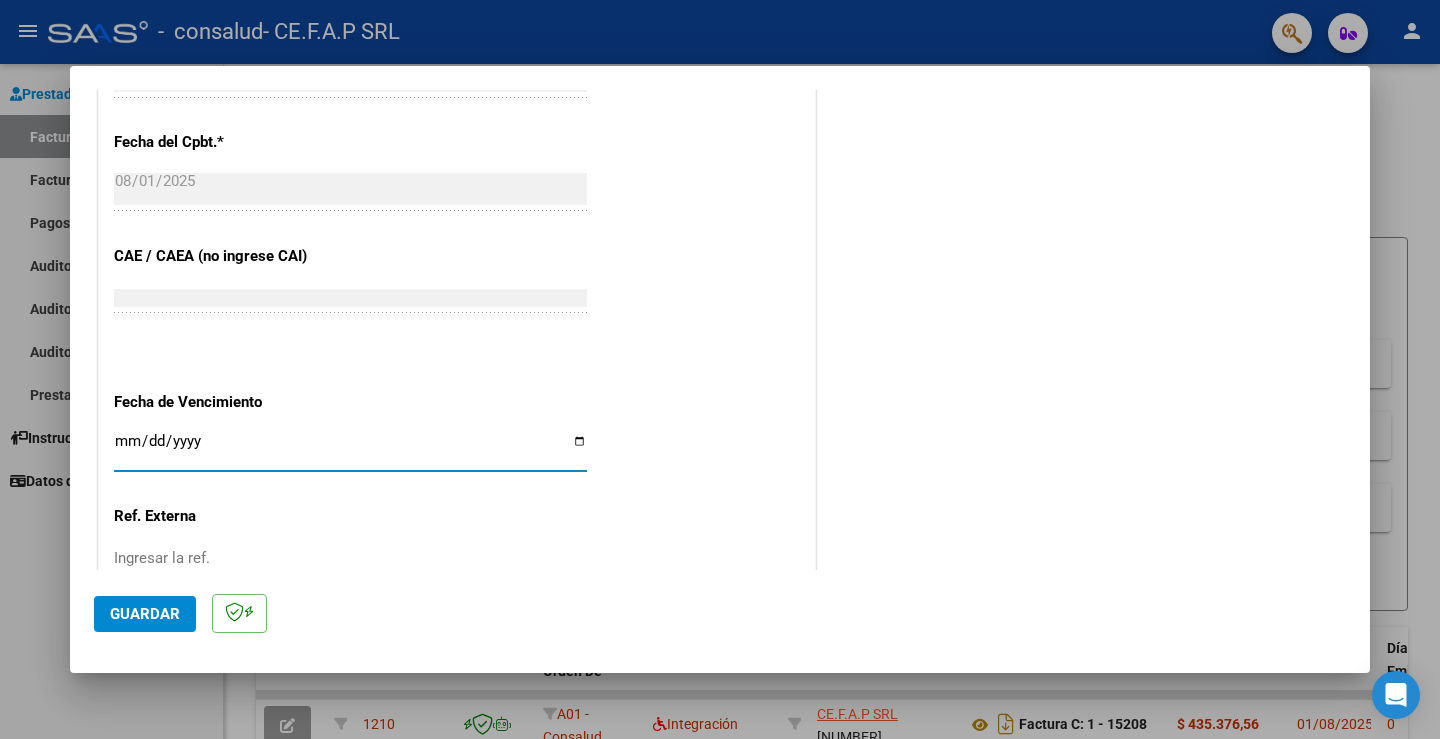 click on "Ingresar la fecha" at bounding box center (350, 449) 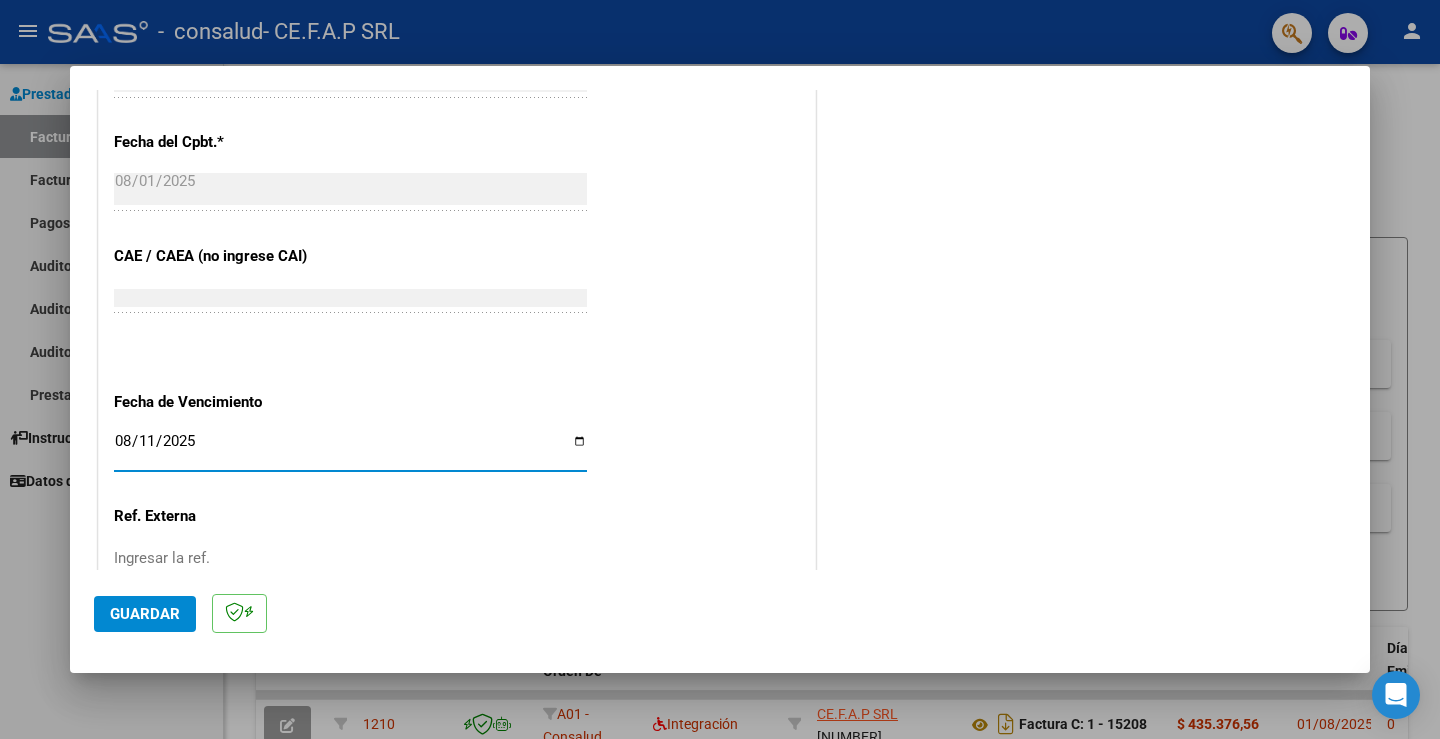 type on "2025-08-11" 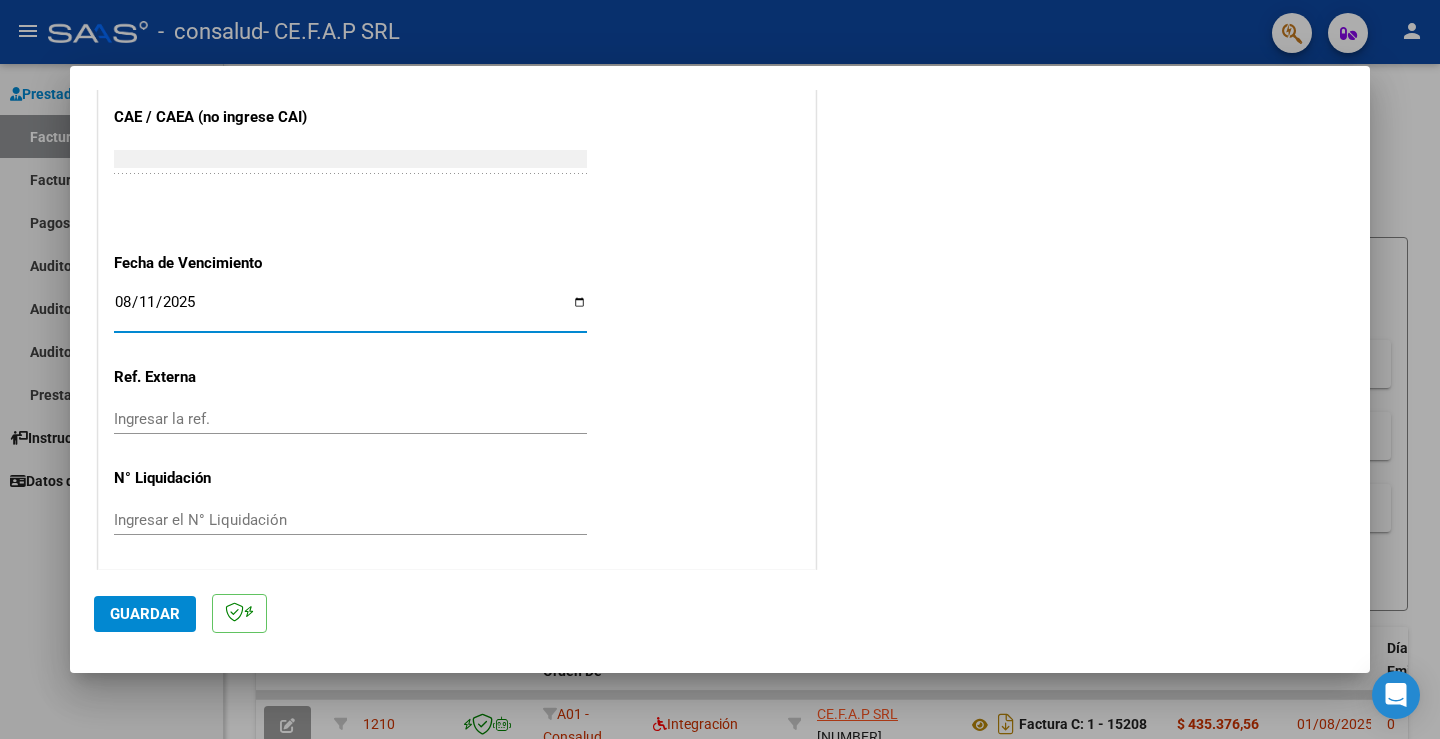 scroll, scrollTop: 1243, scrollLeft: 0, axis: vertical 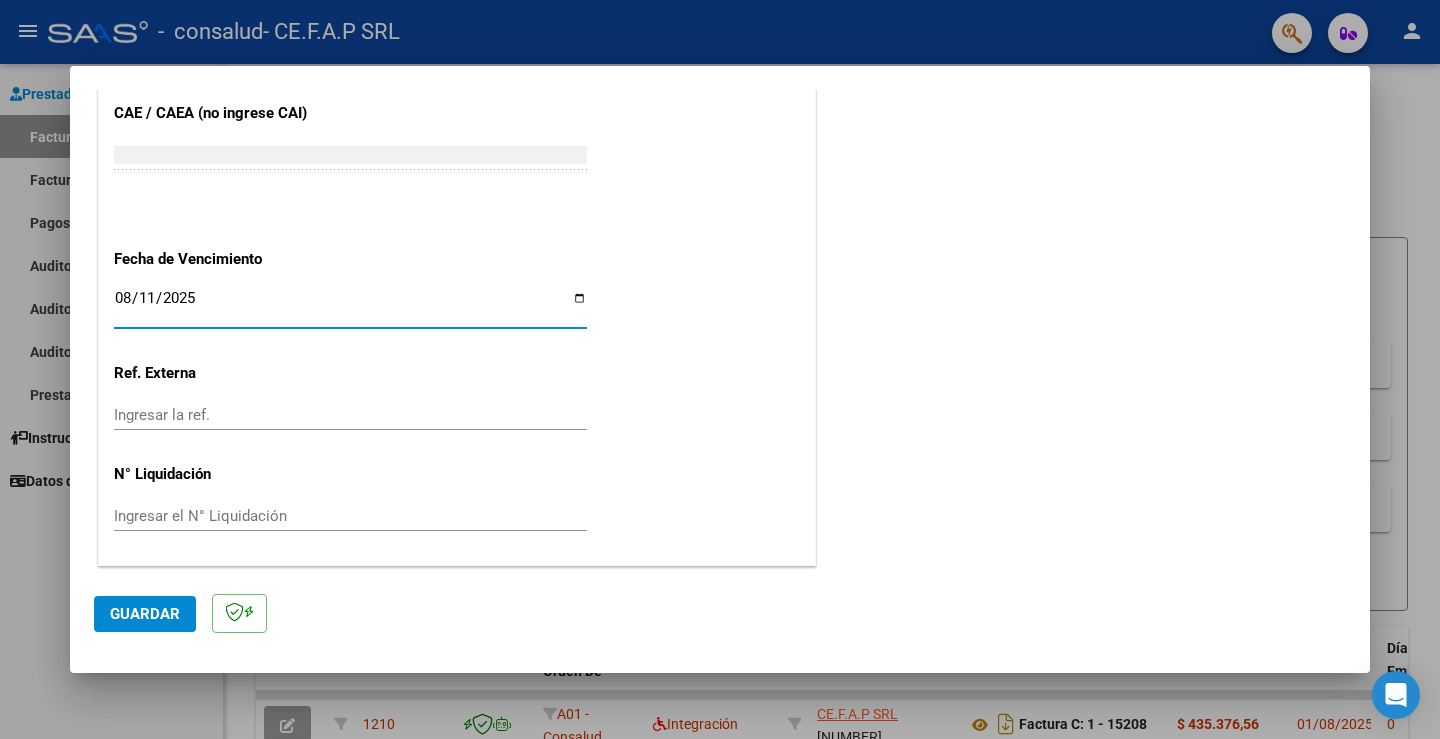 click on "Guardar" 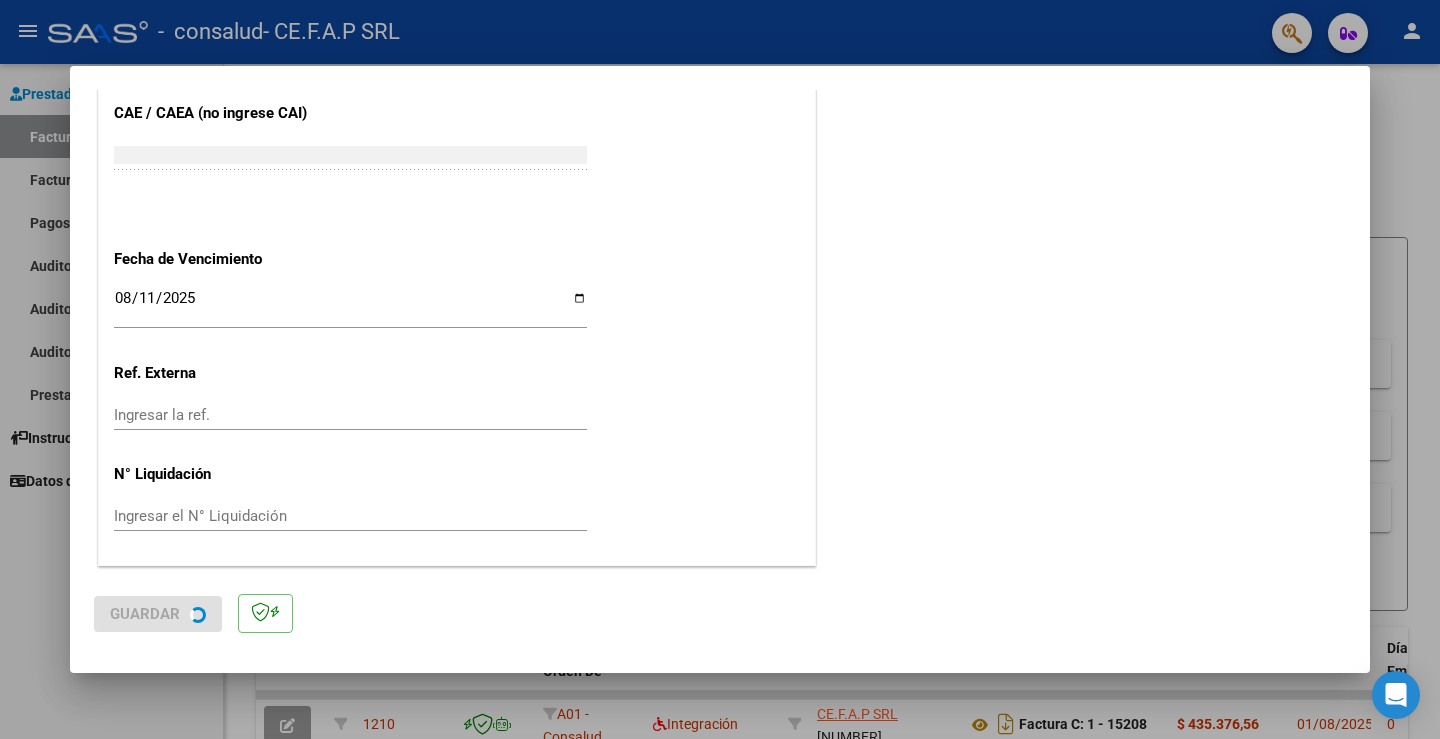 scroll, scrollTop: 0, scrollLeft: 0, axis: both 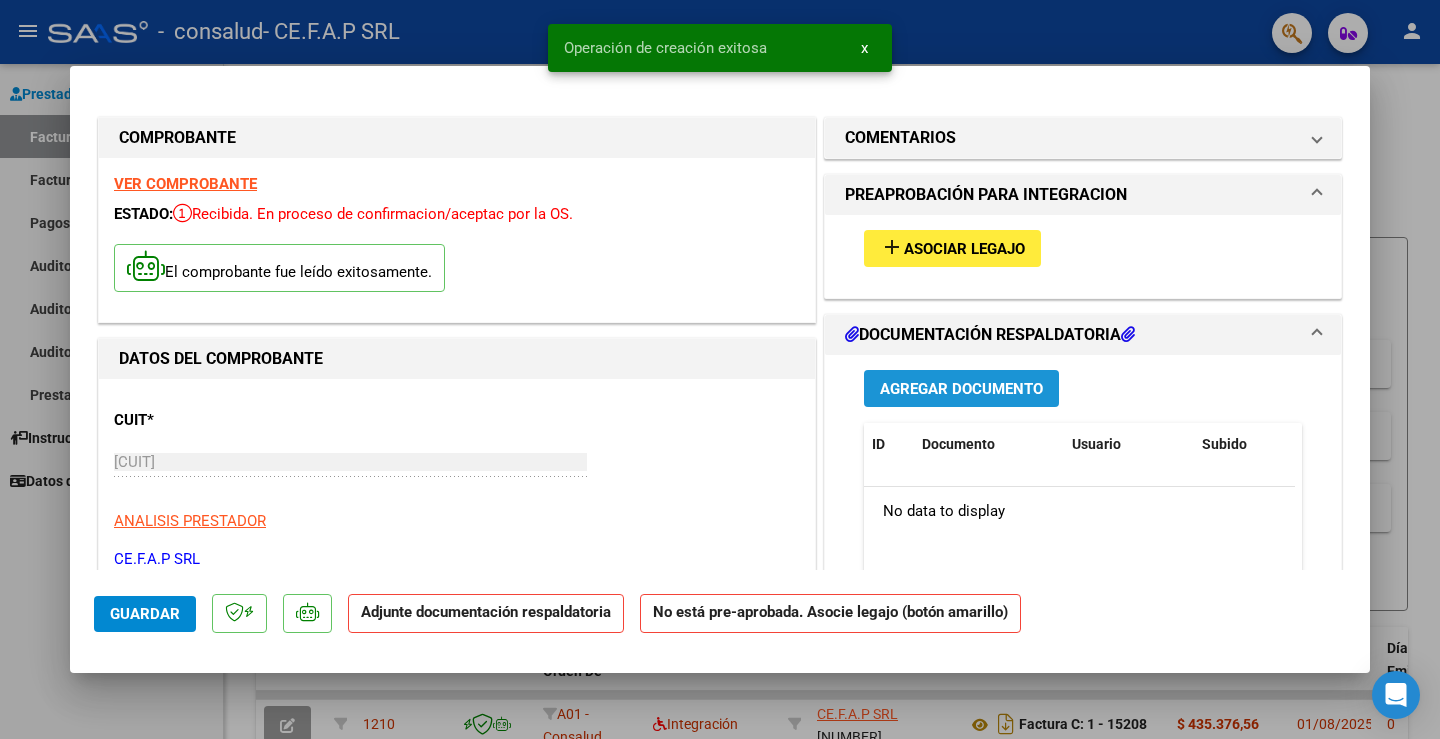 click on "Agregar Documento" at bounding box center (961, 389) 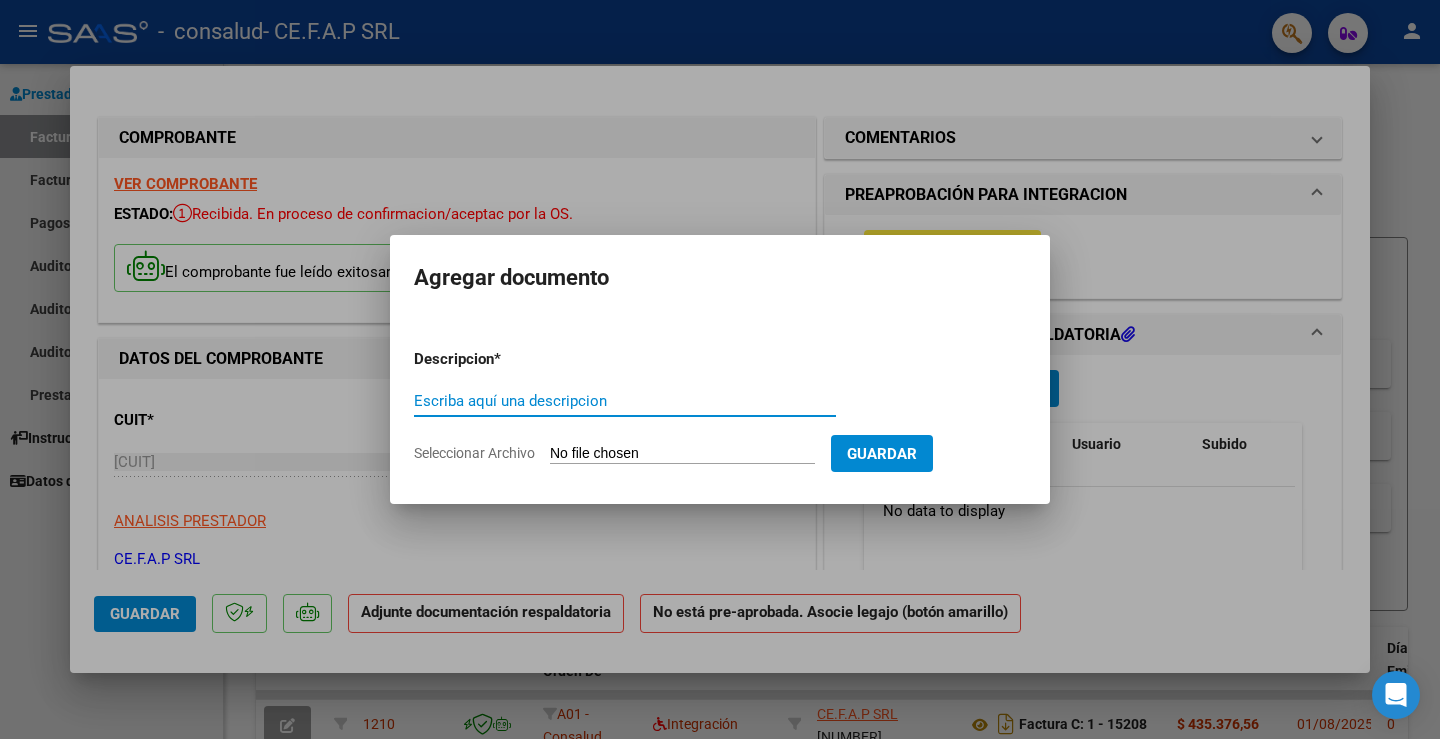 click on "Escriba aquí una descripcion" at bounding box center [625, 401] 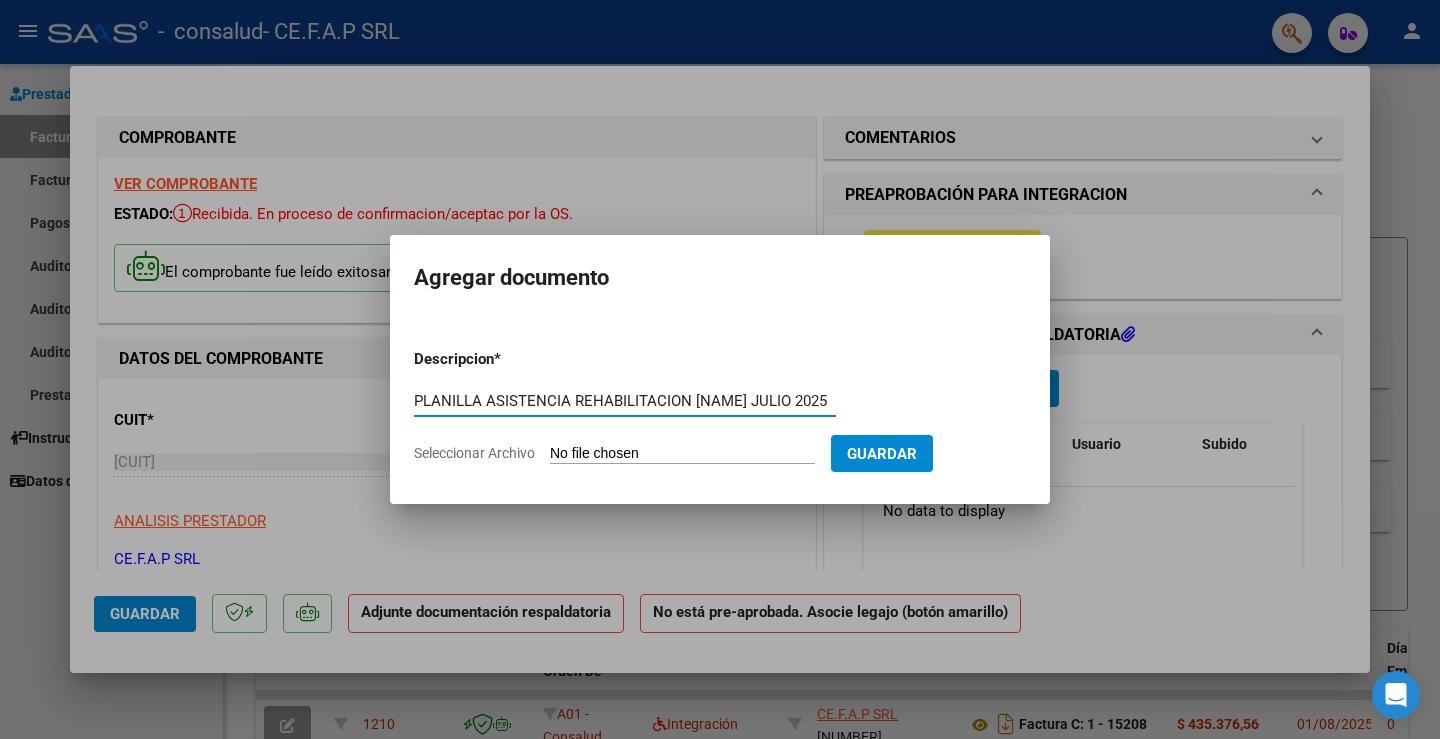 type on "PLANILLA ASISTENCIA REHABILITACION PIÑEYRO JULIO 2025" 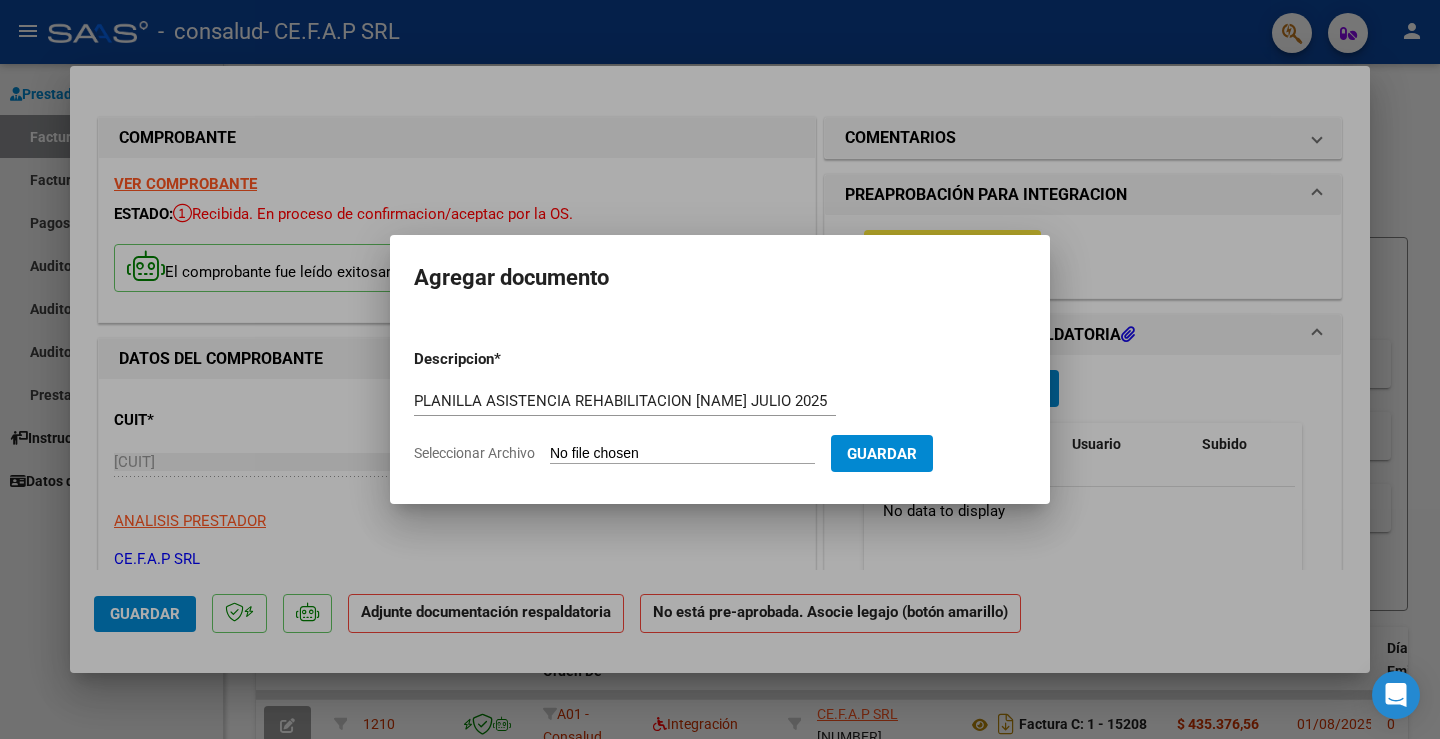 click on "Seleccionar Archivo" at bounding box center [682, 454] 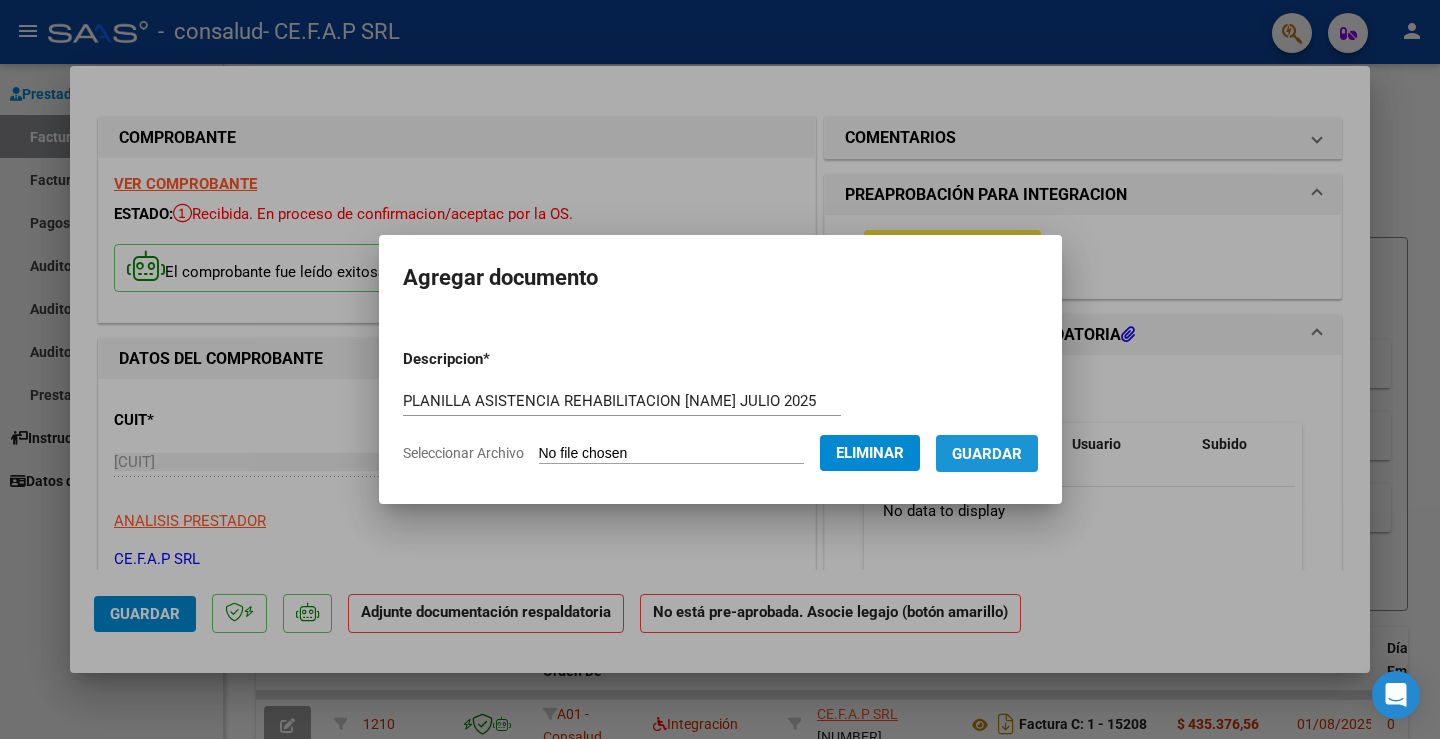 click on "Guardar" at bounding box center (987, 454) 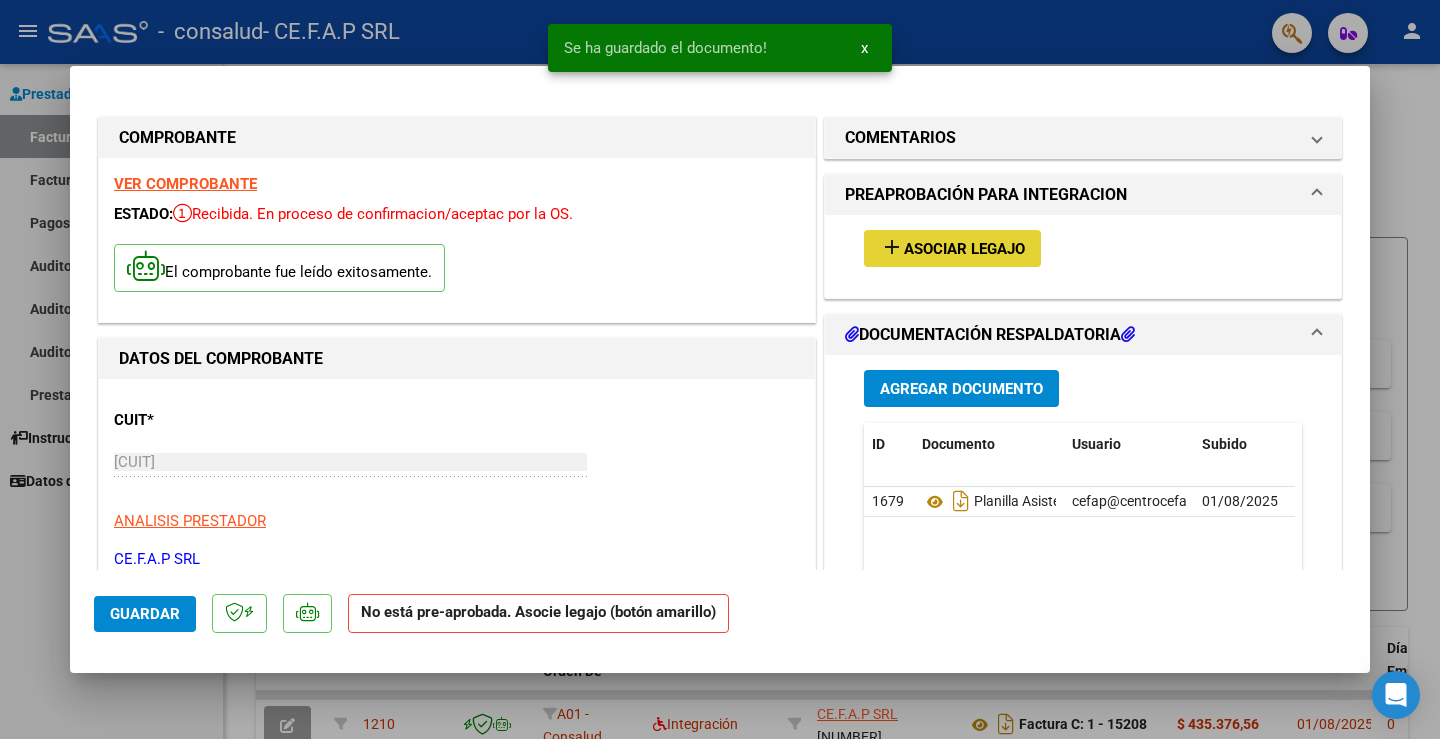 click on "add Asociar Legajo" at bounding box center (952, 248) 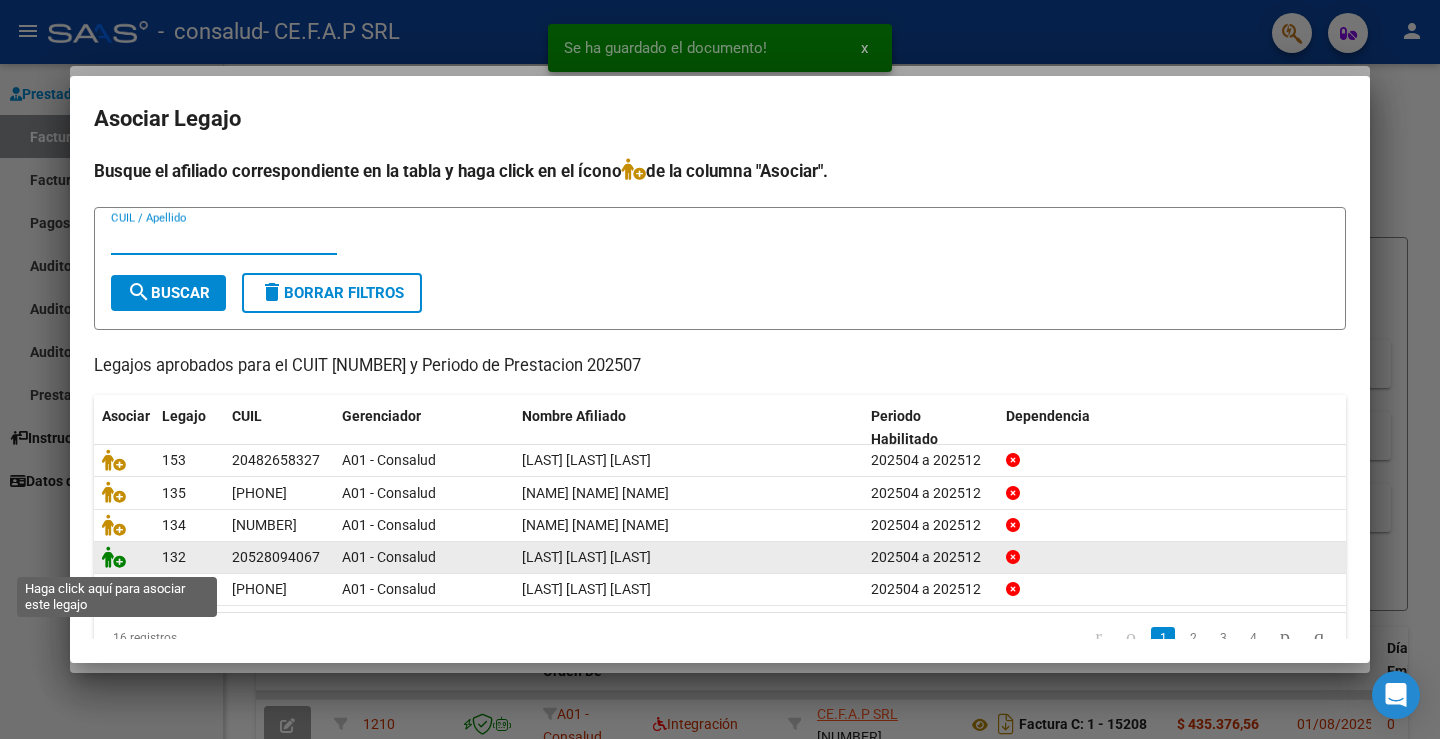 click 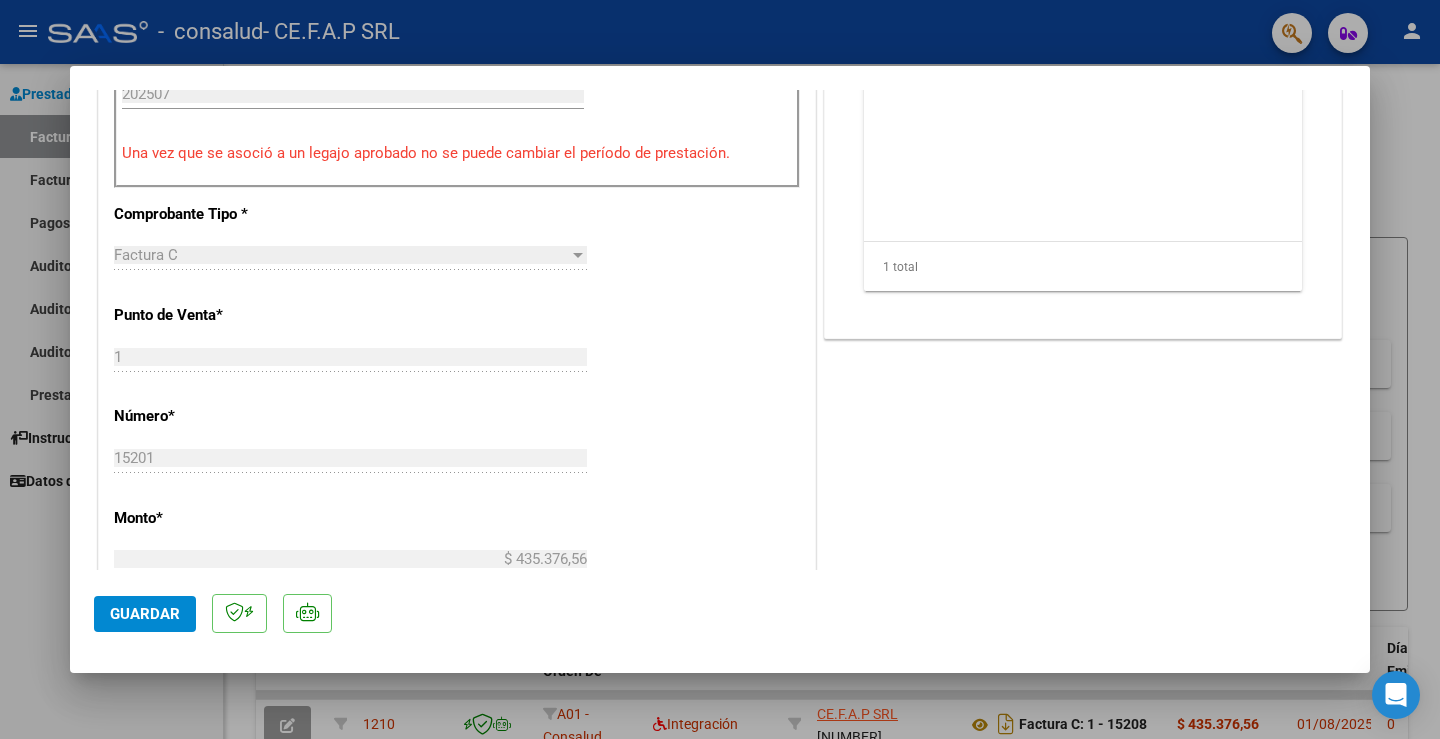 scroll, scrollTop: 1000, scrollLeft: 0, axis: vertical 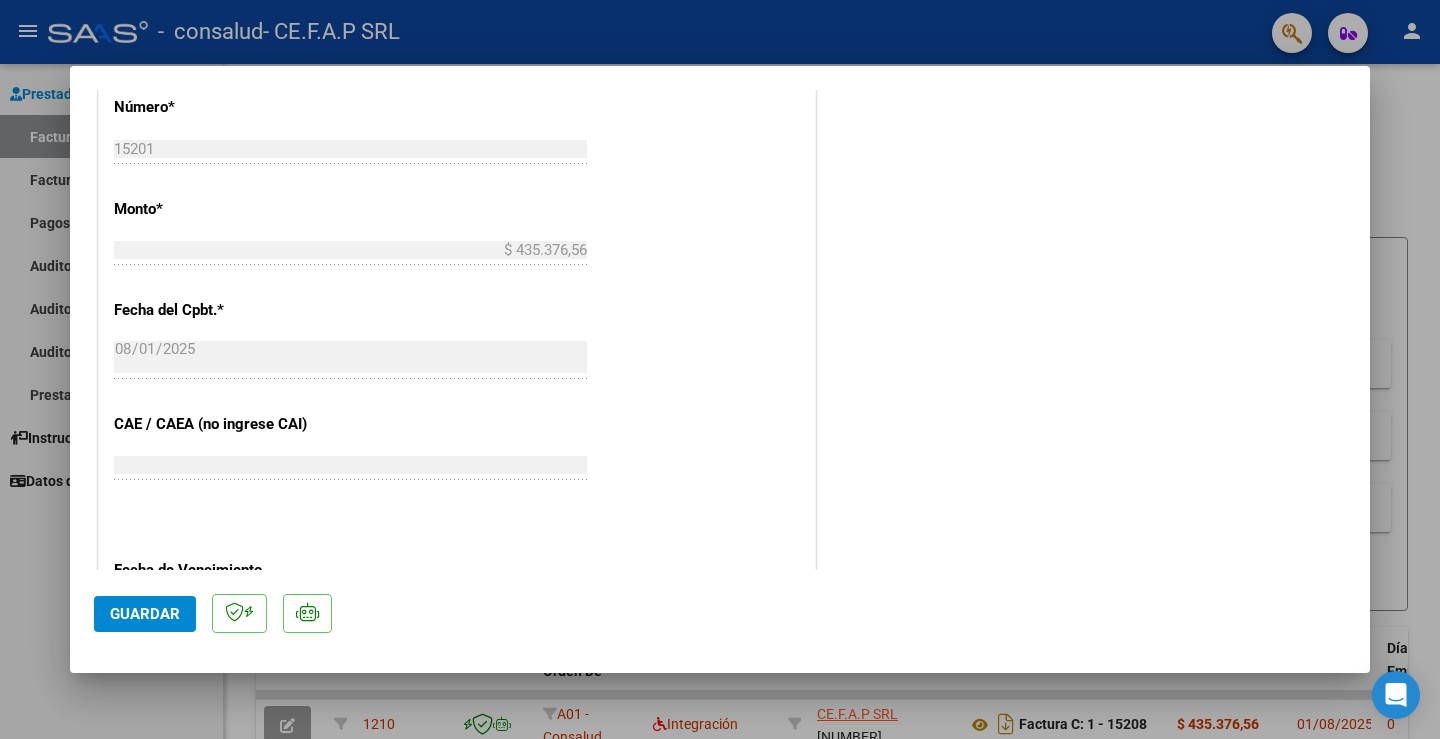 click on "Guardar" 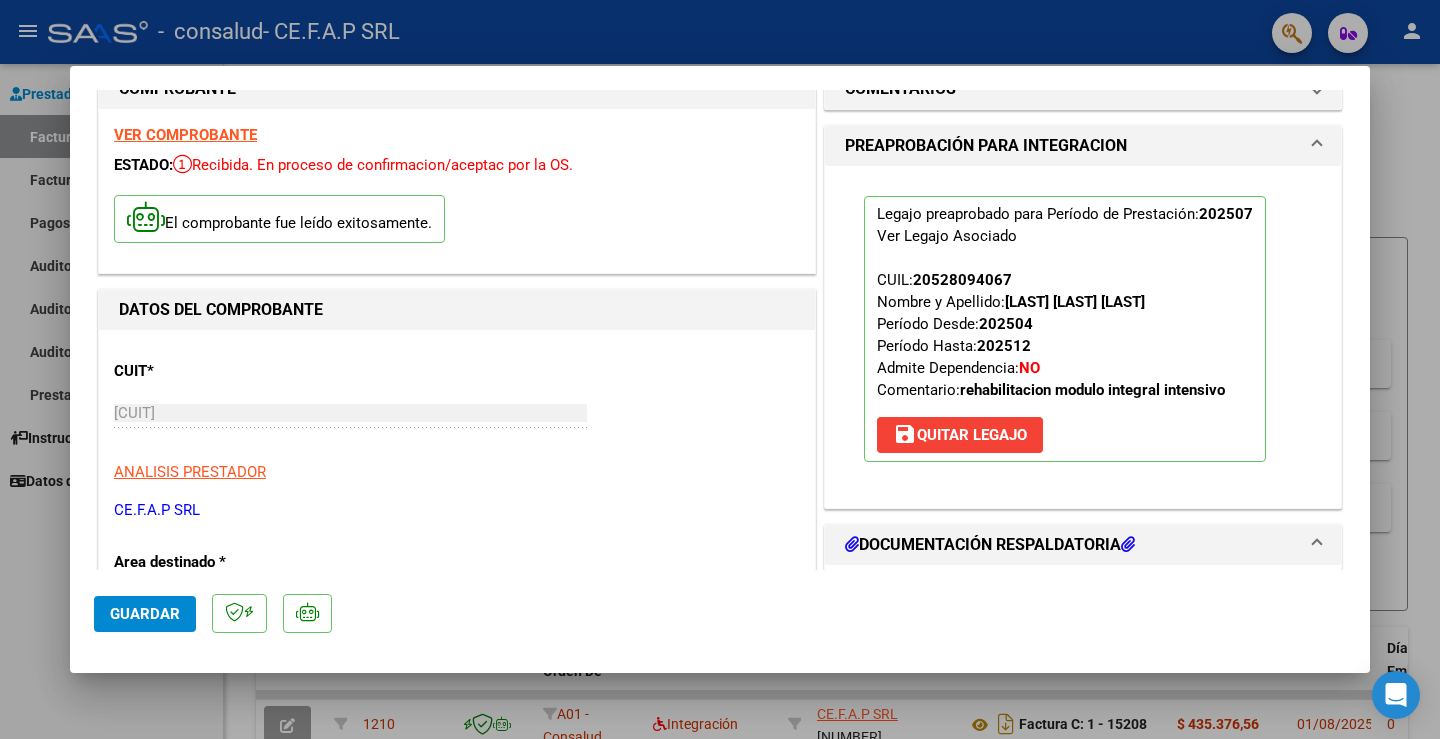 scroll, scrollTop: 0, scrollLeft: 0, axis: both 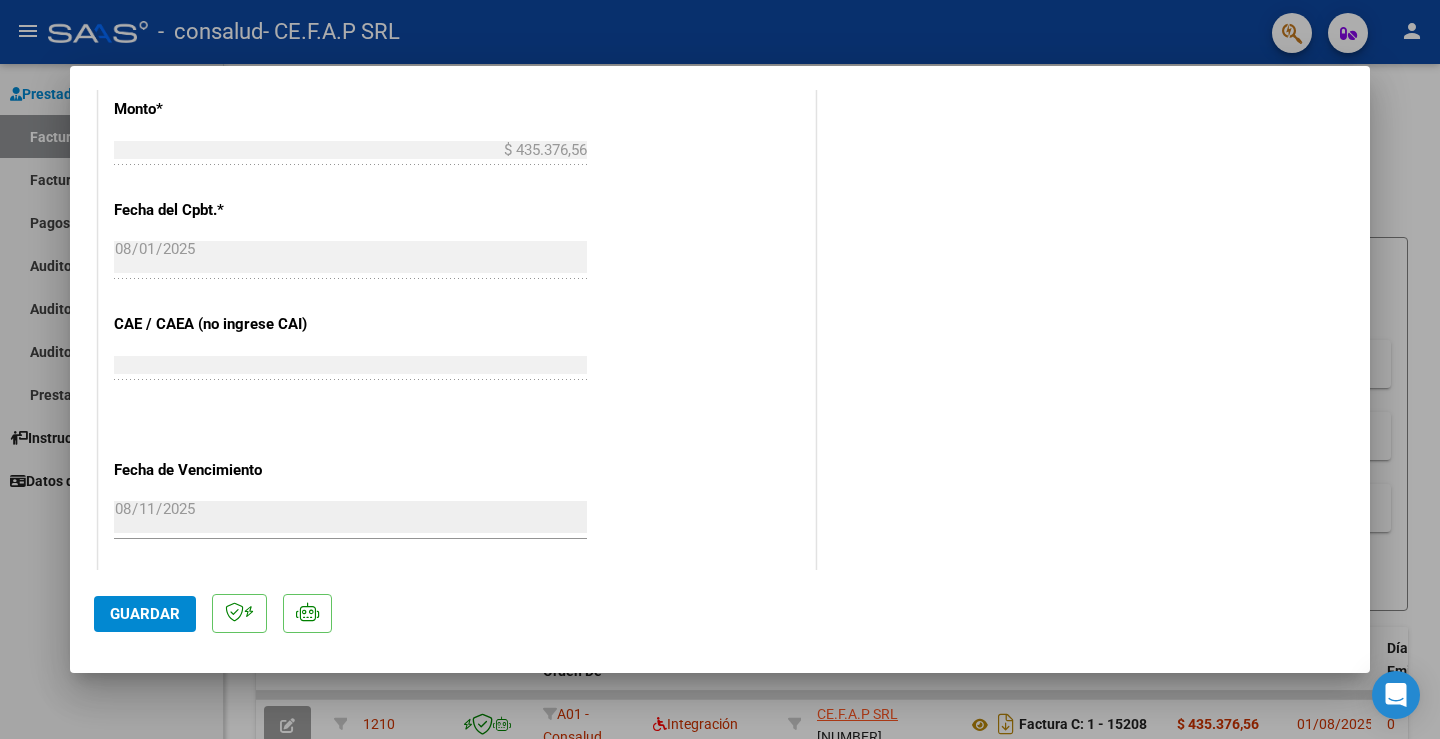 type 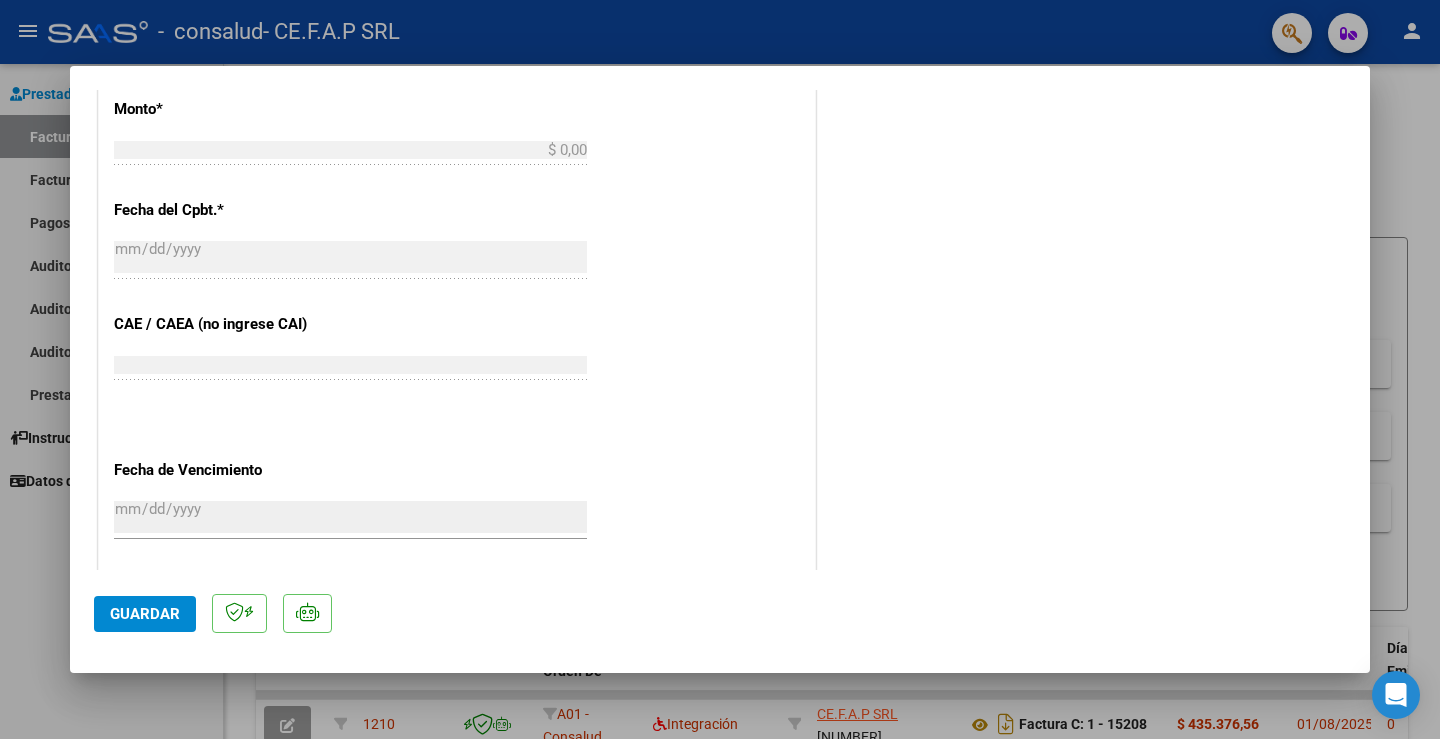 scroll, scrollTop: 1039, scrollLeft: 0, axis: vertical 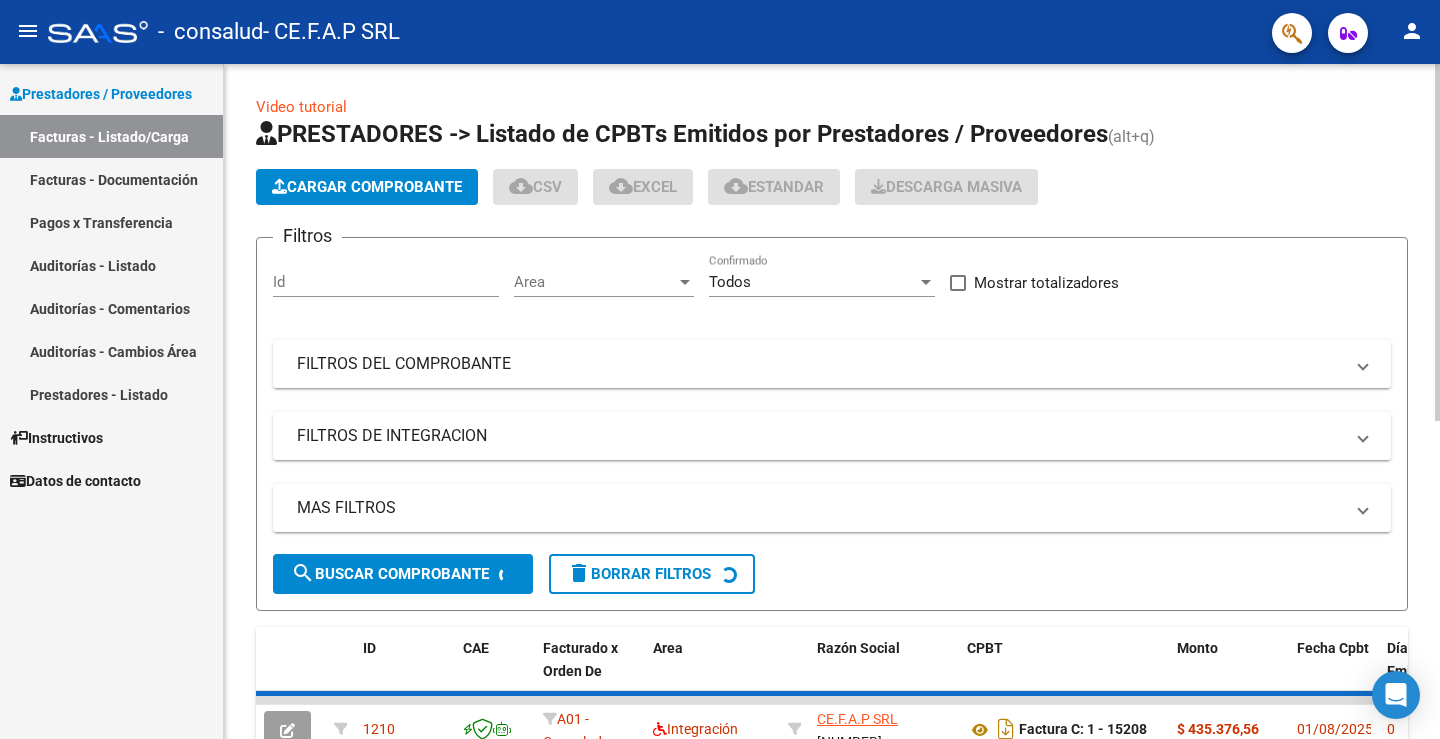 click on "Cargar Comprobante" 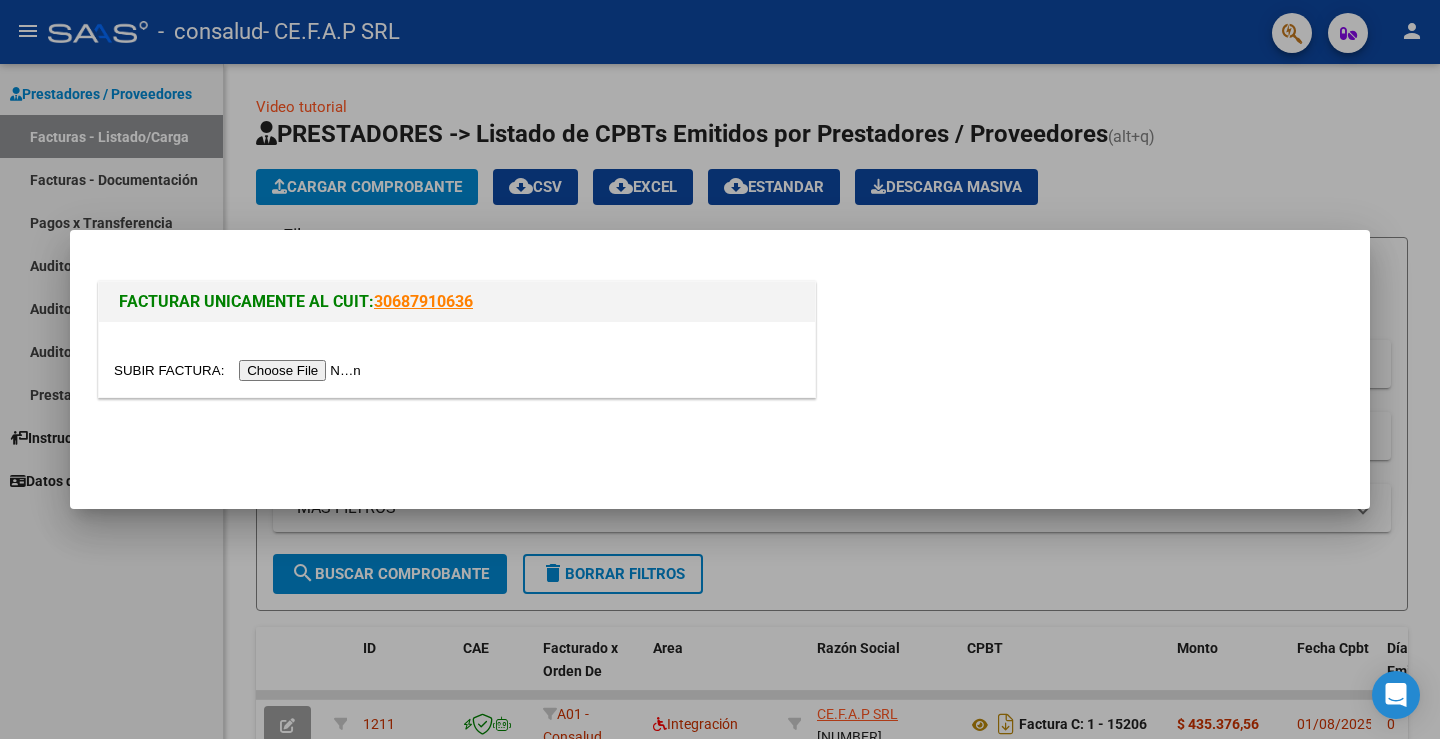 click at bounding box center (240, 370) 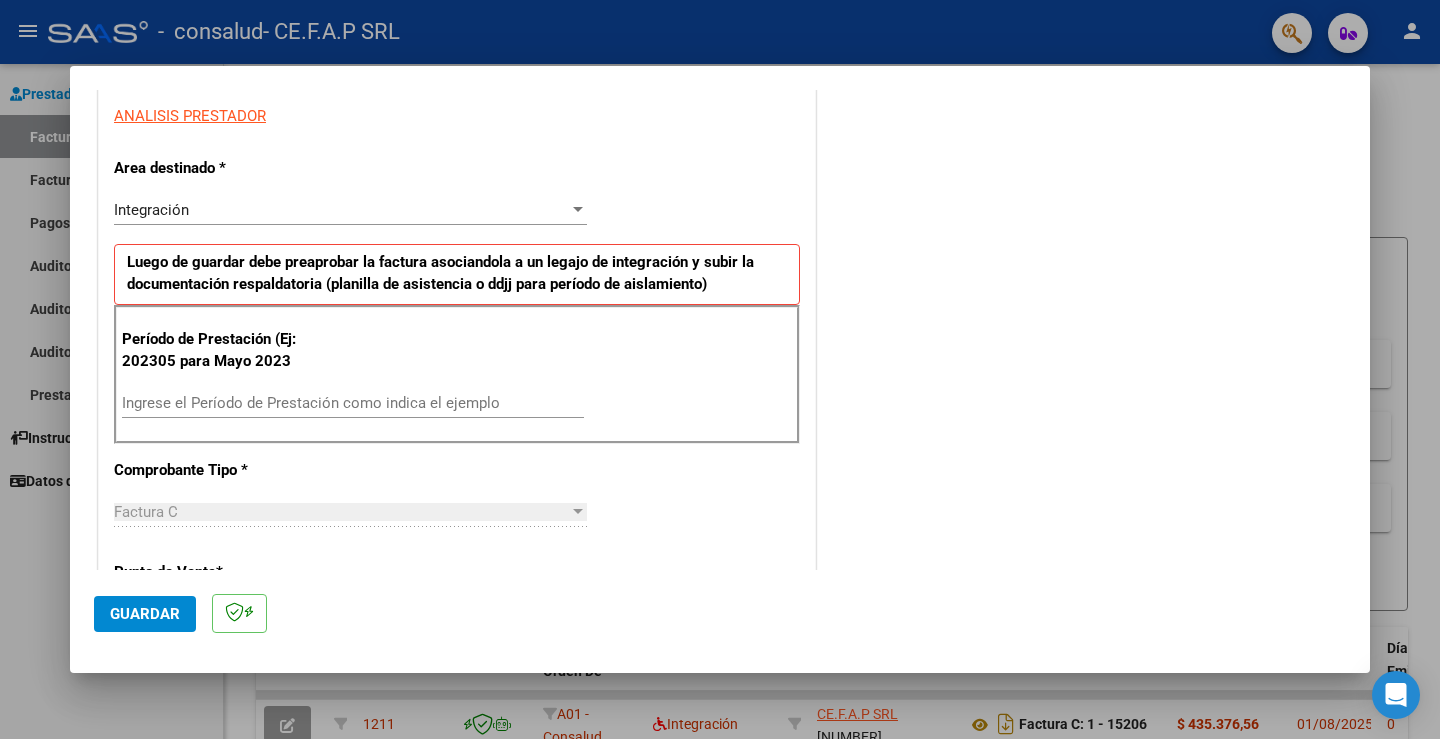 scroll, scrollTop: 400, scrollLeft: 0, axis: vertical 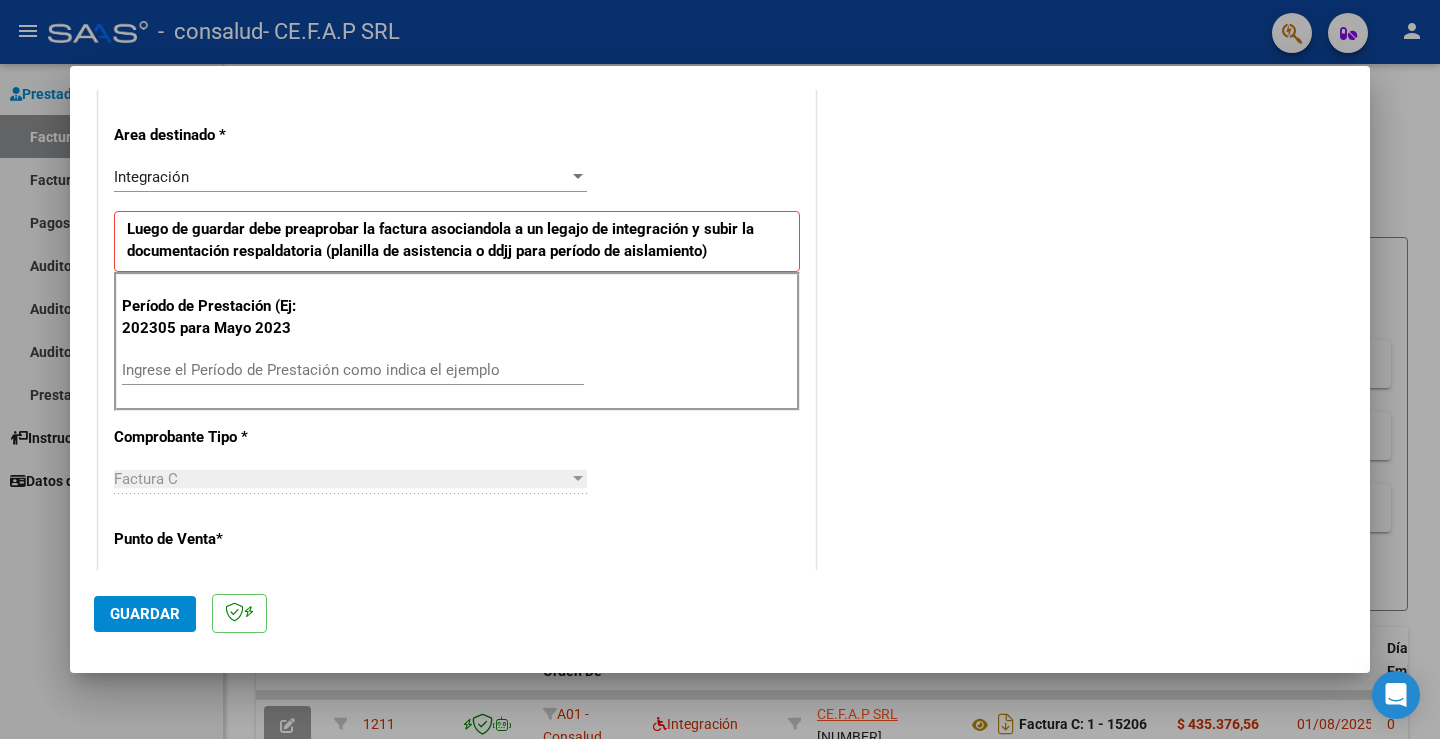 click on "Ingrese el Período de Prestación como indica el ejemplo" at bounding box center [353, 370] 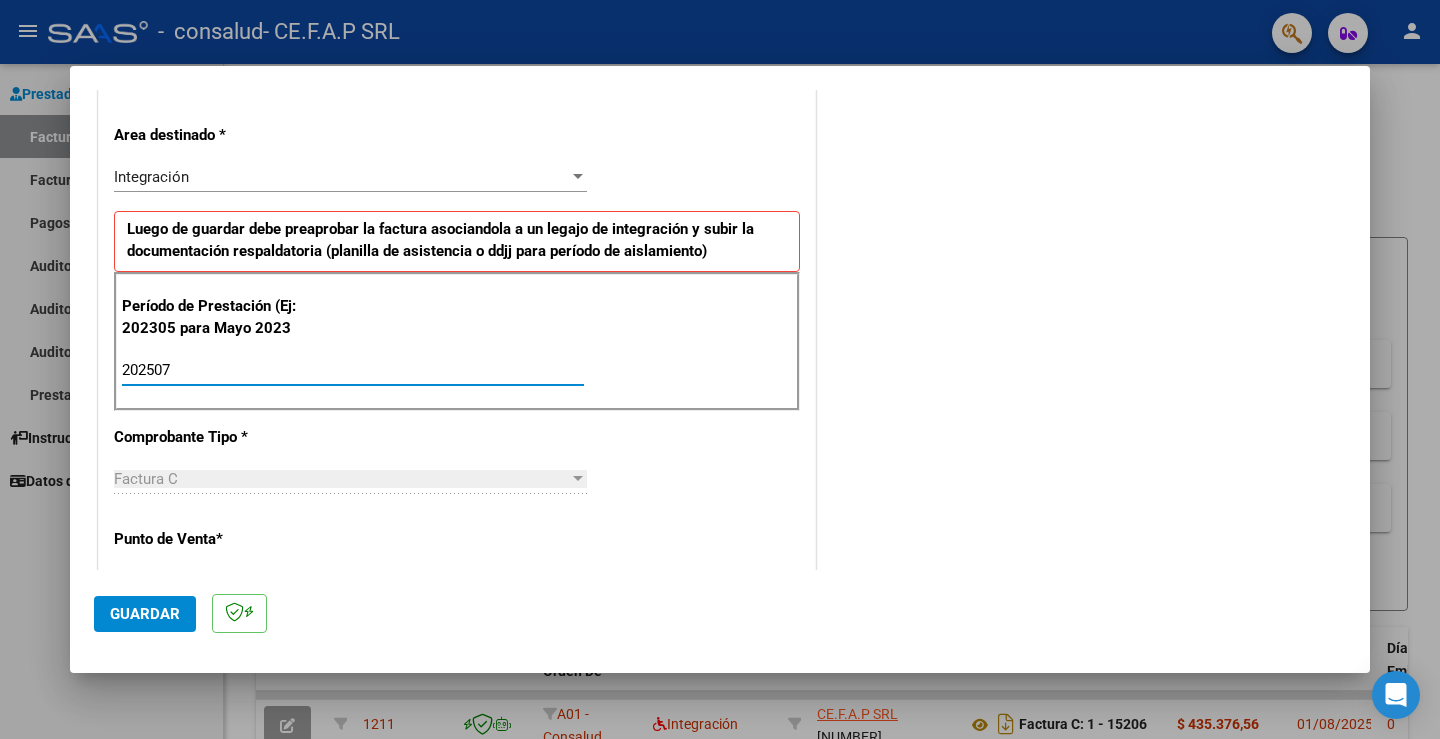 type on "202507" 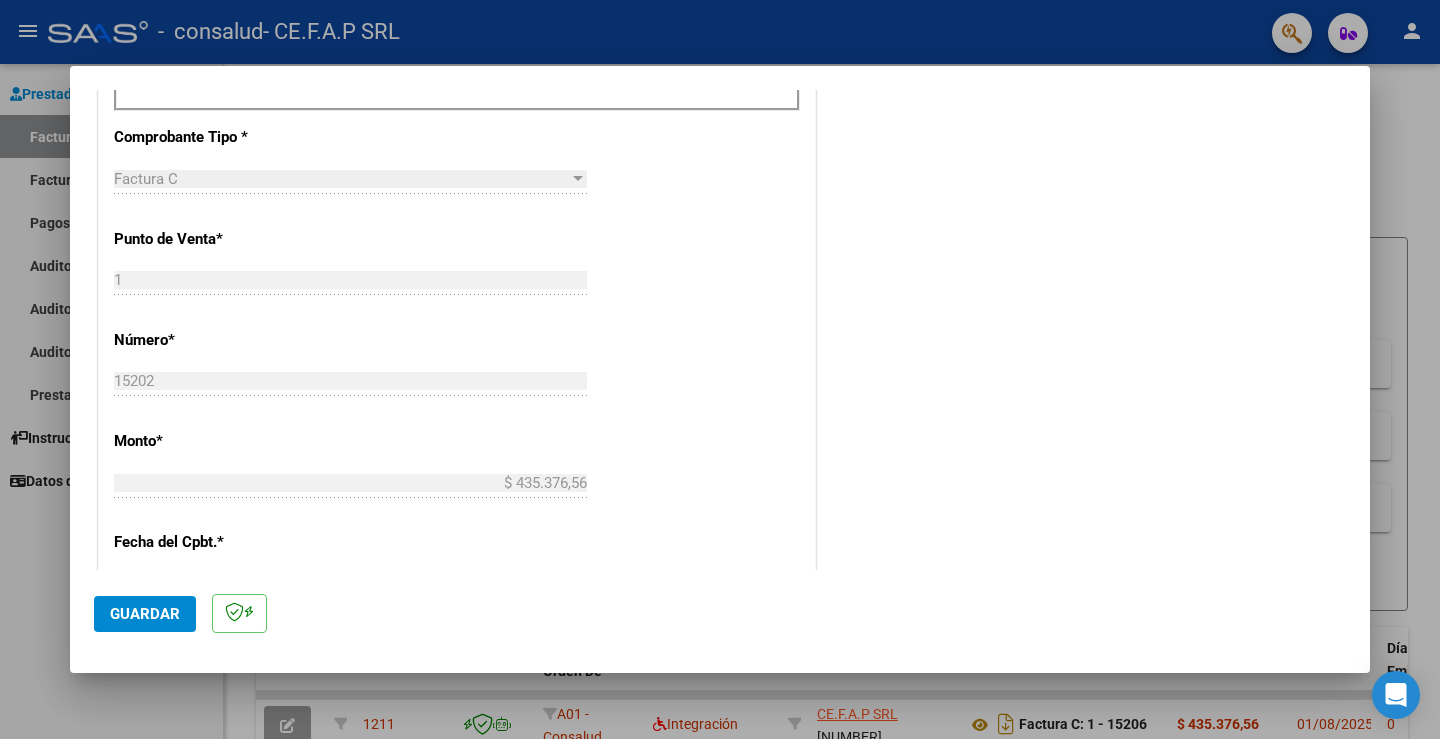 scroll, scrollTop: 1100, scrollLeft: 0, axis: vertical 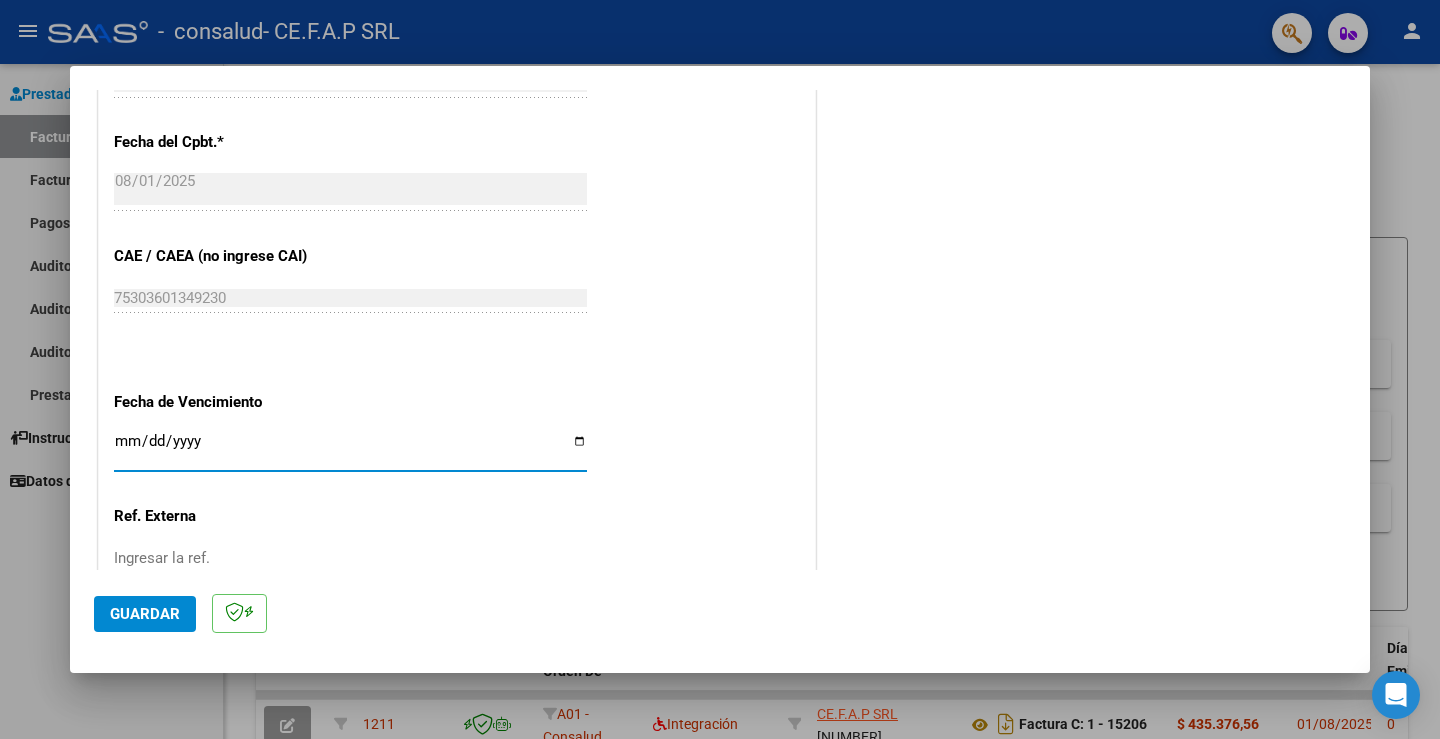 click on "Ingresar la fecha" at bounding box center [350, 449] 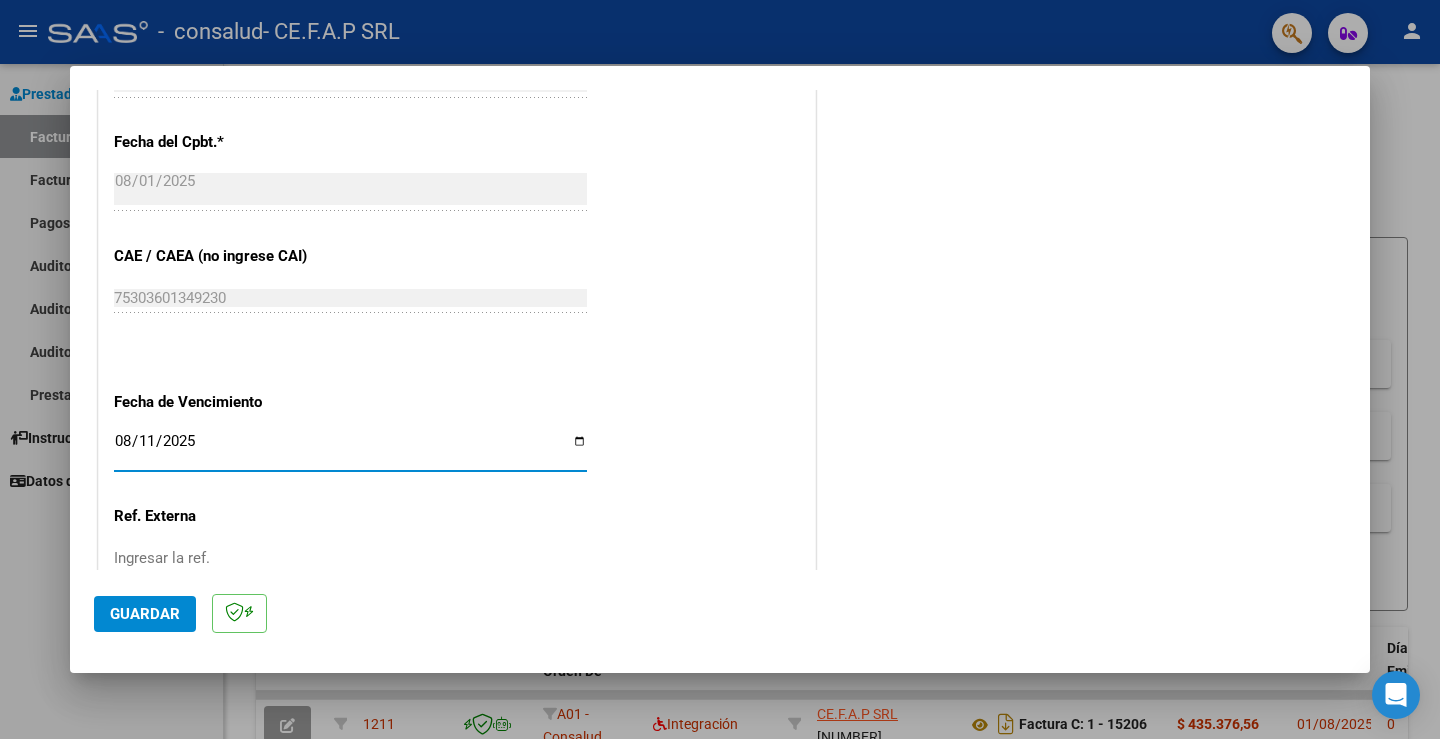 type on "2025-08-11" 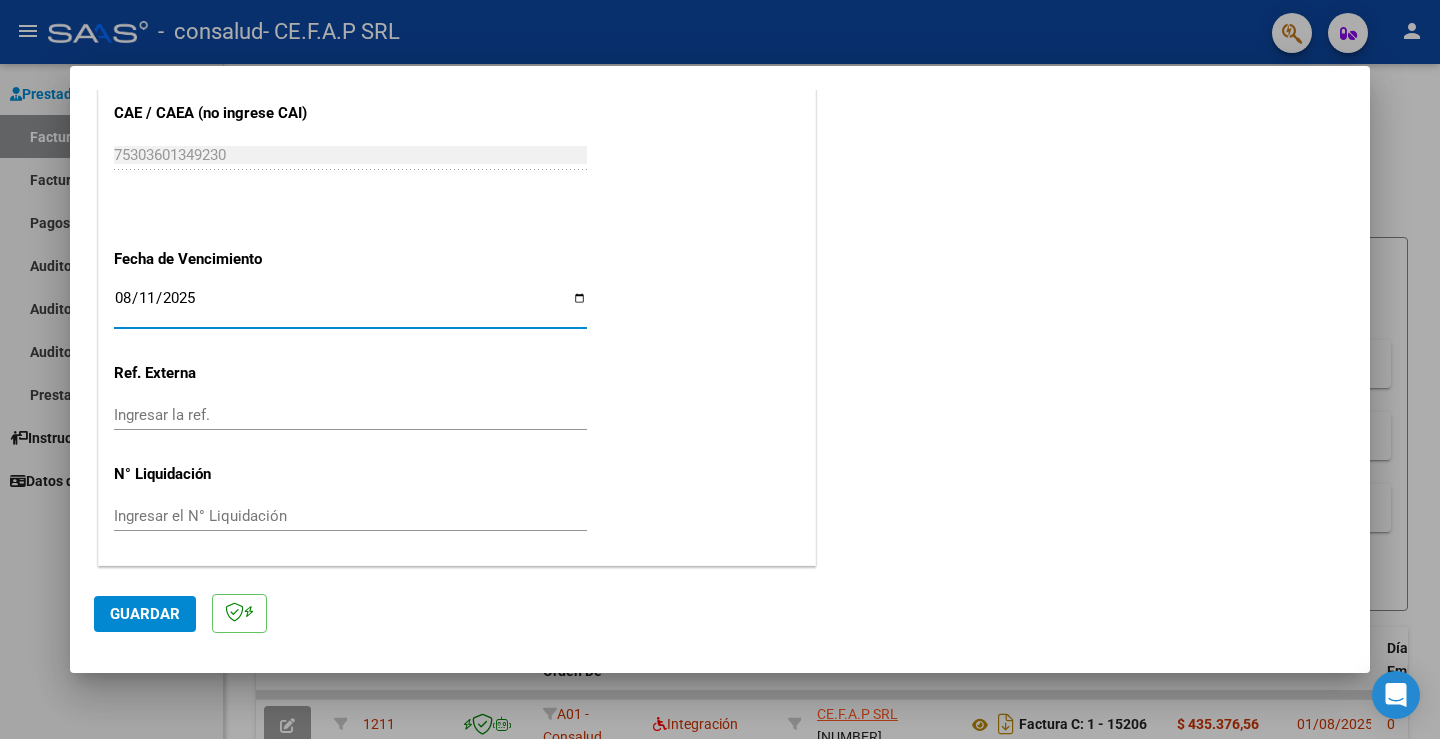 click on "Guardar" 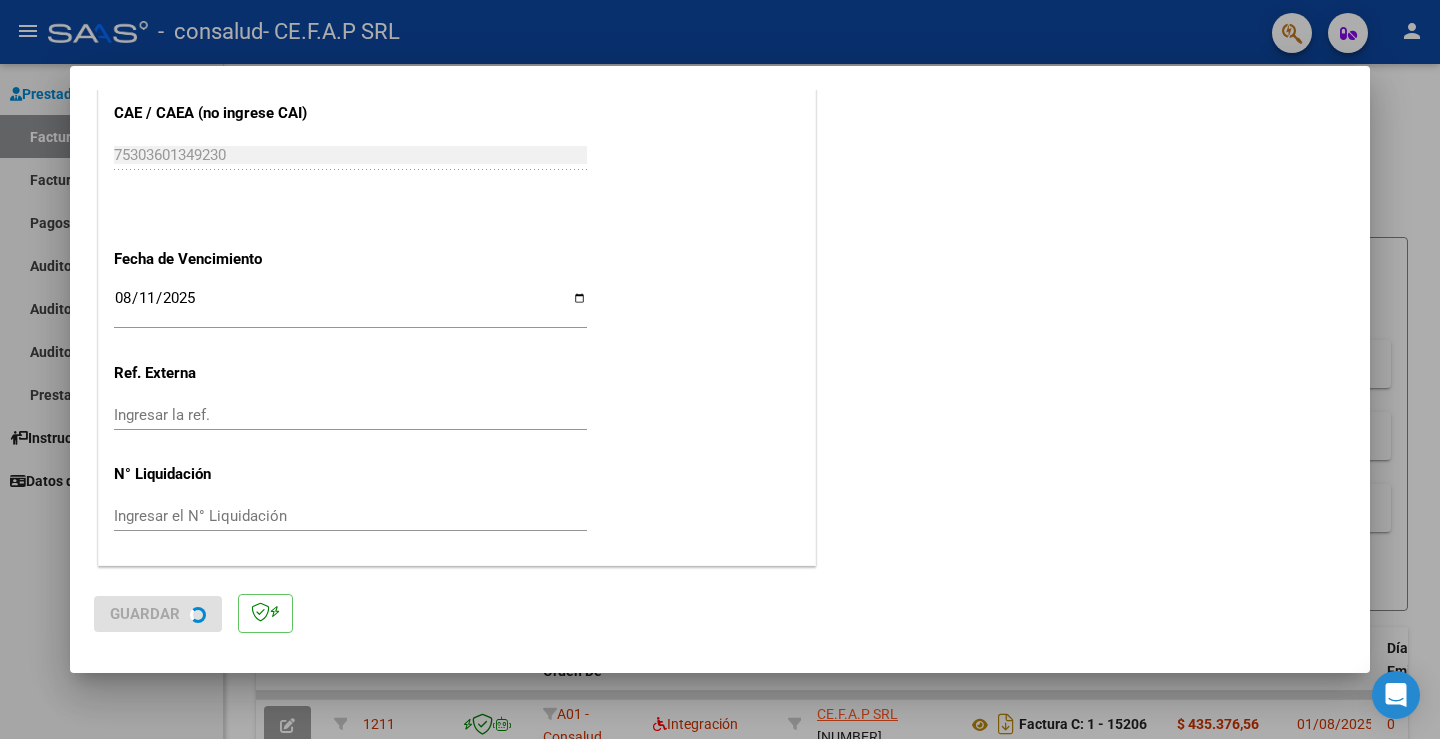scroll, scrollTop: 0, scrollLeft: 0, axis: both 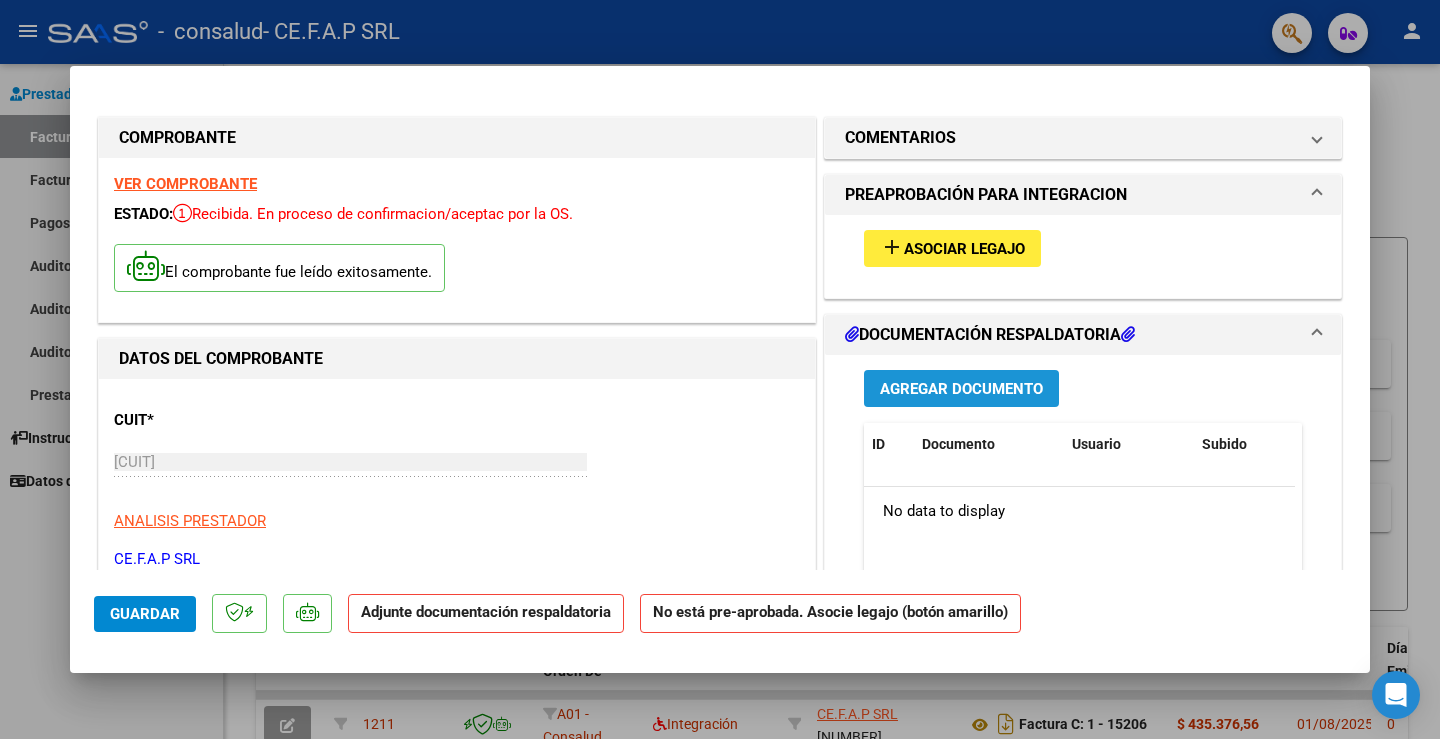 click on "Agregar Documento" at bounding box center [961, 389] 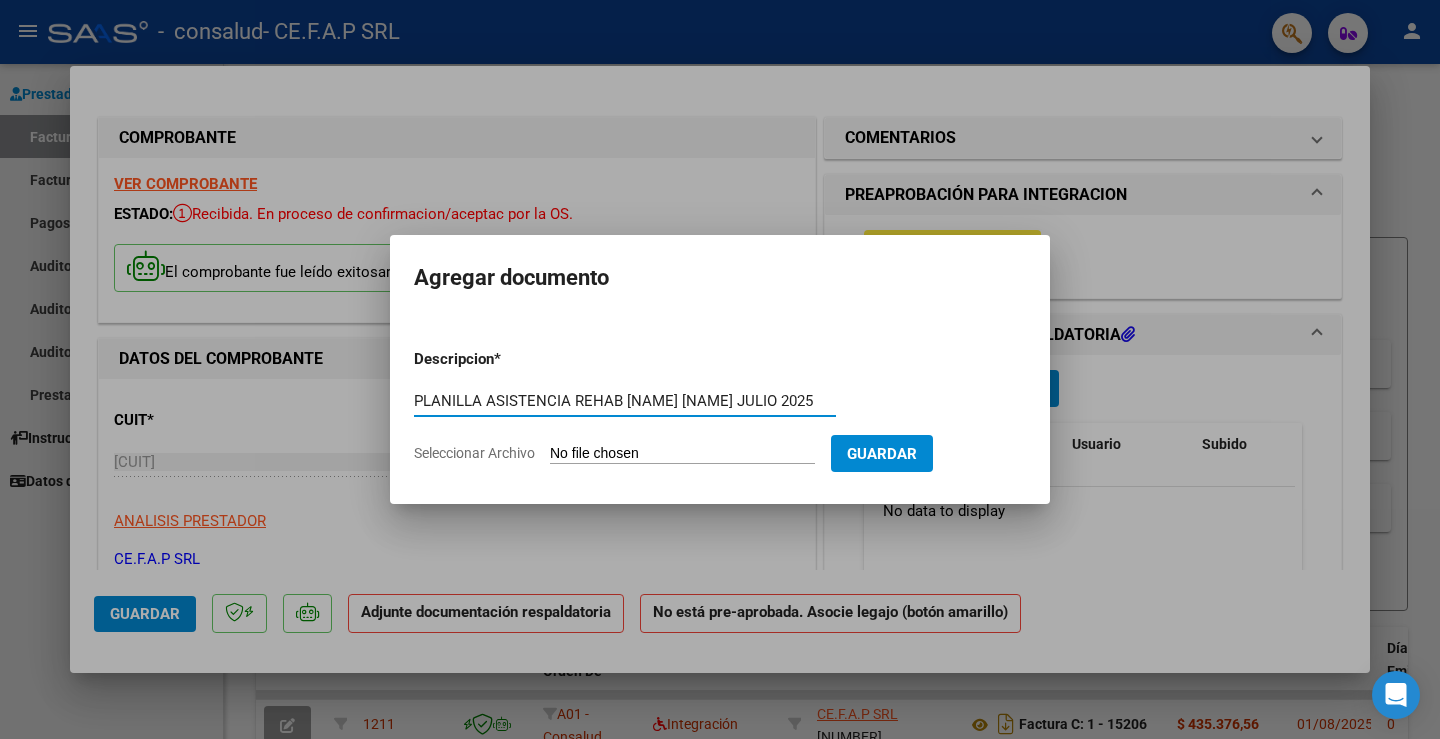 type on "PLANILLA ASISTENCIA REHAB RIVAS TOBIAS JULIO 2025" 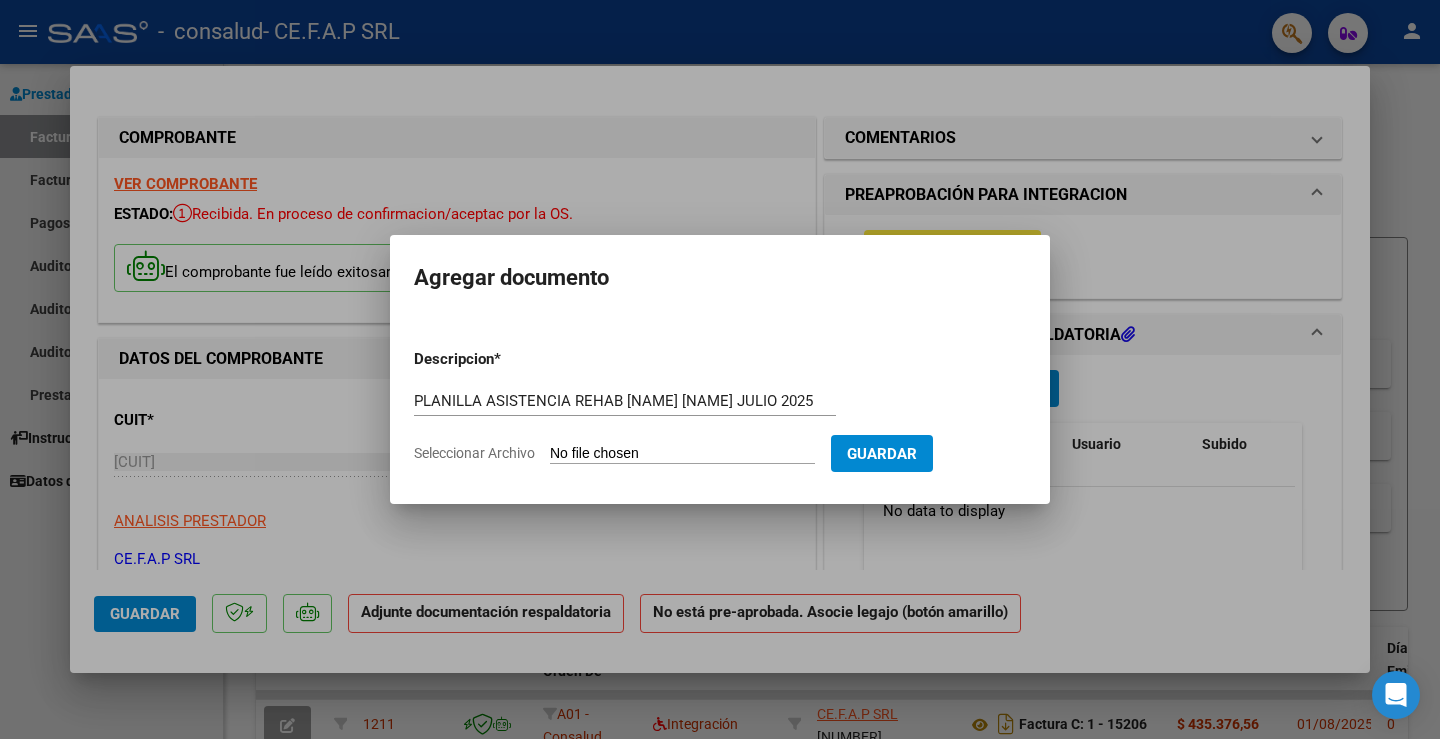 click on "Seleccionar Archivo" at bounding box center (682, 454) 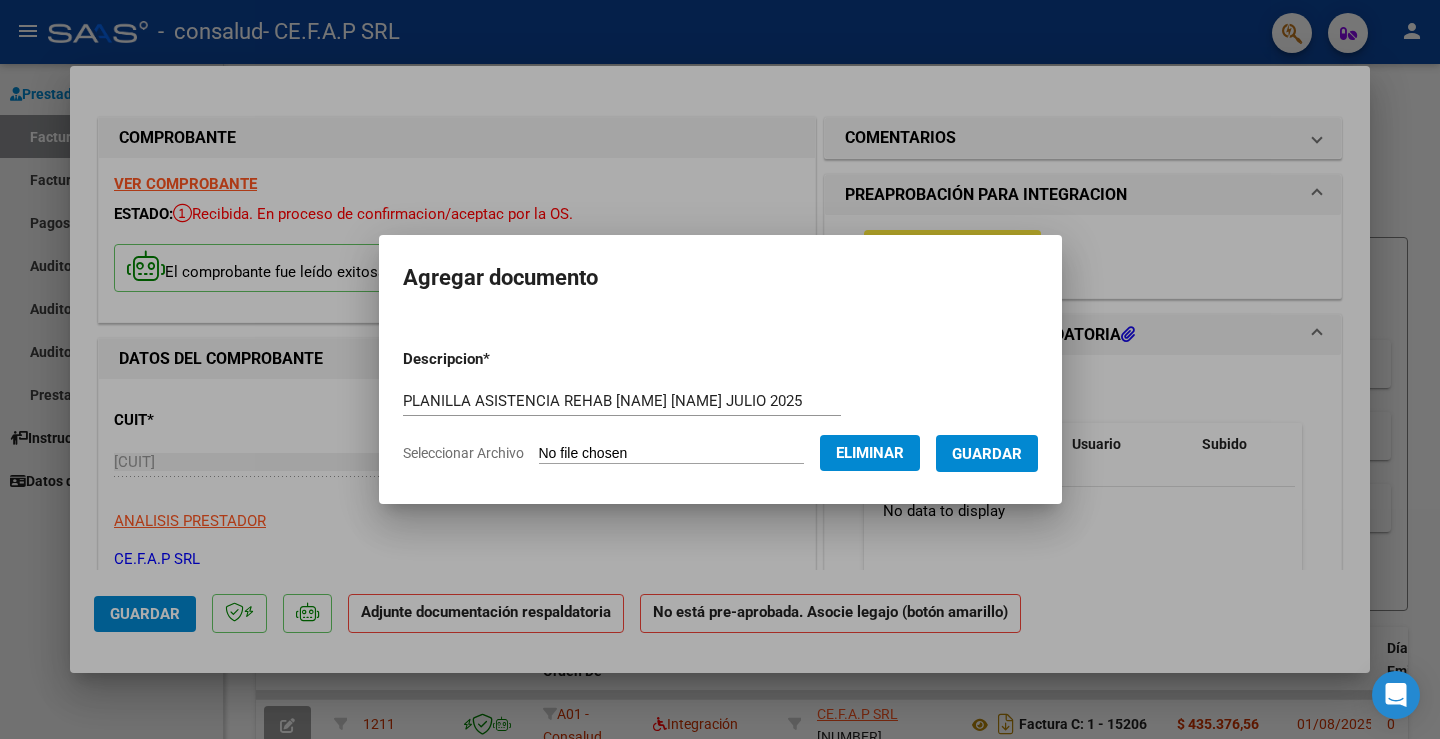 click on "Guardar" at bounding box center (987, 454) 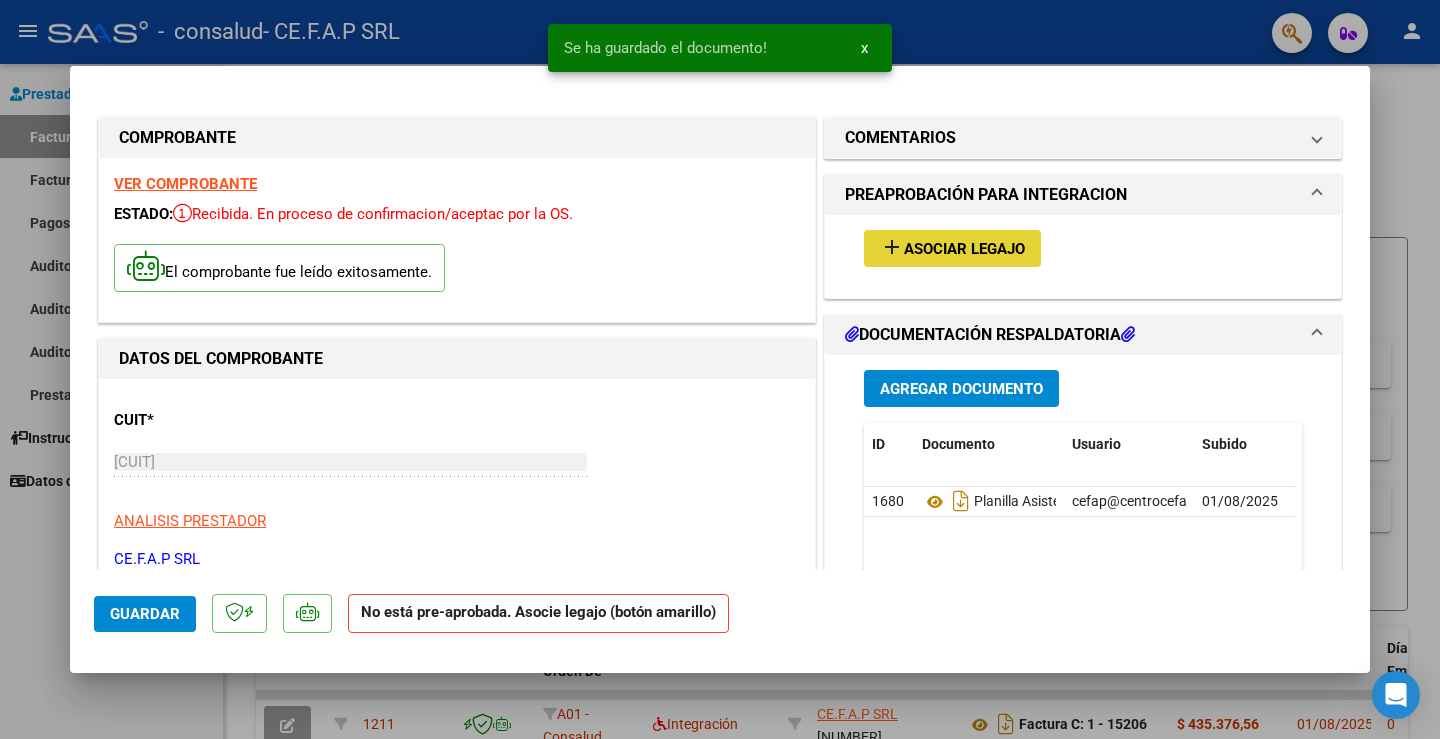 click on "Asociar Legajo" at bounding box center (964, 249) 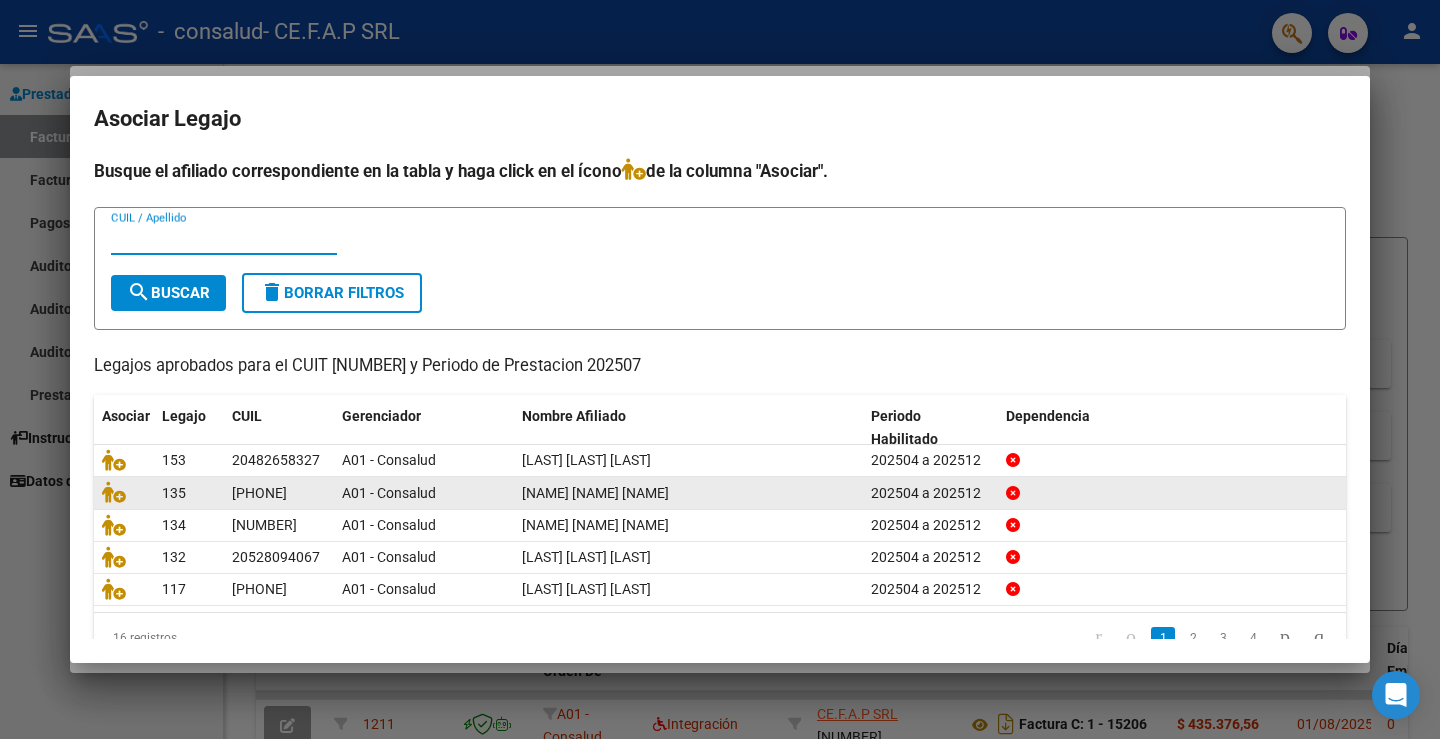scroll, scrollTop: 45, scrollLeft: 0, axis: vertical 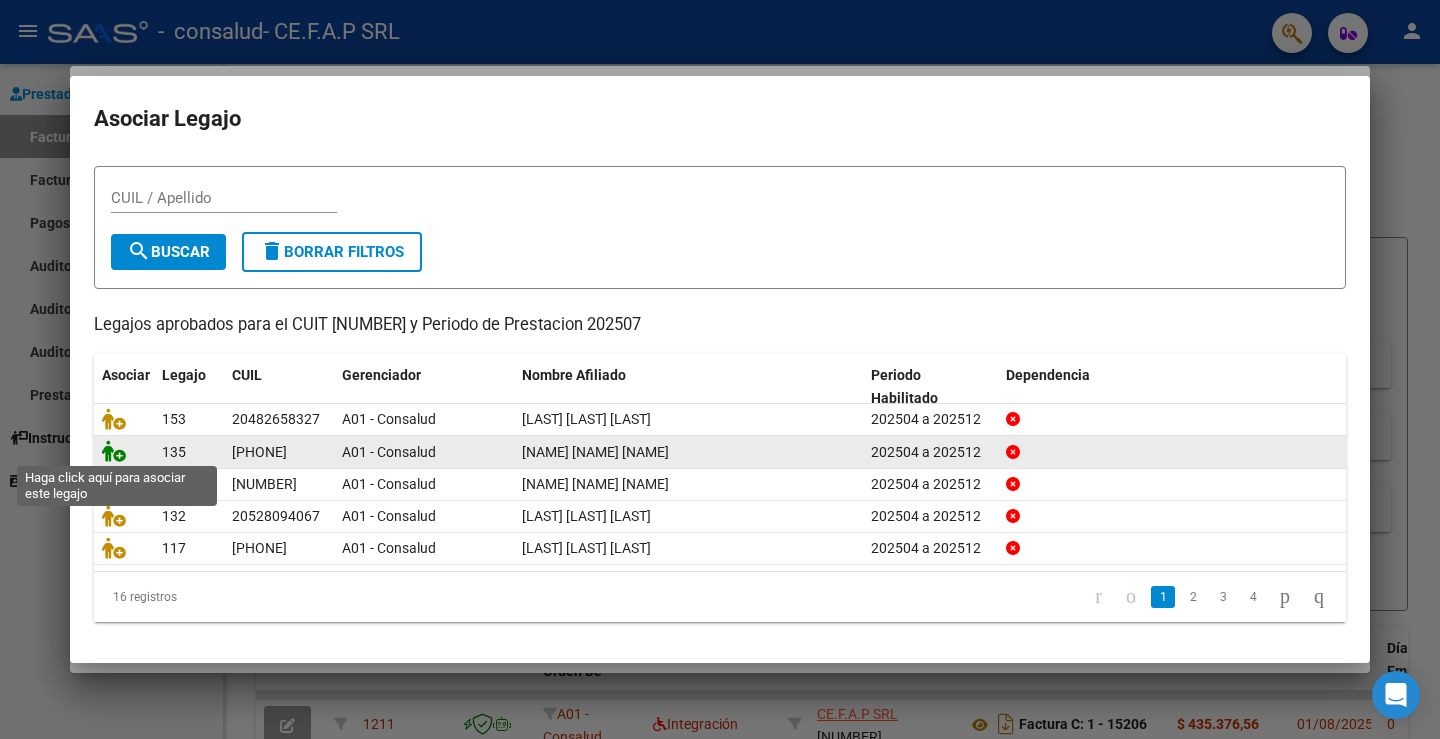 click 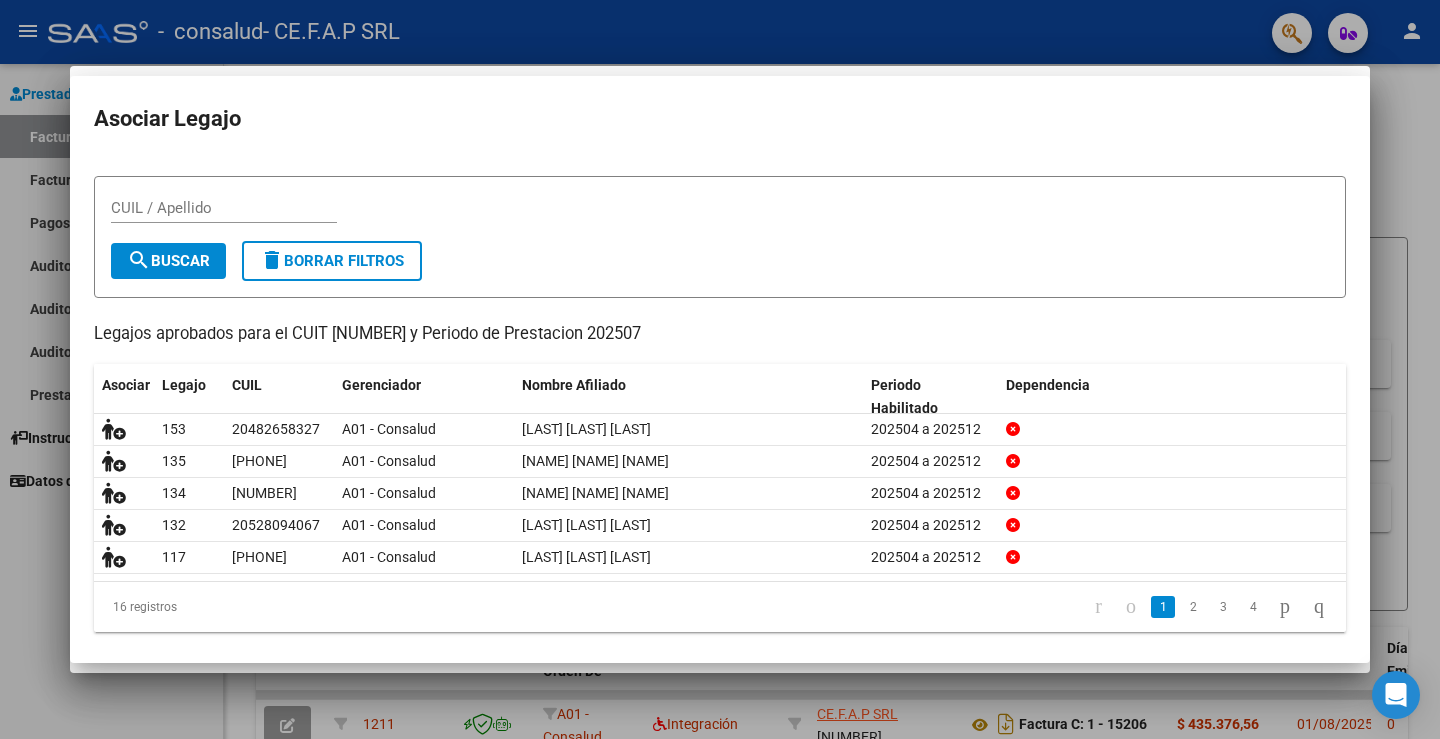 scroll, scrollTop: 0, scrollLeft: 0, axis: both 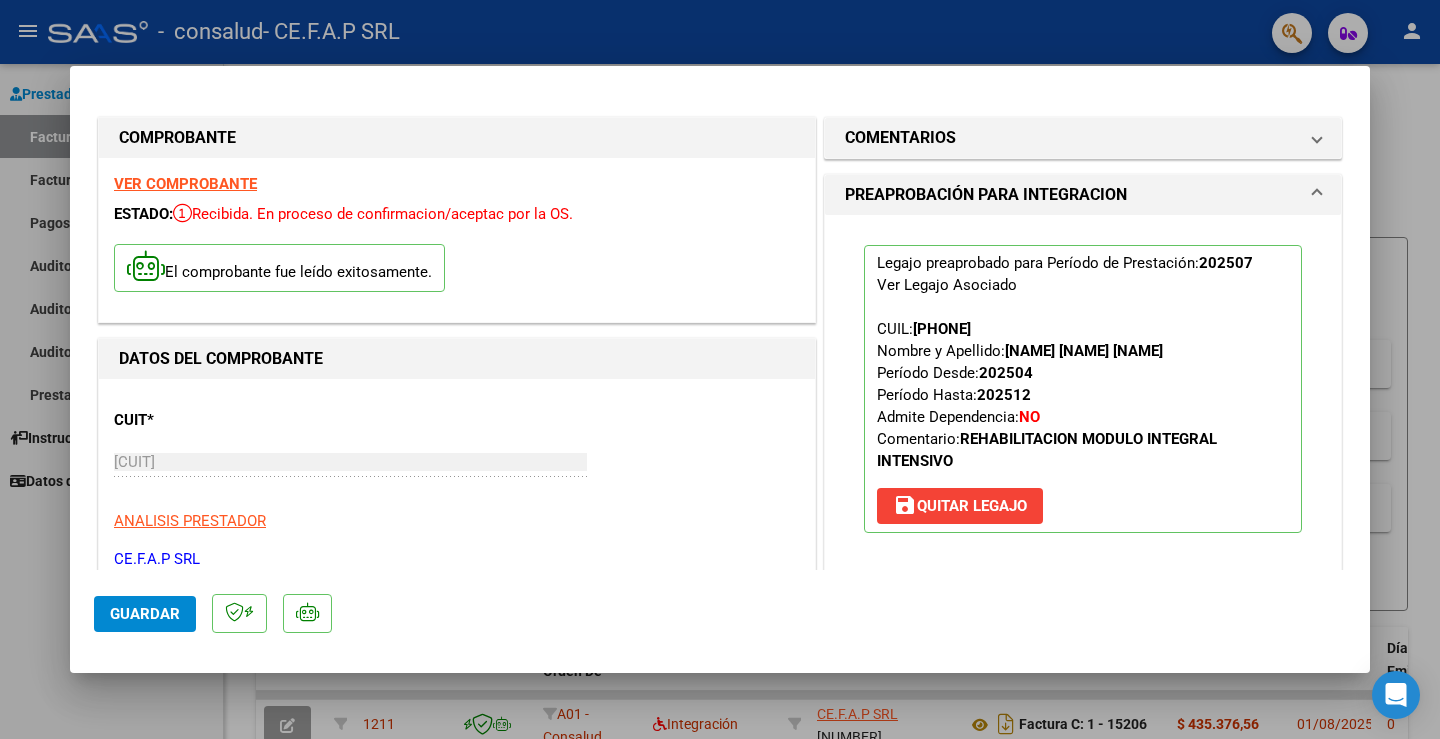 click on "Guardar" 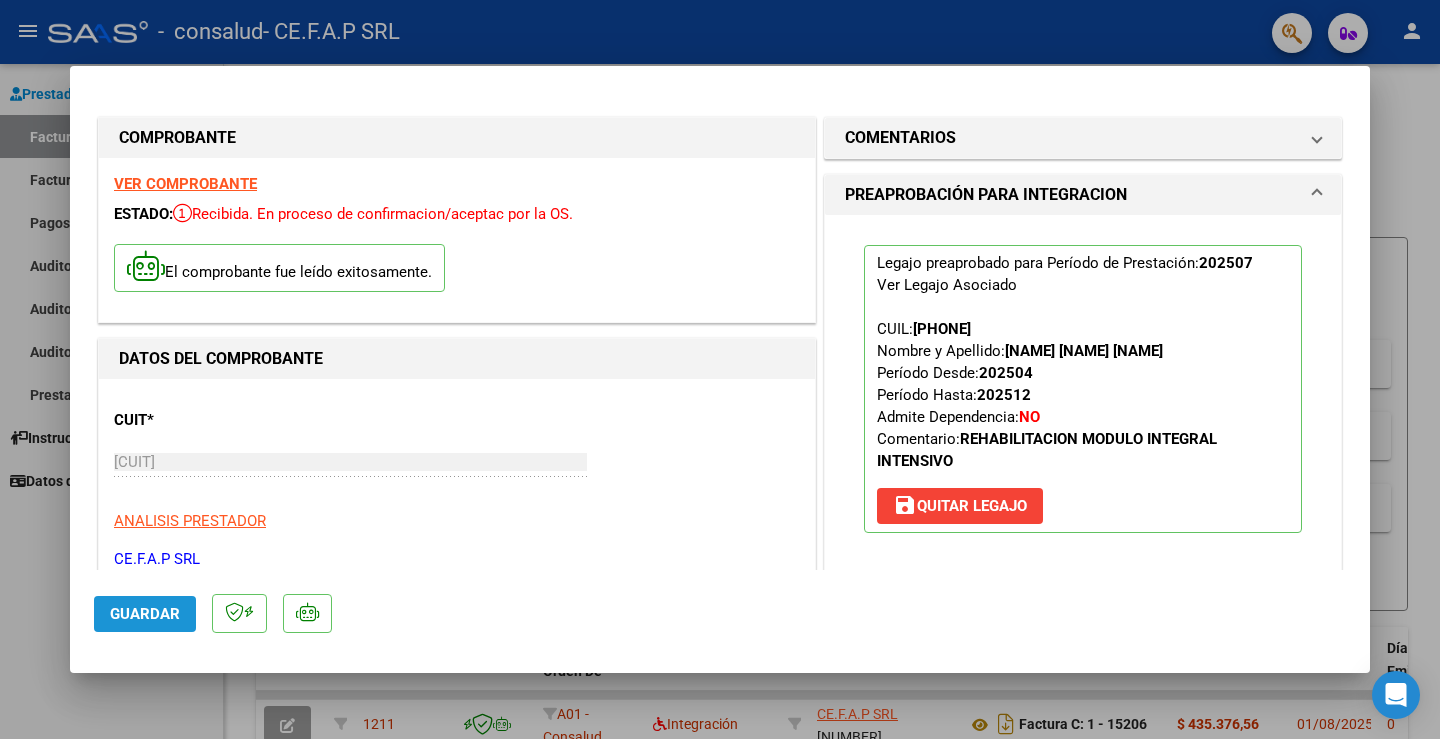click on "Guardar" 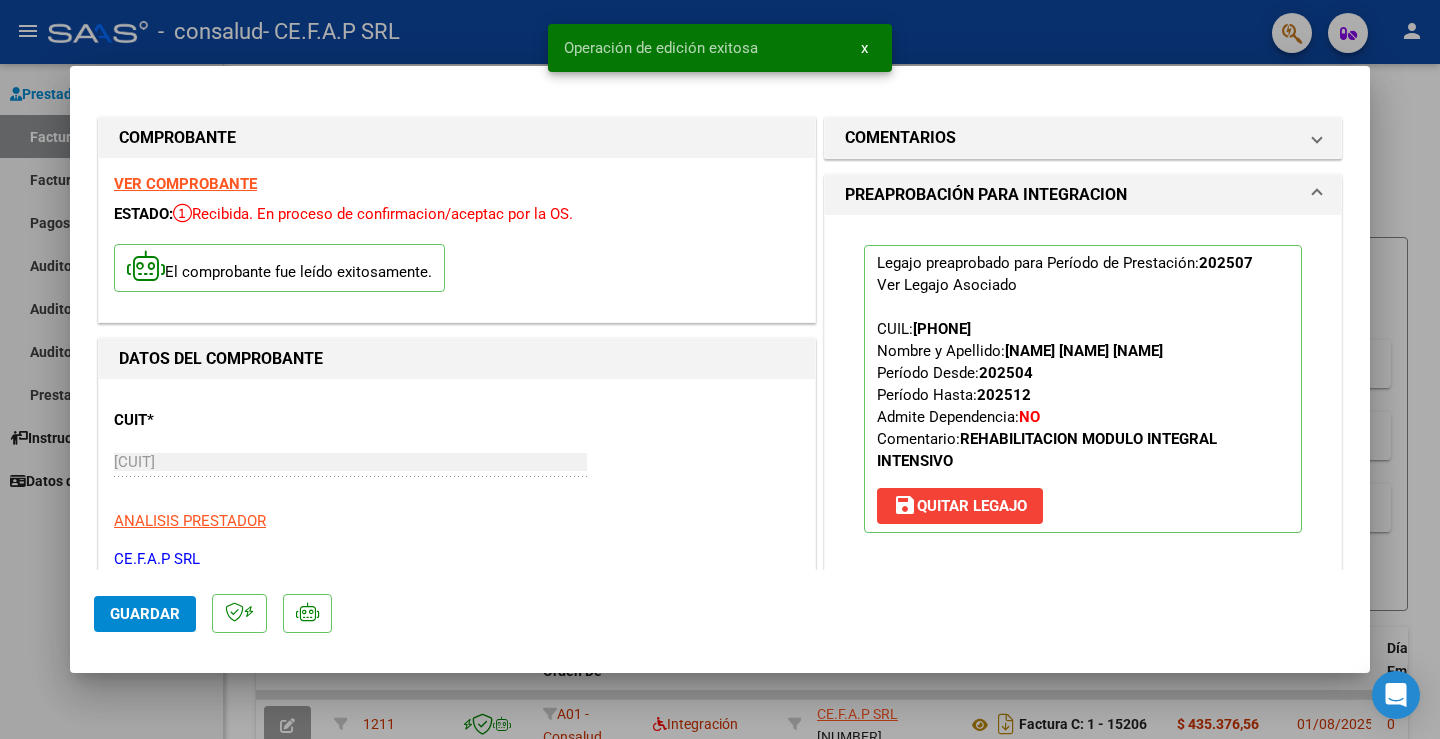 type 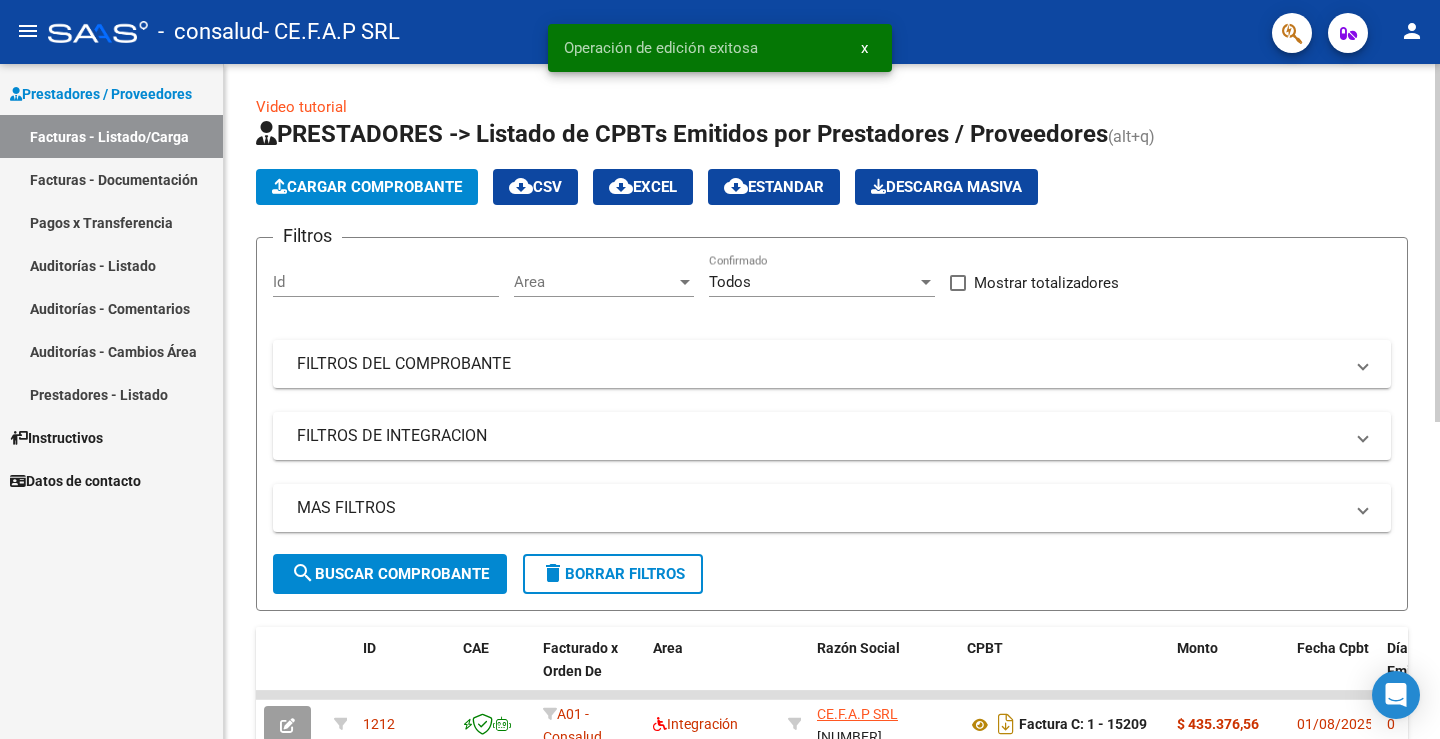 click on "Cargar Comprobante" 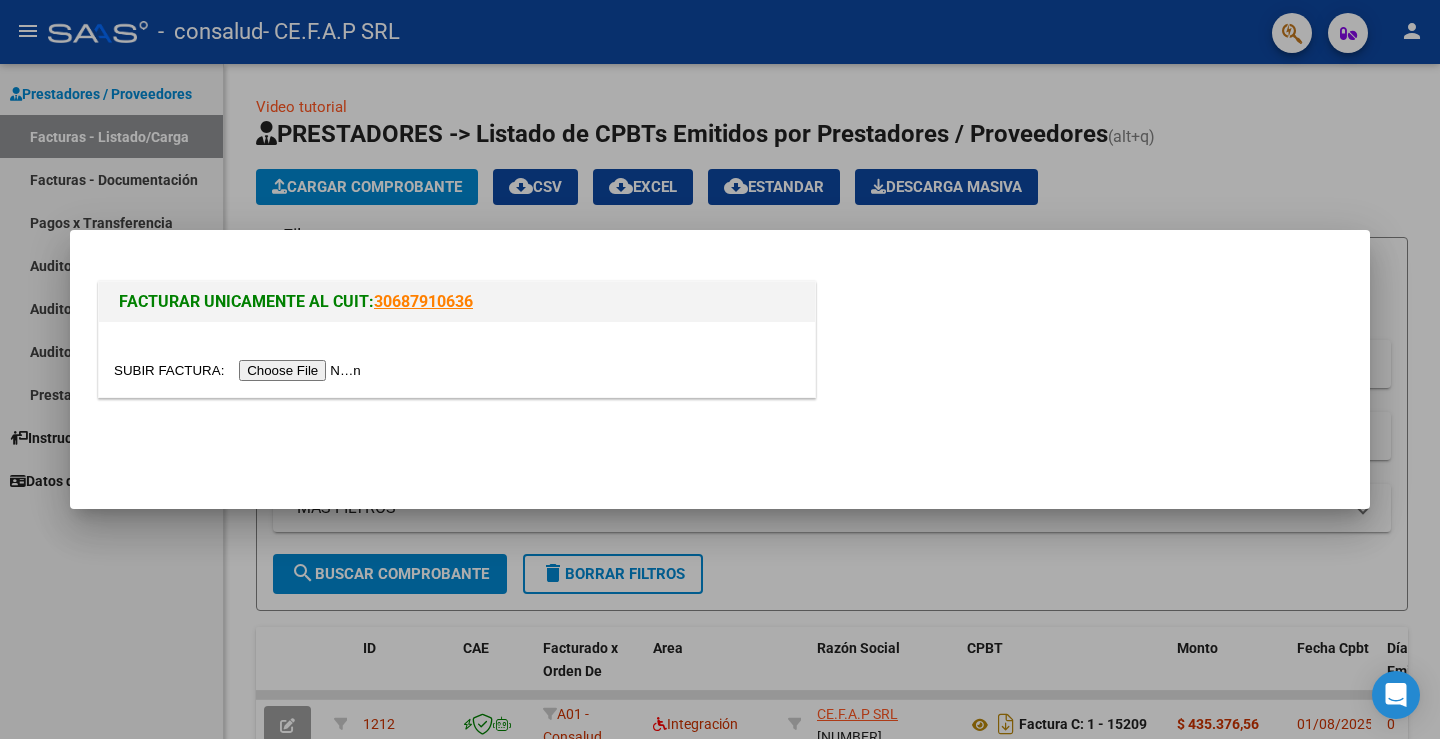 click at bounding box center [240, 370] 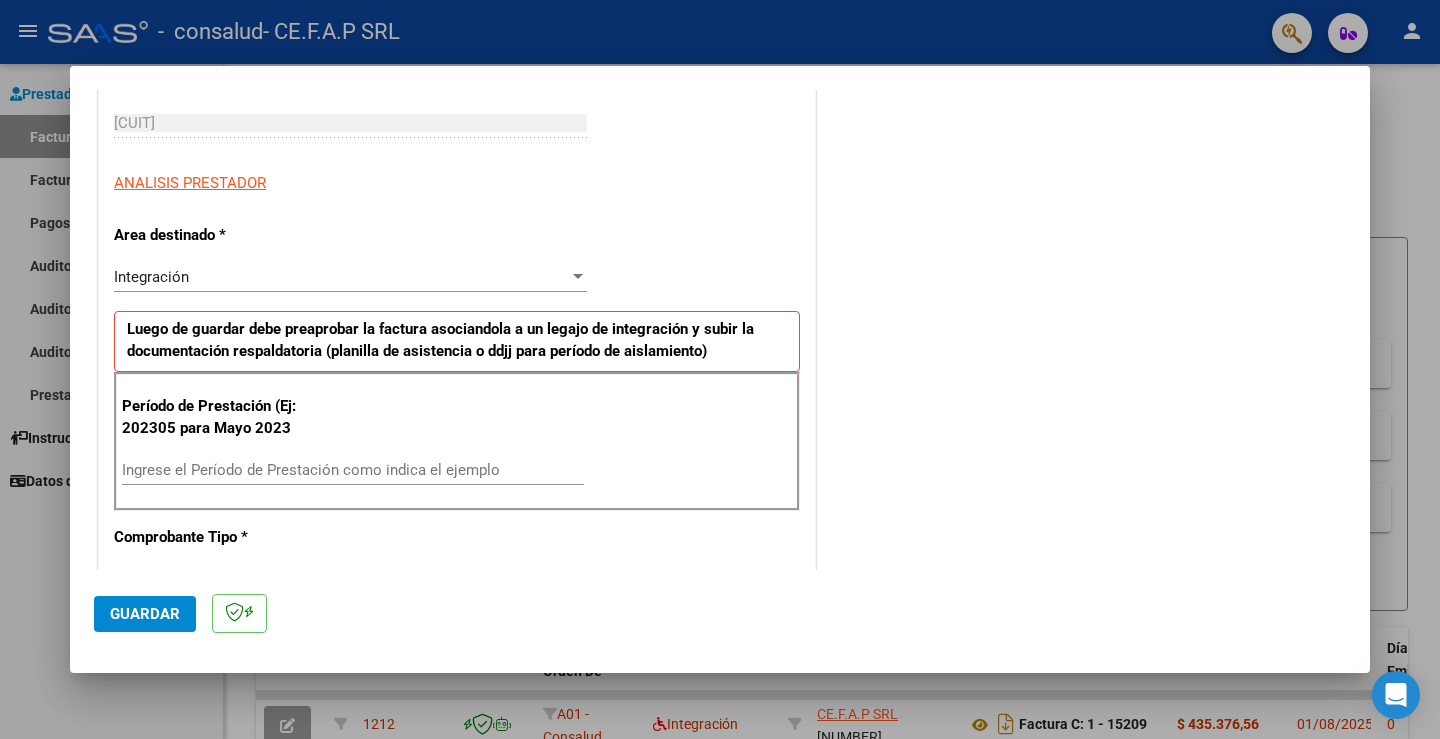 scroll, scrollTop: 500, scrollLeft: 0, axis: vertical 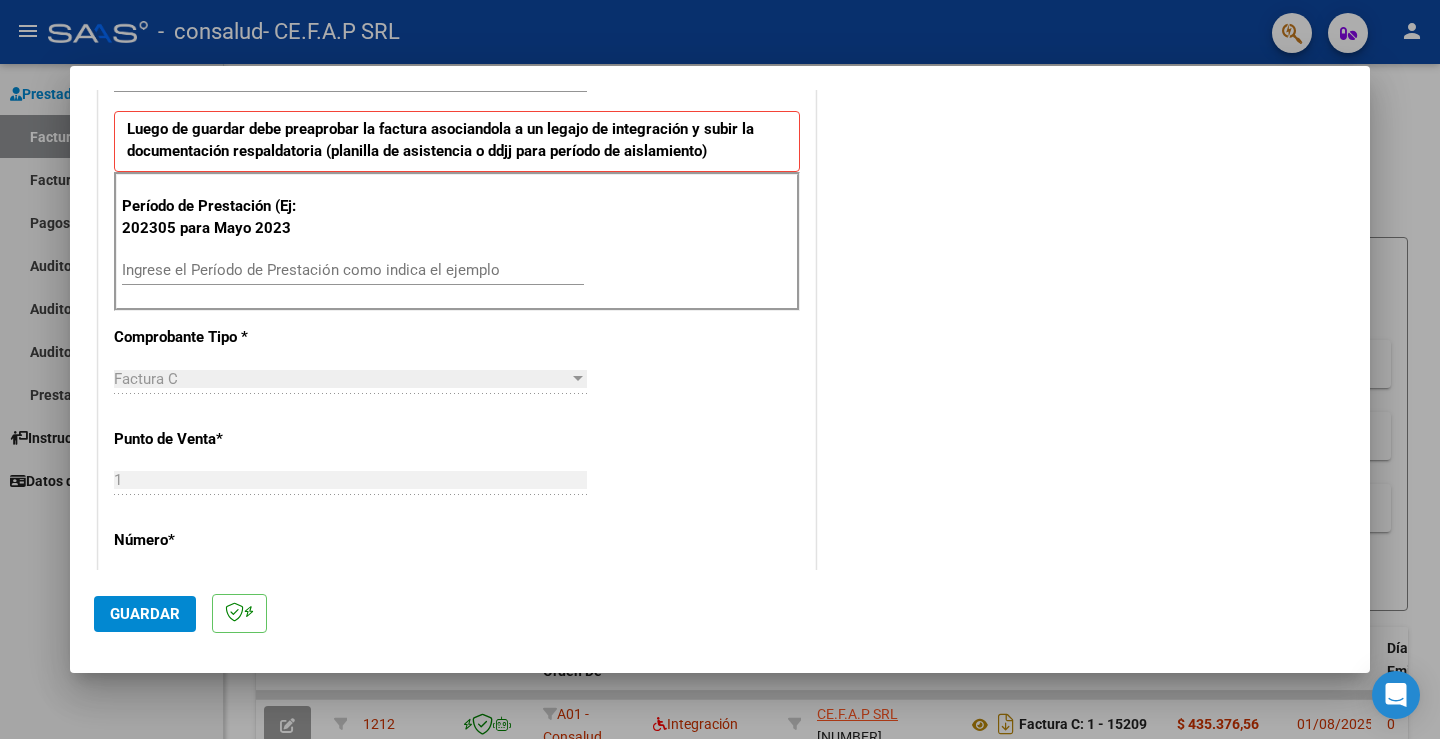 click on "Ingrese el Período de Prestación como indica el ejemplo" at bounding box center [353, 270] 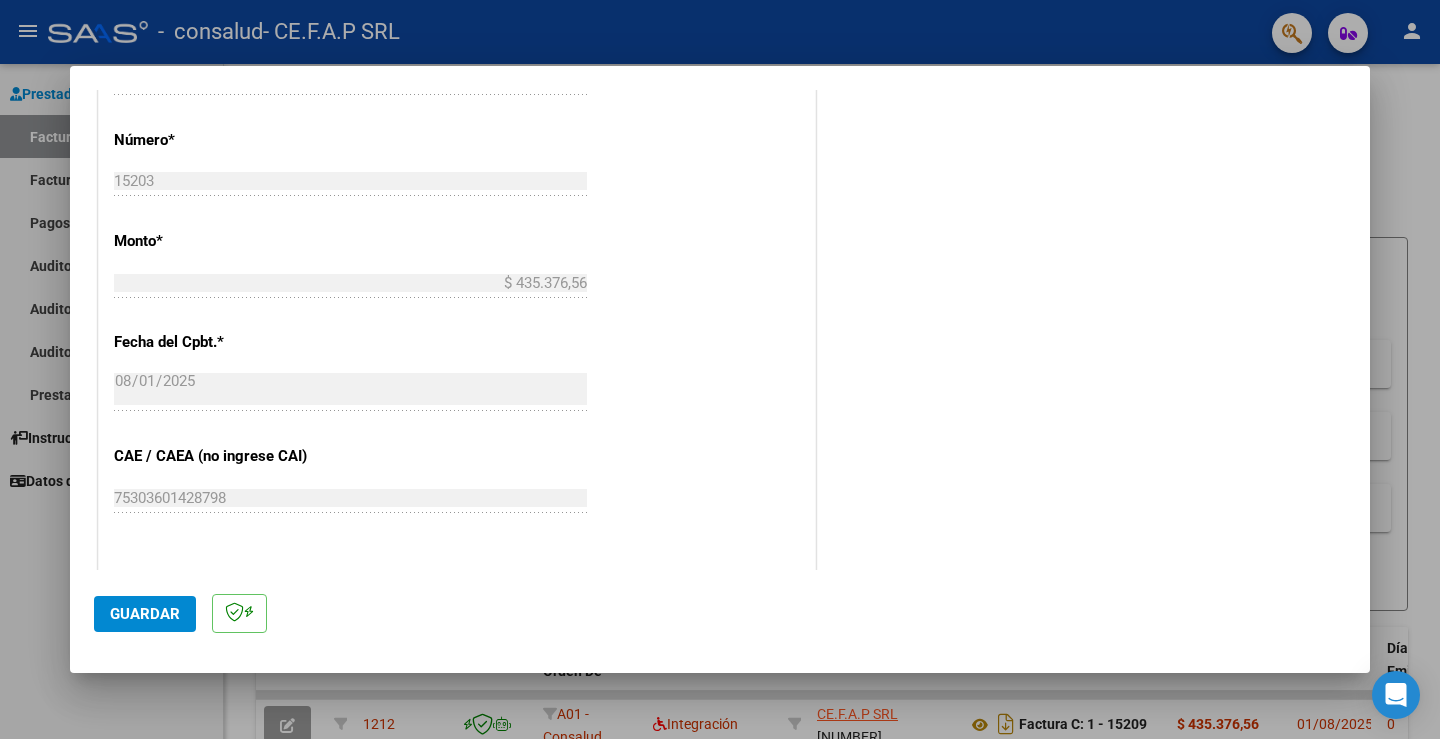 scroll, scrollTop: 1200, scrollLeft: 0, axis: vertical 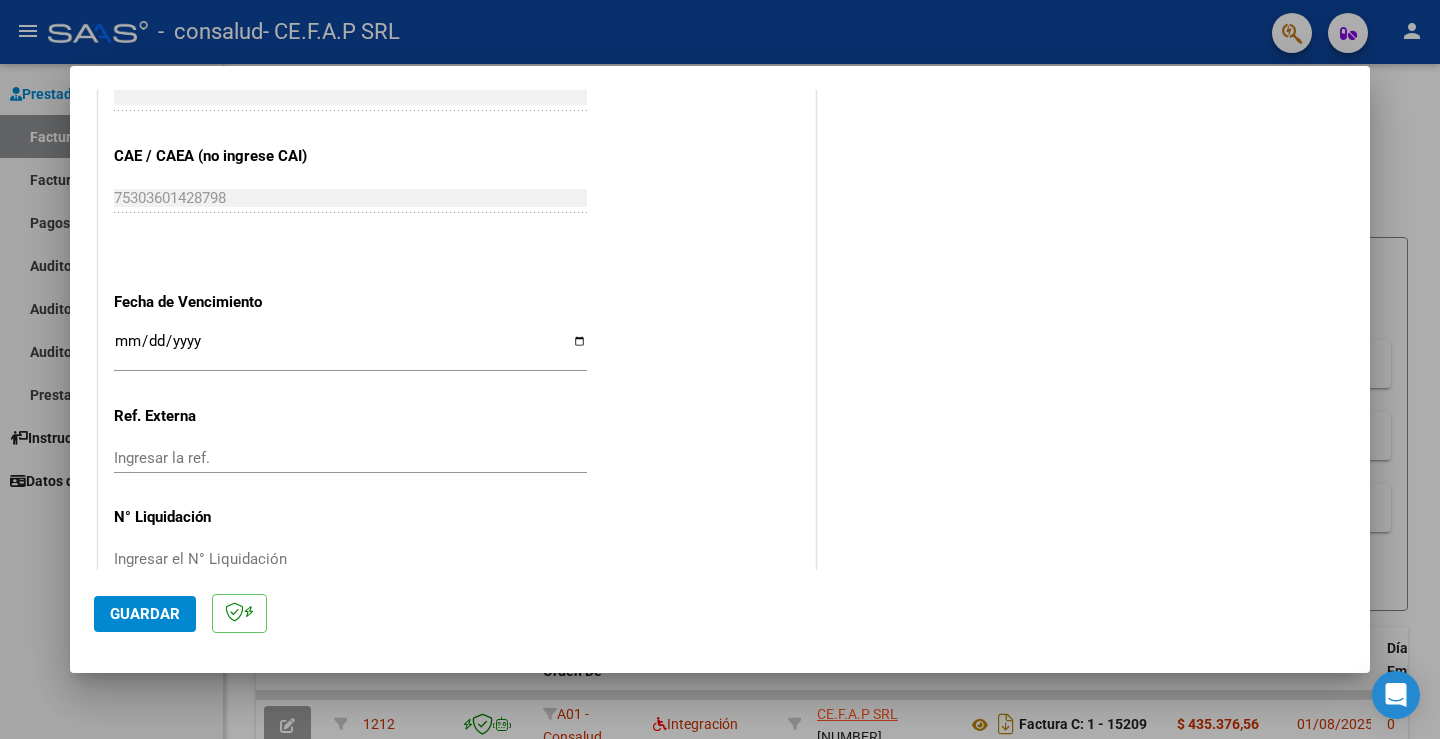 type on "202507" 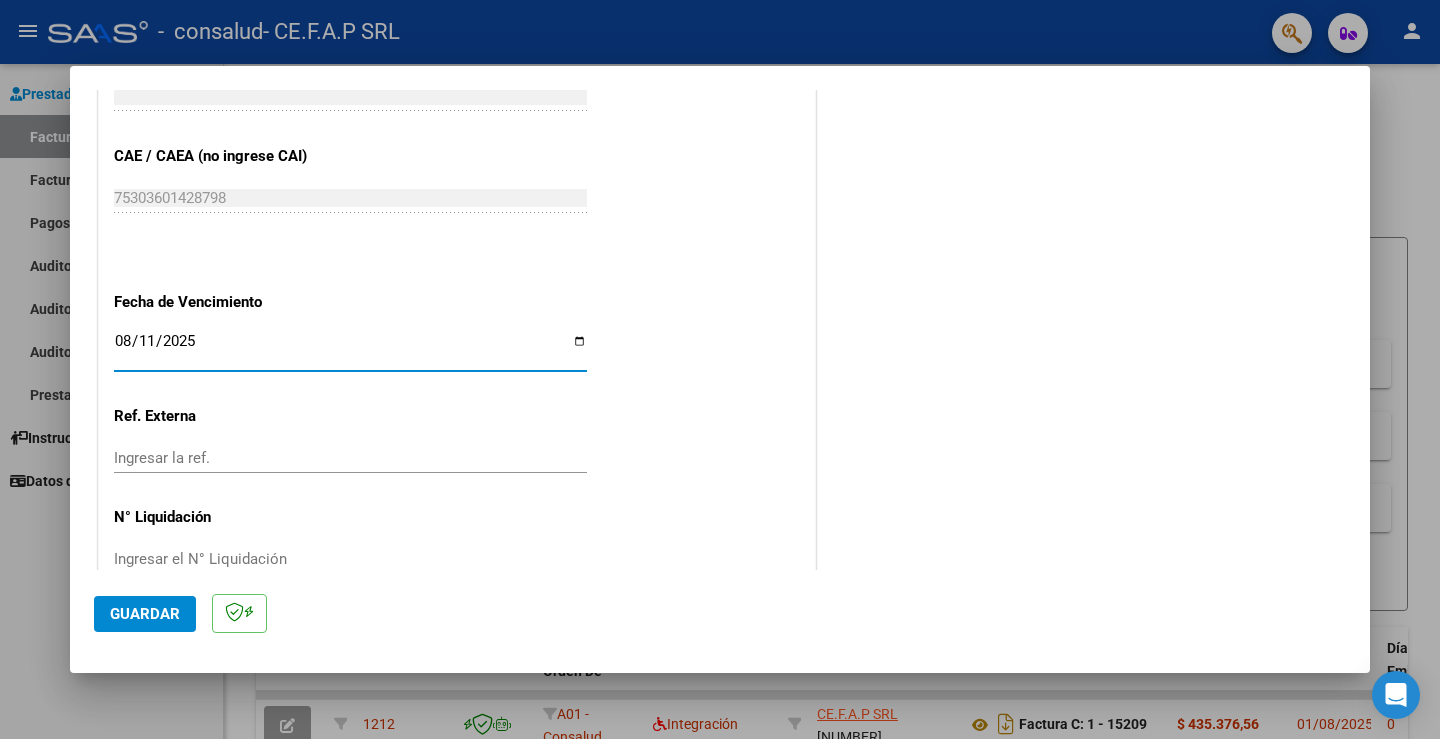 type on "2025-08-11" 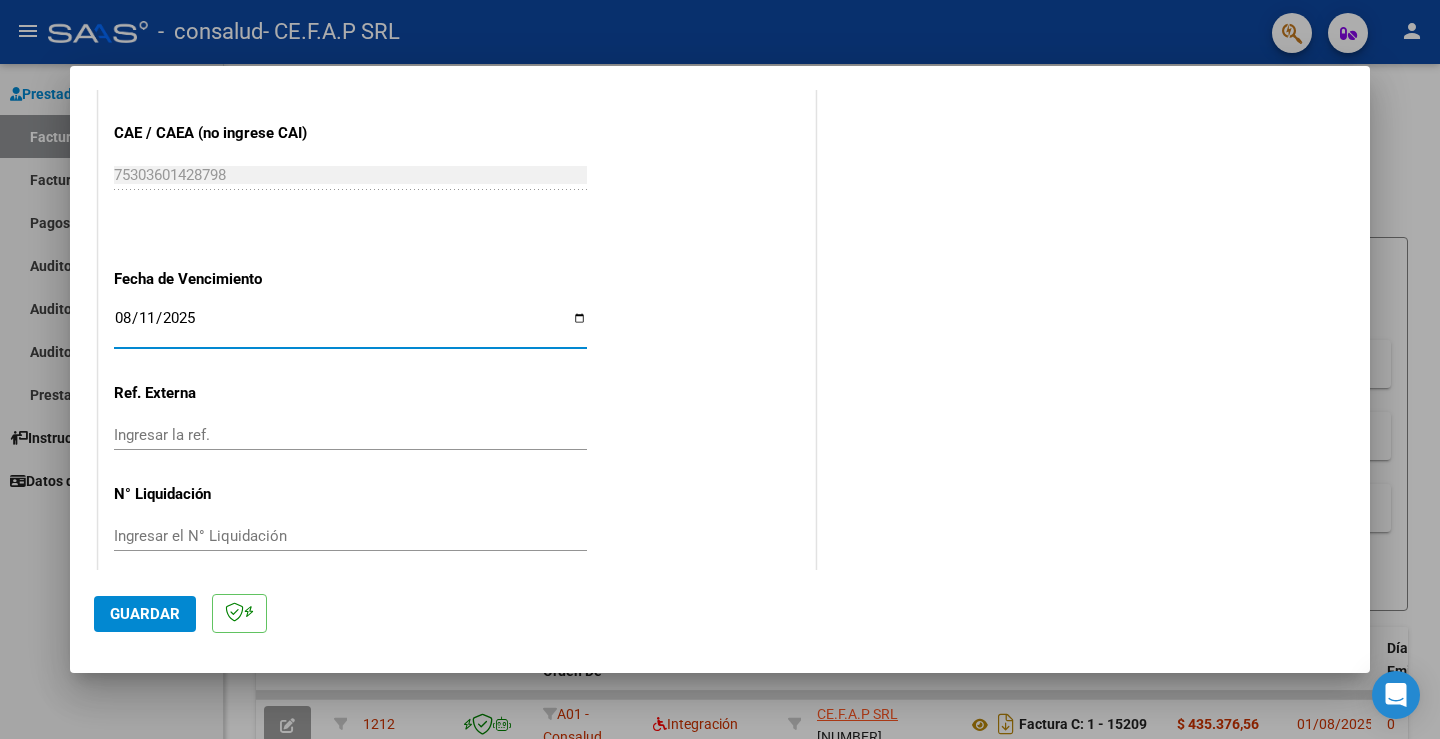 scroll, scrollTop: 1243, scrollLeft: 0, axis: vertical 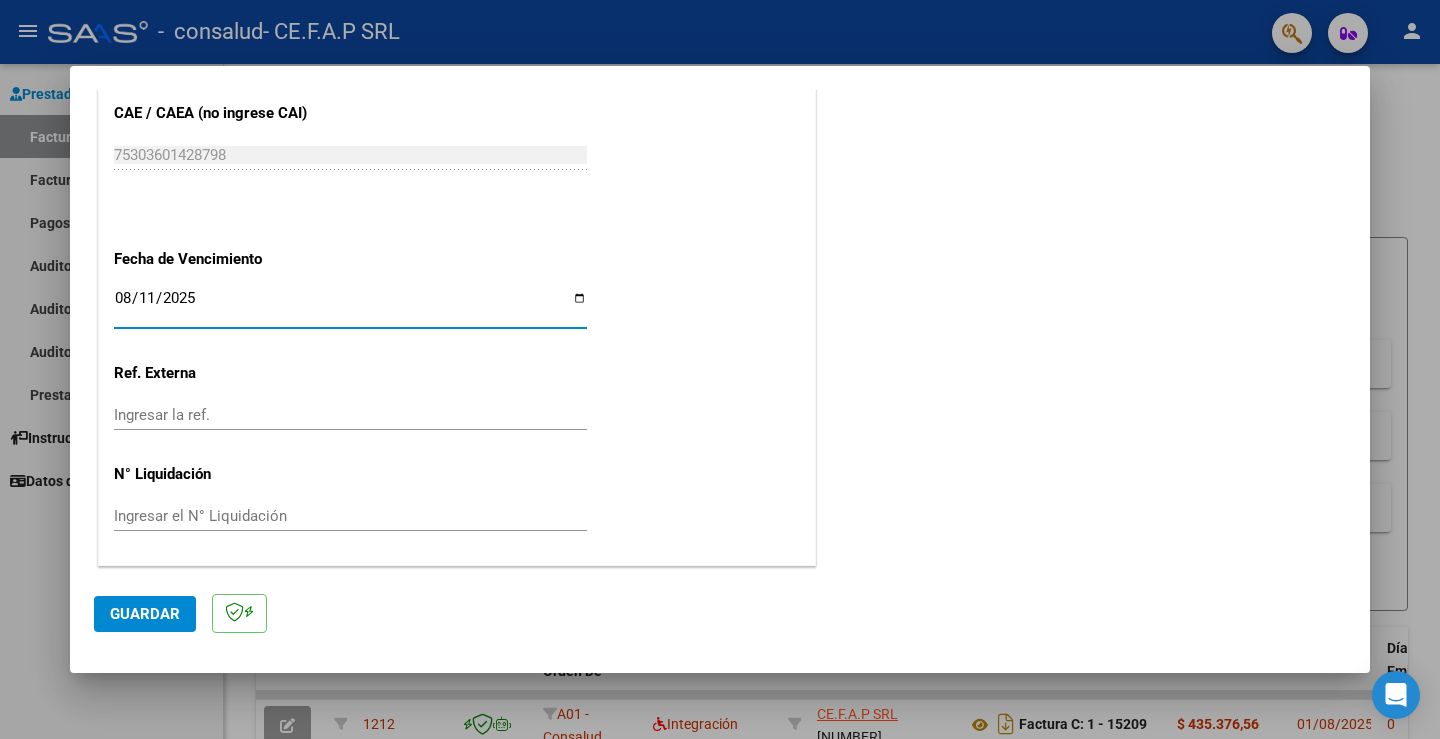 drag, startPoint x: 158, startPoint y: 614, endPoint x: 175, endPoint y: 612, distance: 17.117243 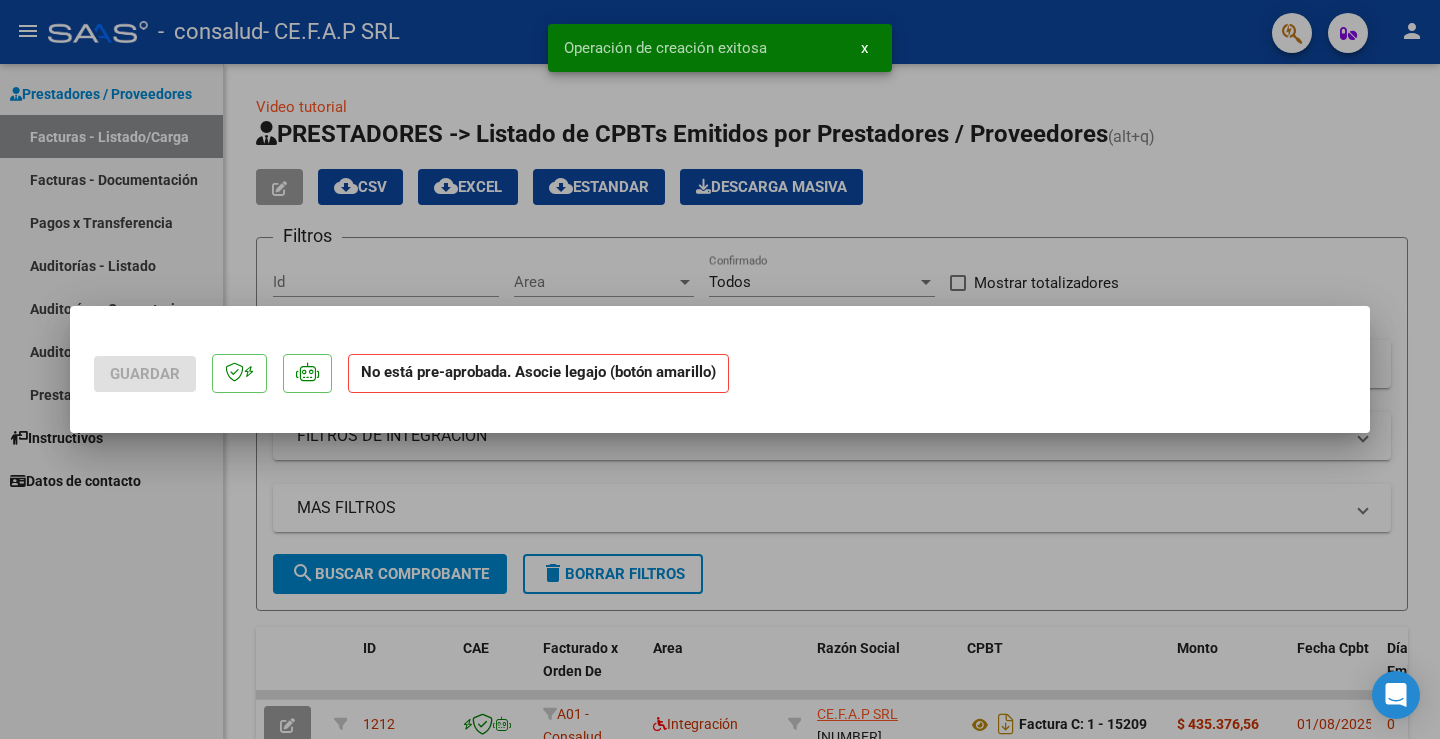 scroll, scrollTop: 0, scrollLeft: 0, axis: both 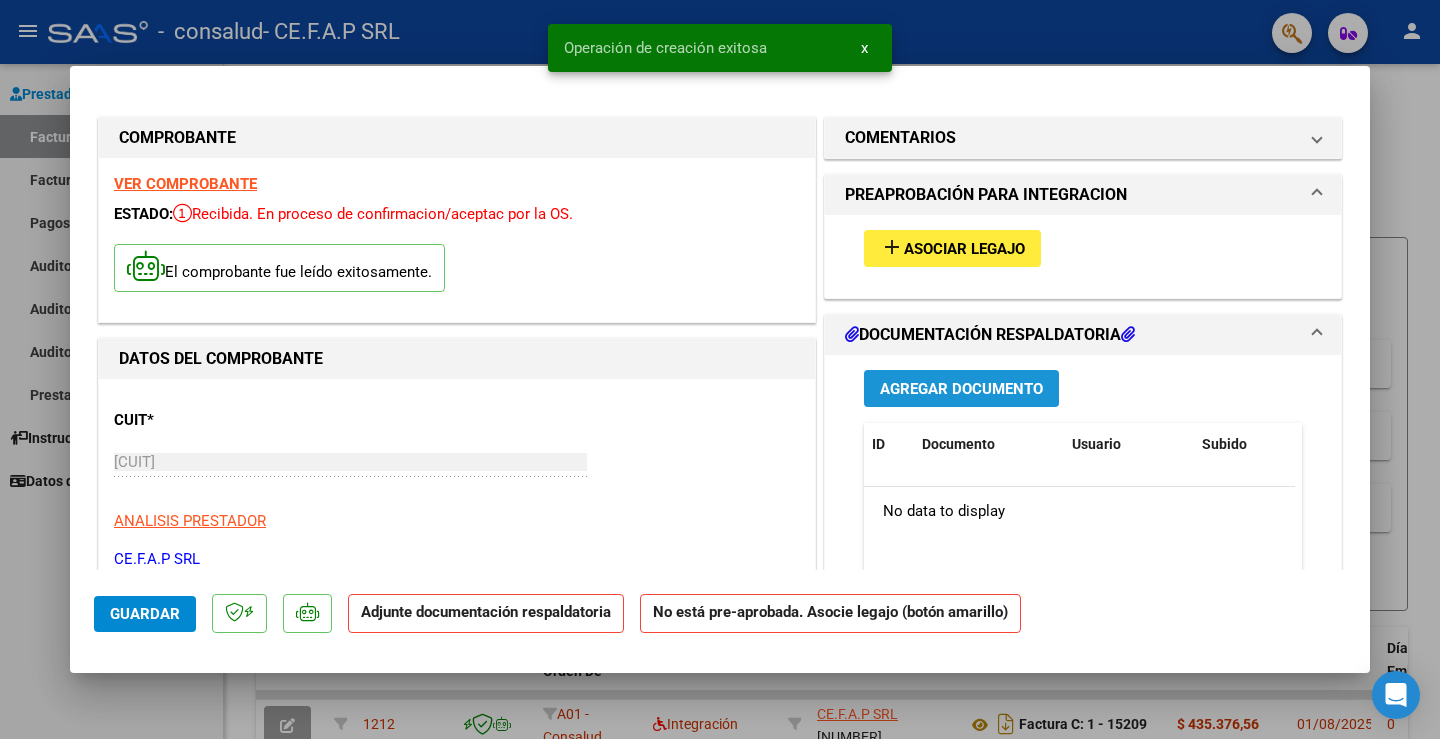 click on "Agregar Documento" at bounding box center [961, 389] 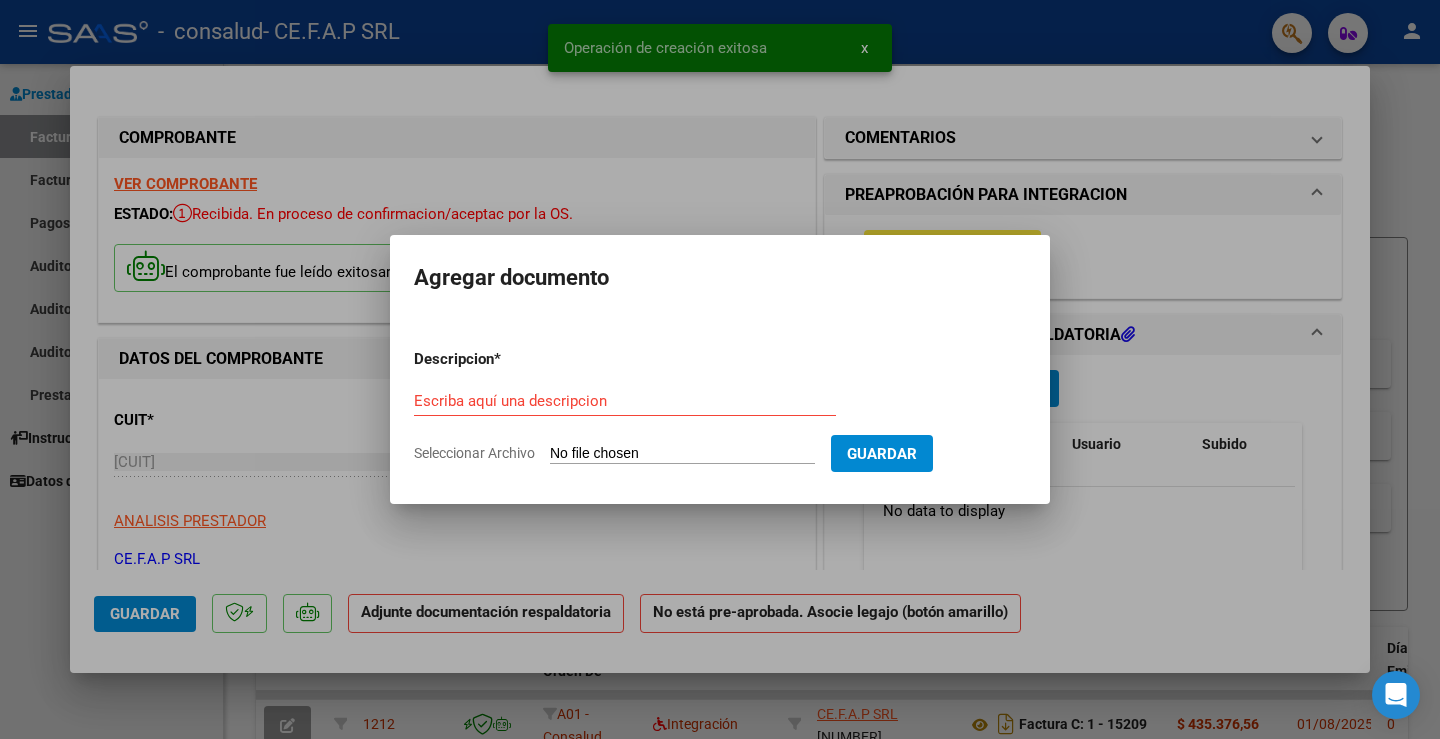 click on "Escriba aquí una descripcion" at bounding box center (625, 401) 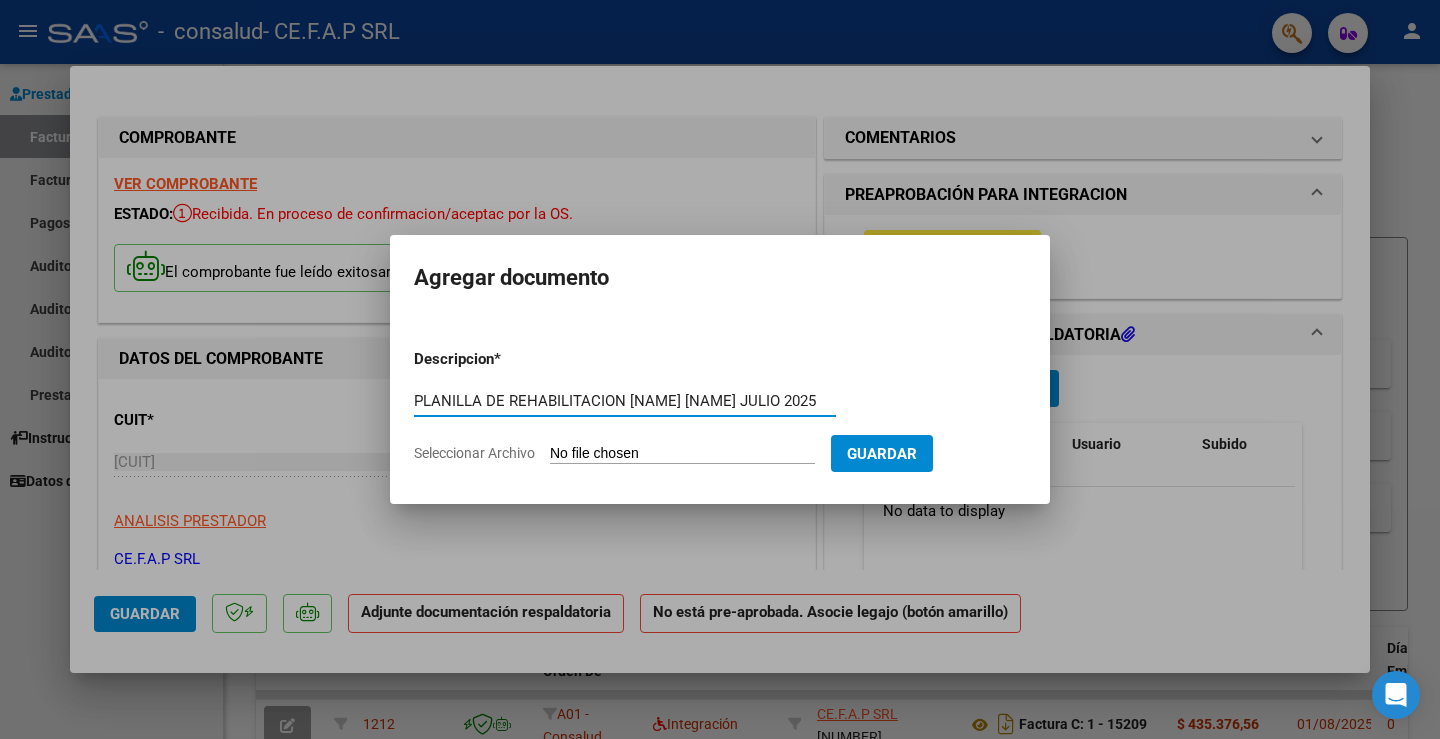type on "PLANILLA DE REHABILITACION RIVAS ULISES JULIO 2025" 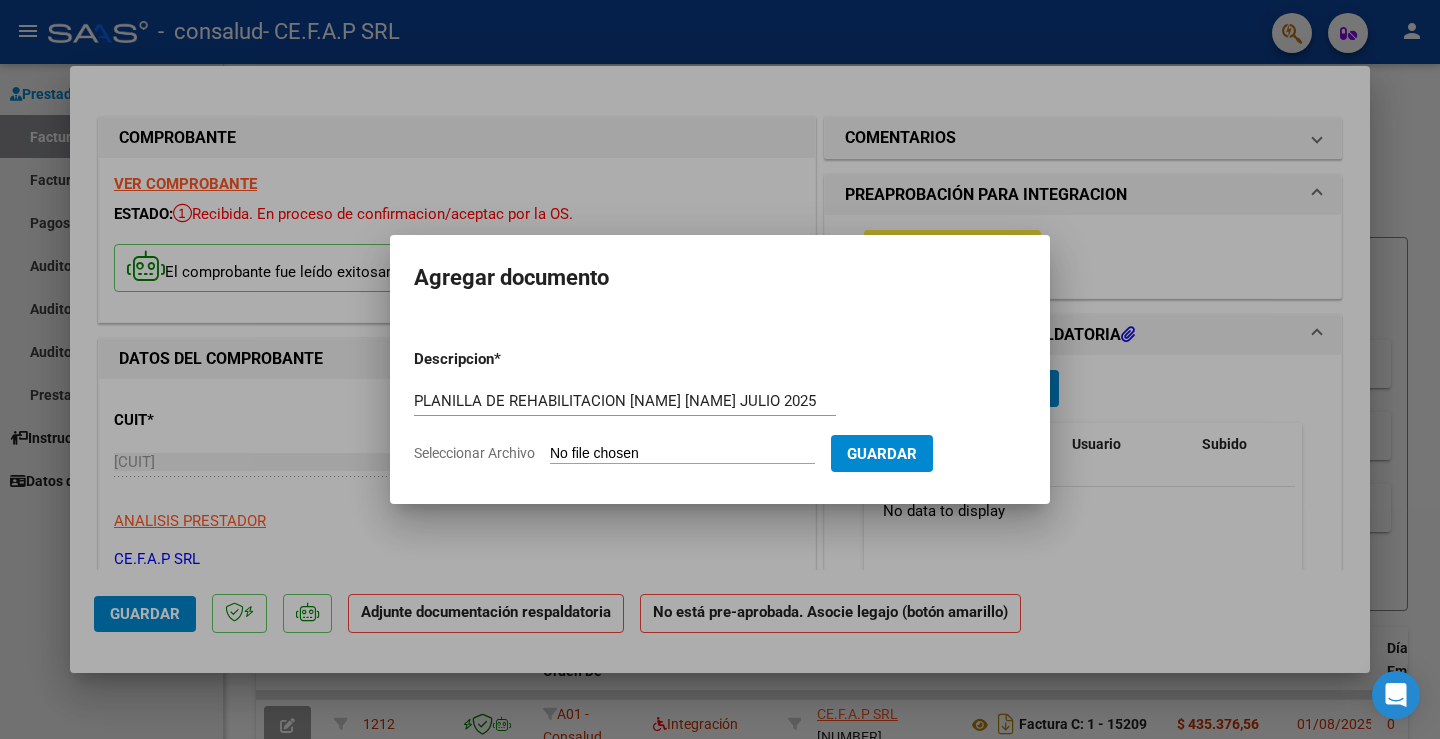 click on "Seleccionar Archivo" at bounding box center (682, 454) 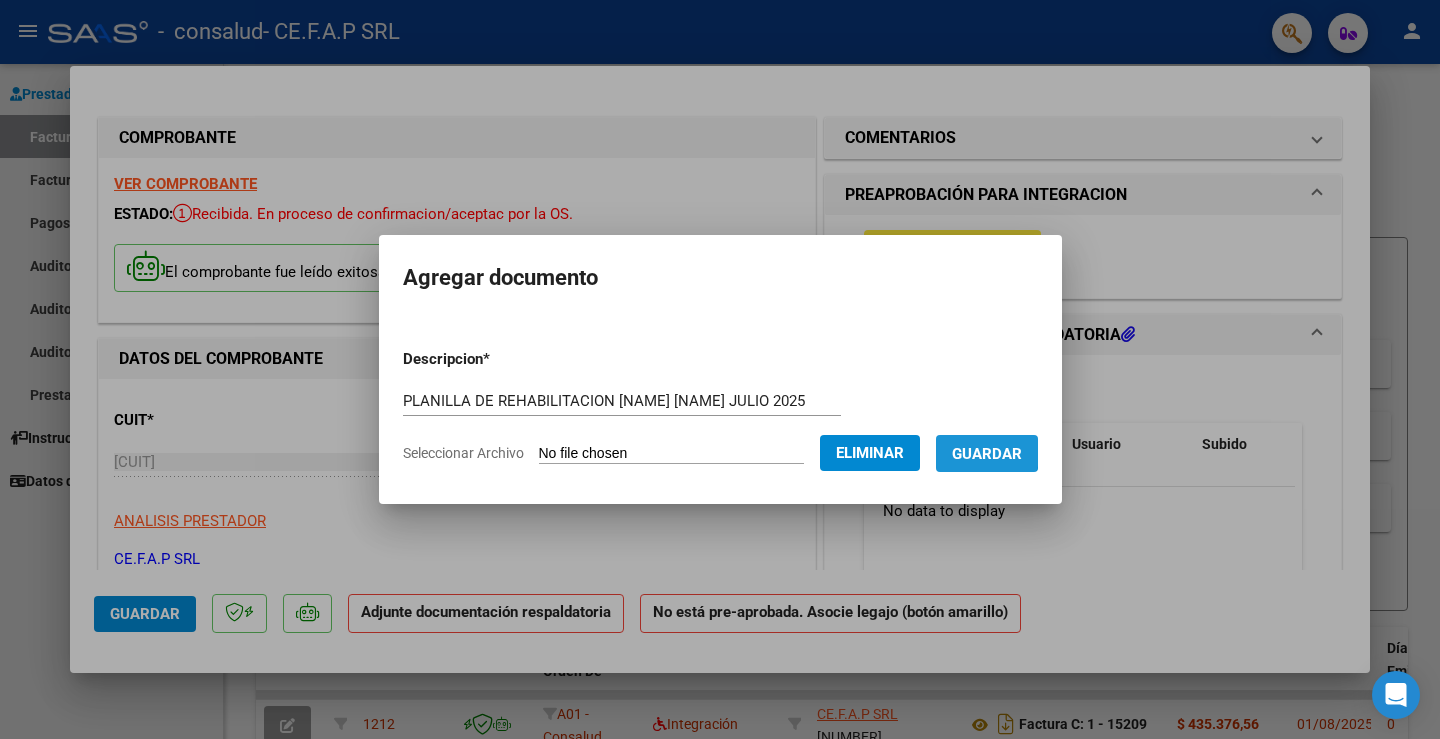 click on "Guardar" at bounding box center [987, 454] 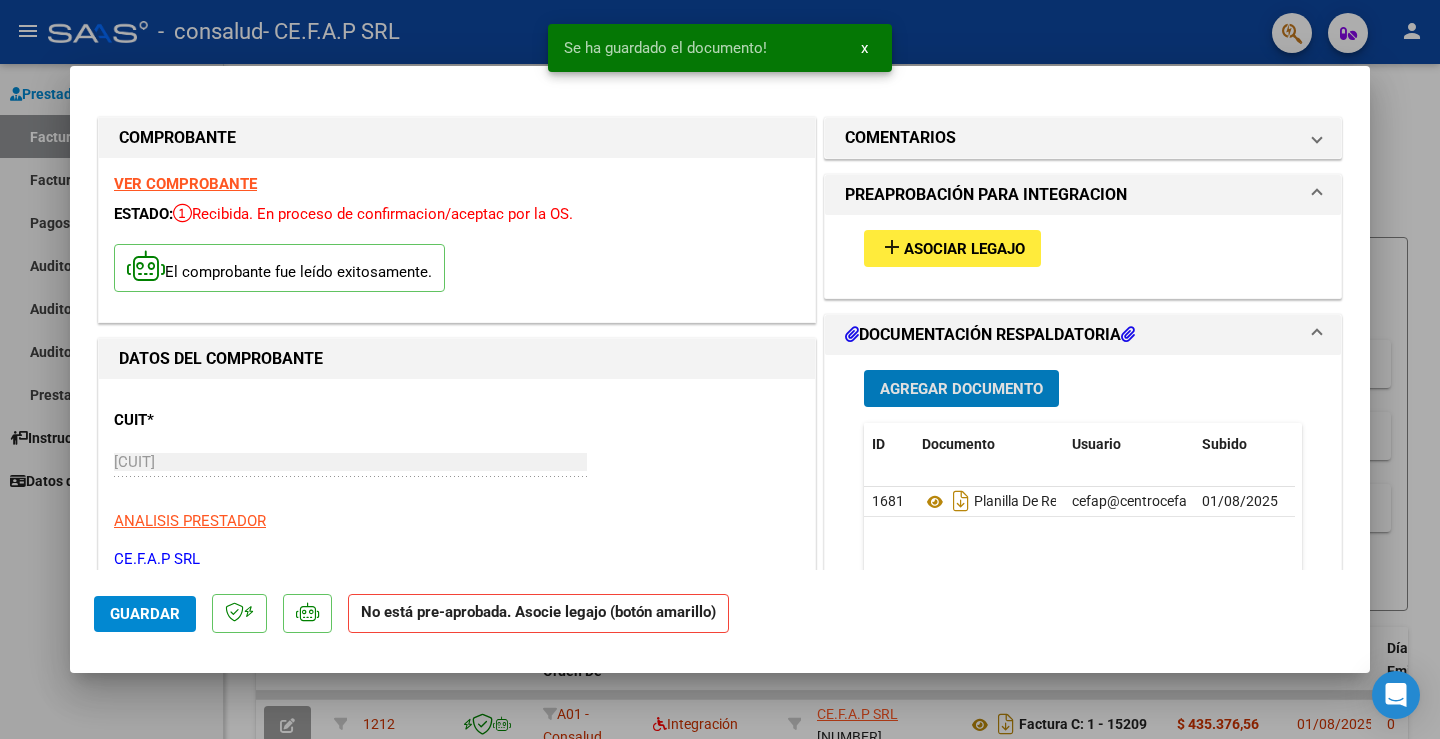 click on "Asociar Legajo" at bounding box center [964, 249] 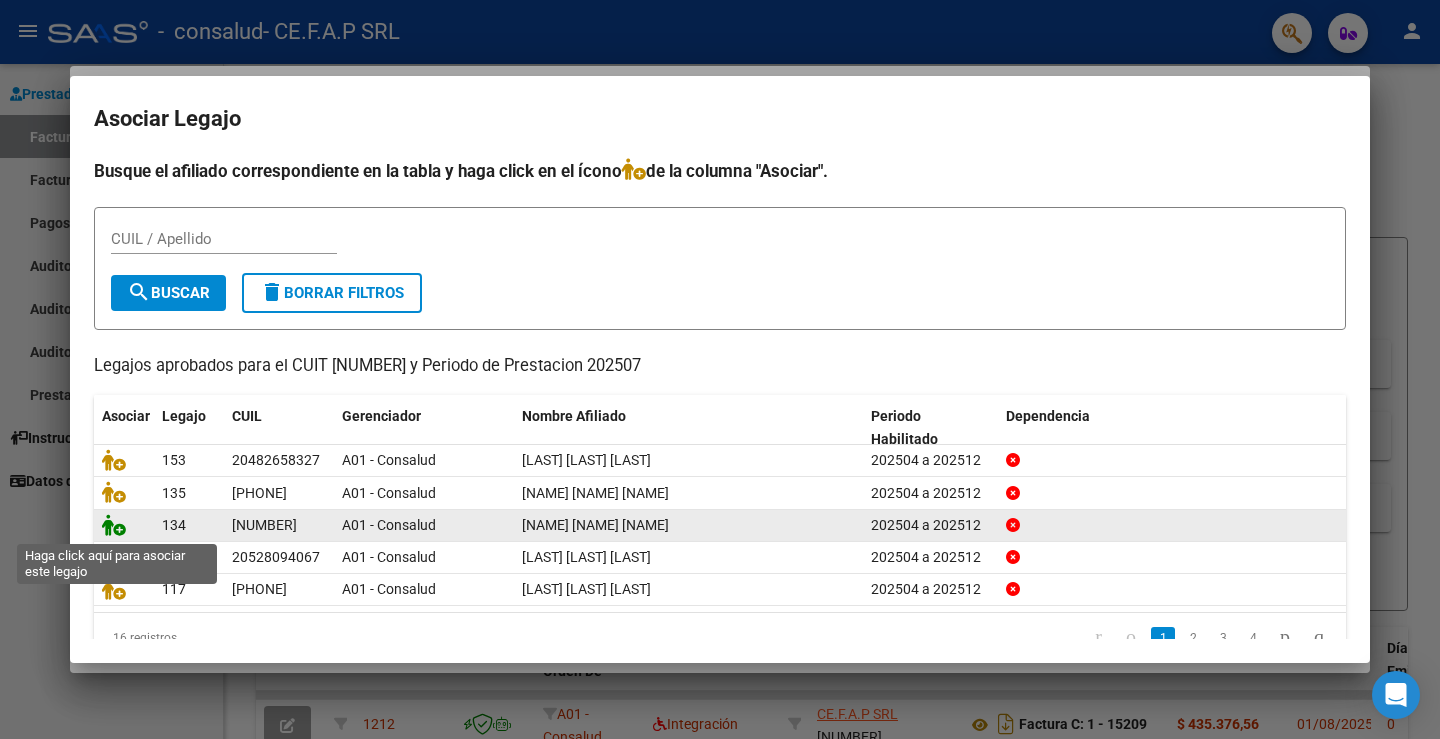 click 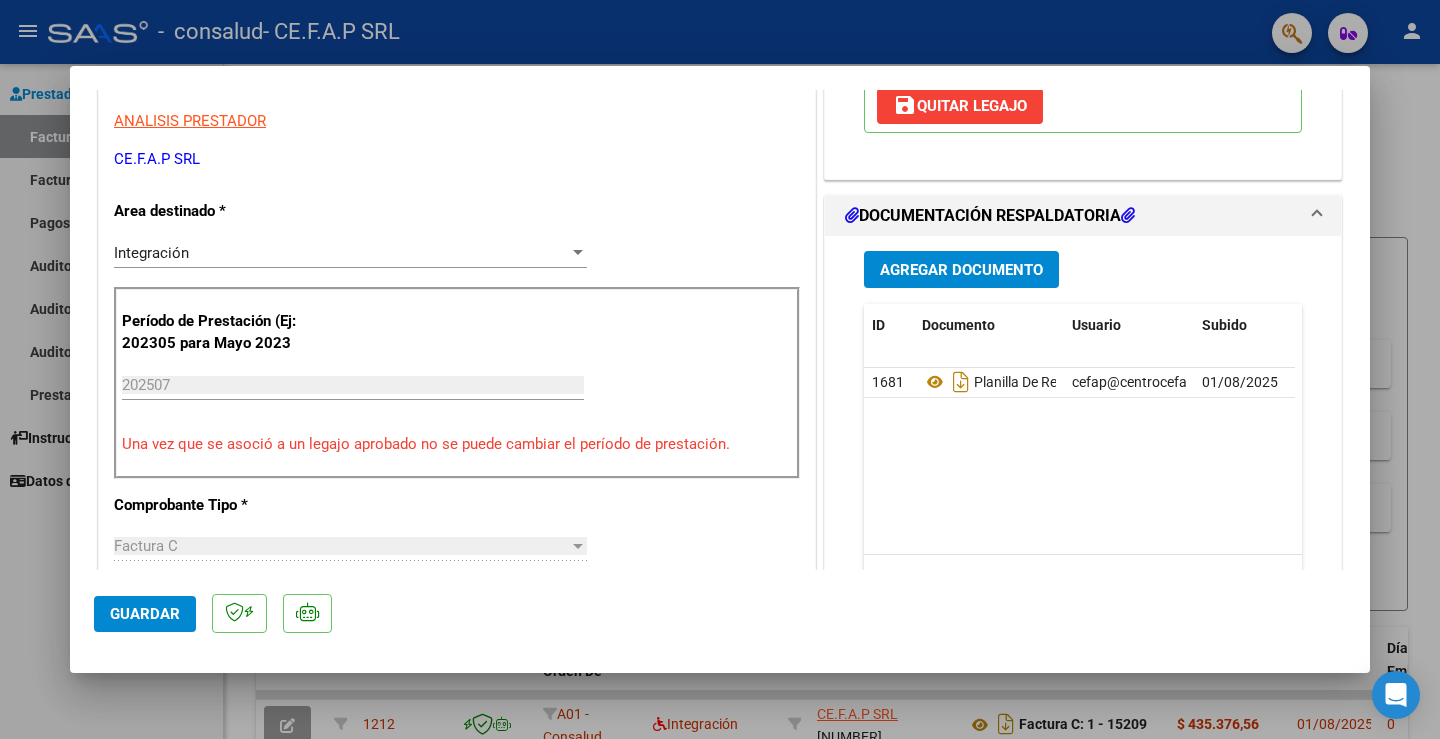 scroll, scrollTop: 800, scrollLeft: 0, axis: vertical 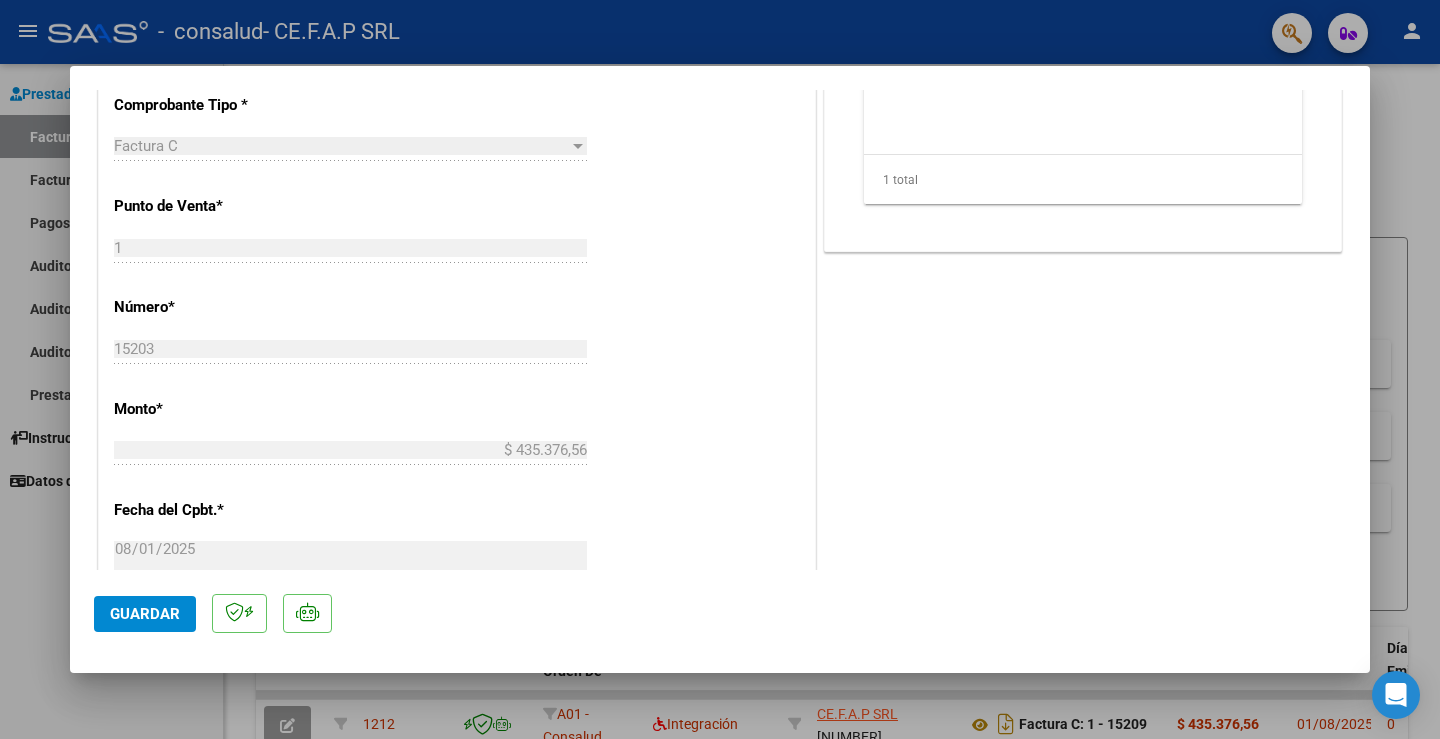 click on "Guardar" 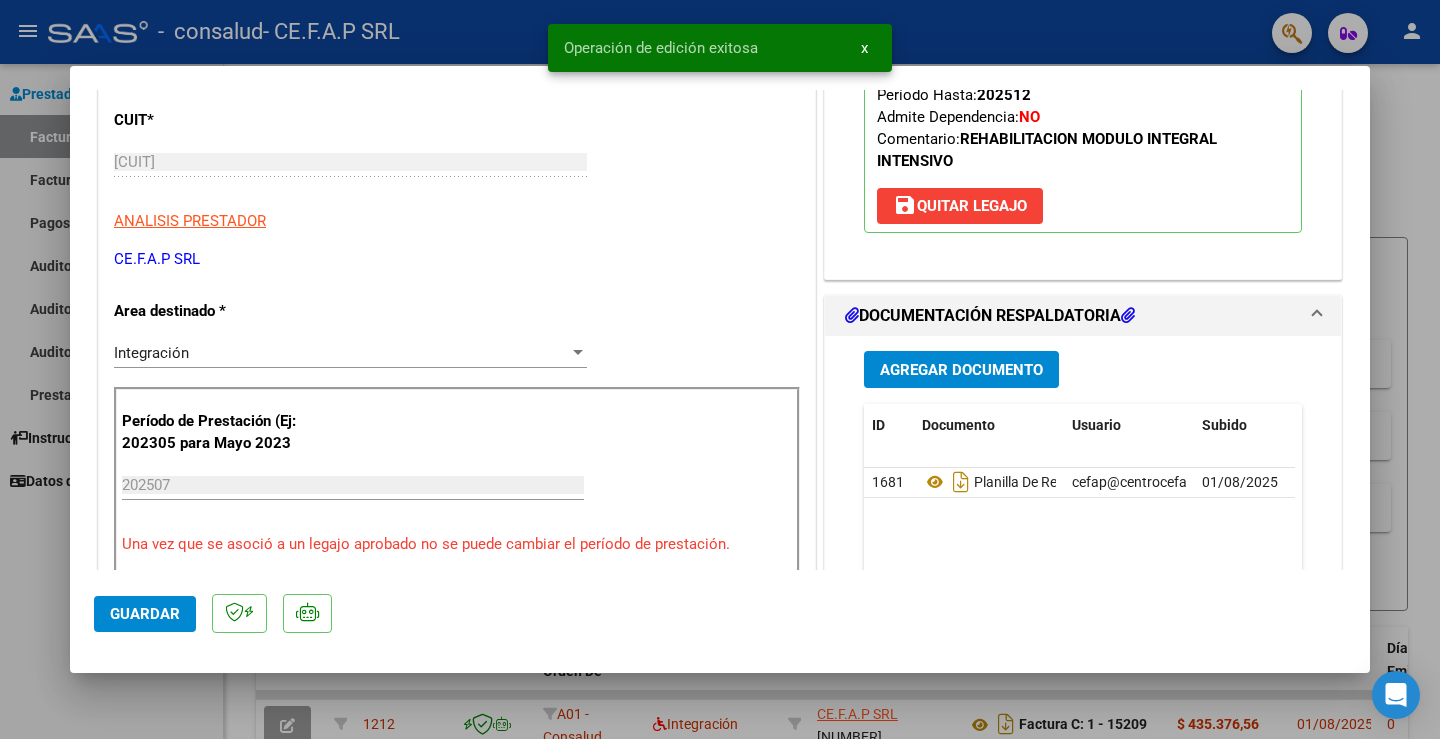 scroll, scrollTop: 0, scrollLeft: 0, axis: both 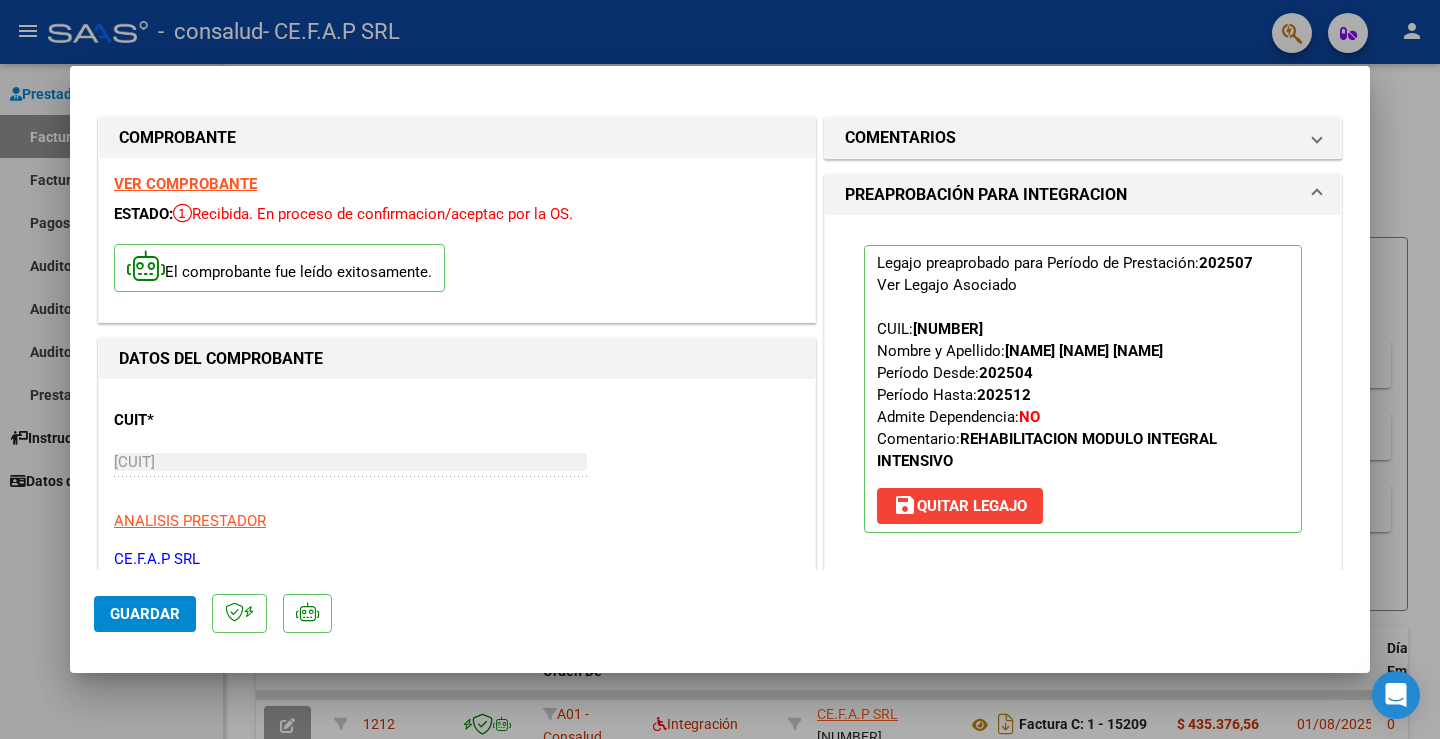 click on "Guardar" 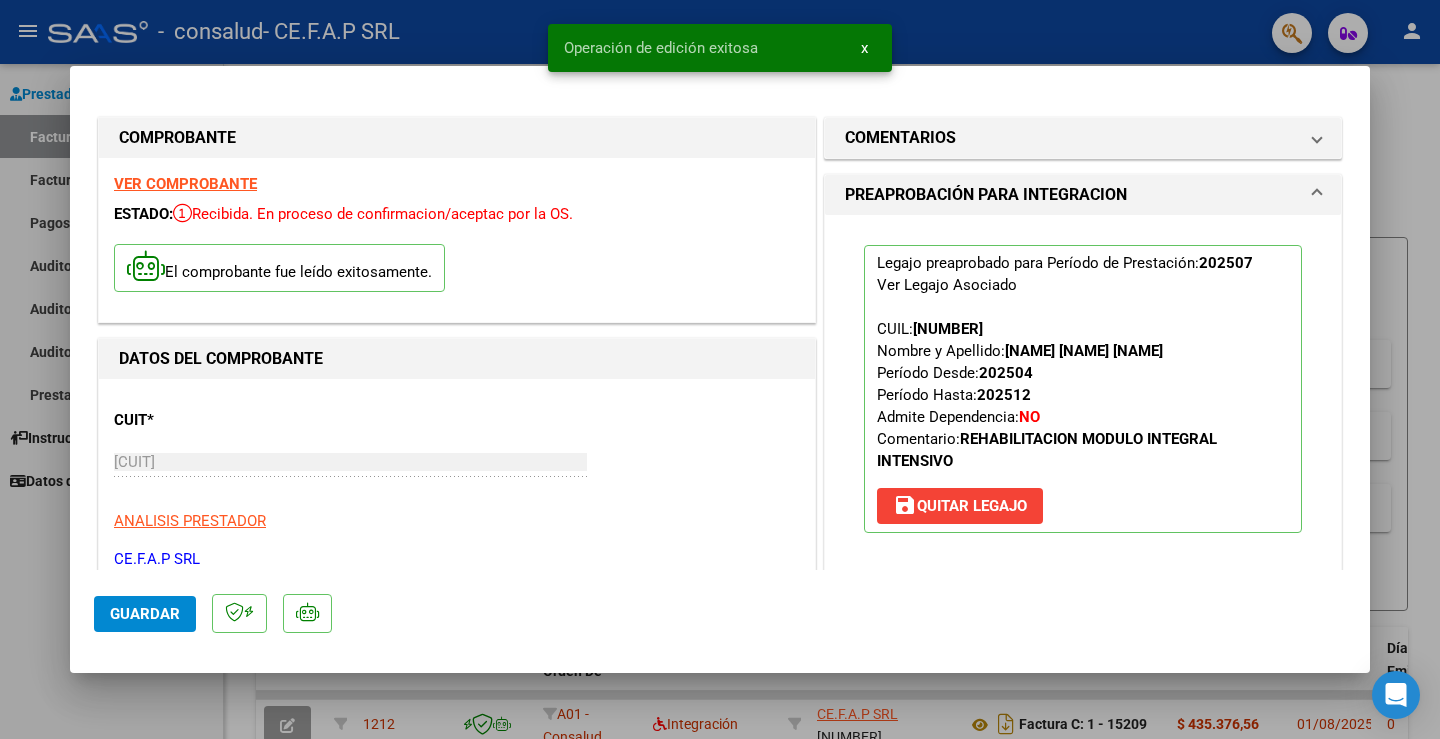 type 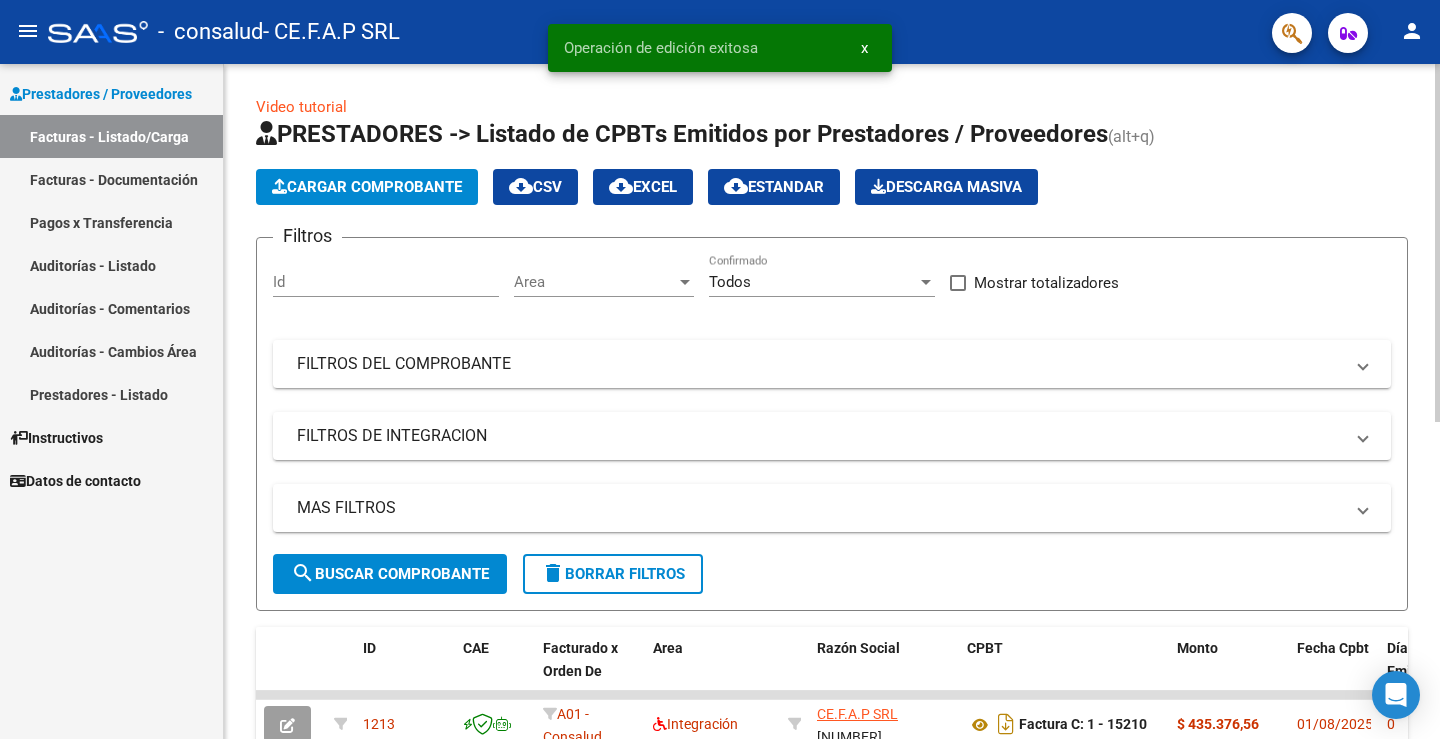 click on "Cargar Comprobante" 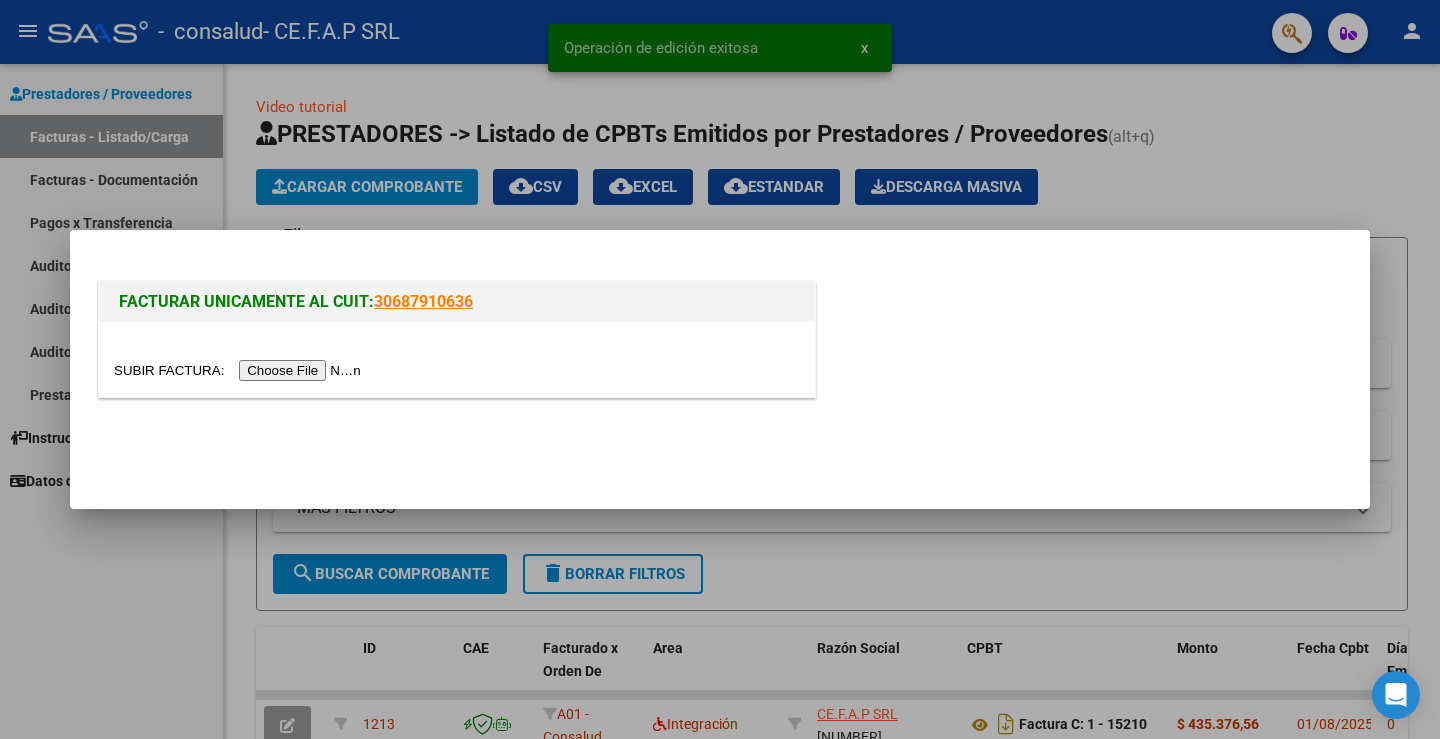 click at bounding box center (240, 370) 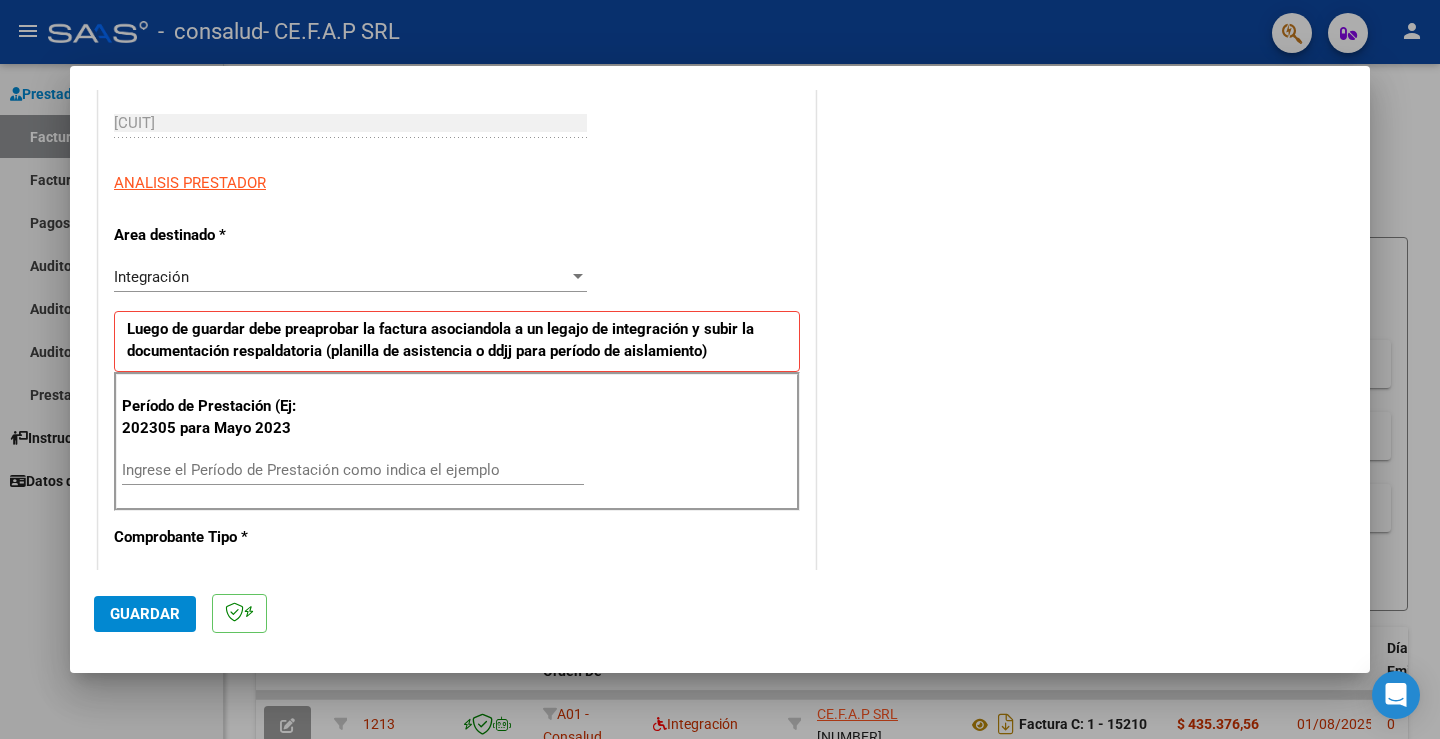 scroll, scrollTop: 400, scrollLeft: 0, axis: vertical 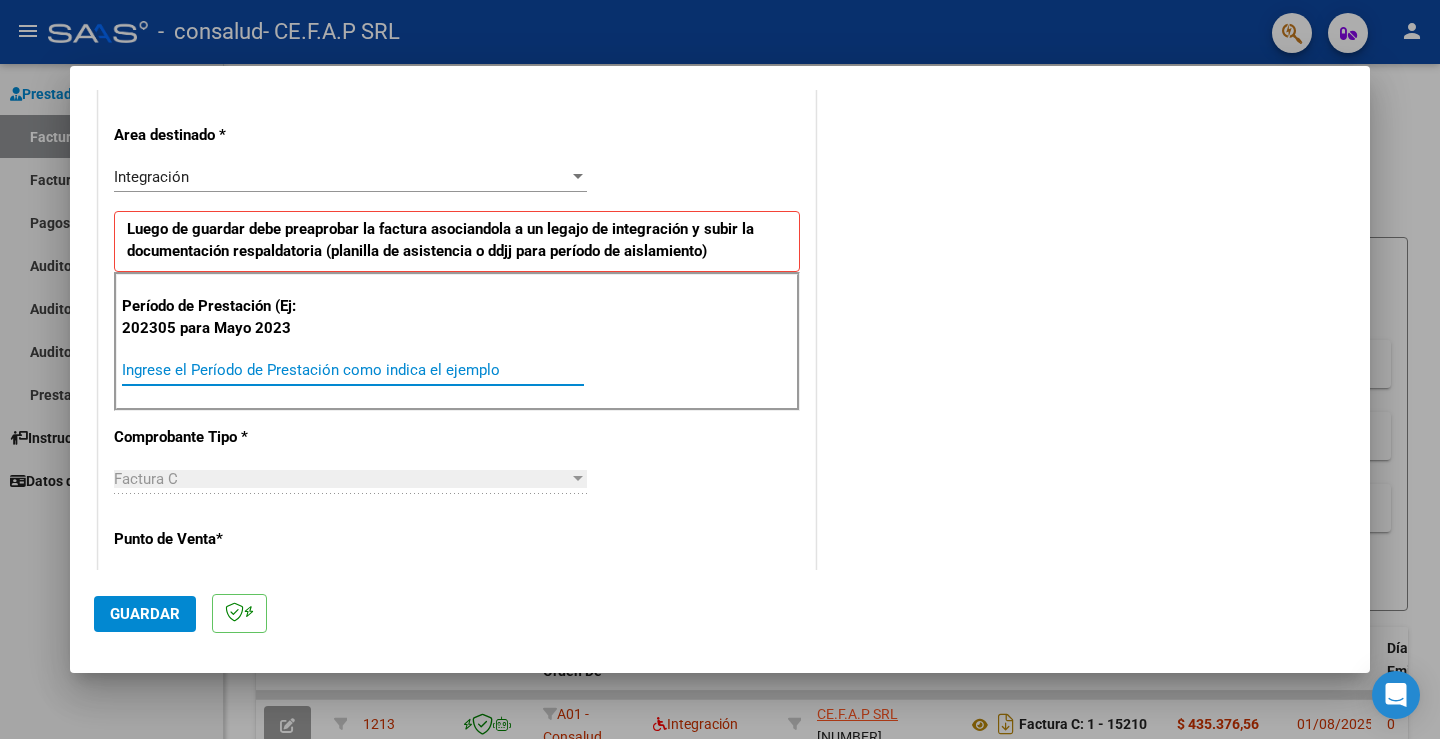 click on "Ingrese el Período de Prestación como indica el ejemplo" at bounding box center [353, 370] 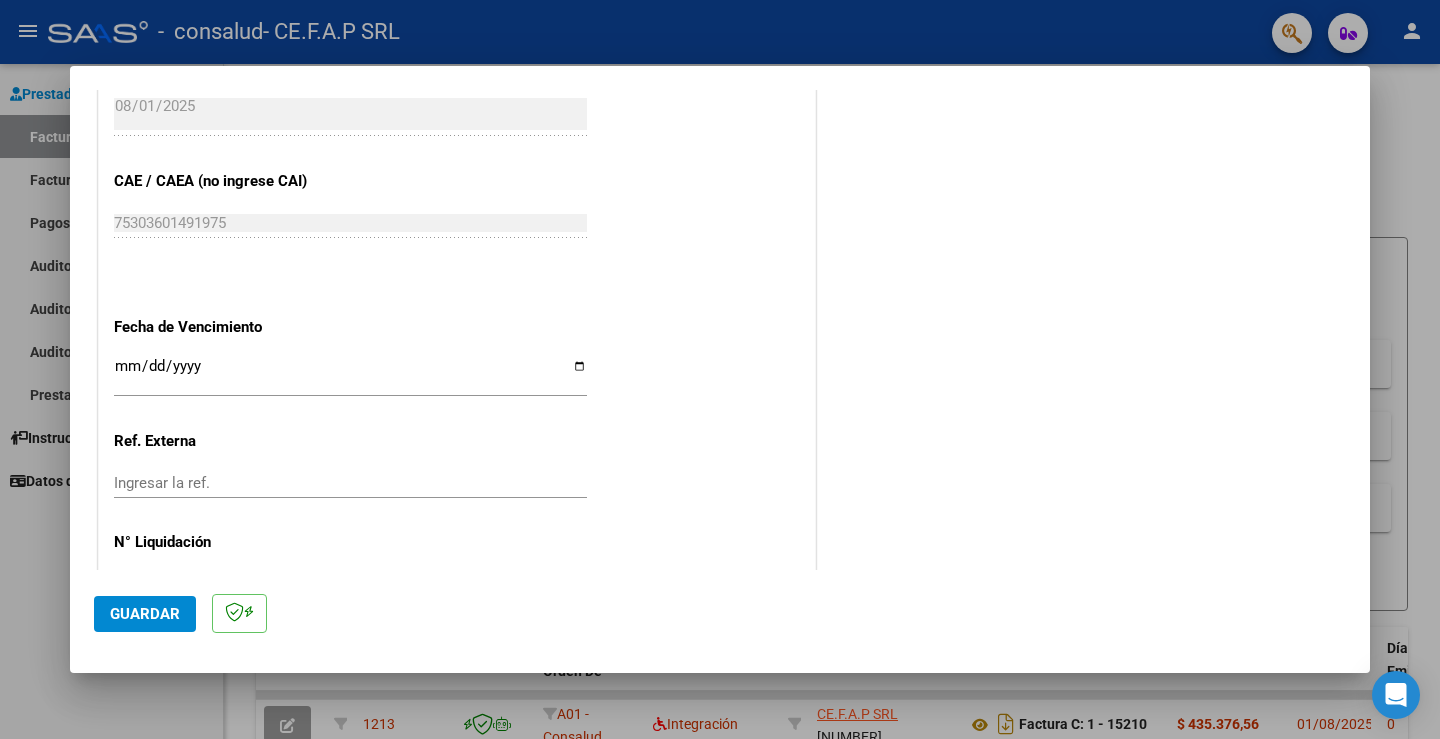 scroll, scrollTop: 1200, scrollLeft: 0, axis: vertical 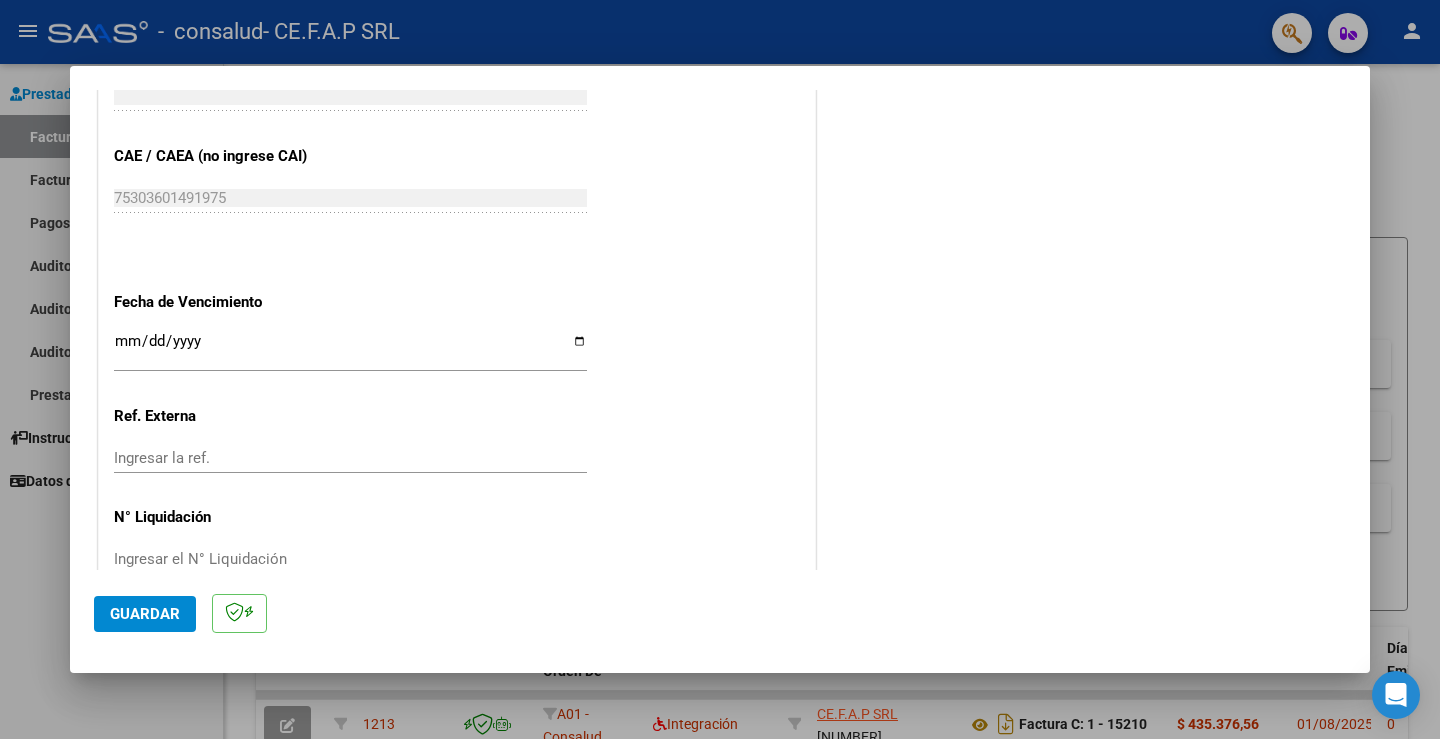 type on "202507" 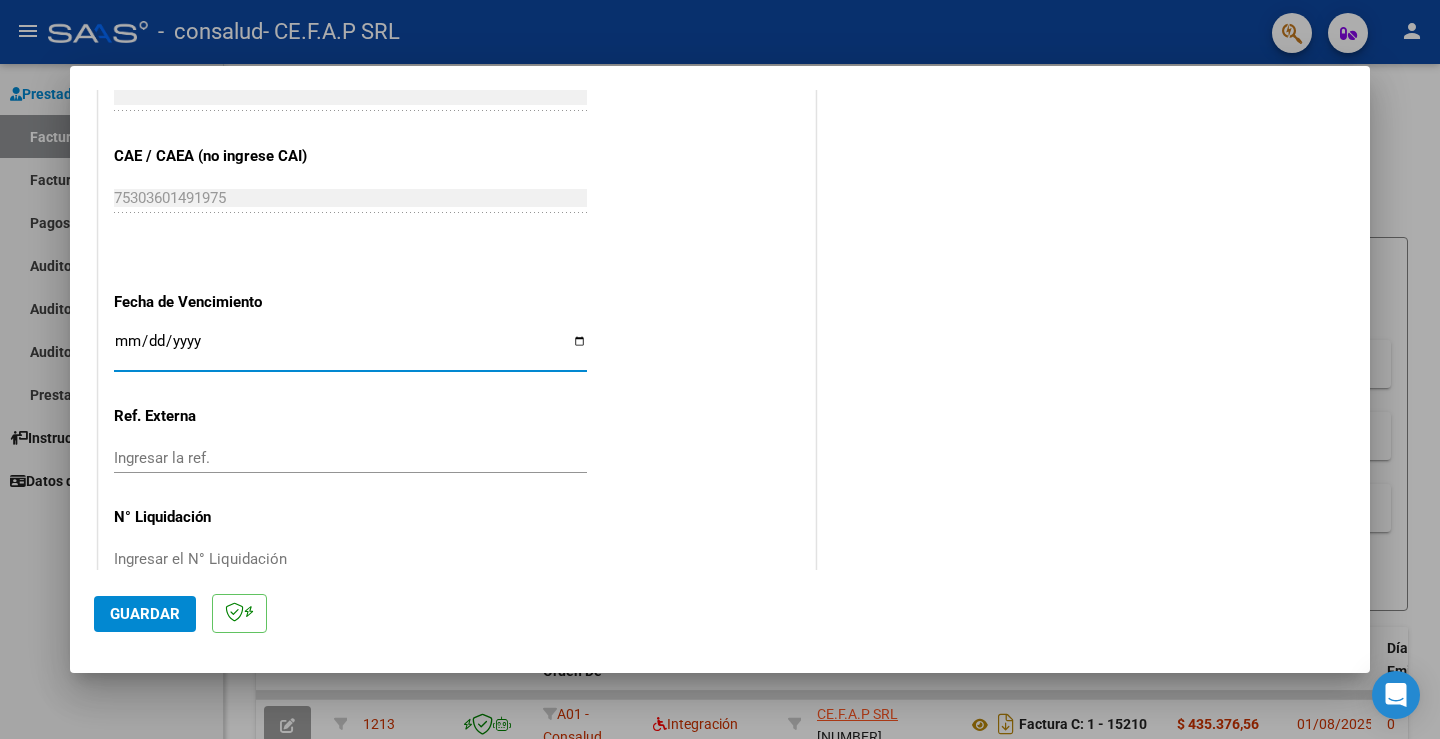 click on "Ingresar la fecha" at bounding box center [350, 349] 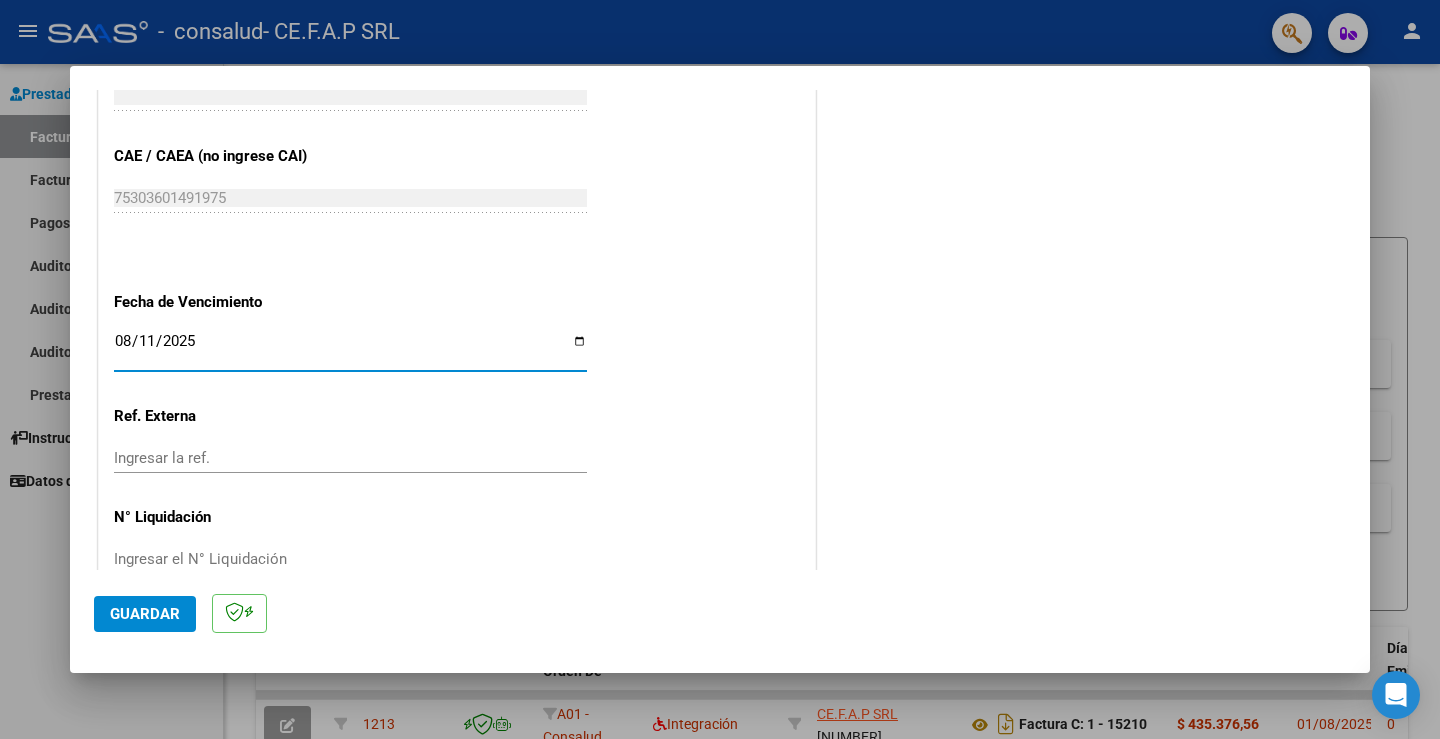 type on "2025-08-11" 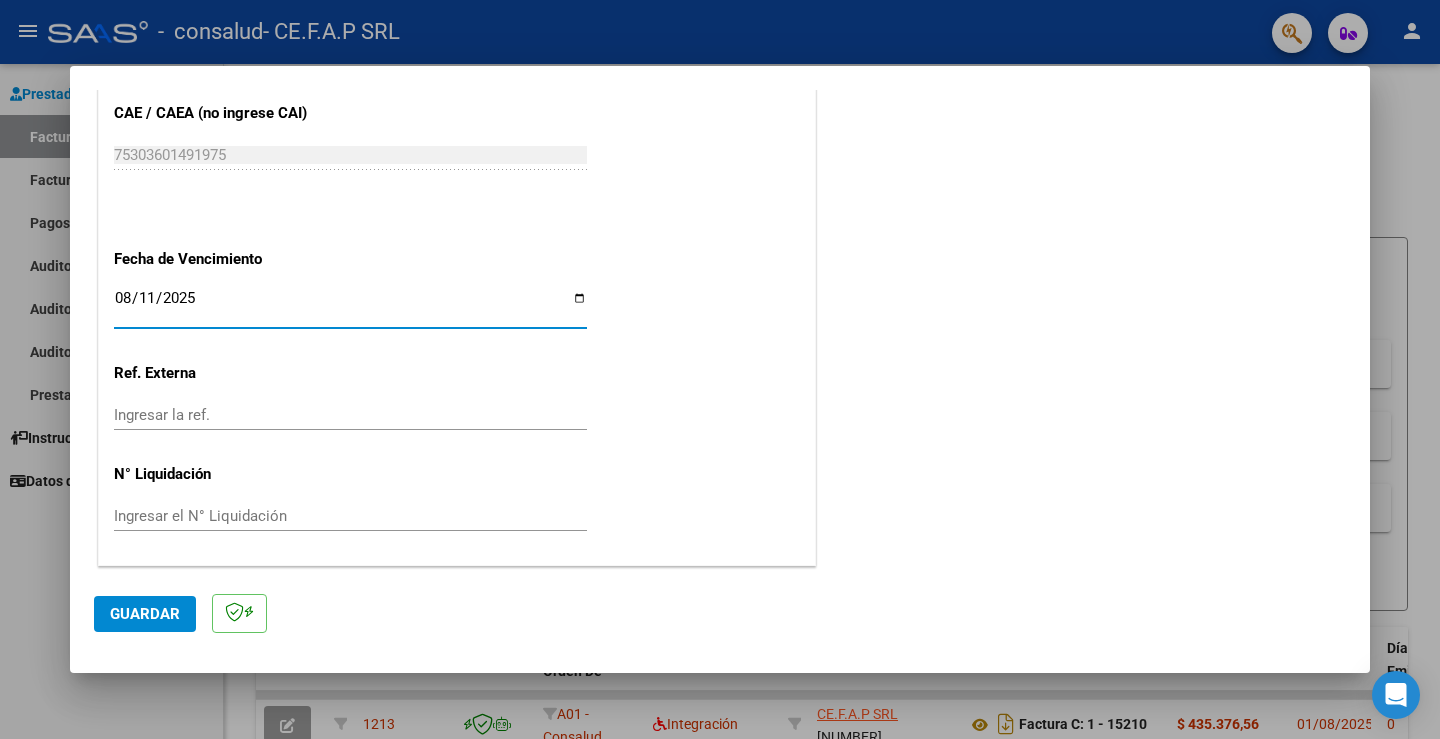 click on "Guardar" 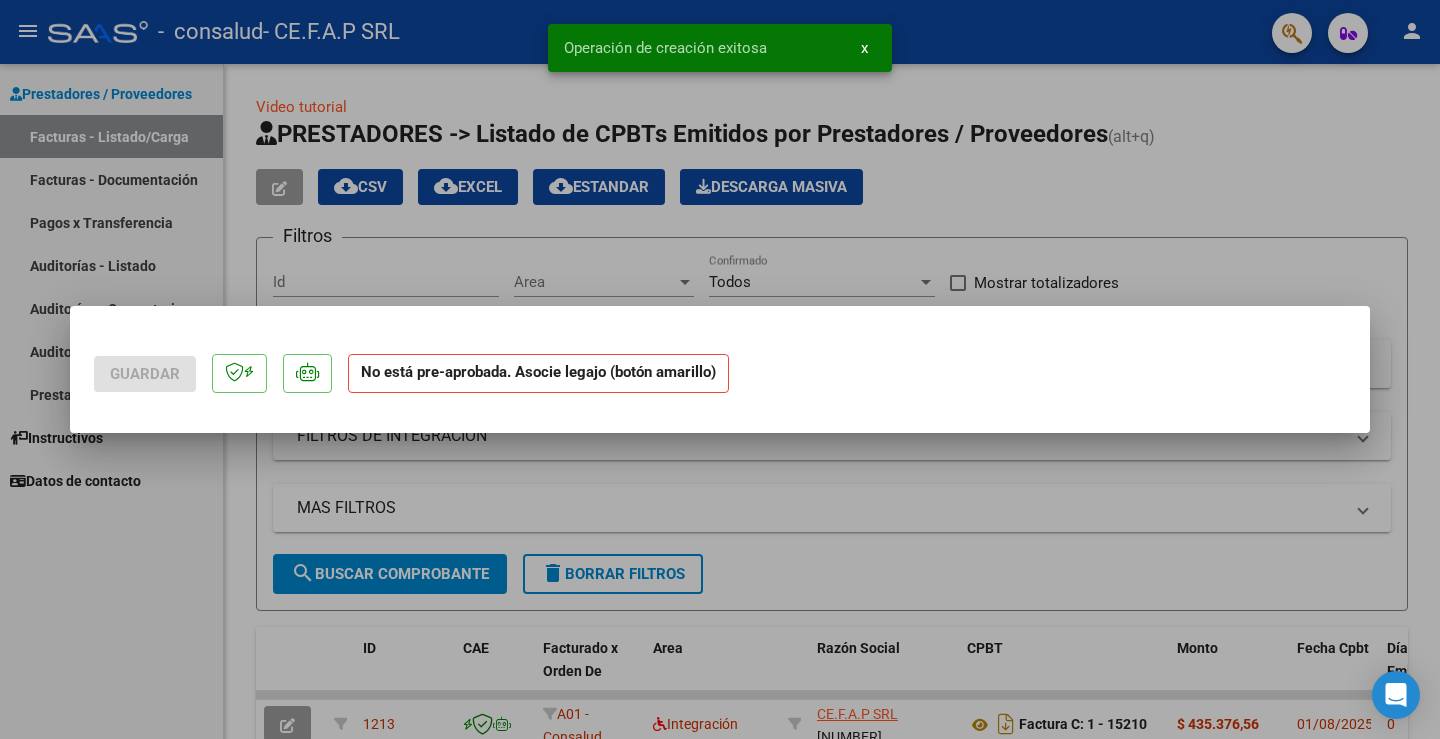 scroll, scrollTop: 0, scrollLeft: 0, axis: both 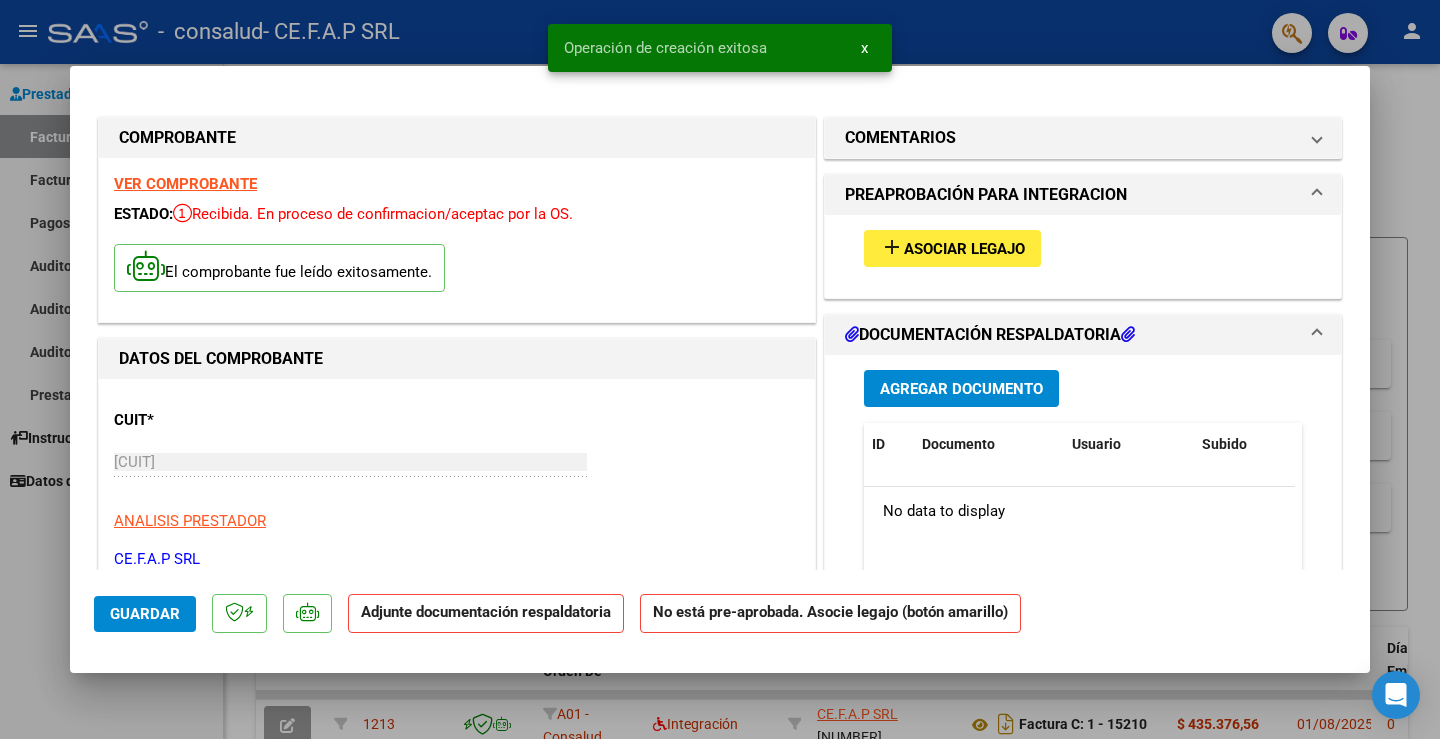 click on "Agregar Documento" at bounding box center [961, 389] 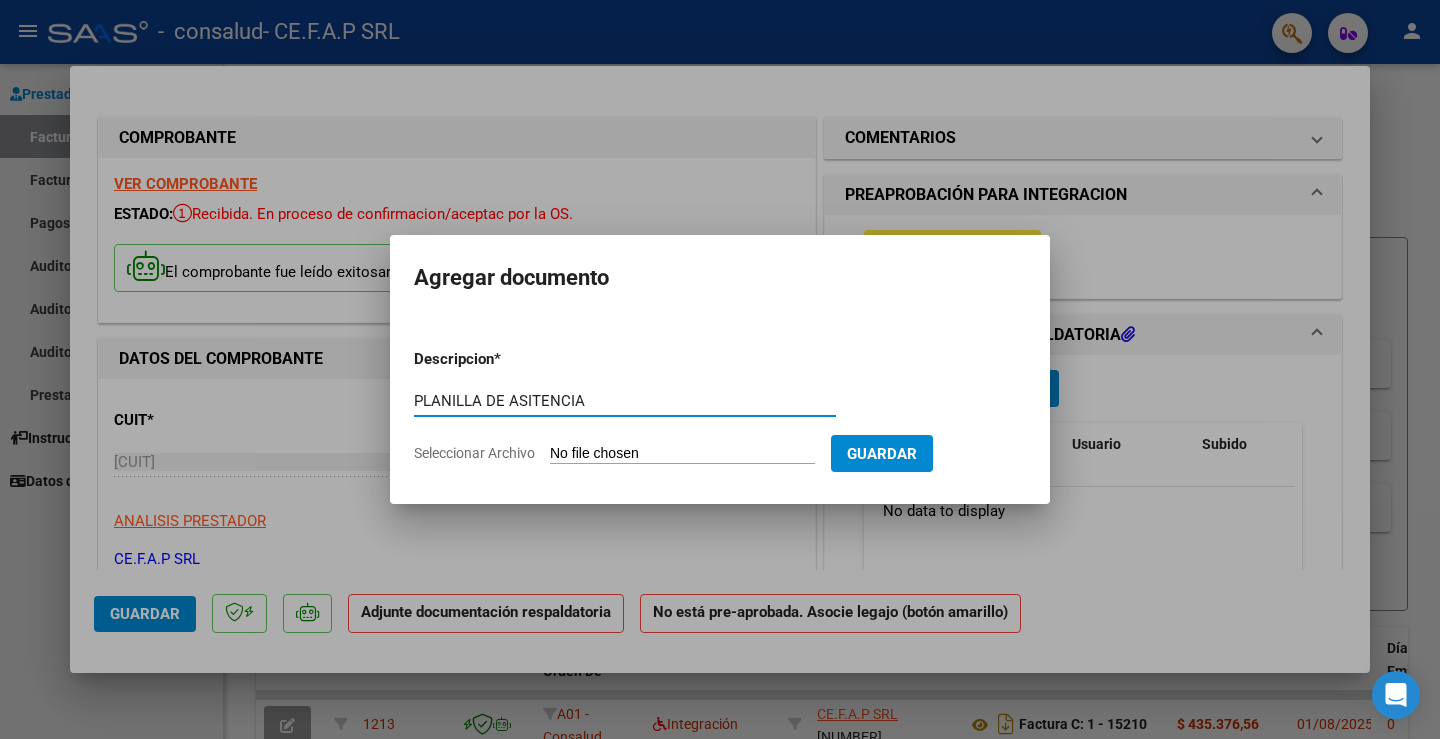 click on "PLANILLA DE ASITENCIA" at bounding box center [625, 401] 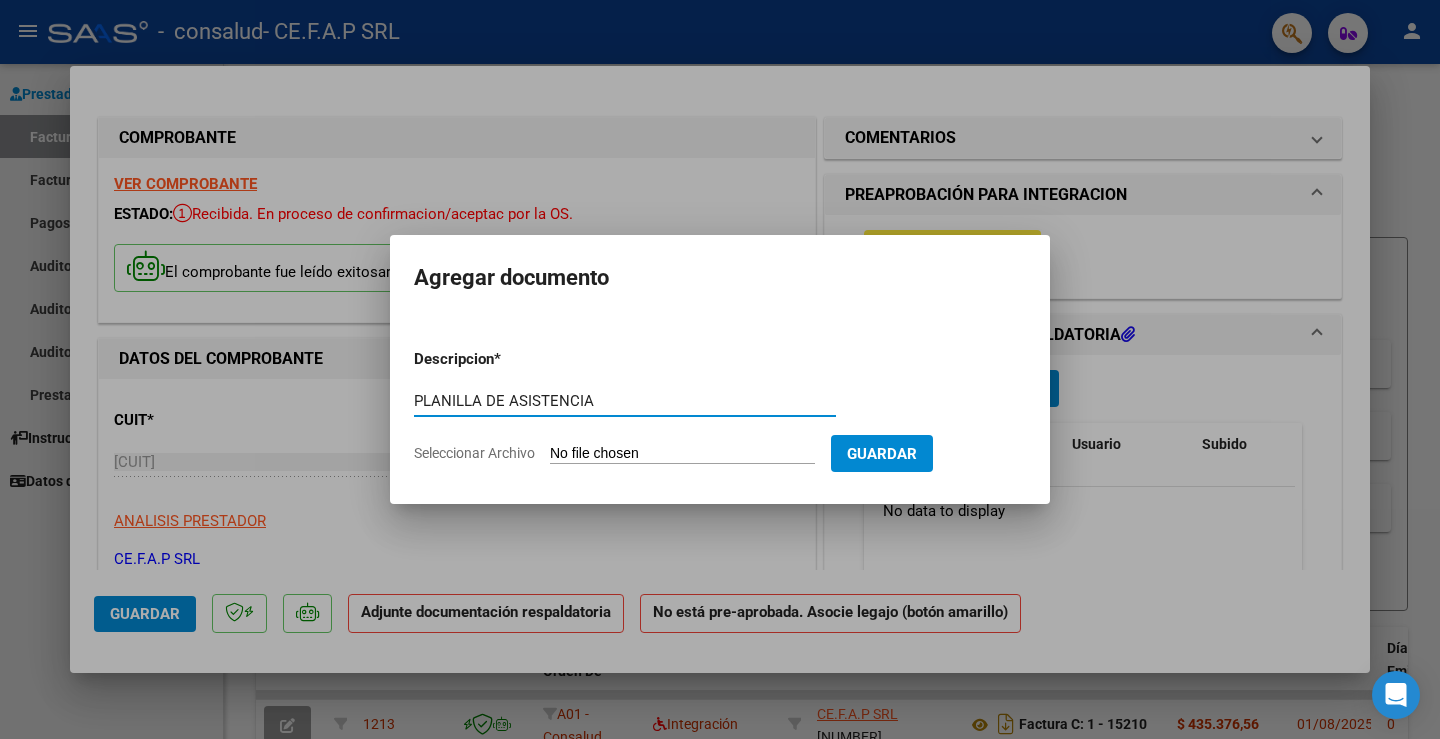 click on "PLANILLA DE ASISTENCIA" at bounding box center [625, 401] 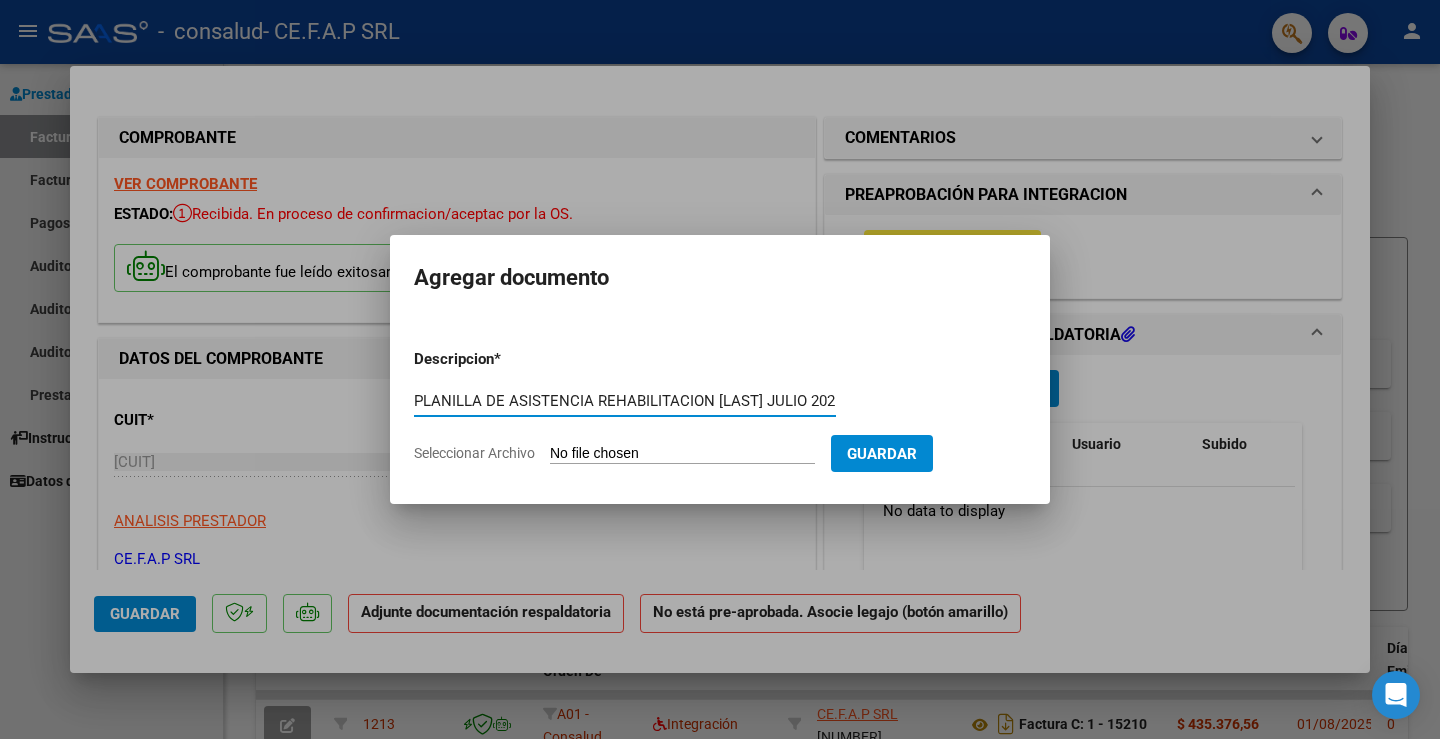 scroll, scrollTop: 0, scrollLeft: 7, axis: horizontal 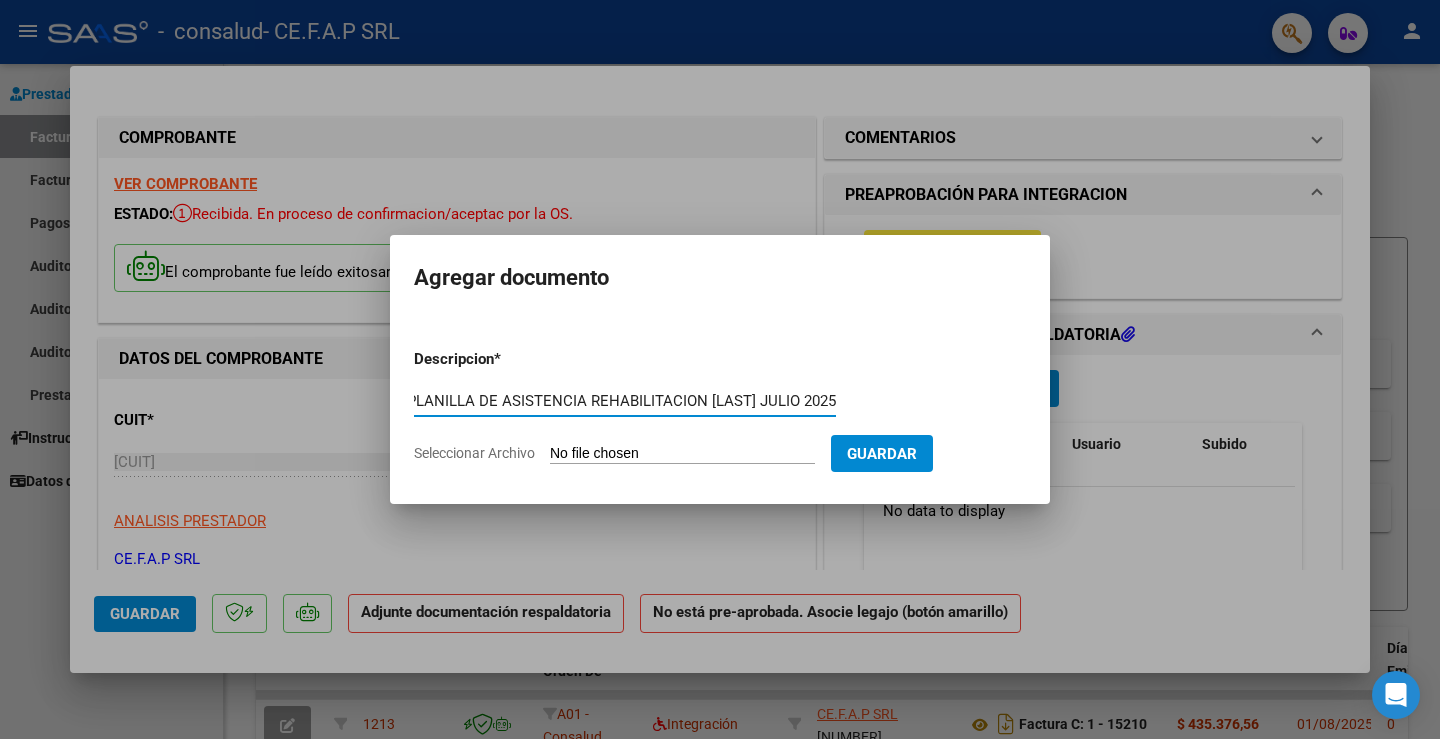type on "PLANILLA DE ASISTENCIA REHABILITACION ZAJAC JULIO 2025" 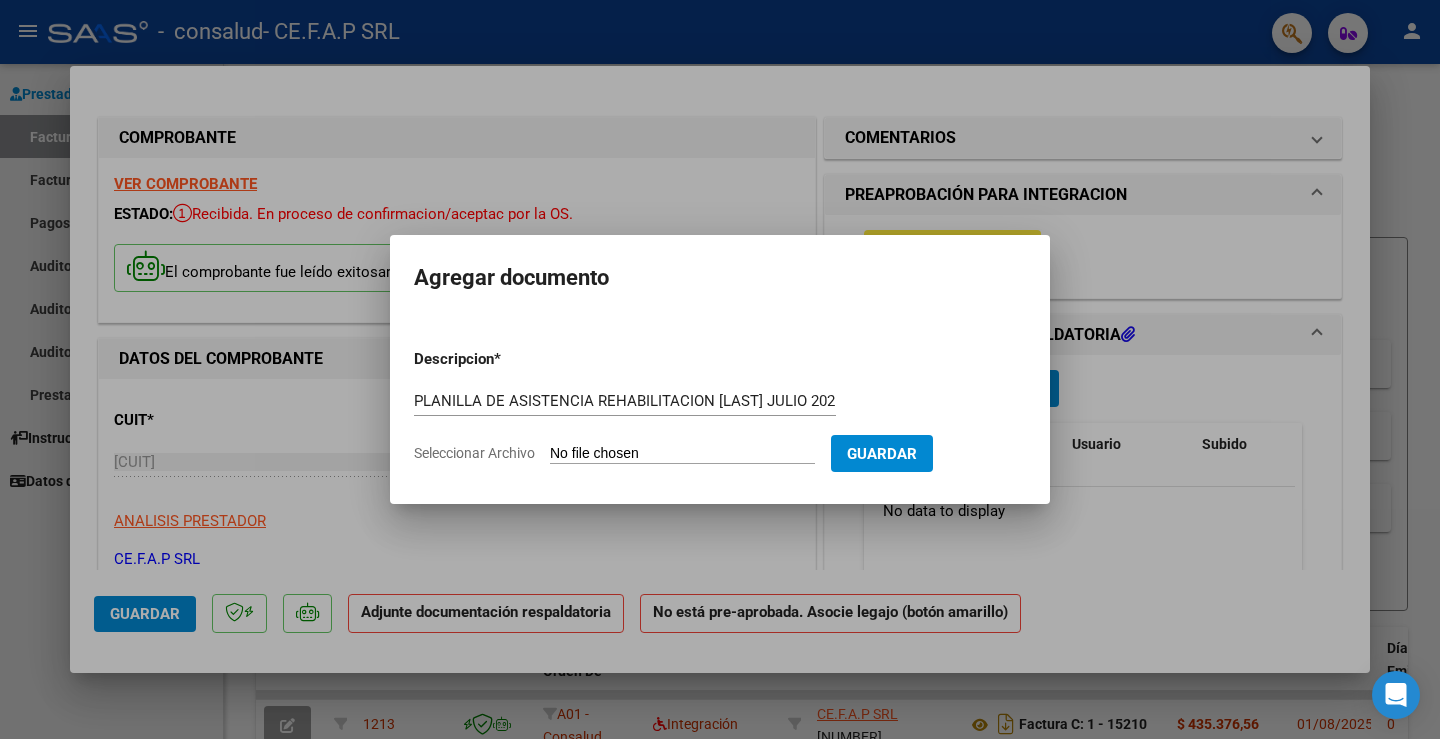 type on "C:\fakepath\PLANILLA ZAJAC REHAB JULIO.pdf" 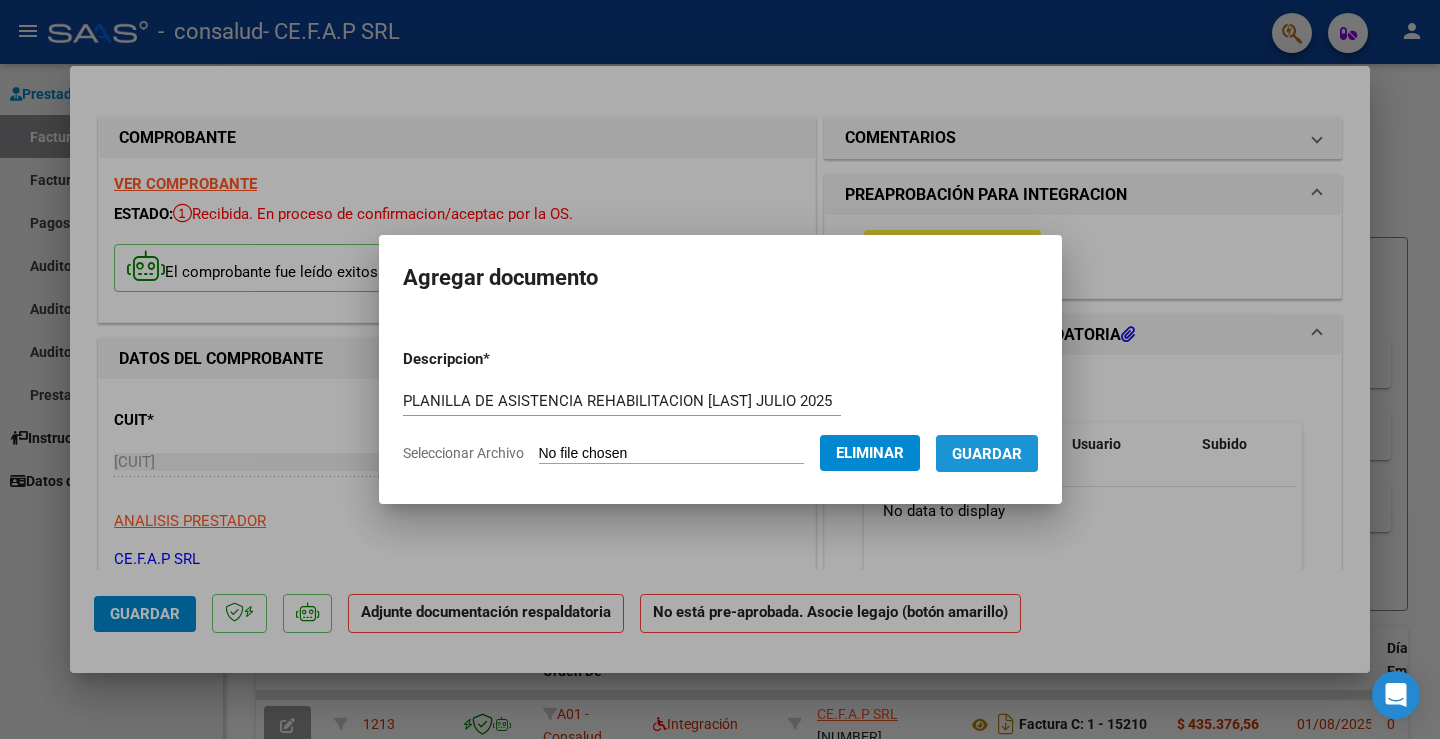 click on "Guardar" at bounding box center [987, 454] 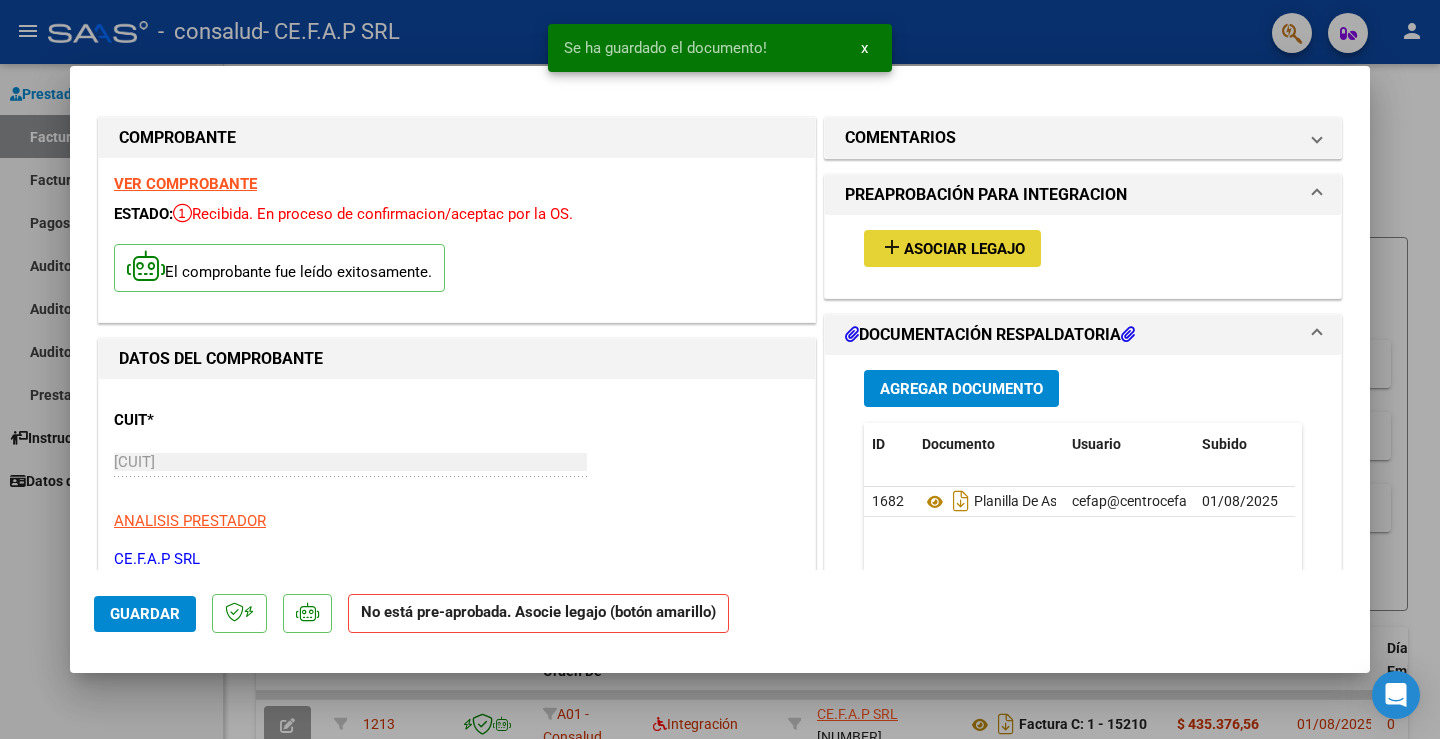 click on "Asociar Legajo" at bounding box center [964, 249] 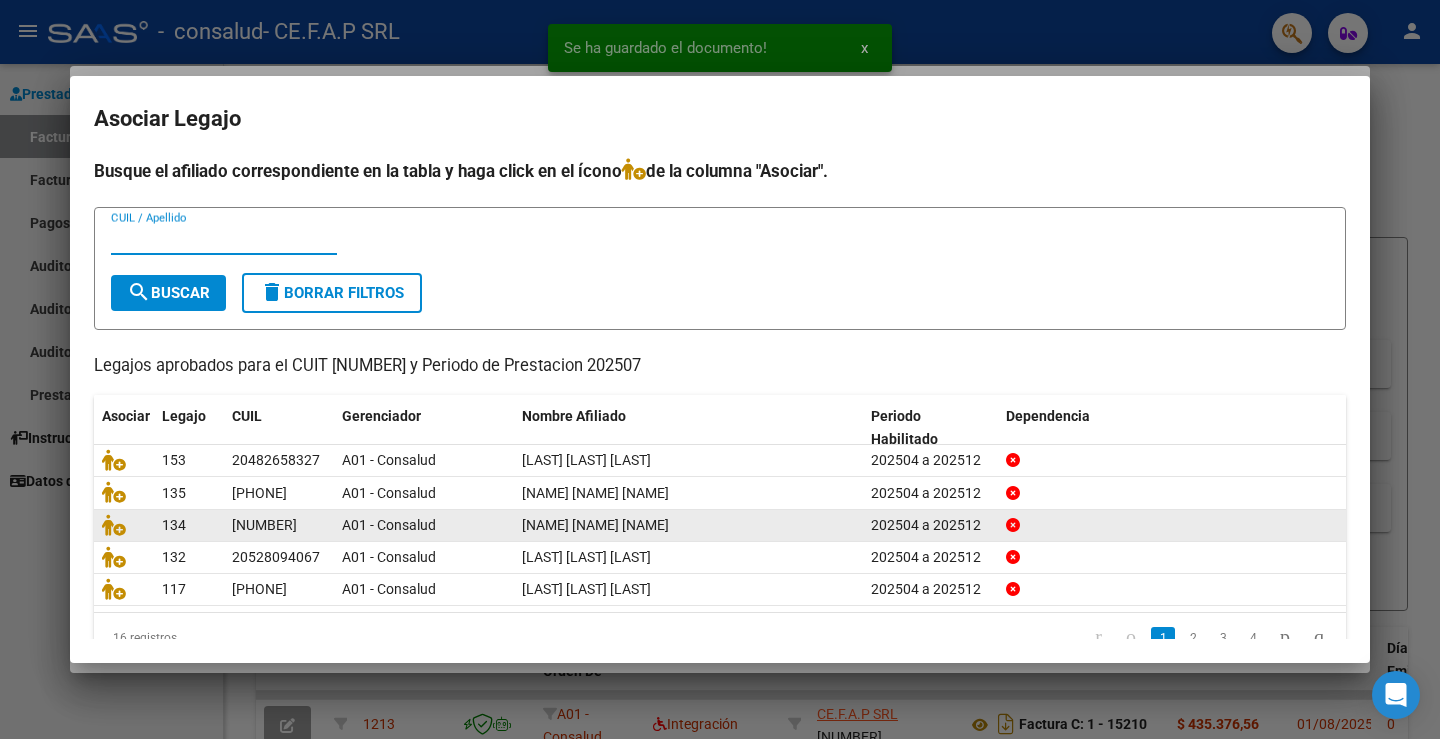 scroll, scrollTop: 45, scrollLeft: 0, axis: vertical 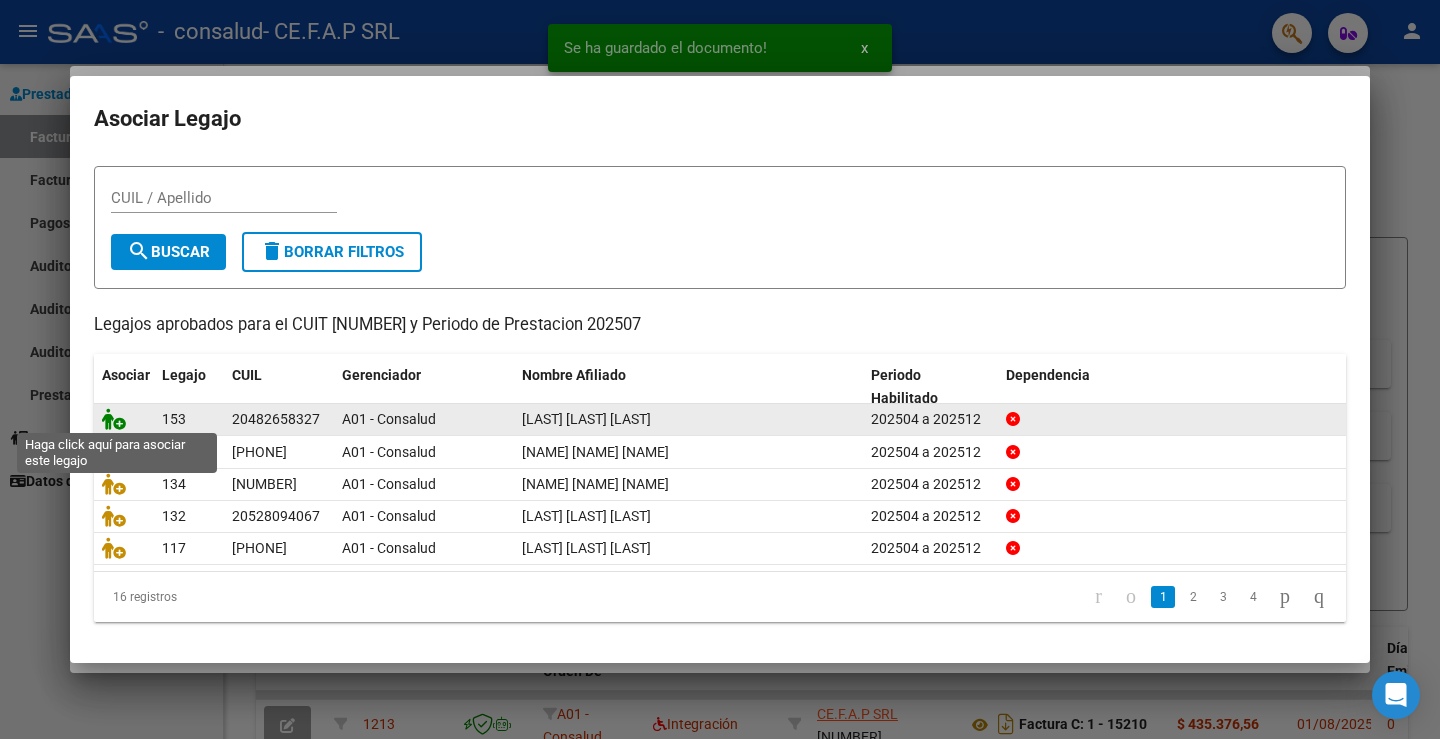 click 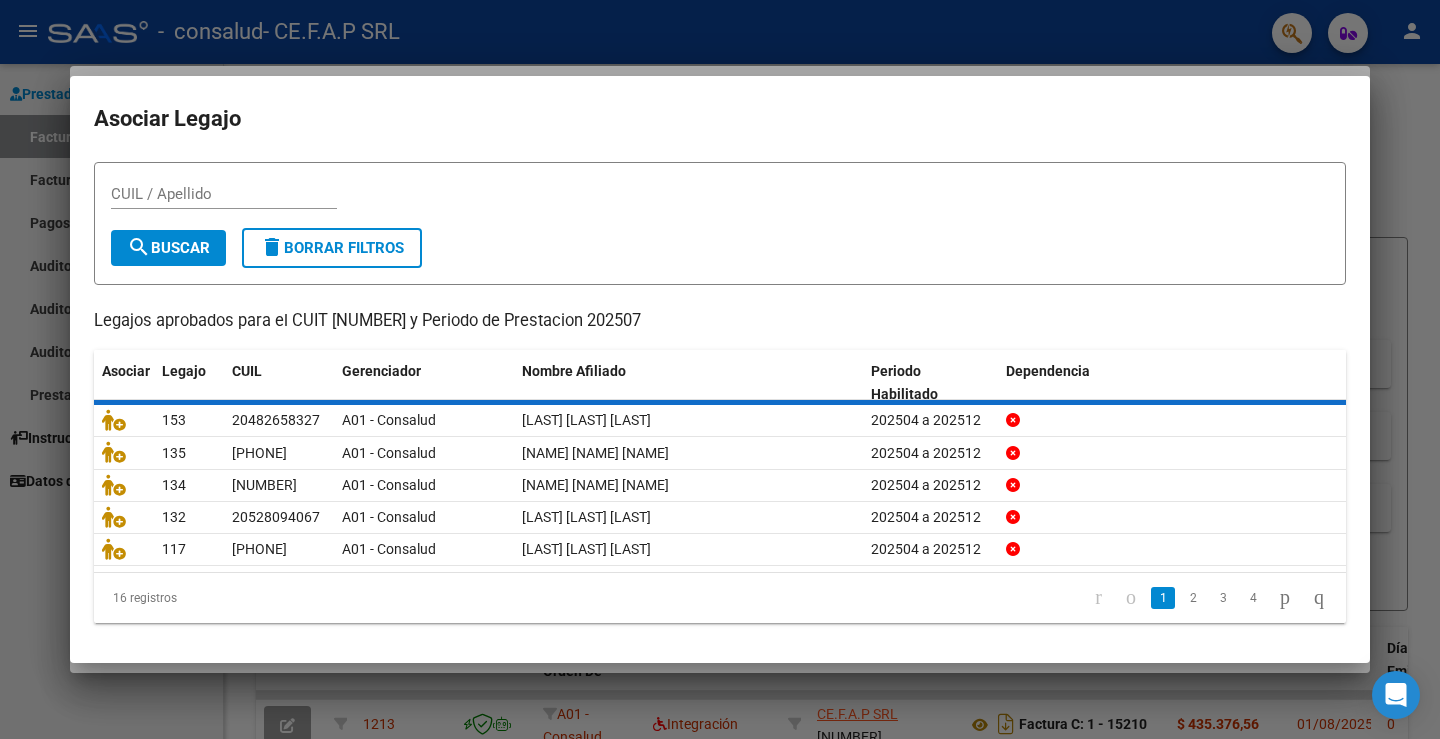 scroll, scrollTop: 0, scrollLeft: 0, axis: both 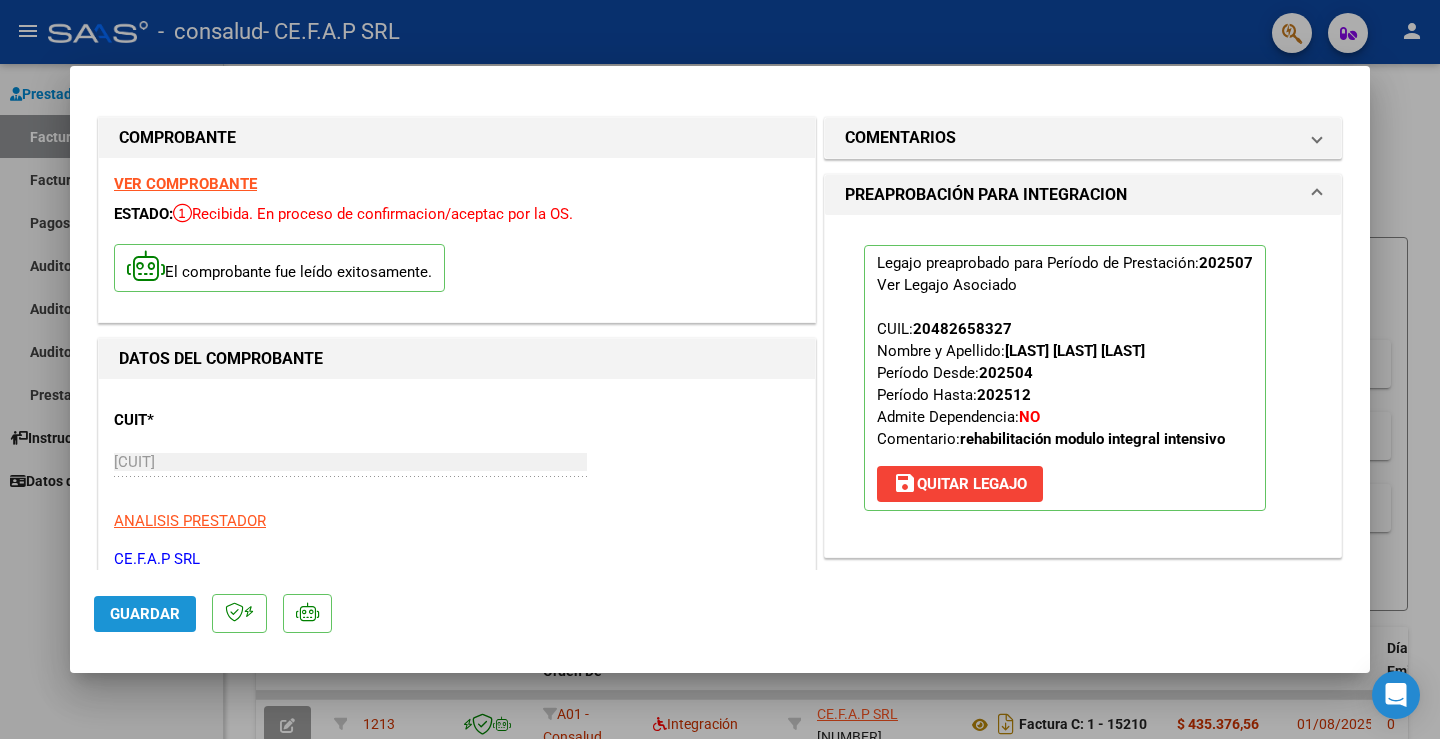click on "Guardar" 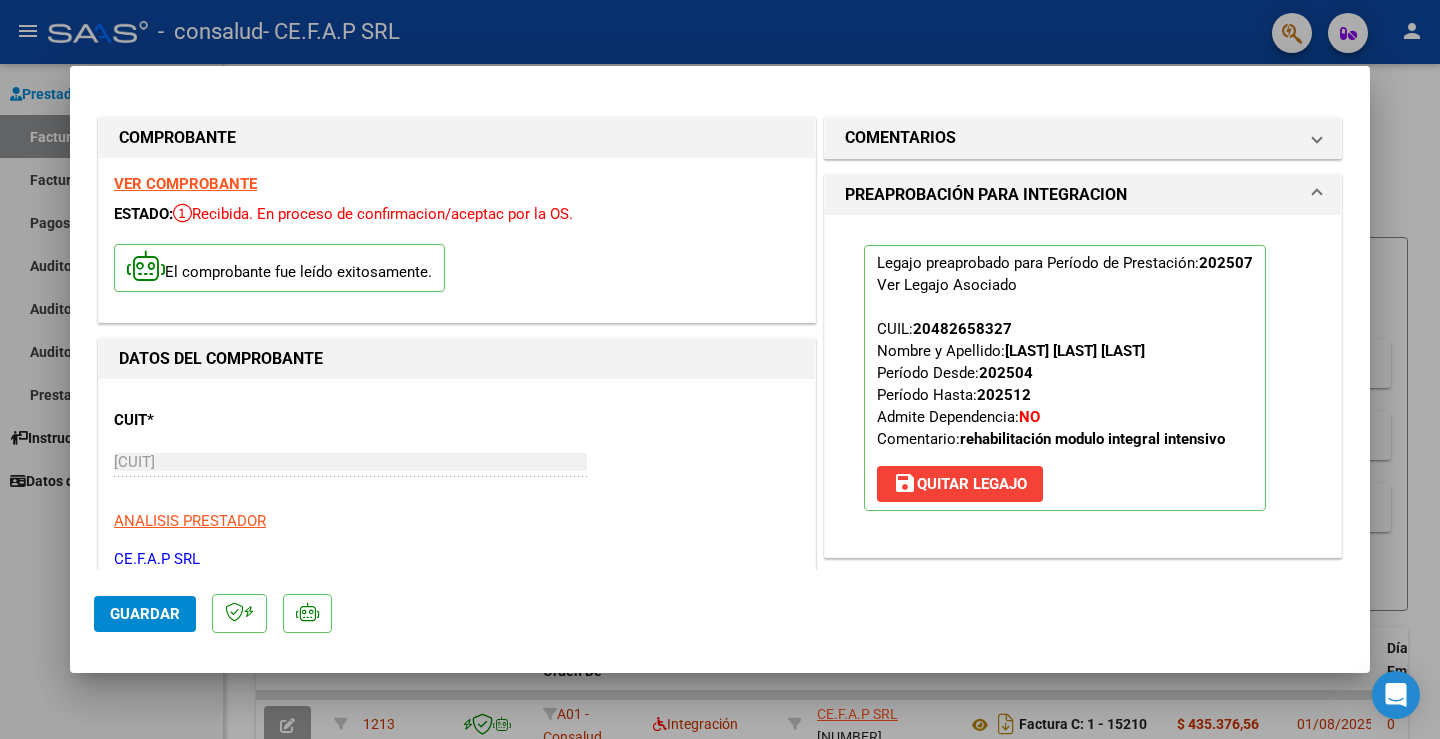 type 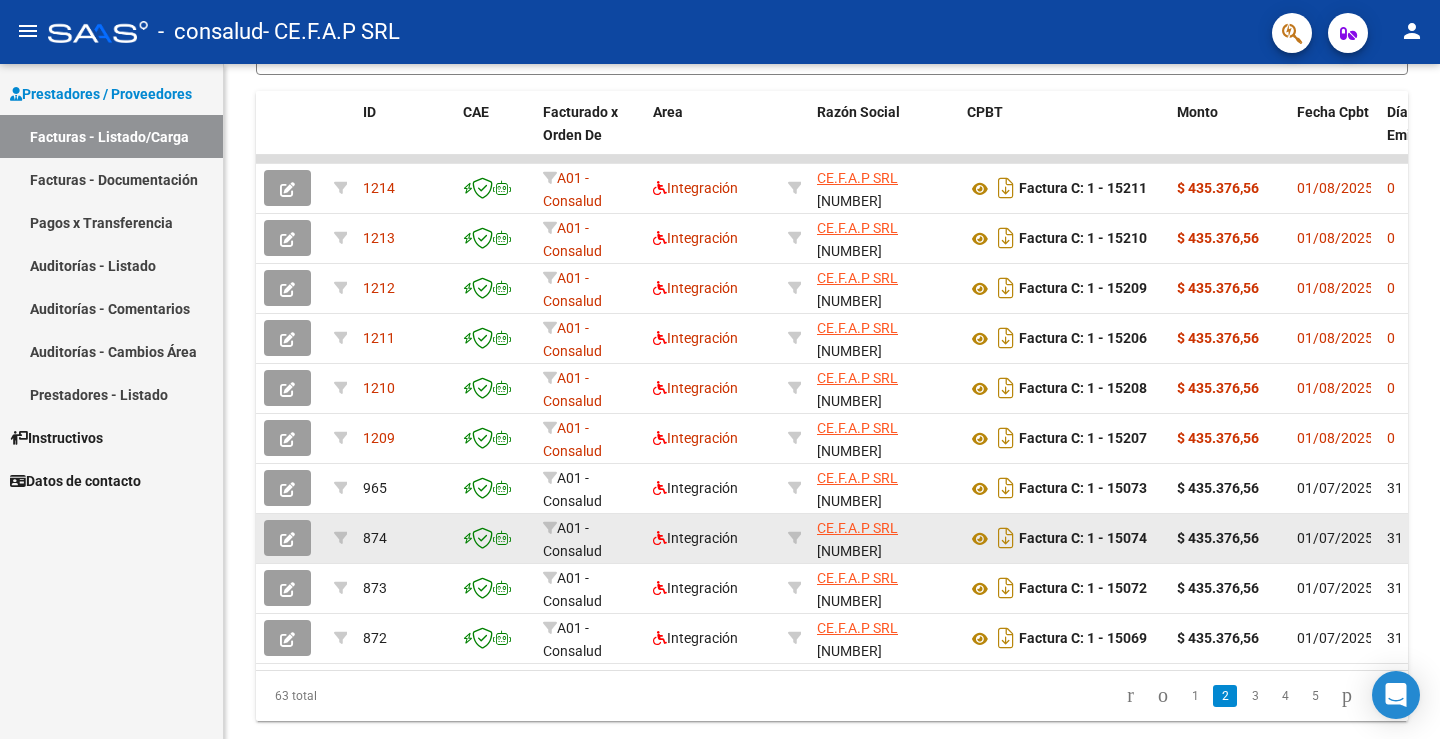 scroll, scrollTop: 597, scrollLeft: 0, axis: vertical 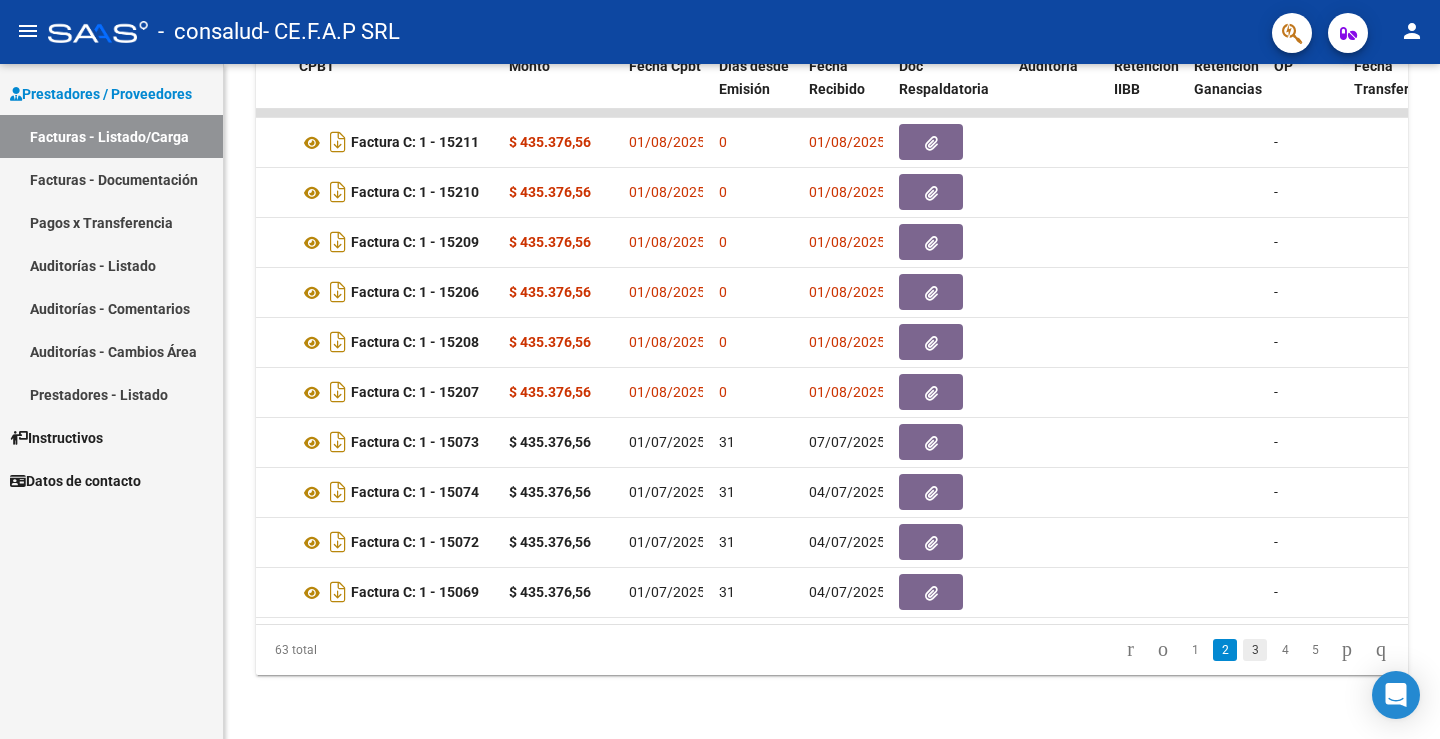 click on "3" 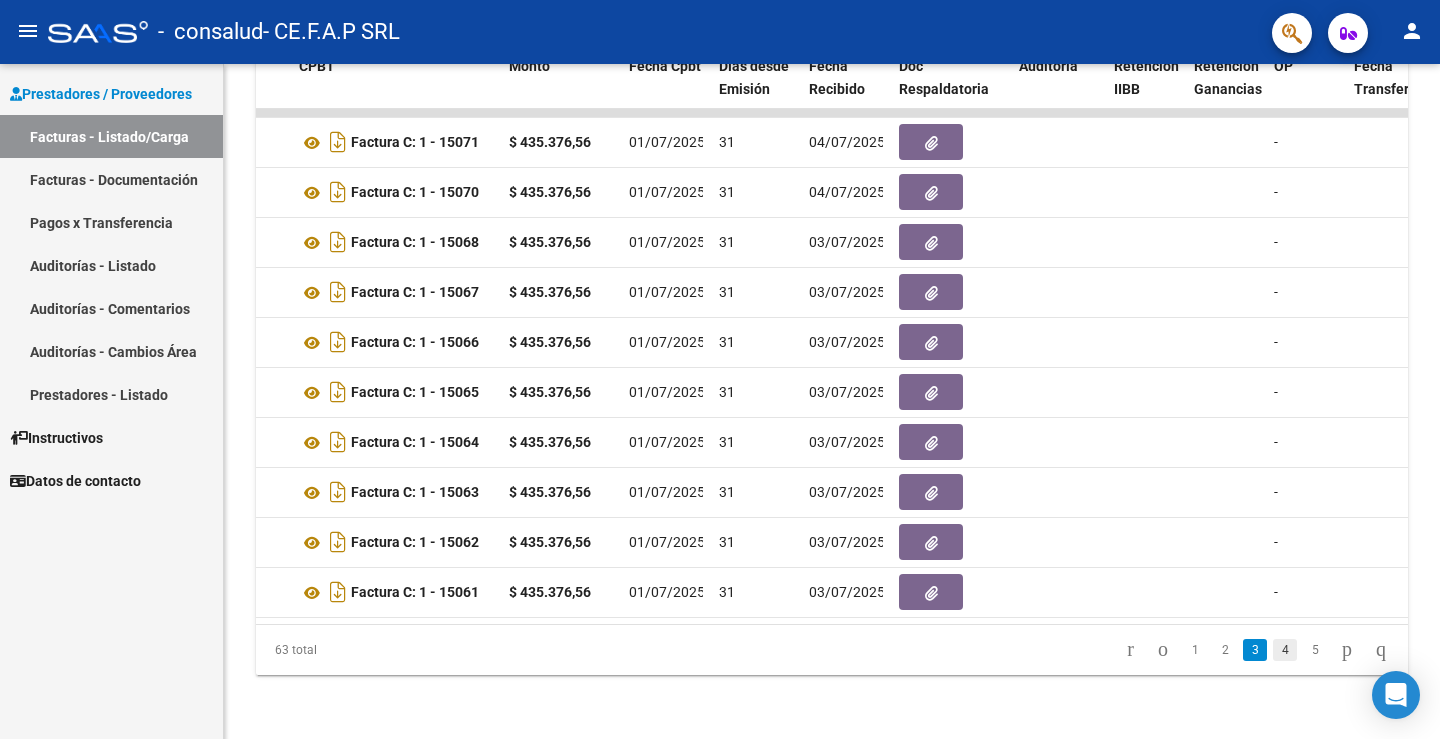 click on "4" 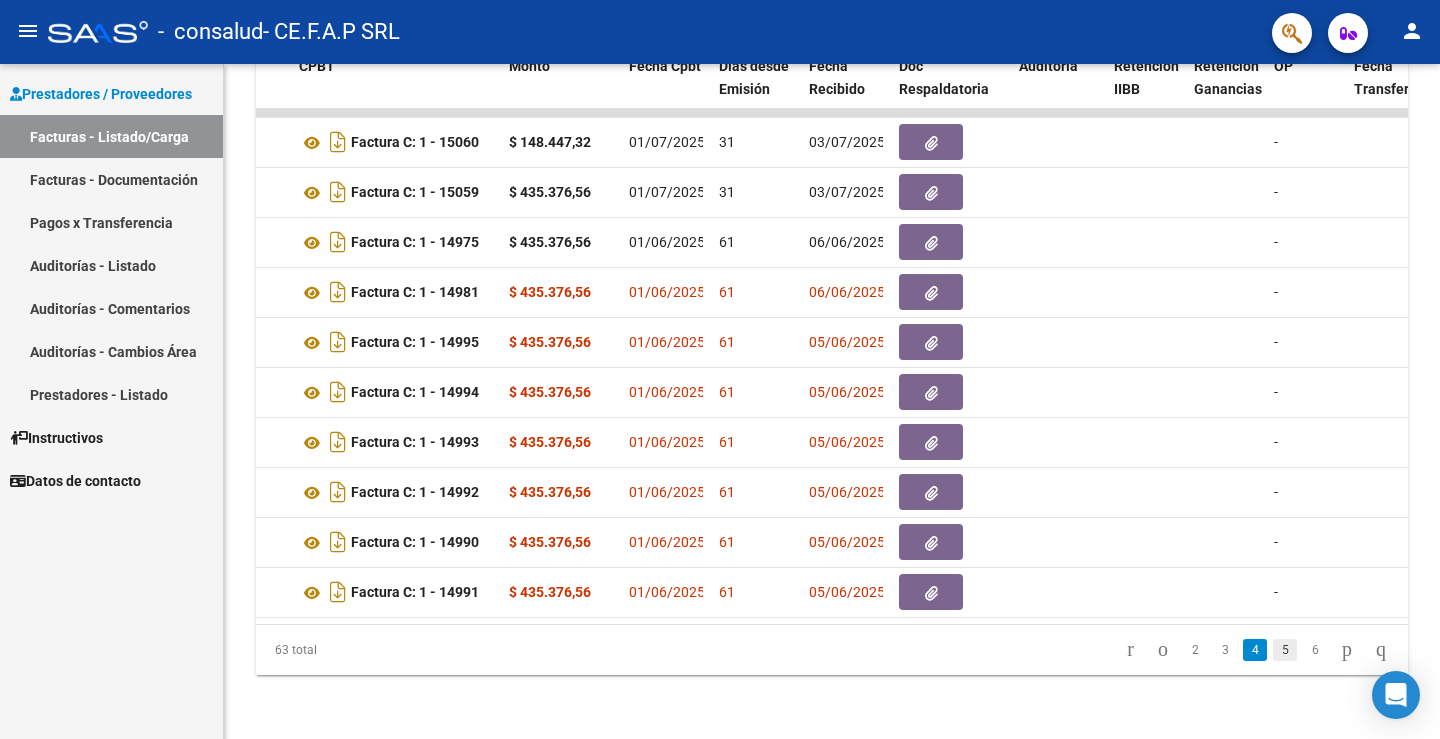 click on "5" 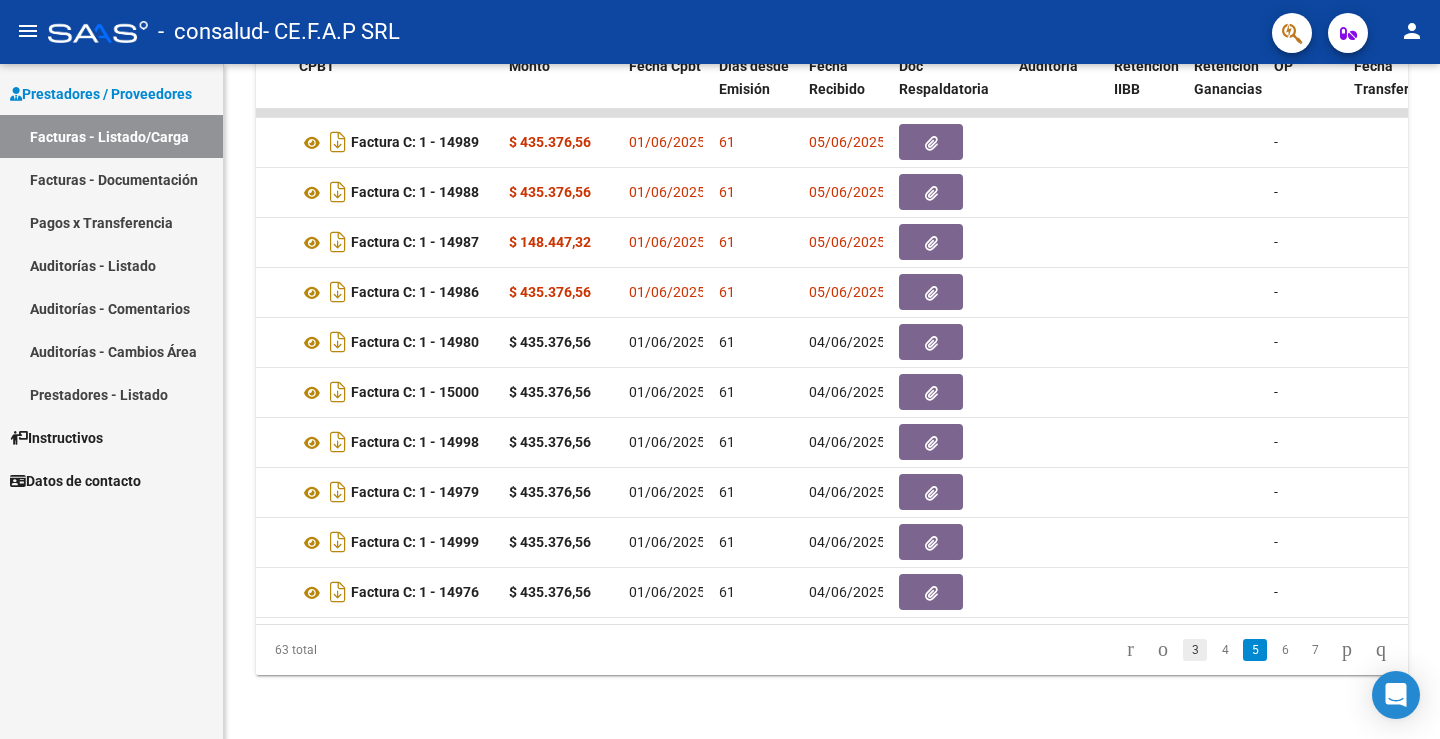click on "3" 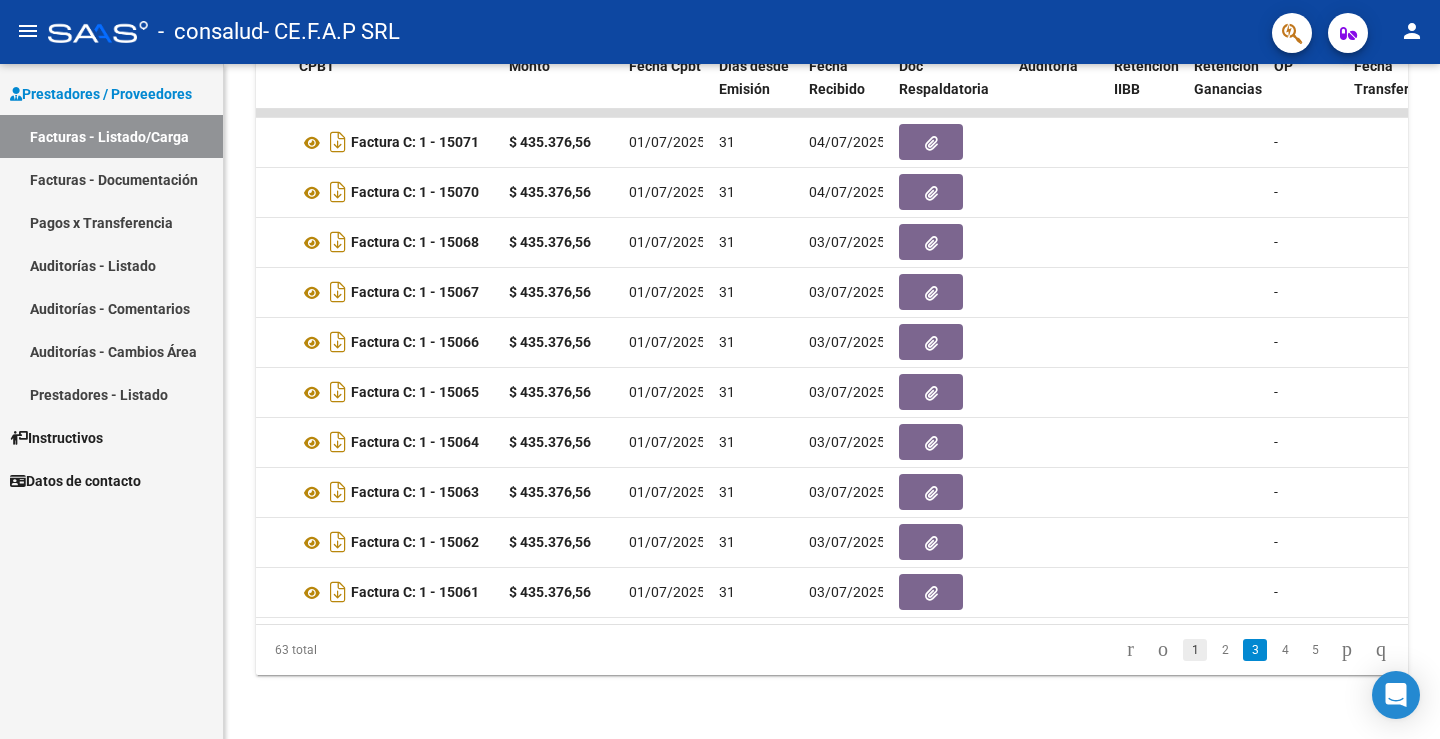 click on "1" 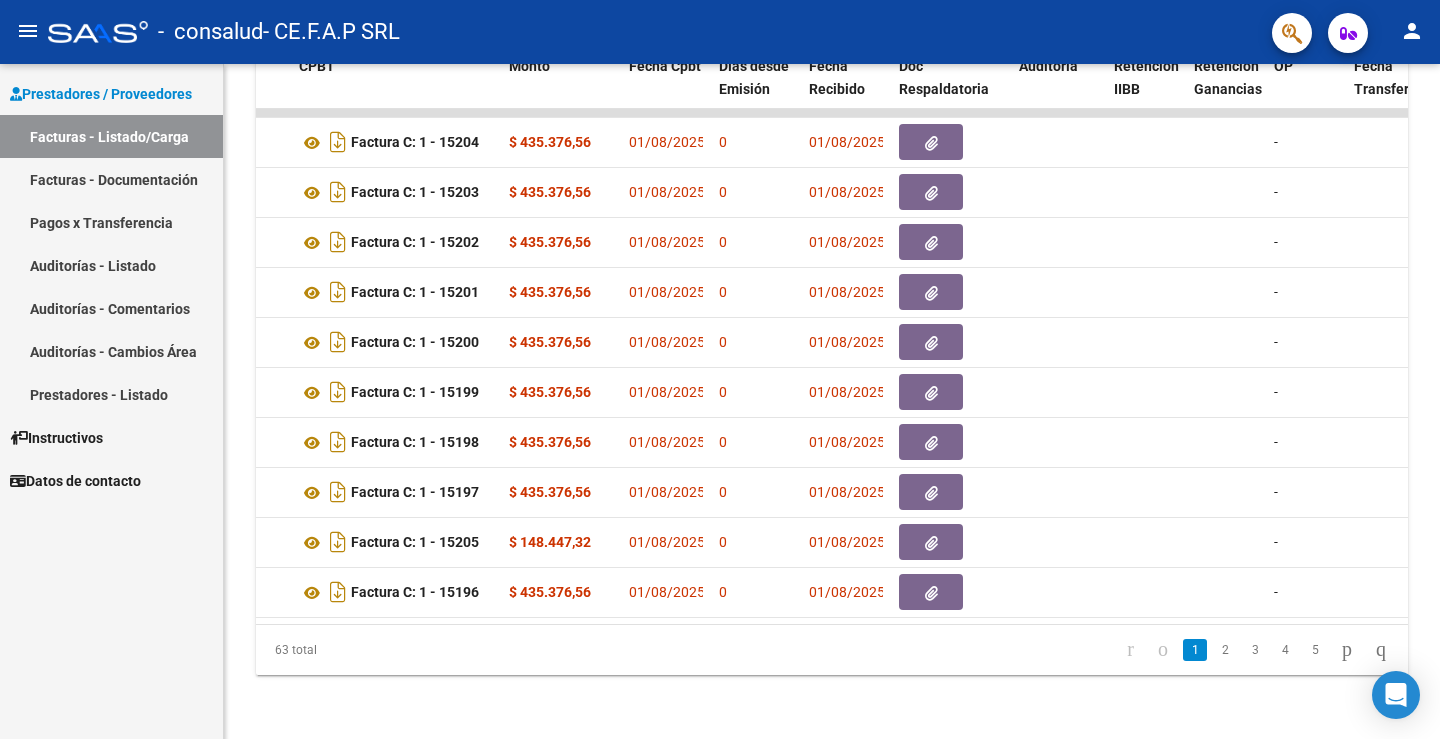 click on "1" 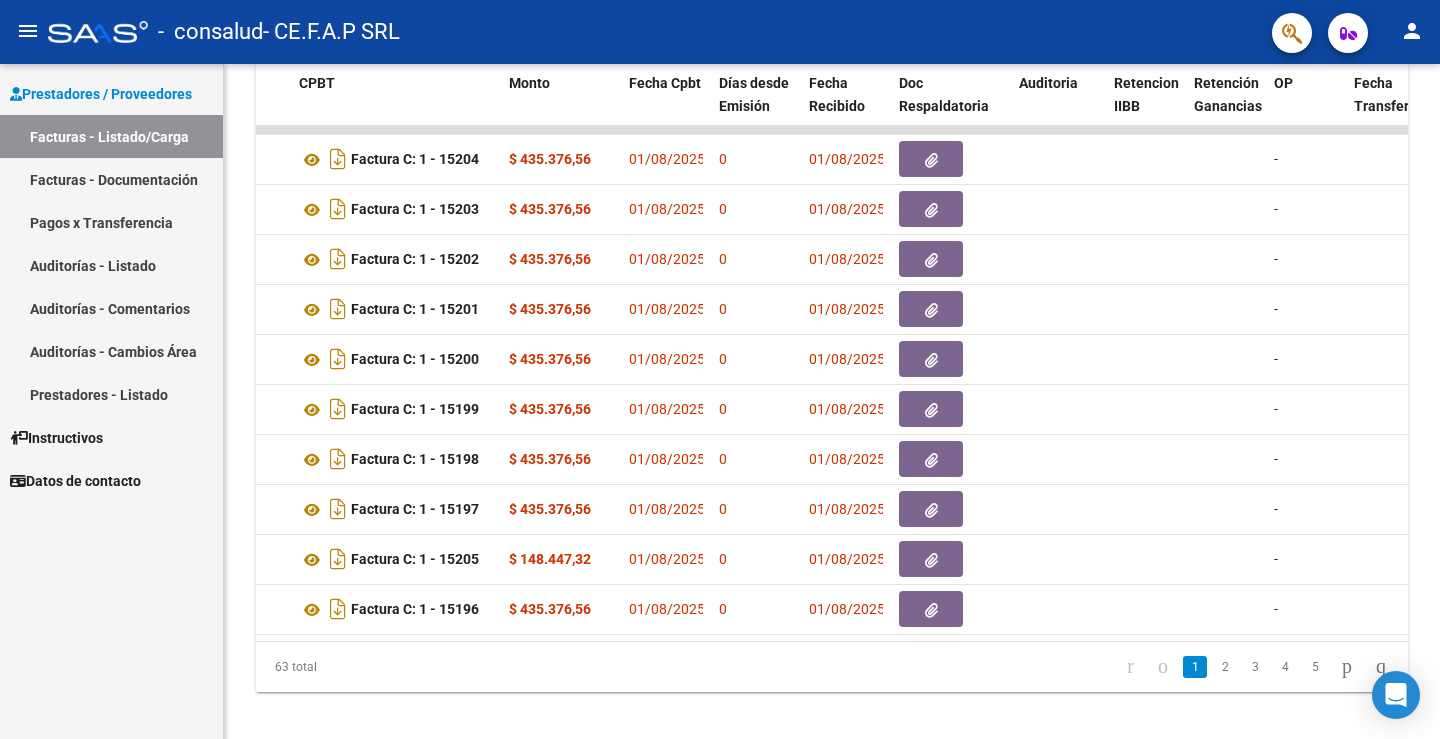 scroll, scrollTop: 597, scrollLeft: 0, axis: vertical 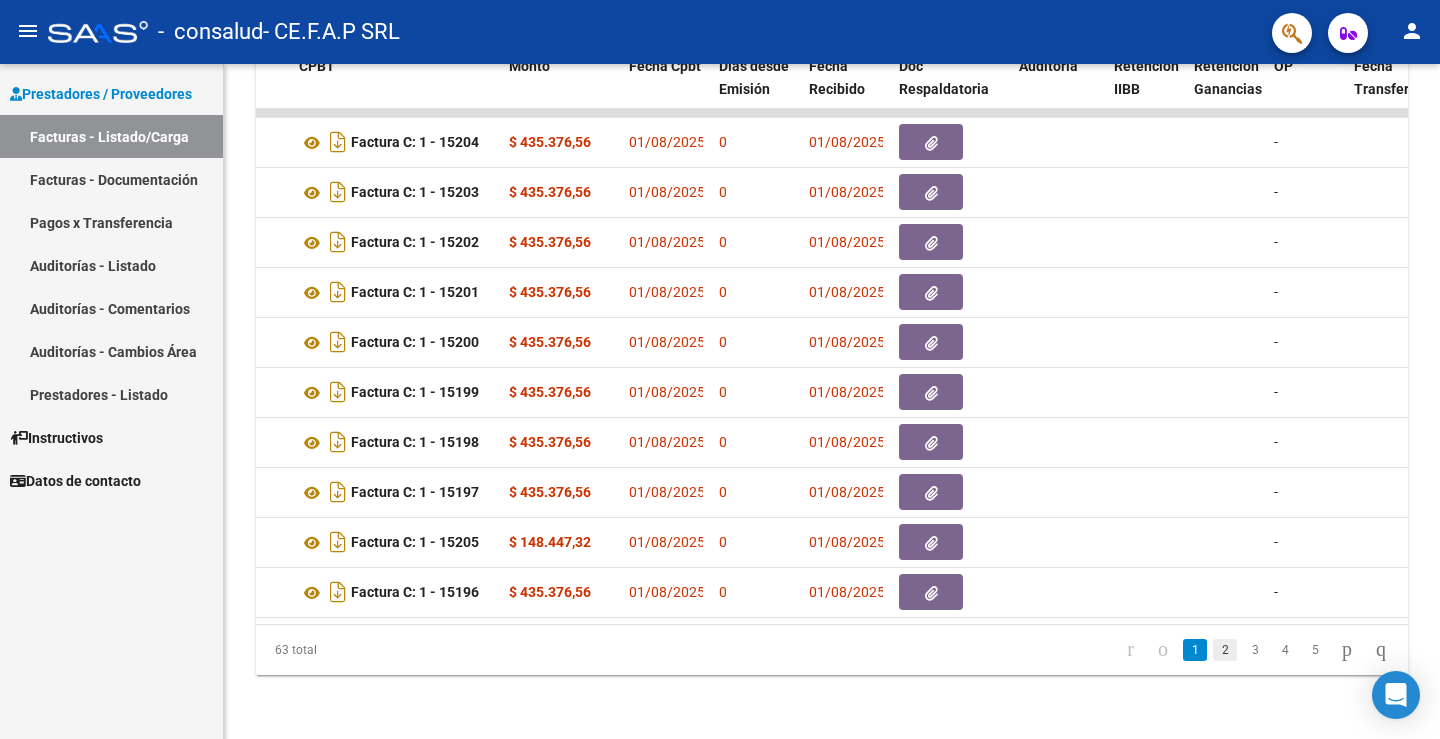 click on "2" 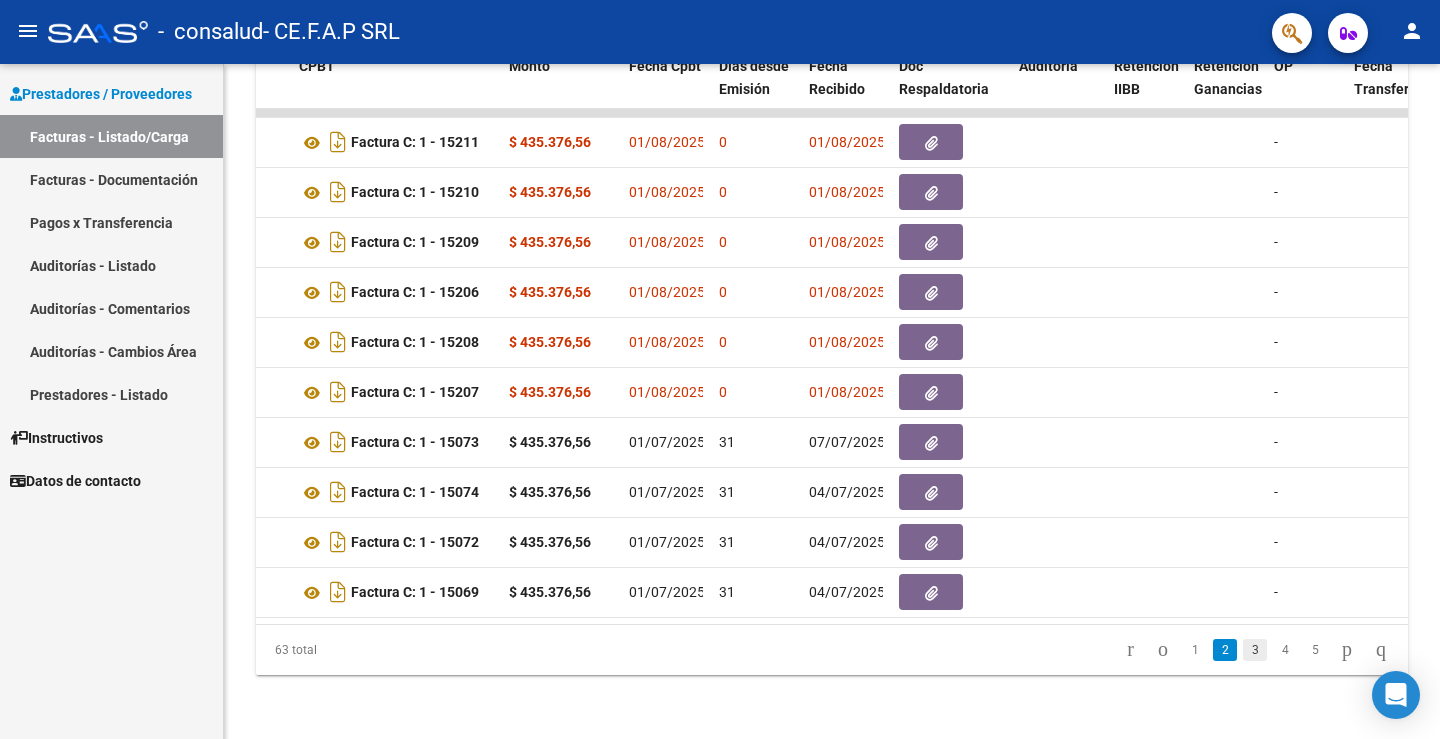 click on "3" 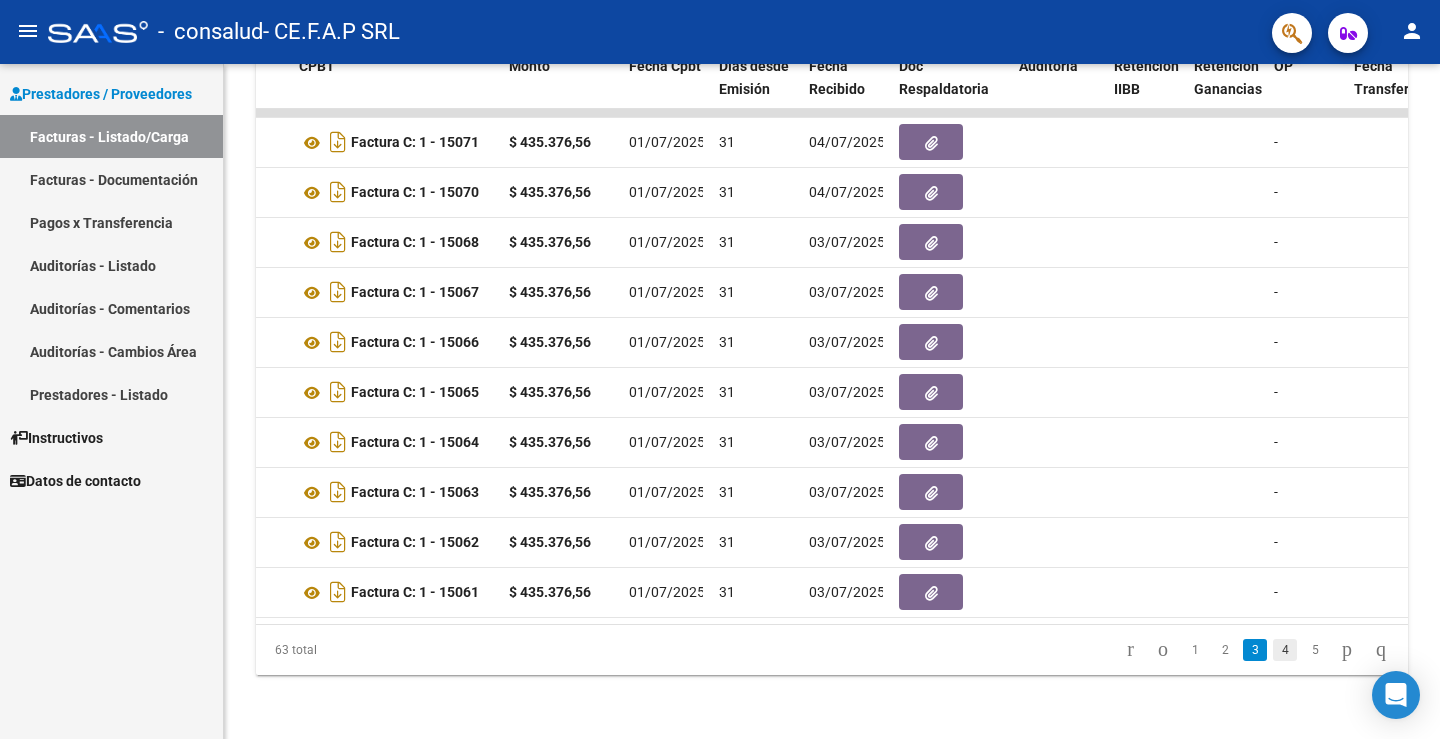 click on "4" 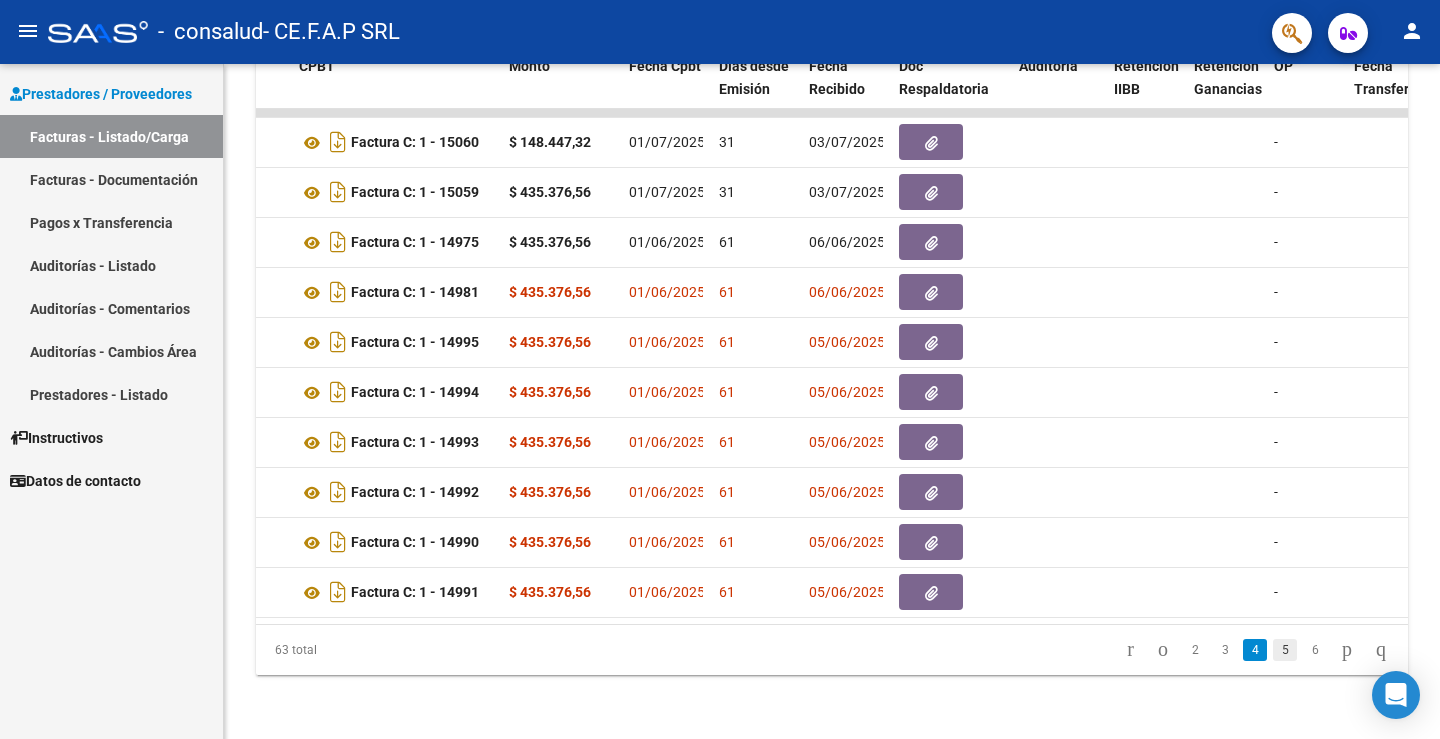 click on "5" 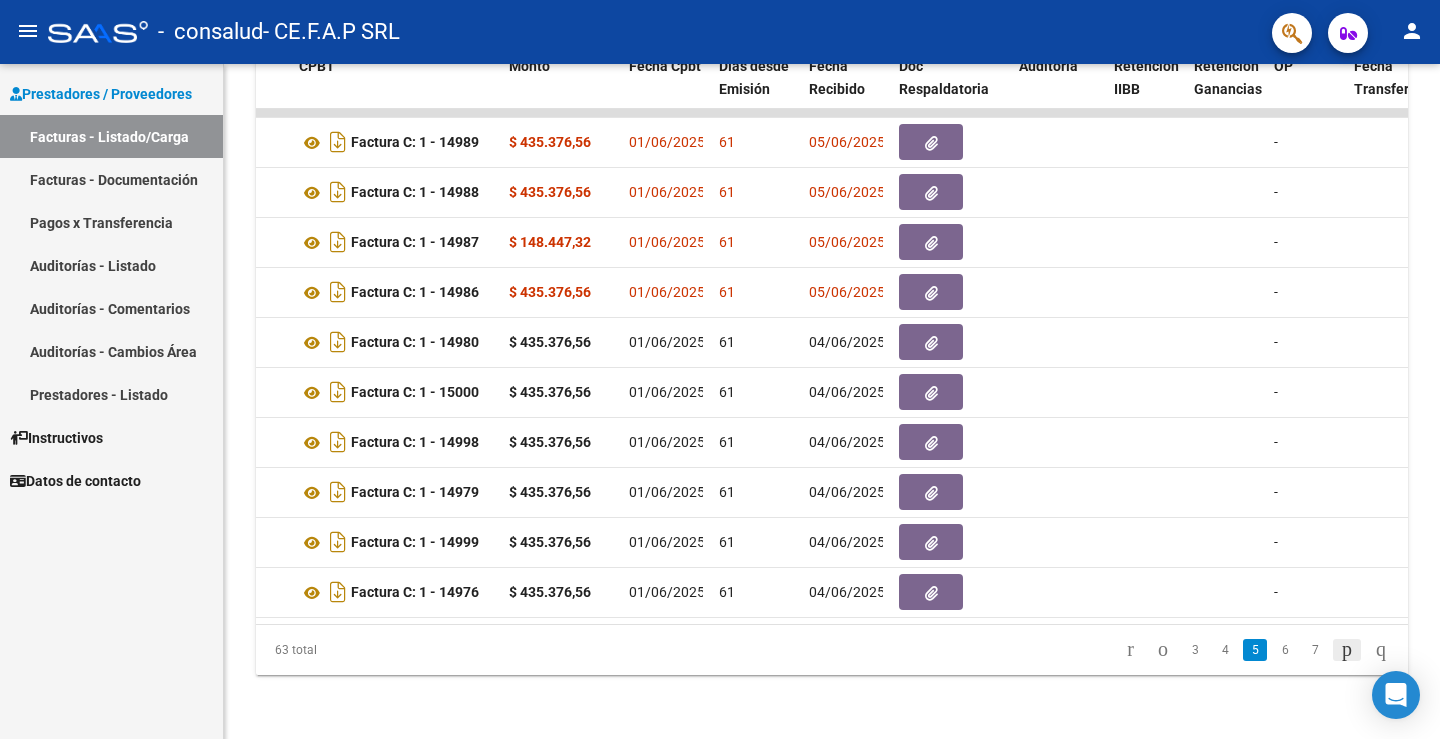 click 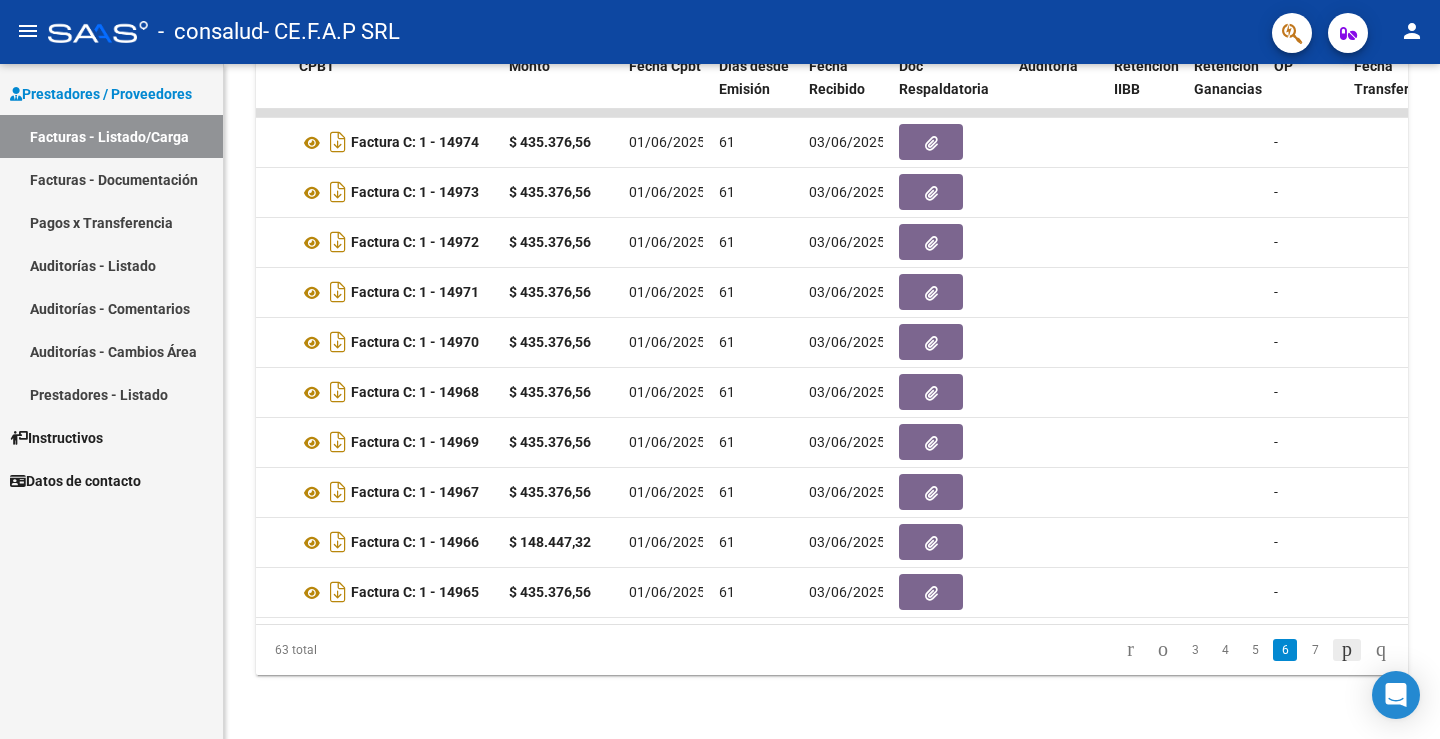 click 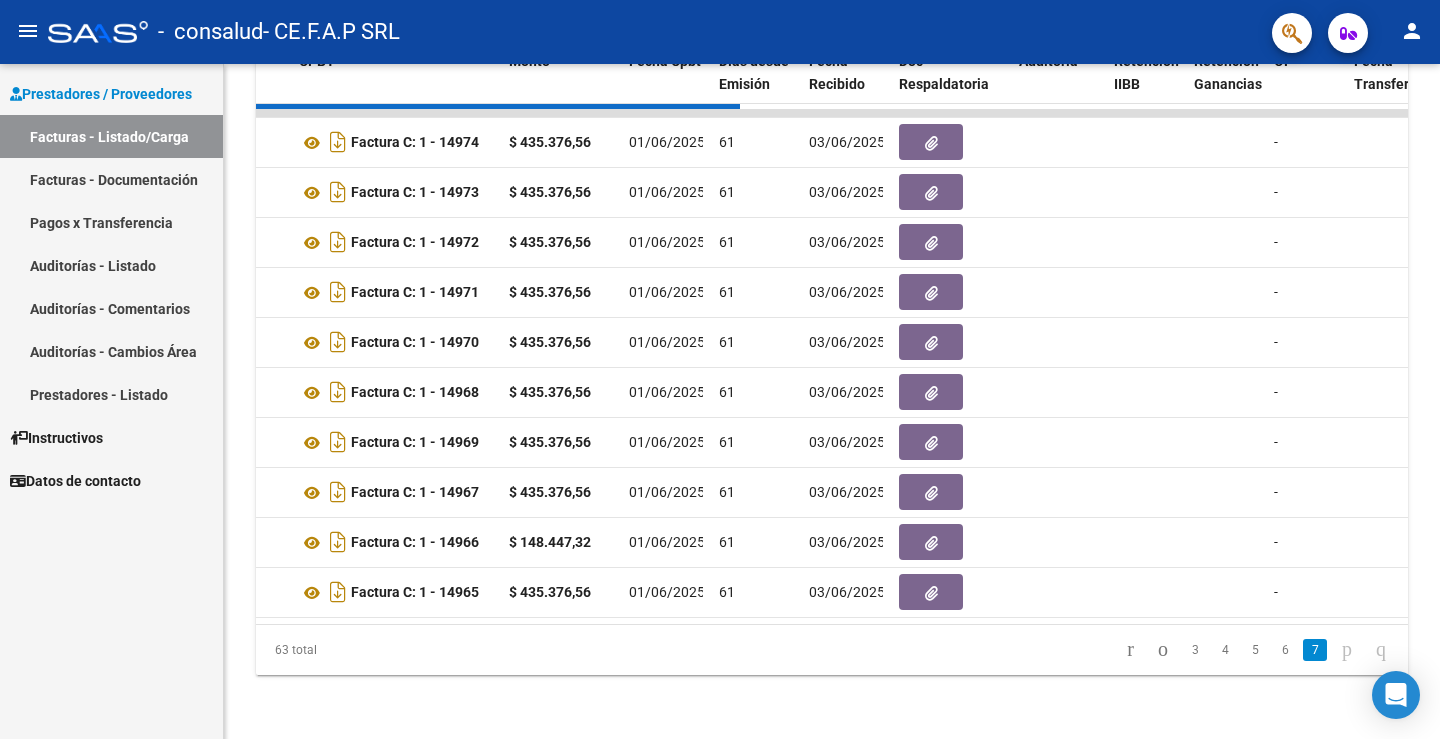 scroll, scrollTop: 247, scrollLeft: 0, axis: vertical 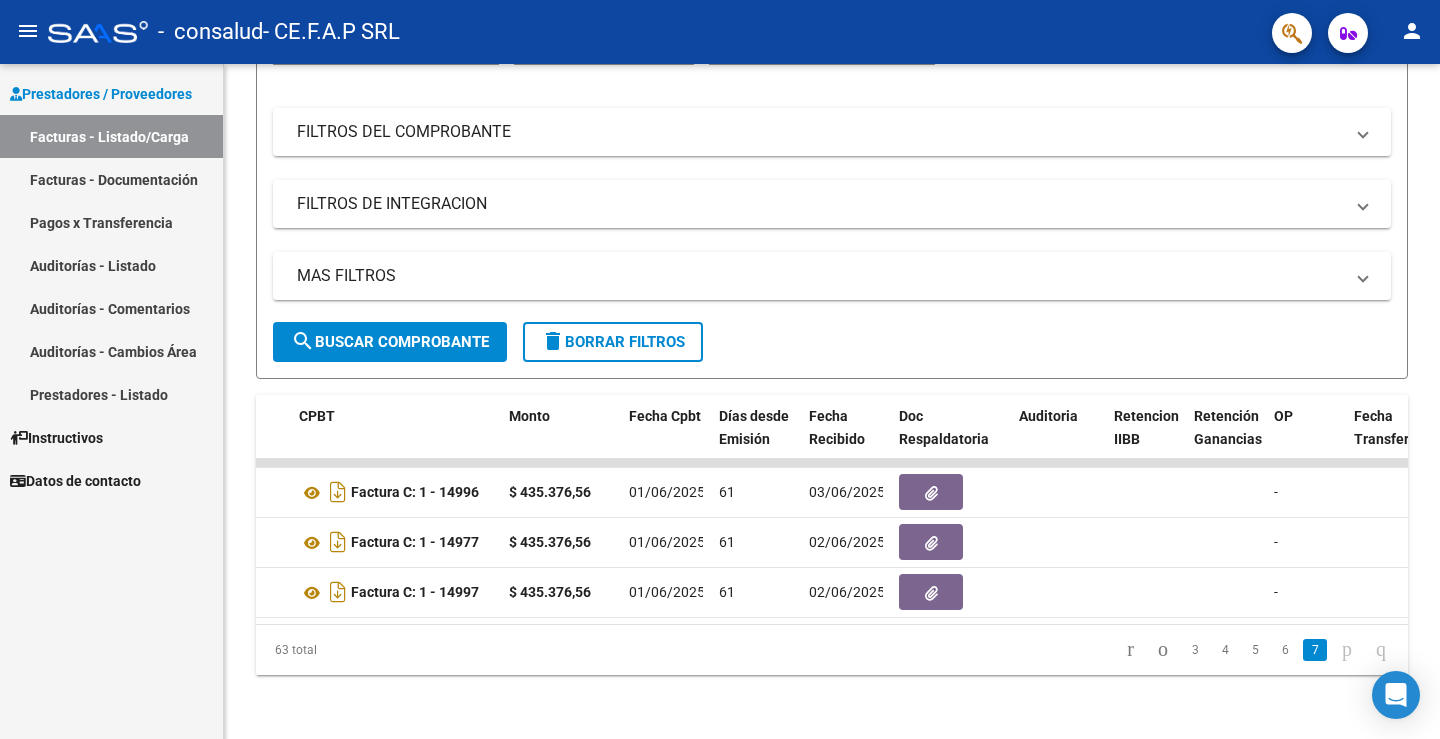 click 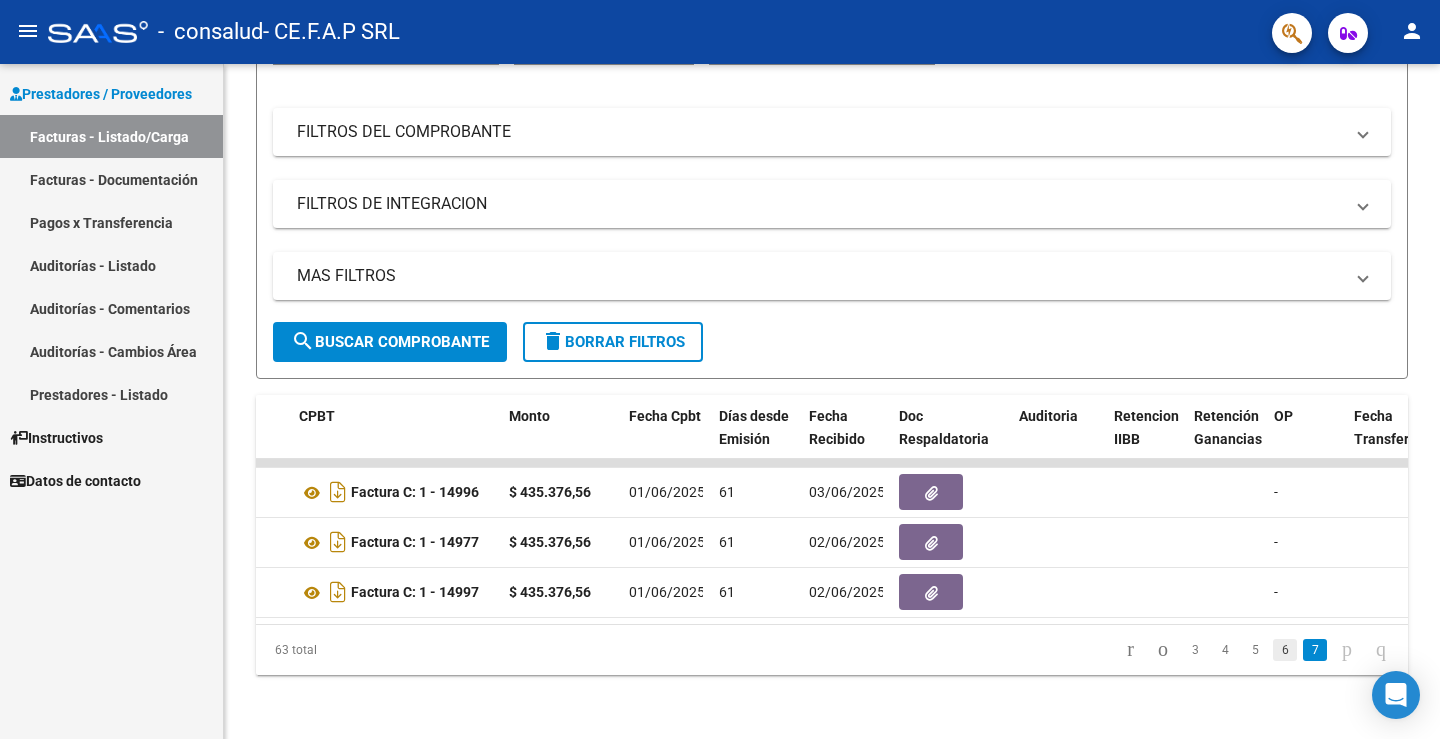 click on "6" 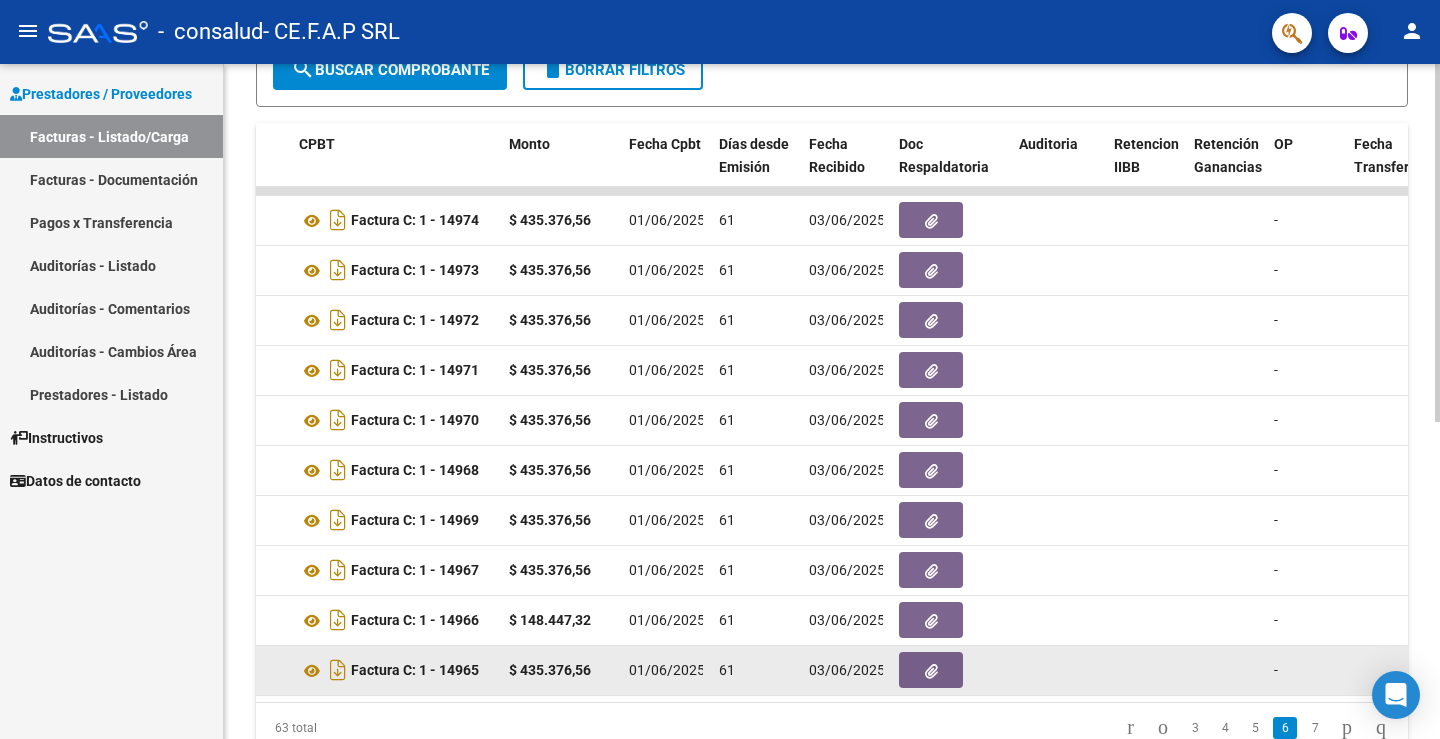 scroll, scrollTop: 597, scrollLeft: 0, axis: vertical 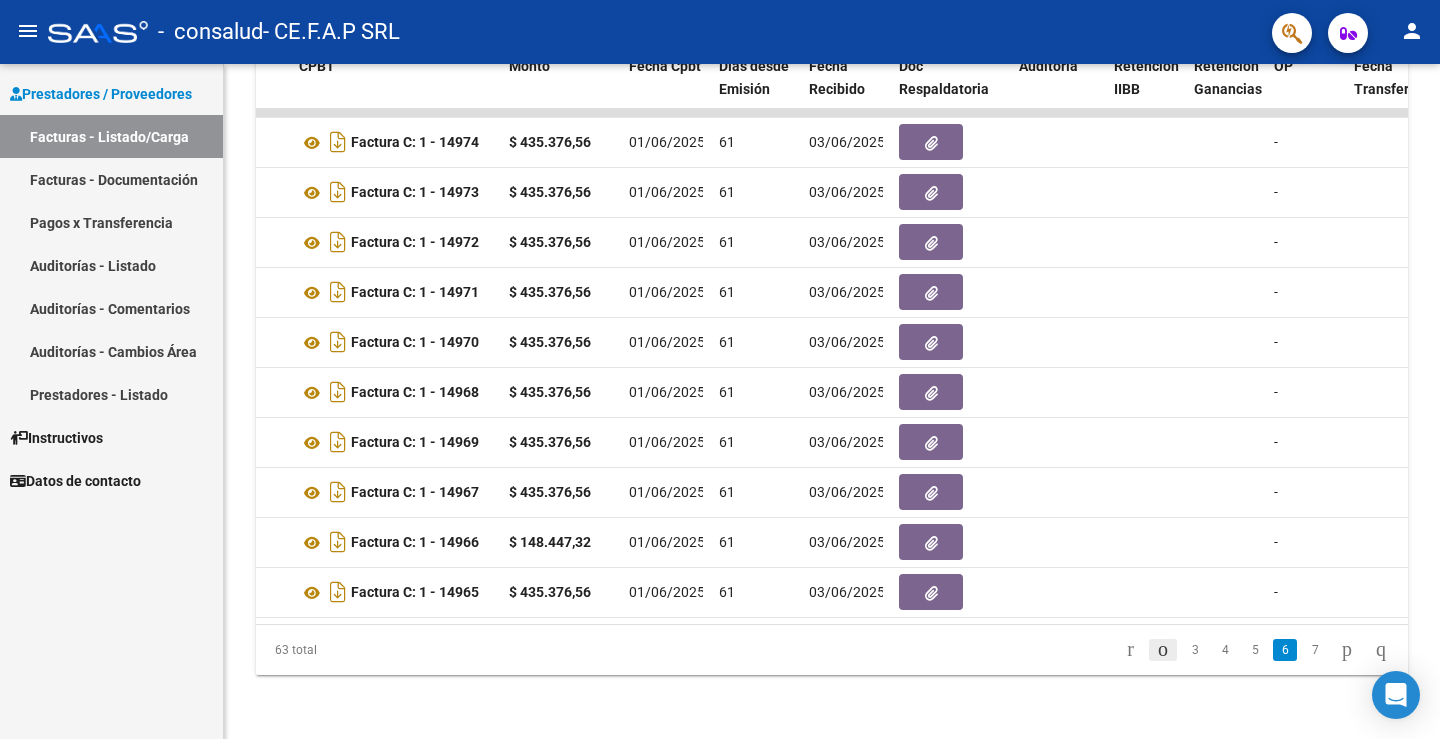 click 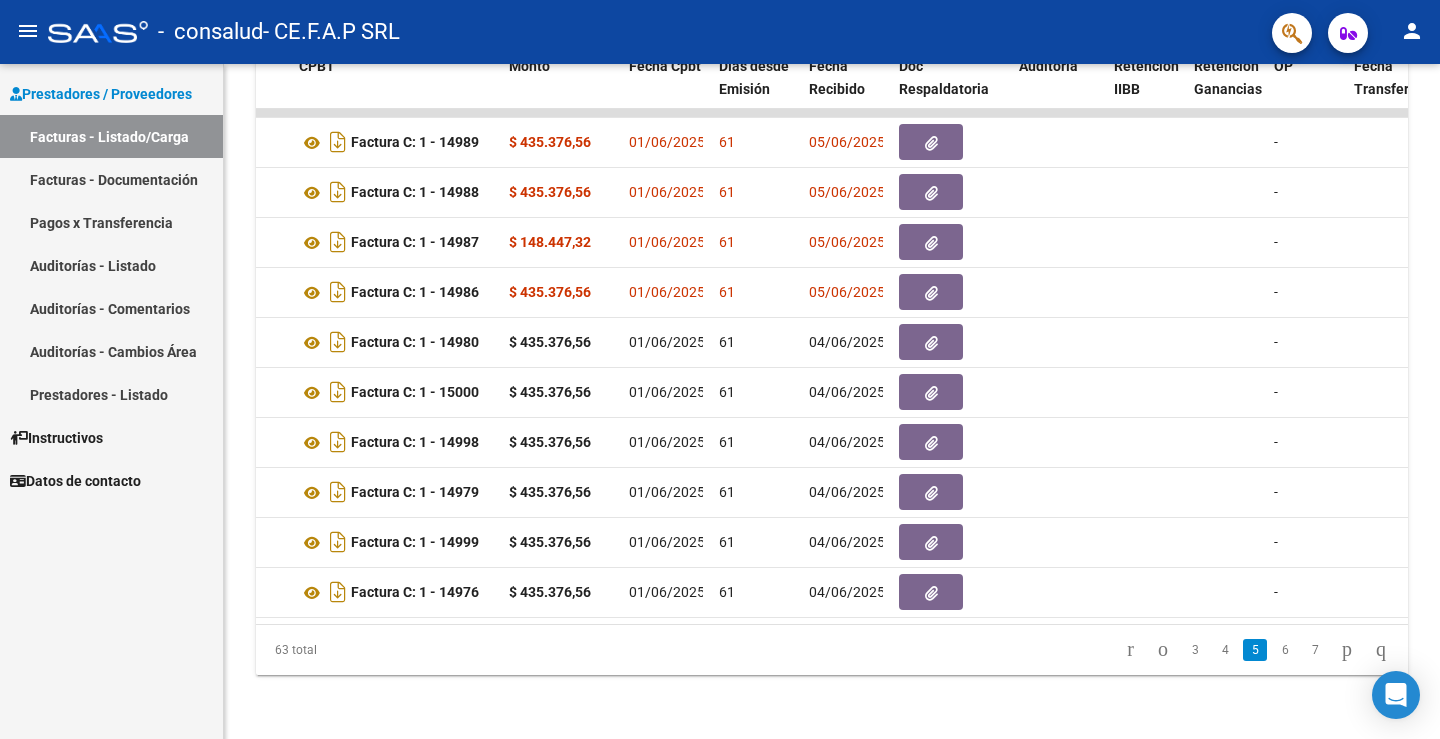 click 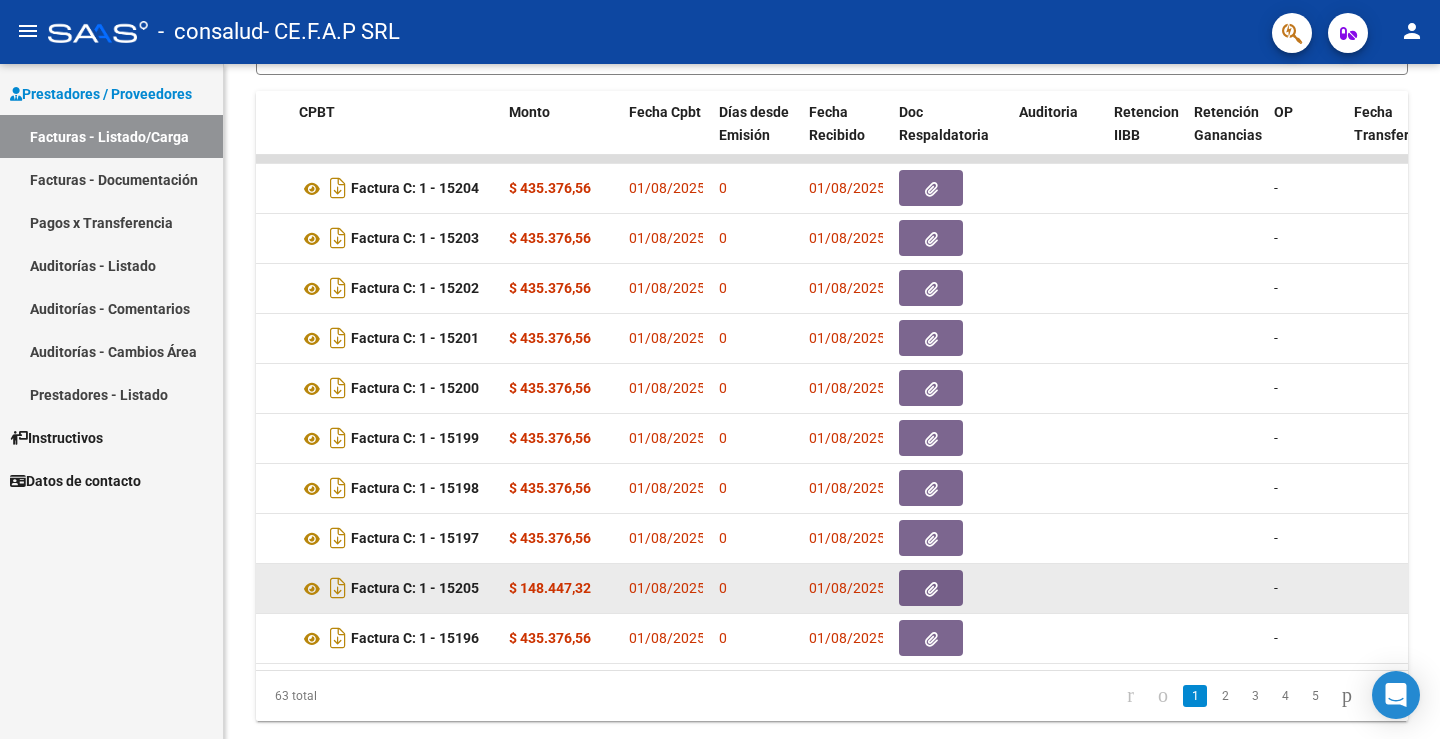 scroll, scrollTop: 597, scrollLeft: 0, axis: vertical 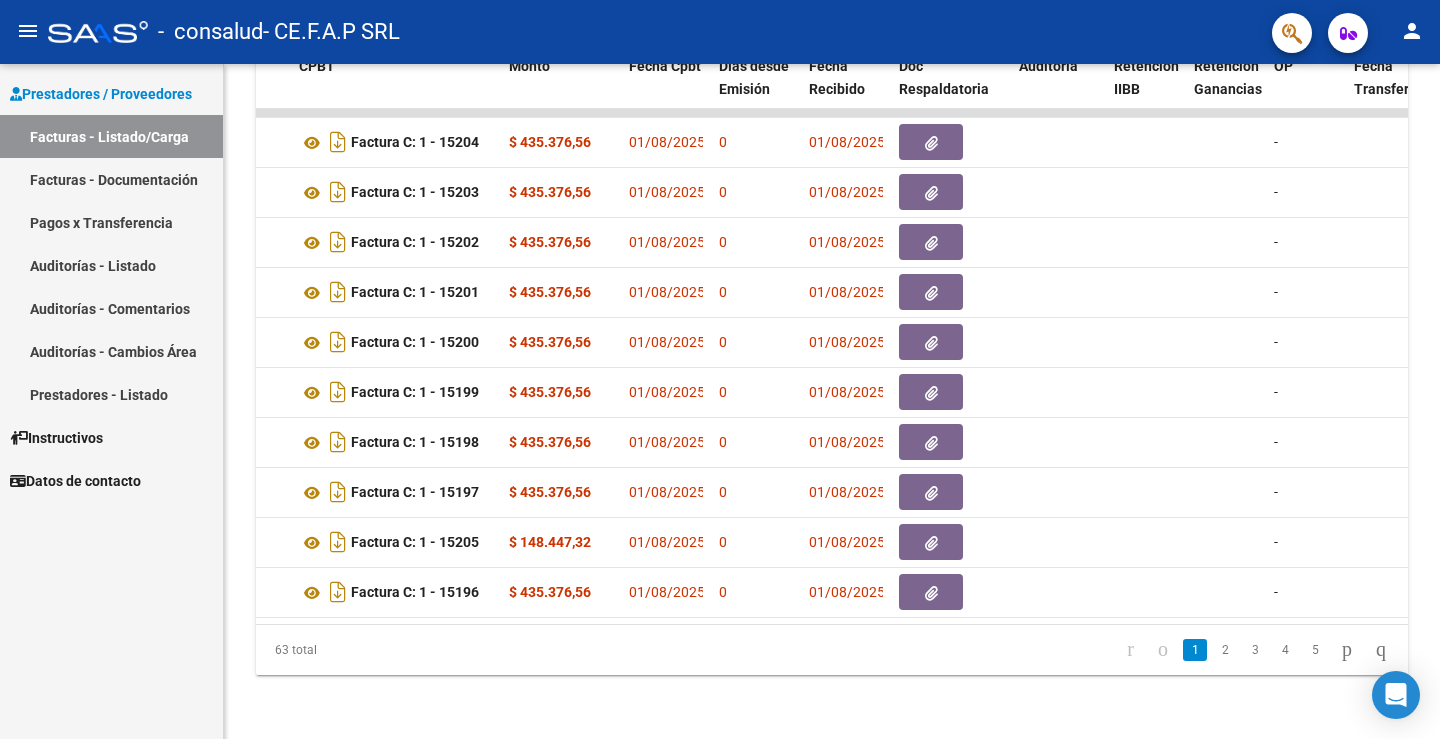 drag, startPoint x: 531, startPoint y: 624, endPoint x: 487, endPoint y: 625, distance: 44.011364 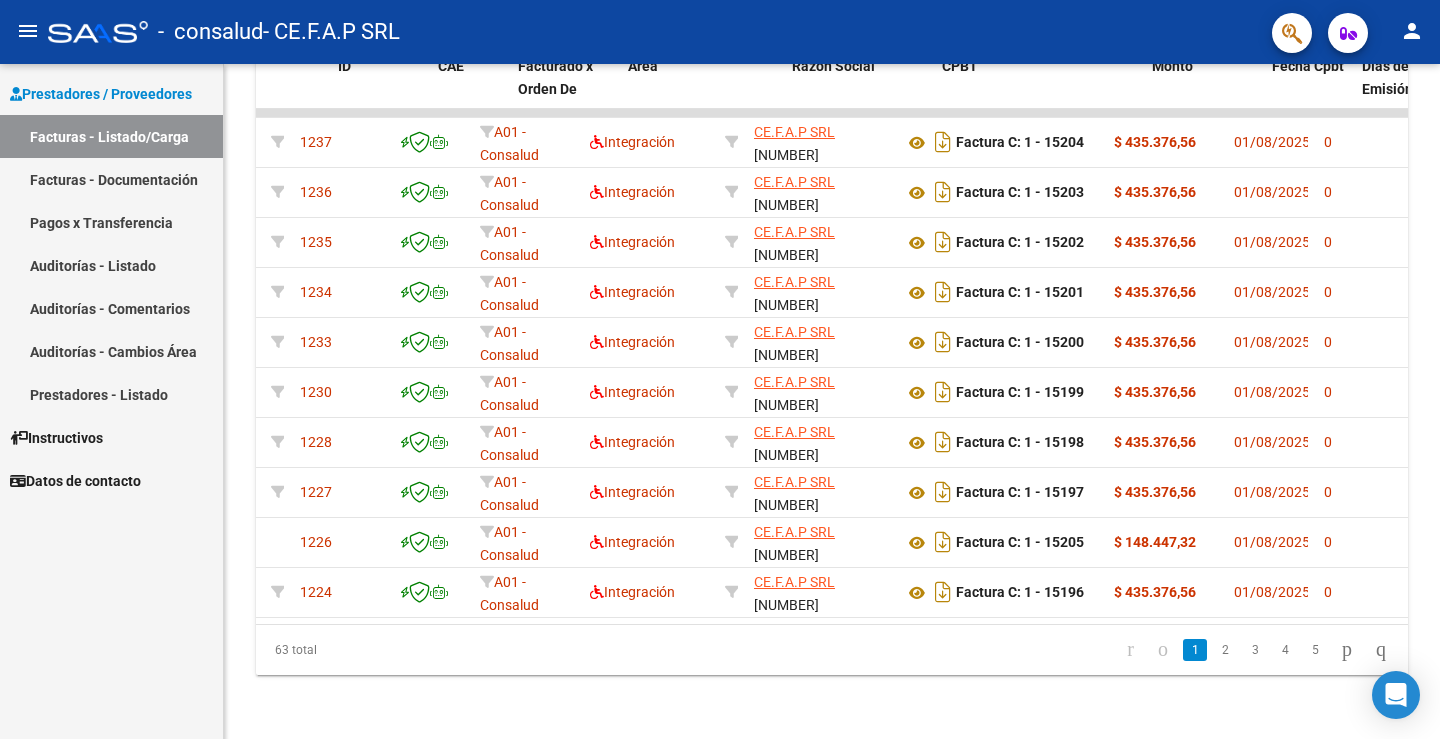 scroll, scrollTop: 0, scrollLeft: 0, axis: both 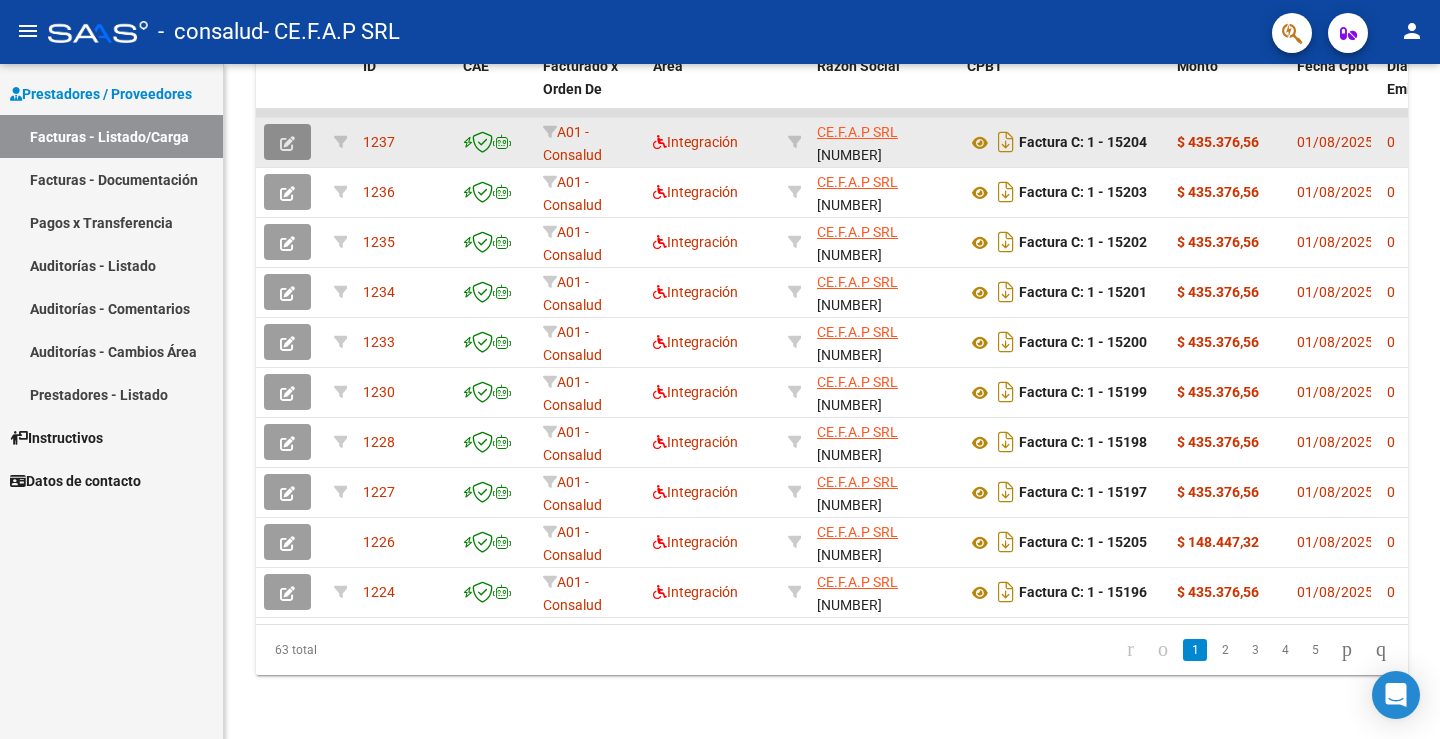 click 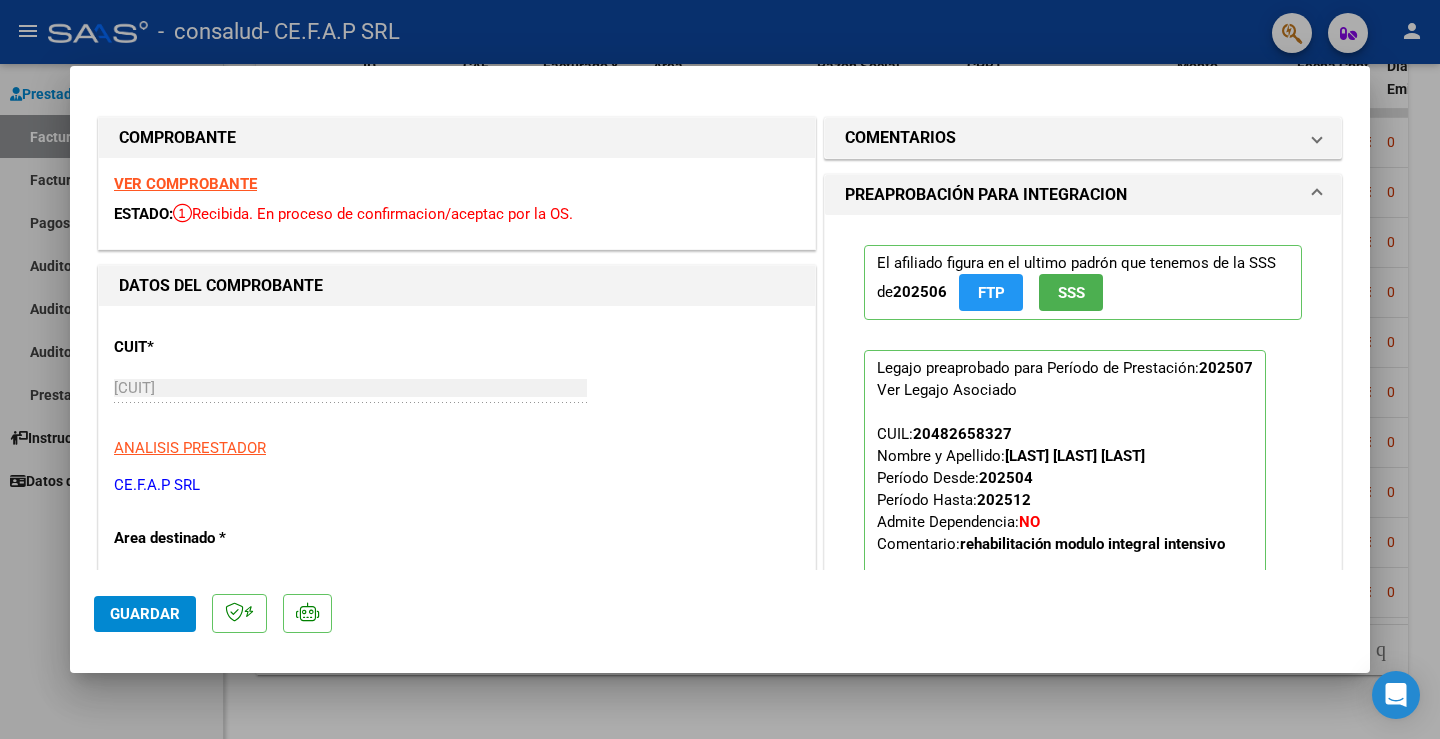type 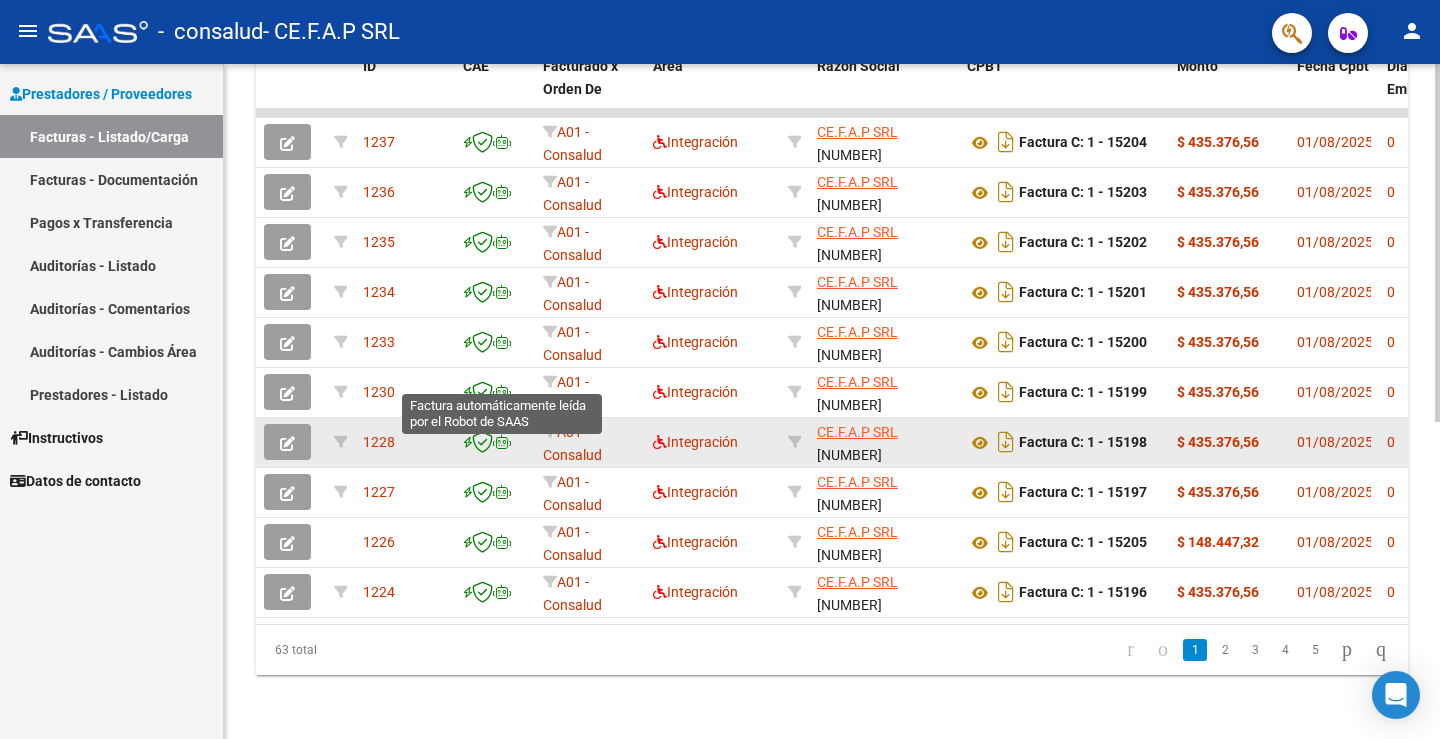 scroll, scrollTop: 4, scrollLeft: 0, axis: vertical 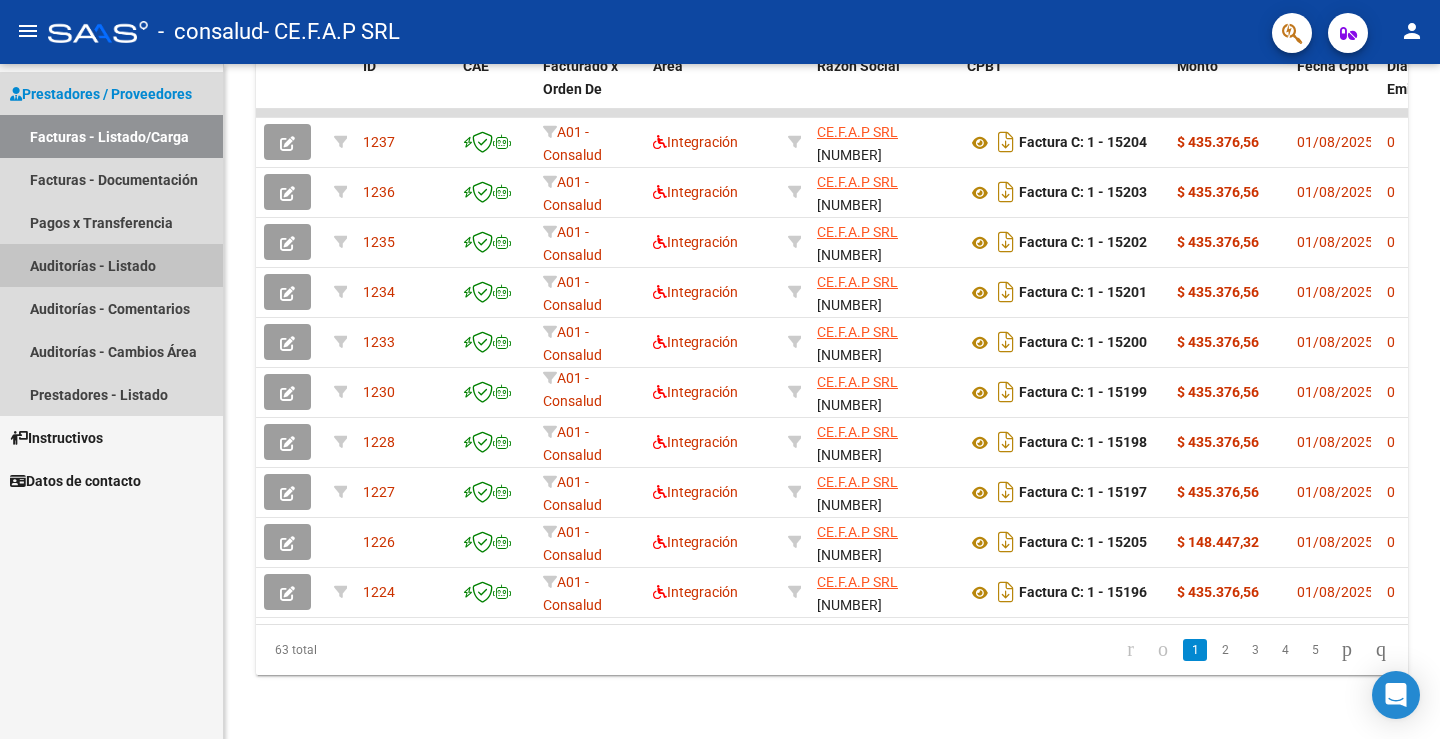 click on "Auditorías - Listado" at bounding box center (111, 265) 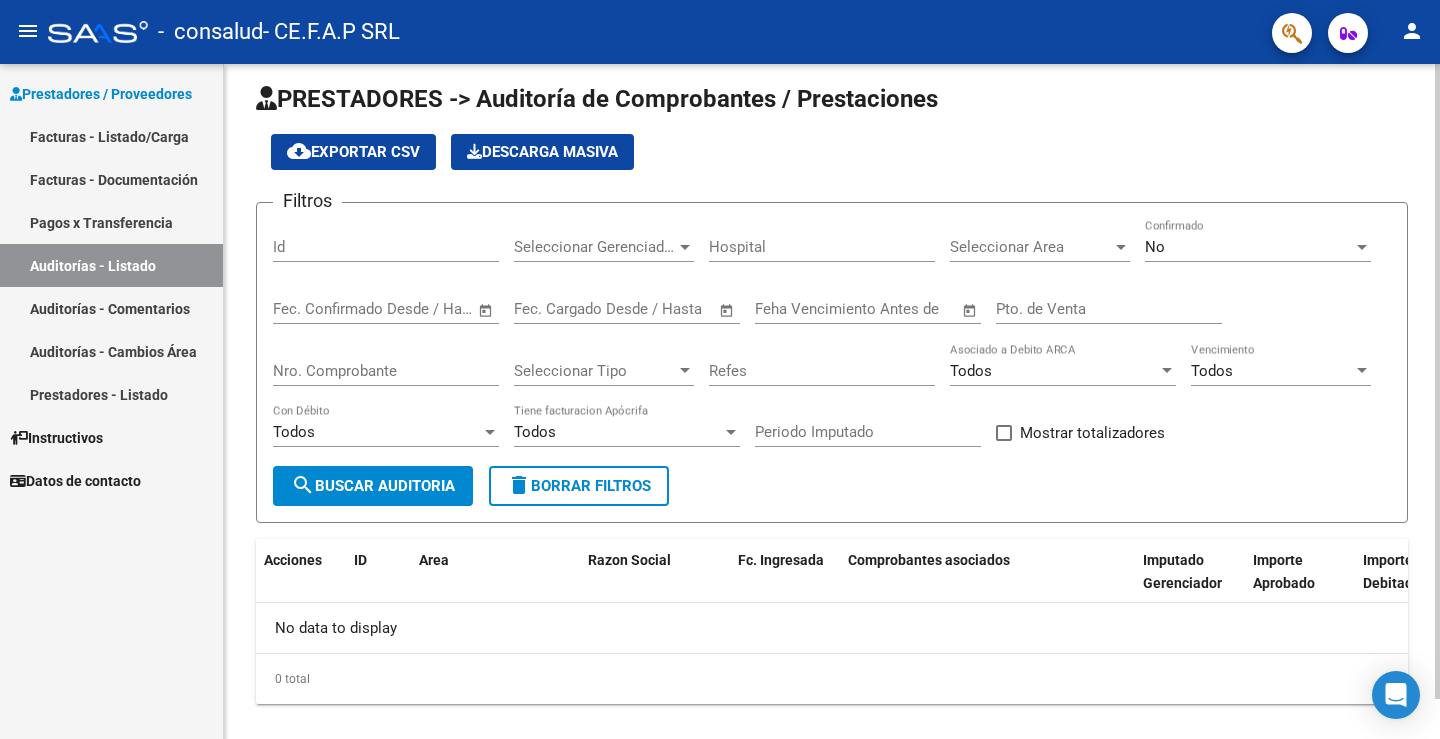 scroll, scrollTop: 0, scrollLeft: 0, axis: both 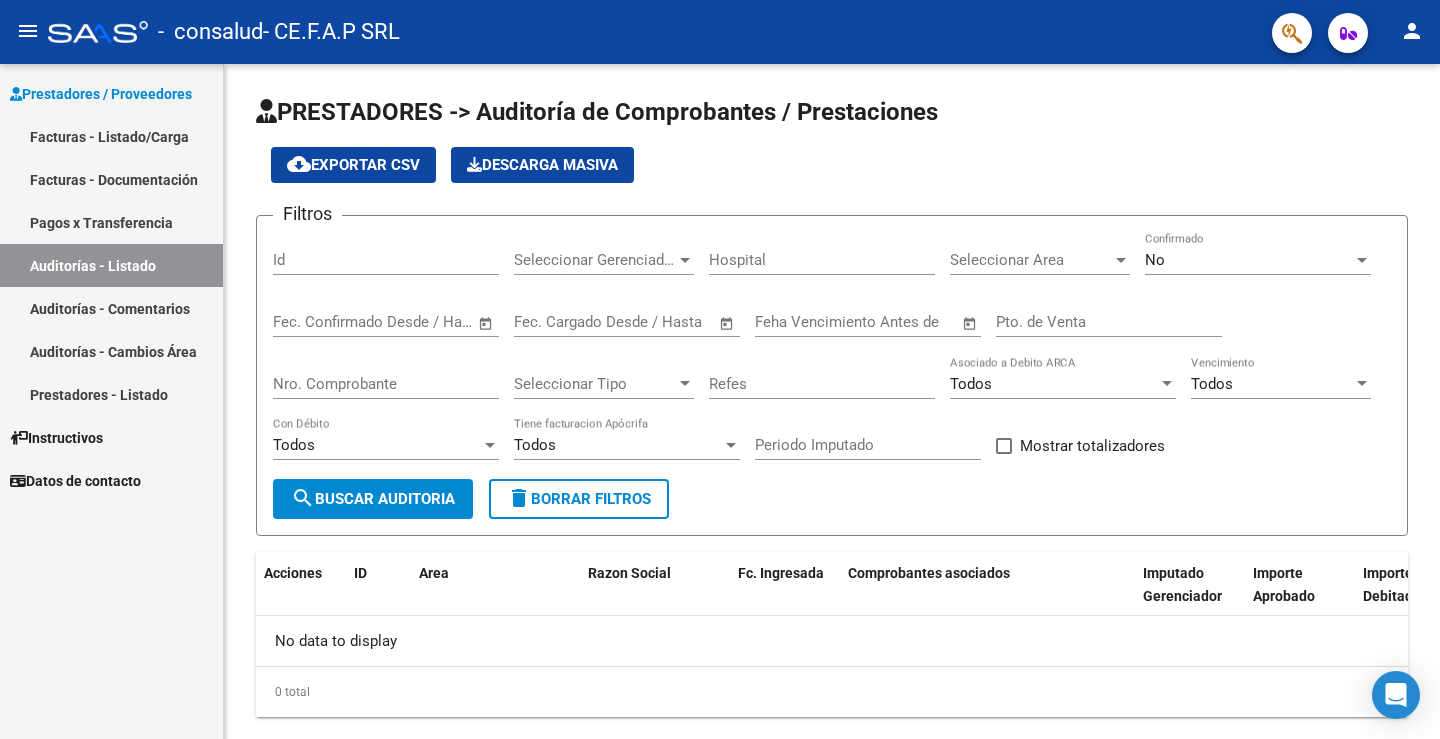 click on "Pagos x Transferencia" at bounding box center [111, 222] 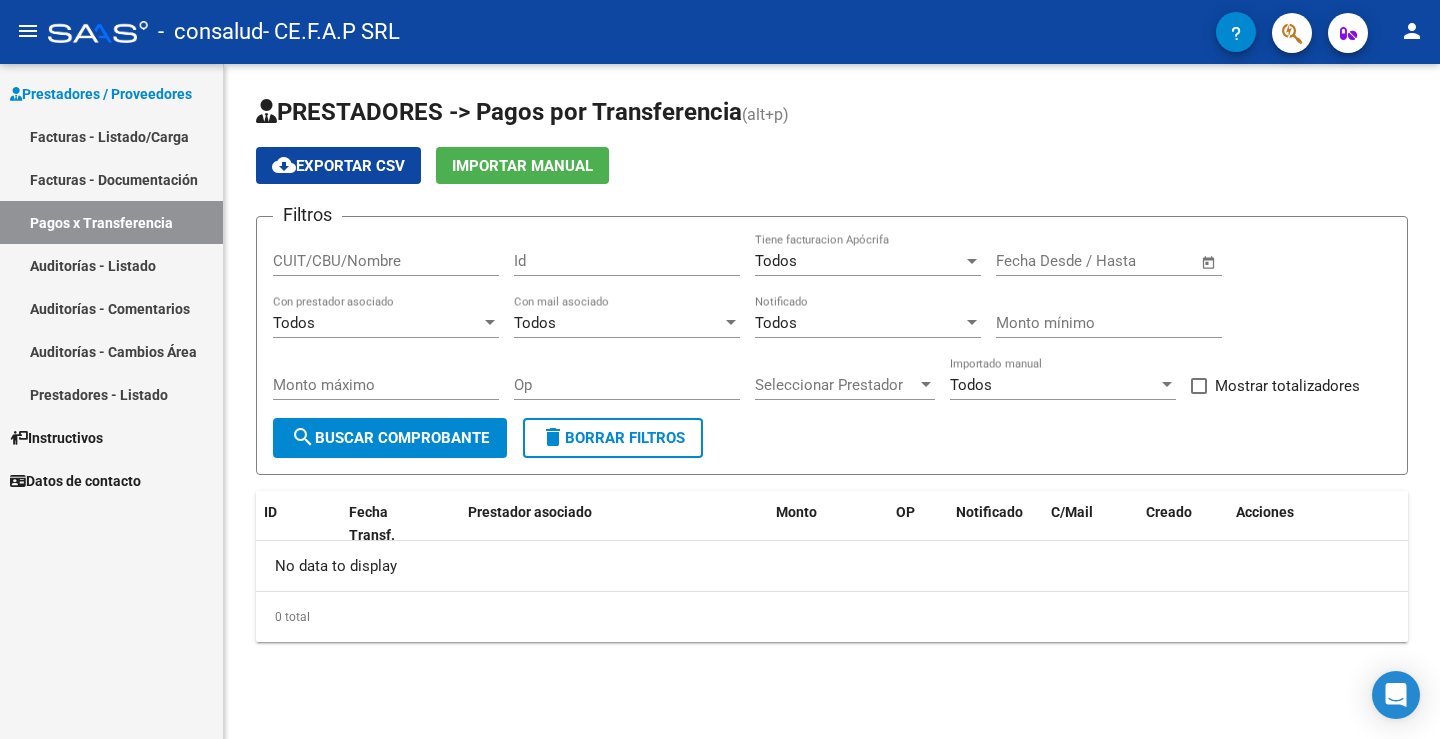 click on "Prestadores - Listado" at bounding box center (111, 394) 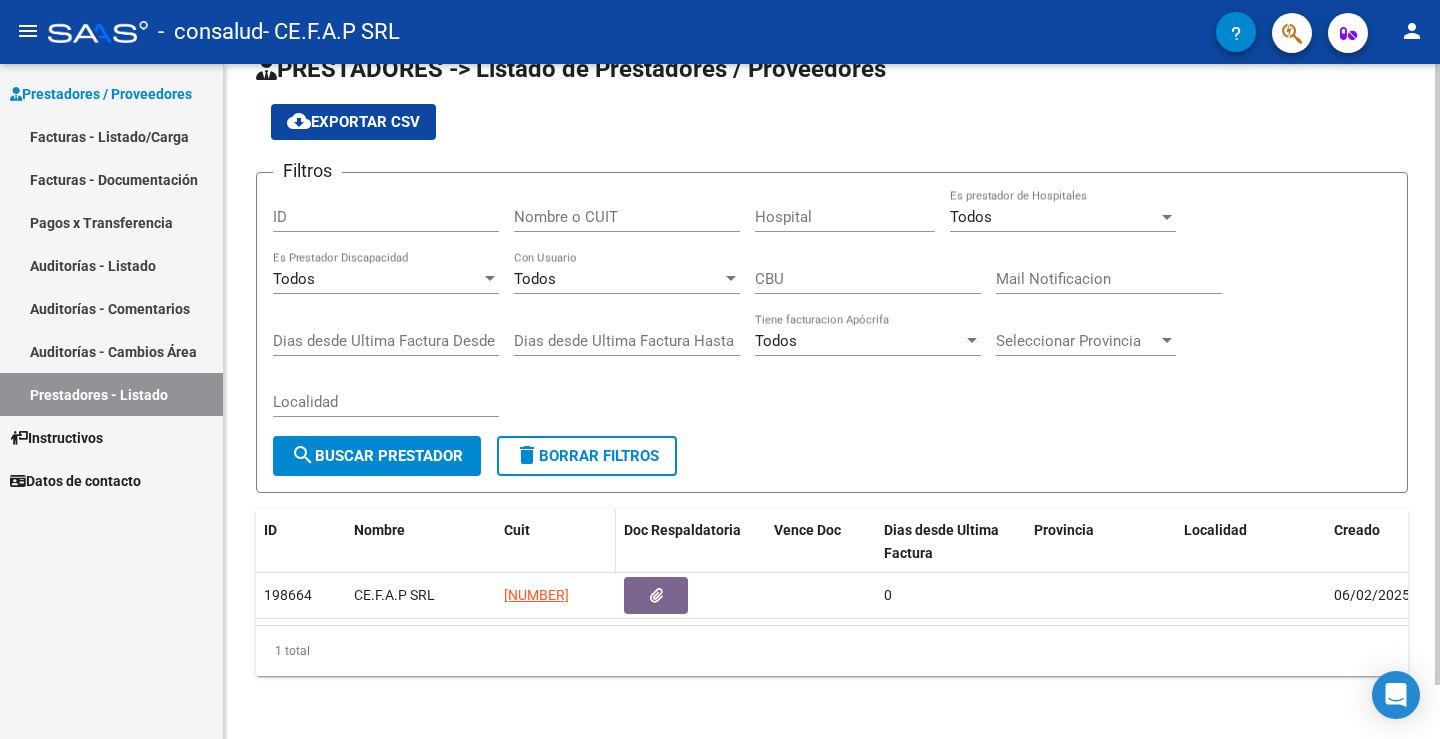 scroll, scrollTop: 59, scrollLeft: 0, axis: vertical 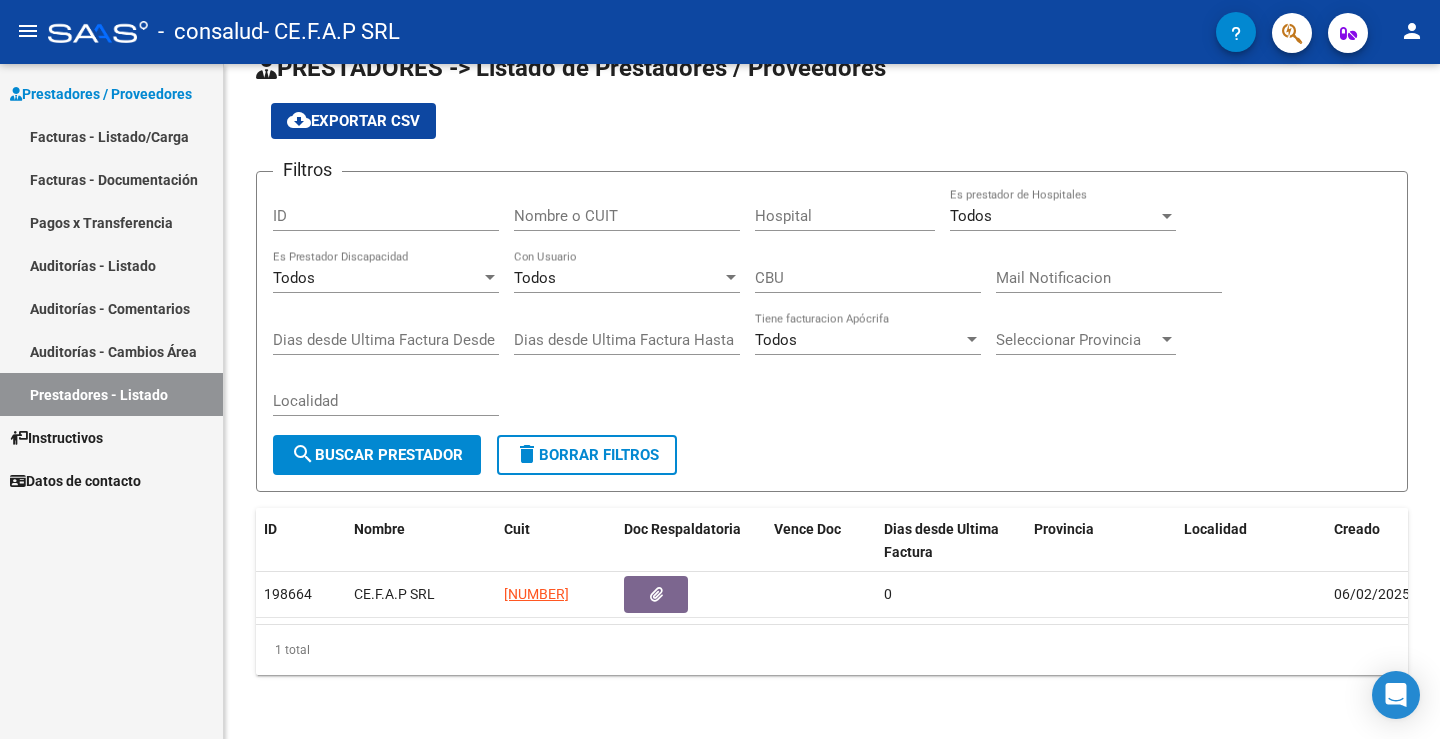 click on "Facturas - Listado/Carga" at bounding box center [111, 136] 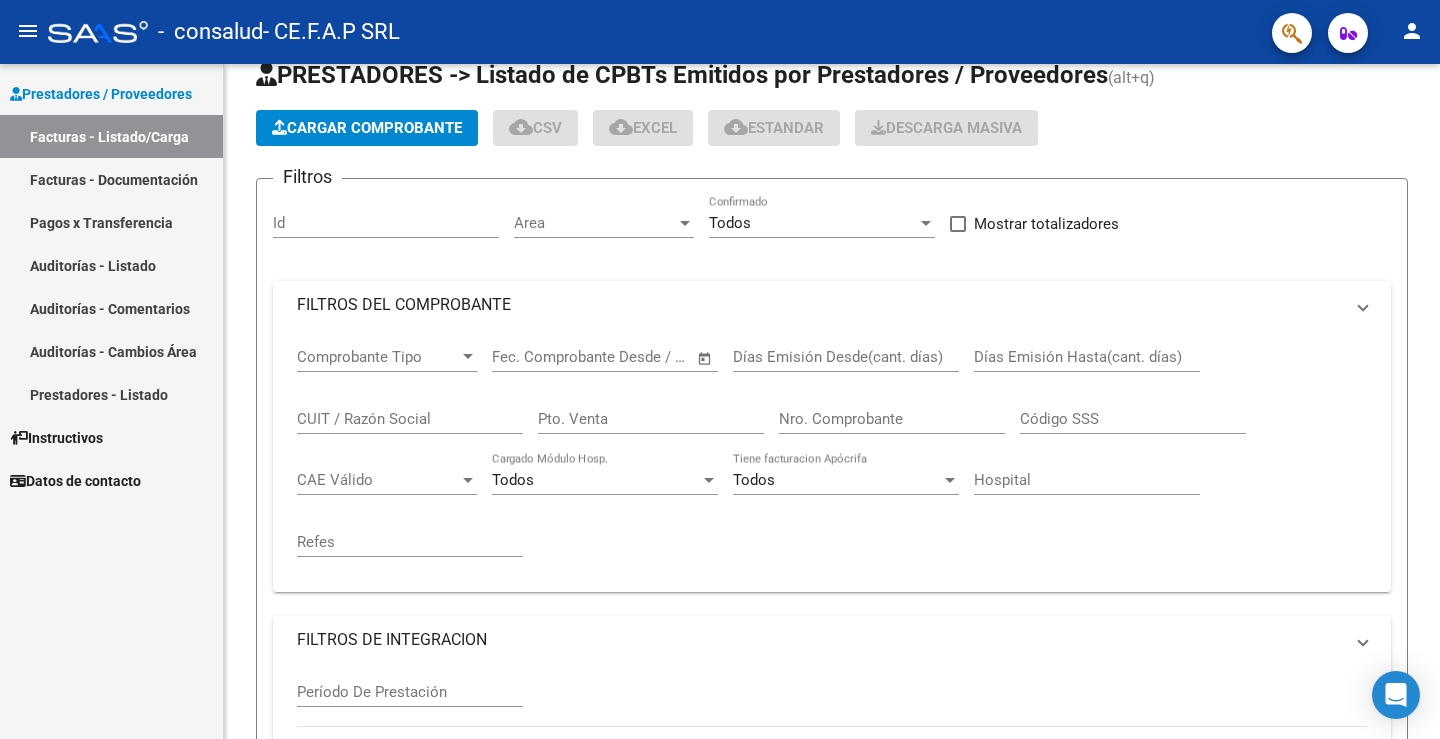 scroll, scrollTop: 0, scrollLeft: 0, axis: both 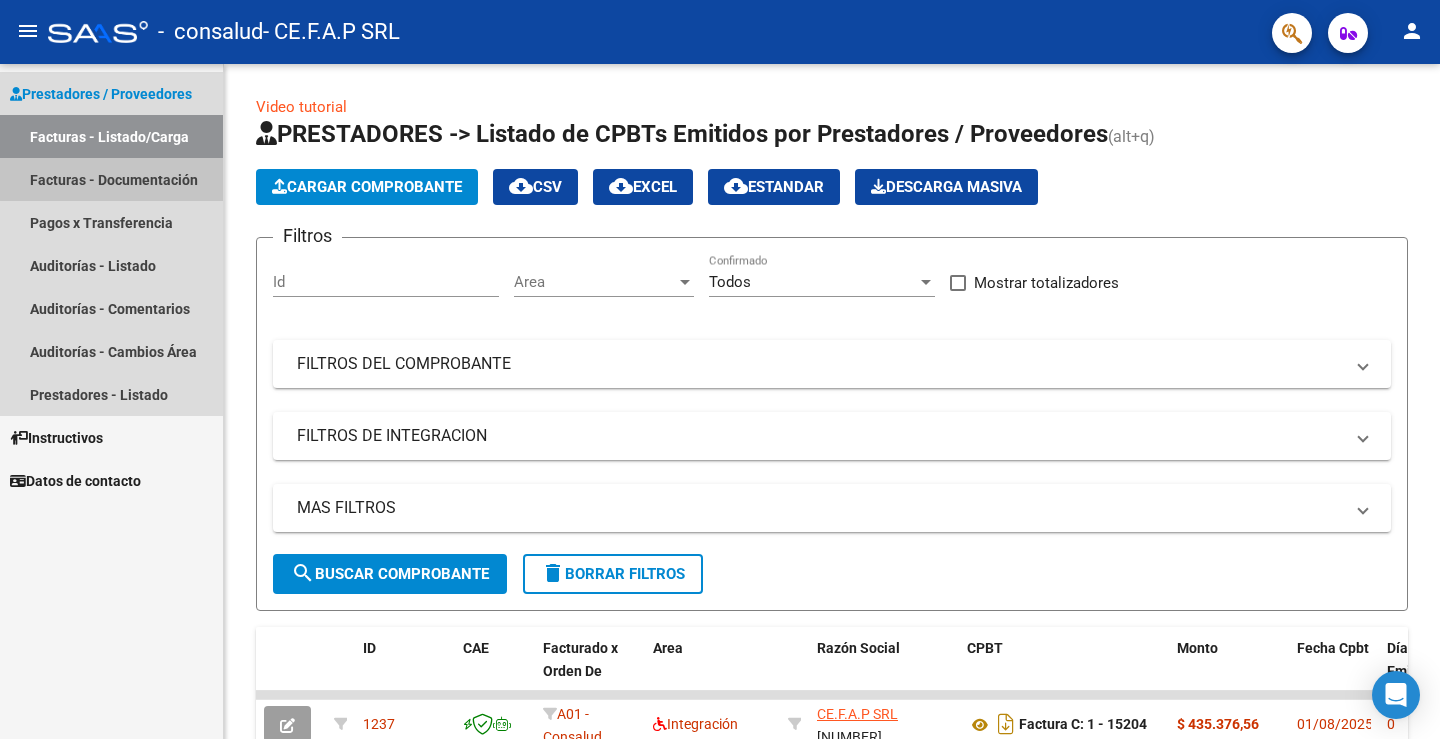 click on "Facturas - Documentación" at bounding box center (111, 179) 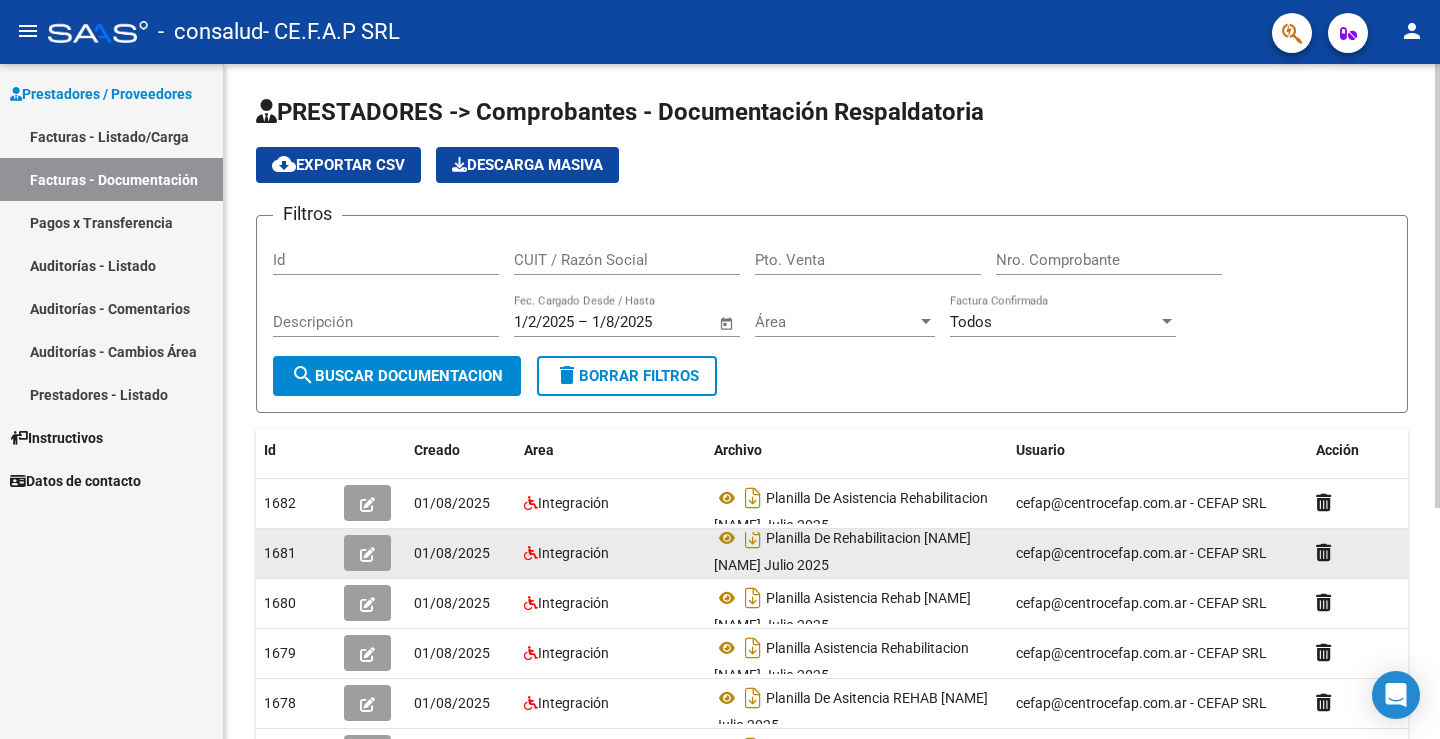 scroll, scrollTop: 13, scrollLeft: 0, axis: vertical 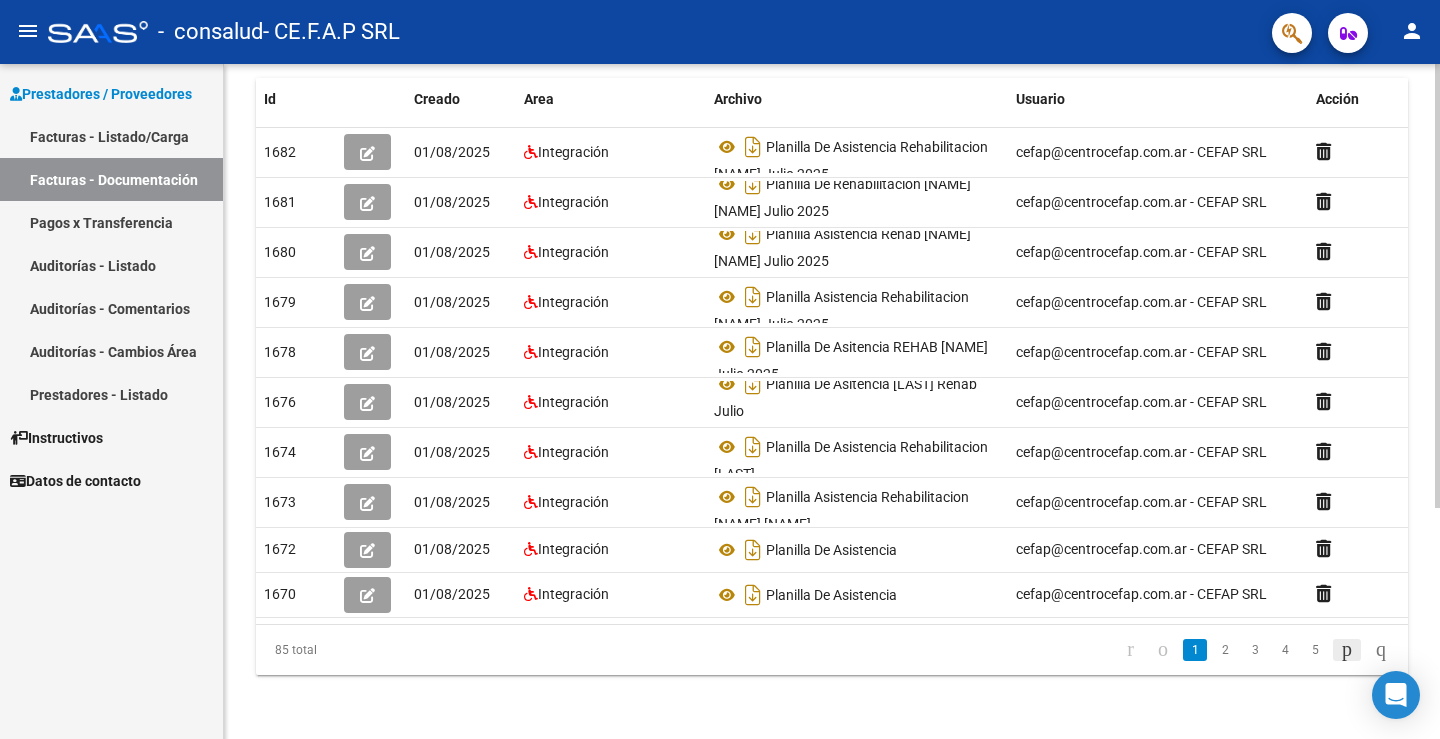 click 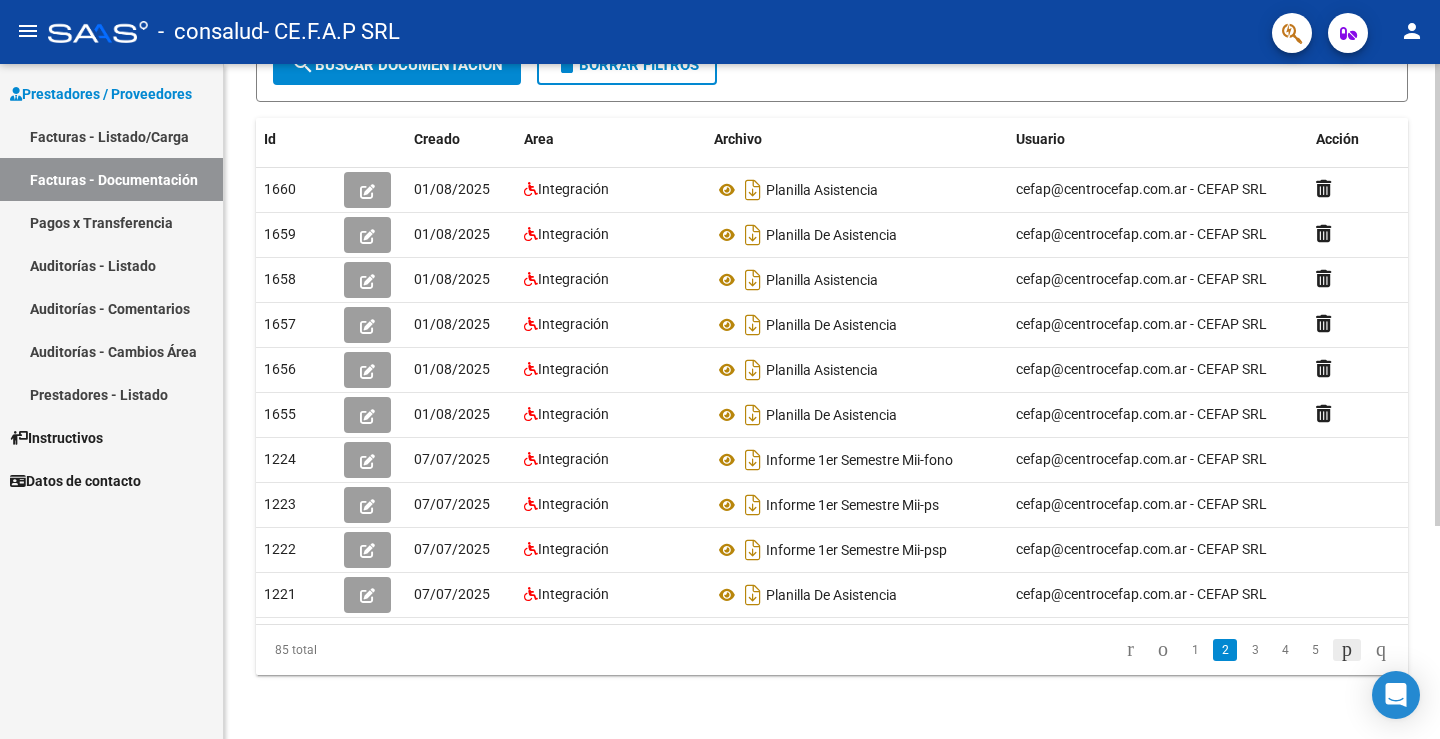scroll, scrollTop: 0, scrollLeft: 0, axis: both 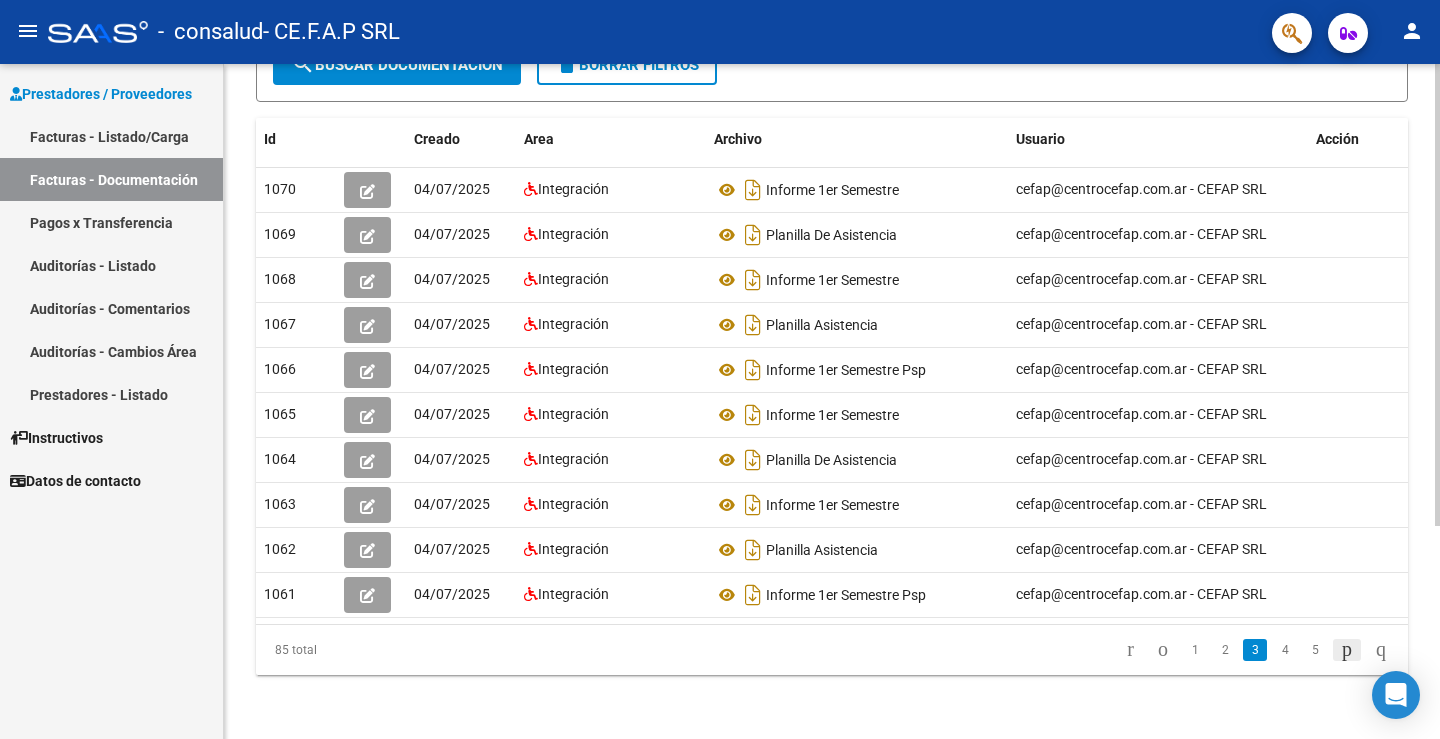 click 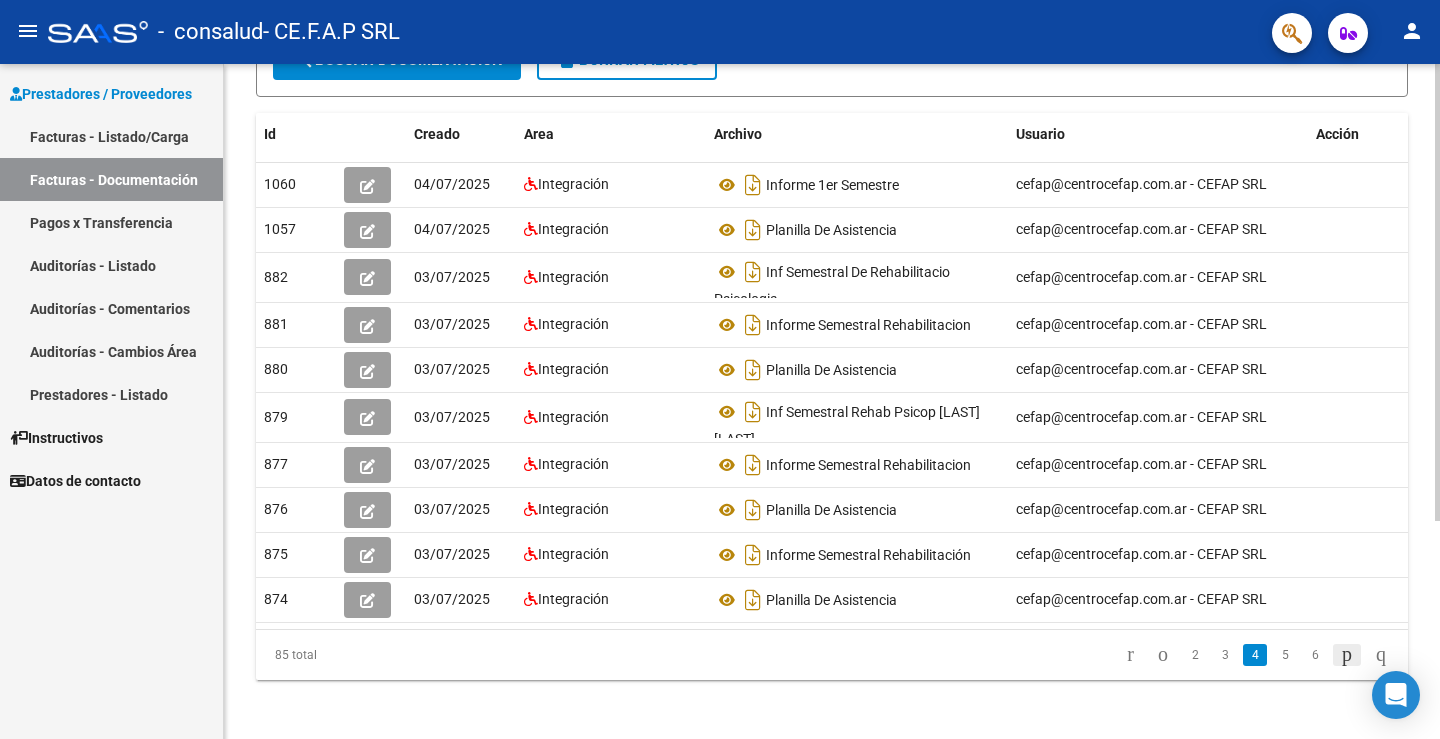 click on "85 total   2   3   4   5   6" 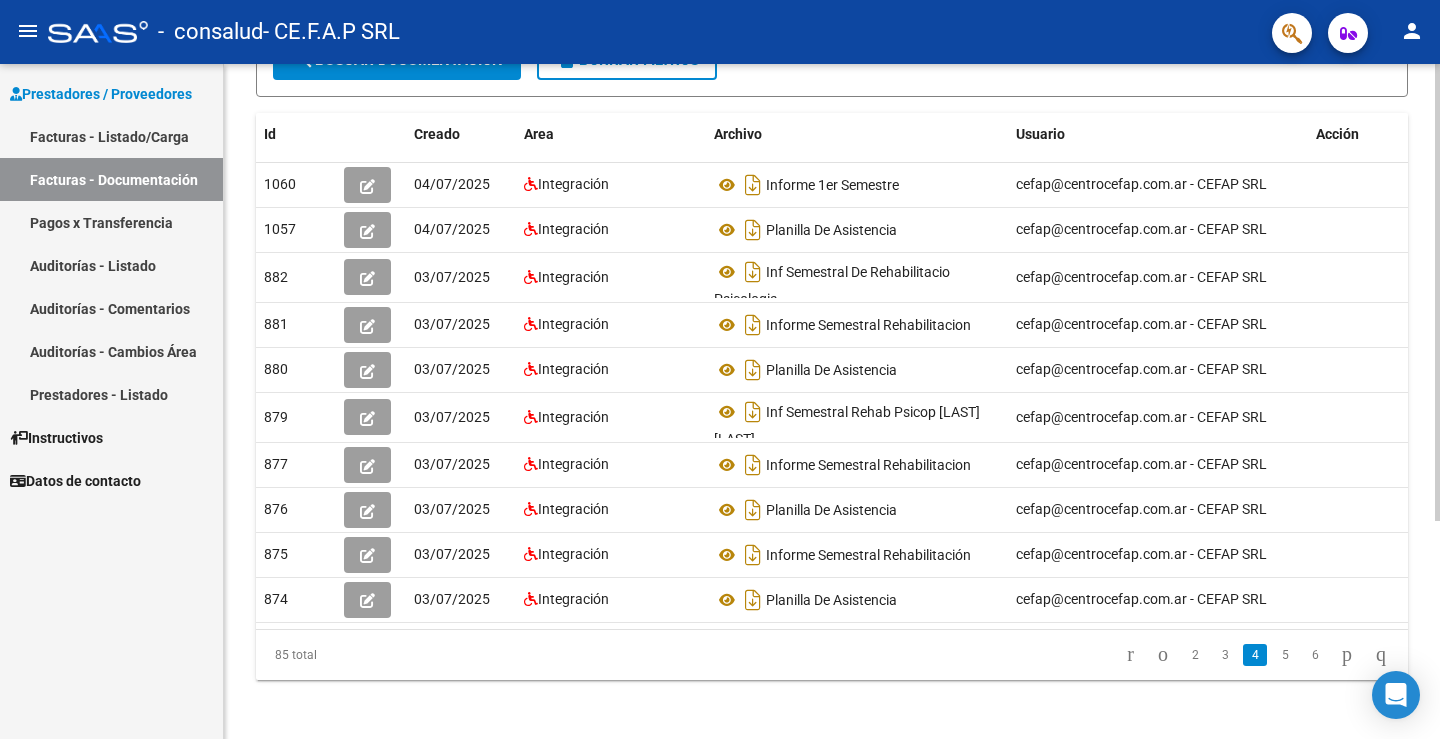 click 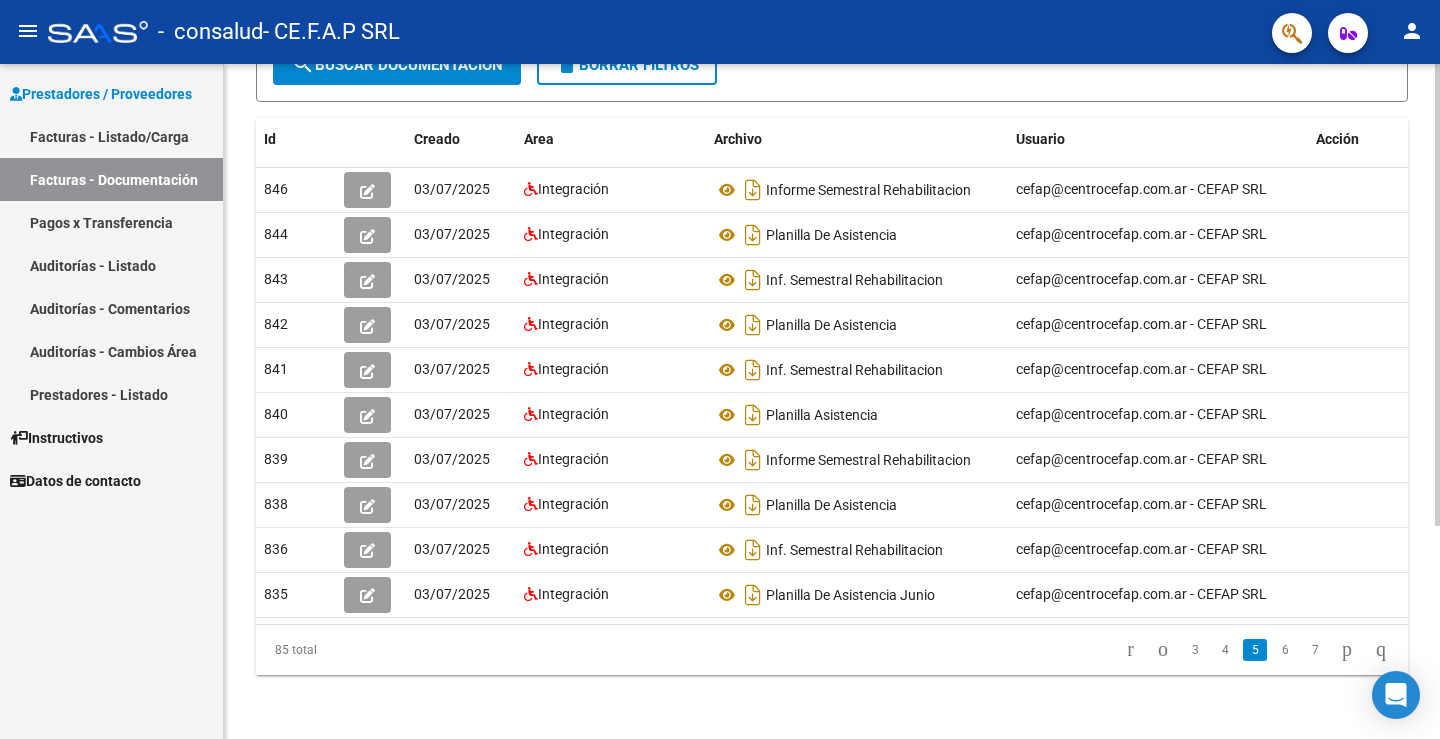 click 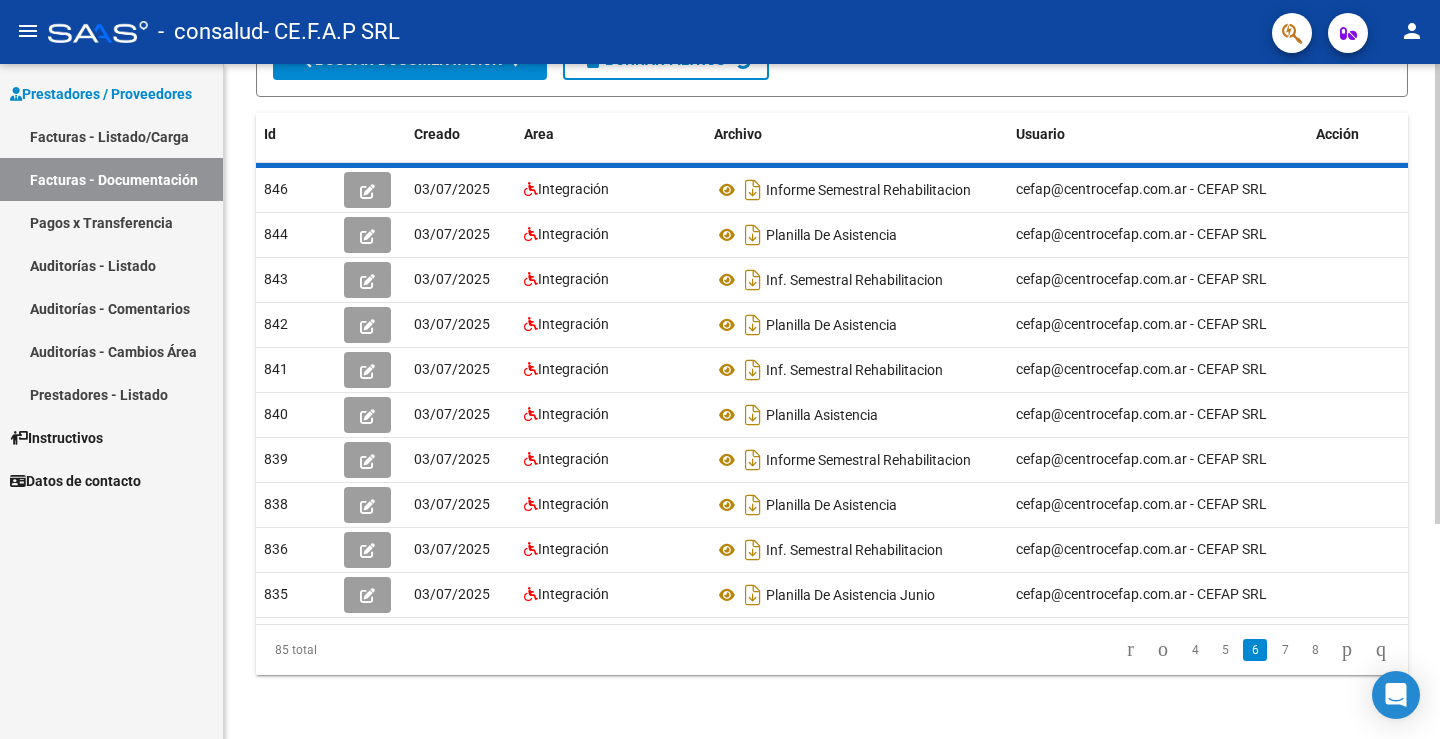 scroll, scrollTop: 311, scrollLeft: 0, axis: vertical 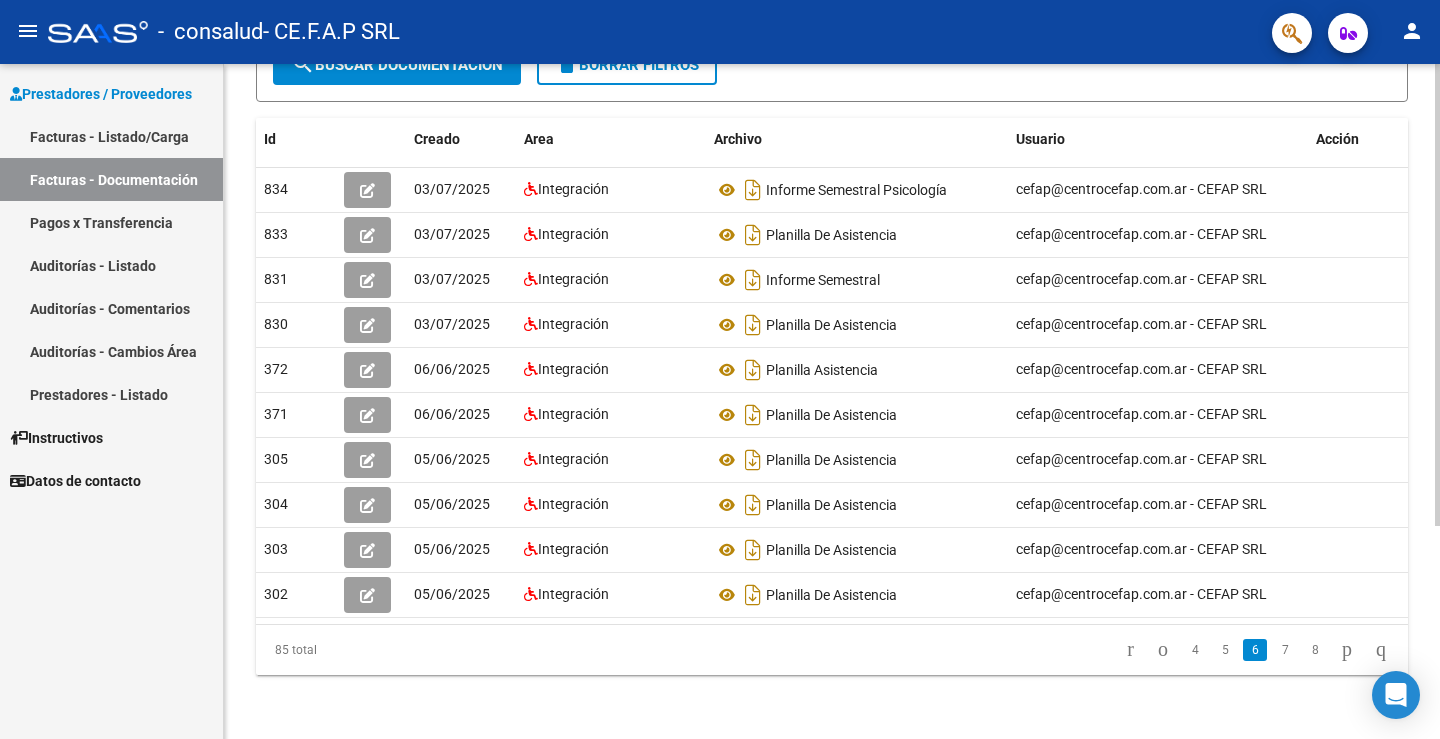 click 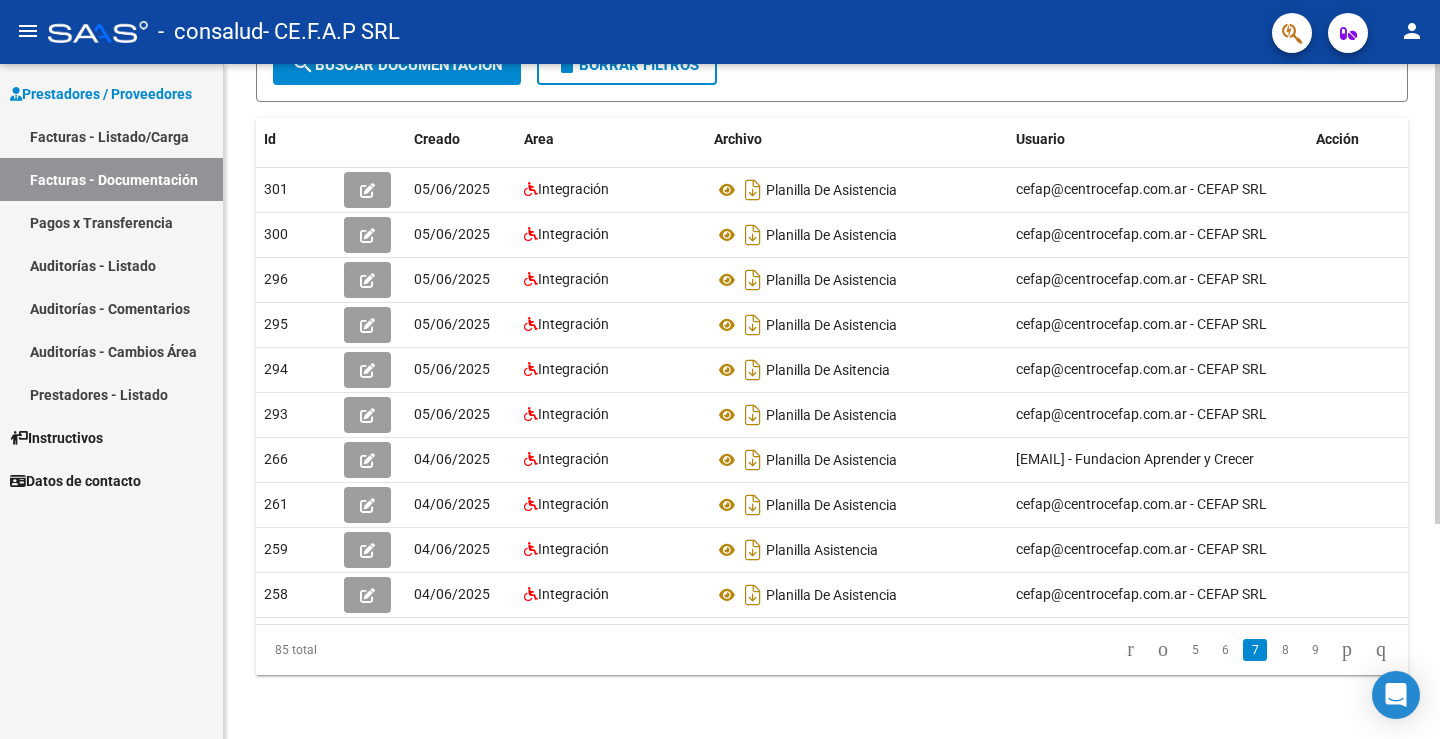 click 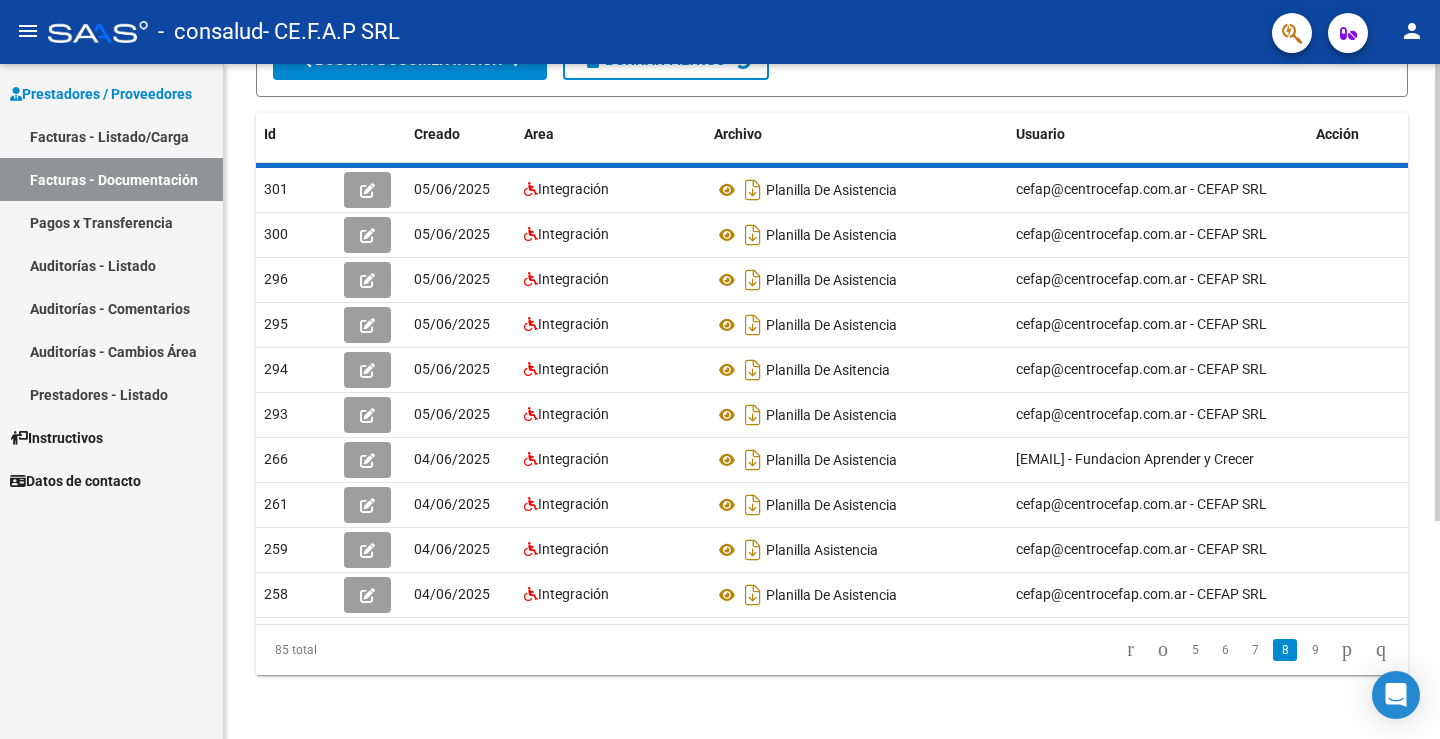scroll, scrollTop: 311, scrollLeft: 0, axis: vertical 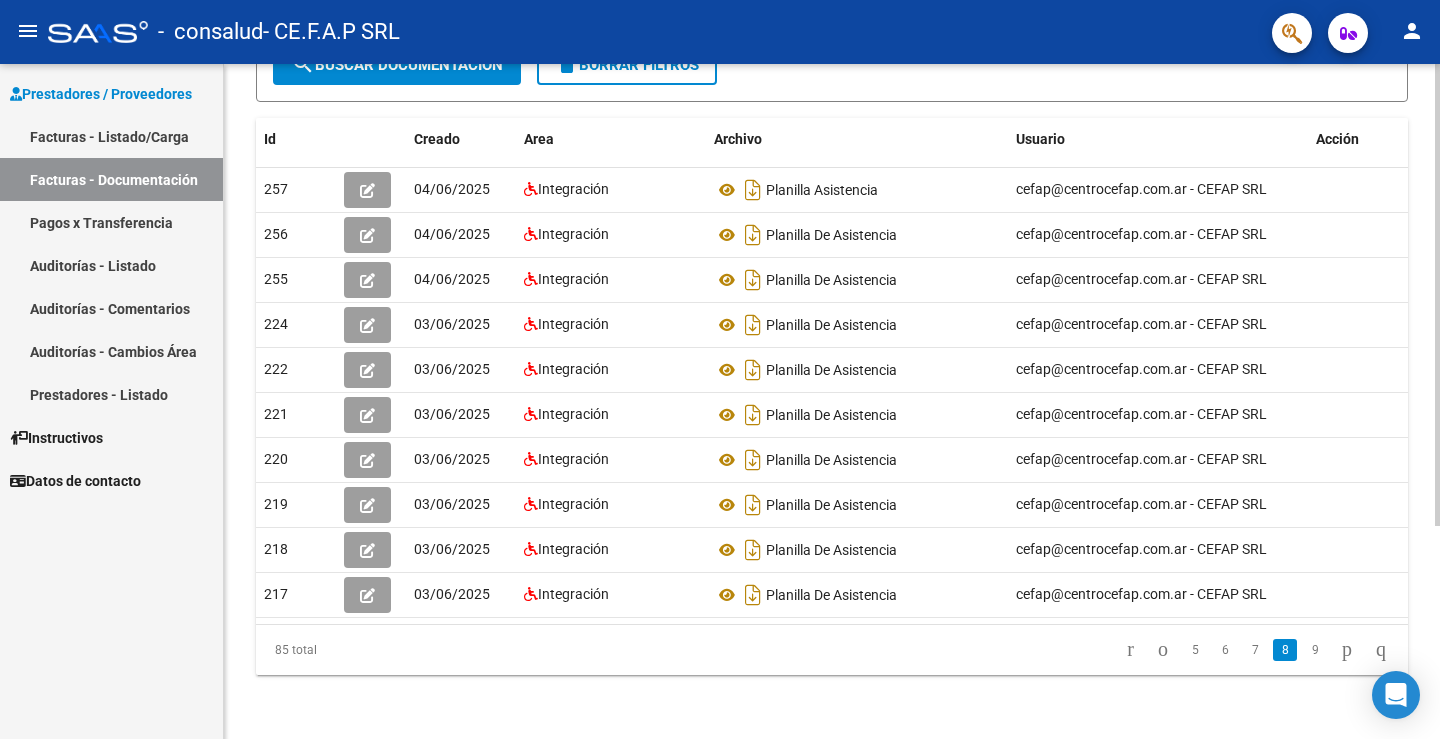 click 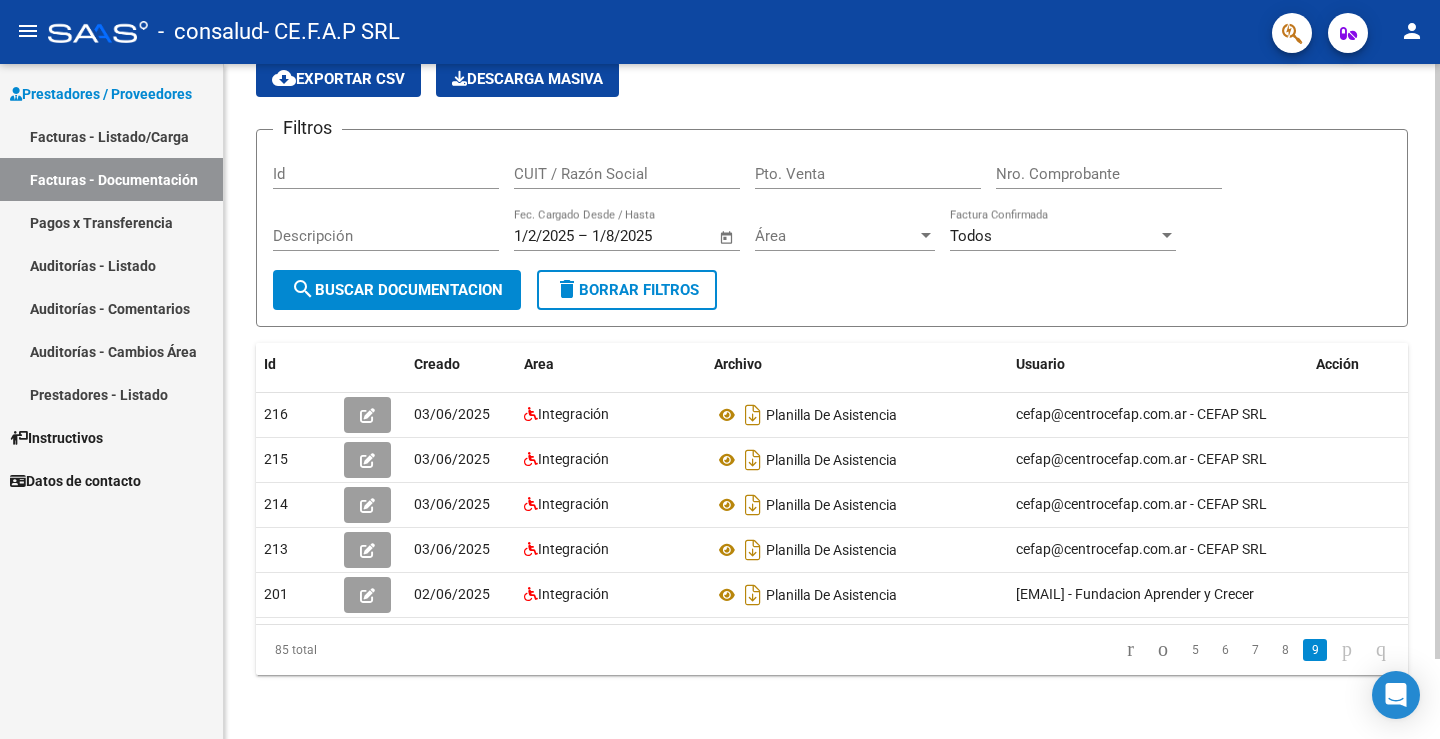 scroll, scrollTop: 91, scrollLeft: 0, axis: vertical 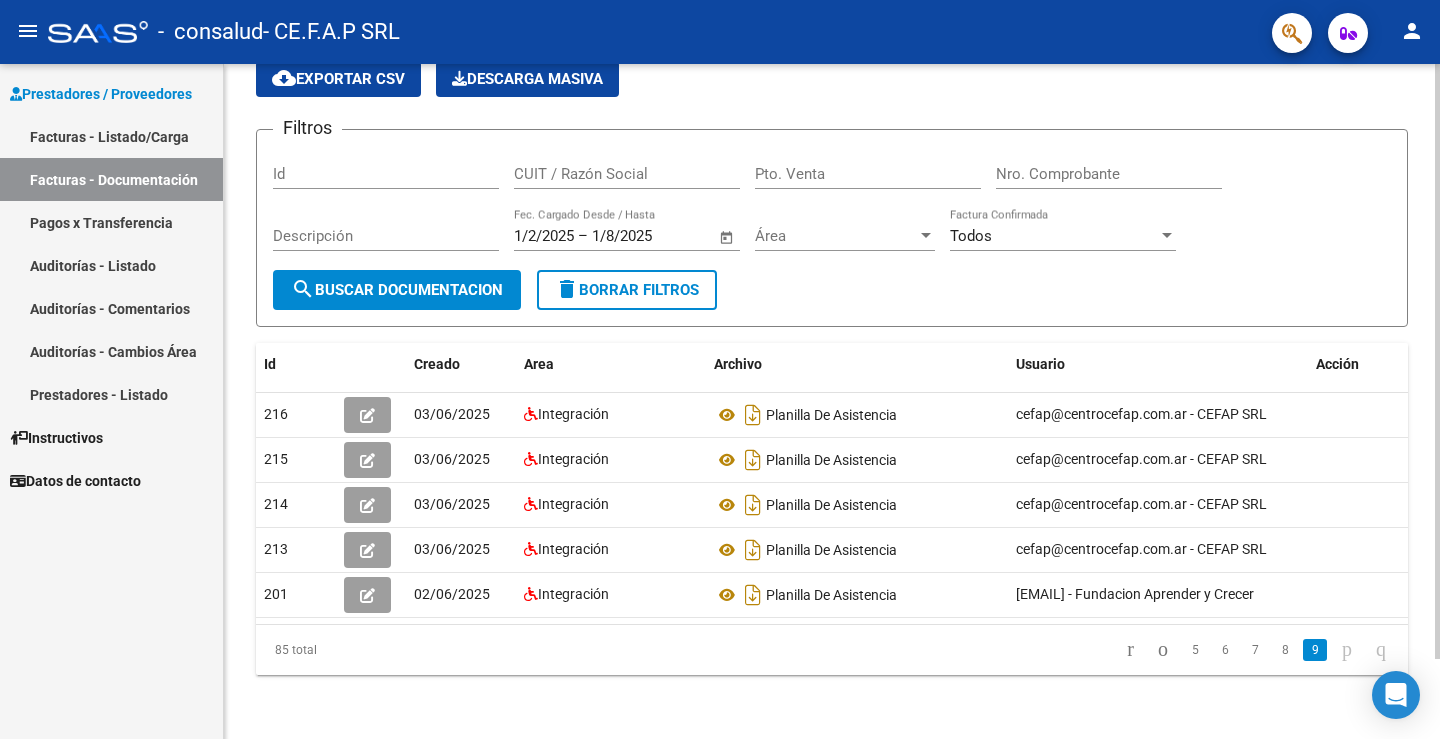 click 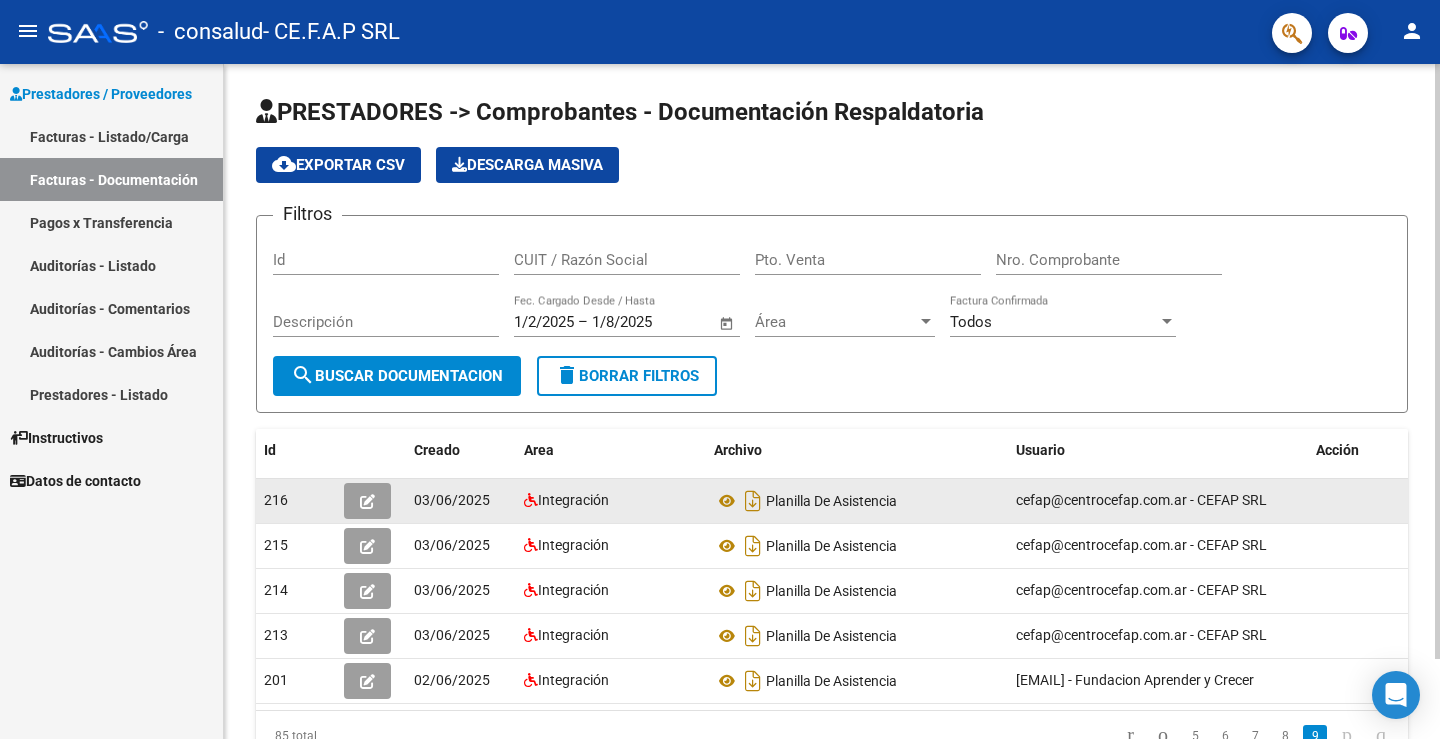 scroll, scrollTop: 91, scrollLeft: 0, axis: vertical 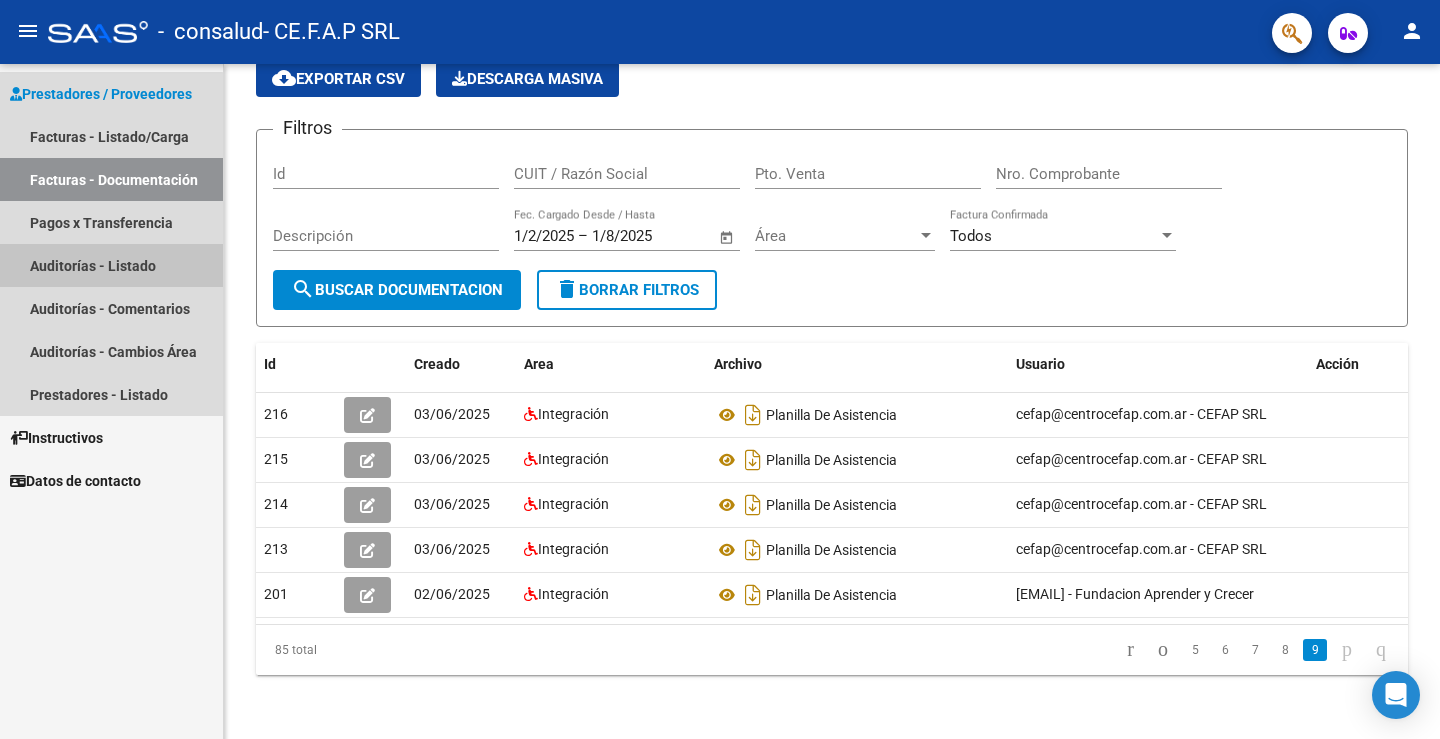 click on "Auditorías - Listado" at bounding box center [111, 265] 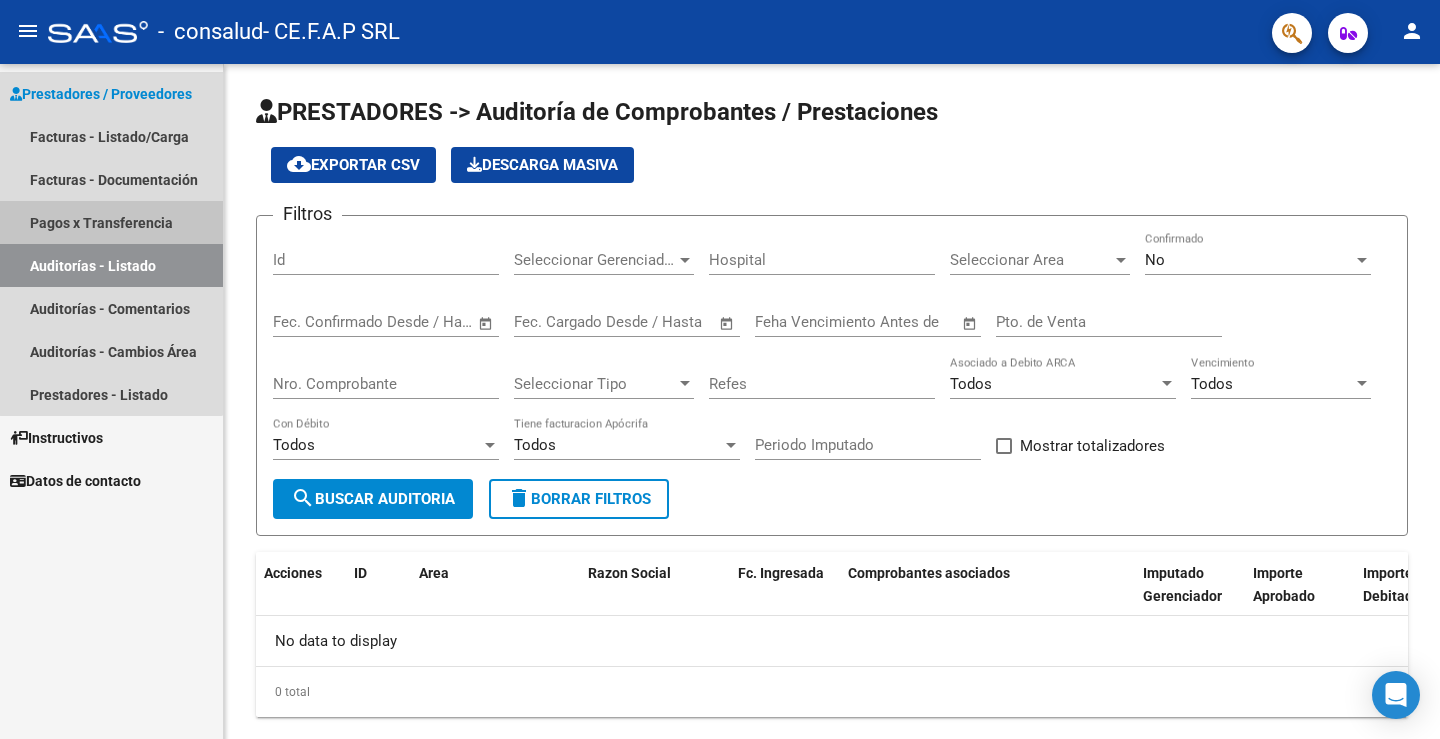 click on "Pagos x Transferencia" at bounding box center (111, 222) 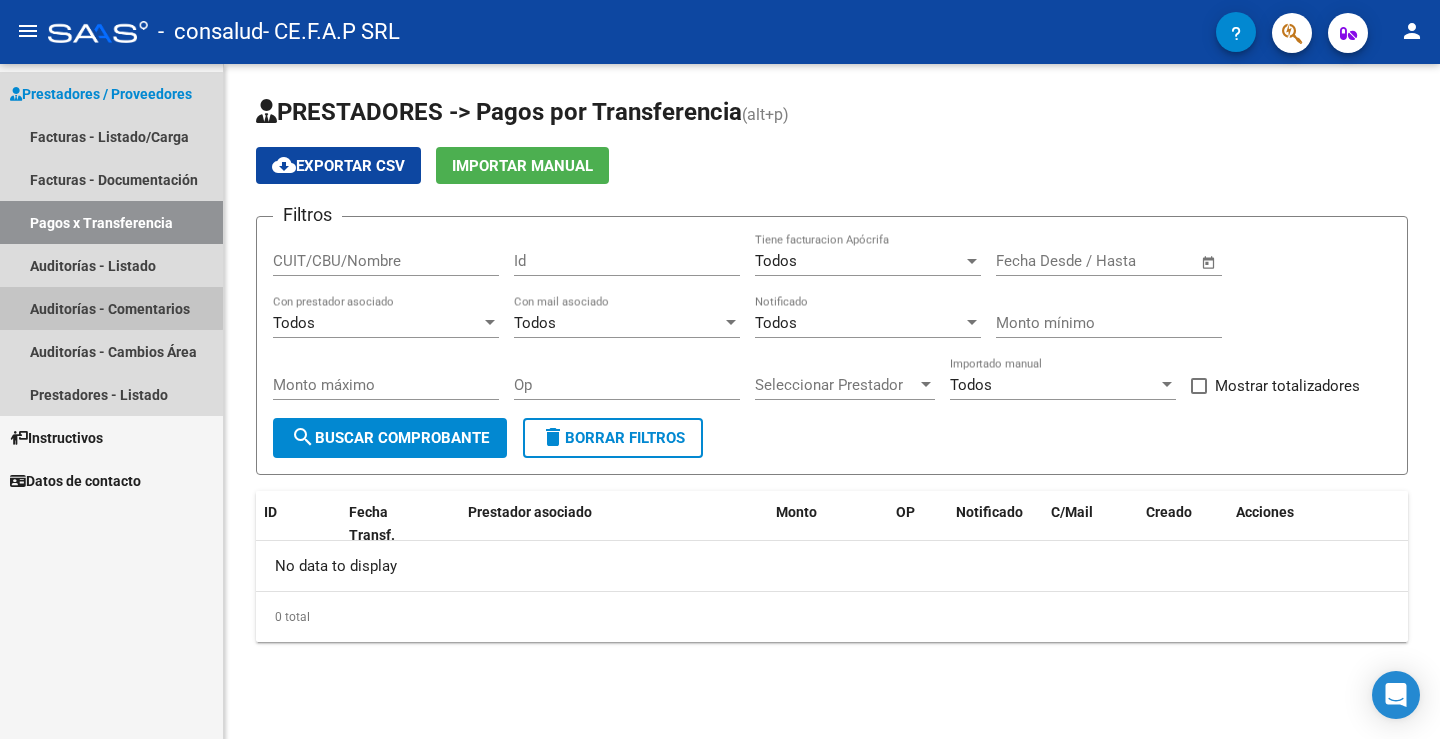 click on "Auditorías - Comentarios" at bounding box center [111, 308] 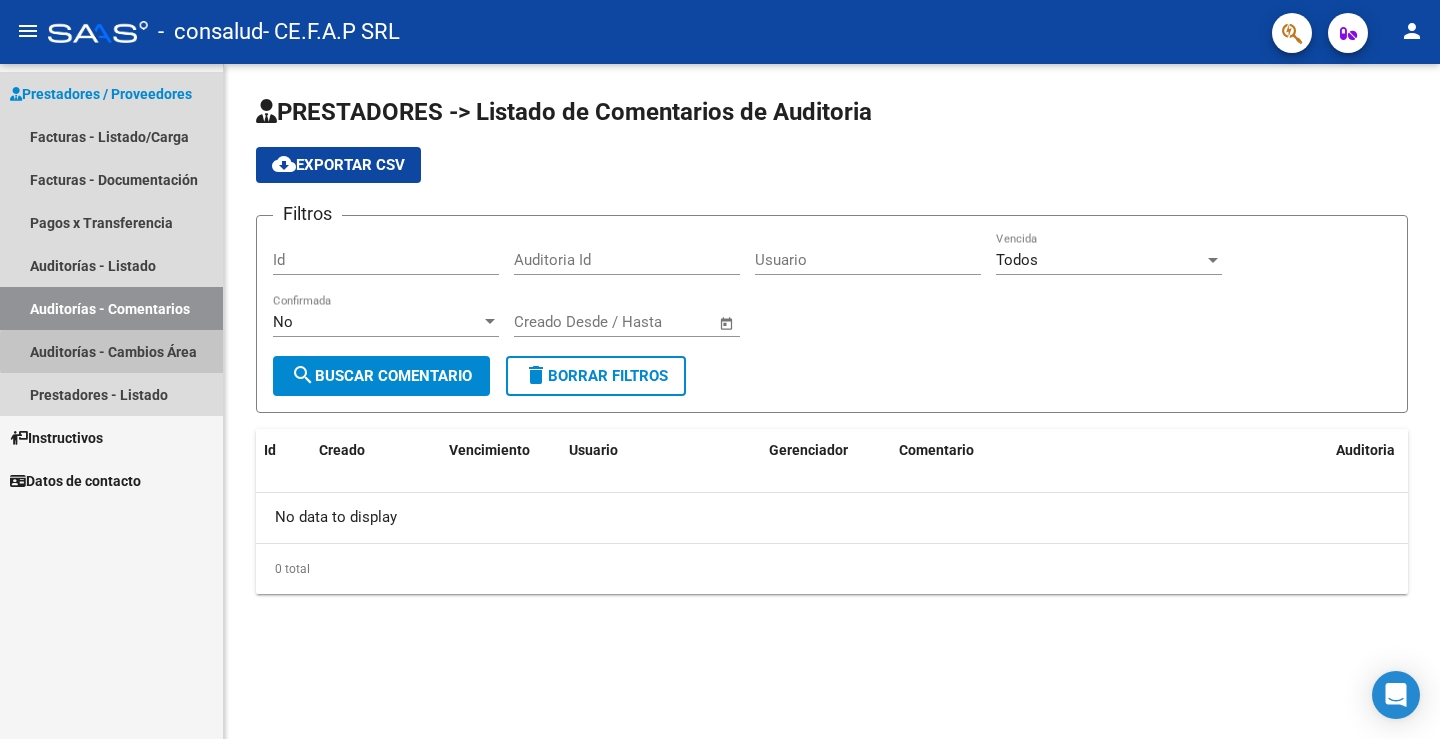 click on "Auditorías - Cambios Área" at bounding box center (111, 351) 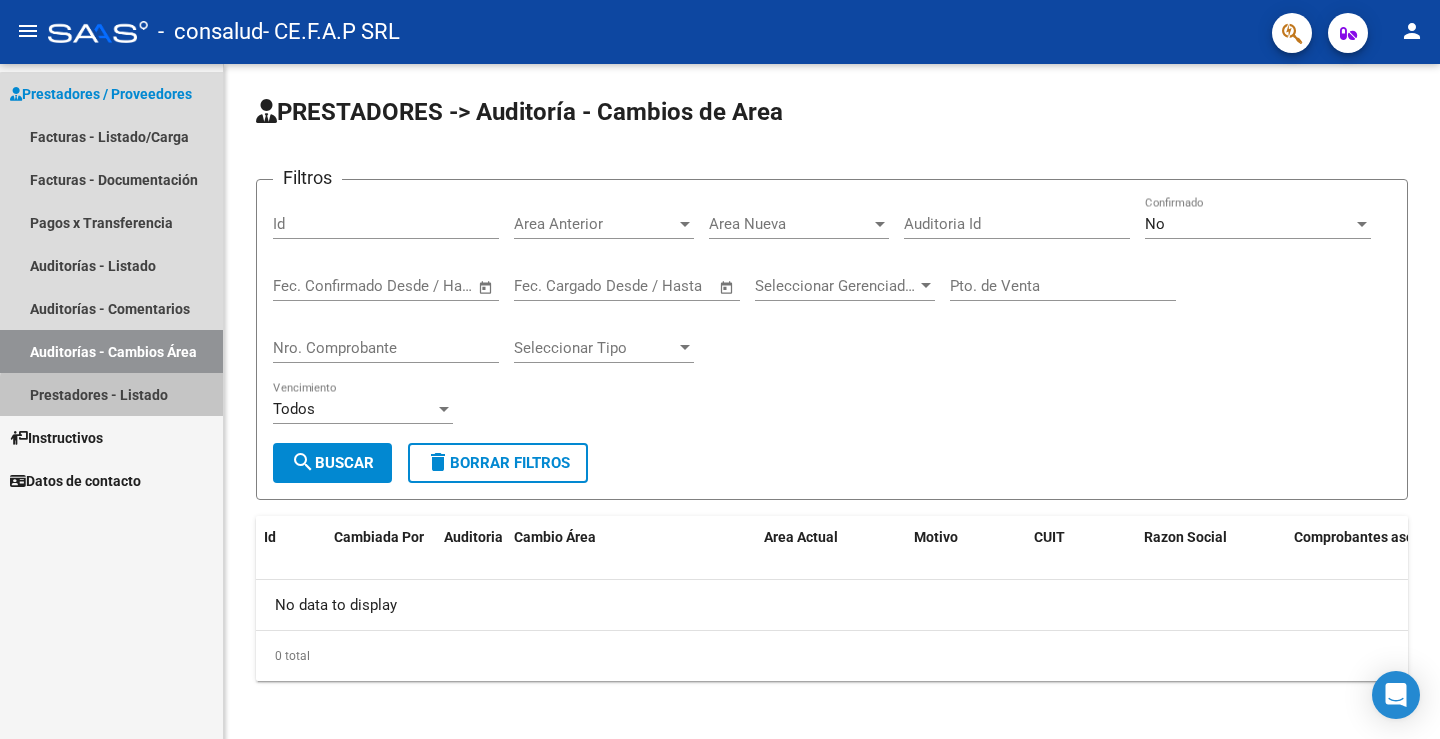 click on "Prestadores - Listado" at bounding box center (111, 394) 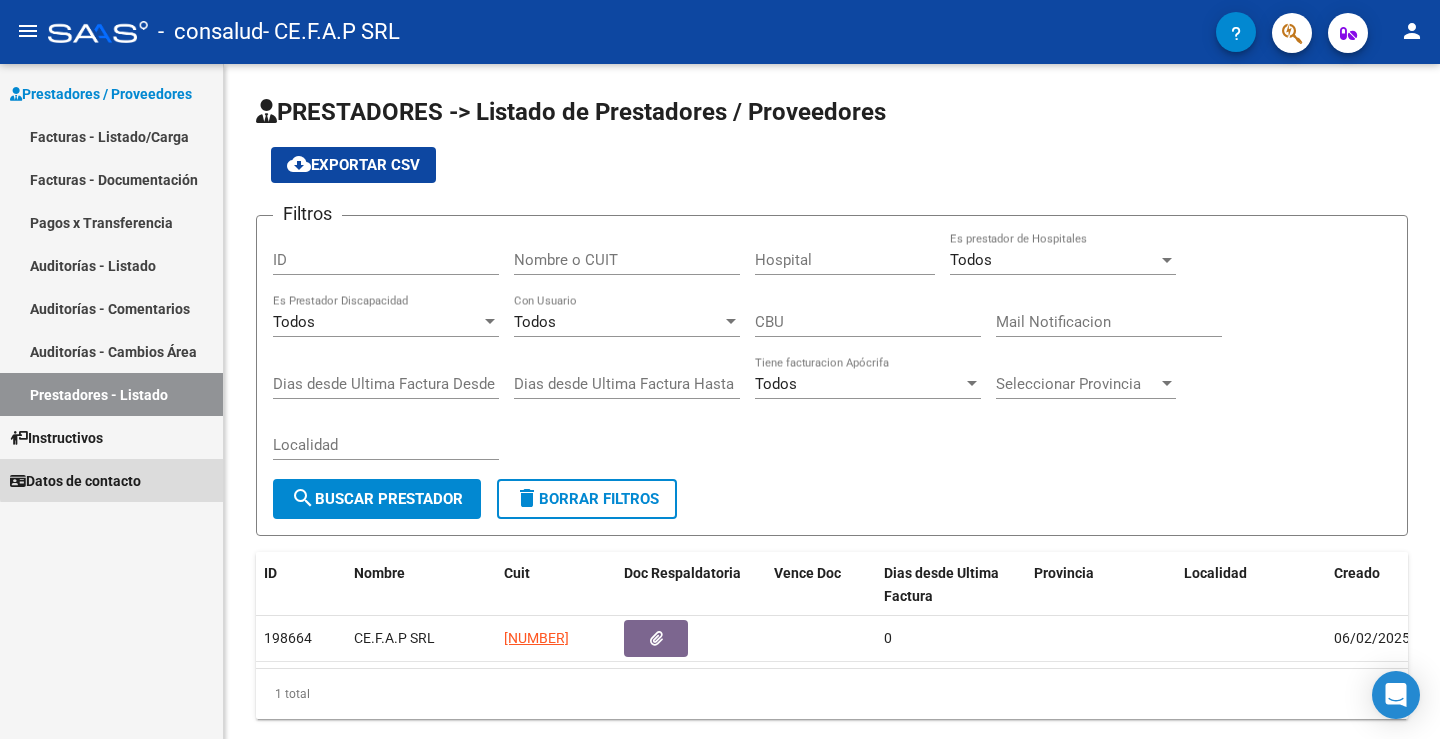 click on "Datos de contacto" at bounding box center (75, 481) 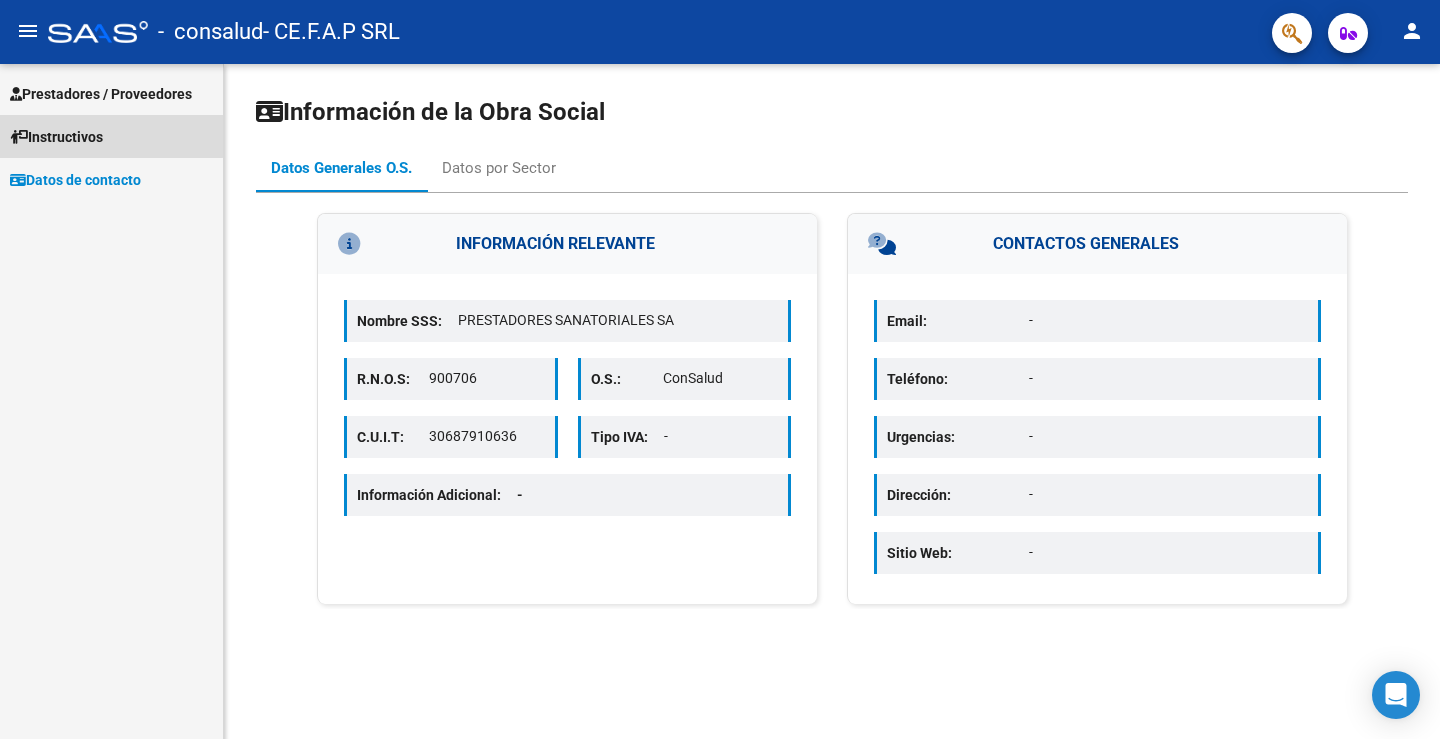 click on "Instructivos" at bounding box center (56, 137) 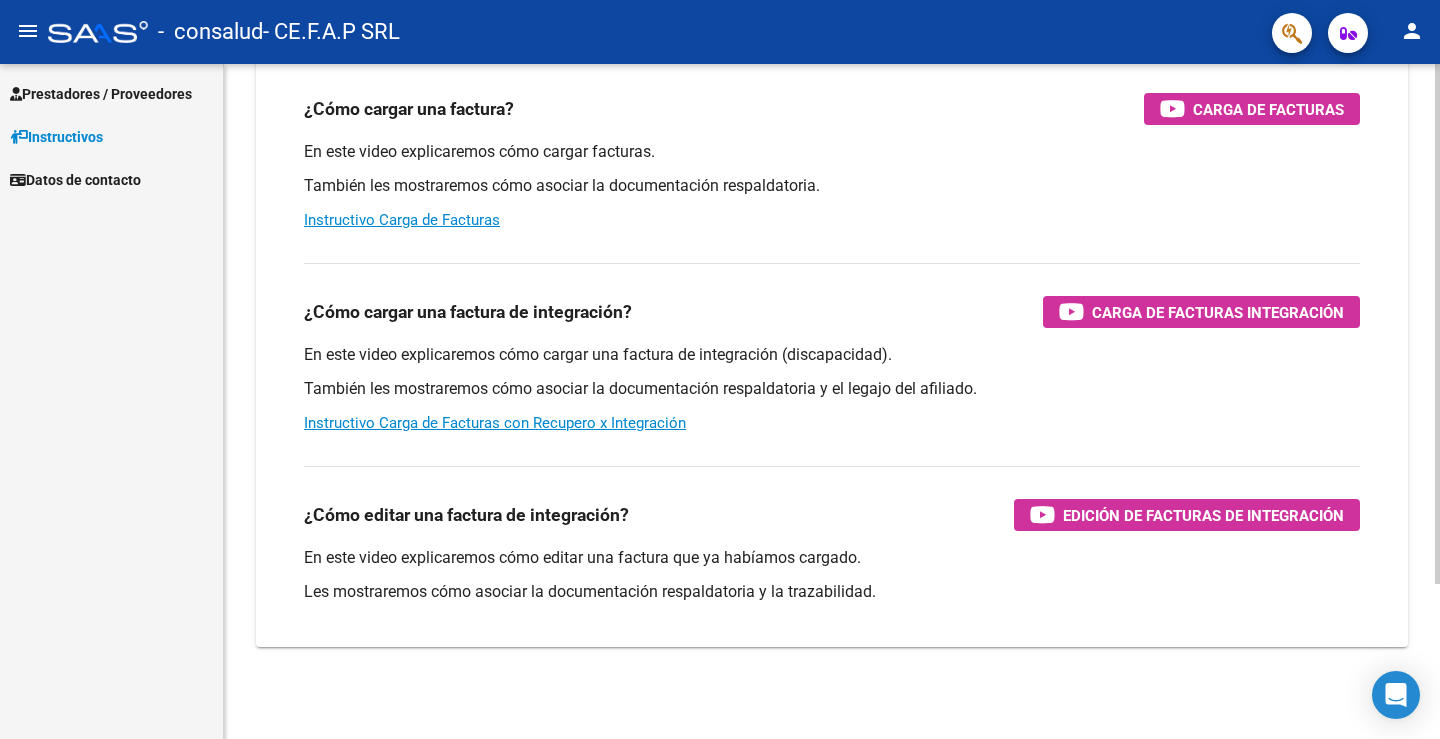 scroll, scrollTop: 202, scrollLeft: 0, axis: vertical 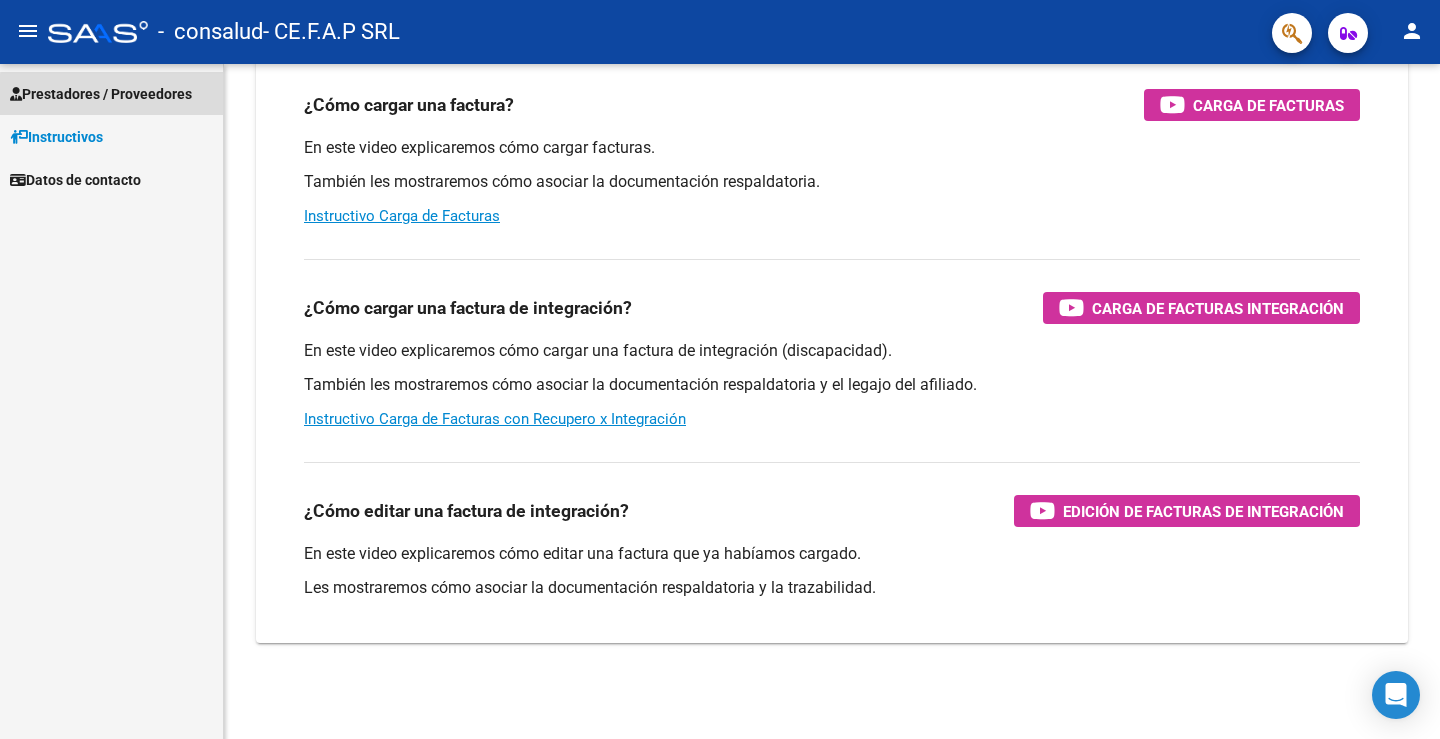 click on "Prestadores / Proveedores" at bounding box center (101, 94) 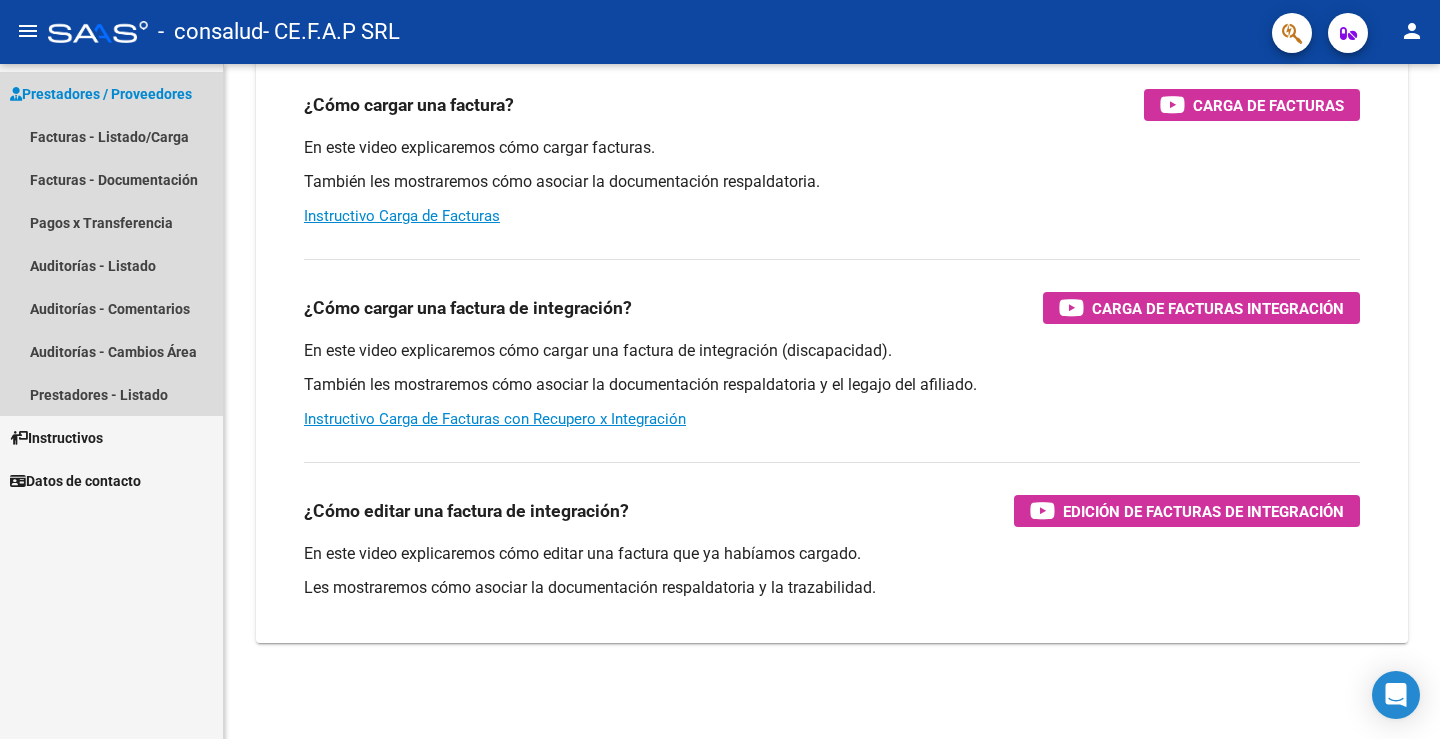 click on "Prestadores / Proveedores" at bounding box center [101, 94] 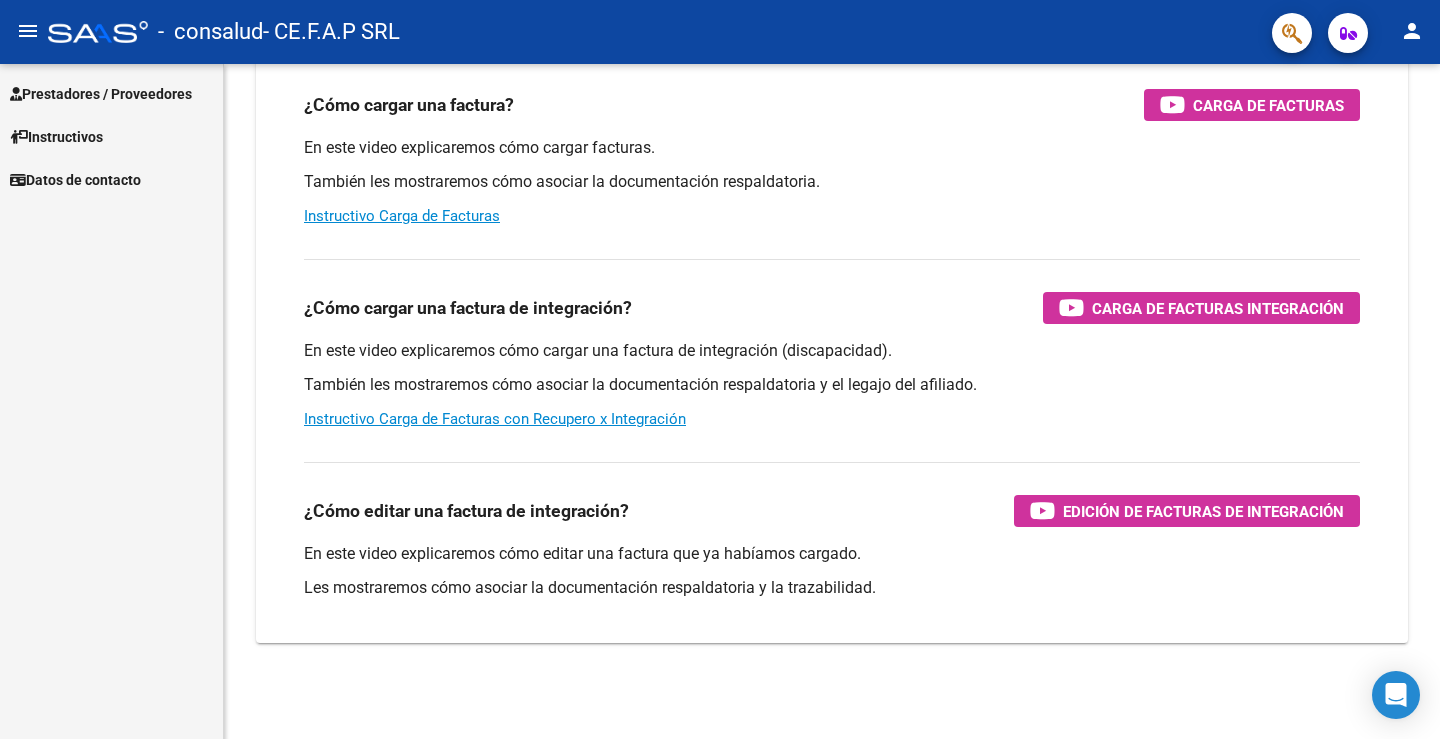 click on "Prestadores / Proveedores" at bounding box center [101, 94] 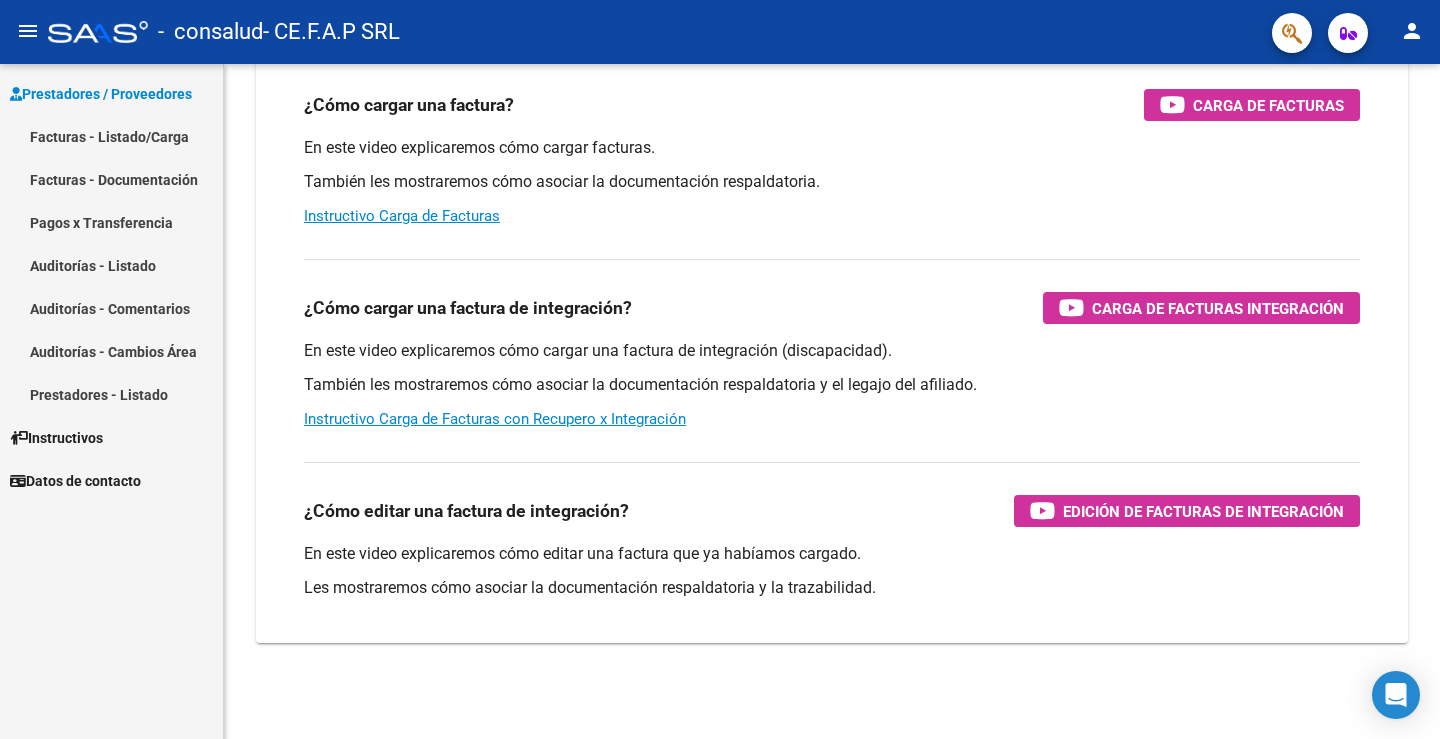 click on "Facturas - Listado/Carga" at bounding box center [111, 136] 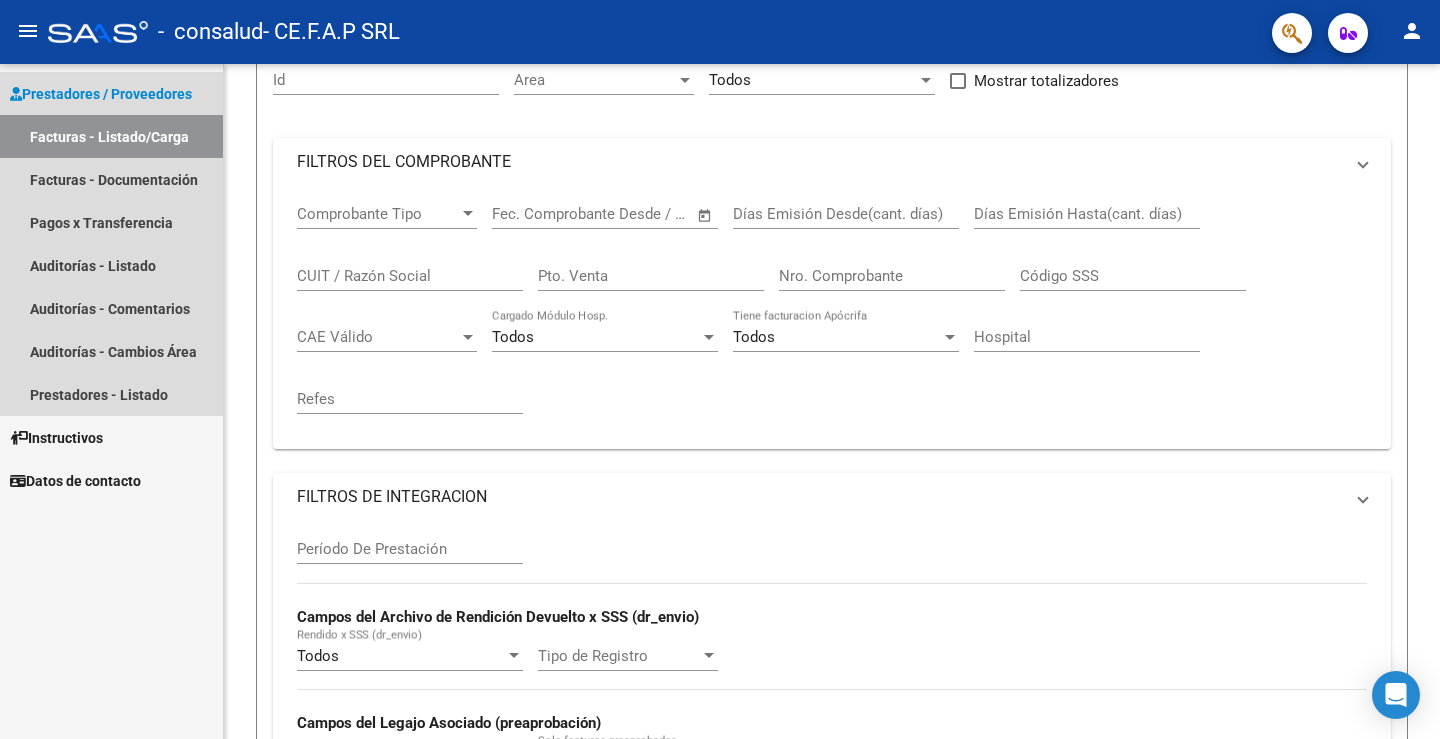 scroll, scrollTop: 0, scrollLeft: 0, axis: both 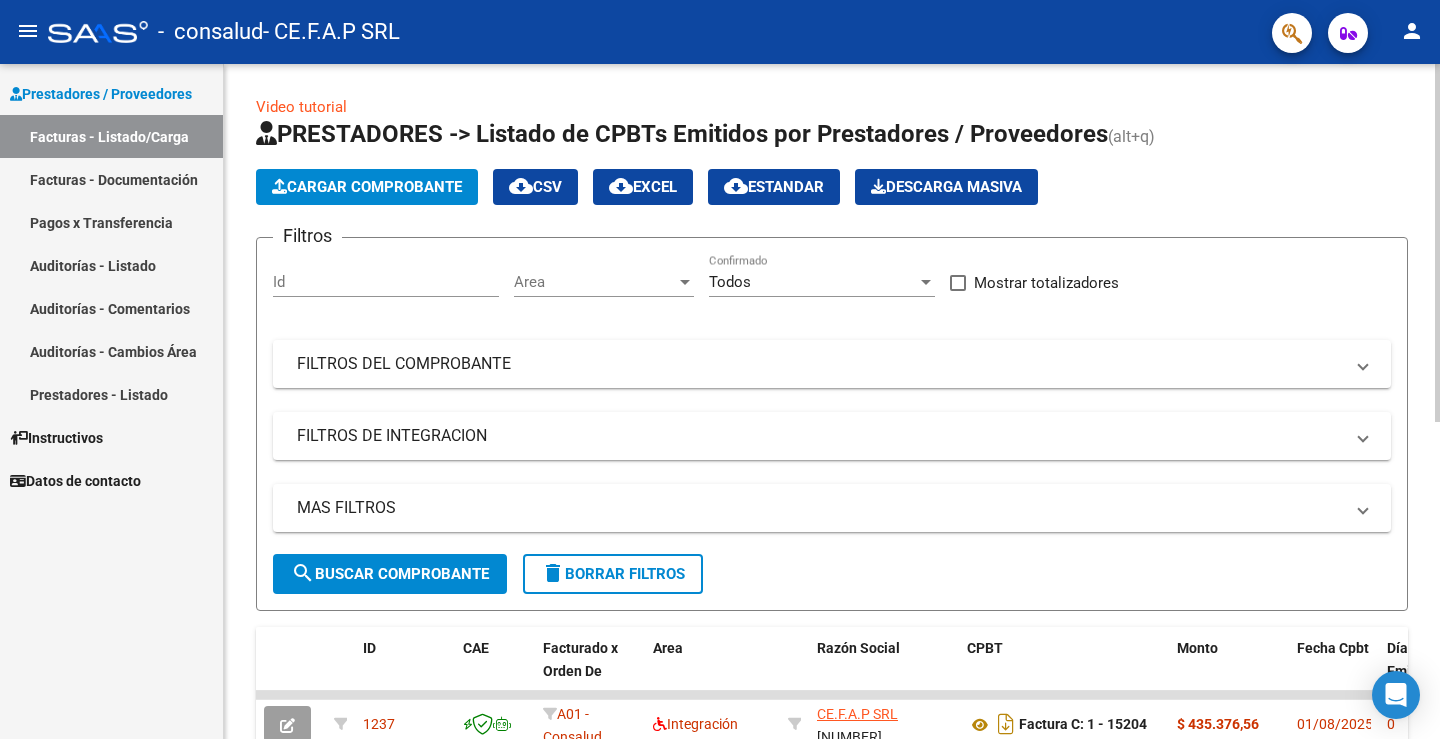 click on "Cargar Comprobante" 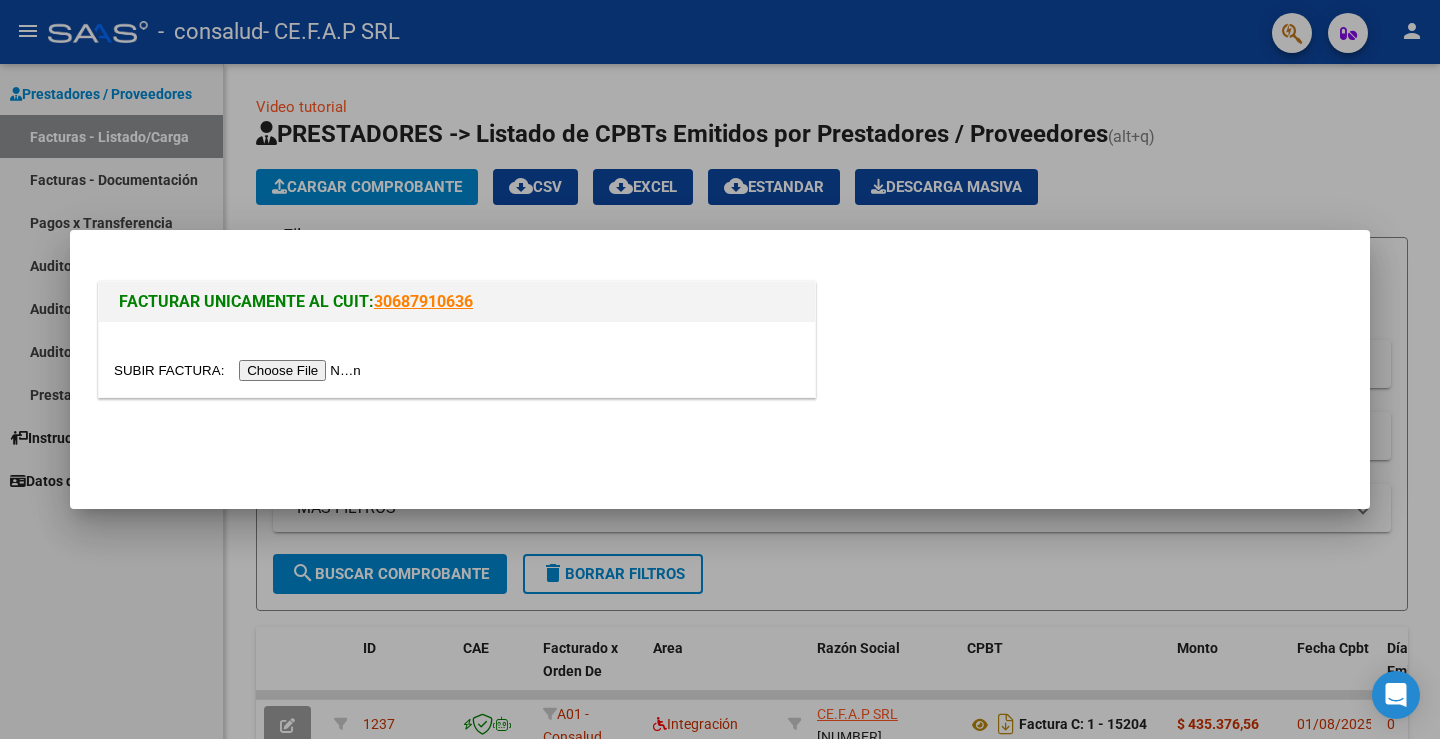 click at bounding box center (240, 370) 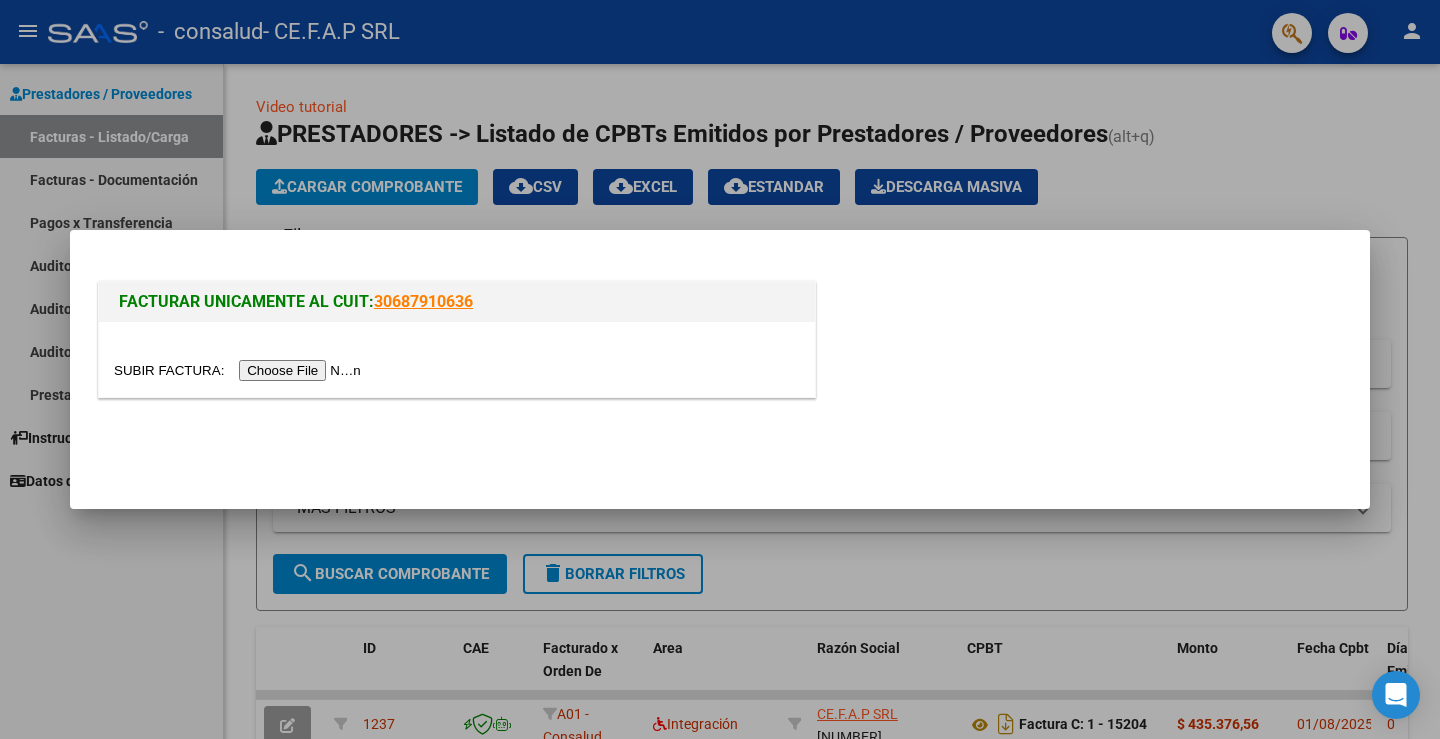 click on "FACTURAR UNICAMENTE AL CUIT:   30687910636" at bounding box center (720, 343) 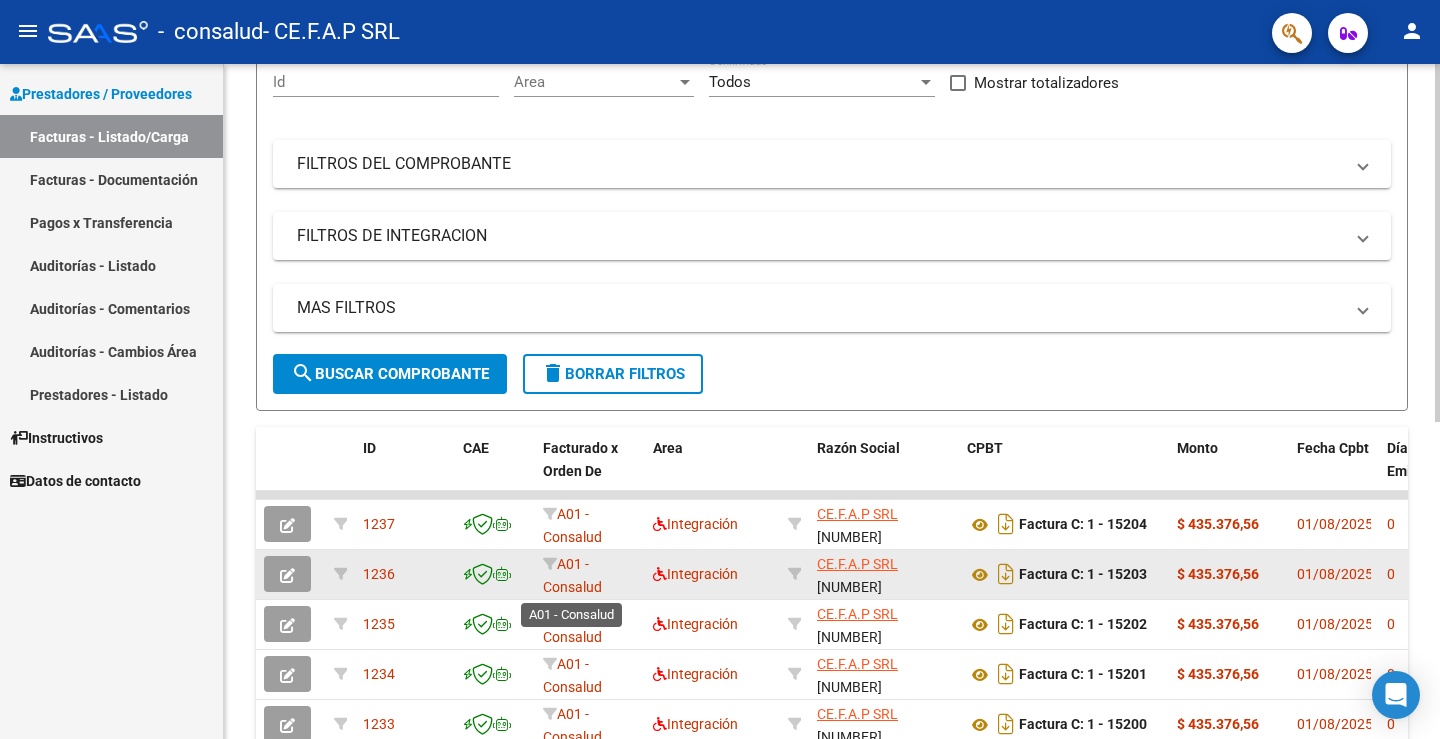scroll, scrollTop: 0, scrollLeft: 0, axis: both 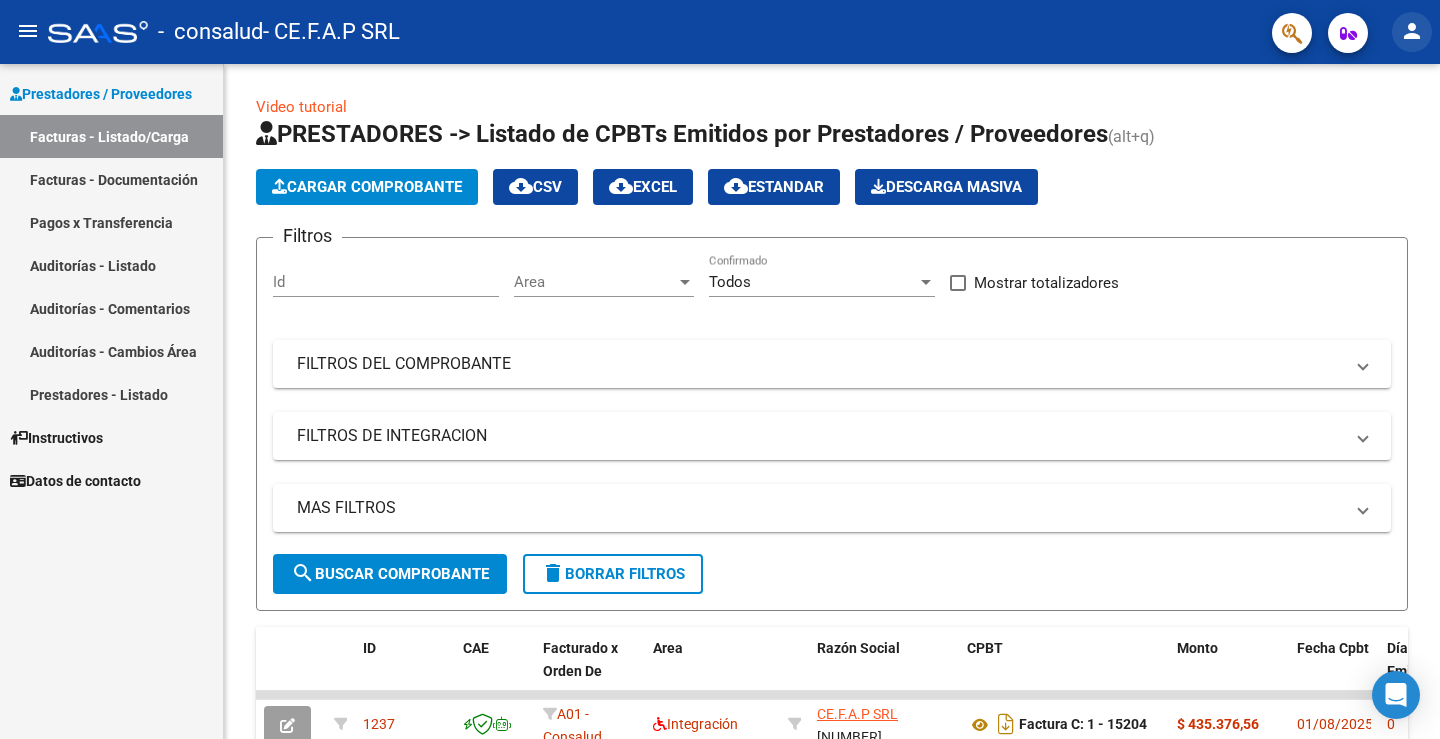 click on "person" 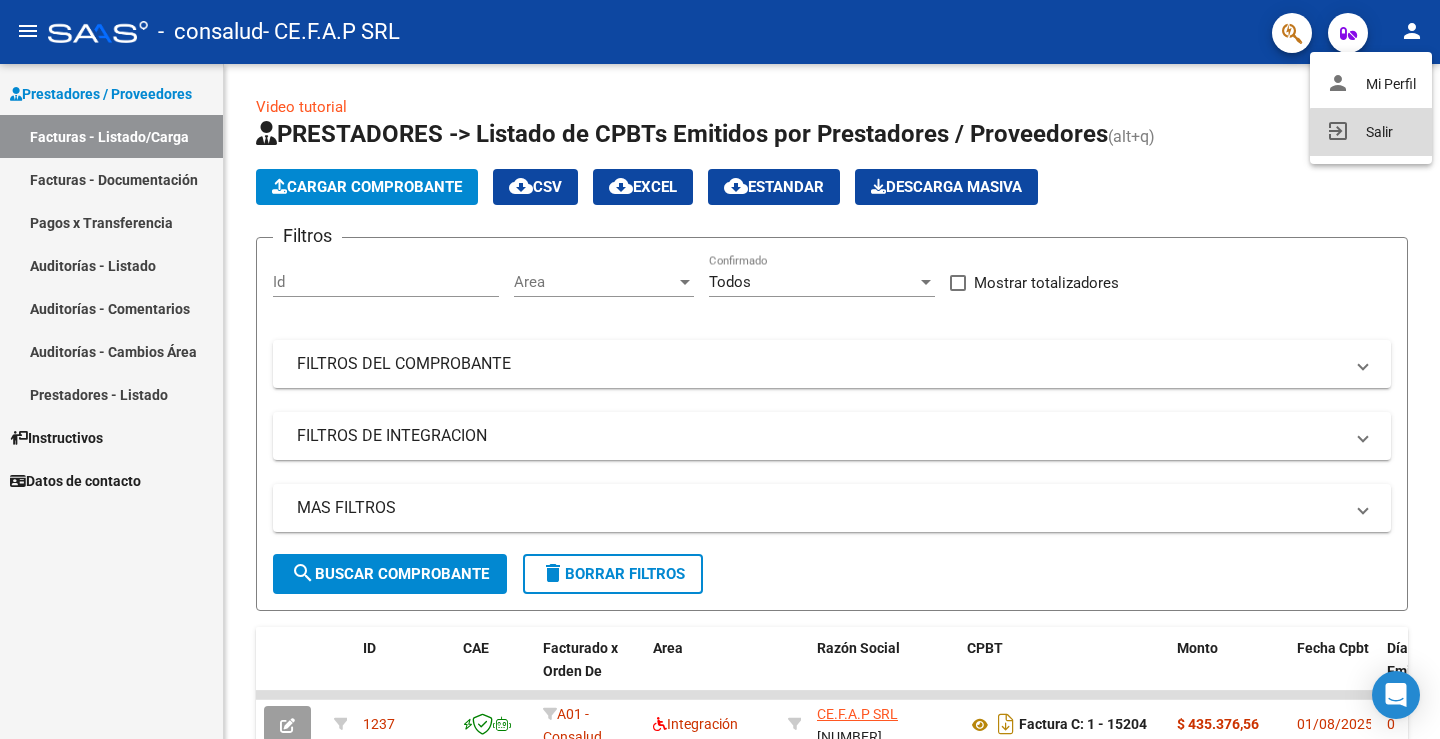 click on "exit_to_app  Salir" at bounding box center [1371, 132] 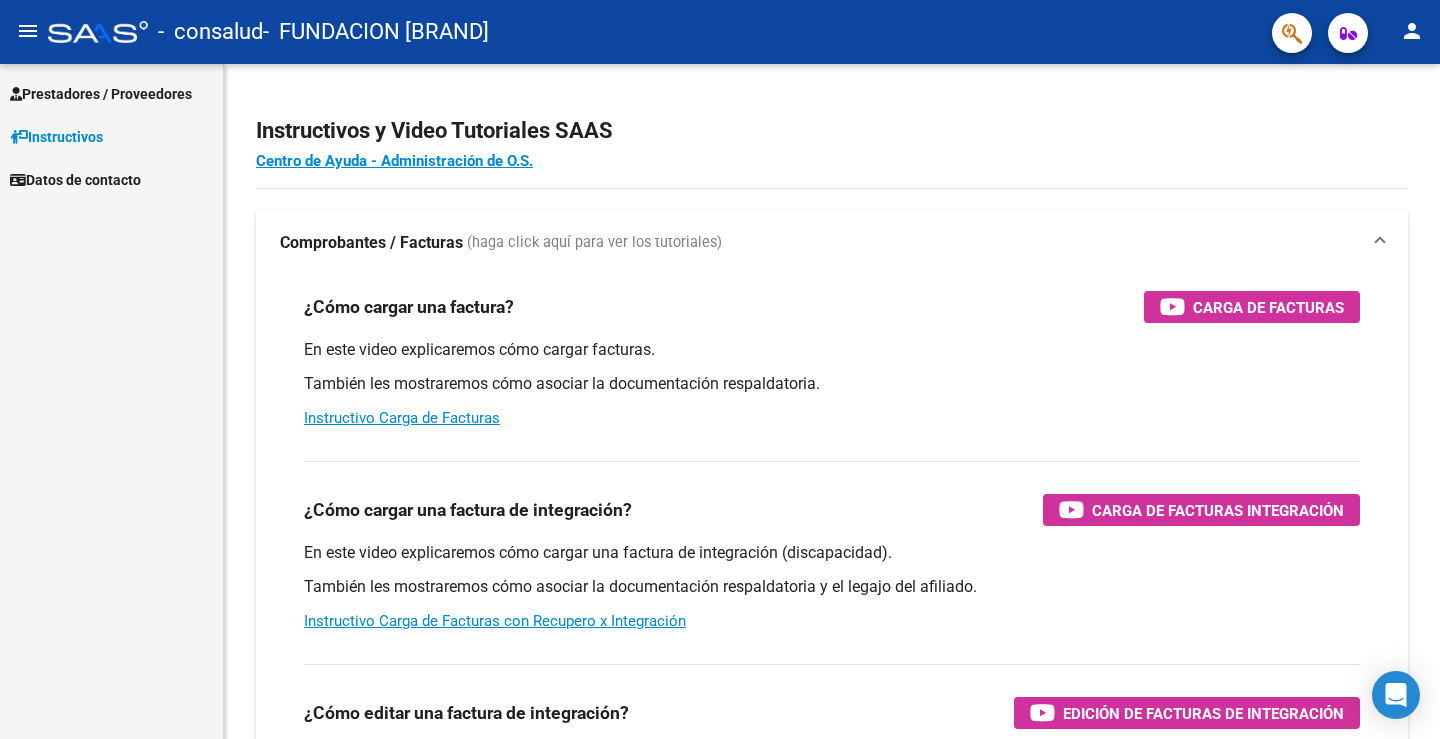 scroll, scrollTop: 0, scrollLeft: 0, axis: both 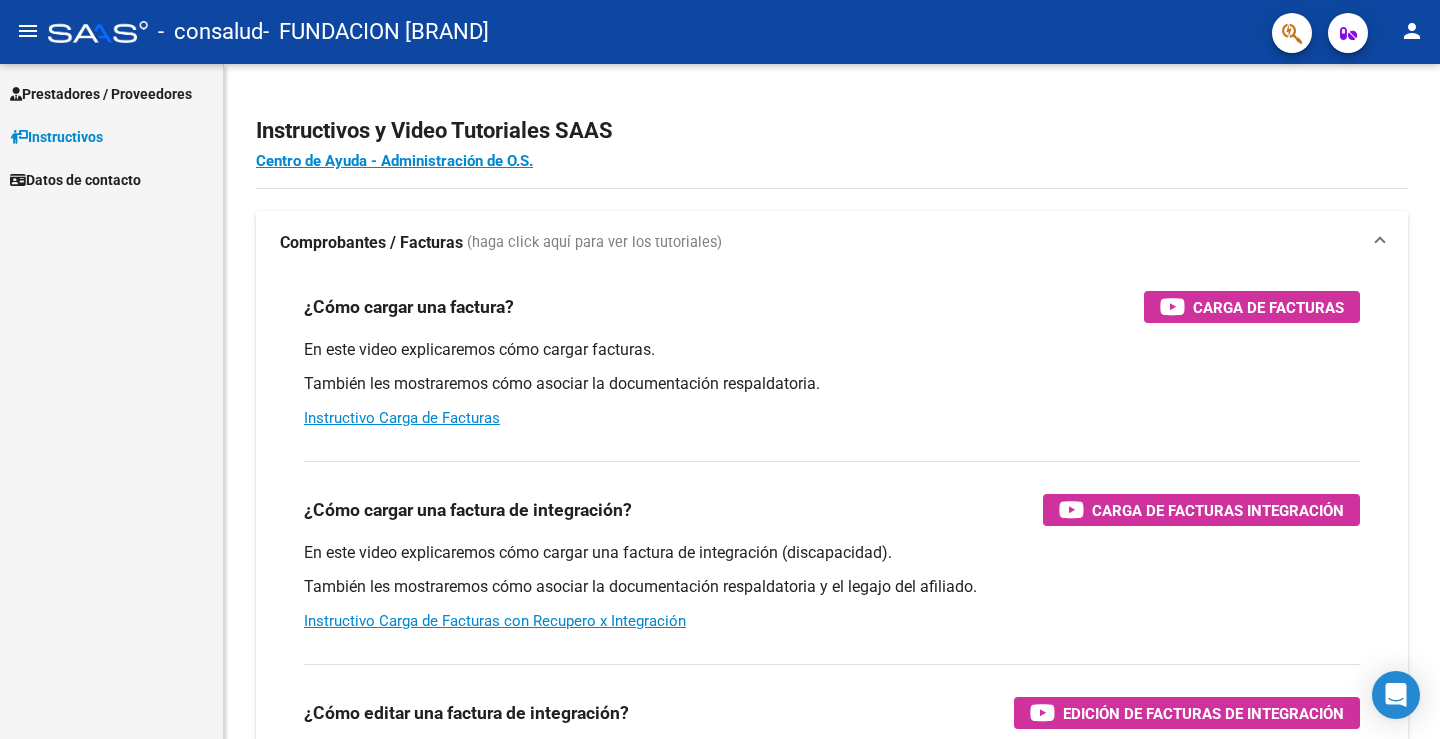click on "Prestadores / Proveedores" at bounding box center (101, 94) 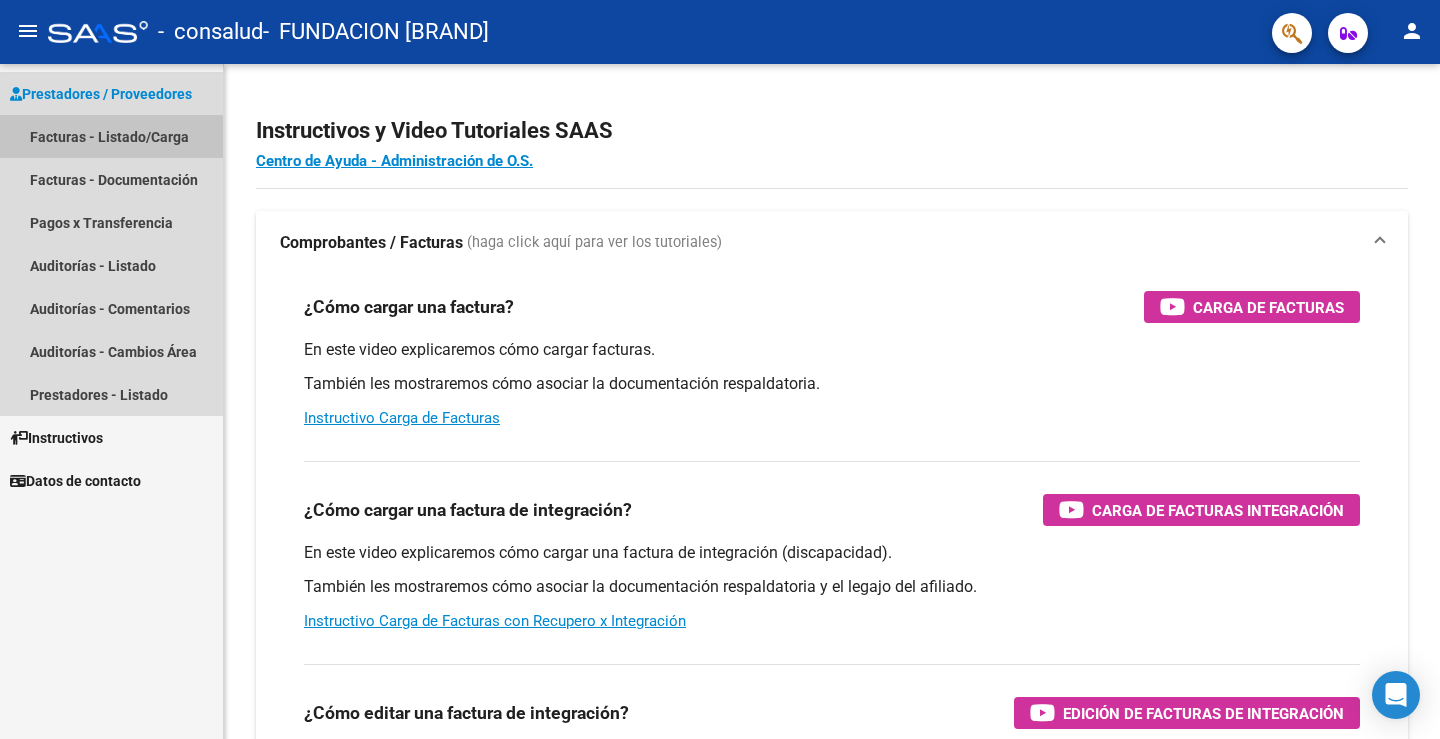 click on "Facturas - Listado/Carga" at bounding box center (111, 136) 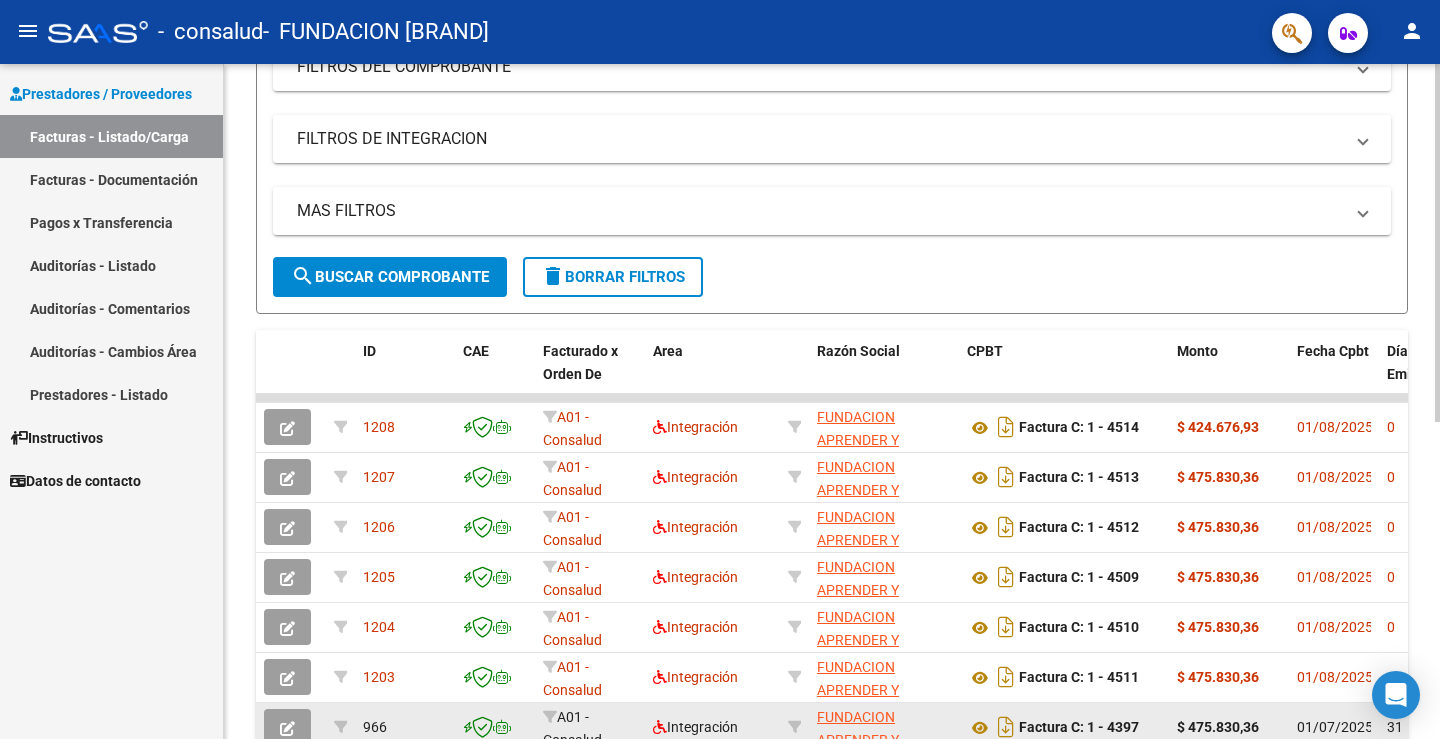 scroll, scrollTop: 0, scrollLeft: 0, axis: both 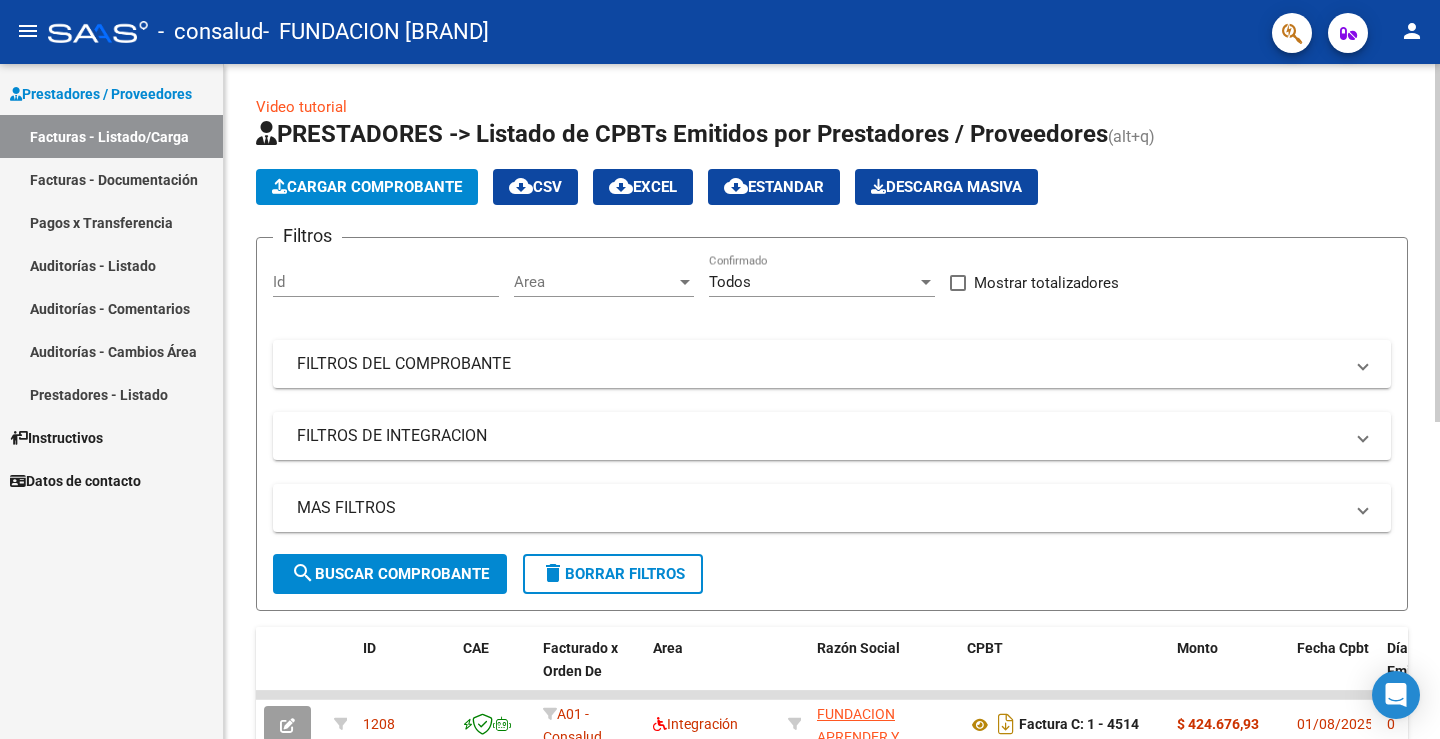 click on "Cargar Comprobante" 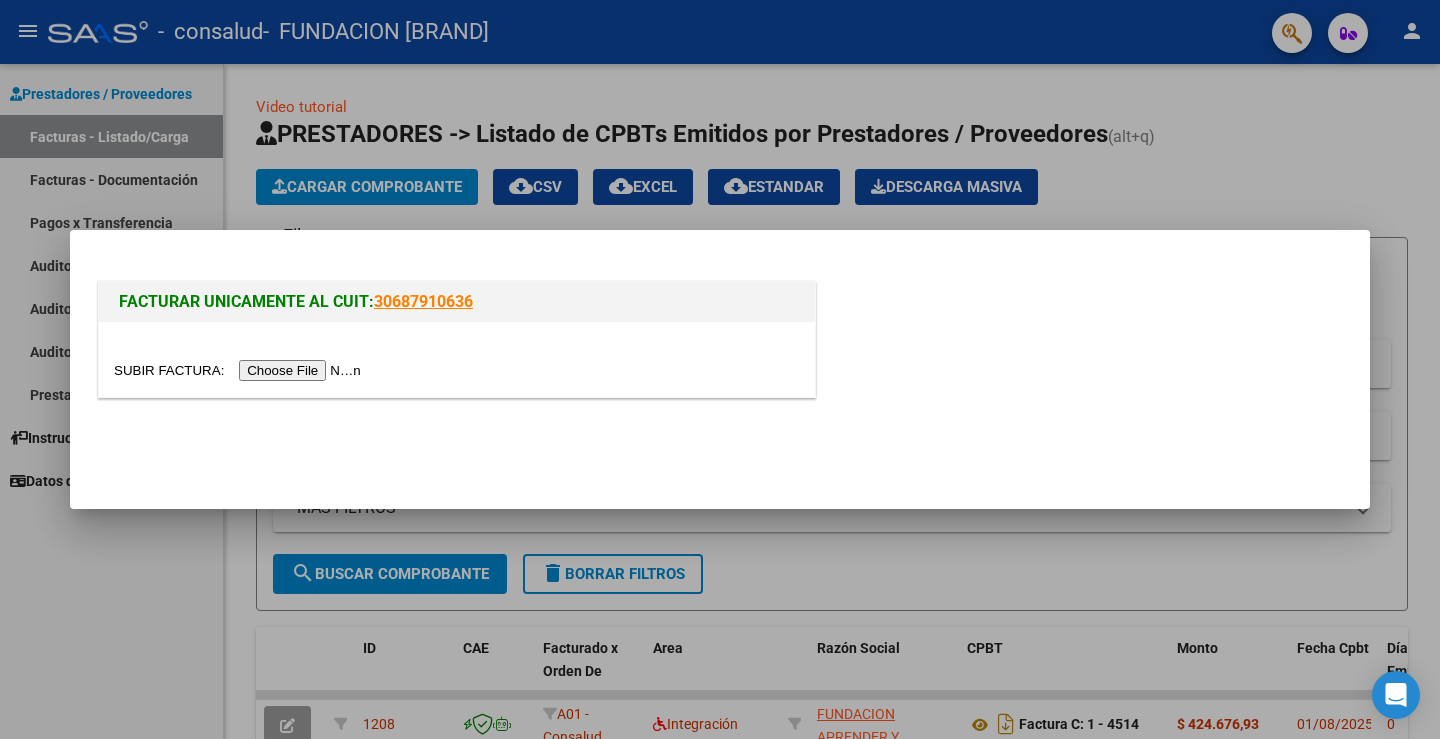 click at bounding box center (240, 370) 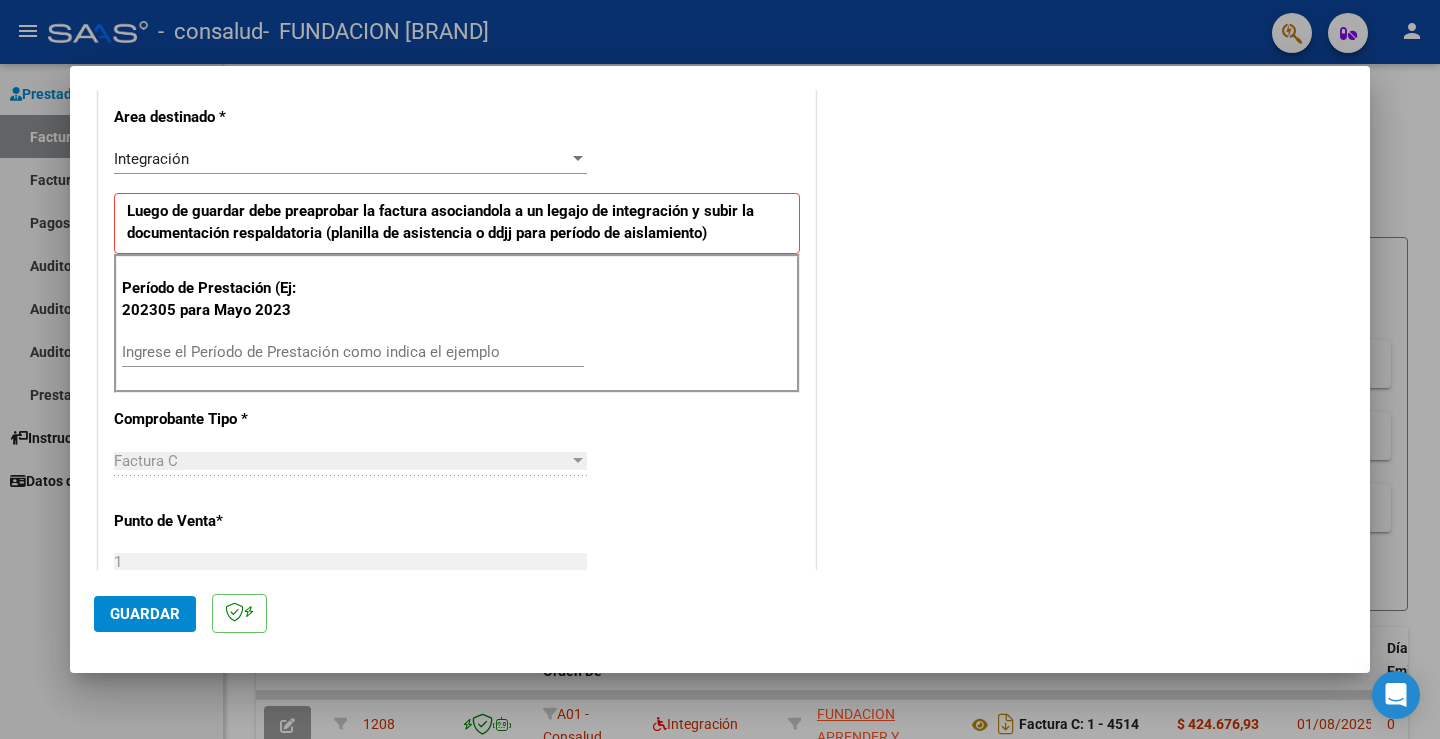 scroll, scrollTop: 500, scrollLeft: 0, axis: vertical 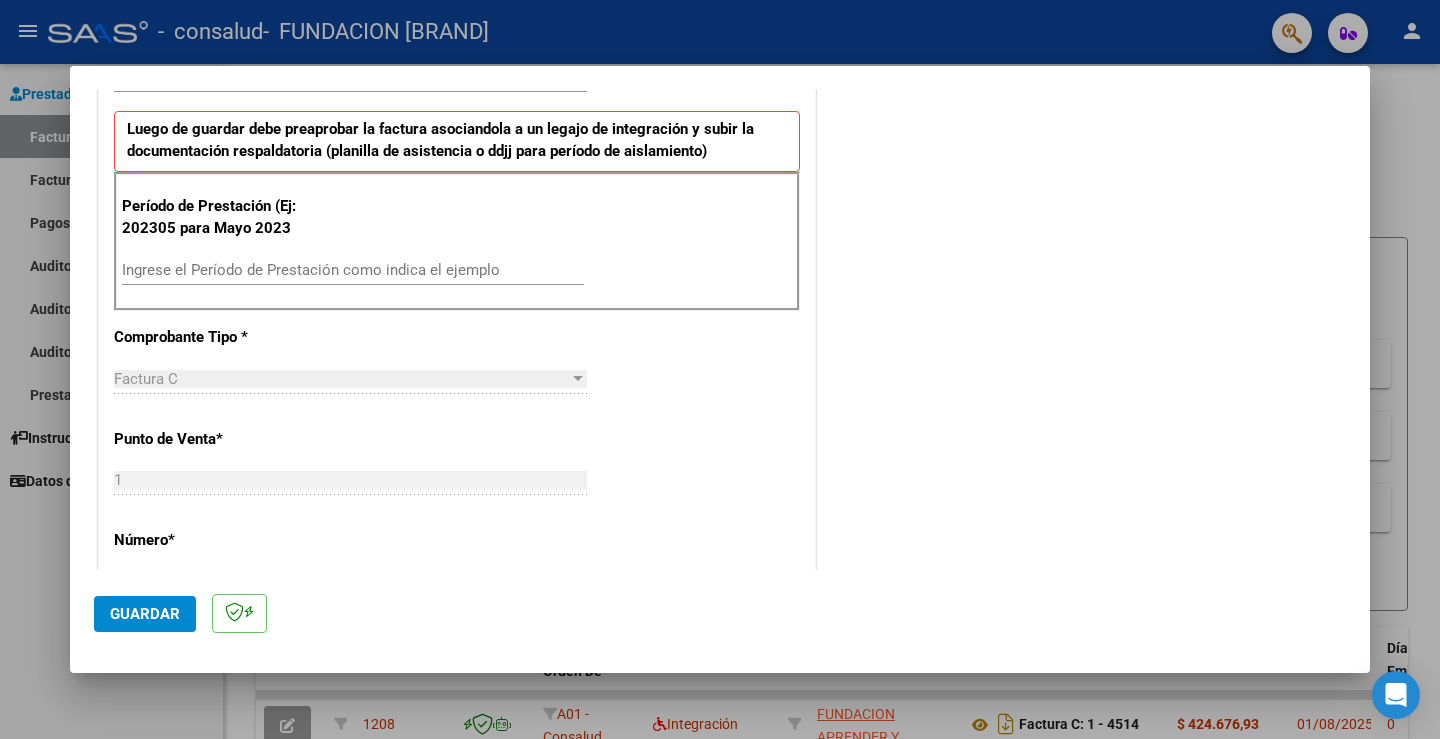 click on "Ingrese el Período de Prestación como indica el ejemplo" at bounding box center (353, 270) 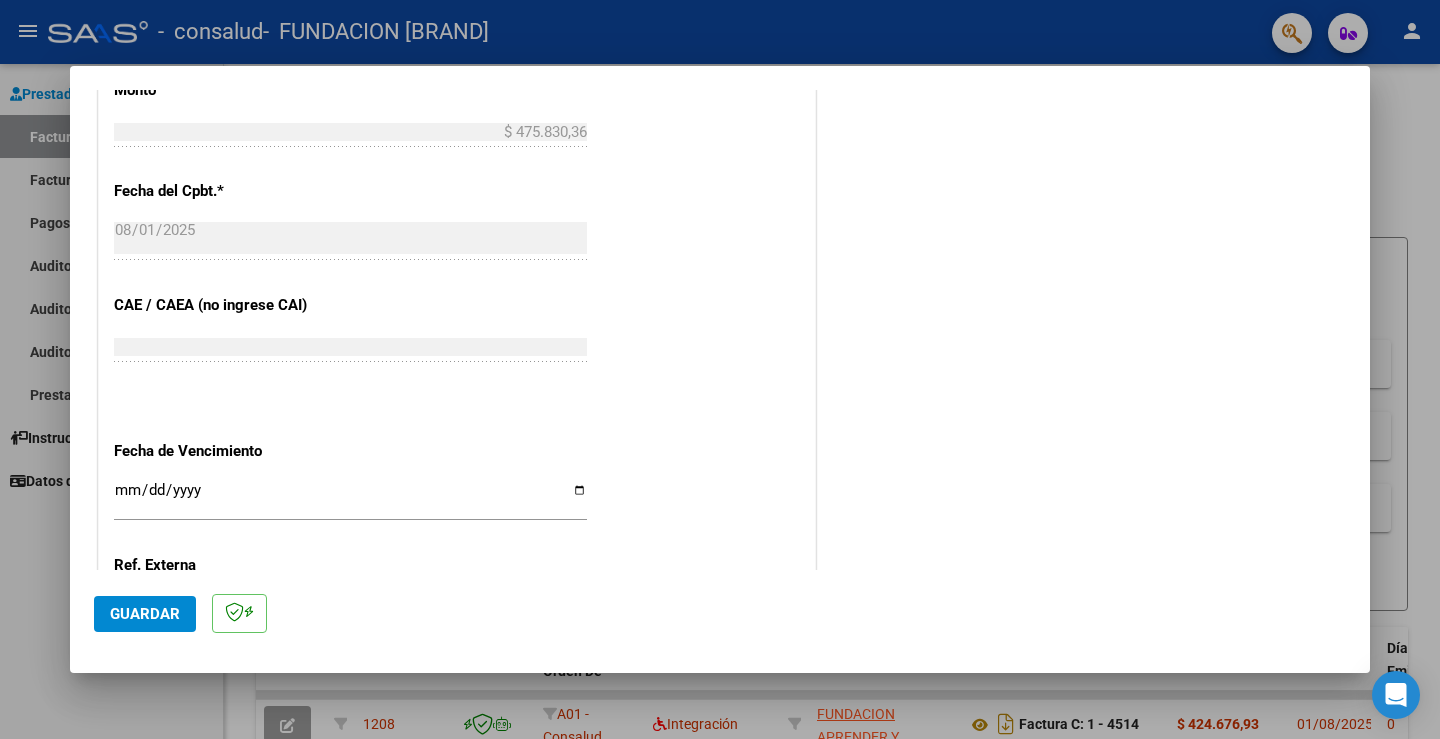 scroll, scrollTop: 1100, scrollLeft: 0, axis: vertical 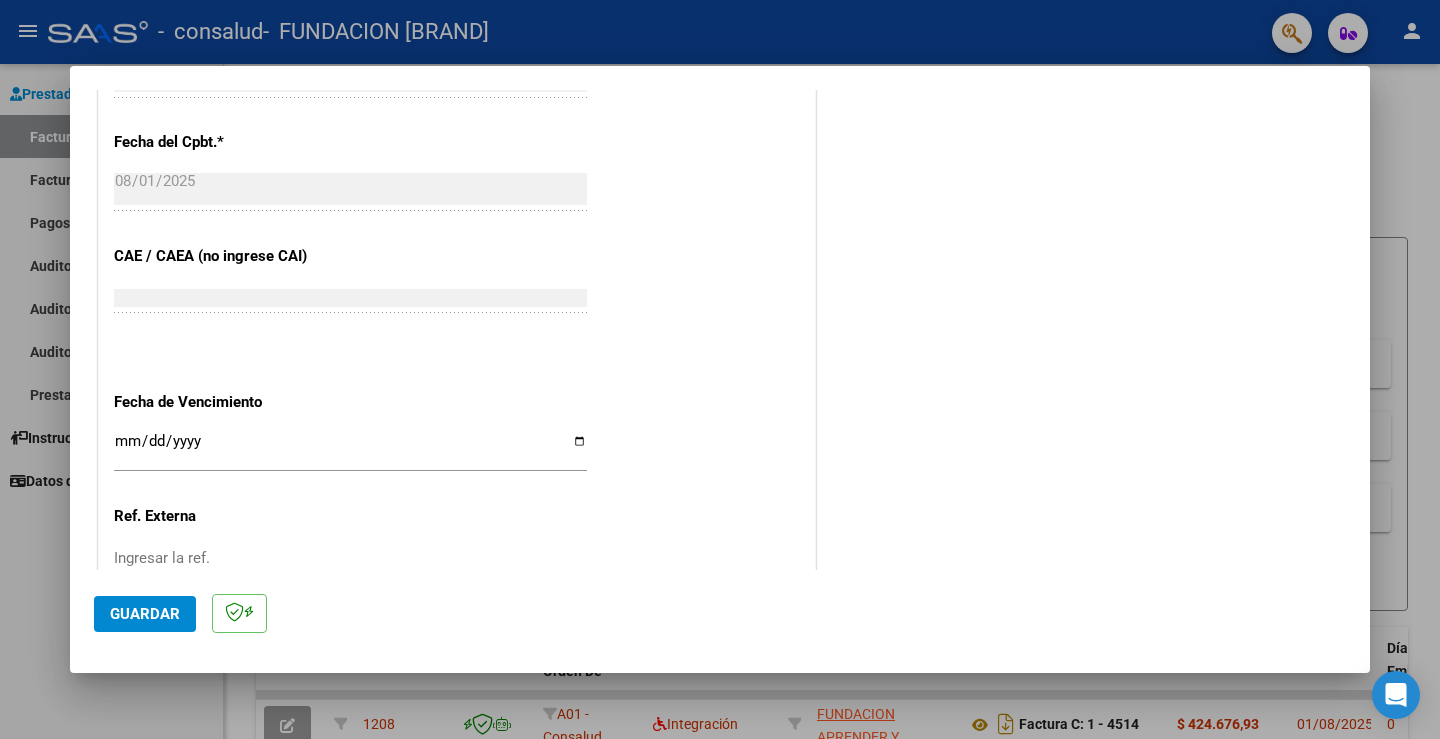 type on "202507" 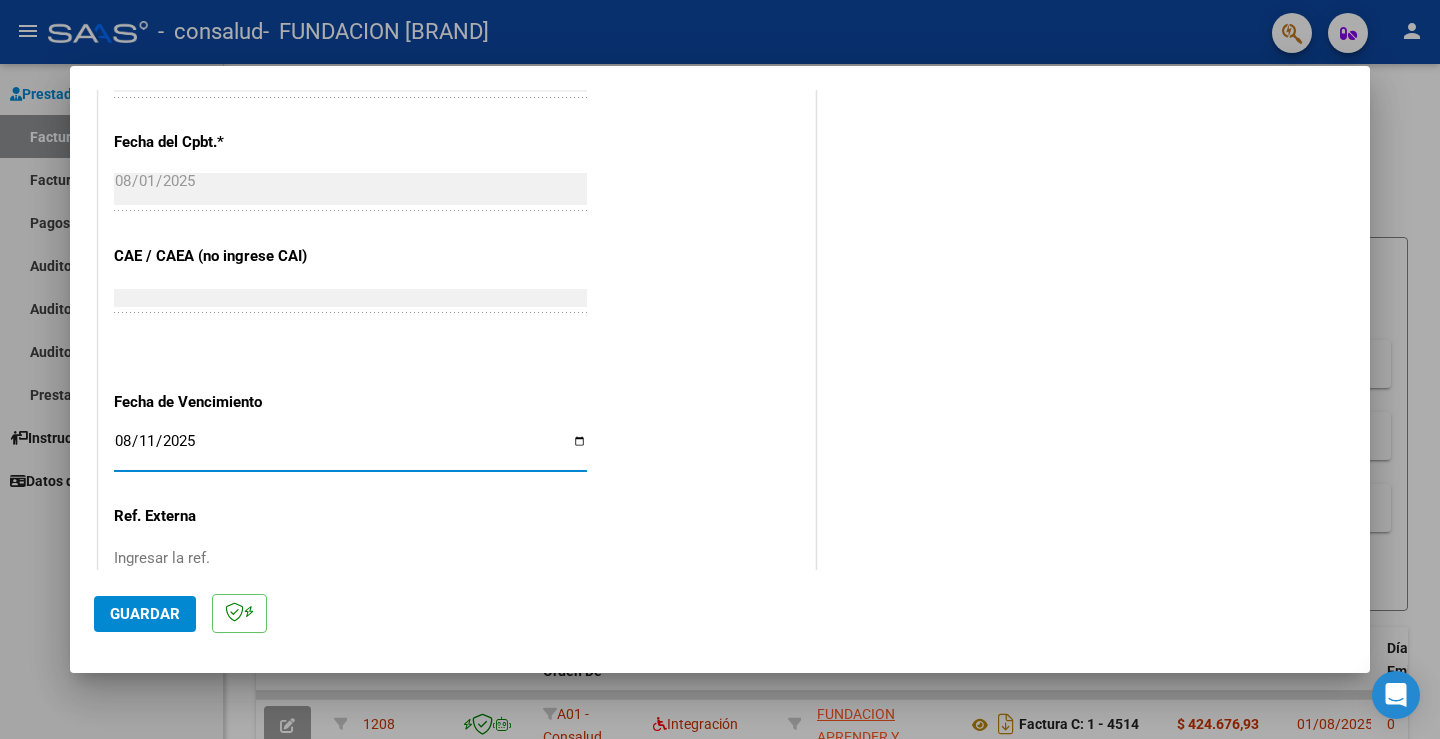 type on "2025-08-11" 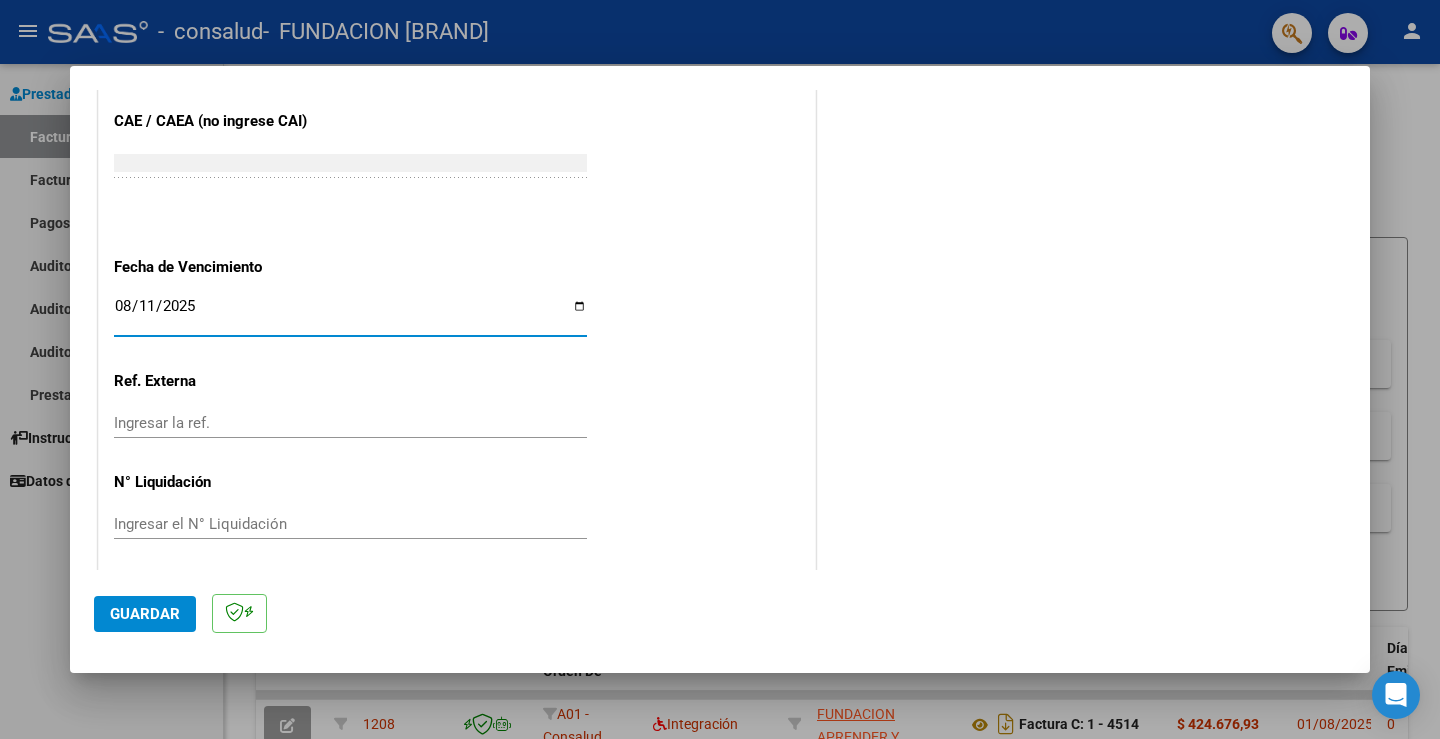scroll, scrollTop: 1243, scrollLeft: 0, axis: vertical 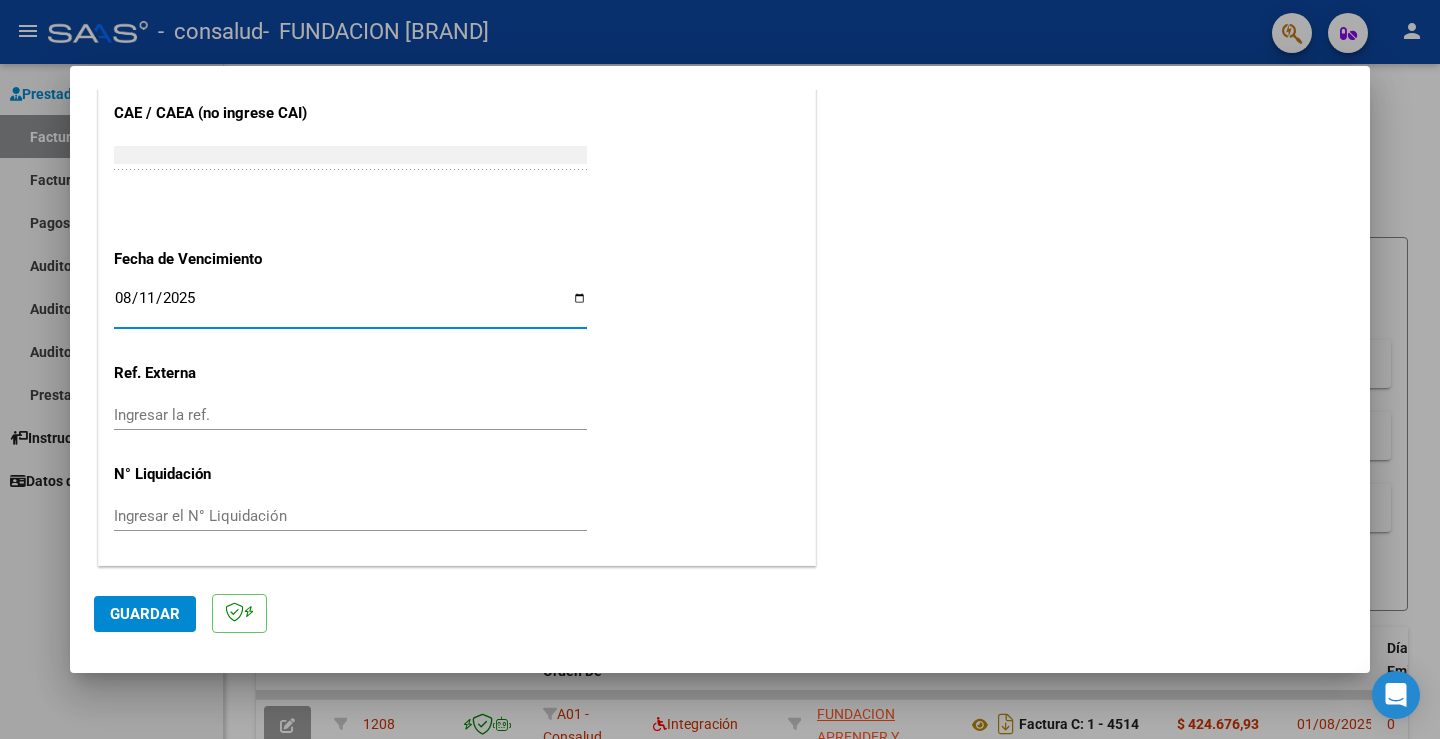 click on "Guardar" 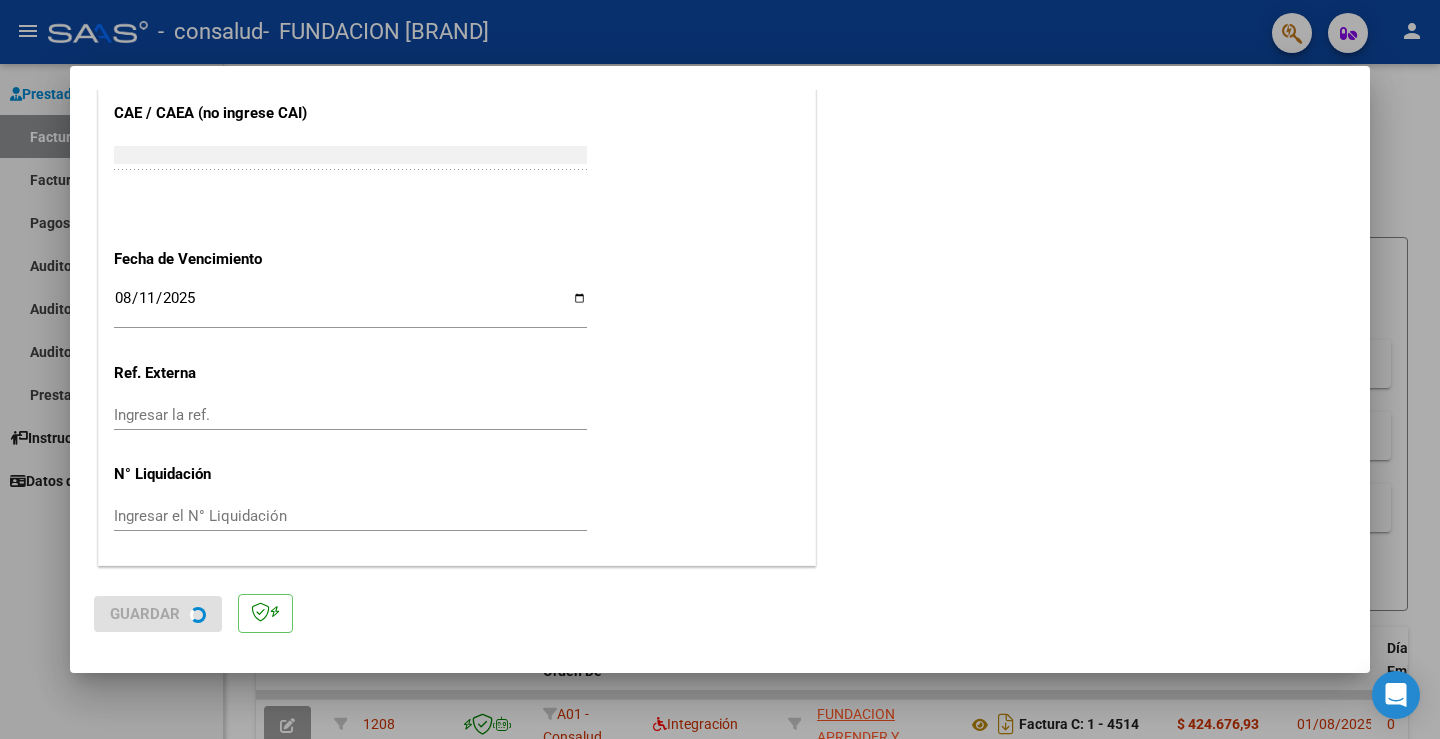 scroll, scrollTop: 0, scrollLeft: 0, axis: both 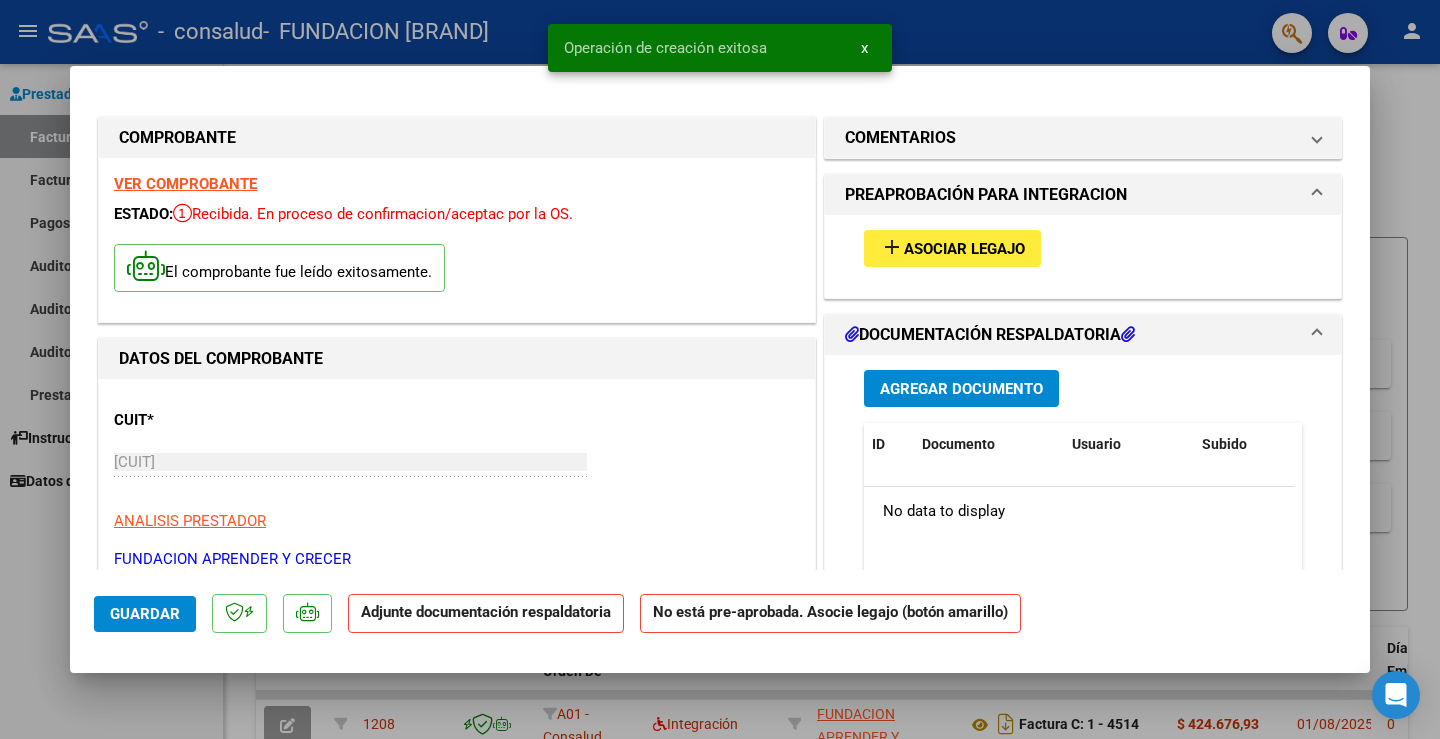 click on "Agregar Documento" at bounding box center (961, 389) 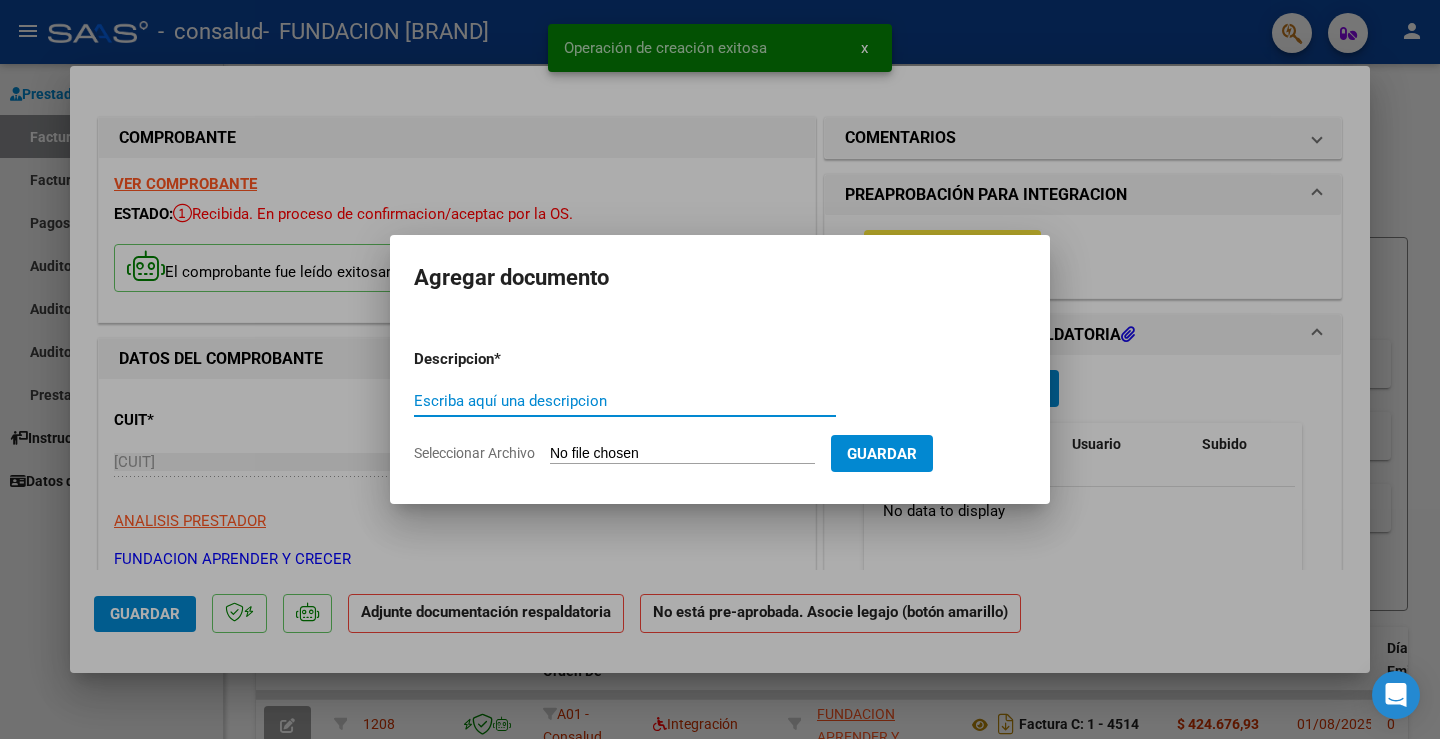 click on "Escriba aquí una descripcion" at bounding box center [625, 401] 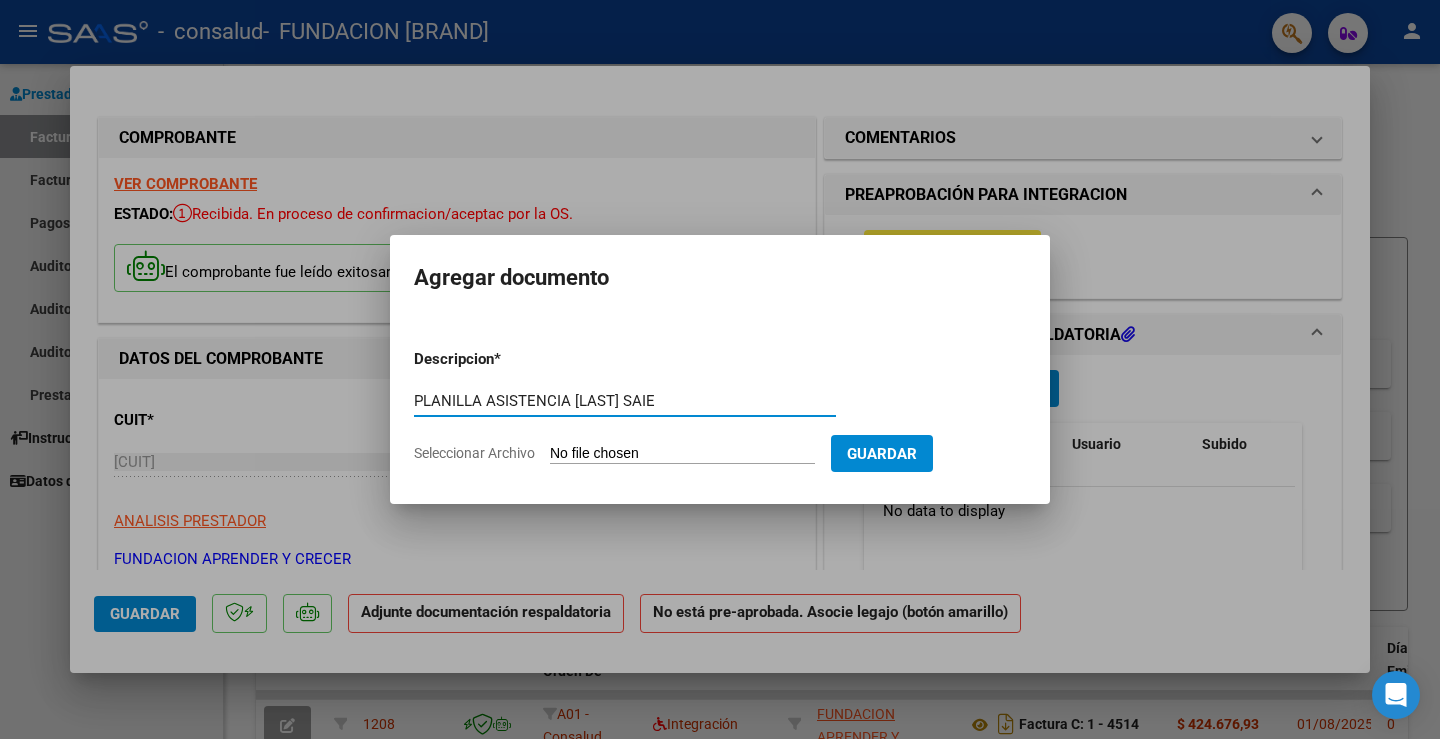 type on "PLANILLA ASISTENCIA [LAST] SAIE" 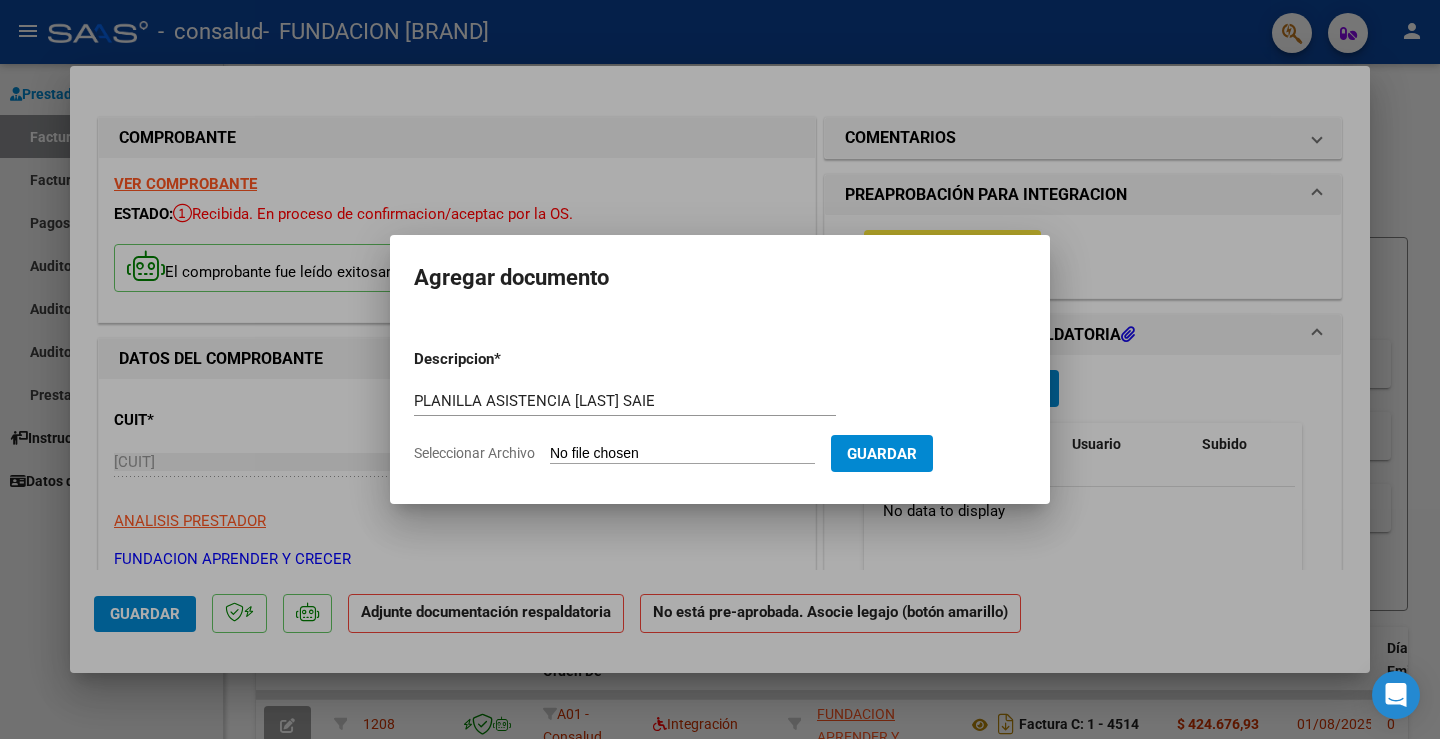 type on "C:\fakepath\PLANILLA AZARMENDIA SAIE JULIO.pdf" 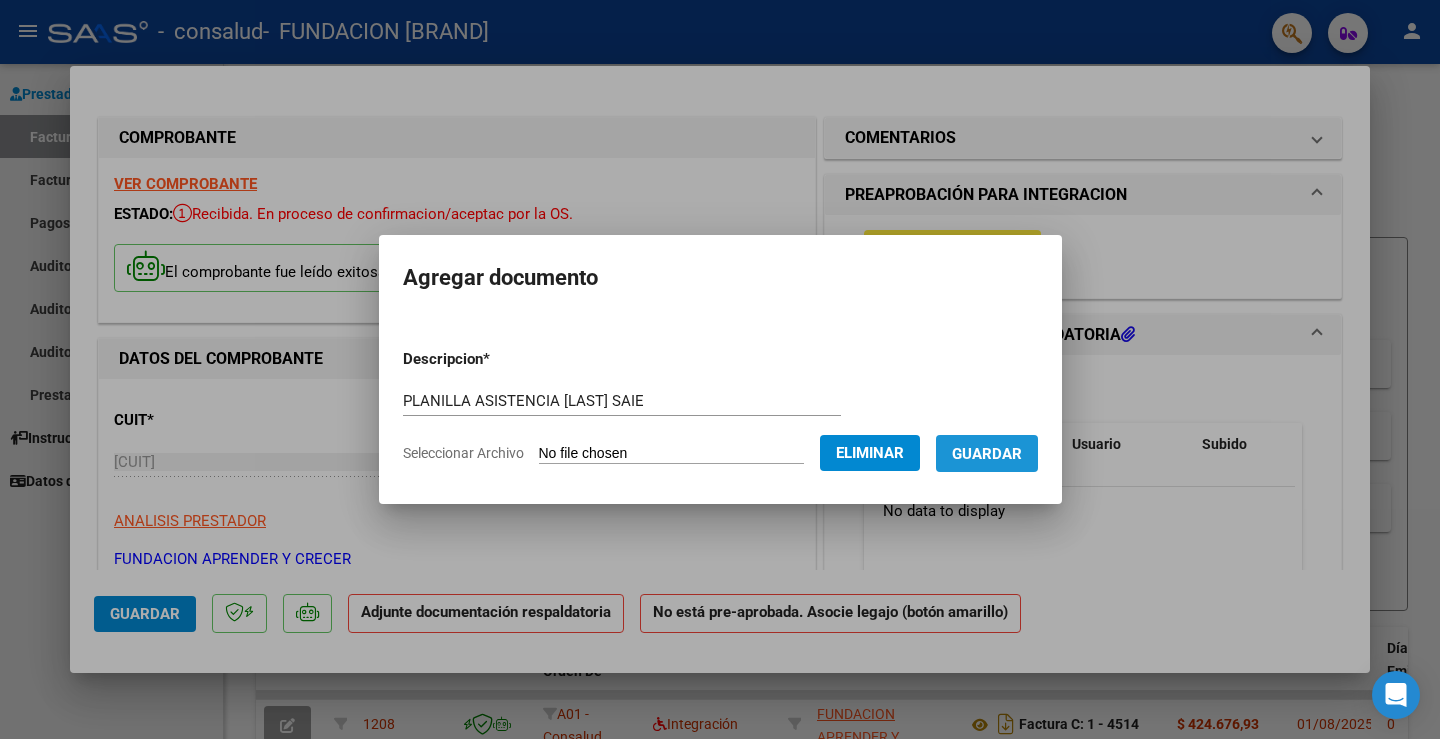 click on "Guardar" at bounding box center [987, 453] 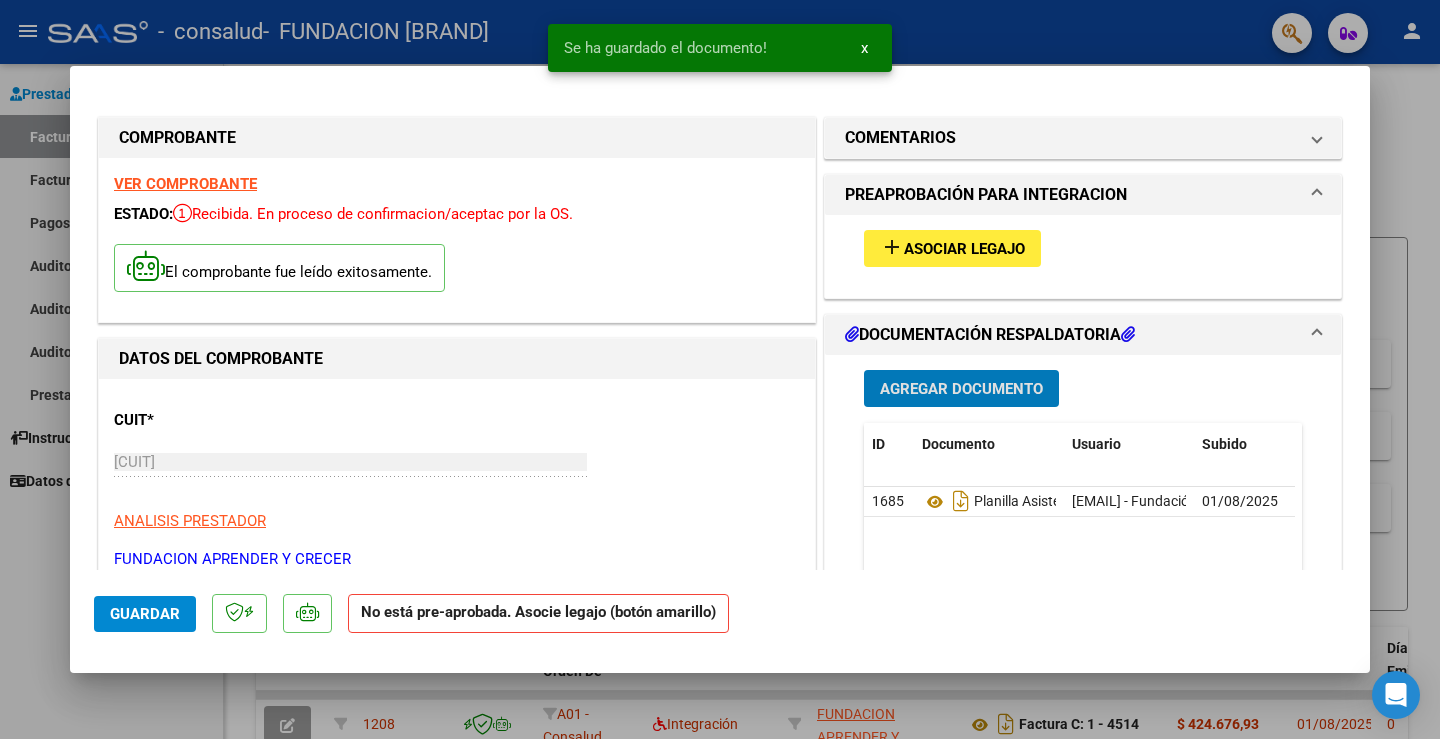 click on "Asociar Legajo" at bounding box center (964, 249) 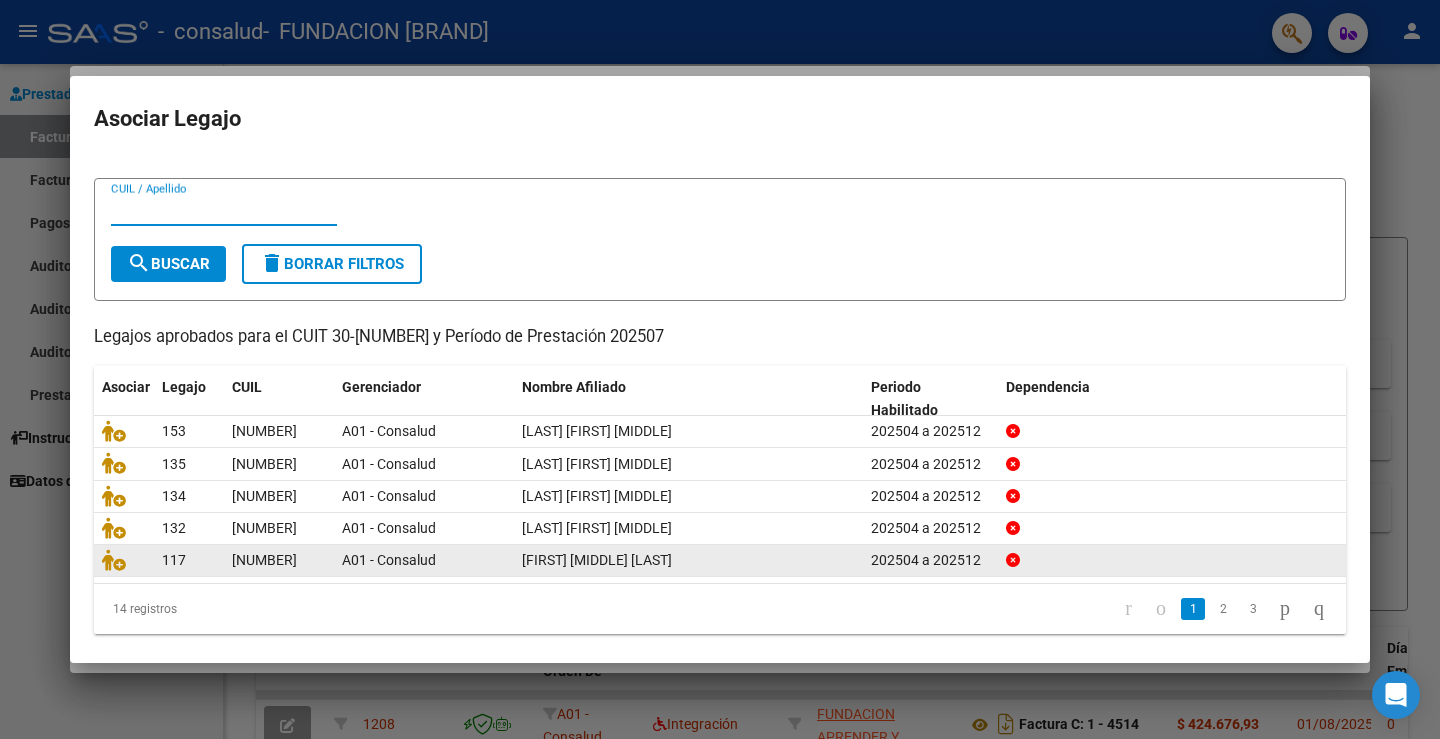 scroll, scrollTop: 45, scrollLeft: 0, axis: vertical 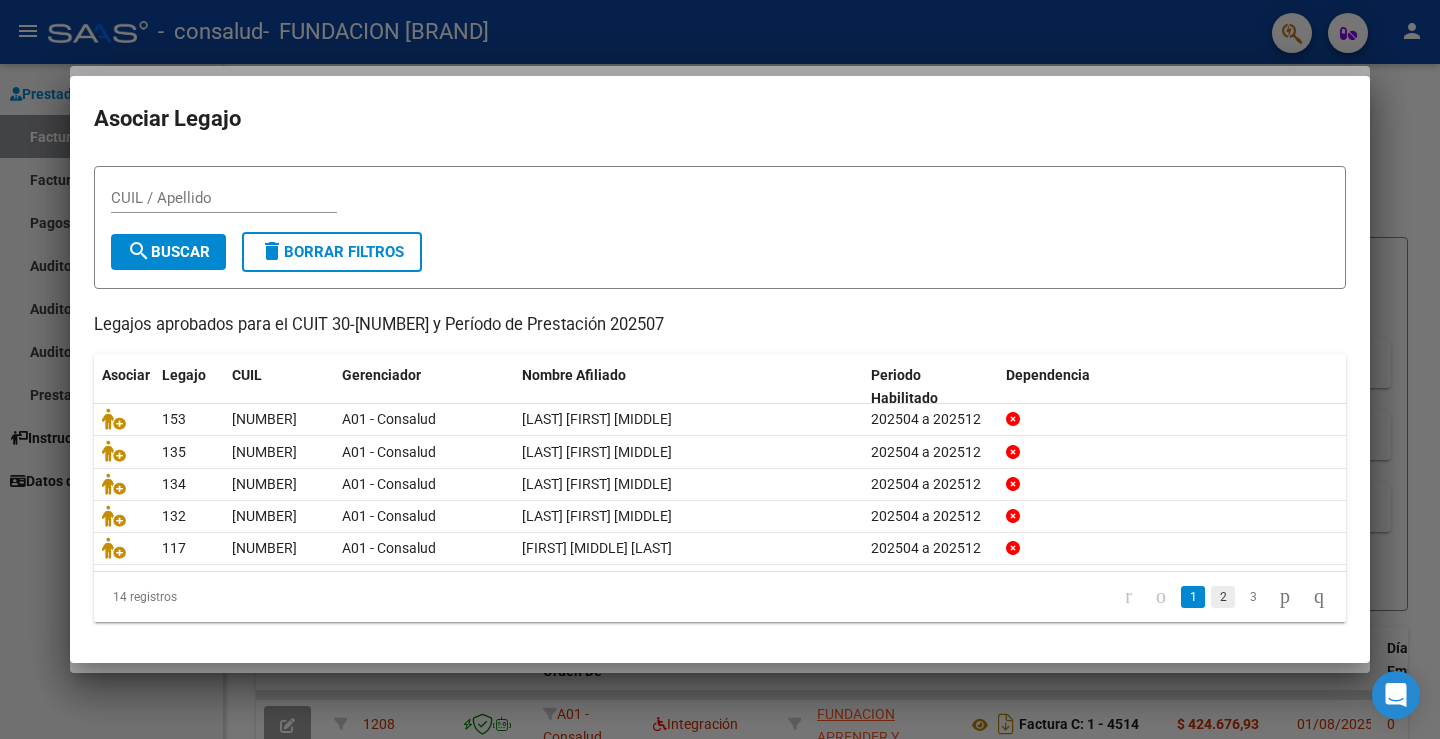 click on "2" 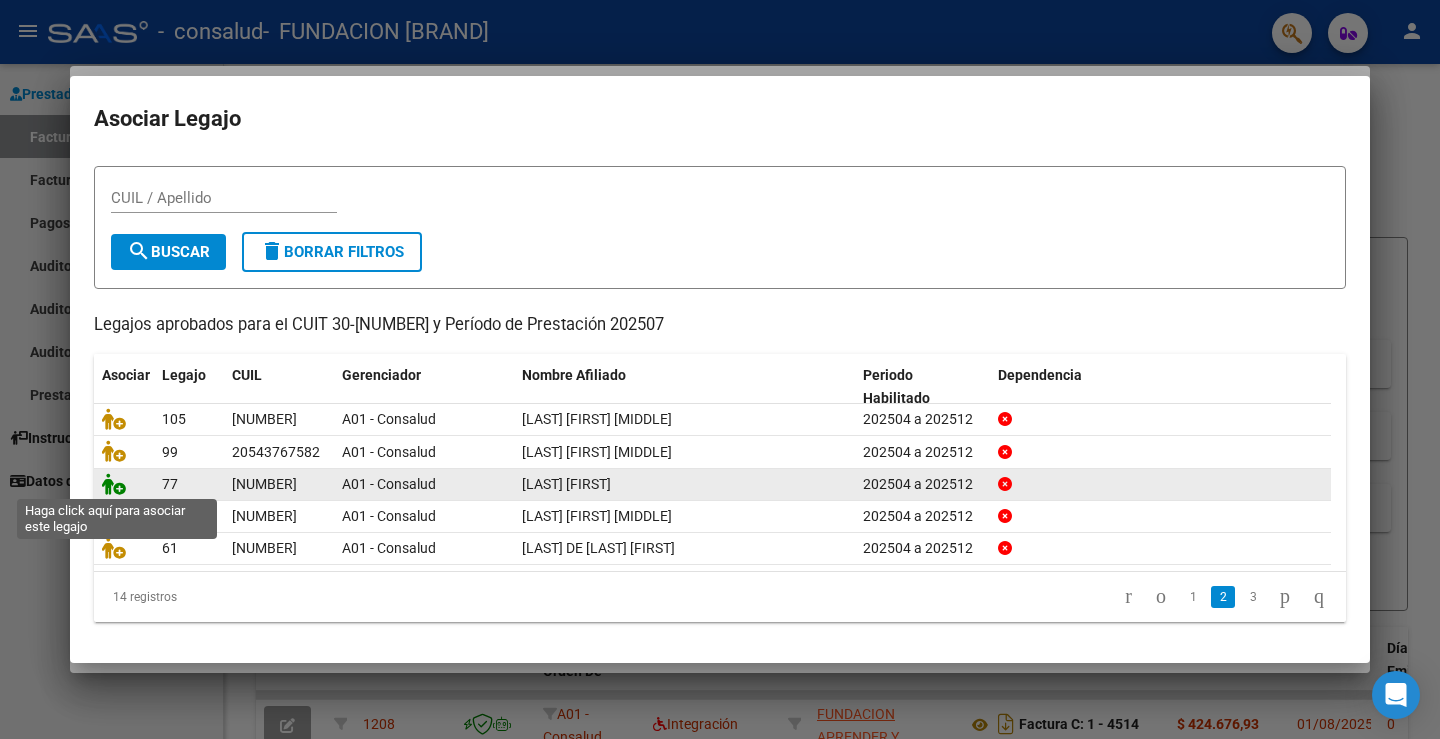 click 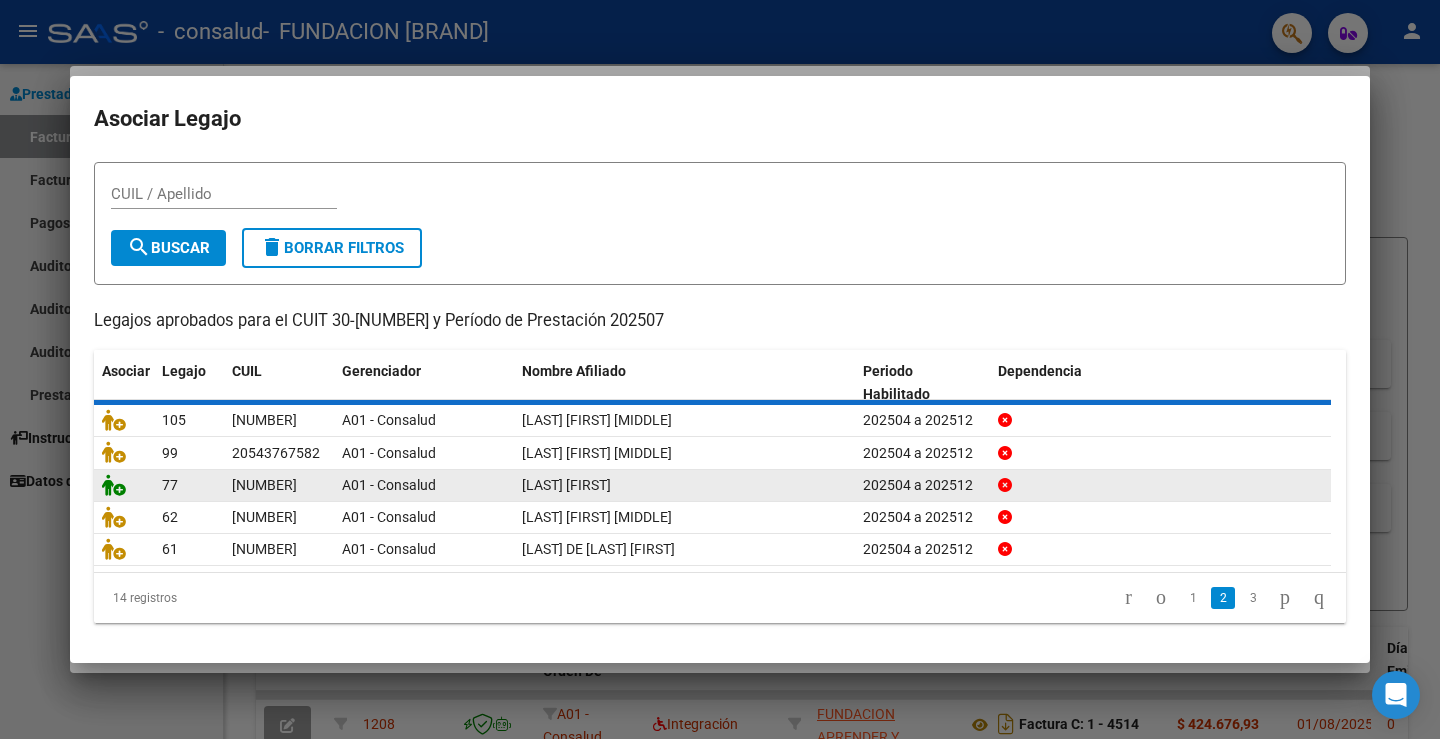 scroll, scrollTop: 0, scrollLeft: 0, axis: both 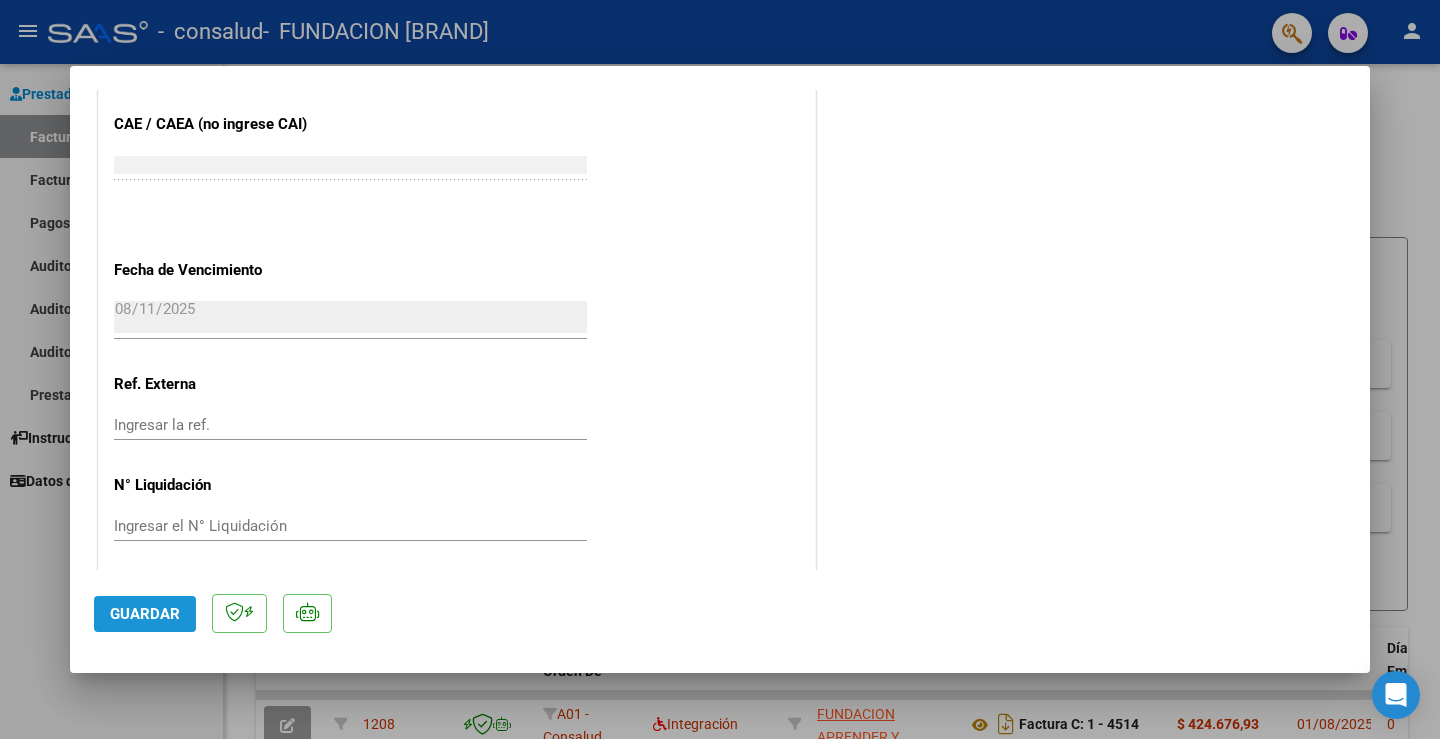click on "Guardar" 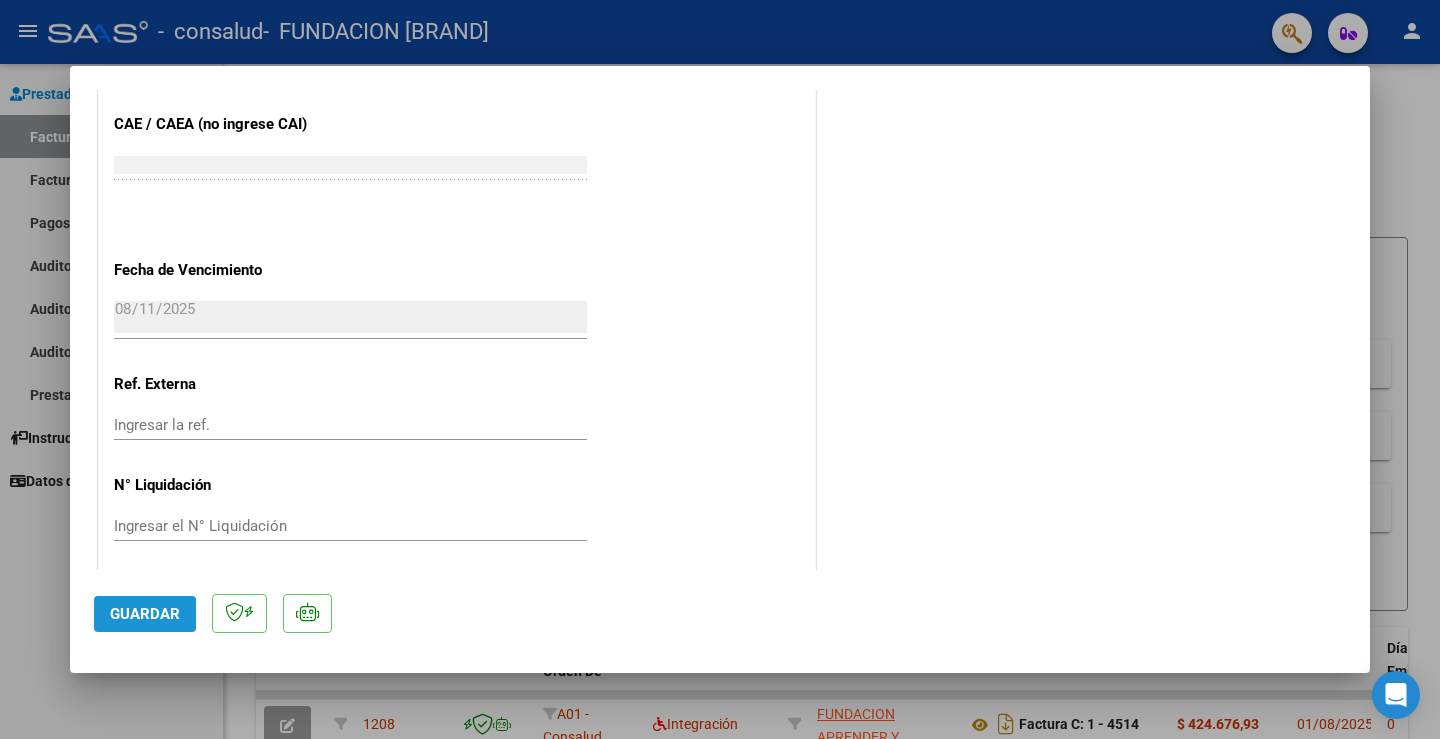 click on "Guardar" 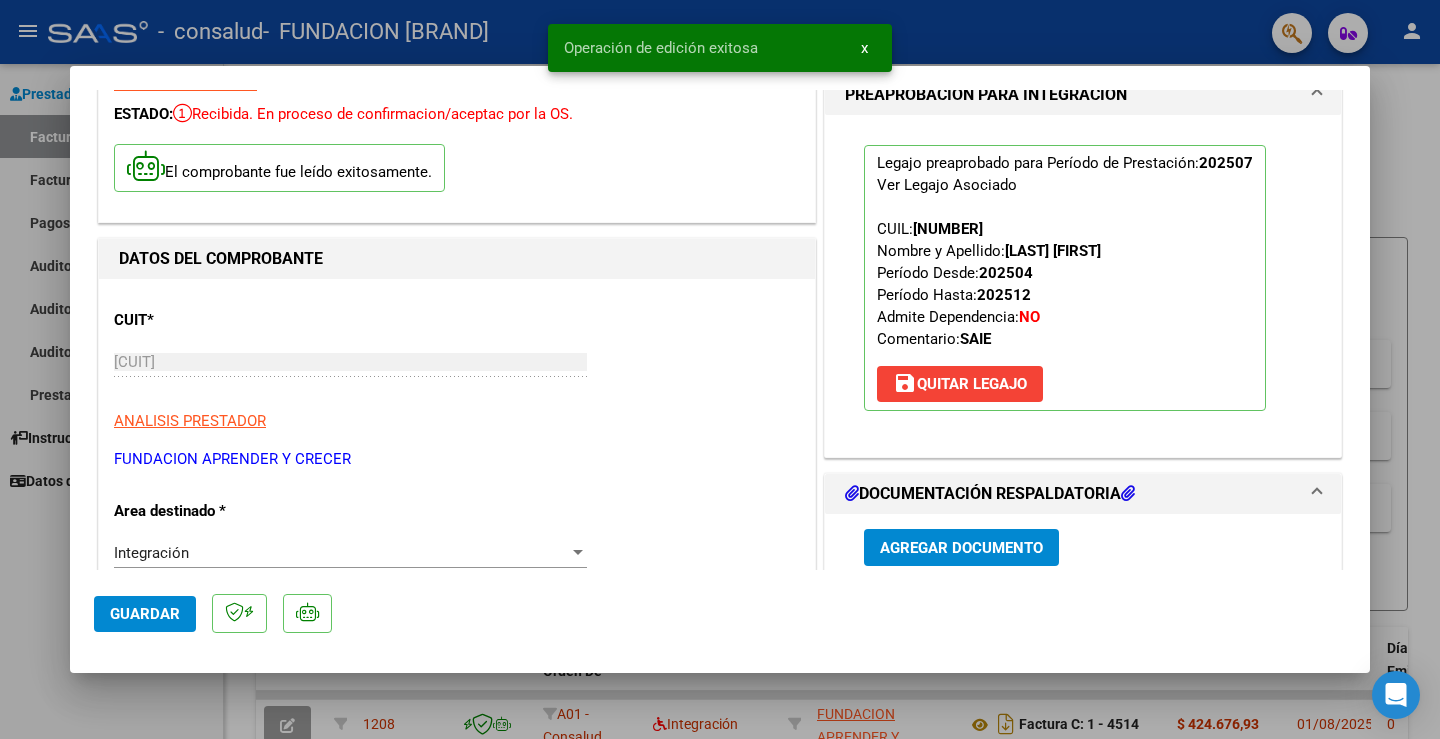 scroll, scrollTop: 0, scrollLeft: 0, axis: both 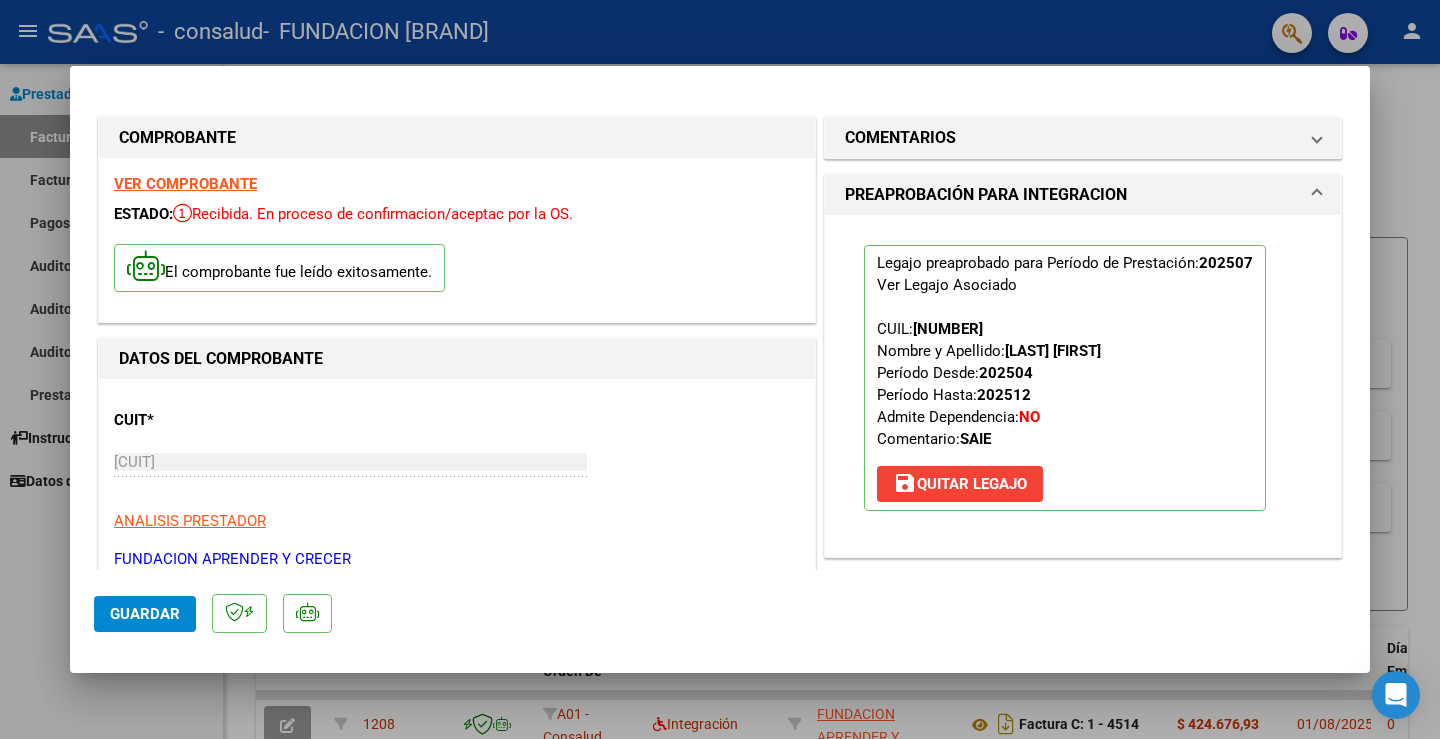 type 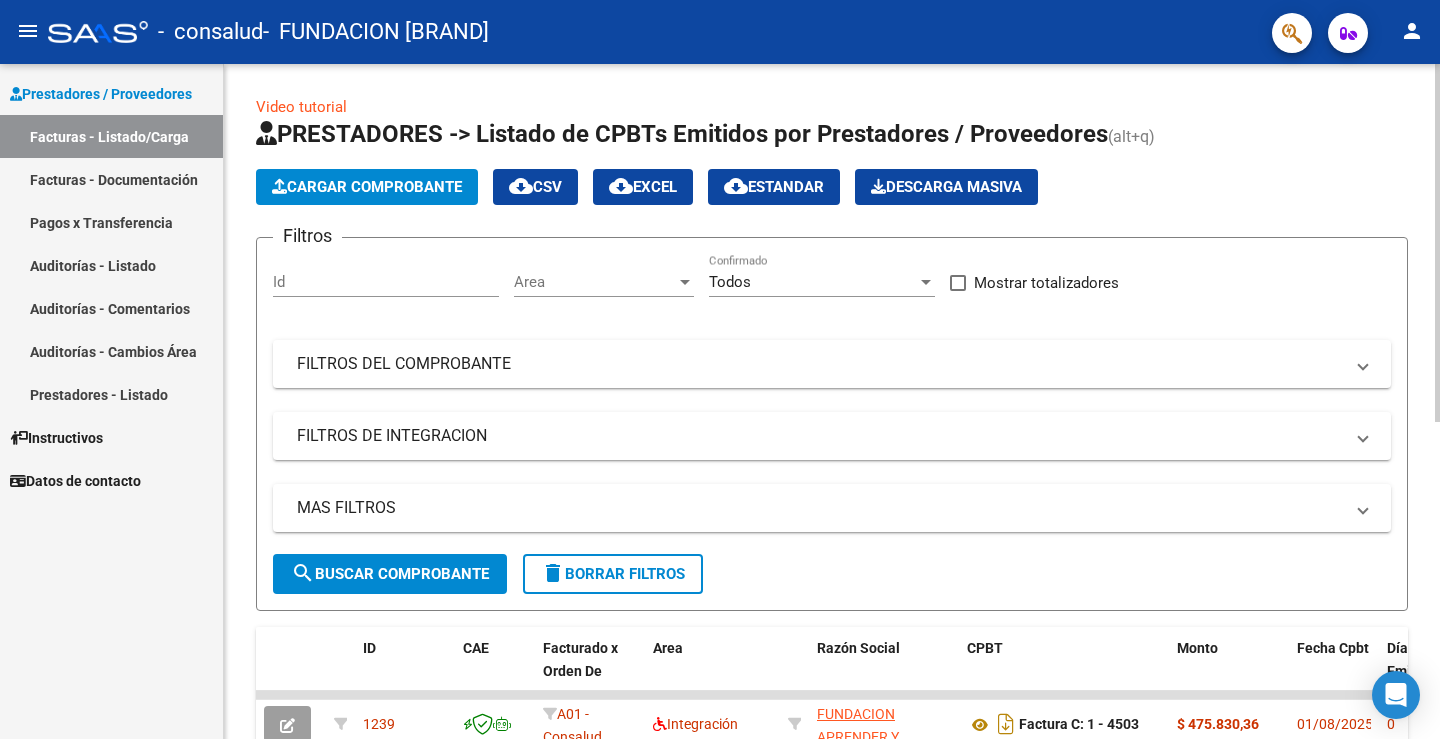 click on "Cargar Comprobante" 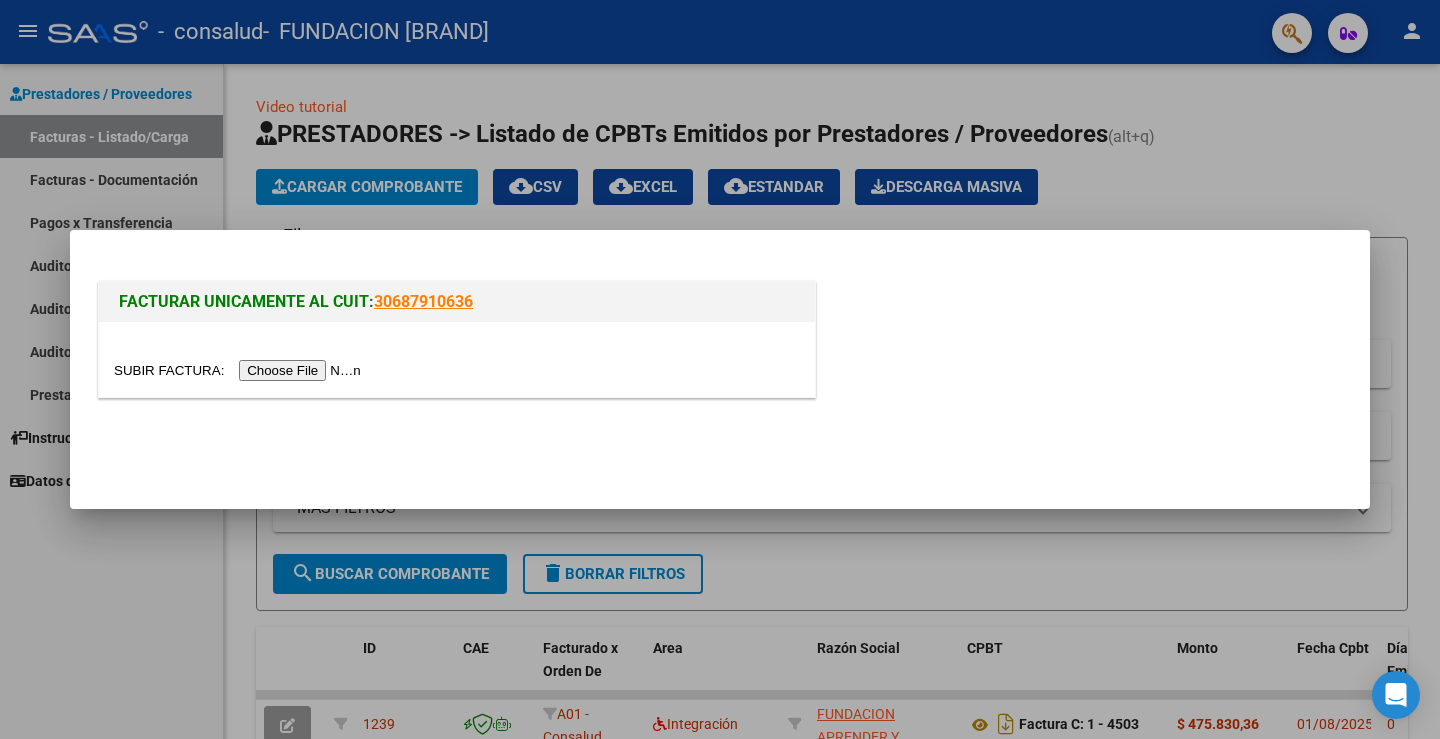 click at bounding box center [240, 370] 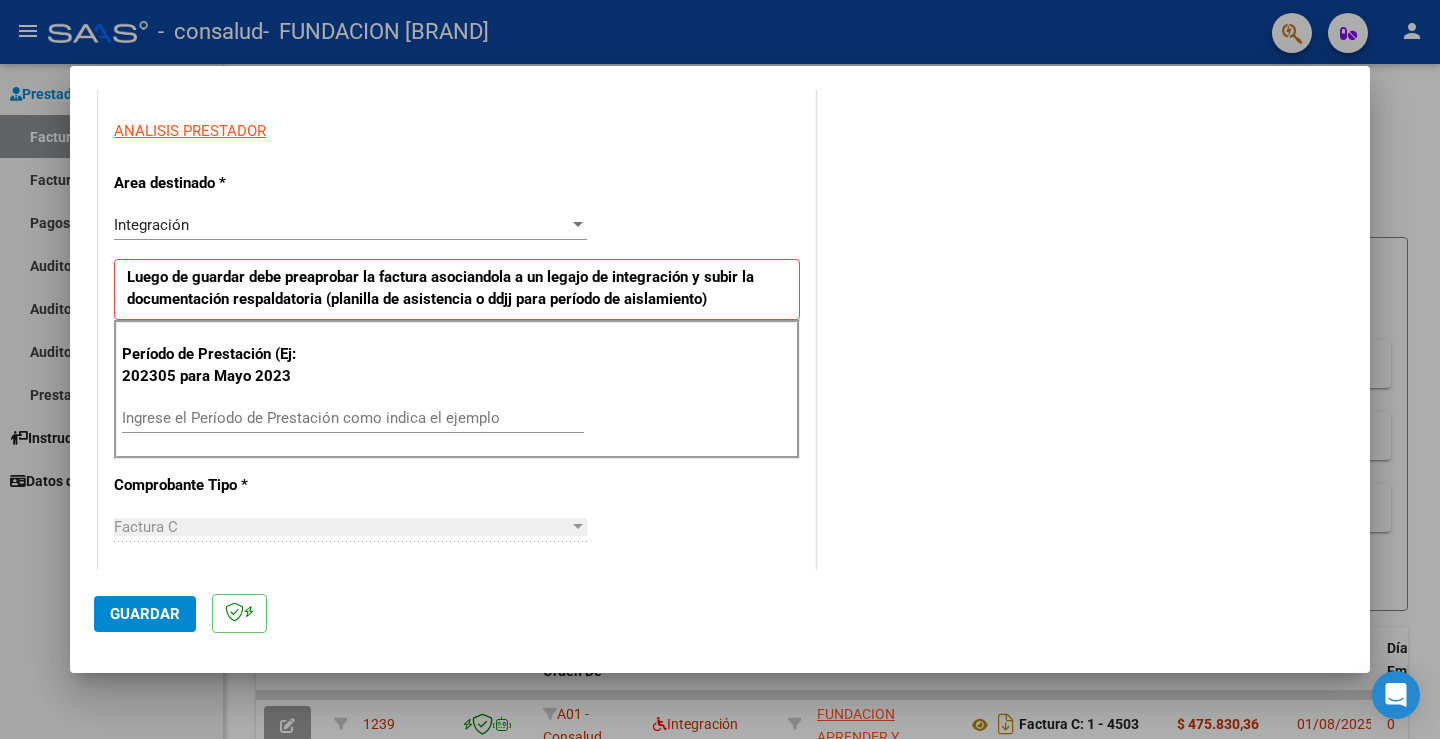scroll, scrollTop: 400, scrollLeft: 0, axis: vertical 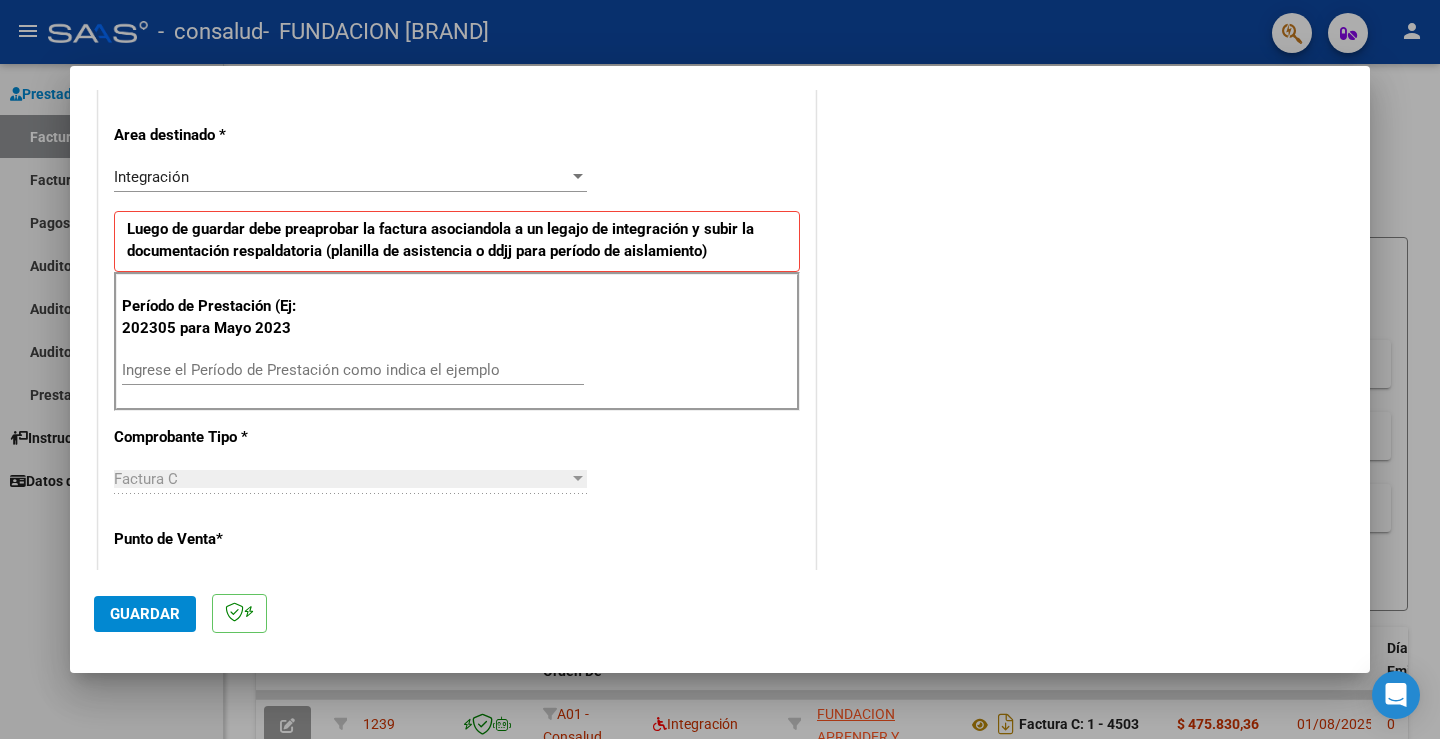 click on "Ingrese el Período de Prestación como indica el ejemplo" at bounding box center (353, 370) 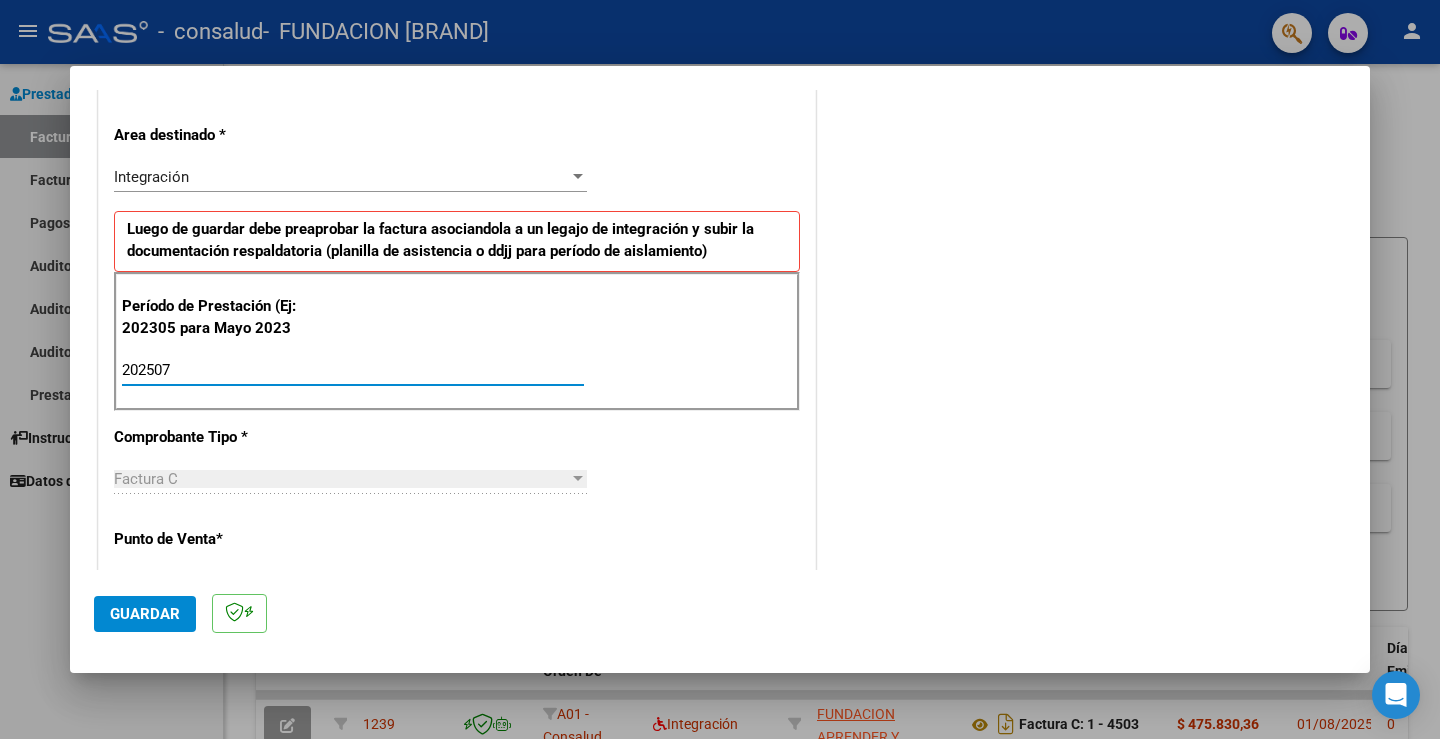 type on "202507" 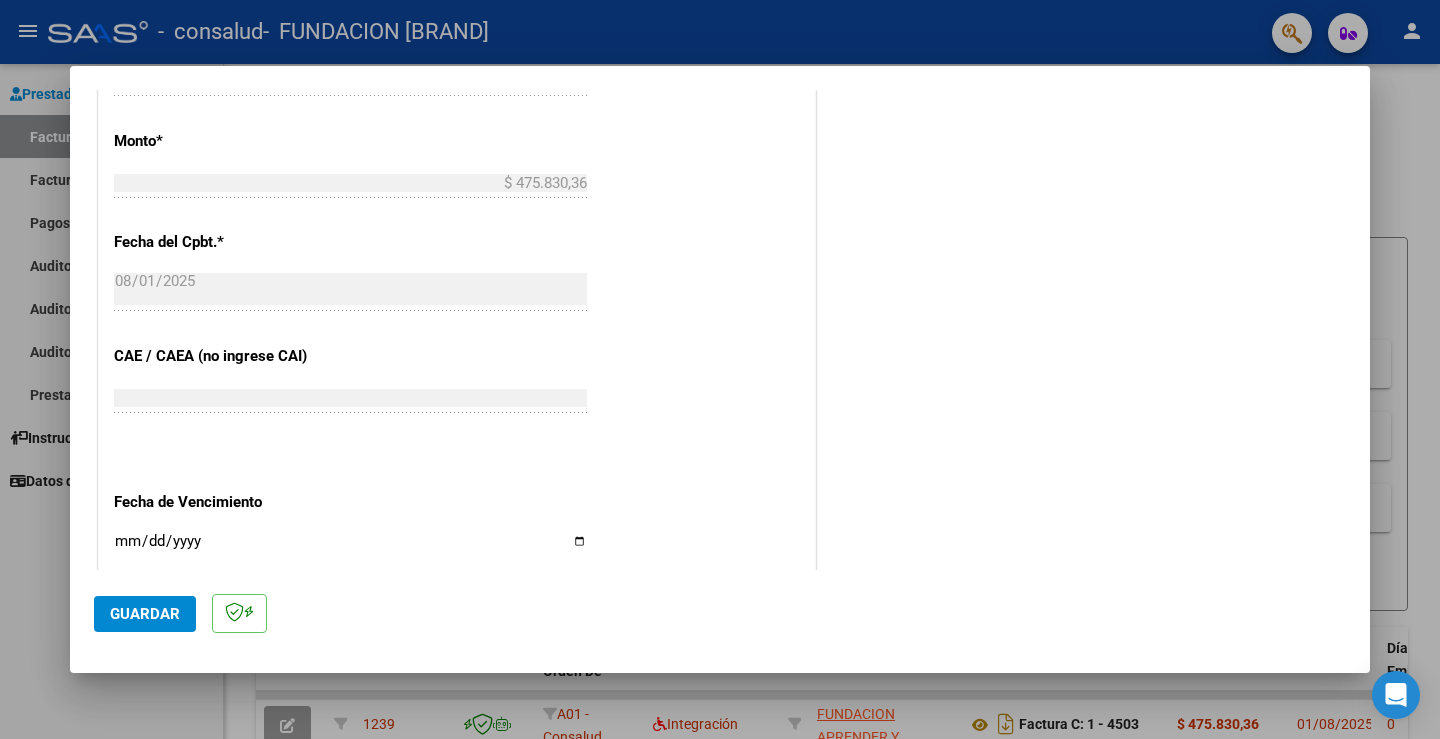 scroll, scrollTop: 1243, scrollLeft: 0, axis: vertical 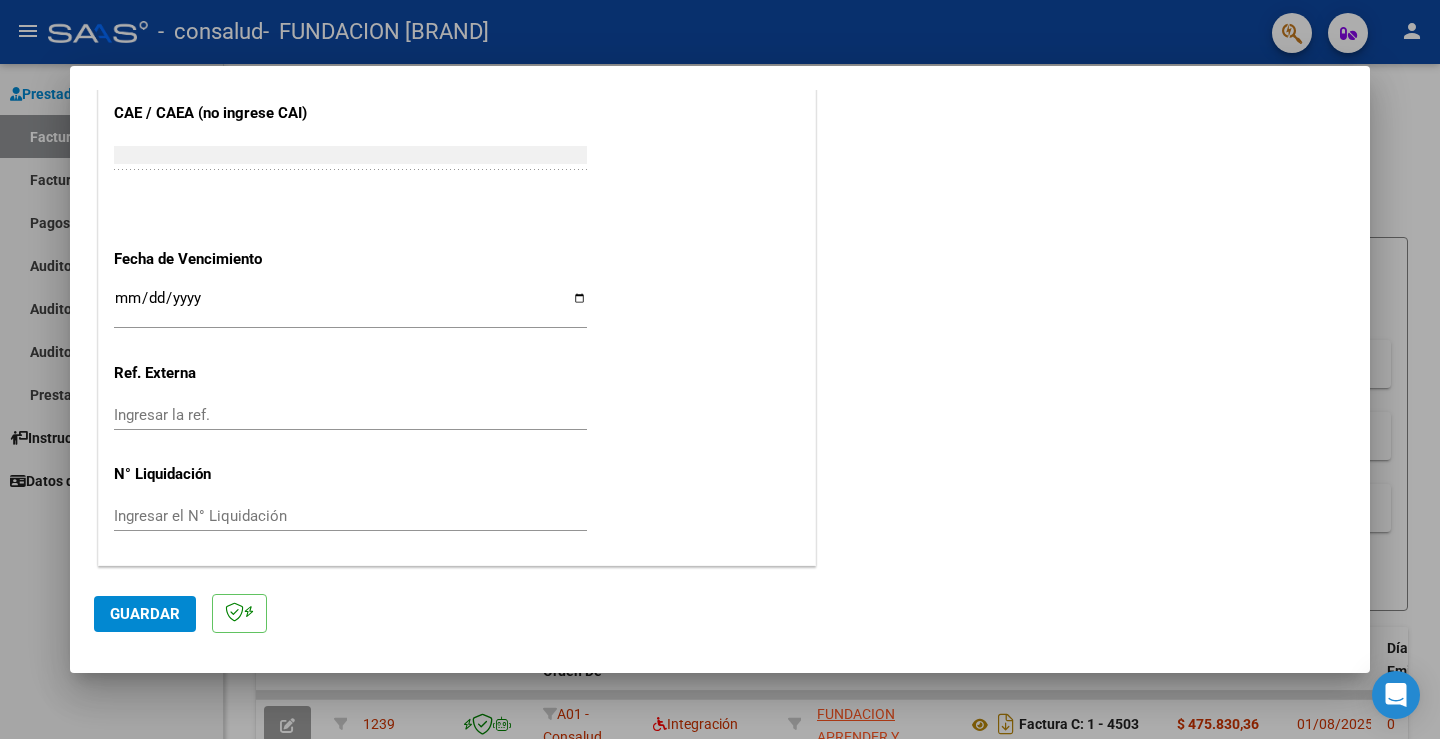 click on "Ingresar la fecha" 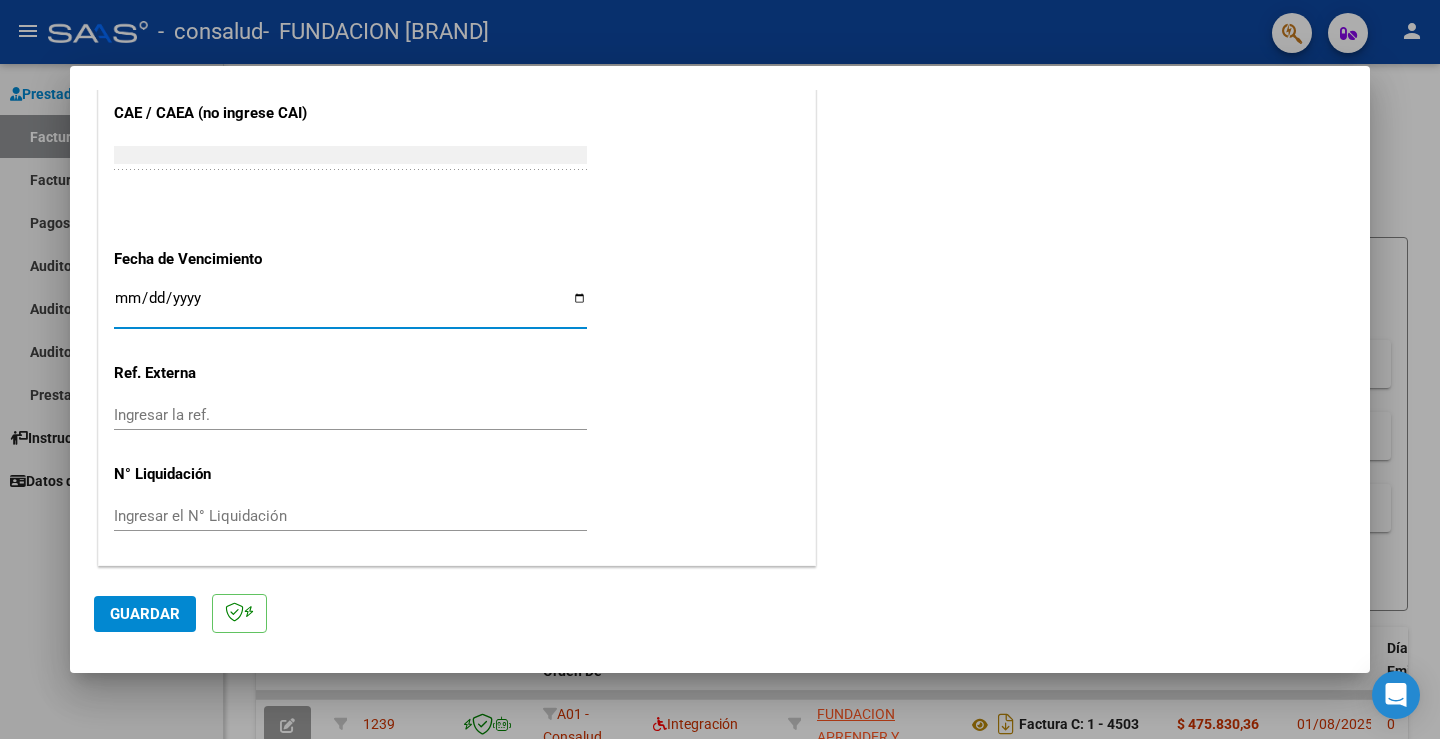 click on "Ingresar la fecha" at bounding box center (350, 306) 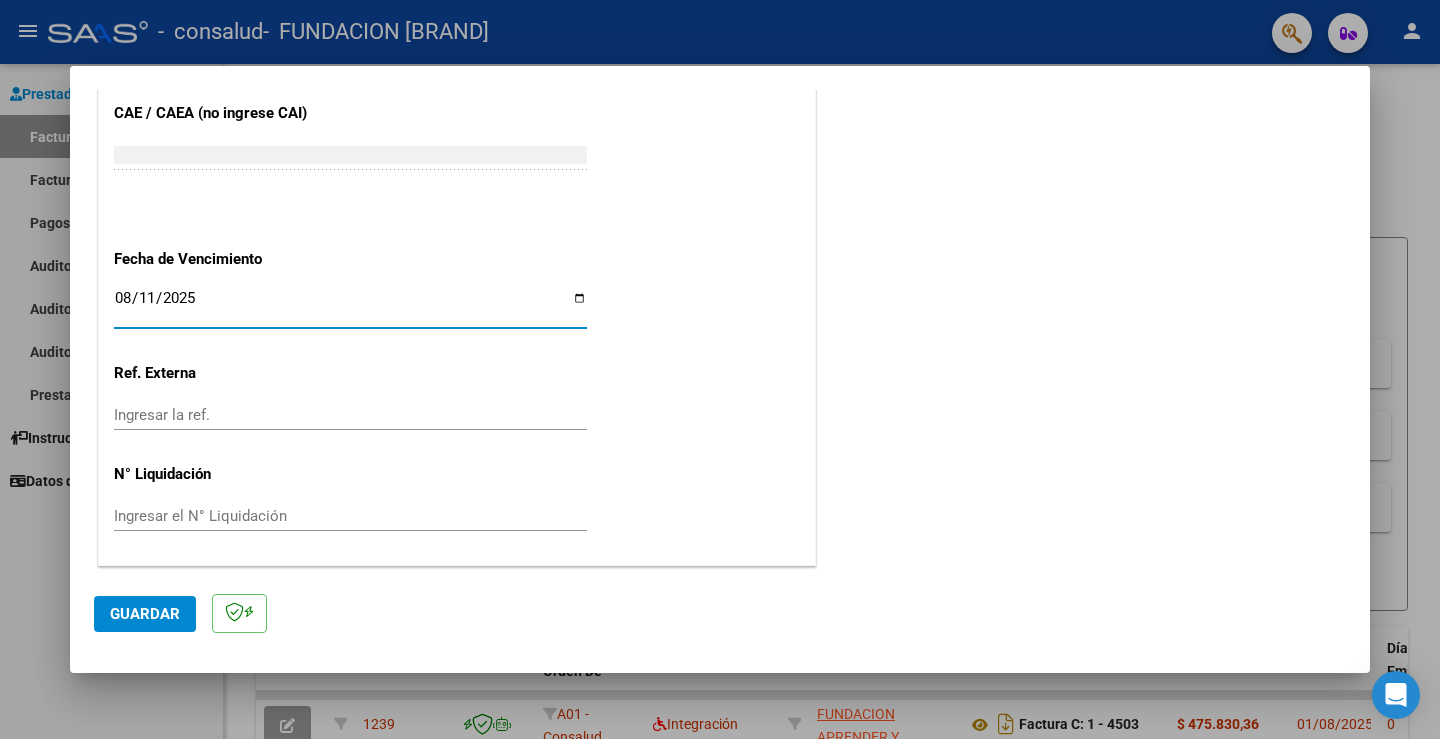 type on "2025-08-11" 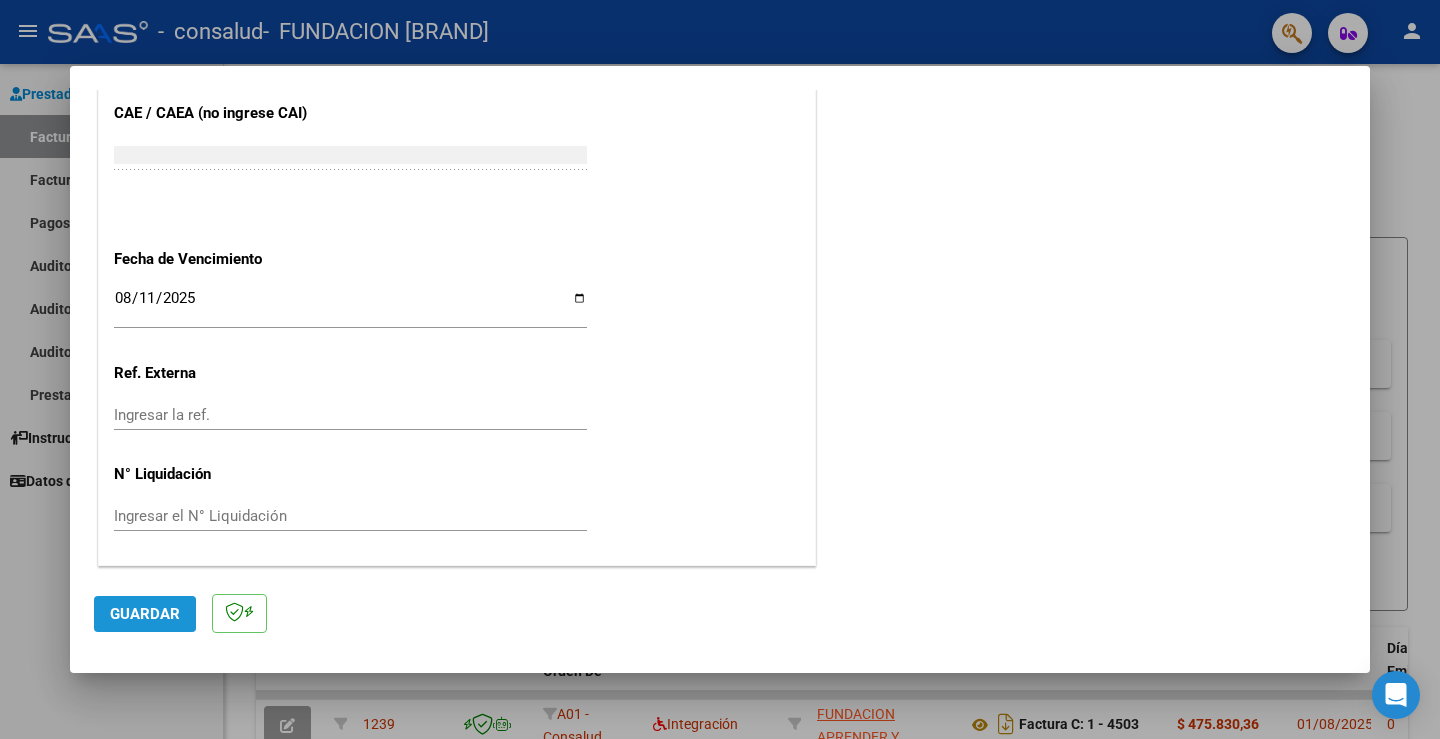 drag, startPoint x: 112, startPoint y: 615, endPoint x: 175, endPoint y: 603, distance: 64.132675 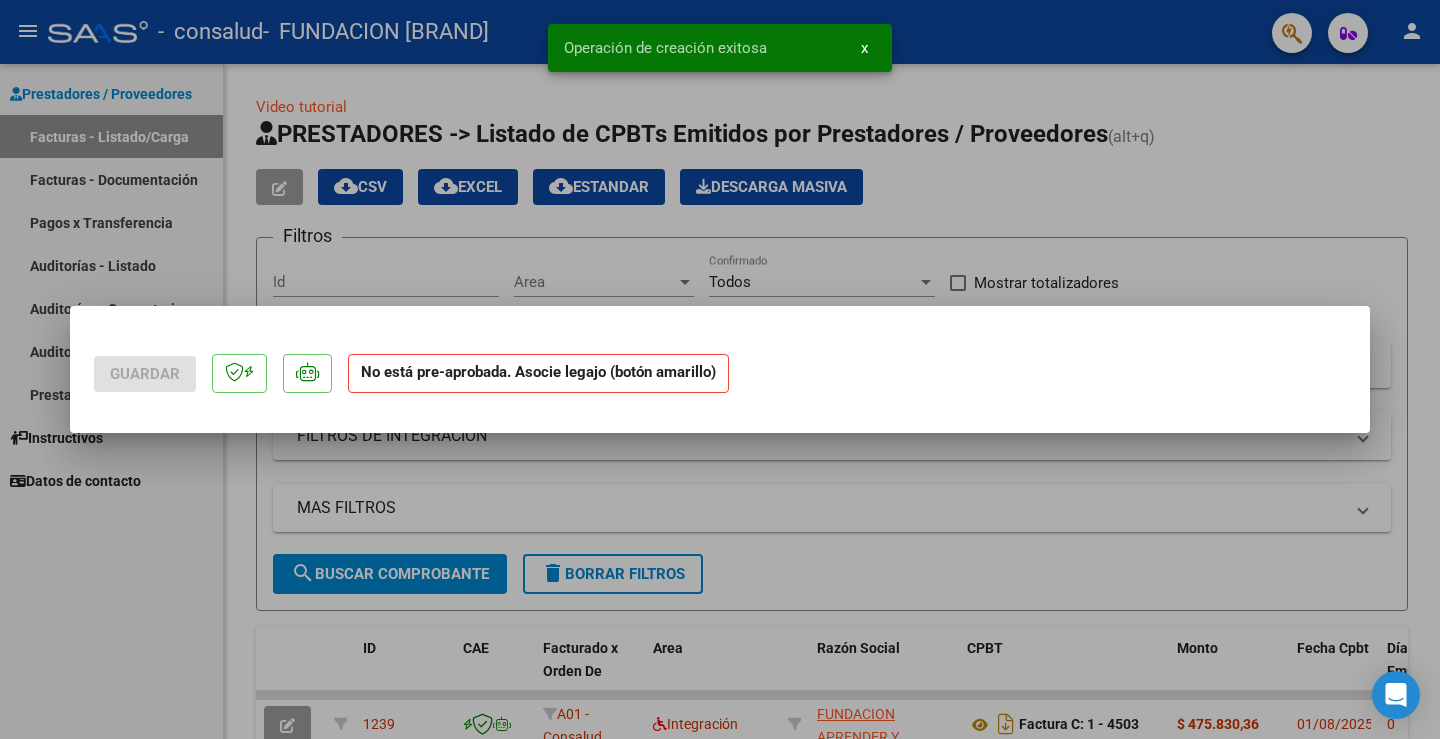 scroll, scrollTop: 0, scrollLeft: 0, axis: both 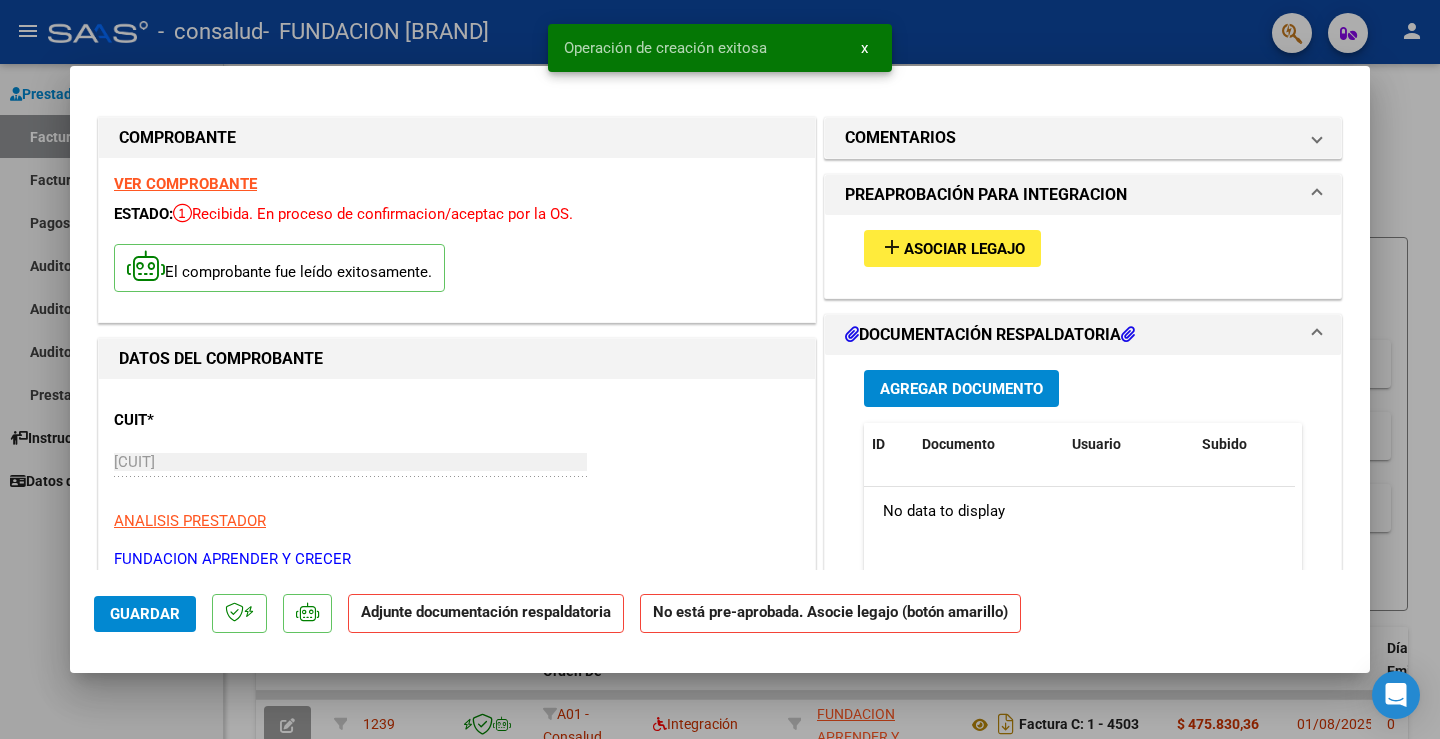click on "Agregar Documento" at bounding box center (961, 389) 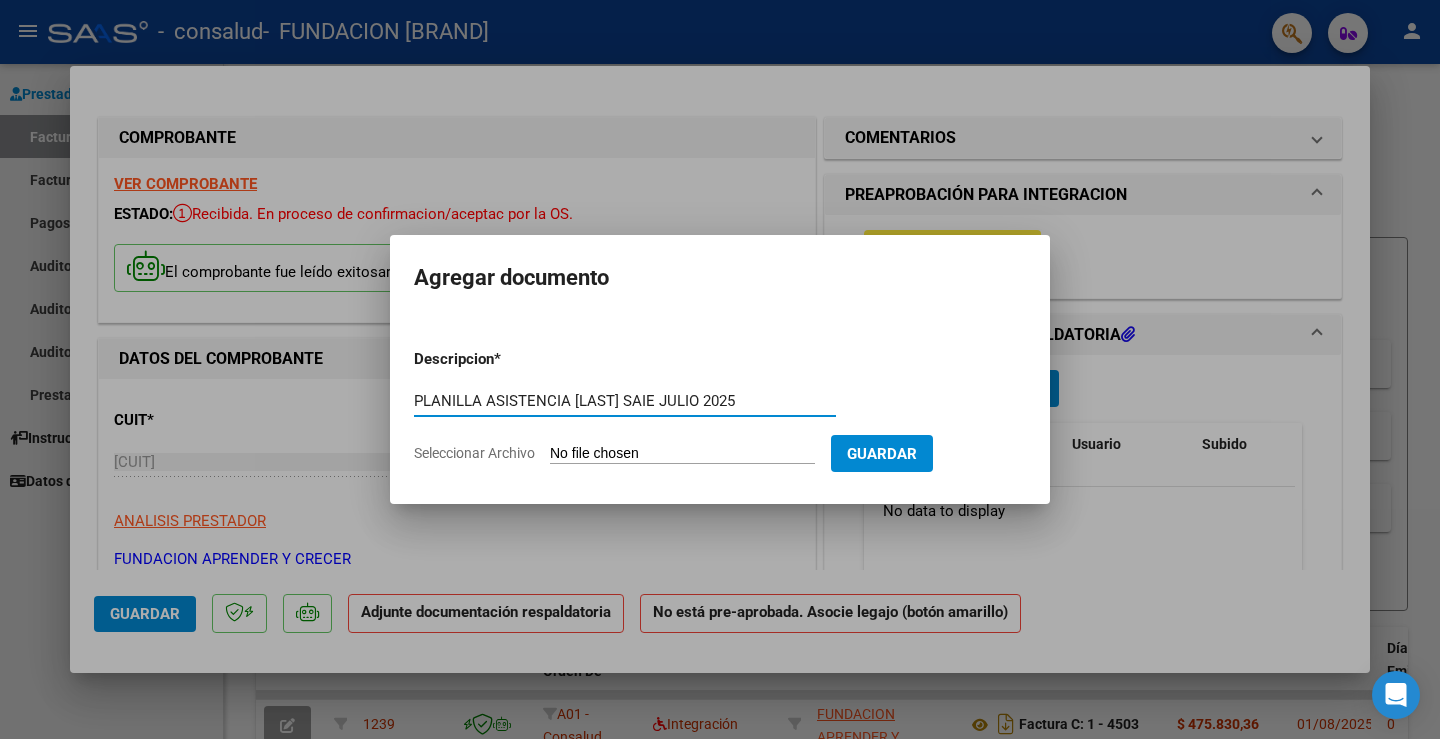 type on "PLANILLA ASISTENCIA [LAST] SAIE JULIO 2025" 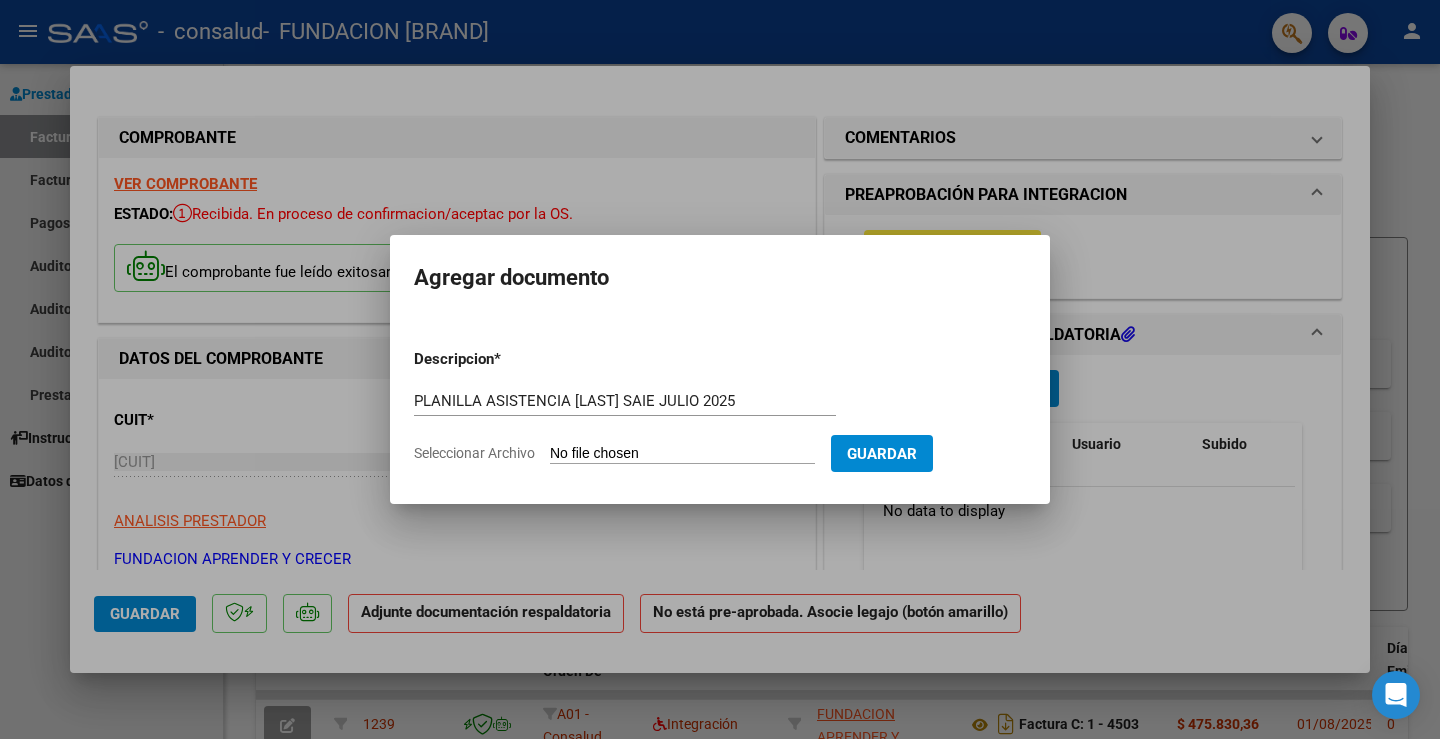 type on "C:\fakepath\PLANILLA FONTINOVI SAIE JULIO.pdf" 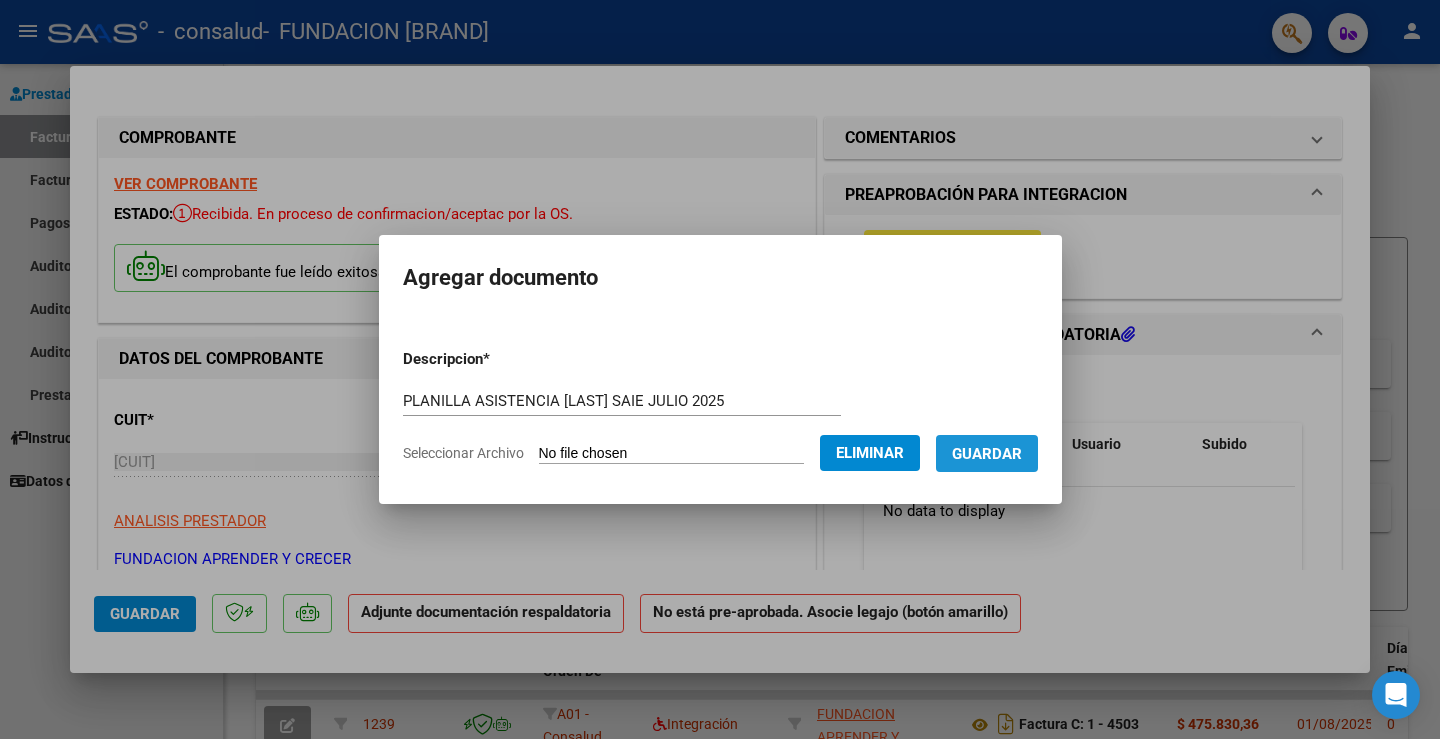 click on "Guardar" at bounding box center (987, 454) 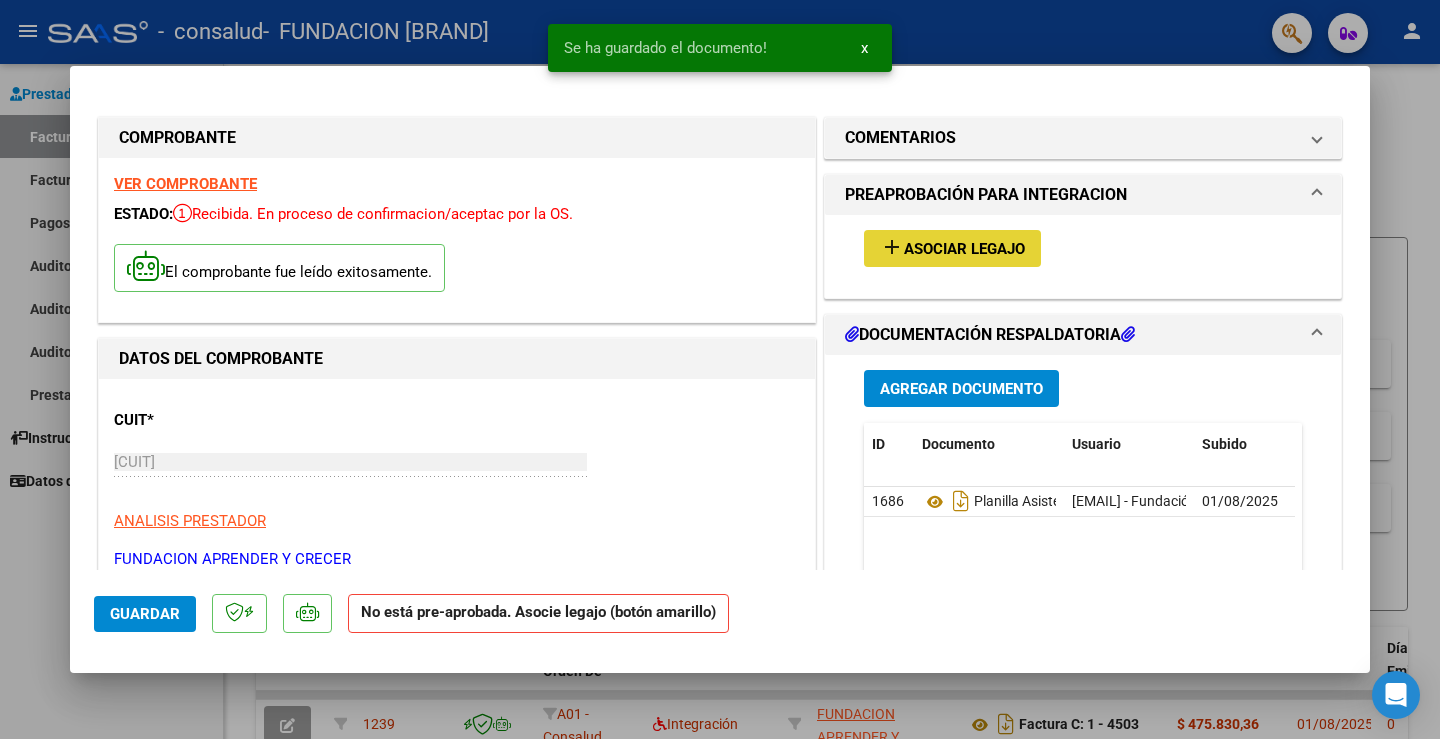 click on "Asociar Legajo" at bounding box center [964, 249] 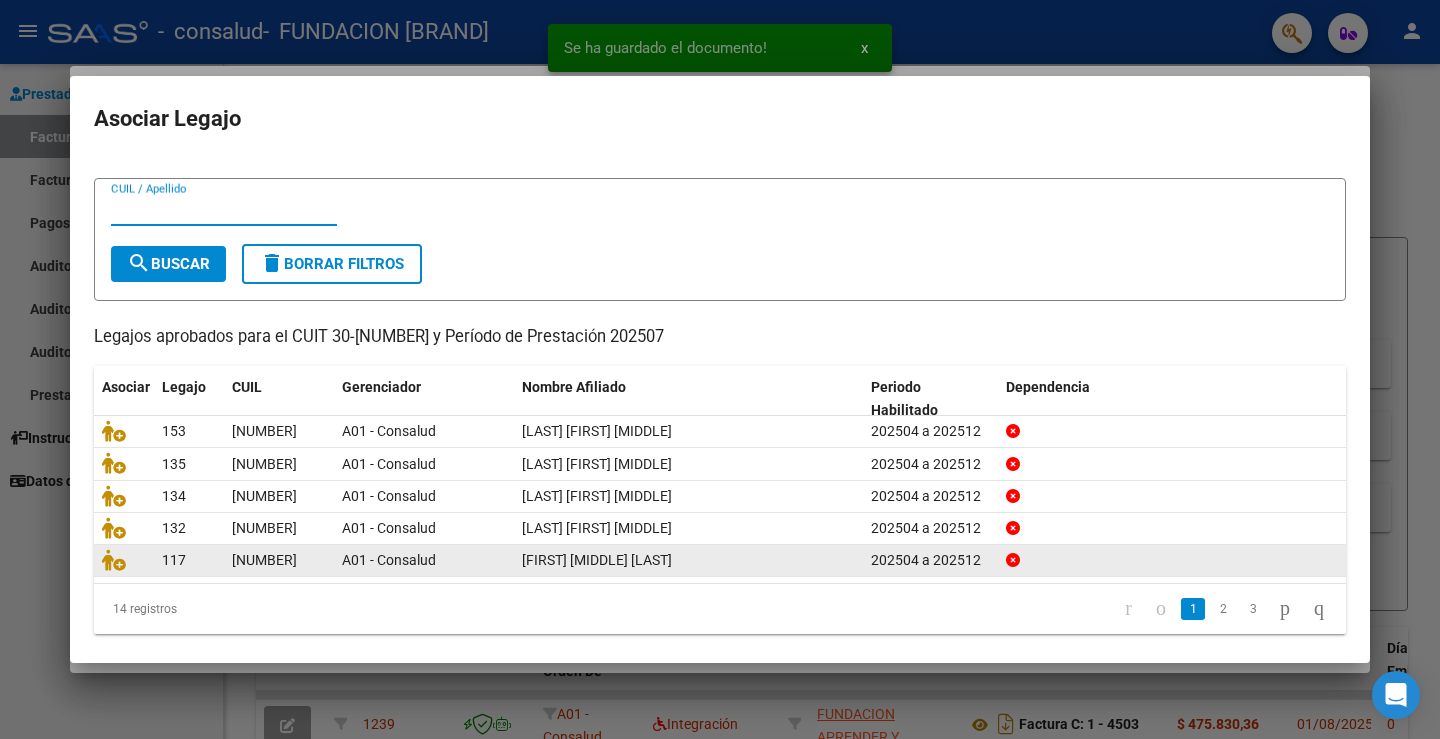 scroll, scrollTop: 45, scrollLeft: 0, axis: vertical 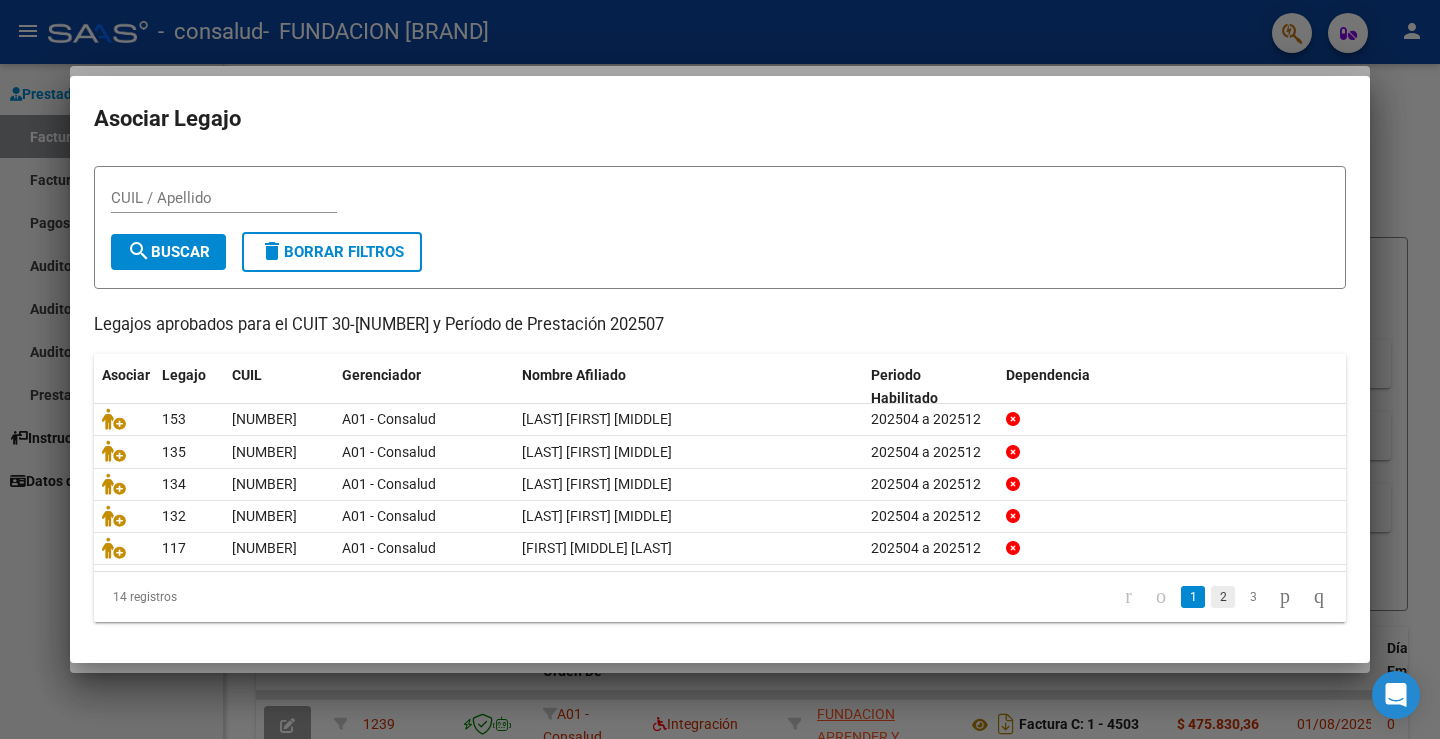 click on "2" 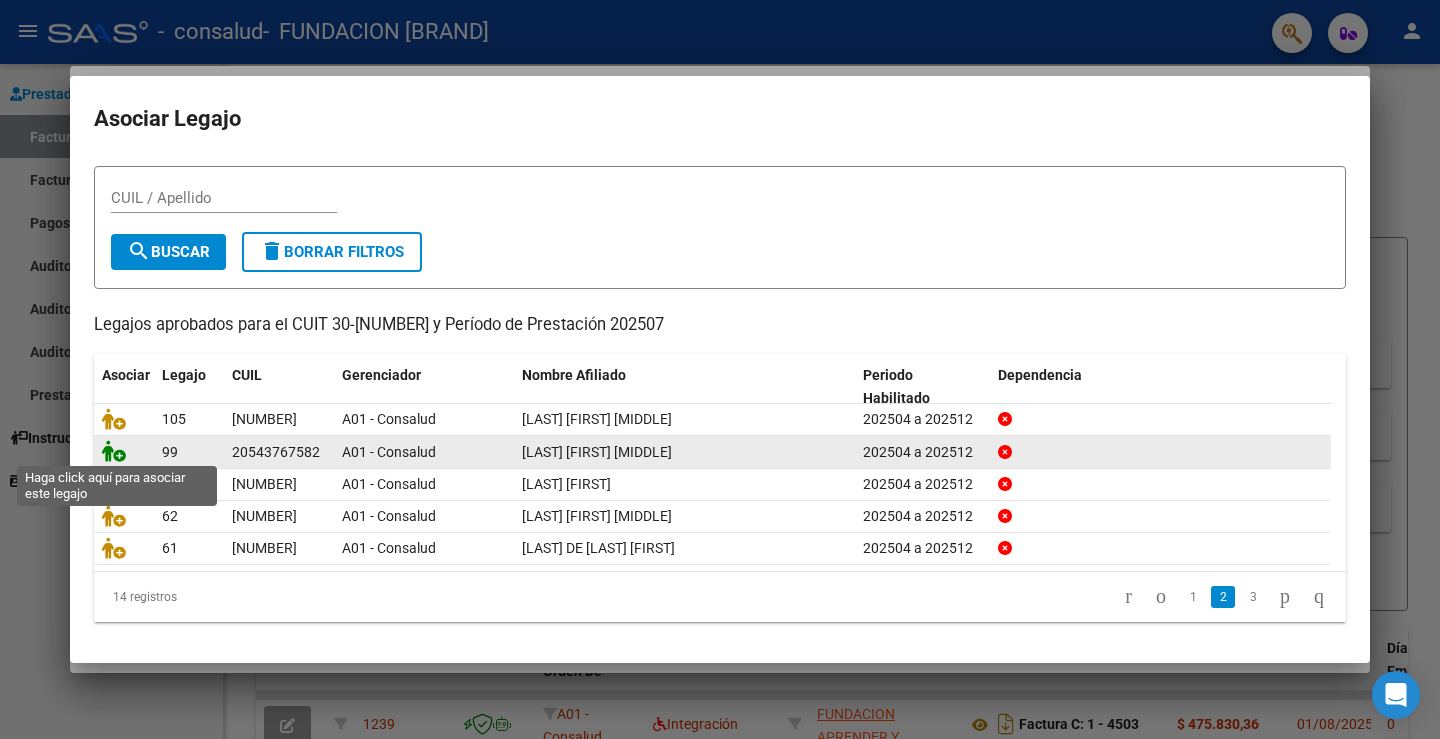 click 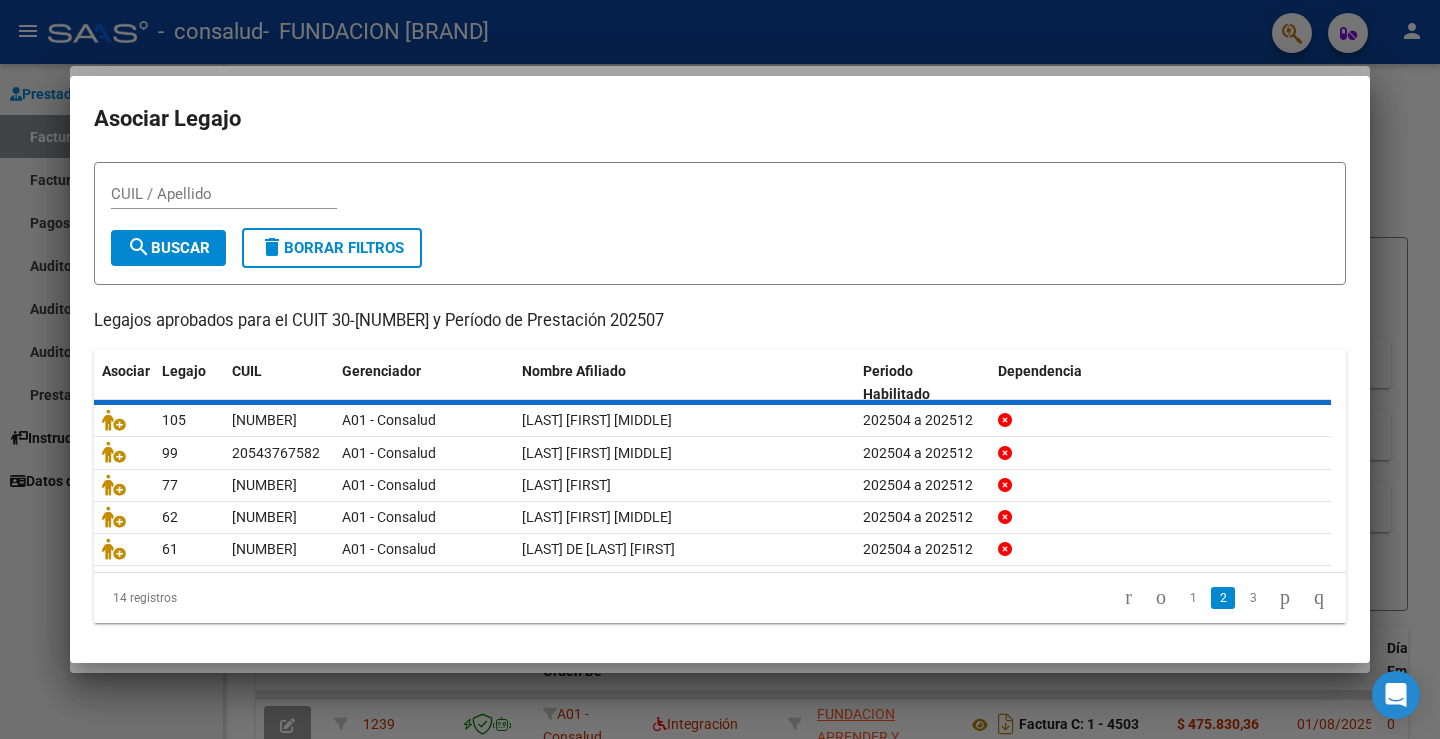 scroll, scrollTop: 0, scrollLeft: 0, axis: both 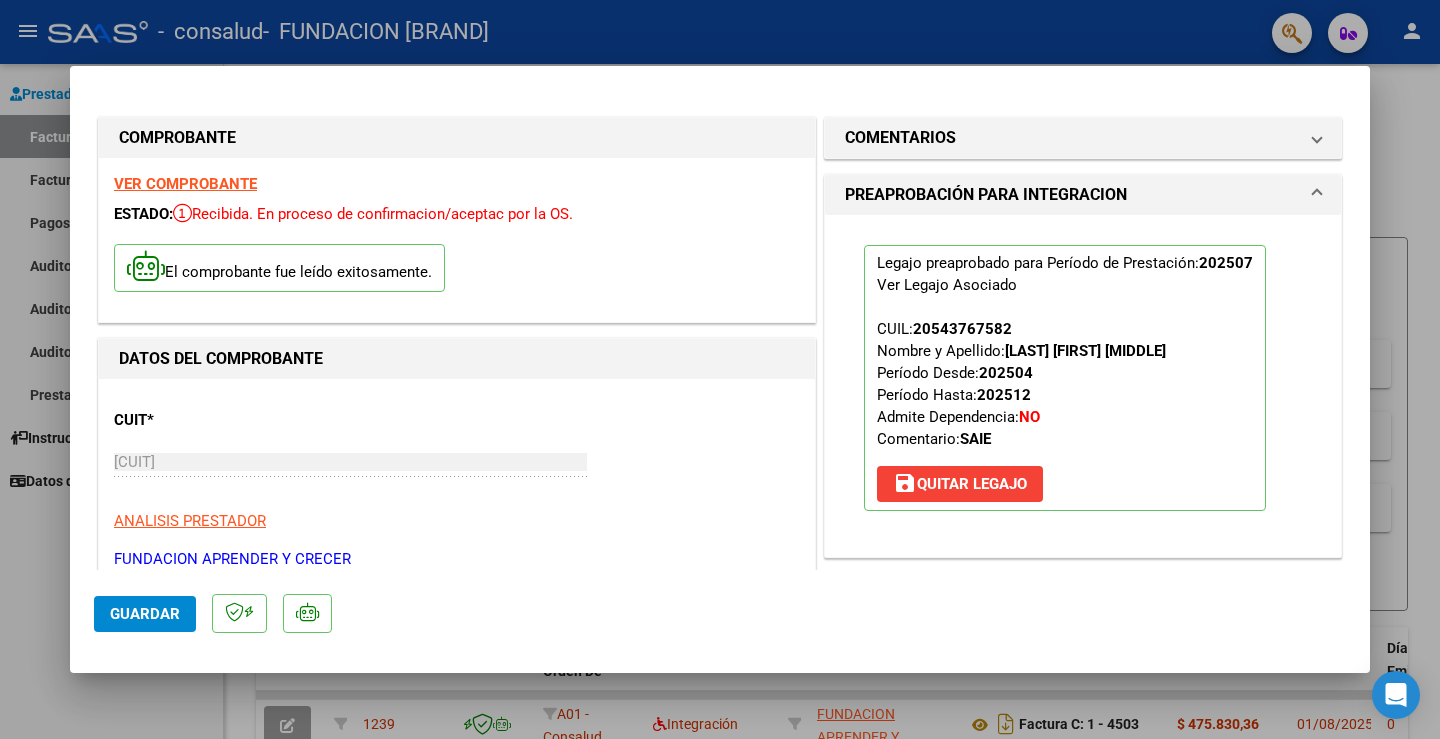 click on "Guardar" 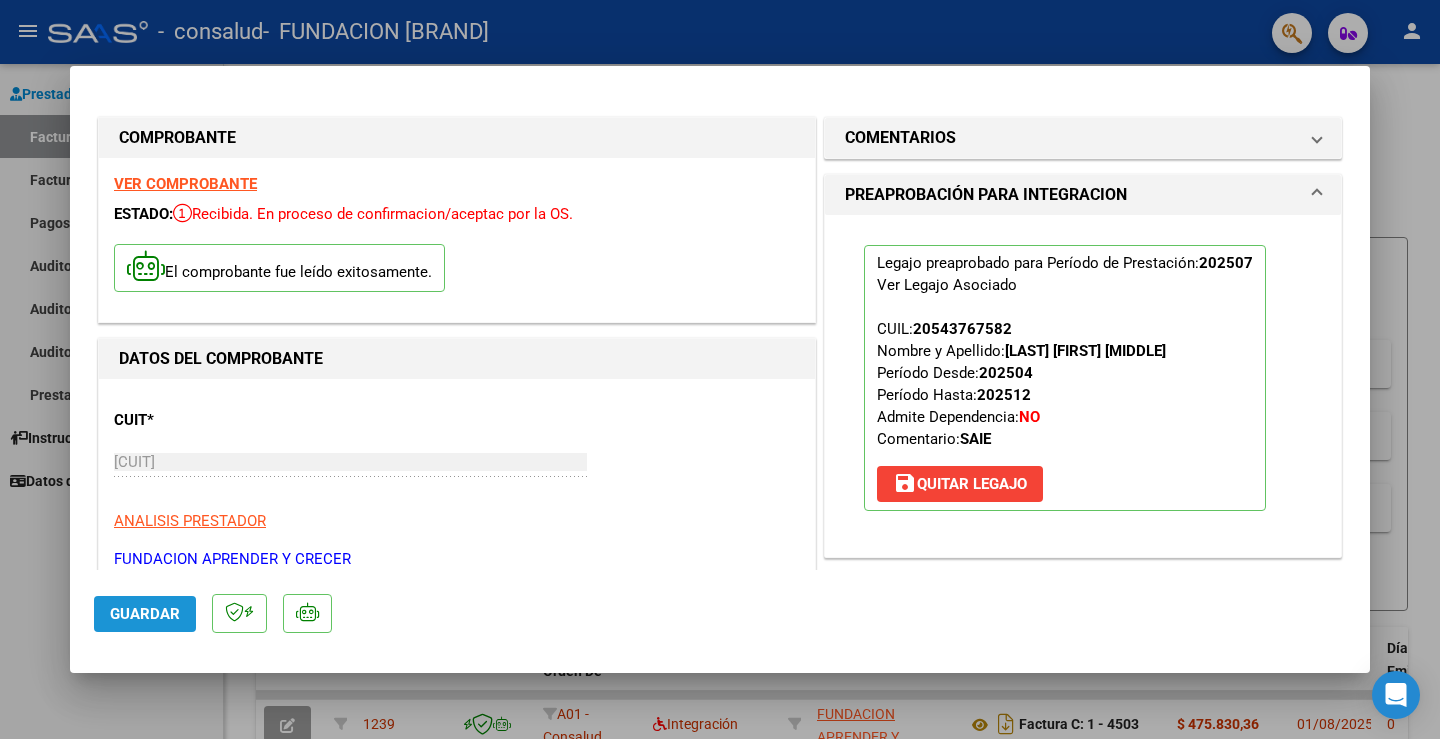 click on "Guardar" 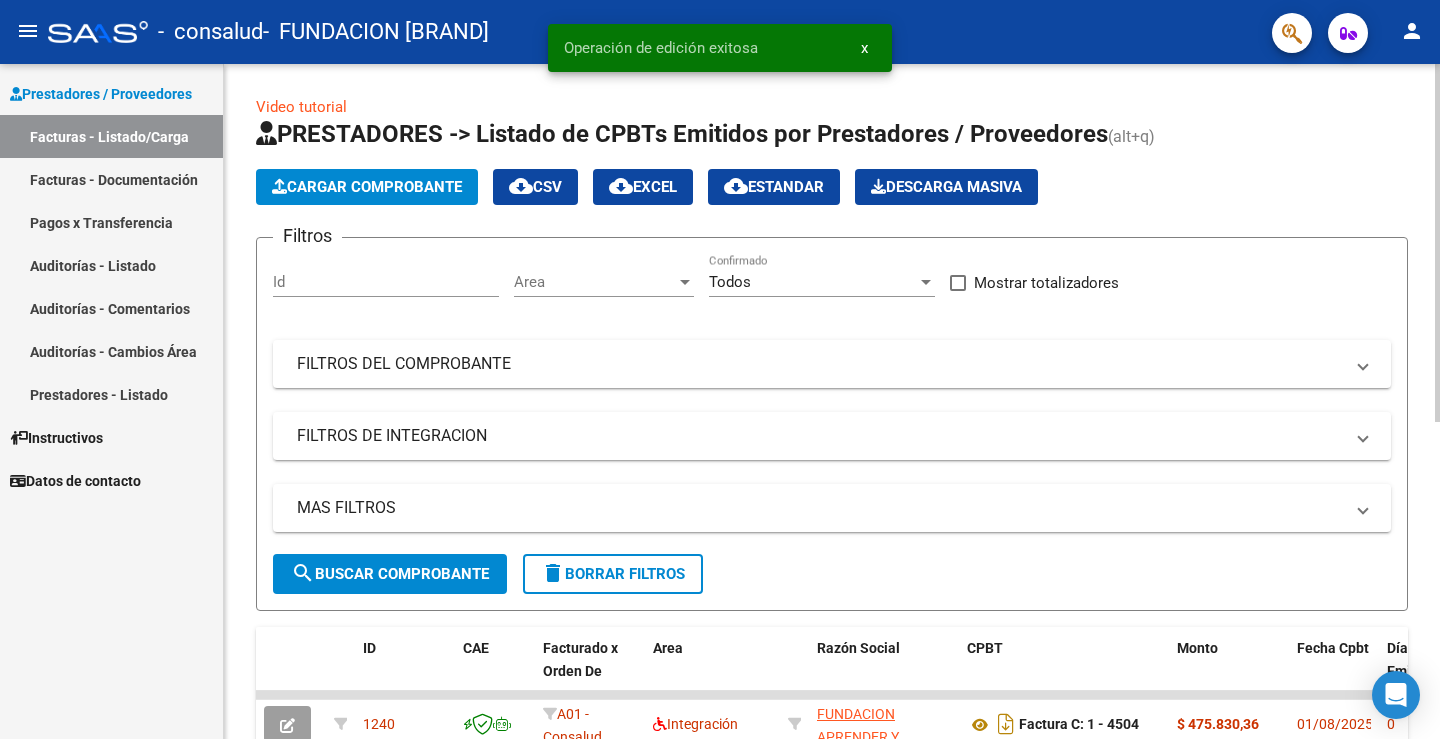 click on "Cargar Comprobante" 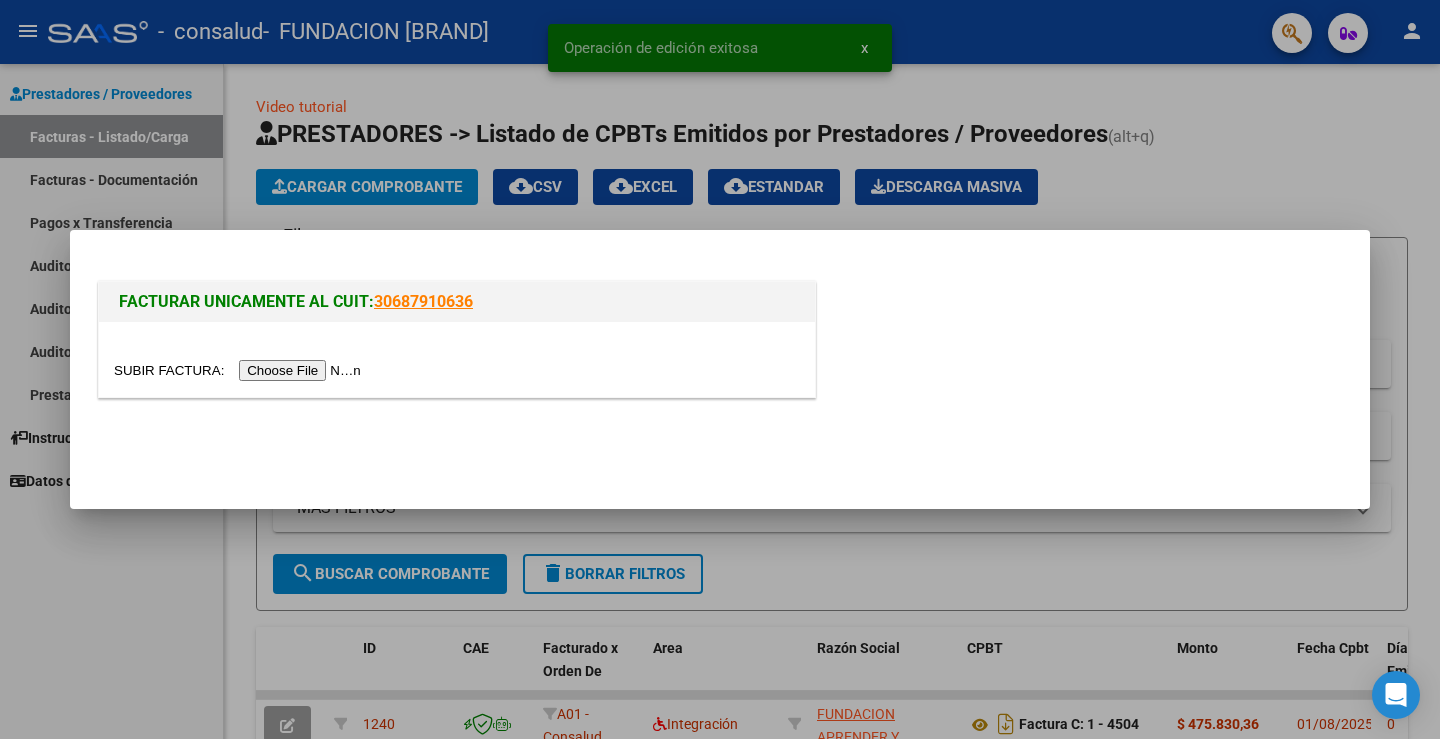 click at bounding box center (240, 370) 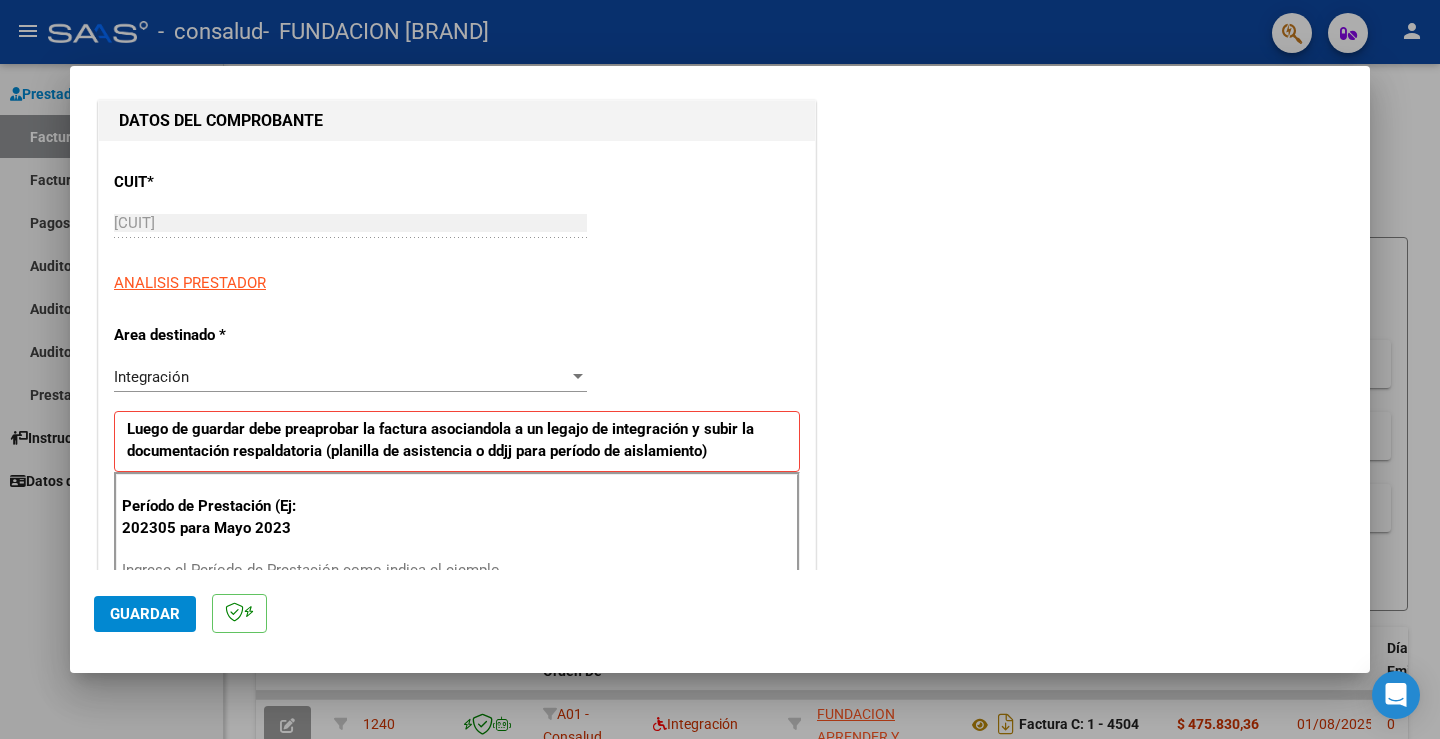 scroll, scrollTop: 300, scrollLeft: 0, axis: vertical 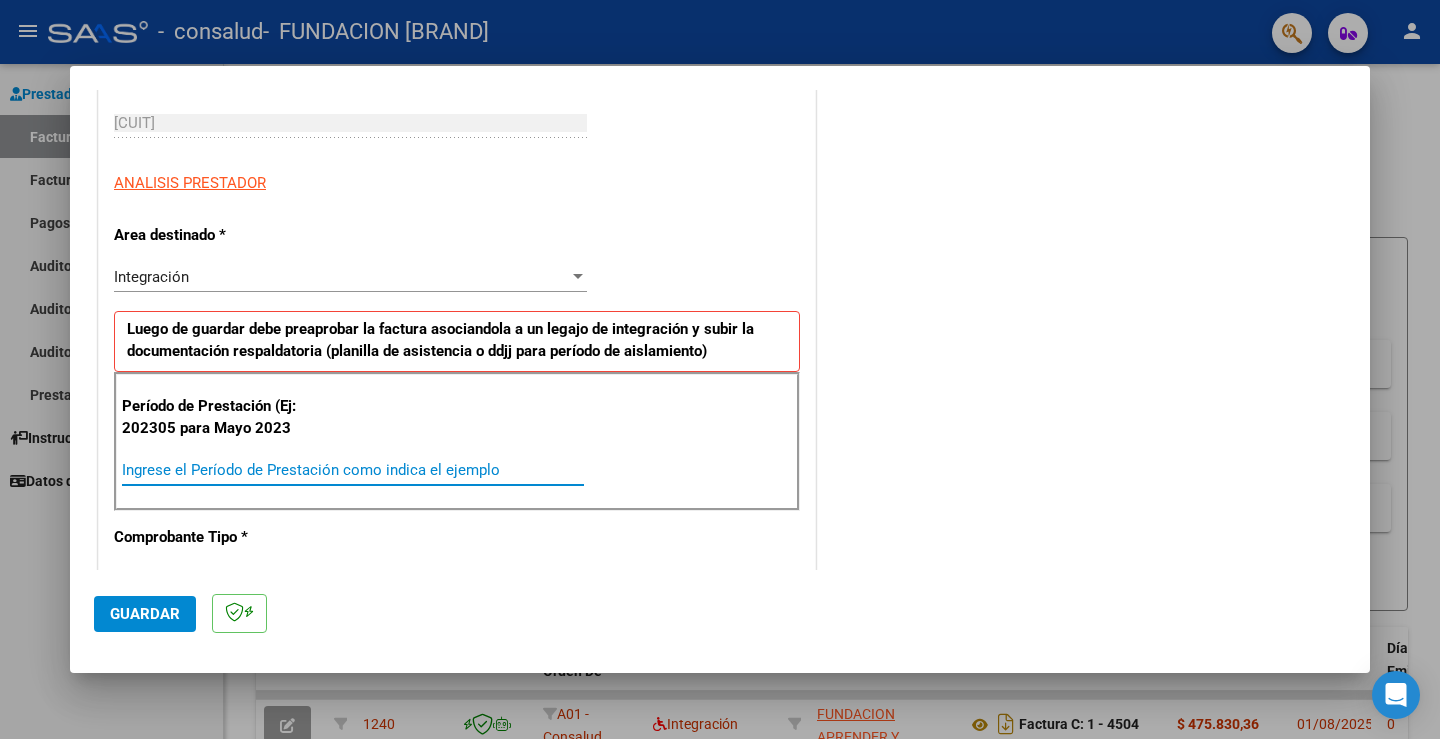 click on "Ingrese el Período de Prestación como indica el ejemplo" at bounding box center (353, 470) 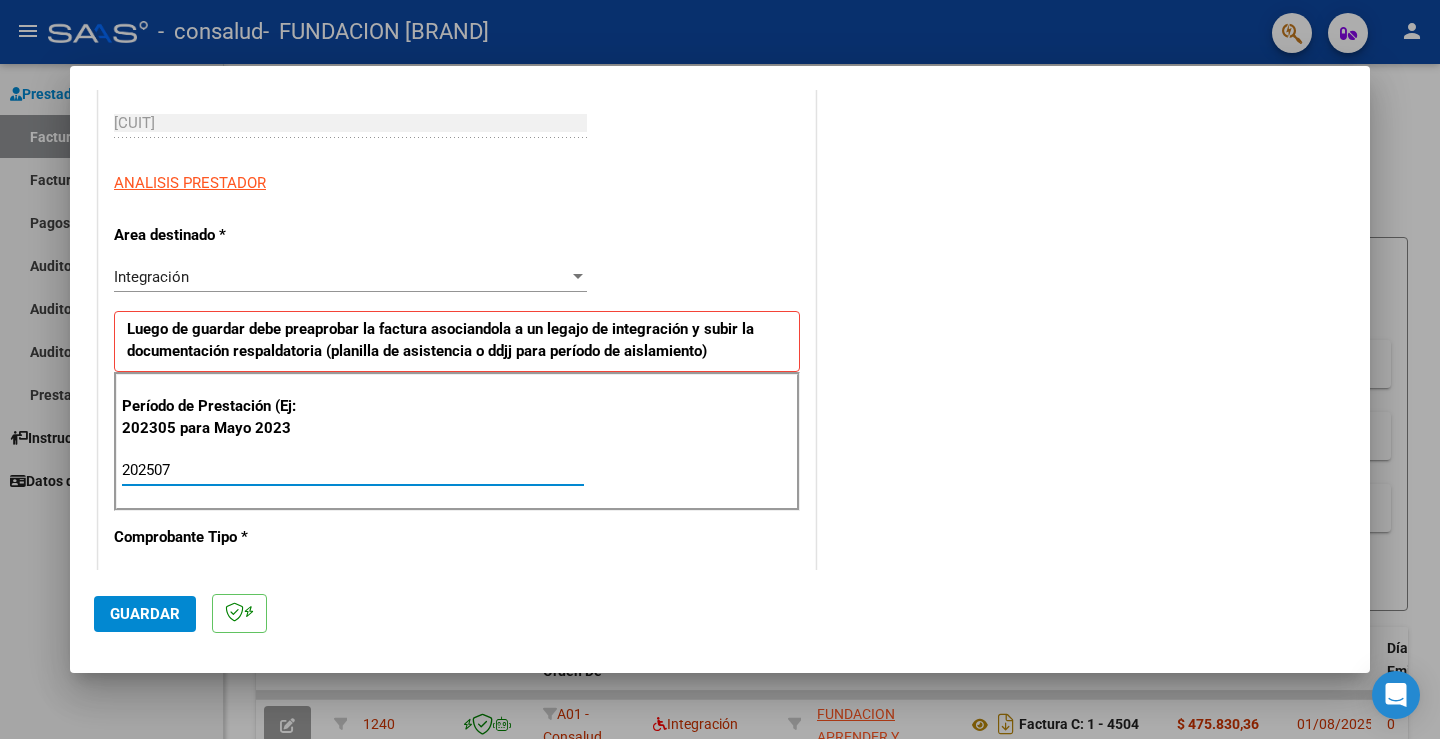 type on "202507" 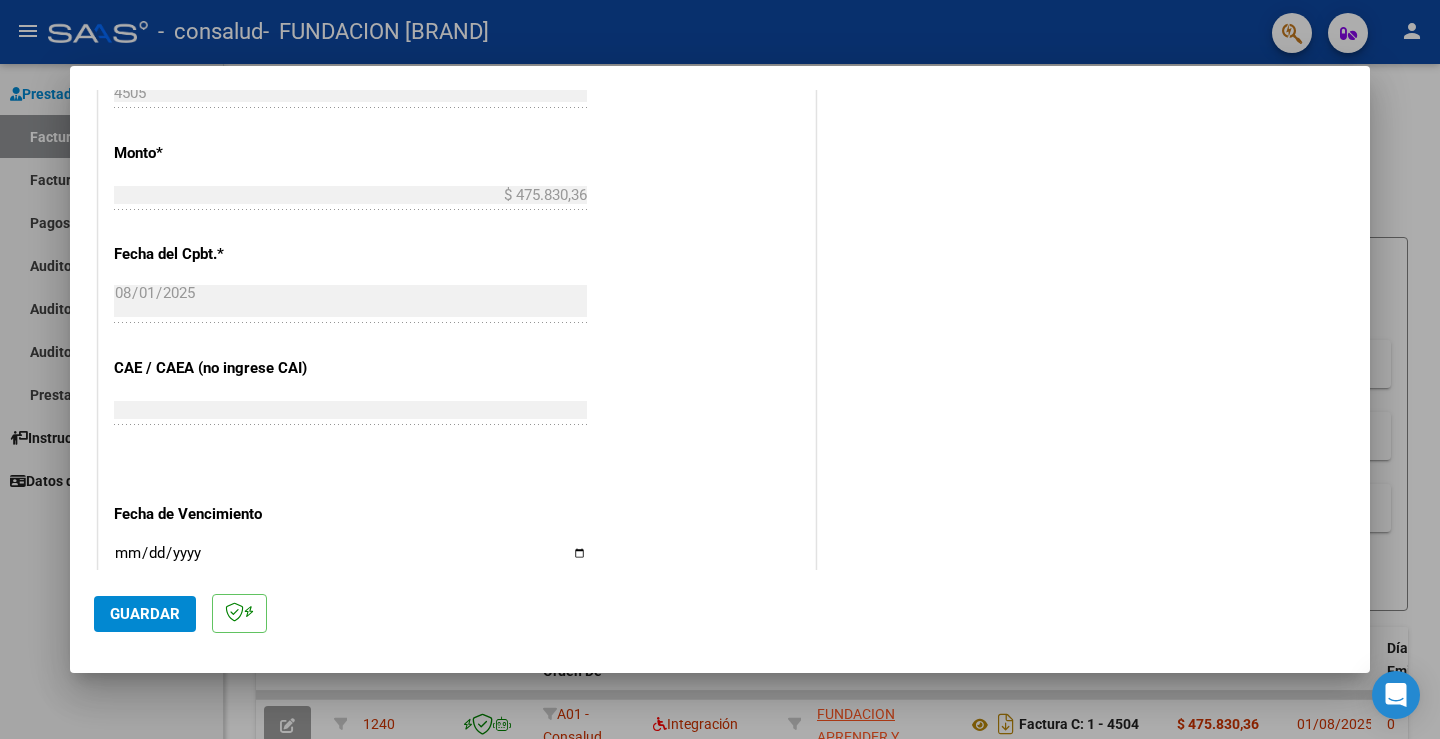 scroll, scrollTop: 1100, scrollLeft: 0, axis: vertical 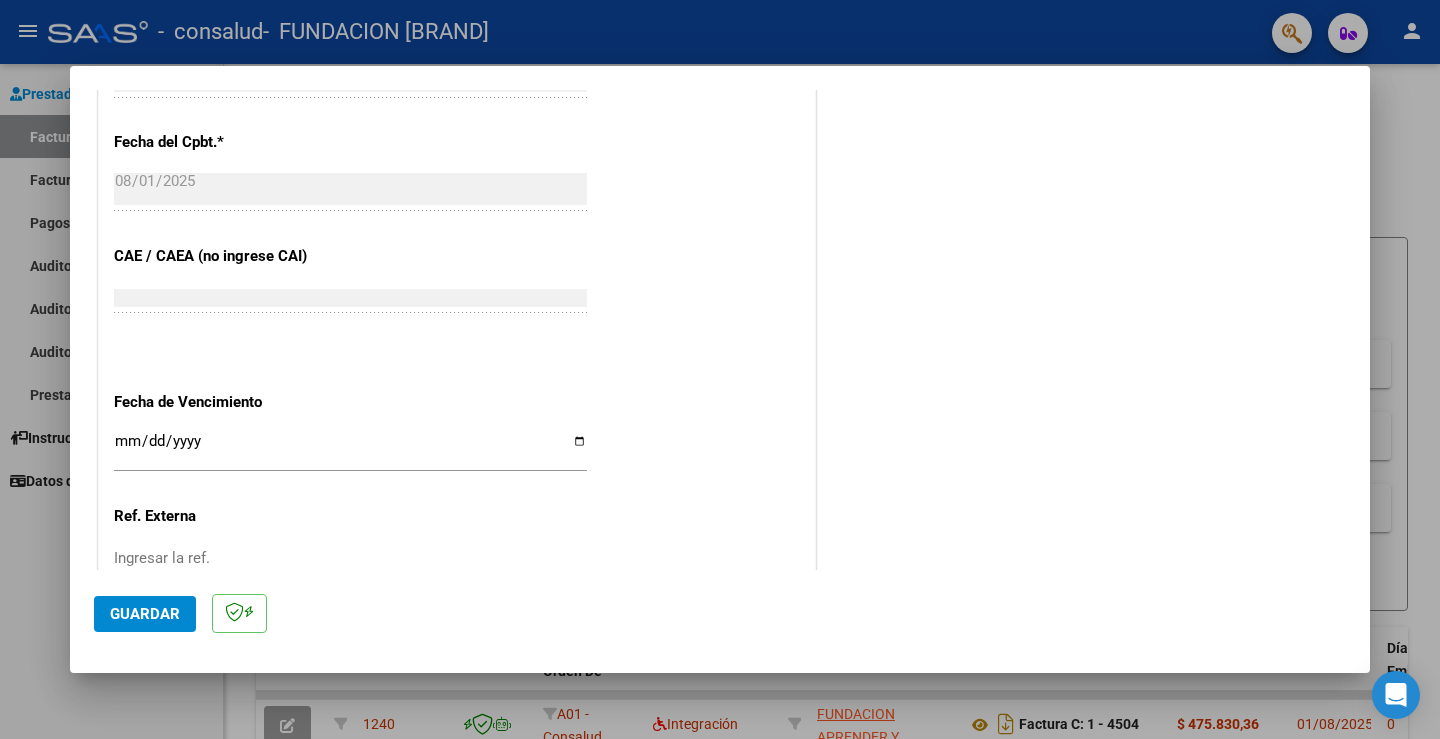 click on "Ingresar la fecha" at bounding box center (350, 449) 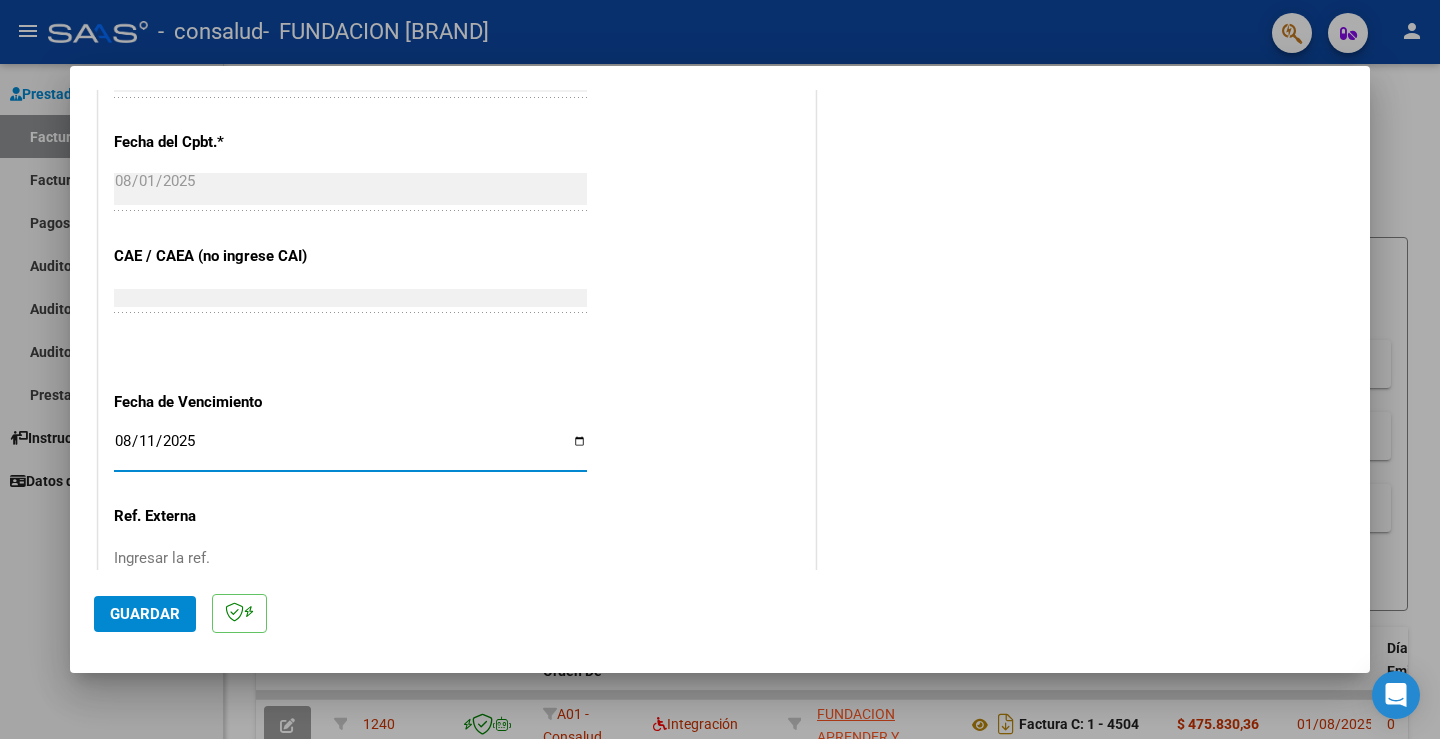 type on "2025-08-11" 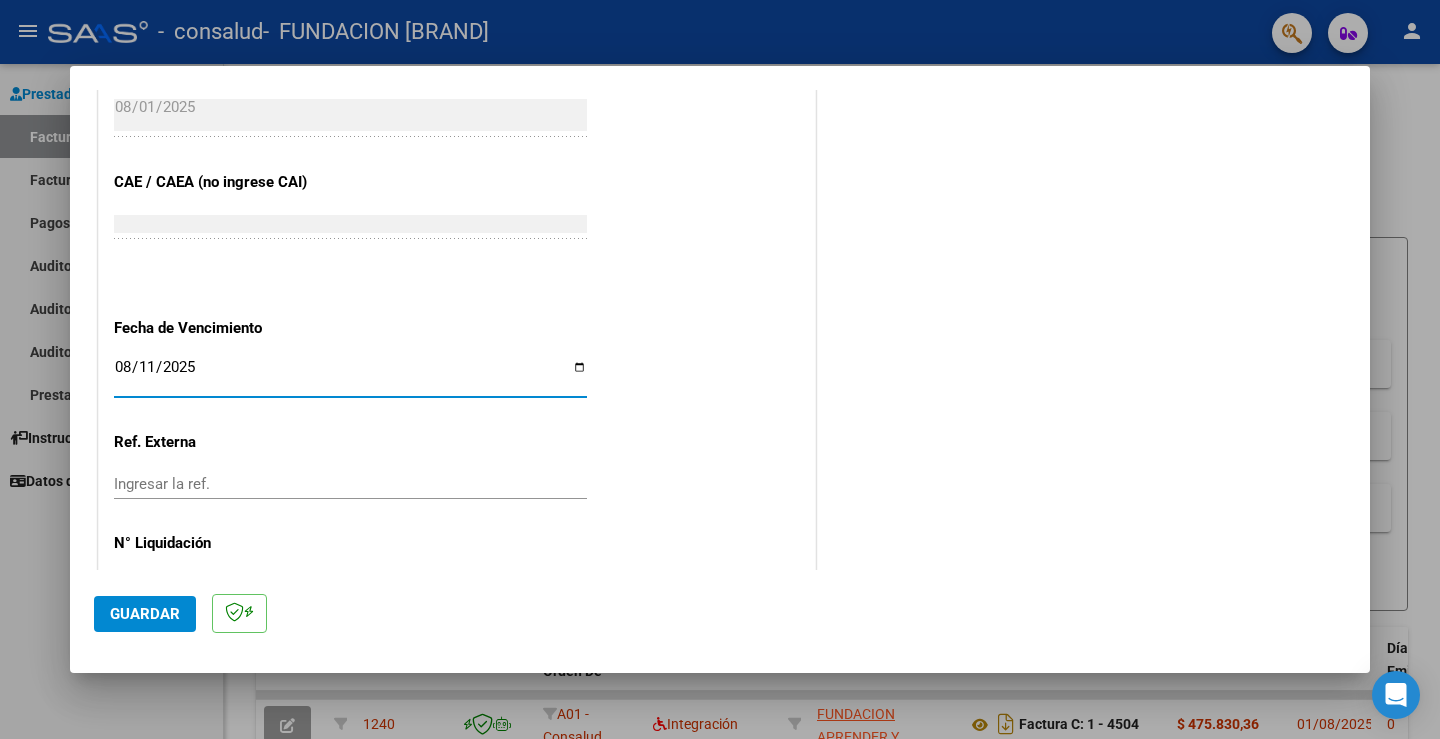 scroll, scrollTop: 1243, scrollLeft: 0, axis: vertical 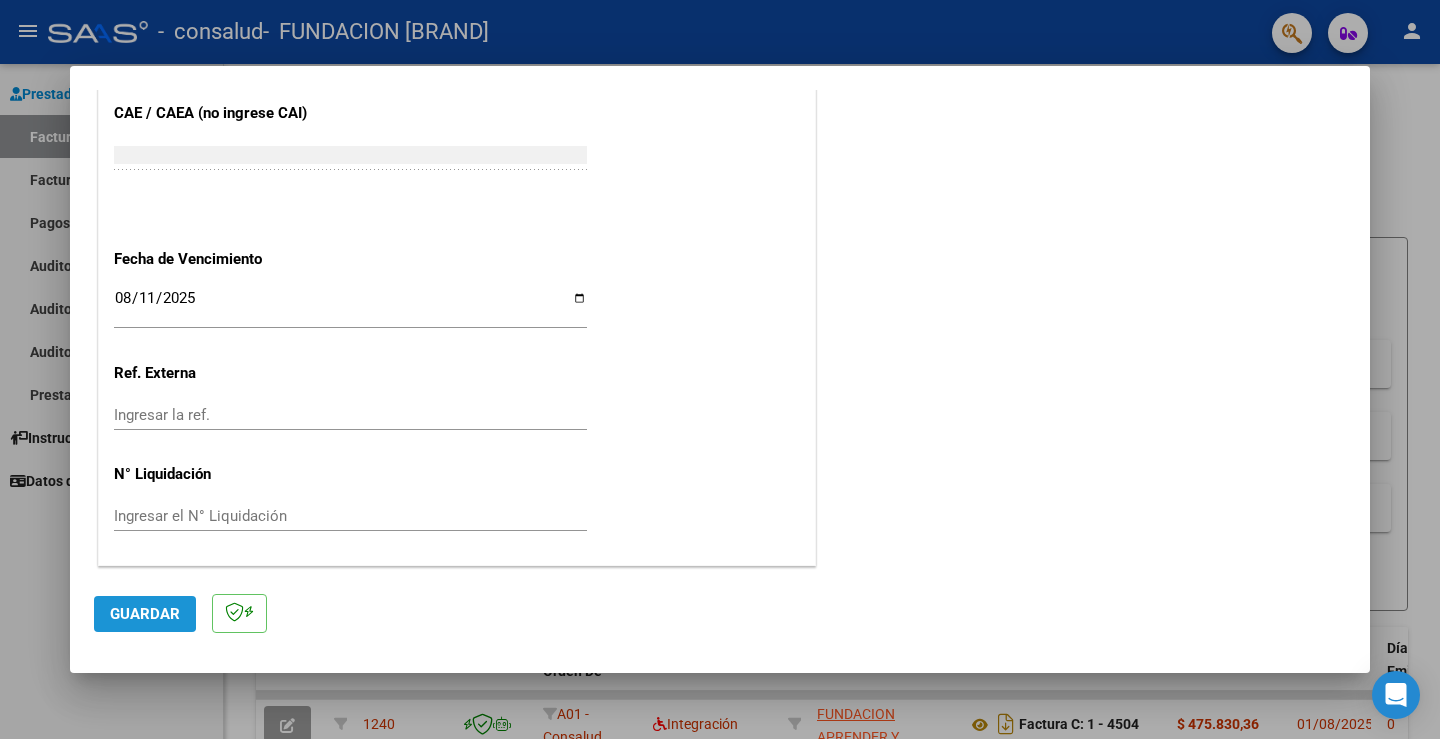 click on "Guardar" 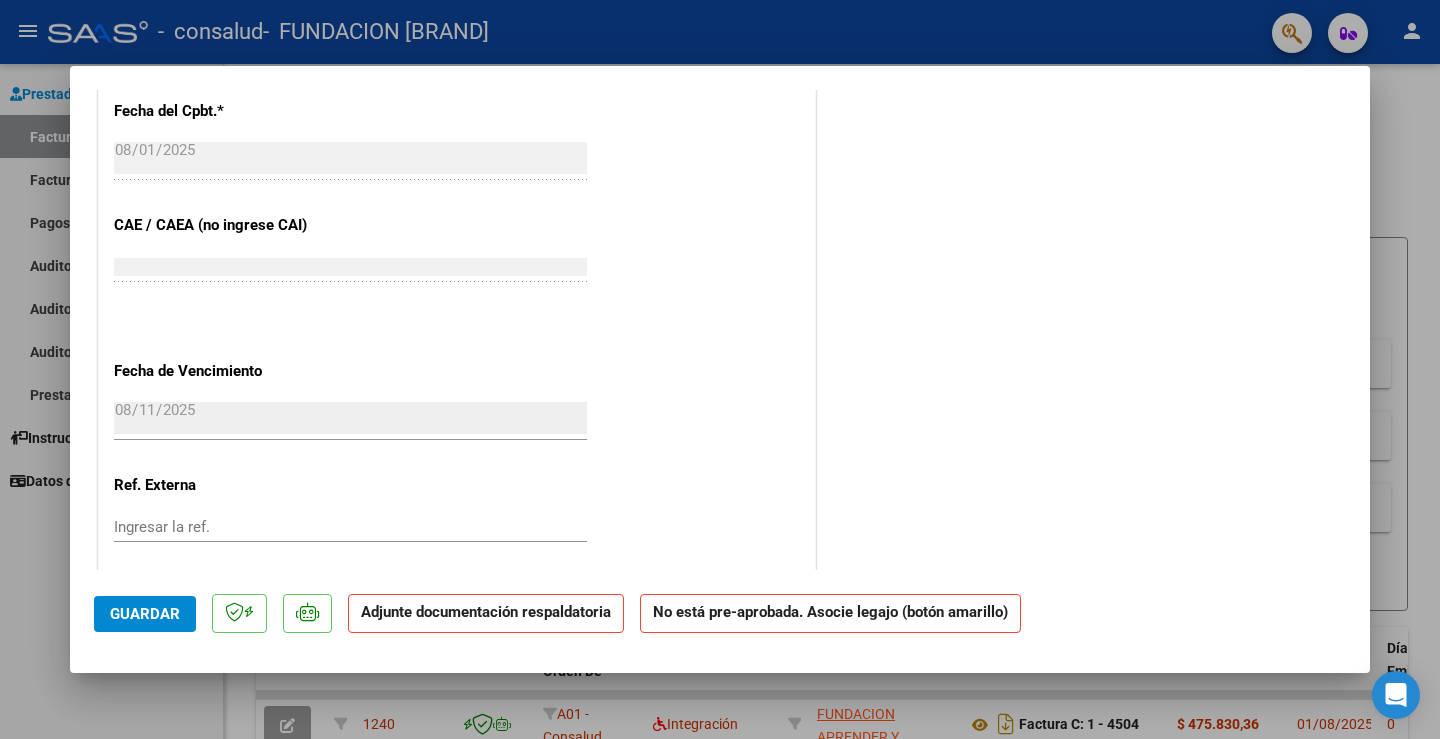 scroll, scrollTop: 1258, scrollLeft: 0, axis: vertical 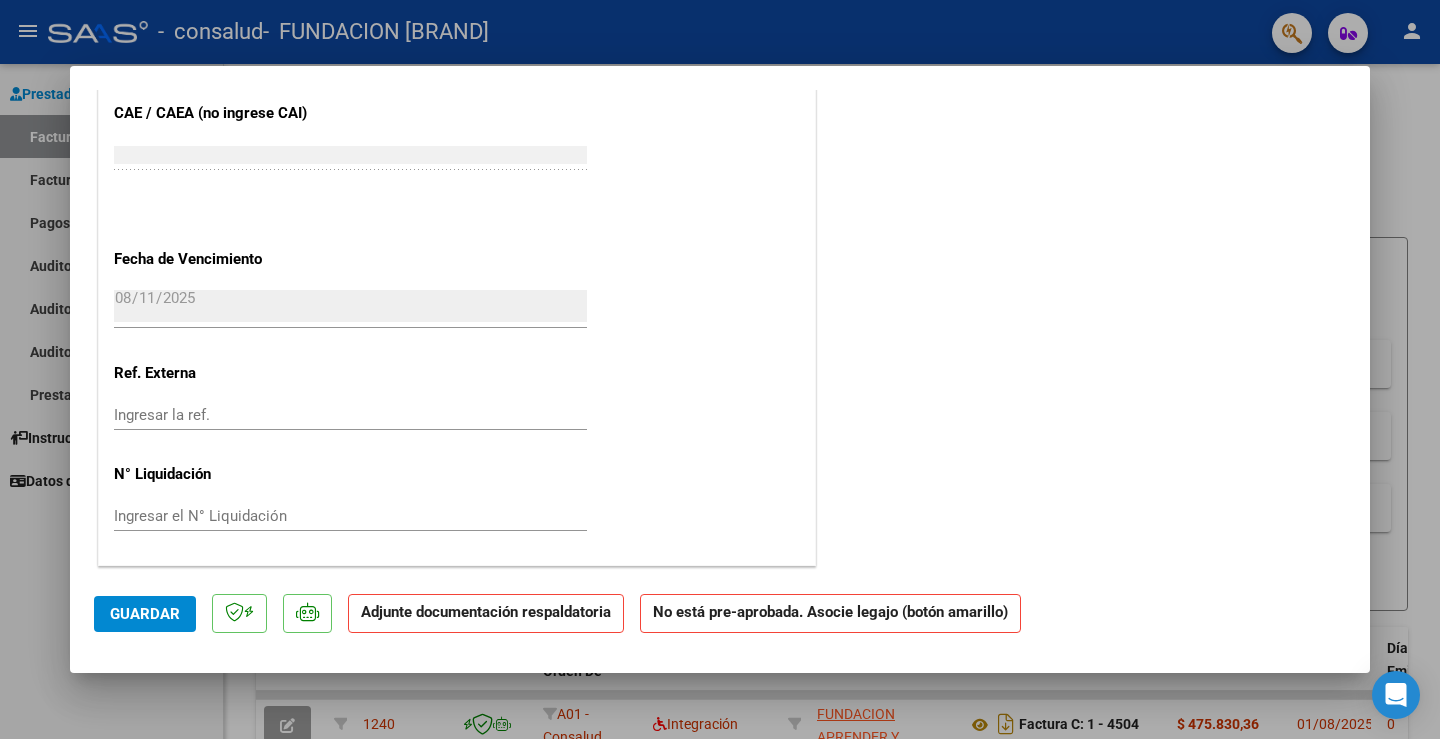 click on "Adjunte documentación respaldatoria" 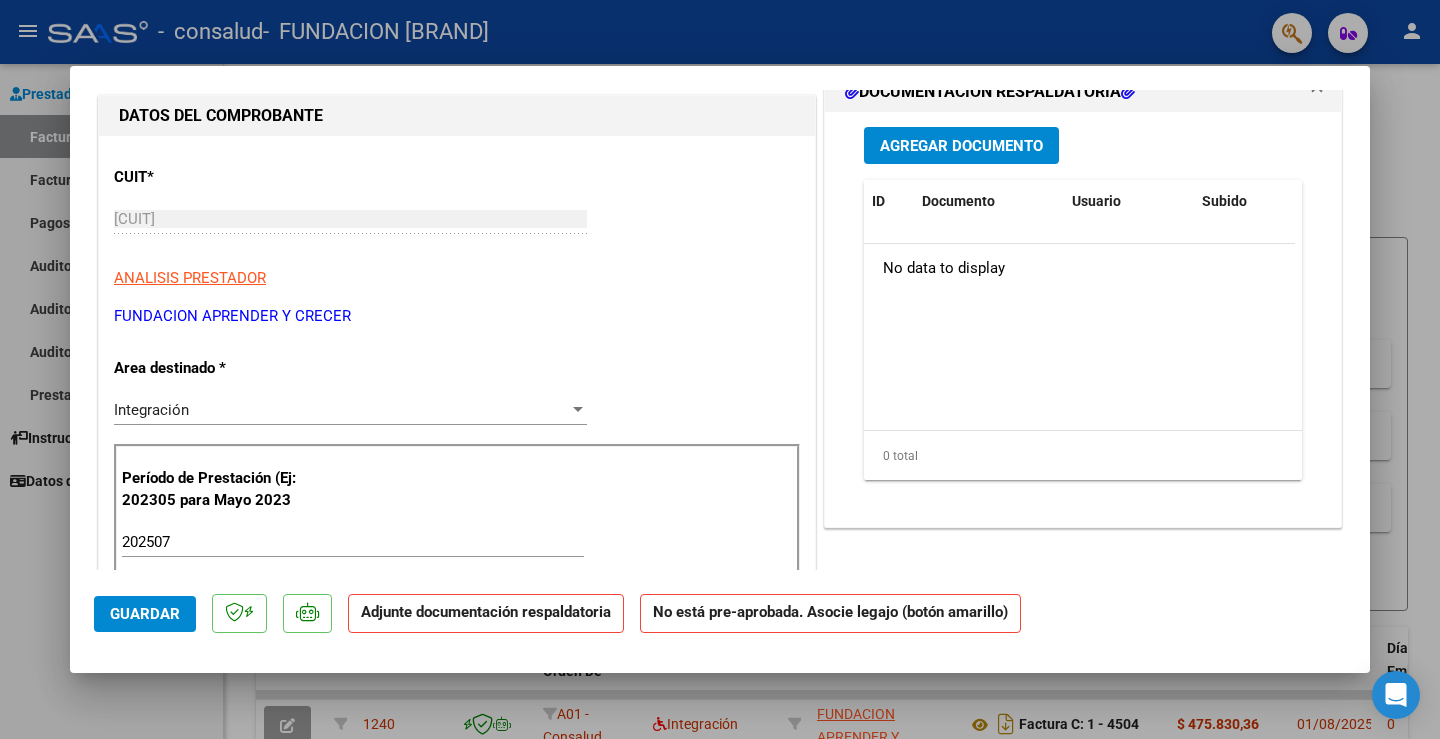 scroll, scrollTop: 0, scrollLeft: 0, axis: both 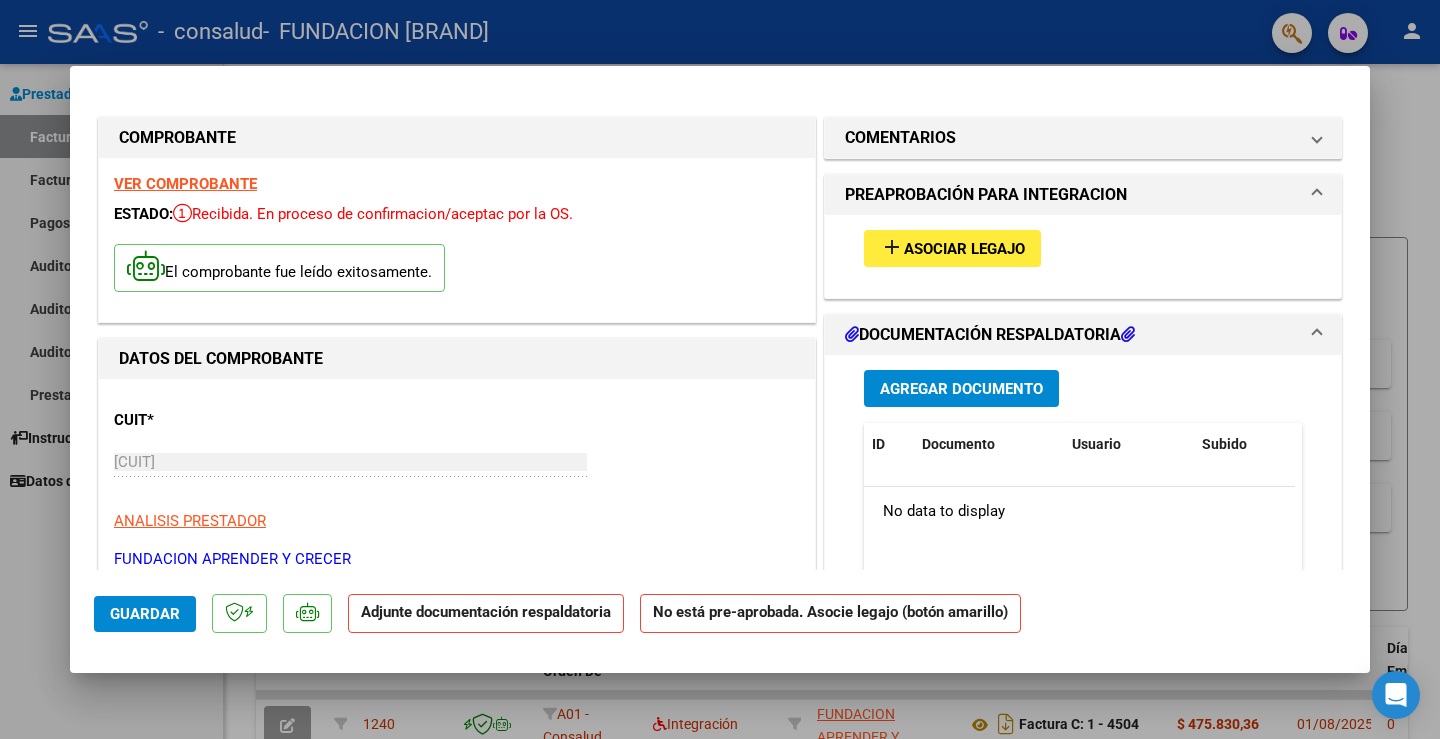 click on "Agregar Documento" at bounding box center [961, 389] 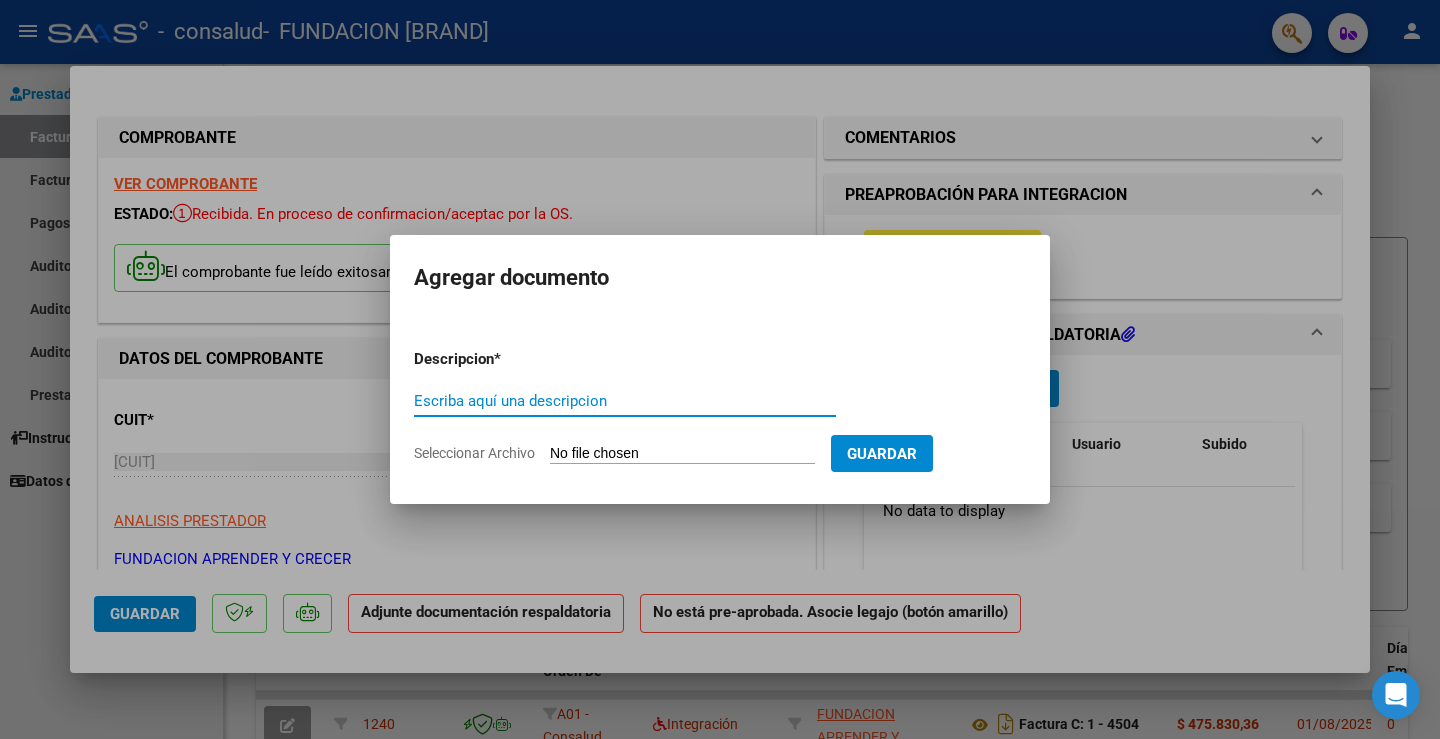 click on "Escriba aquí una descripcion" at bounding box center (625, 401) 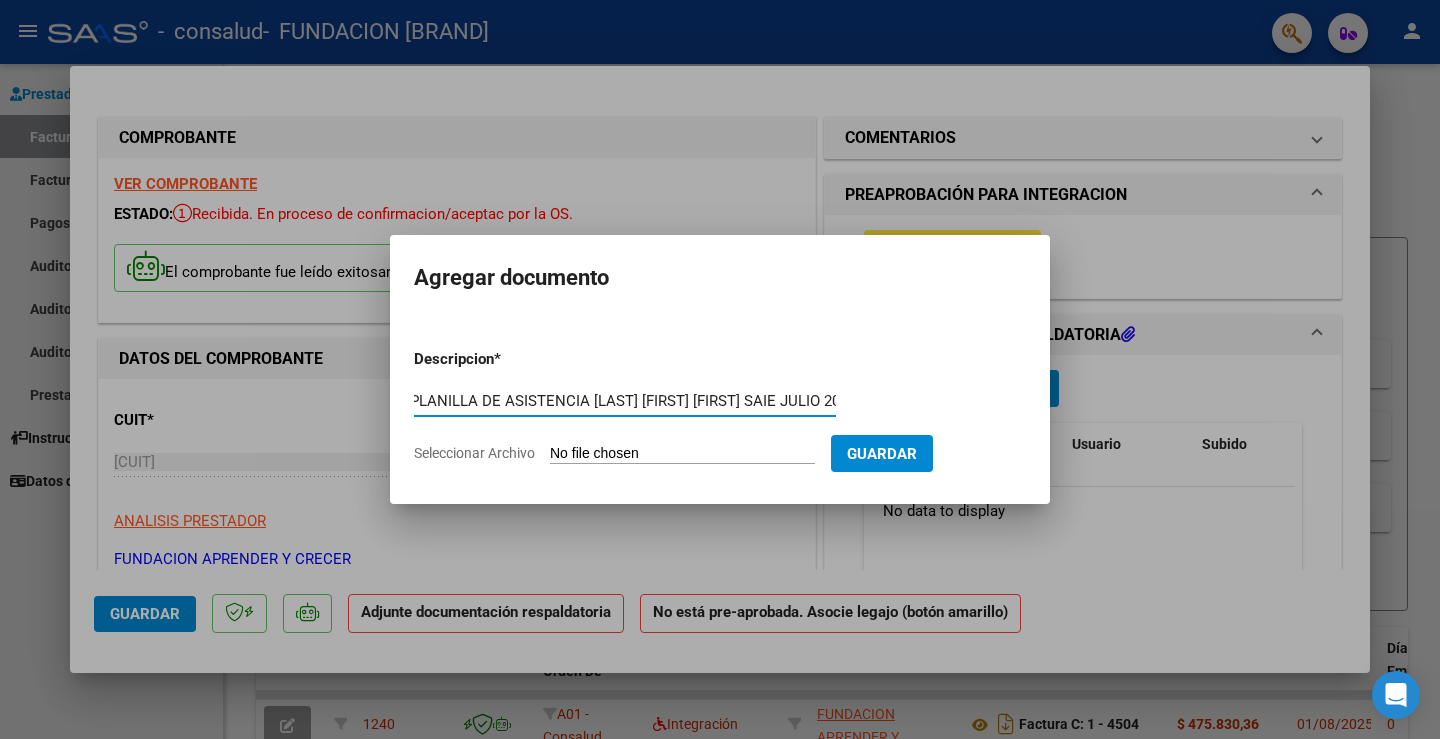 scroll, scrollTop: 0, scrollLeft: 13, axis: horizontal 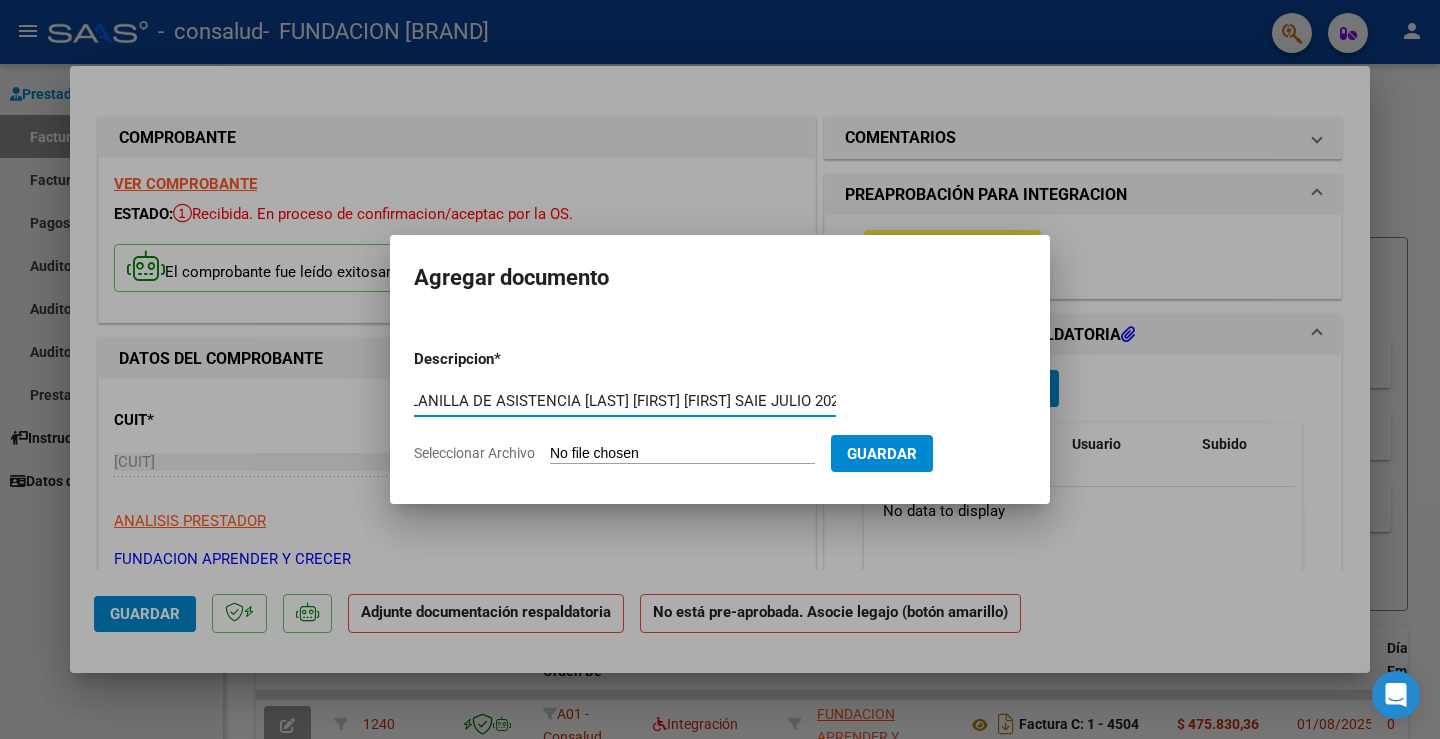 type on "PLANILLA DE ASISTENCIA [LAST] [FIRST] [FIRST] SAIE JULIO 2025" 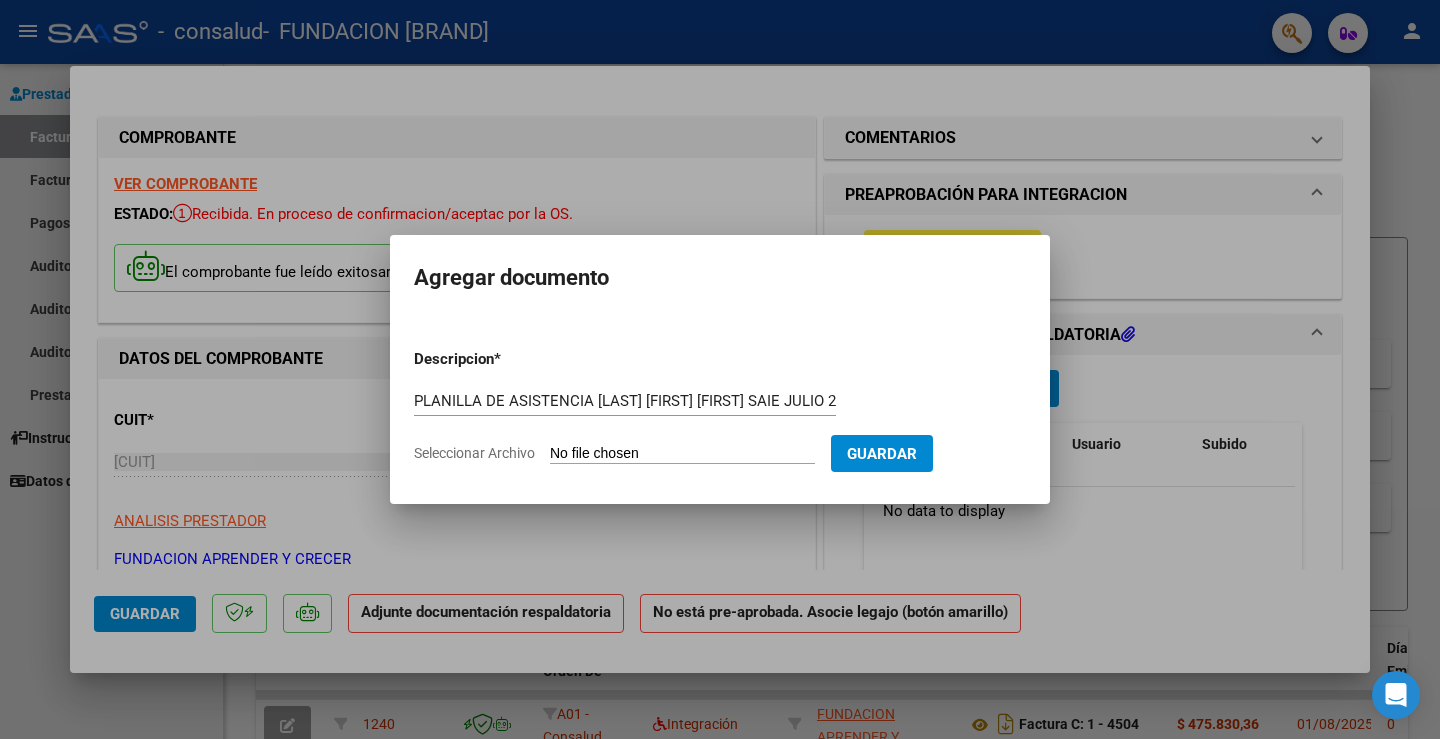 click on "Seleccionar Archivo" at bounding box center (682, 454) 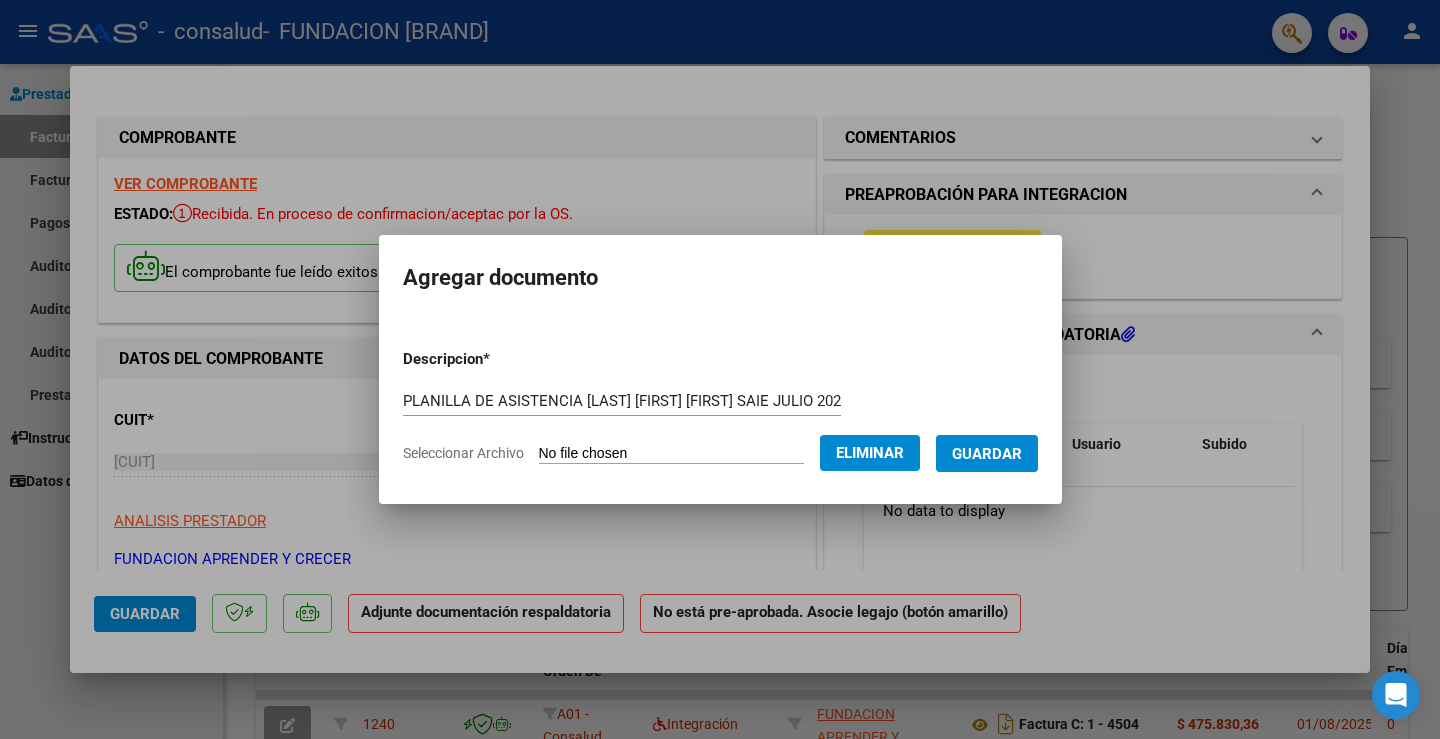 click on "Guardar" at bounding box center (987, 454) 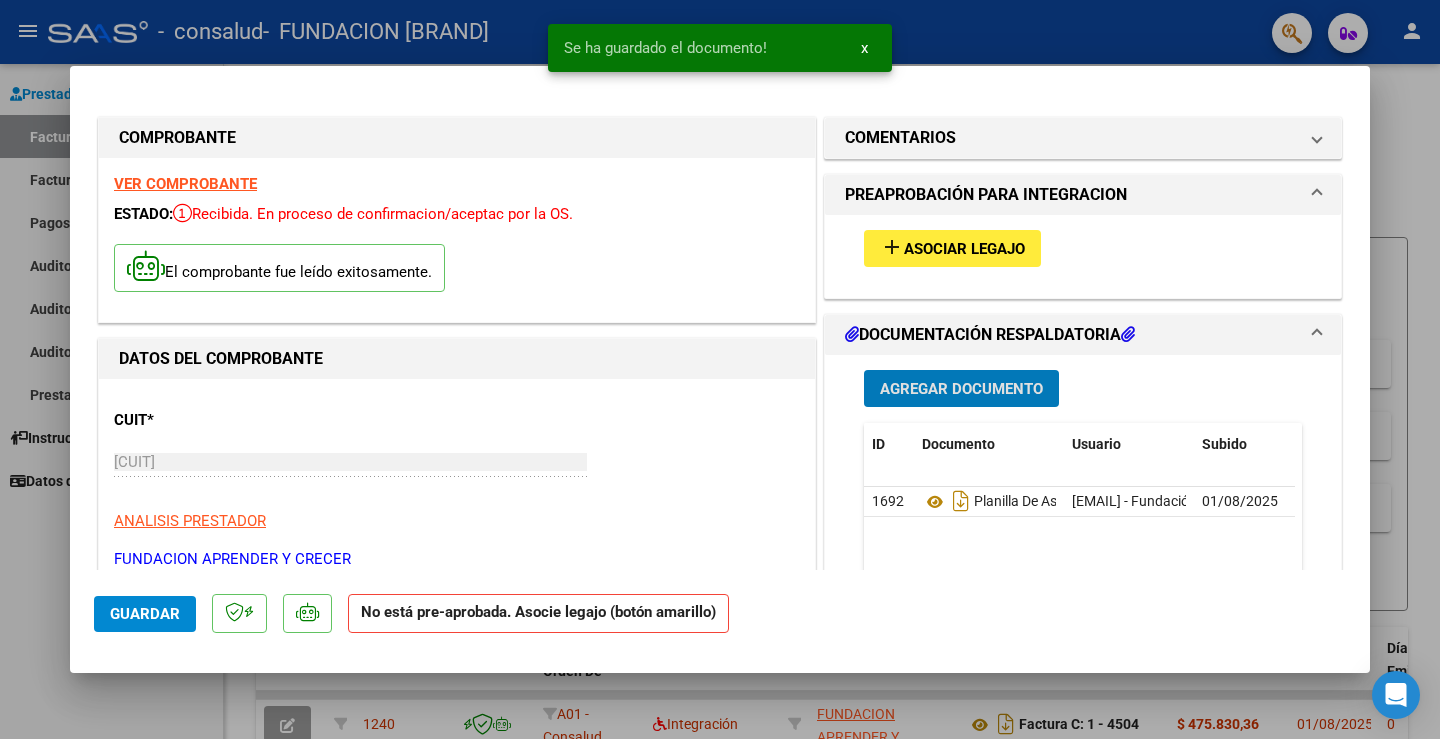 click on "Asociar Legajo" at bounding box center (964, 249) 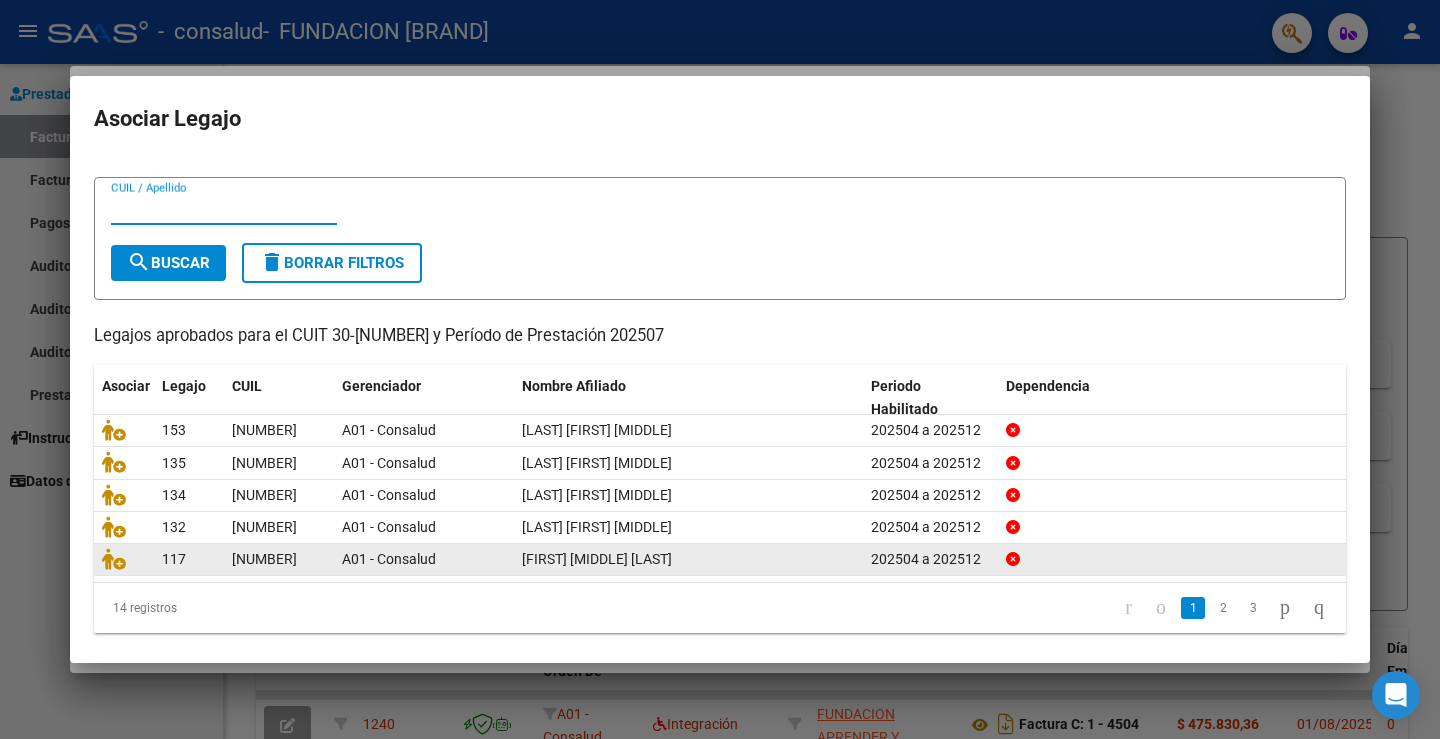 scroll, scrollTop: 45, scrollLeft: 0, axis: vertical 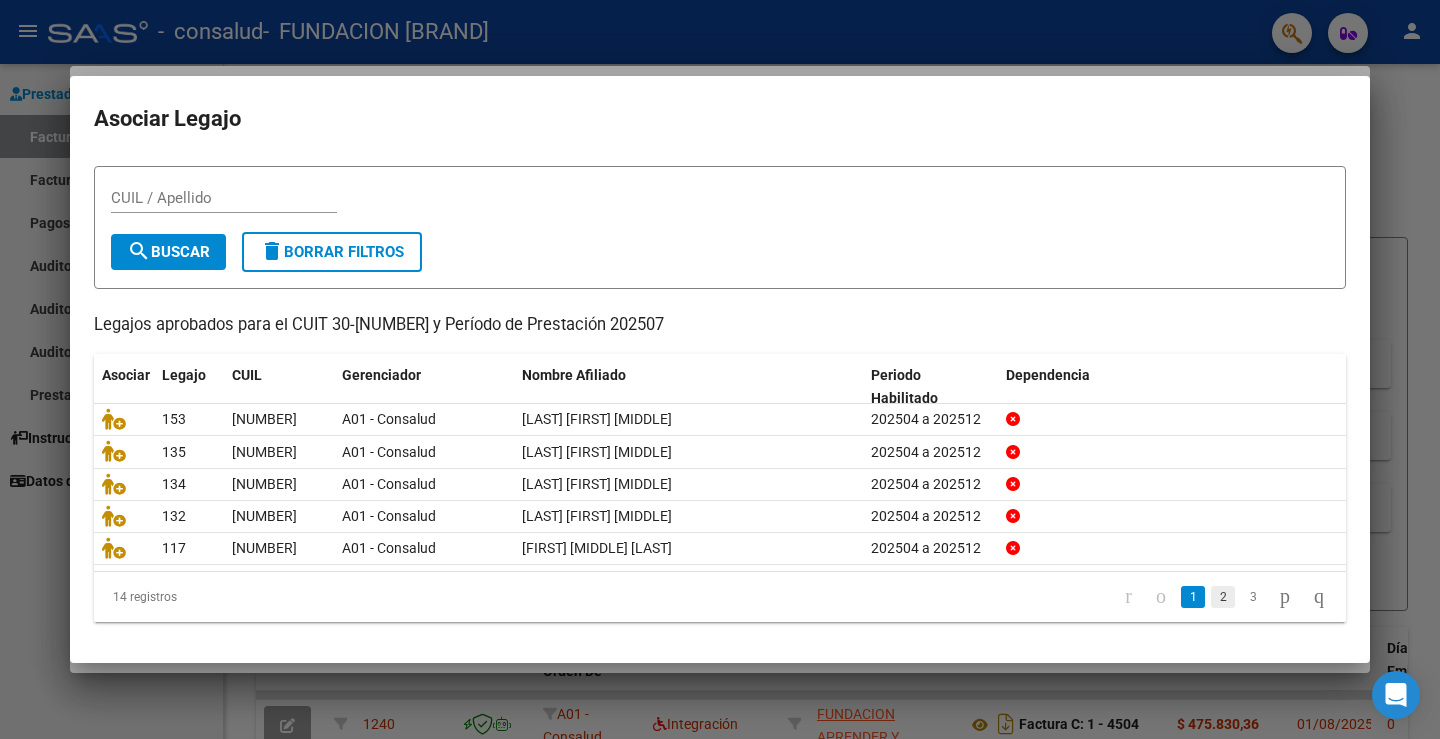 click on "2" 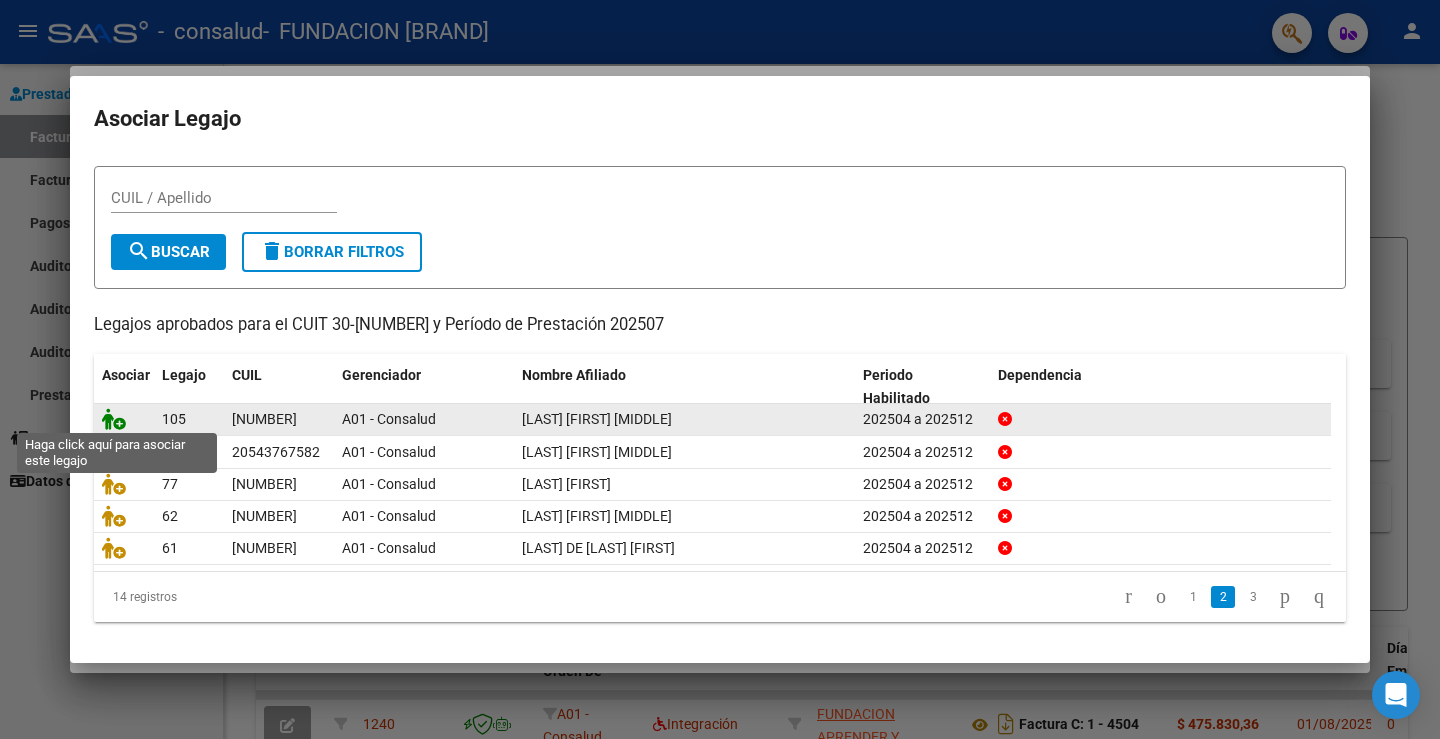 click 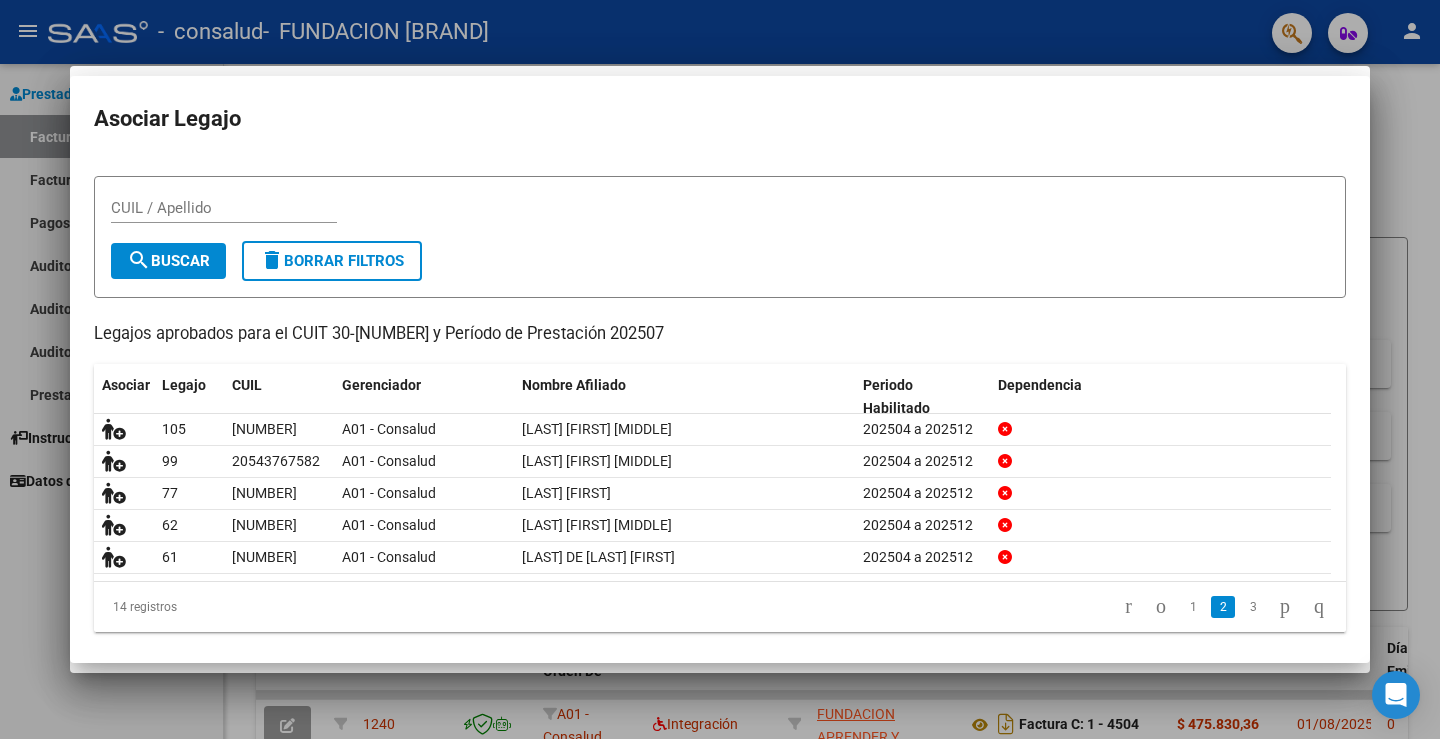 scroll, scrollTop: 58, scrollLeft: 0, axis: vertical 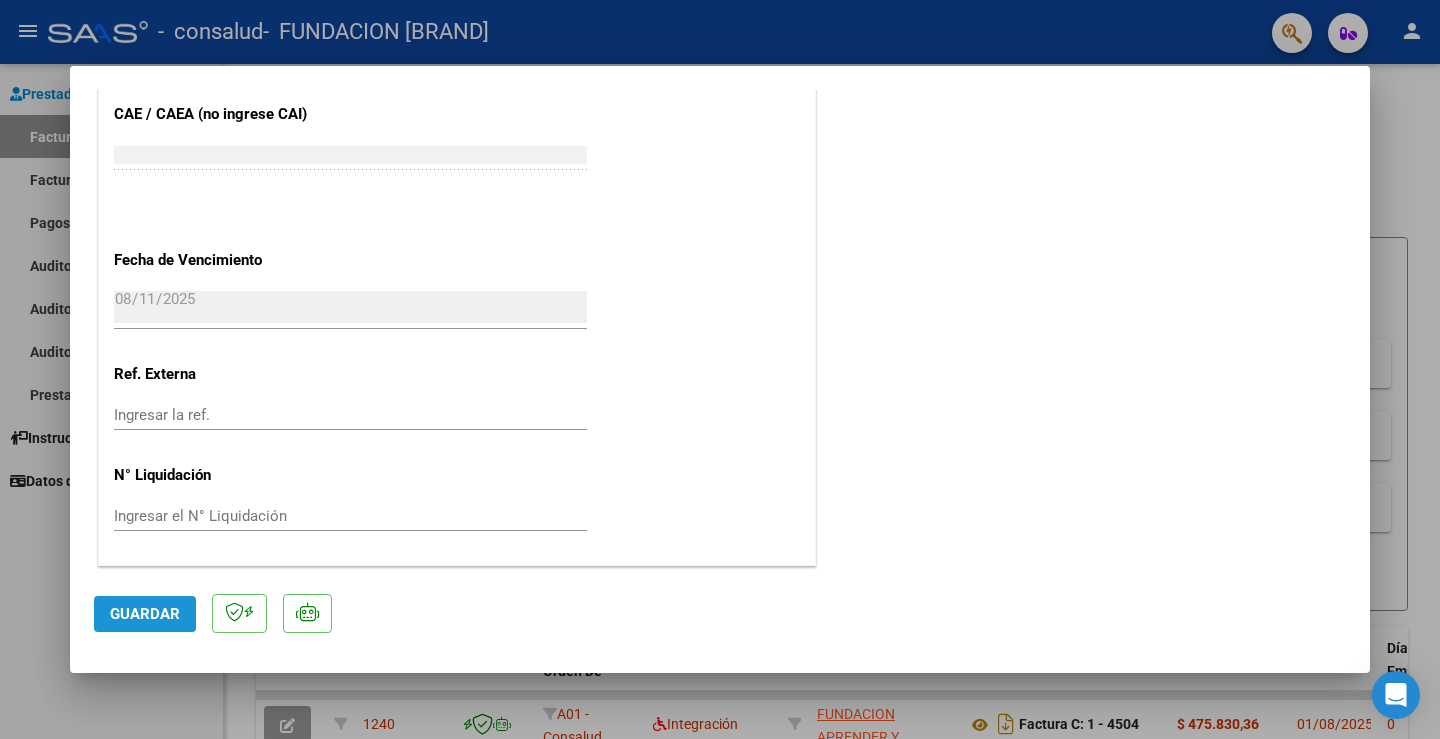 click on "Guardar" 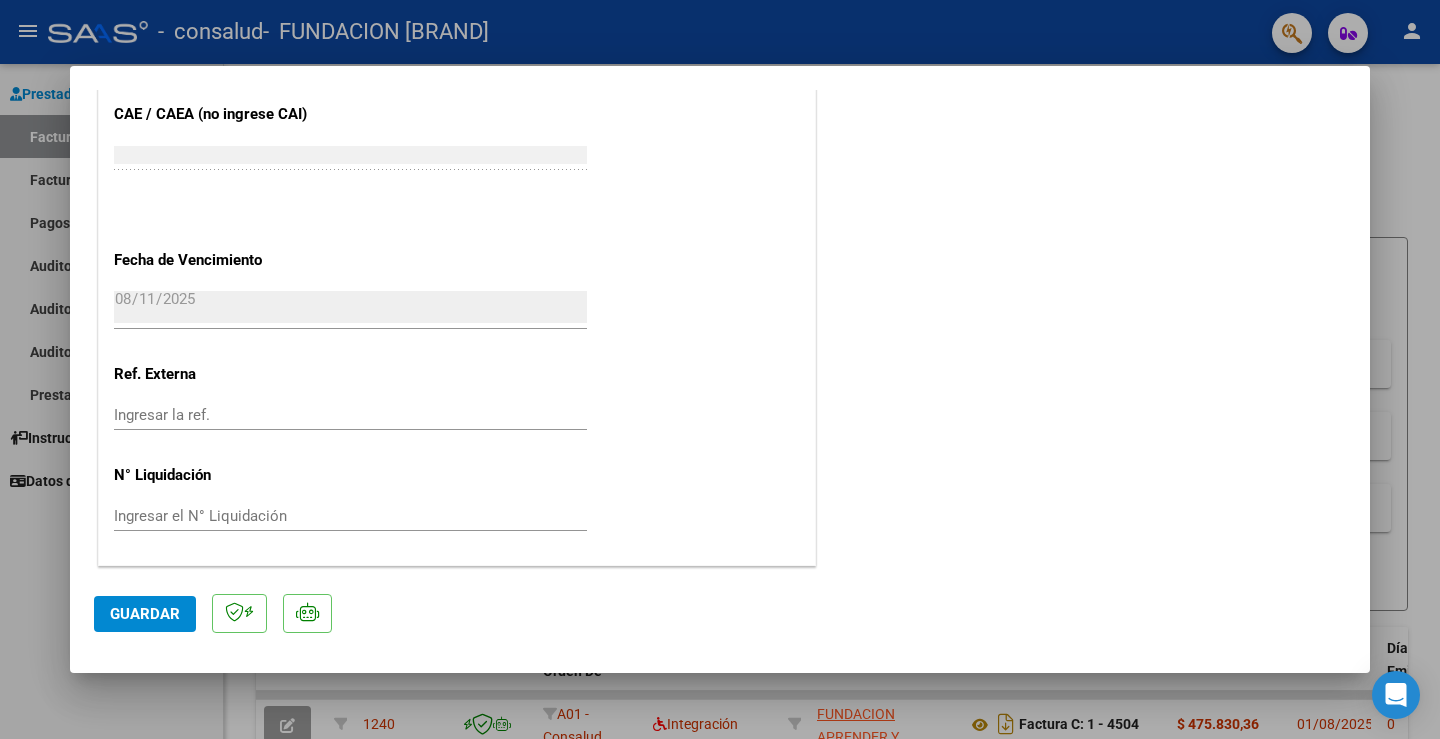 click on "Guardar" 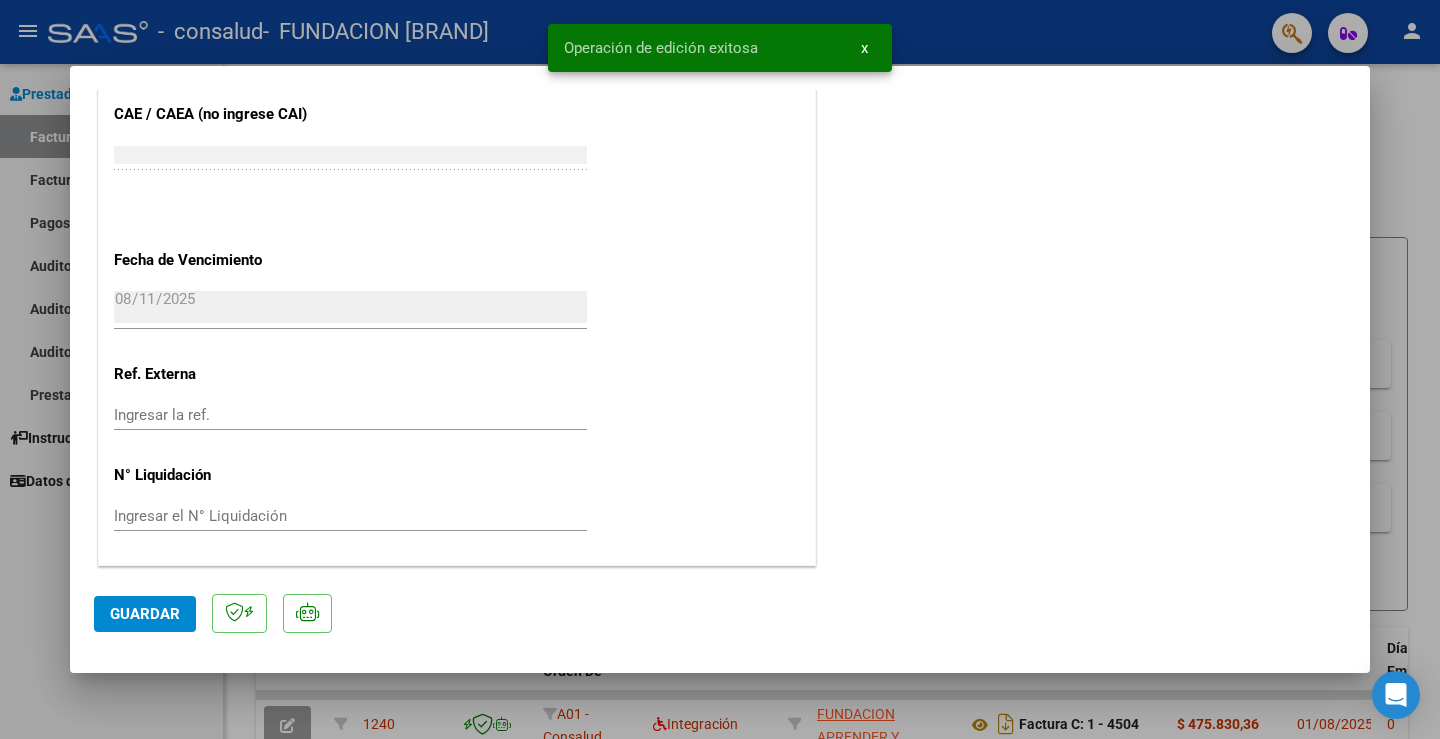 scroll, scrollTop: 1110, scrollLeft: 0, axis: vertical 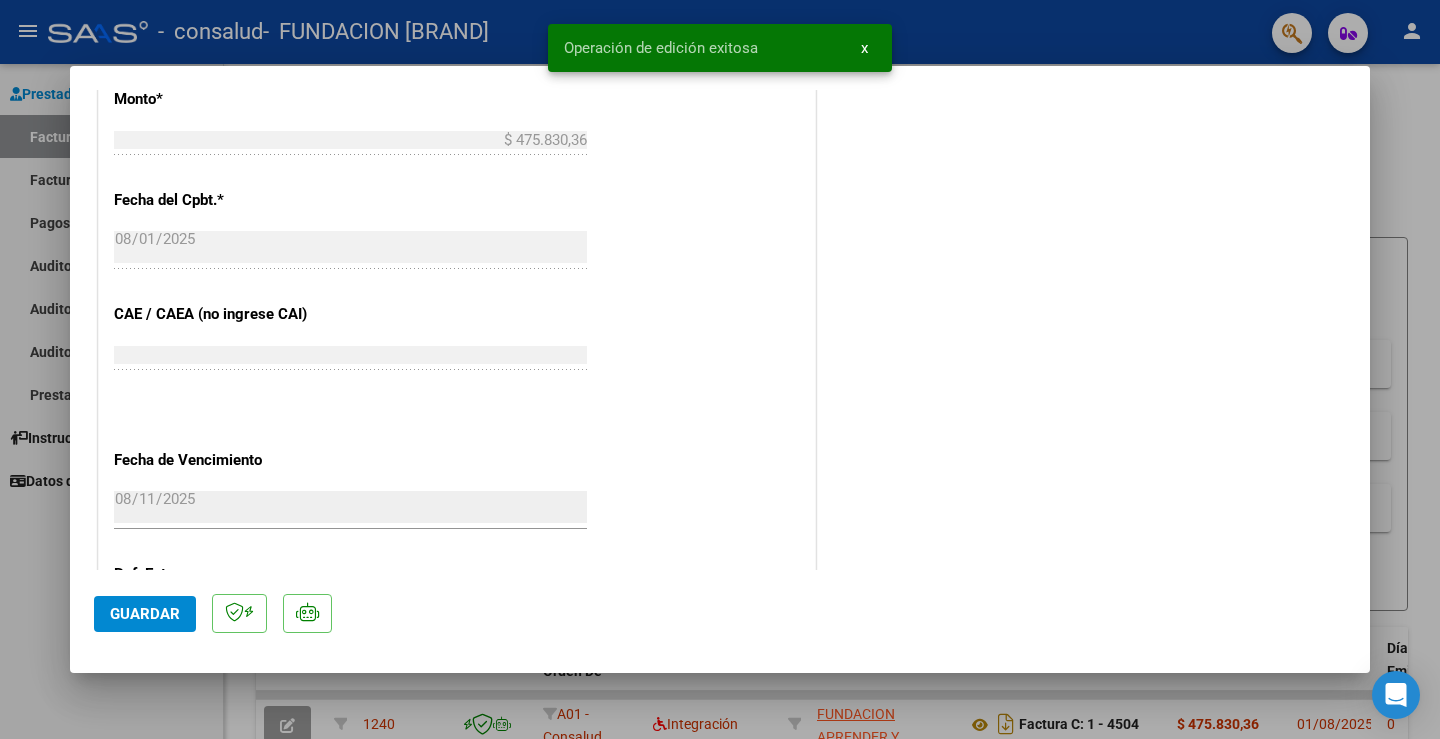 type 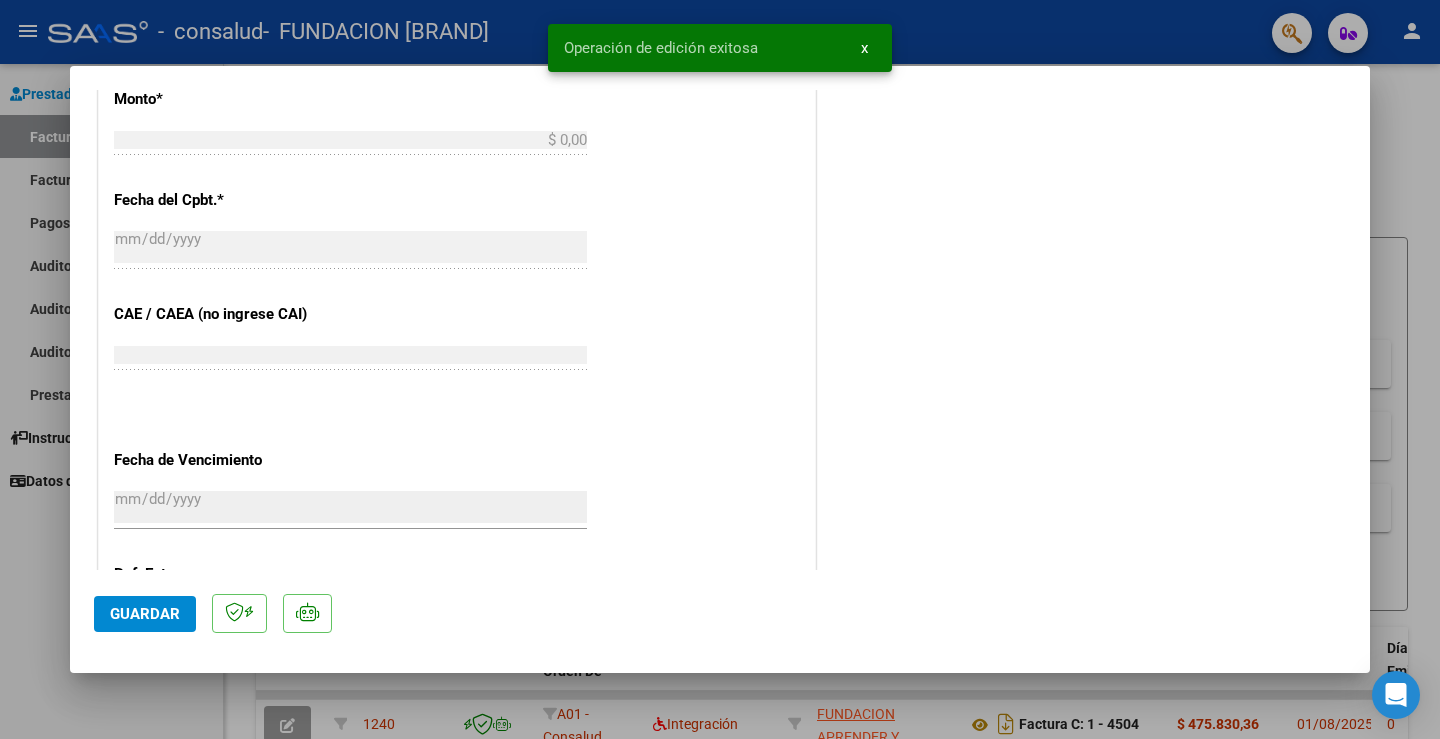 scroll, scrollTop: 1049, scrollLeft: 0, axis: vertical 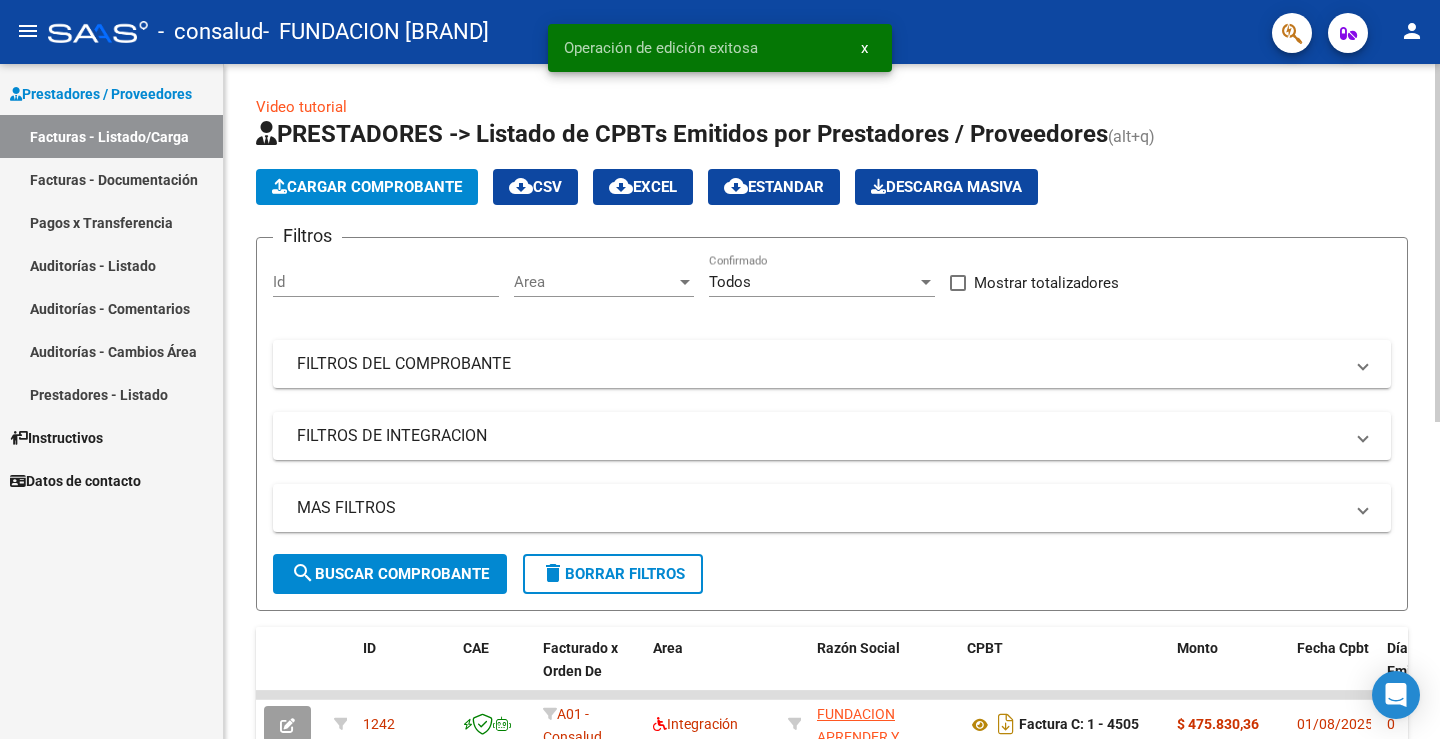 click on "Cargar Comprobante" 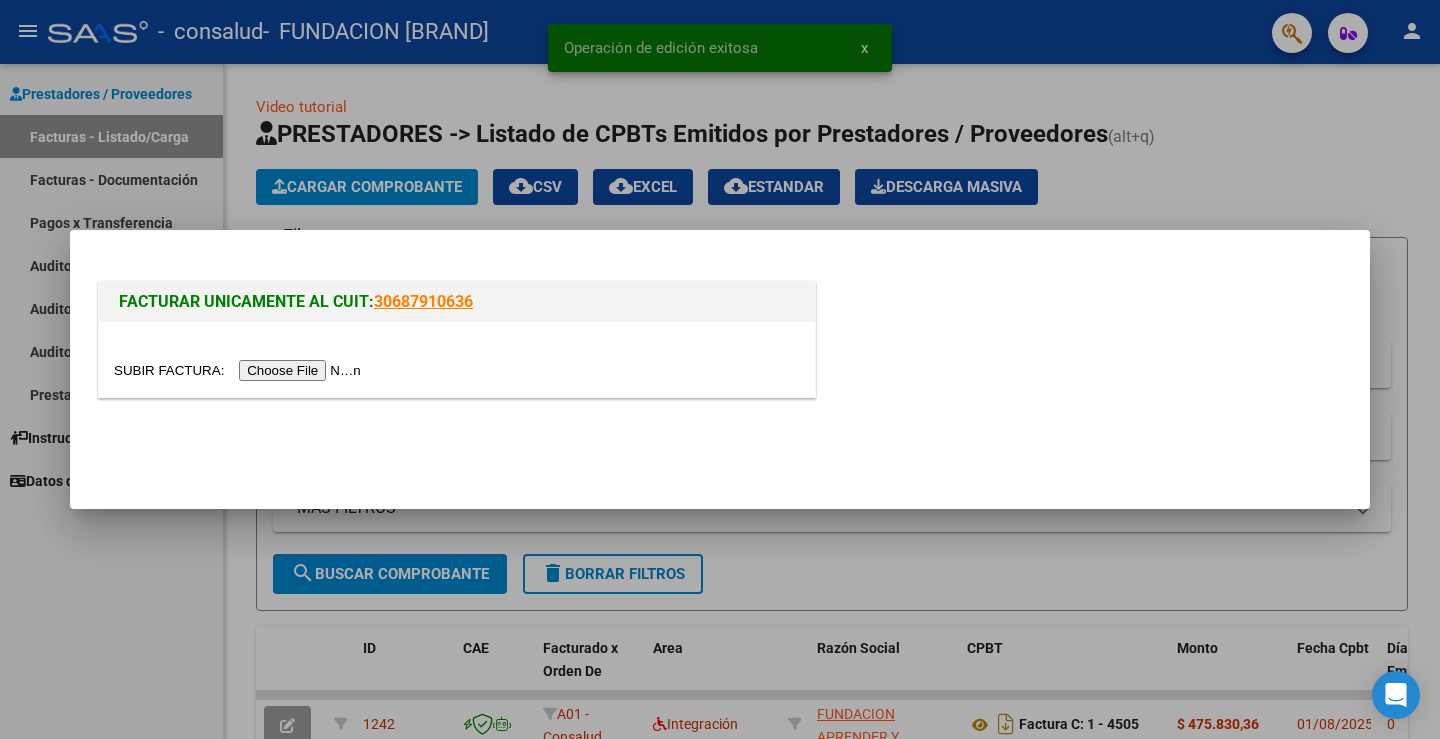 click at bounding box center (240, 370) 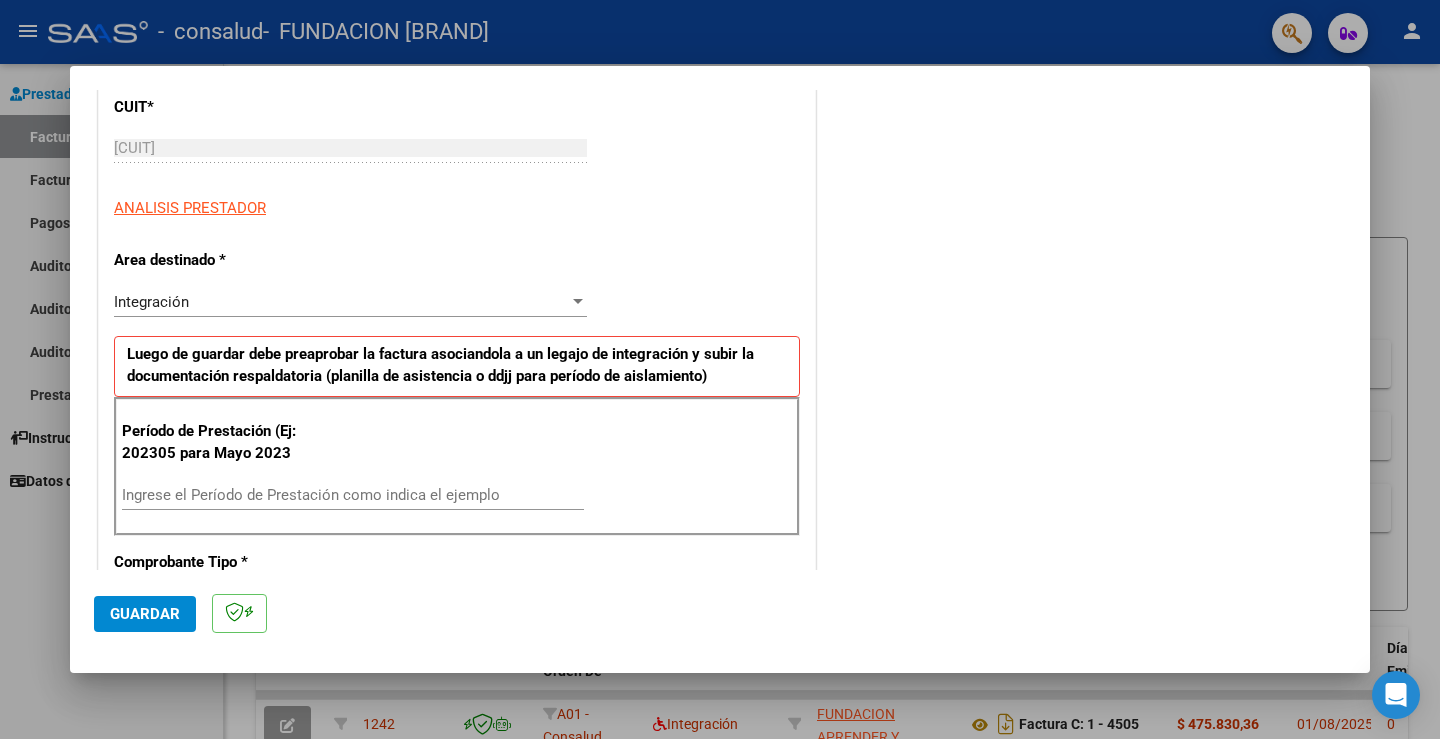 scroll, scrollTop: 400, scrollLeft: 0, axis: vertical 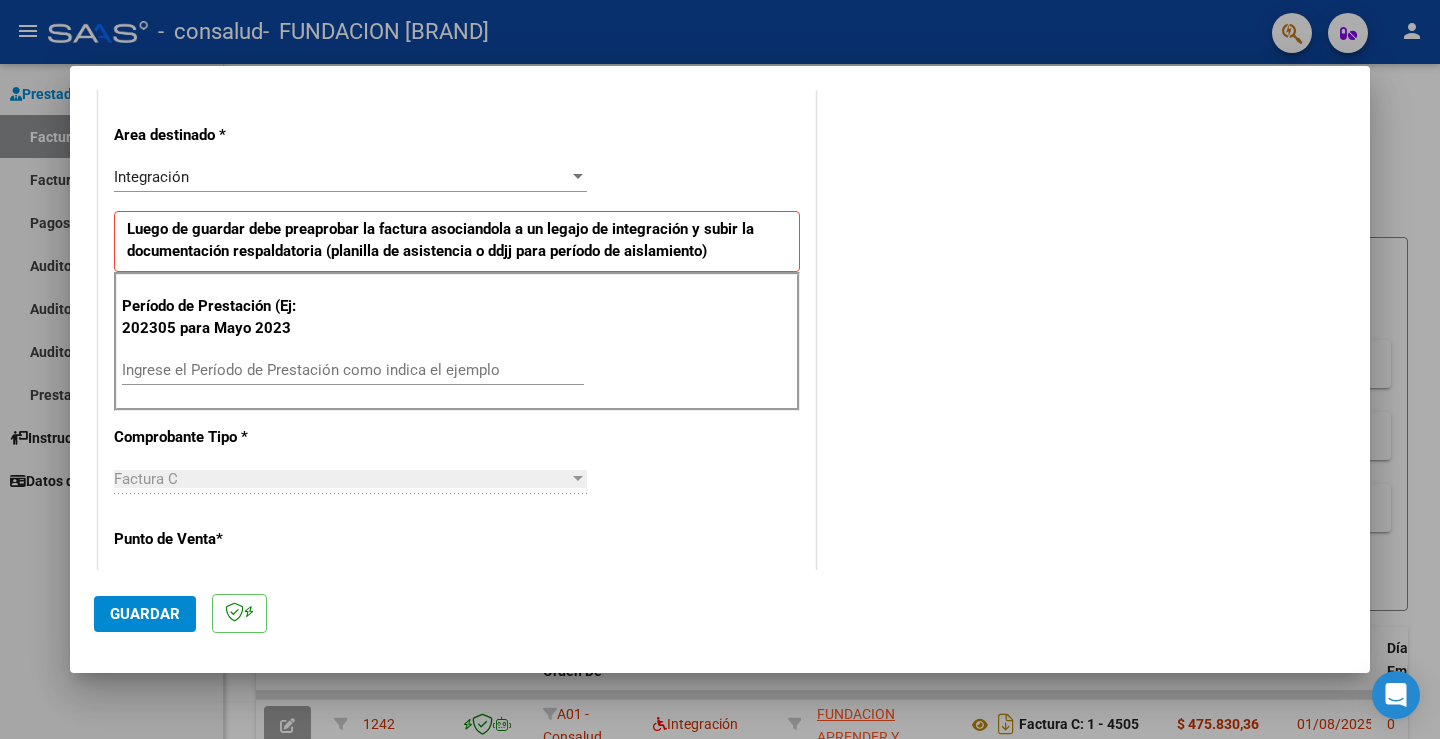 click on "Ingrese el Período de Prestación como indica el ejemplo" at bounding box center (353, 370) 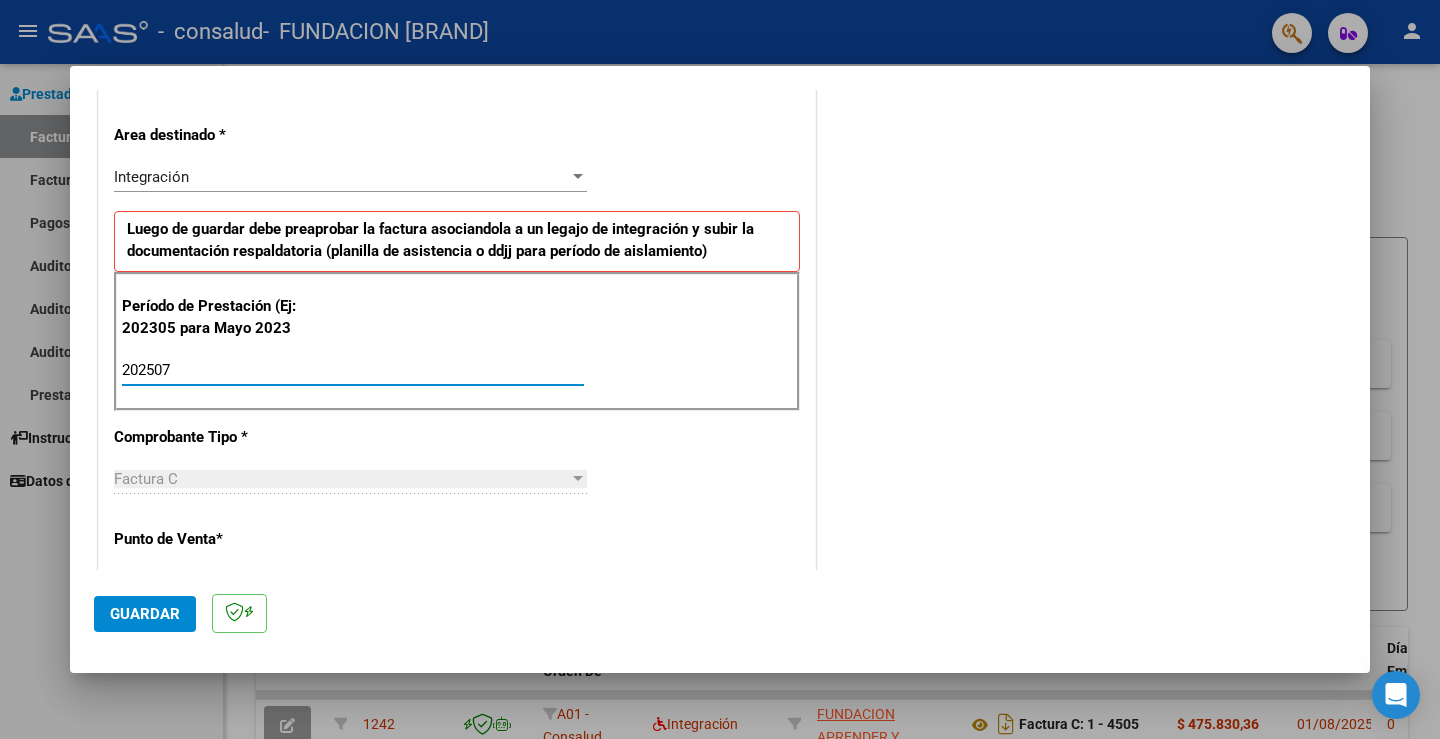 type on "202507" 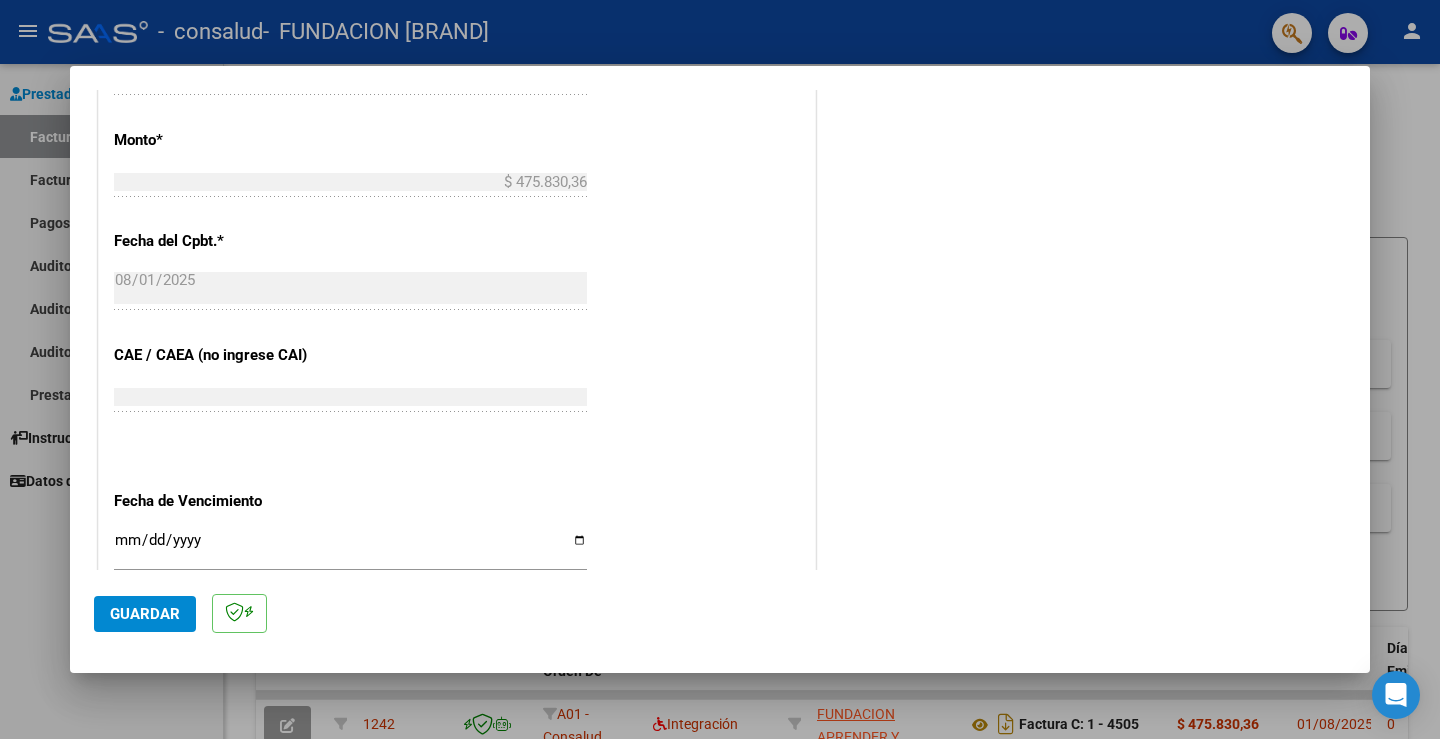scroll, scrollTop: 1200, scrollLeft: 0, axis: vertical 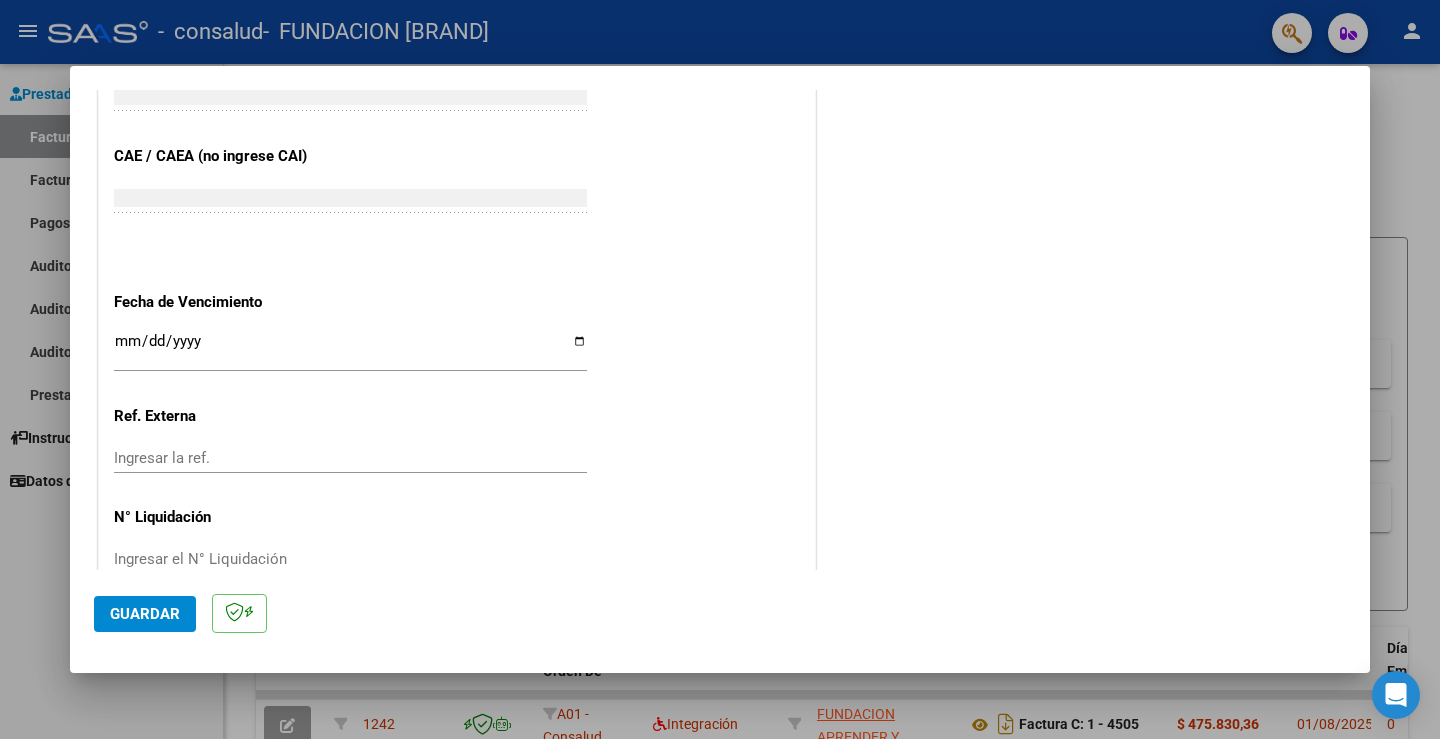 click on "Ingresar la fecha" at bounding box center [350, 349] 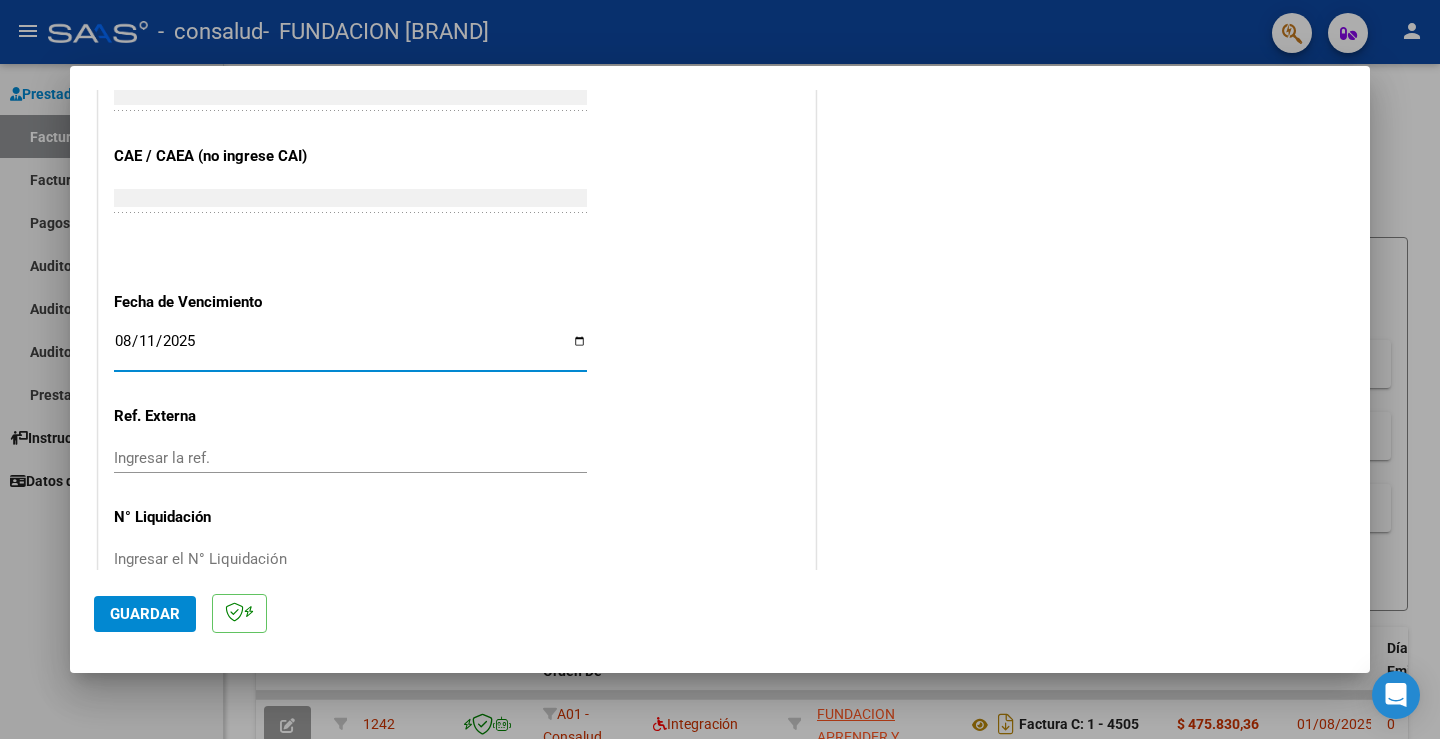type on "2025-08-11" 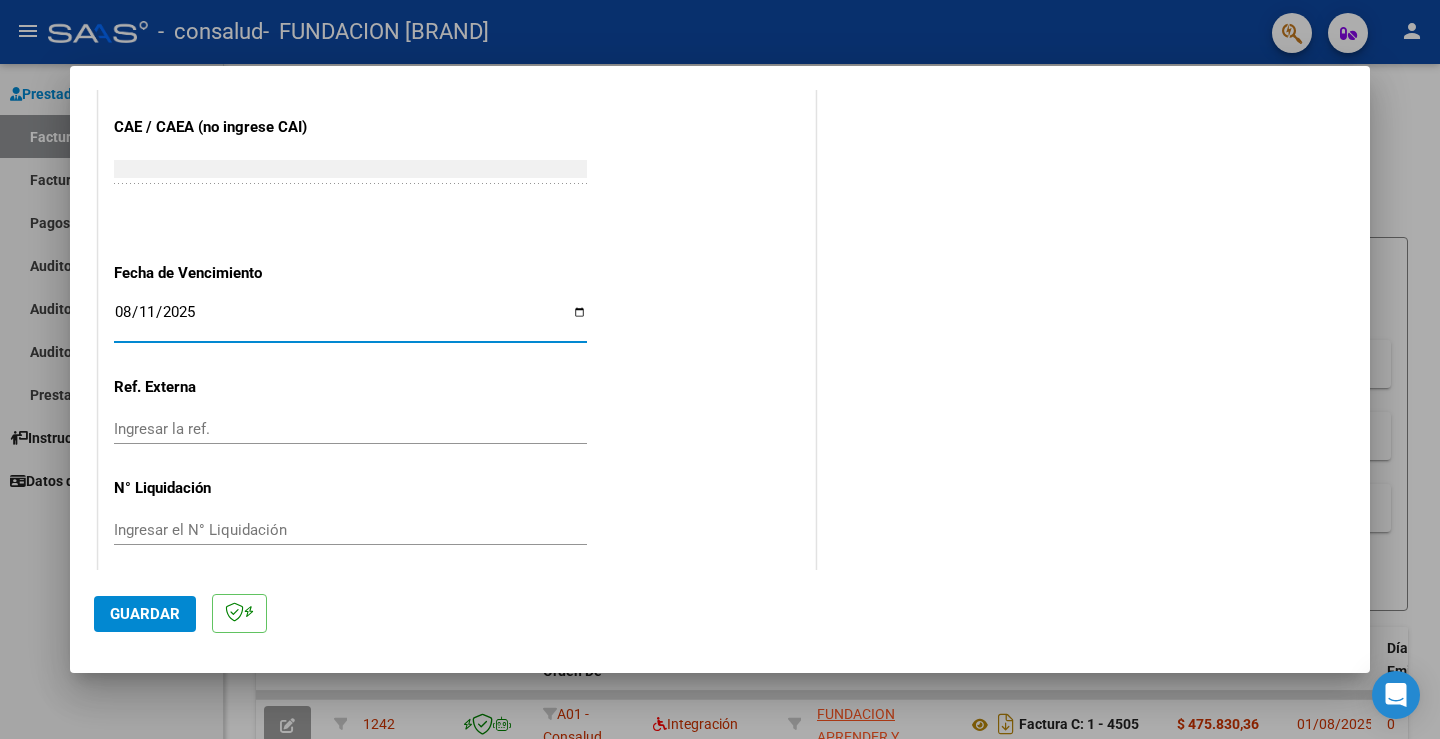 scroll, scrollTop: 1243, scrollLeft: 0, axis: vertical 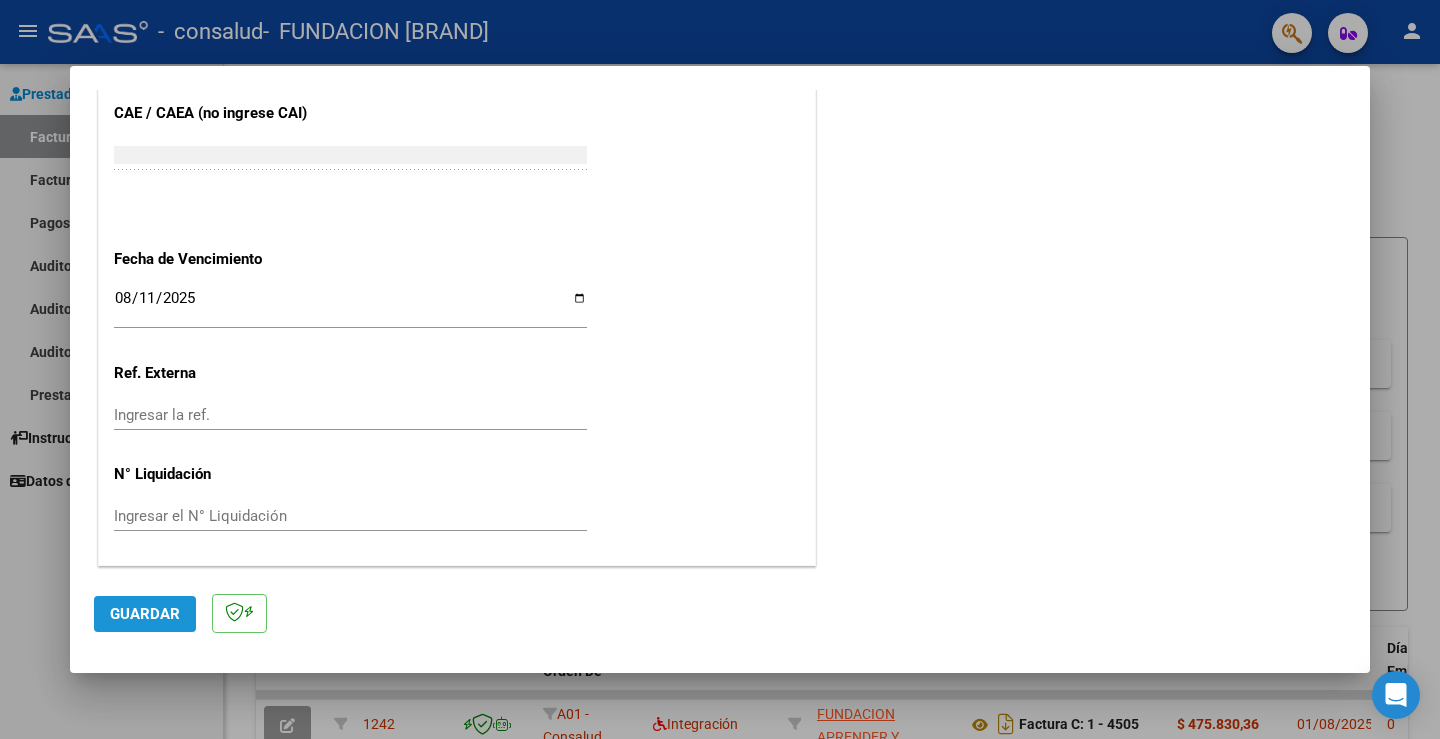 click on "Guardar" 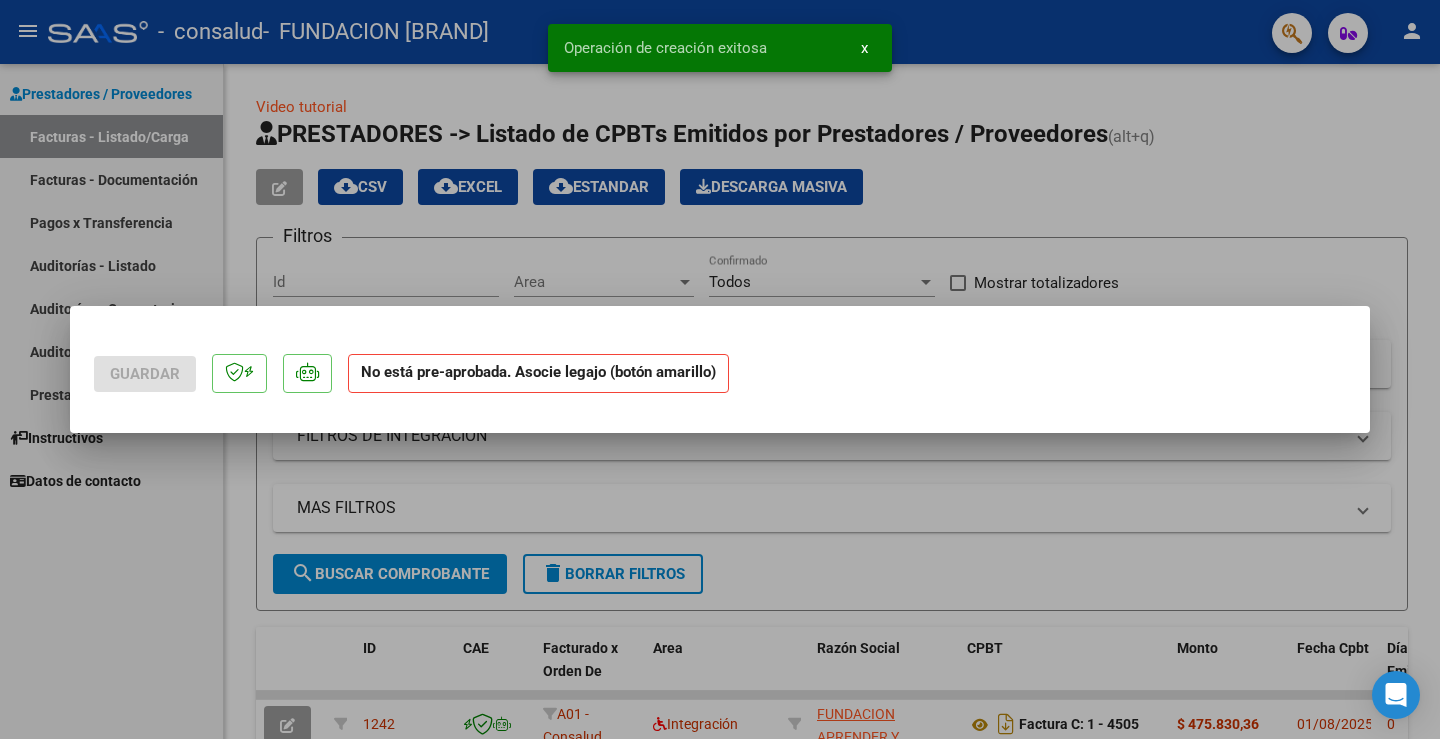 scroll, scrollTop: 0, scrollLeft: 0, axis: both 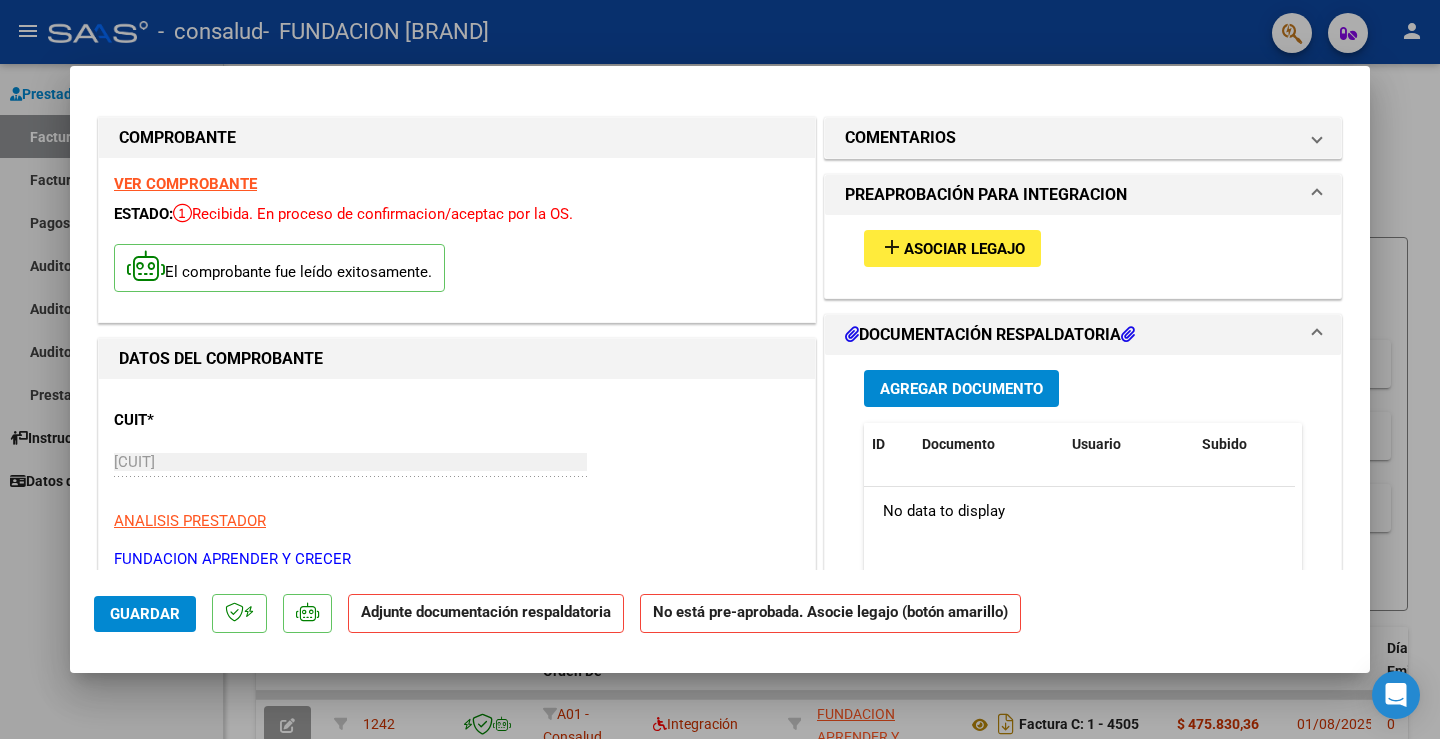 click on "Agregar Documento" at bounding box center [961, 389] 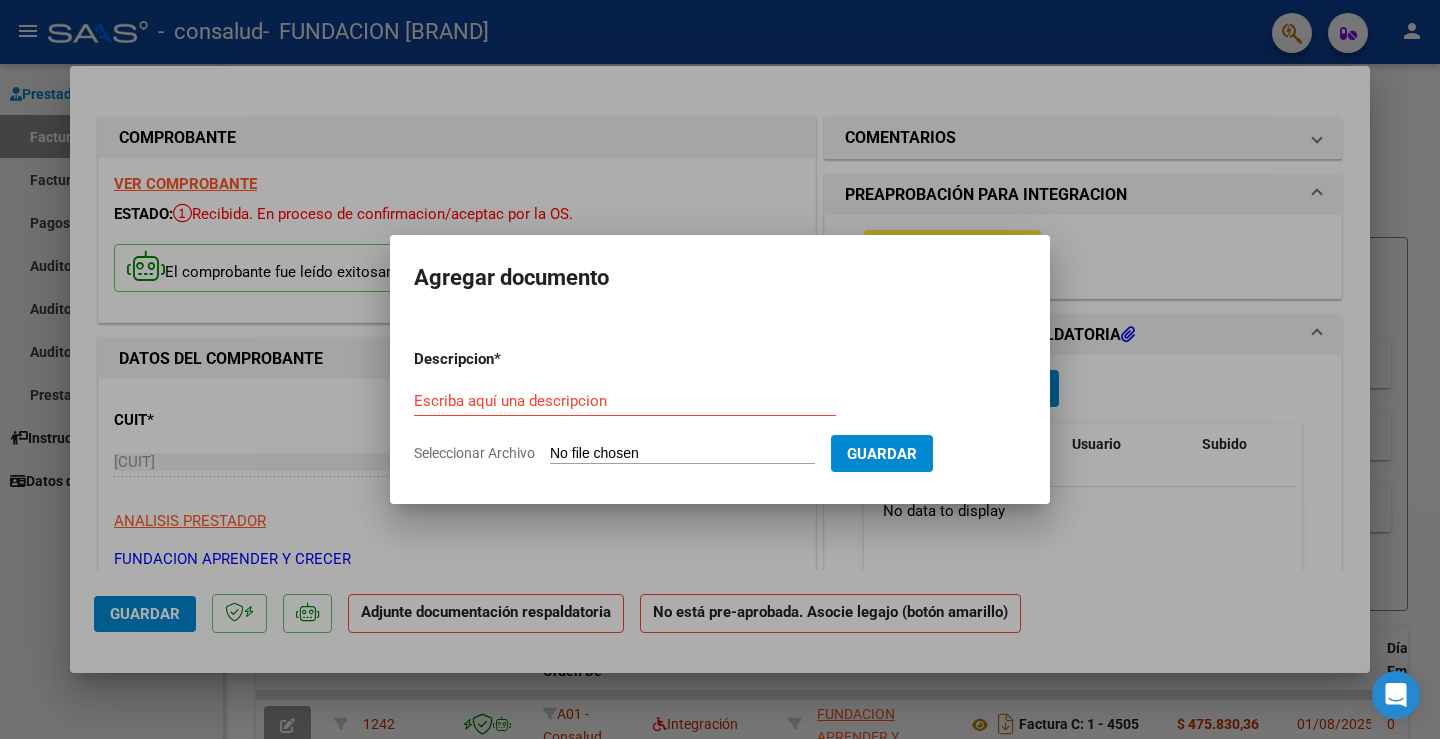 click on "Escriba aquí una descripcion" at bounding box center [625, 401] 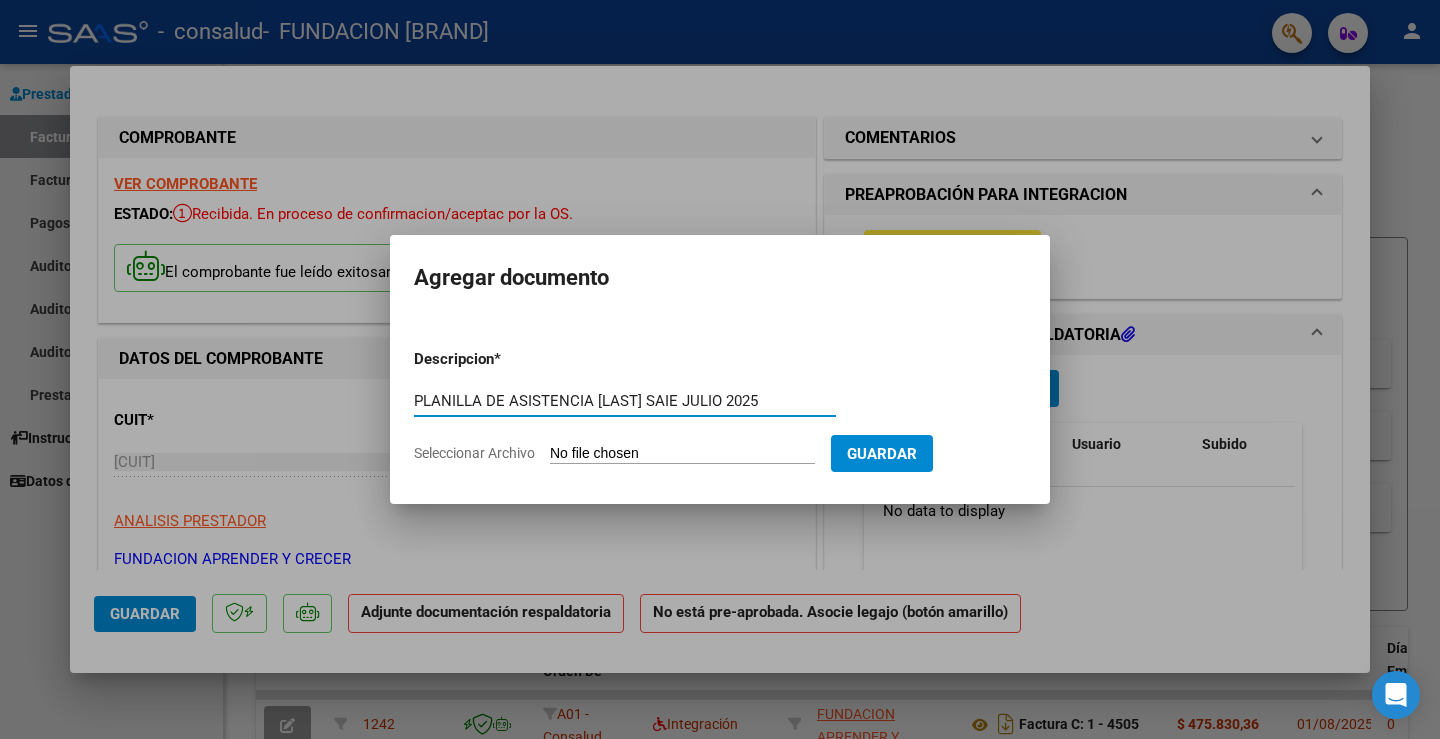 type on "PLANILLA DE ASISTENCIA [LAST] SAIE JULIO 2025" 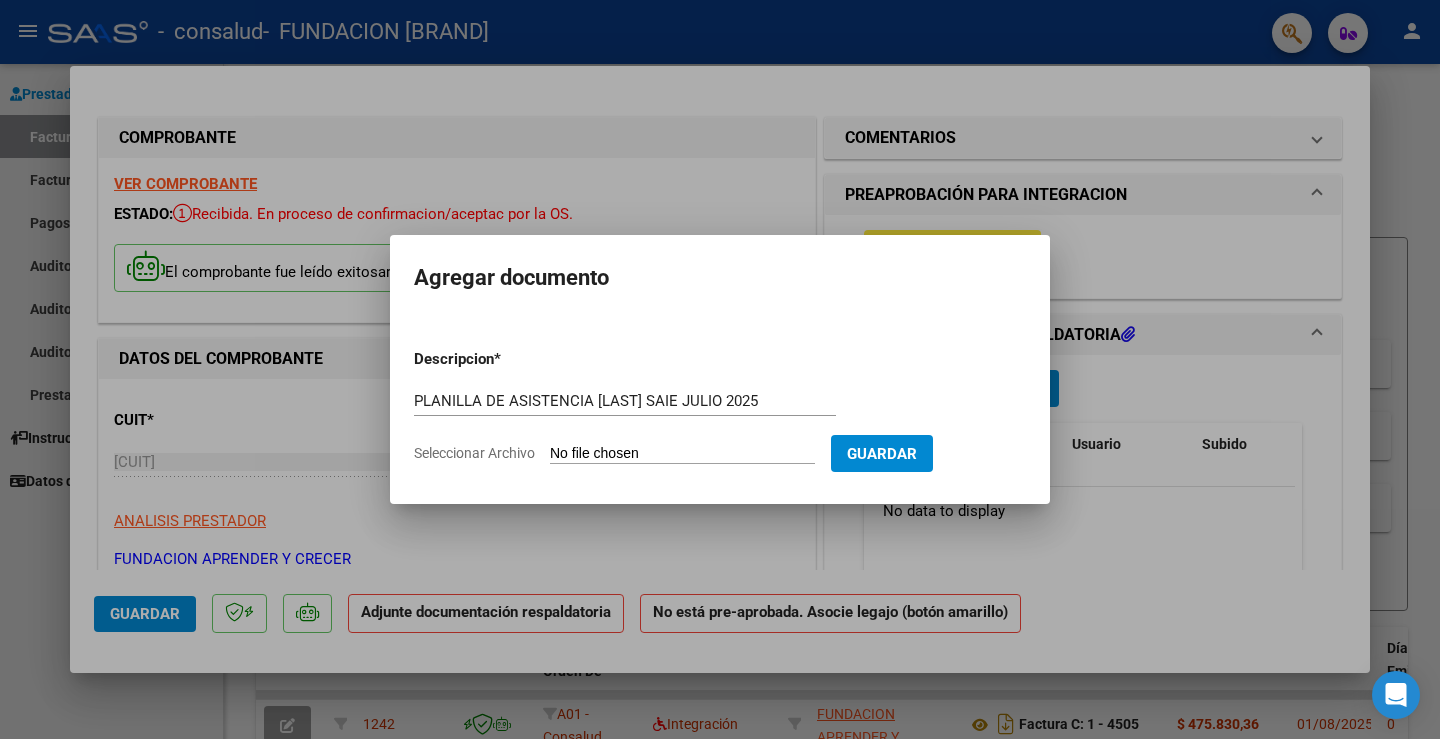 click on "Seleccionar Archivo" at bounding box center [682, 454] 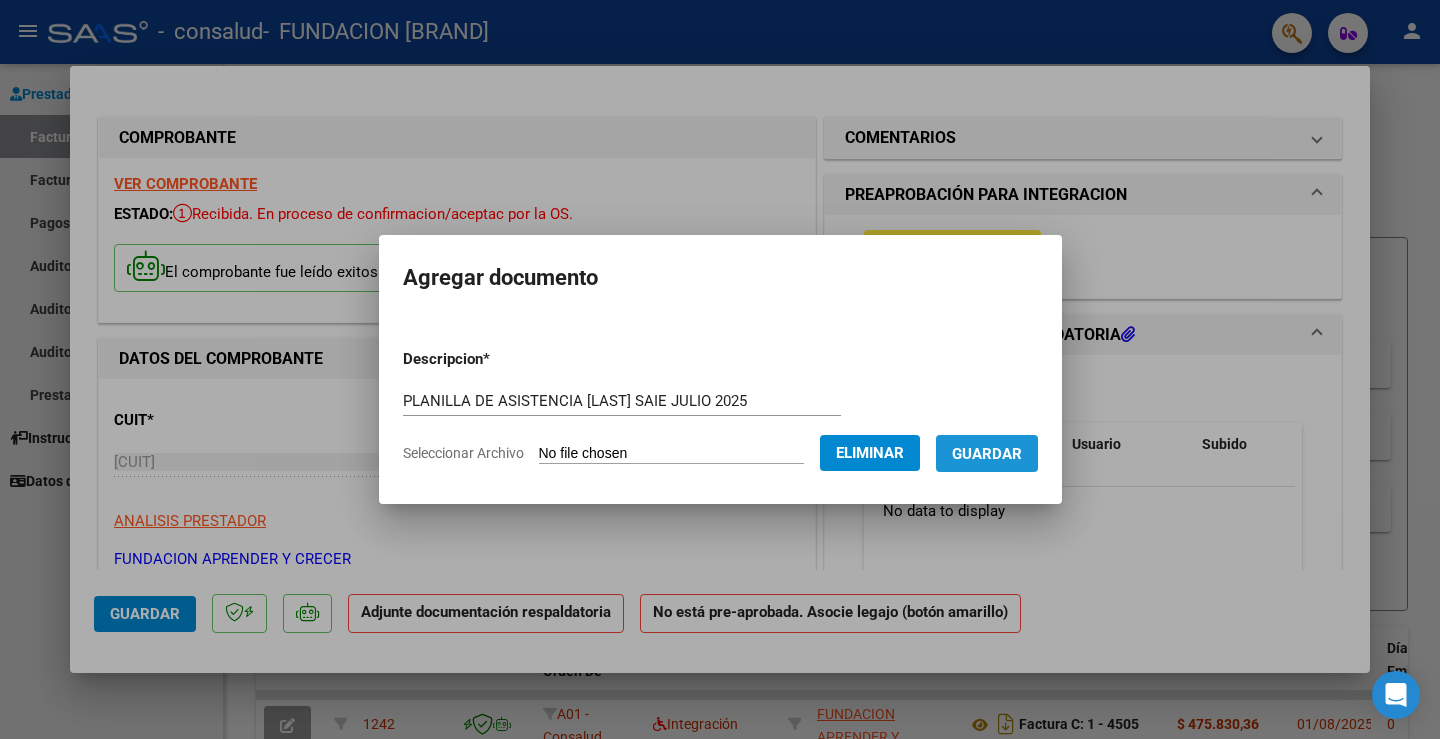 click on "Guardar" at bounding box center [987, 454] 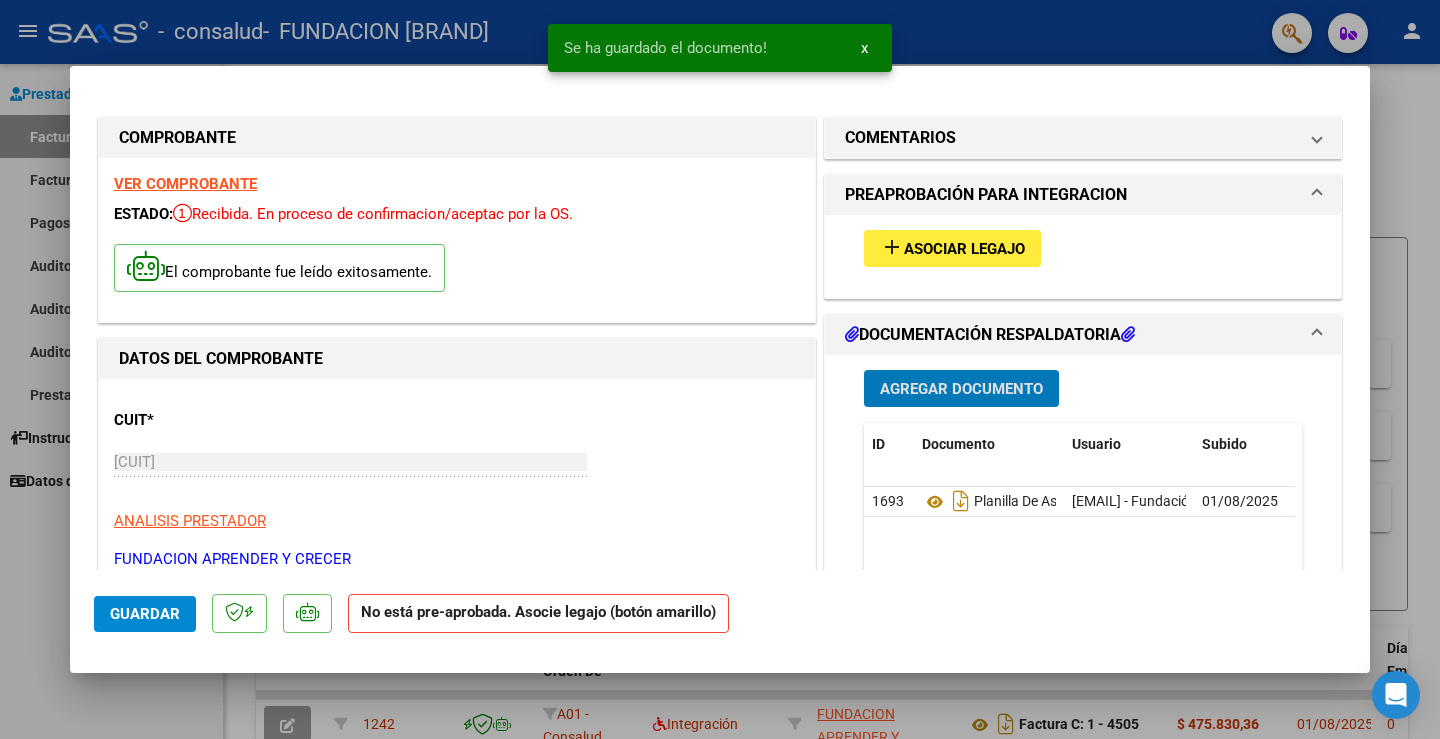 click on "Asociar Legajo" at bounding box center [964, 249] 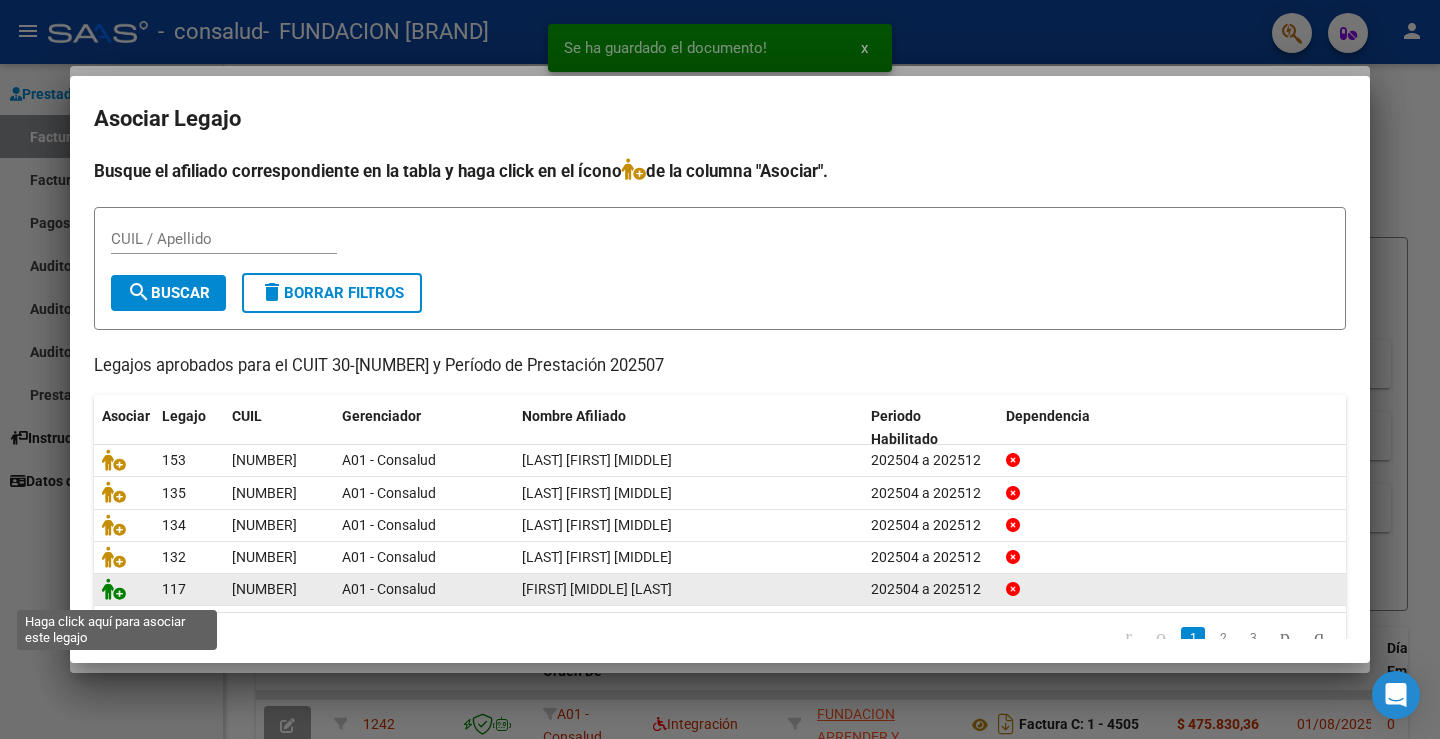 click 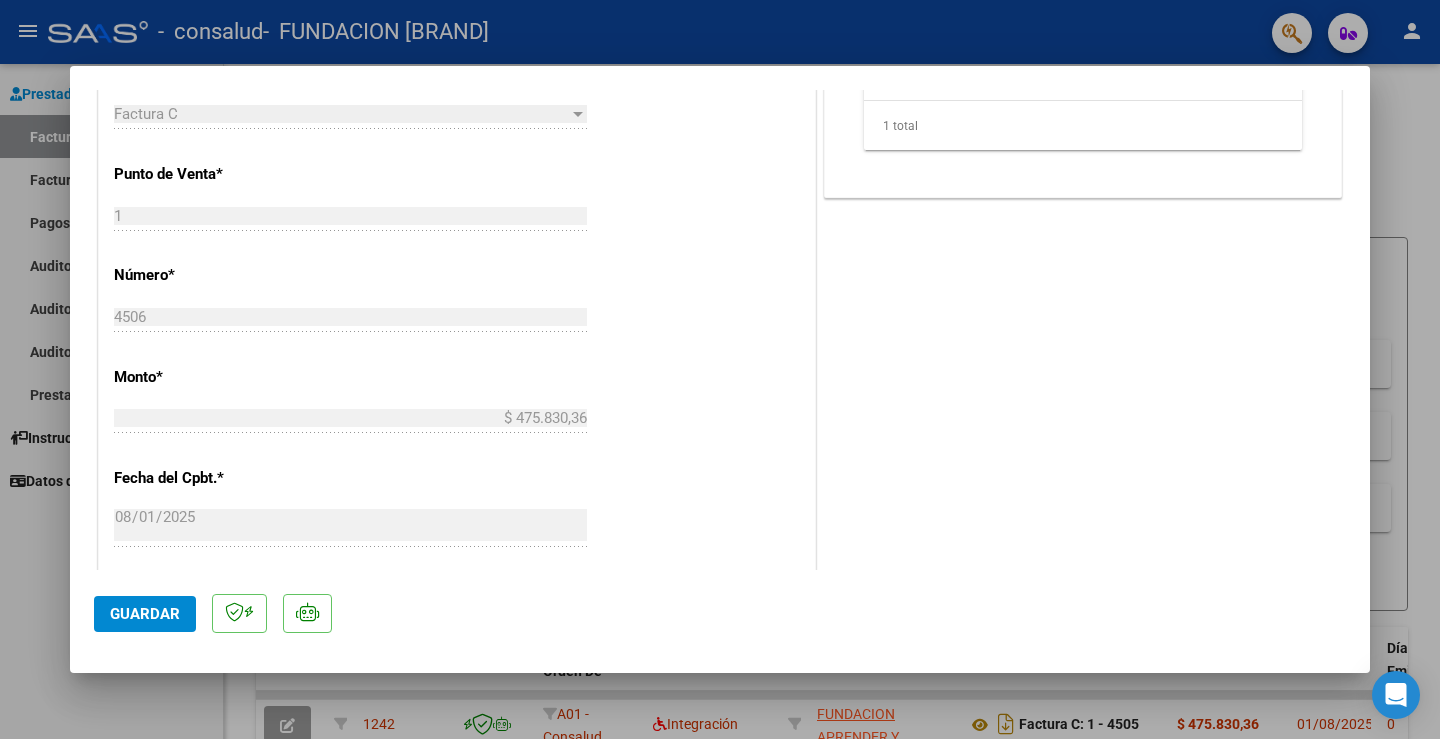 scroll, scrollTop: 1100, scrollLeft: 0, axis: vertical 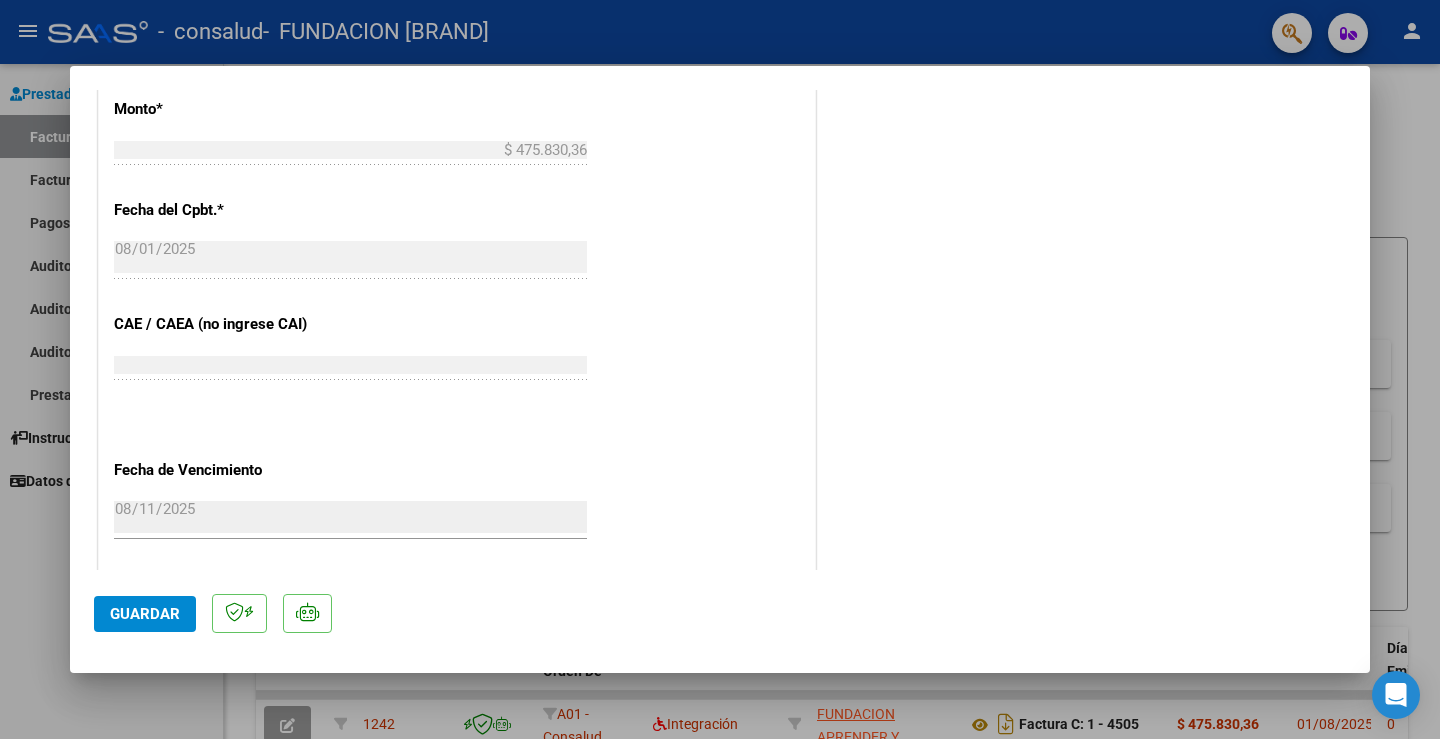 click on "Guardar" 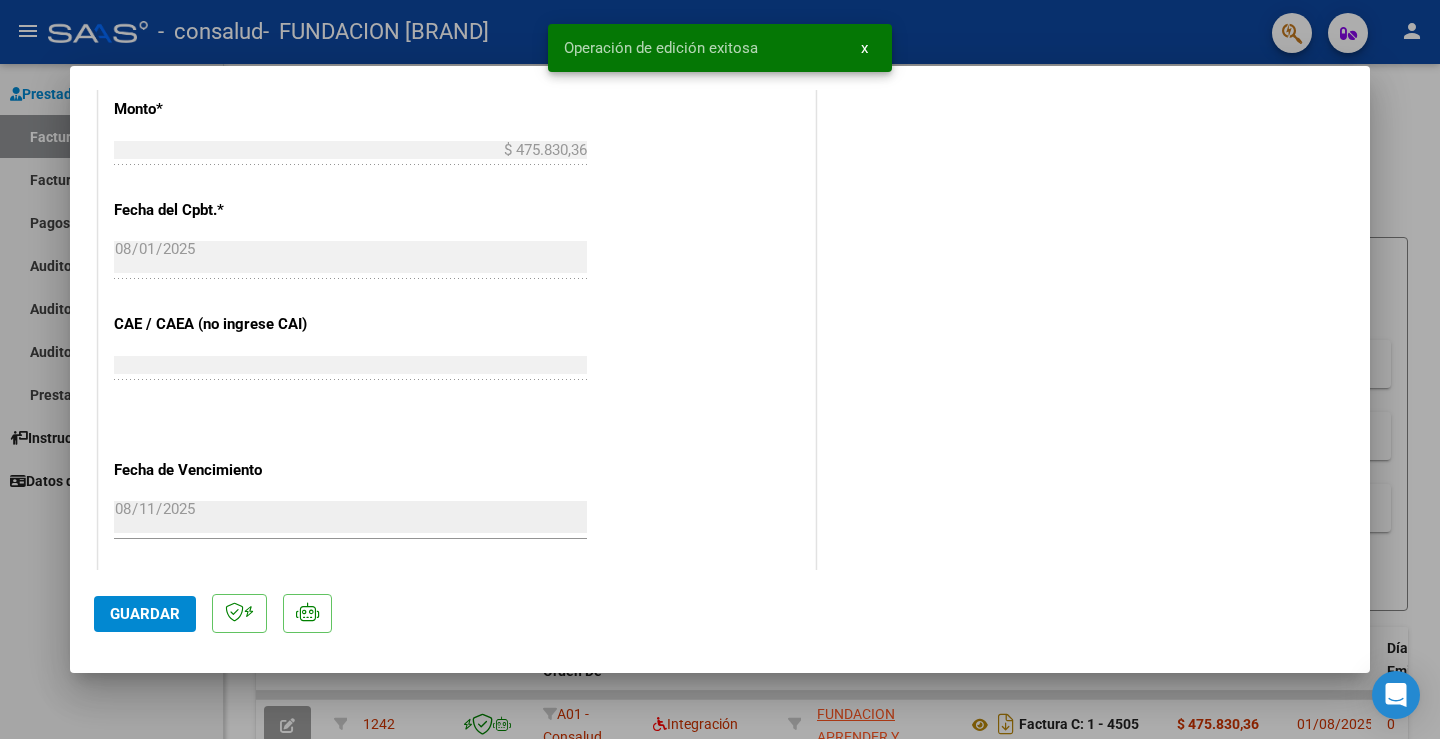 type 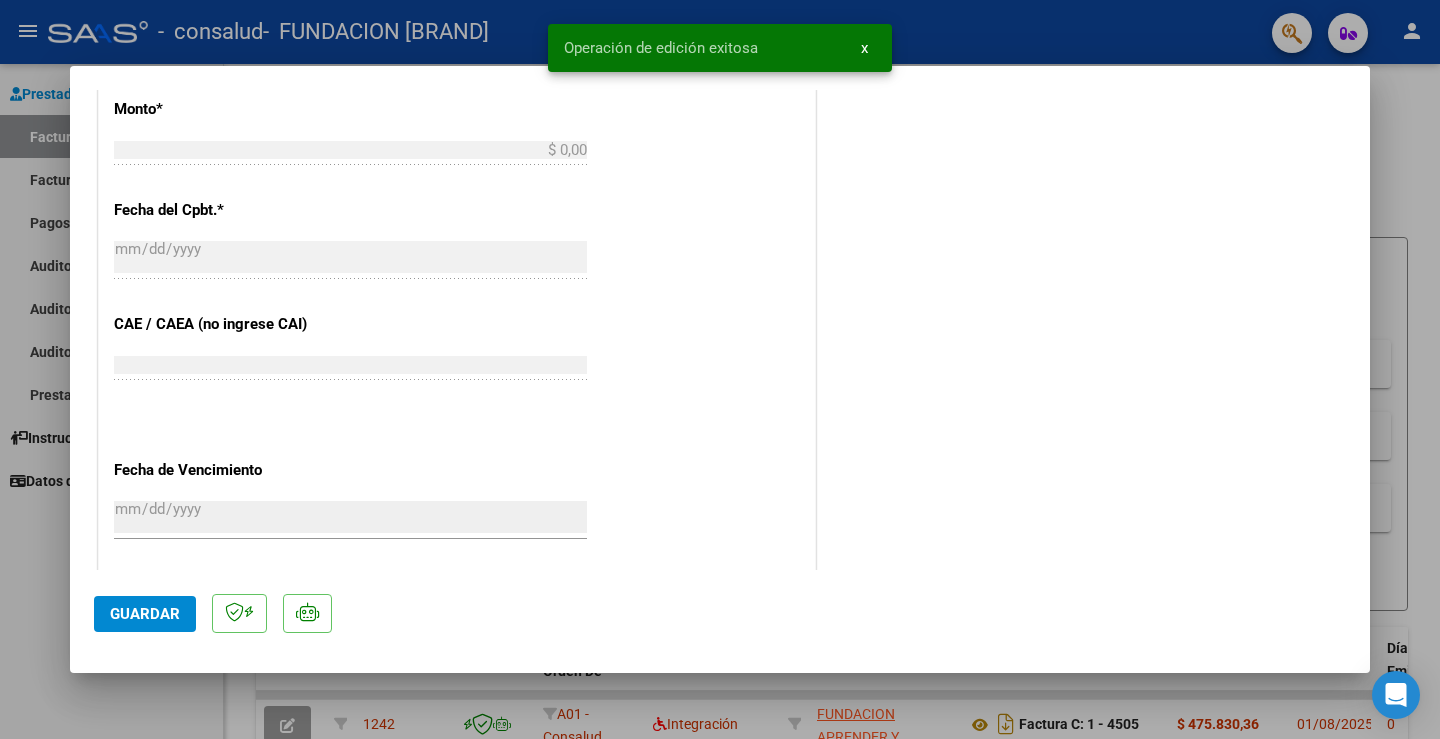 scroll, scrollTop: 1204, scrollLeft: 0, axis: vertical 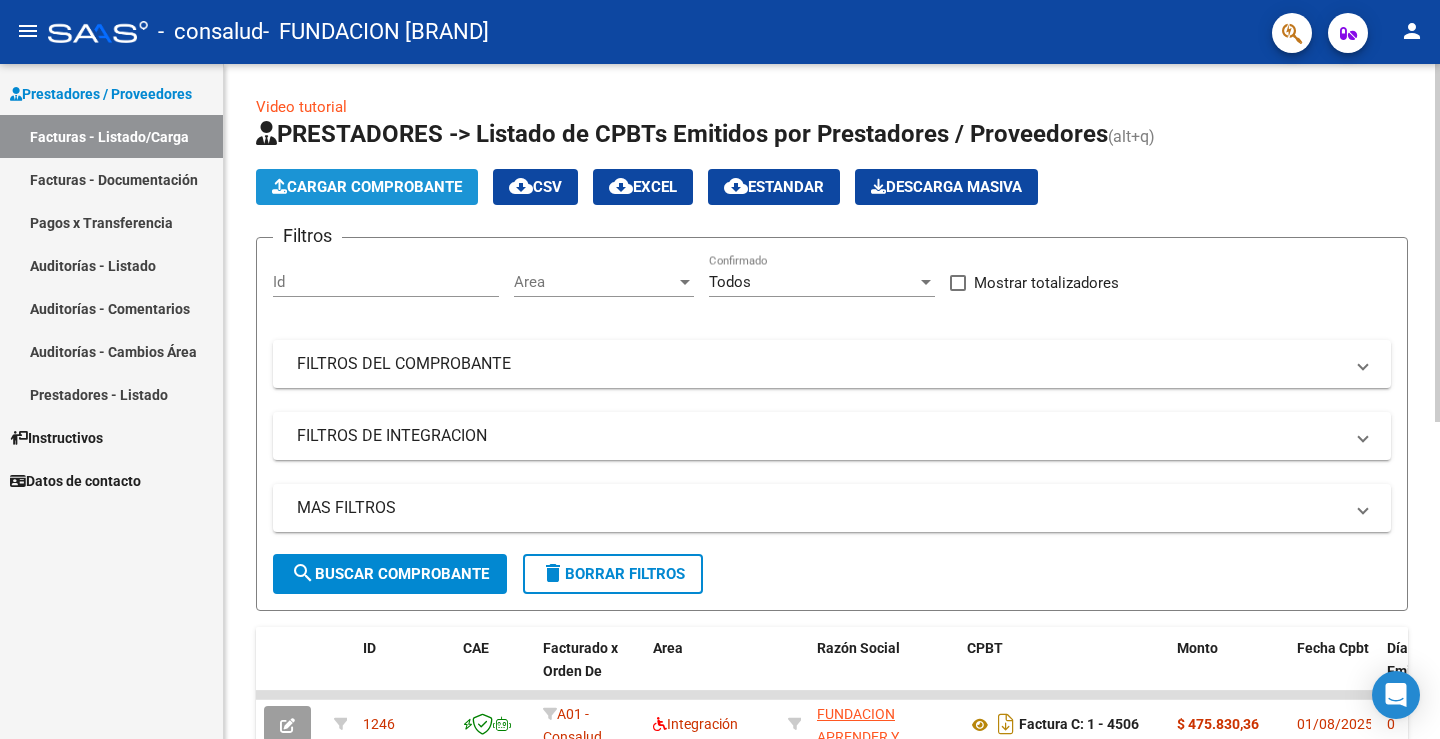 click on "Cargar Comprobante" 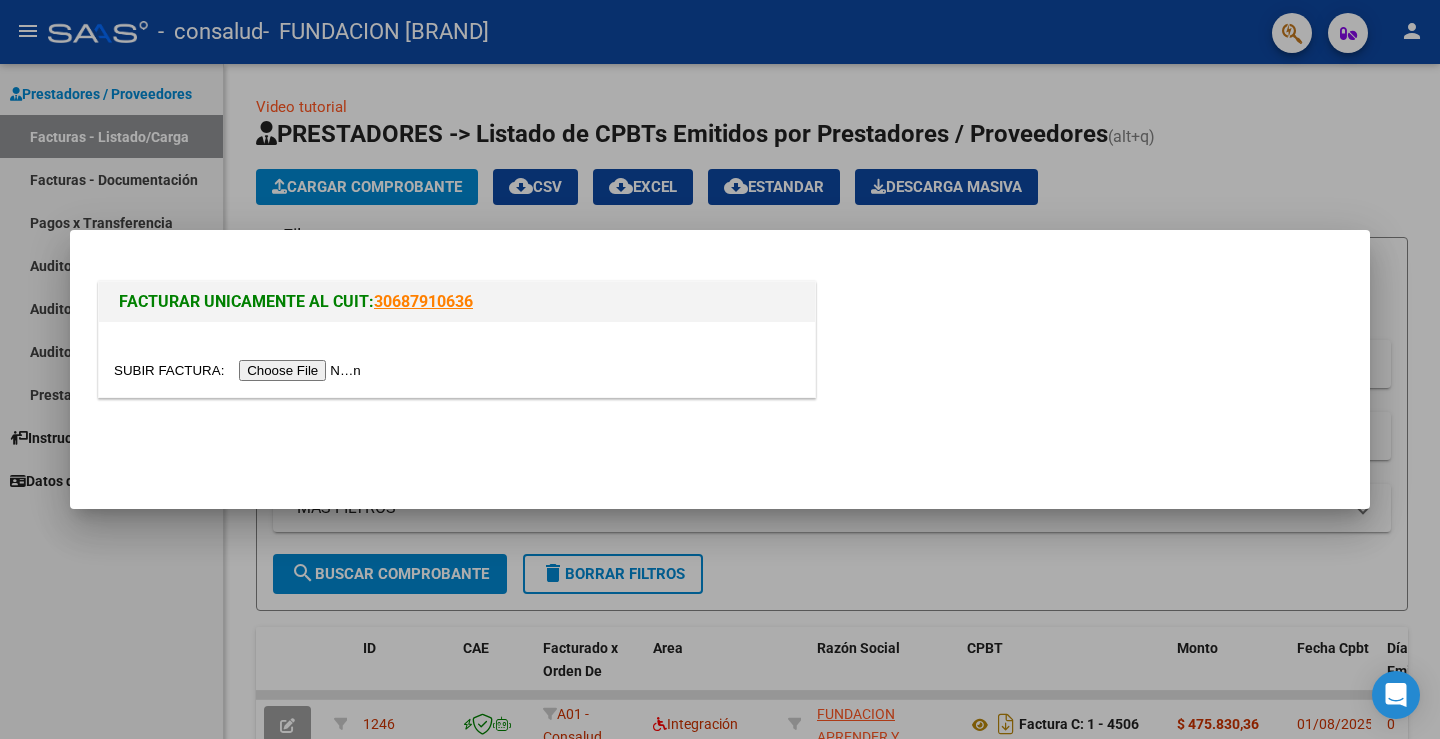 click at bounding box center (240, 370) 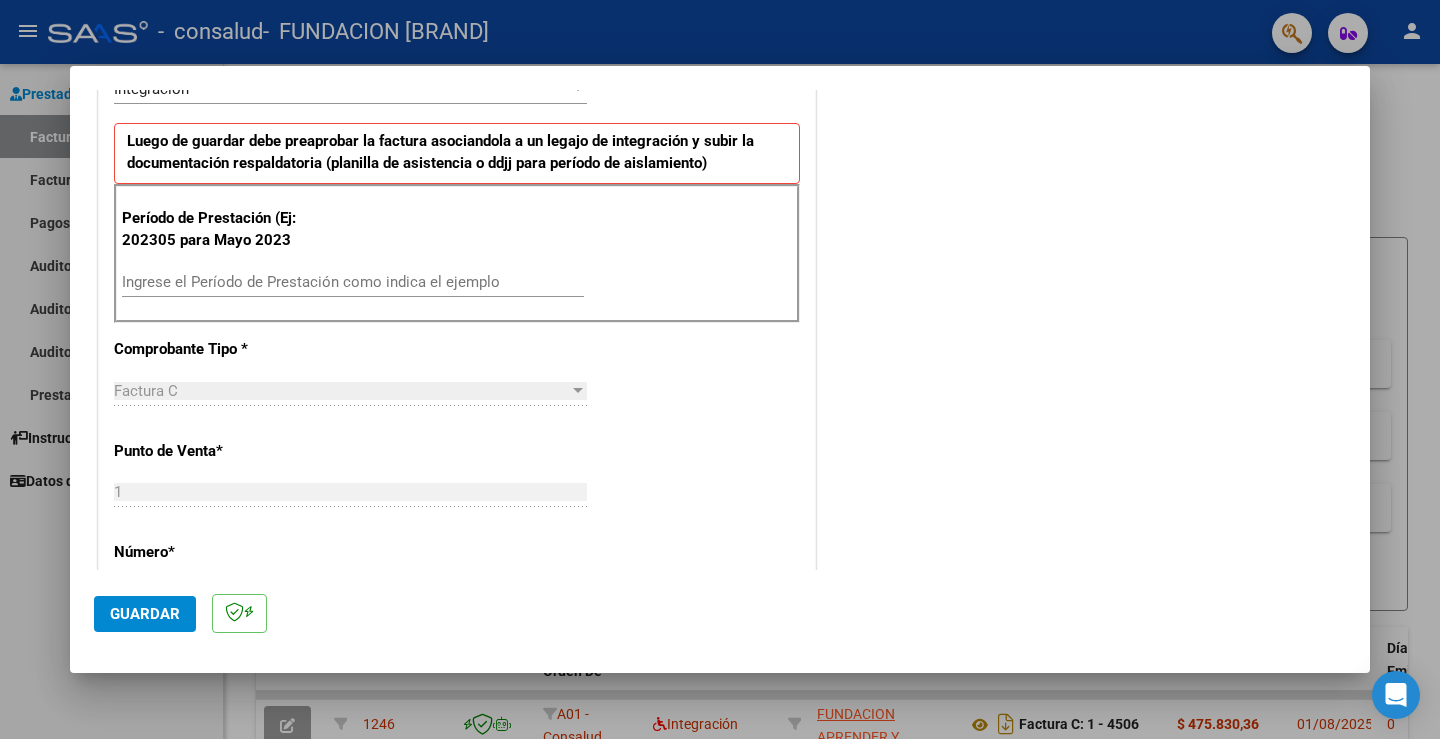 scroll, scrollTop: 500, scrollLeft: 0, axis: vertical 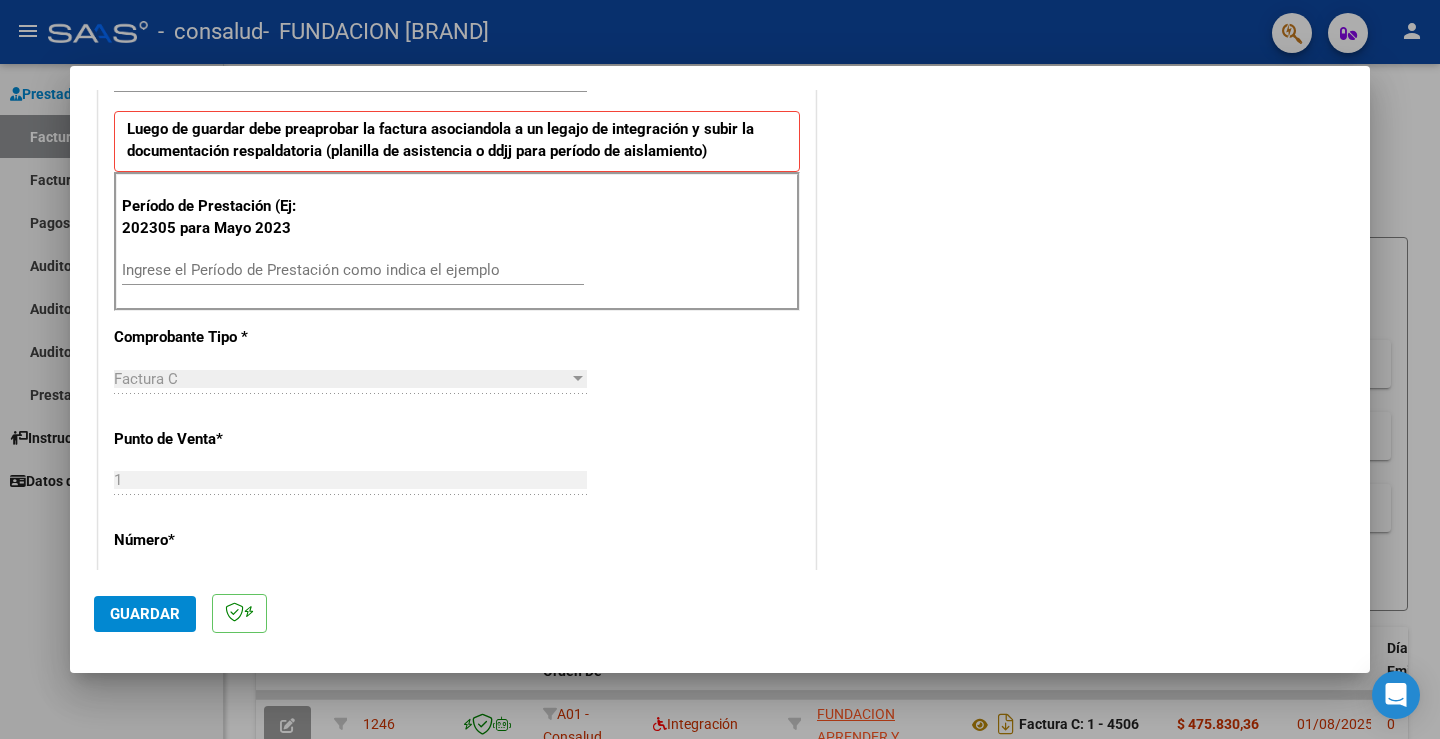 click on "Ingrese el Período de Prestación como indica el ejemplo" at bounding box center (353, 270) 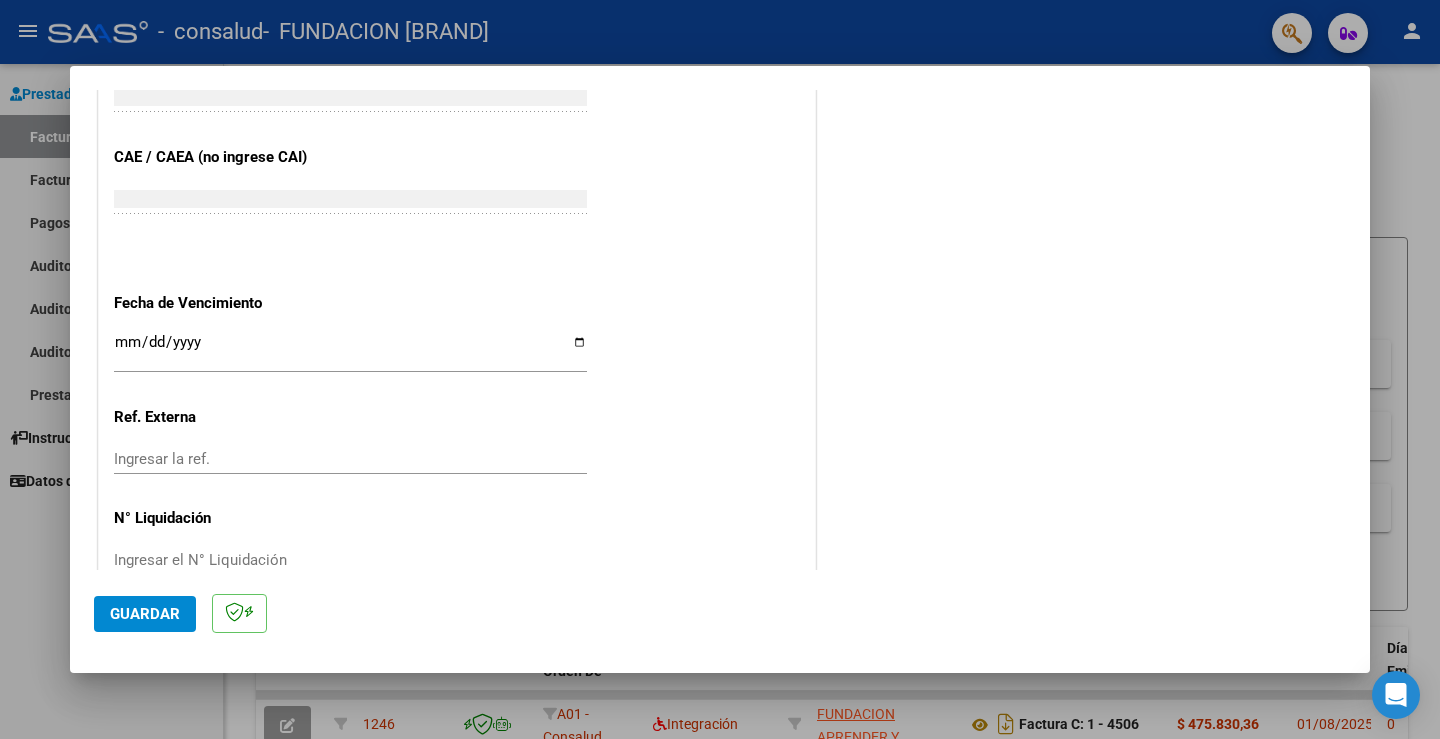 scroll, scrollTop: 1200, scrollLeft: 0, axis: vertical 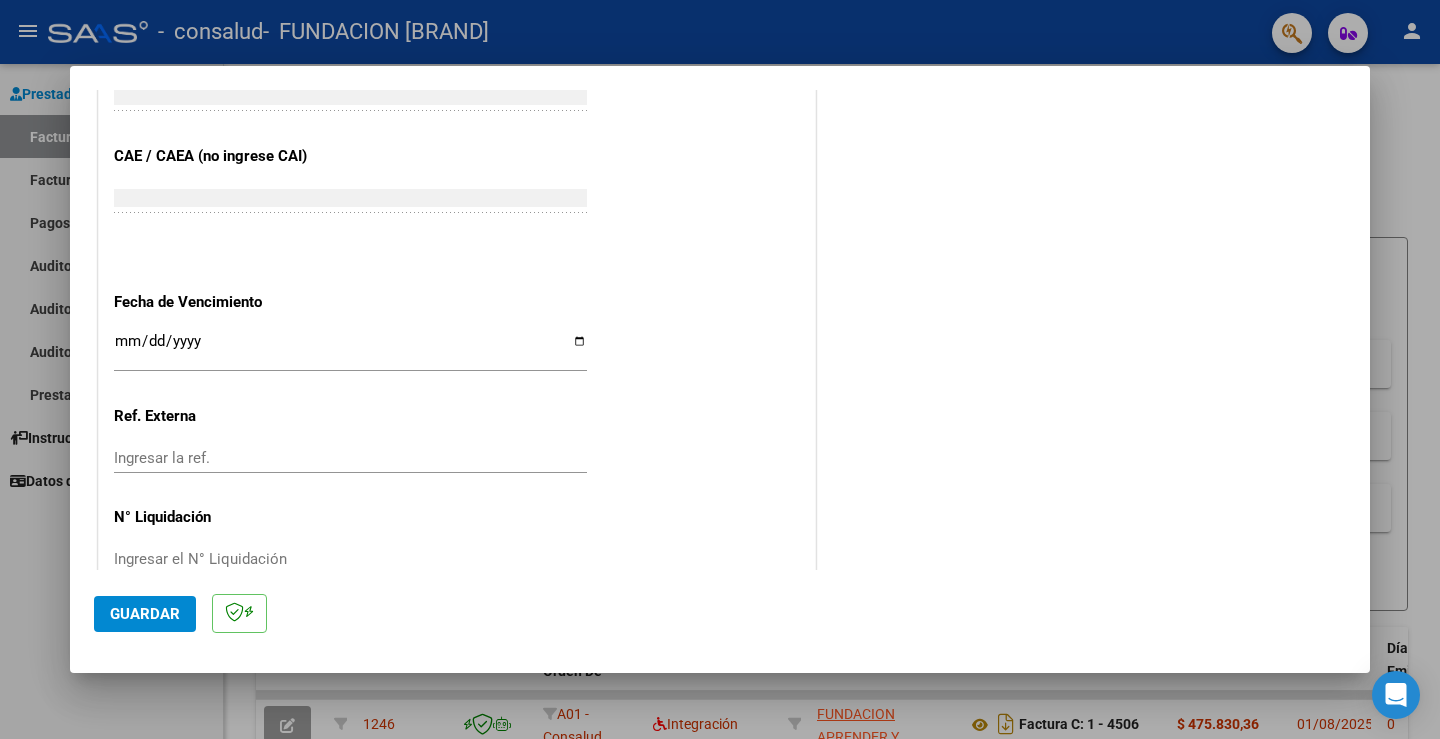 type on "202507" 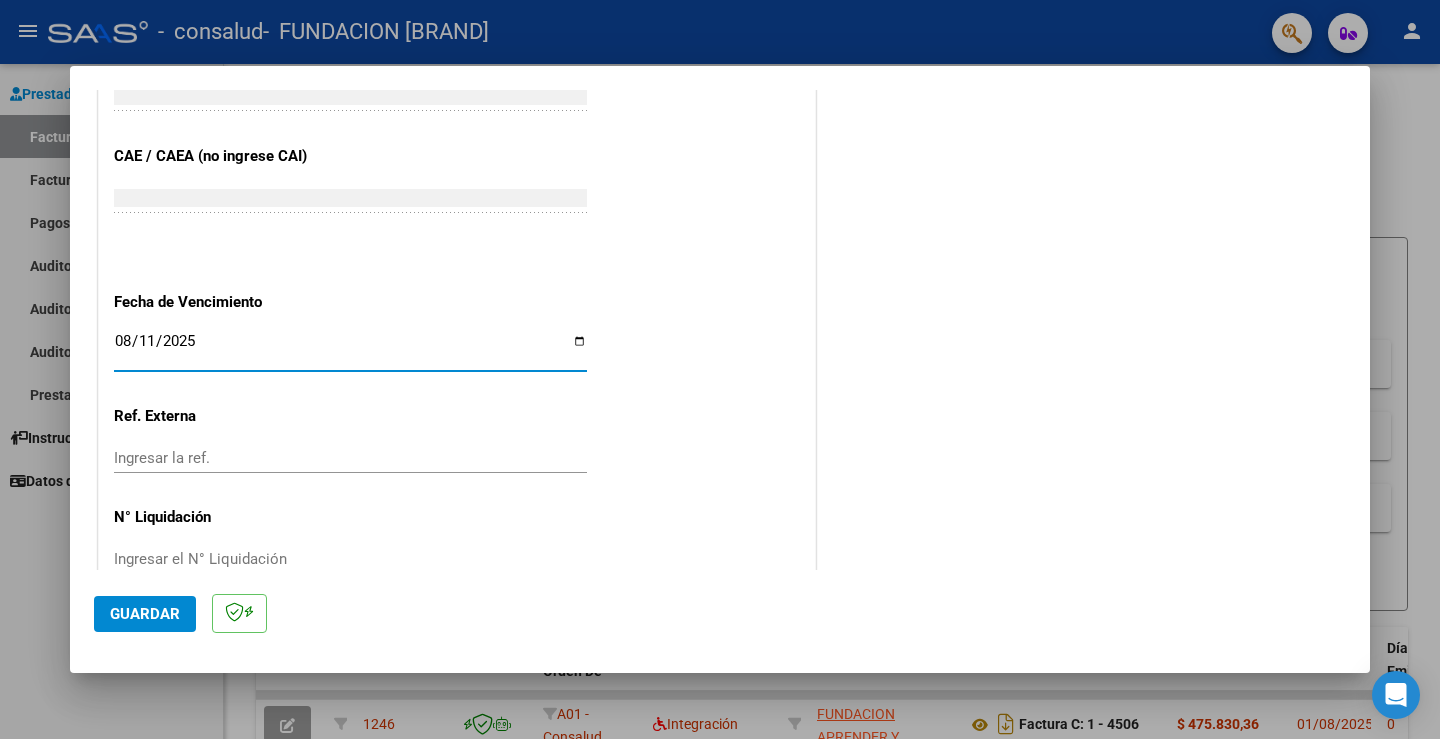 type on "2025-08-11" 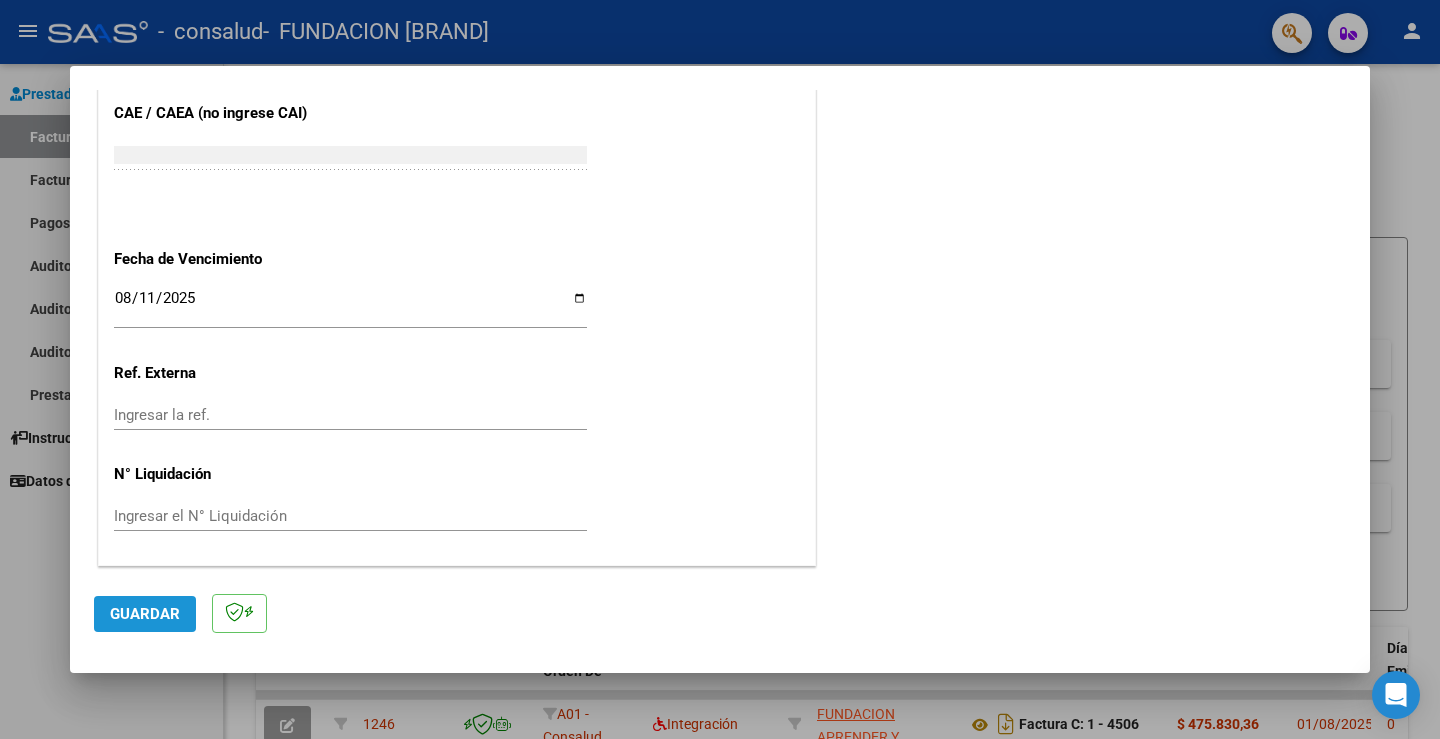 click on "Guardar" 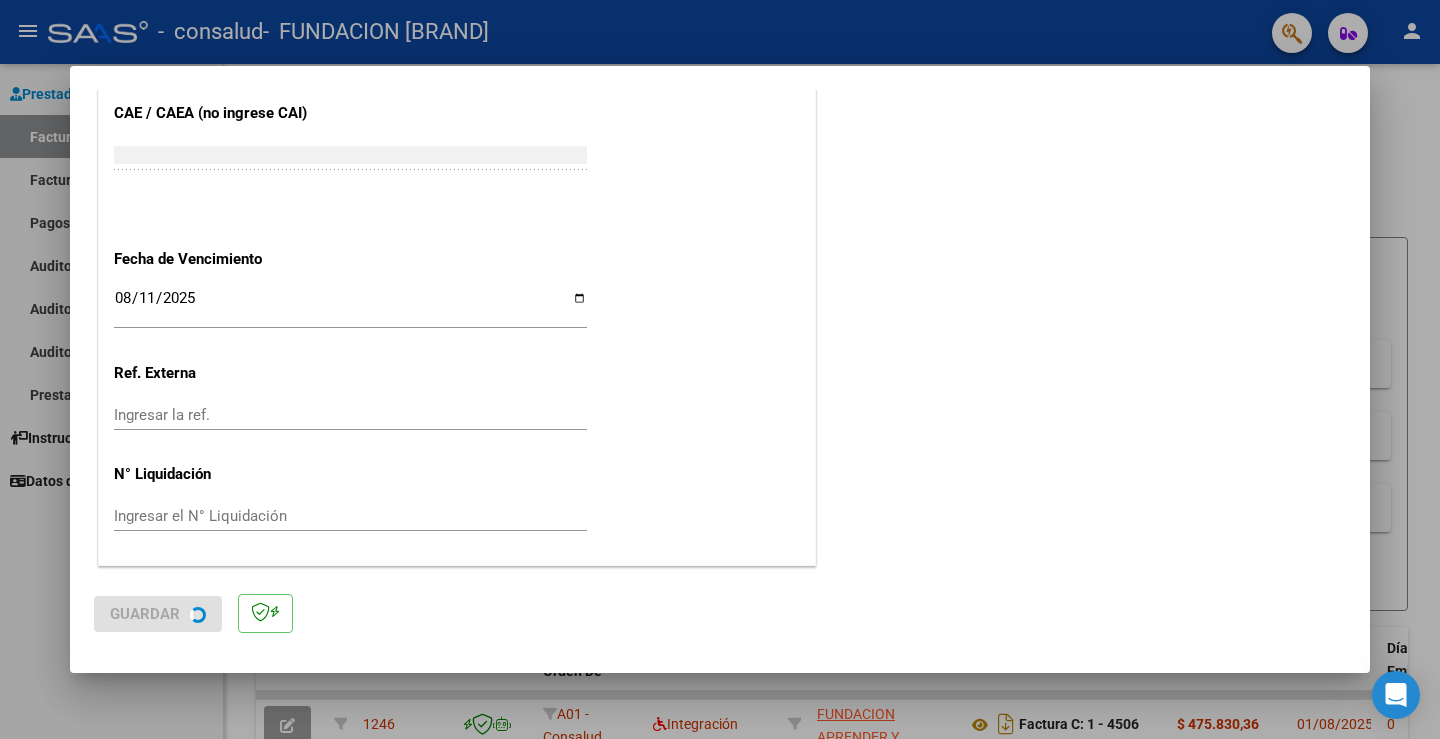 scroll, scrollTop: 0, scrollLeft: 0, axis: both 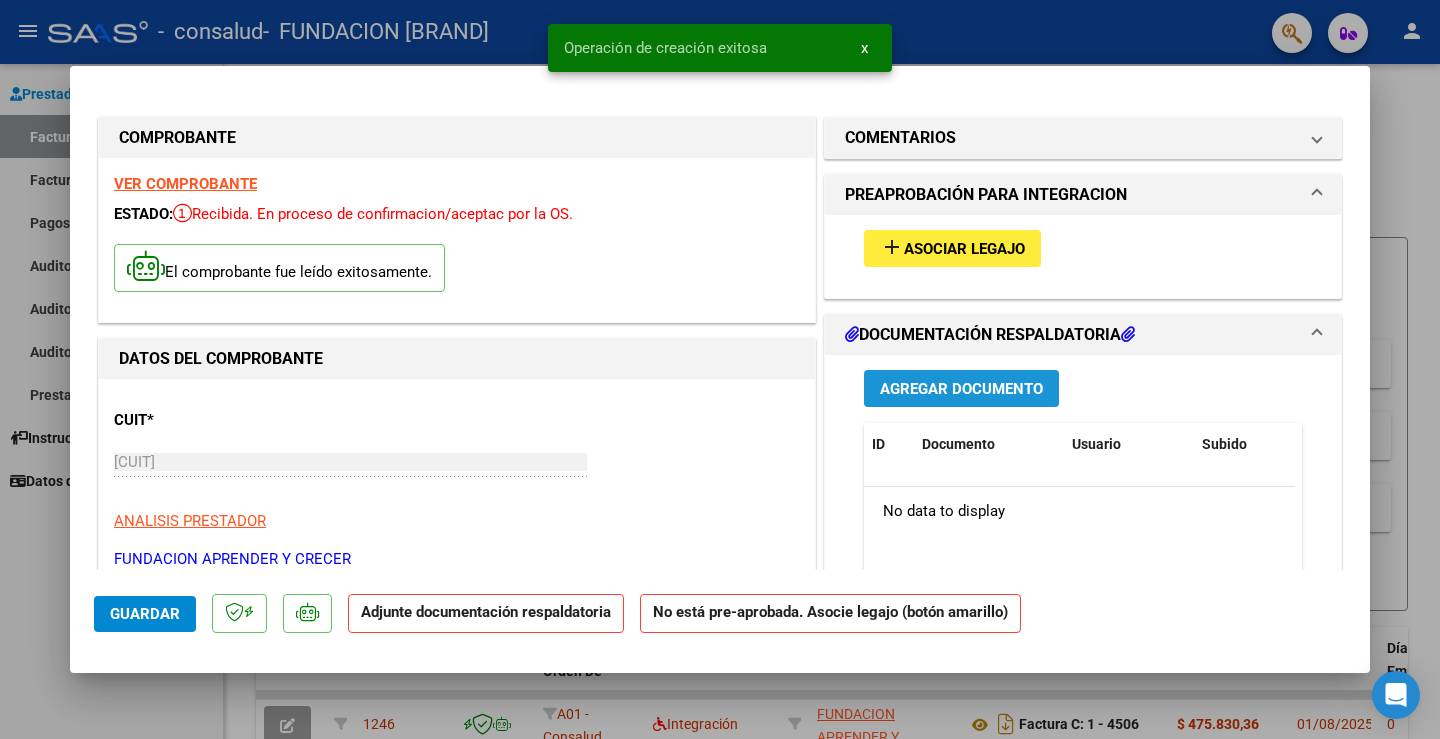 click on "Agregar Documento" at bounding box center [961, 389] 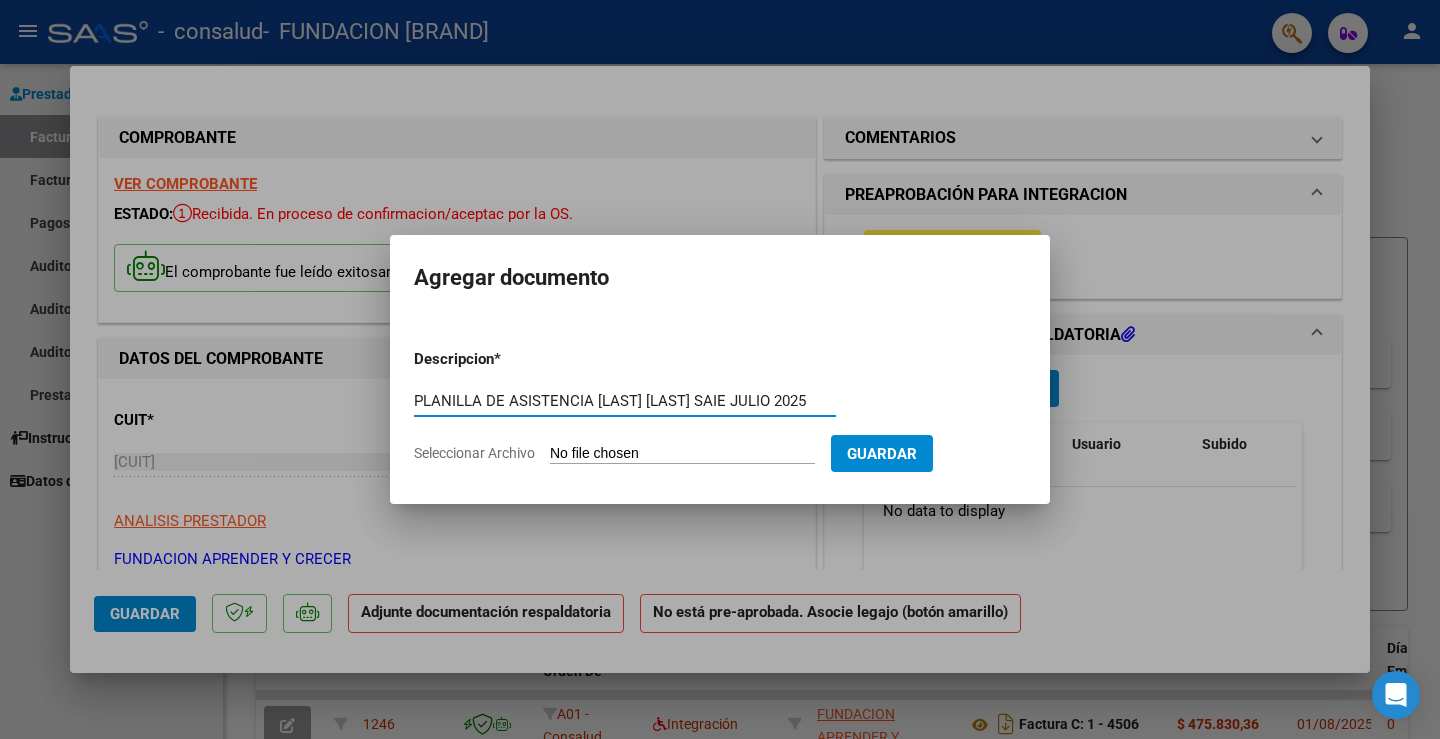 type on "PLANILLA DE ASISTENCIA [LAST] [LAST] SAIE JULIO 2025" 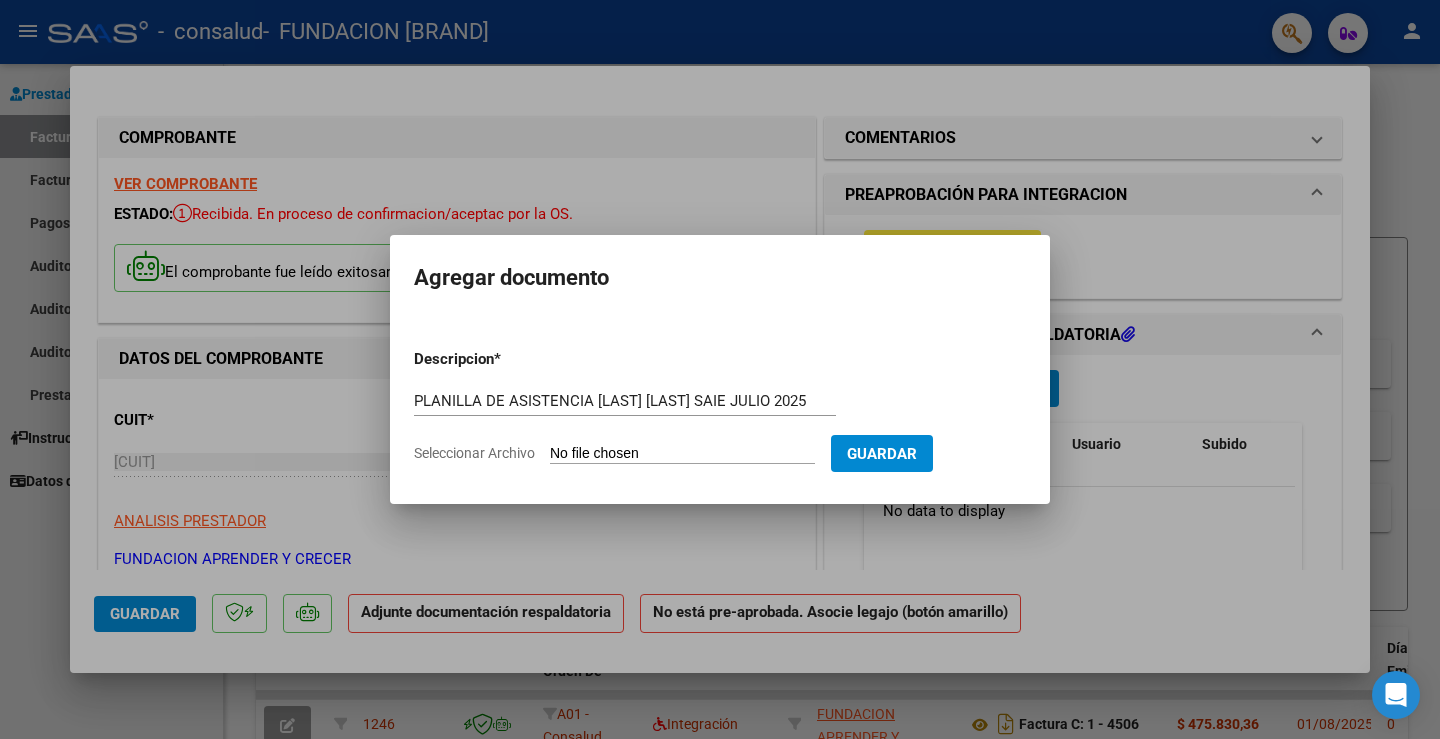 click on "Seleccionar Archivo" at bounding box center (682, 454) 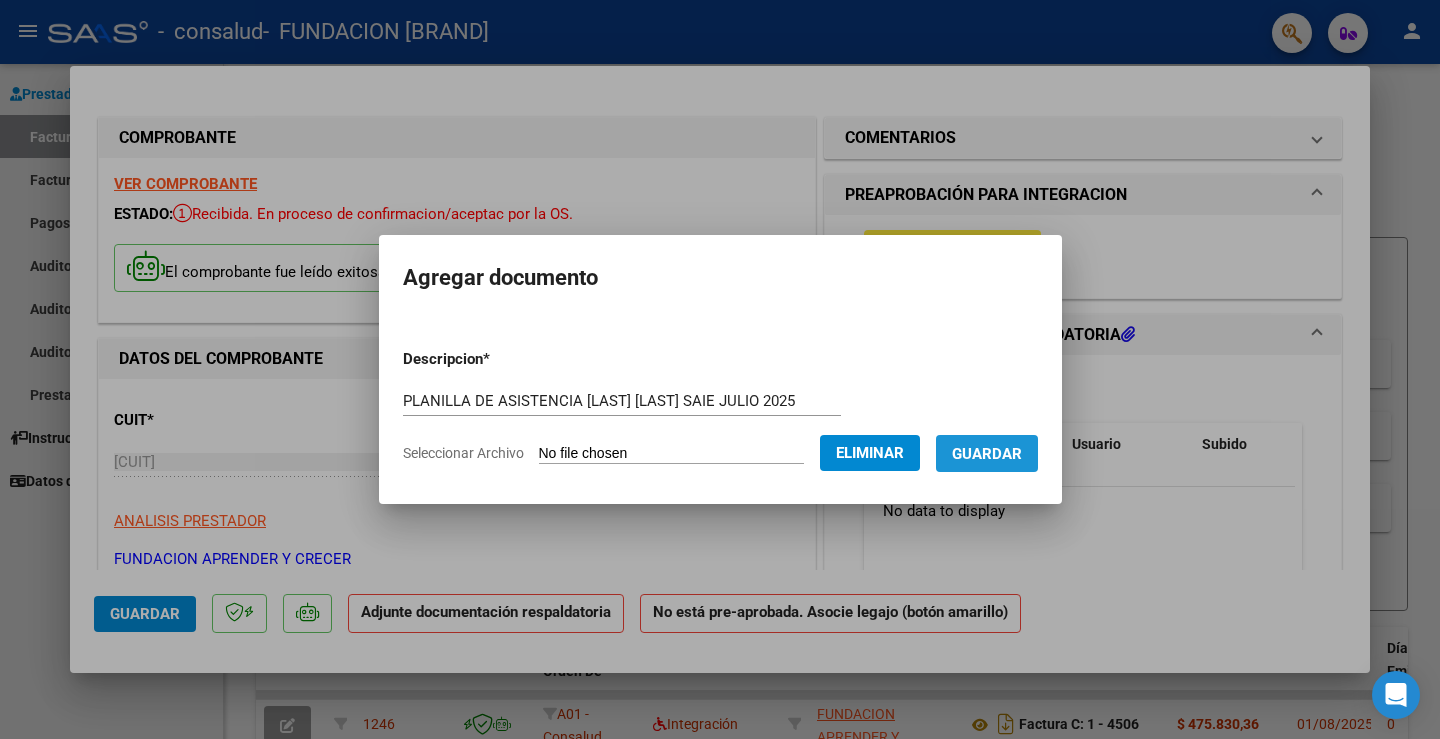 click on "Guardar" at bounding box center (987, 454) 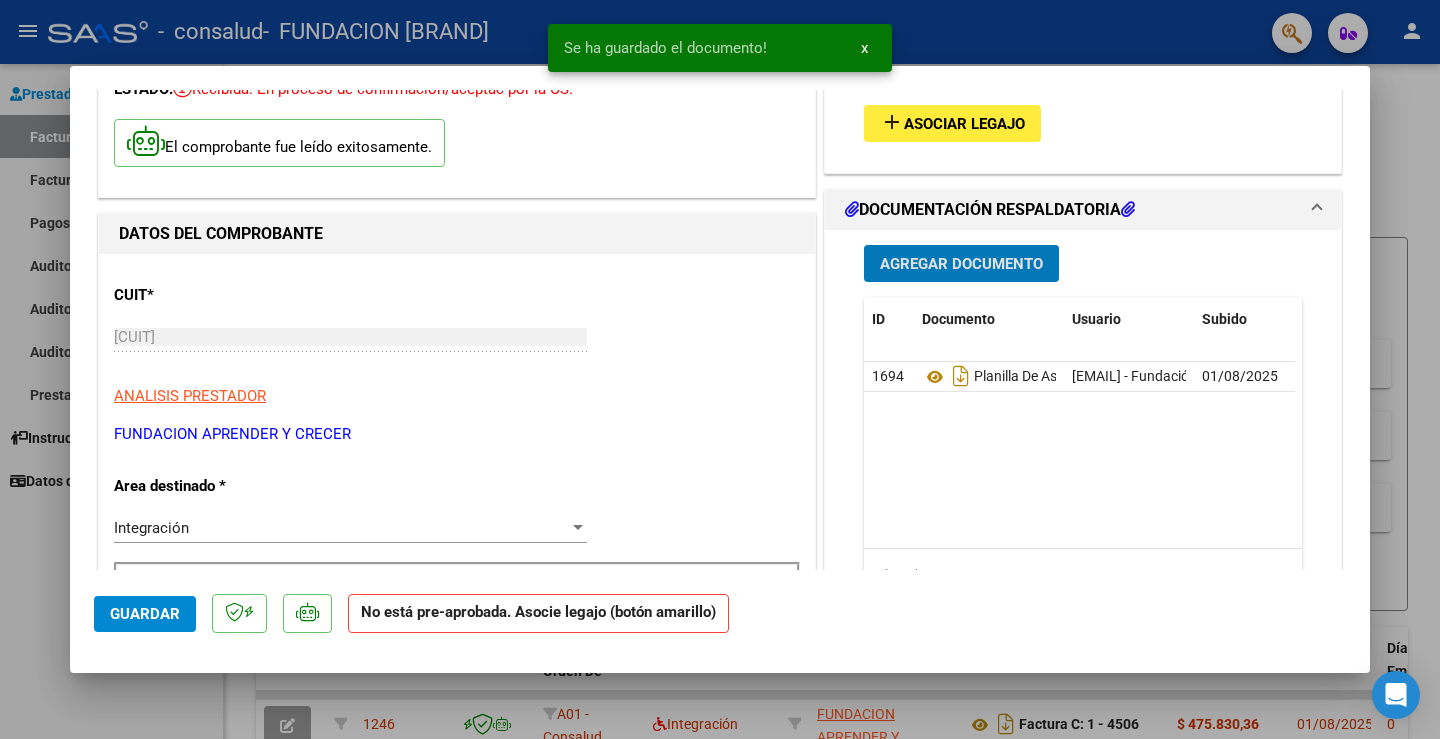 scroll, scrollTop: 0, scrollLeft: 0, axis: both 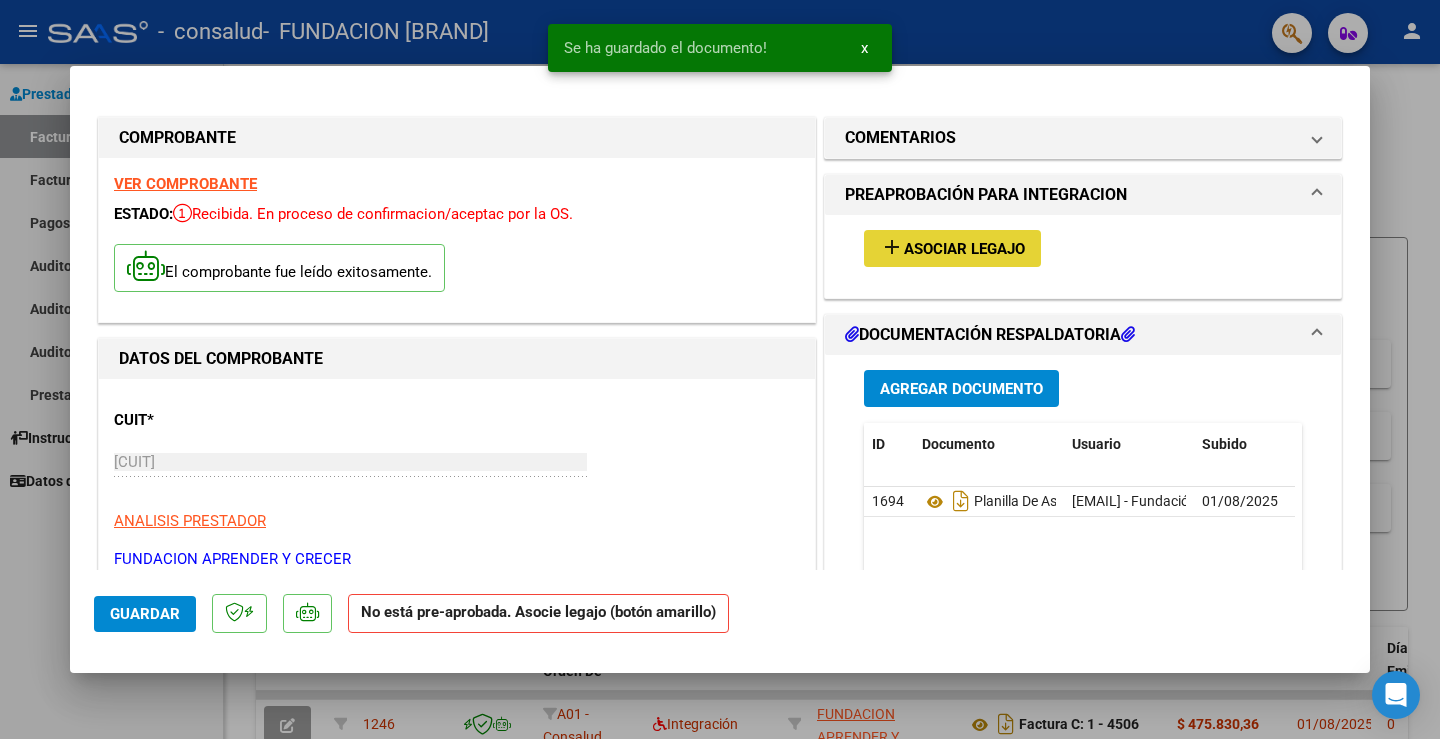 click on "Asociar Legajo" at bounding box center [964, 249] 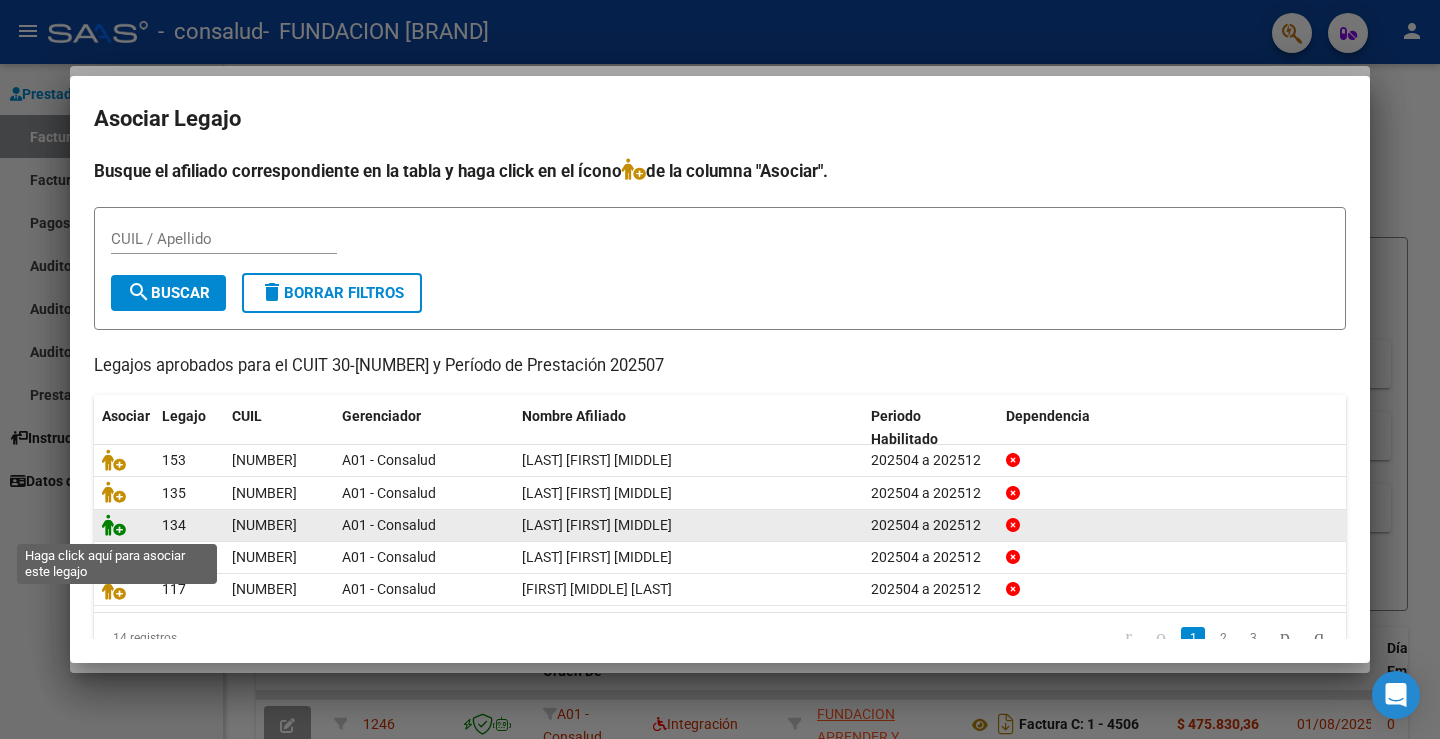 click 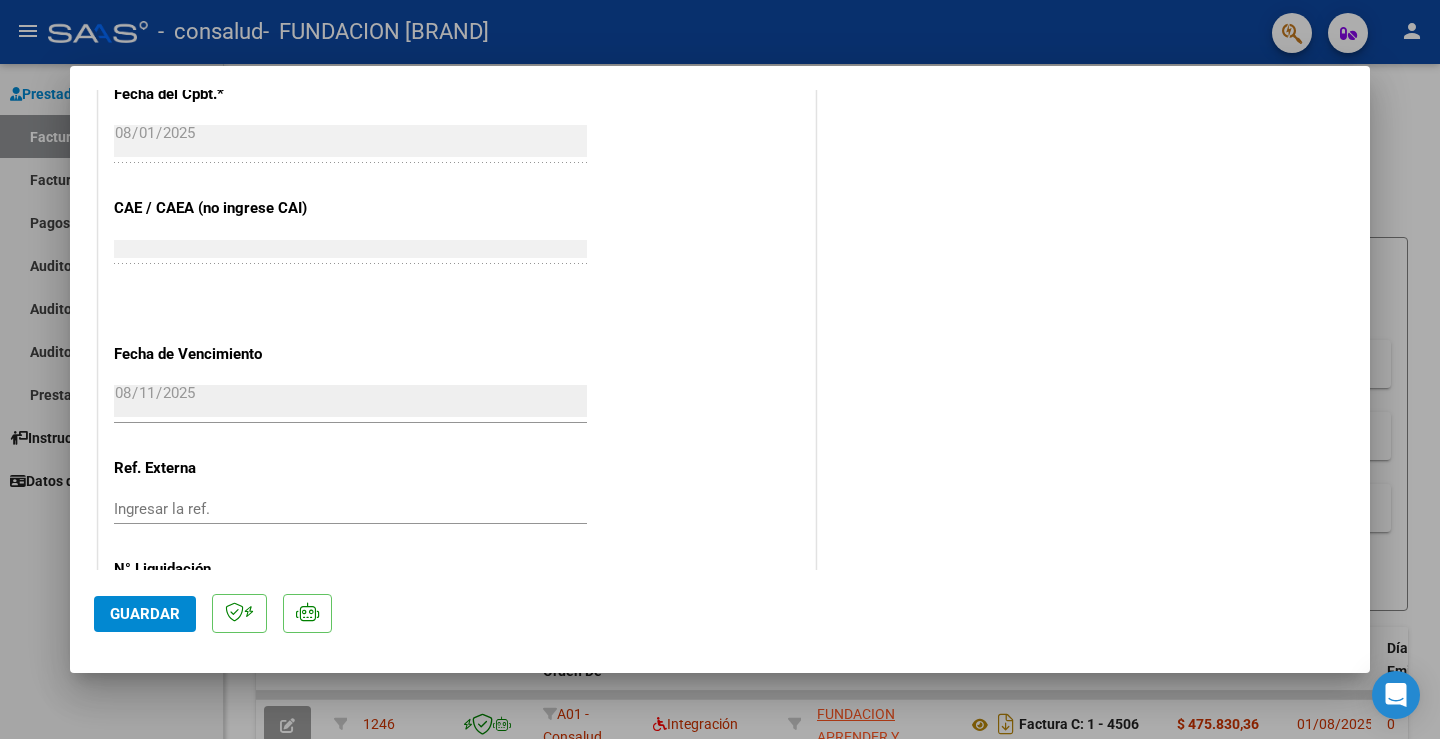 scroll, scrollTop: 1310, scrollLeft: 0, axis: vertical 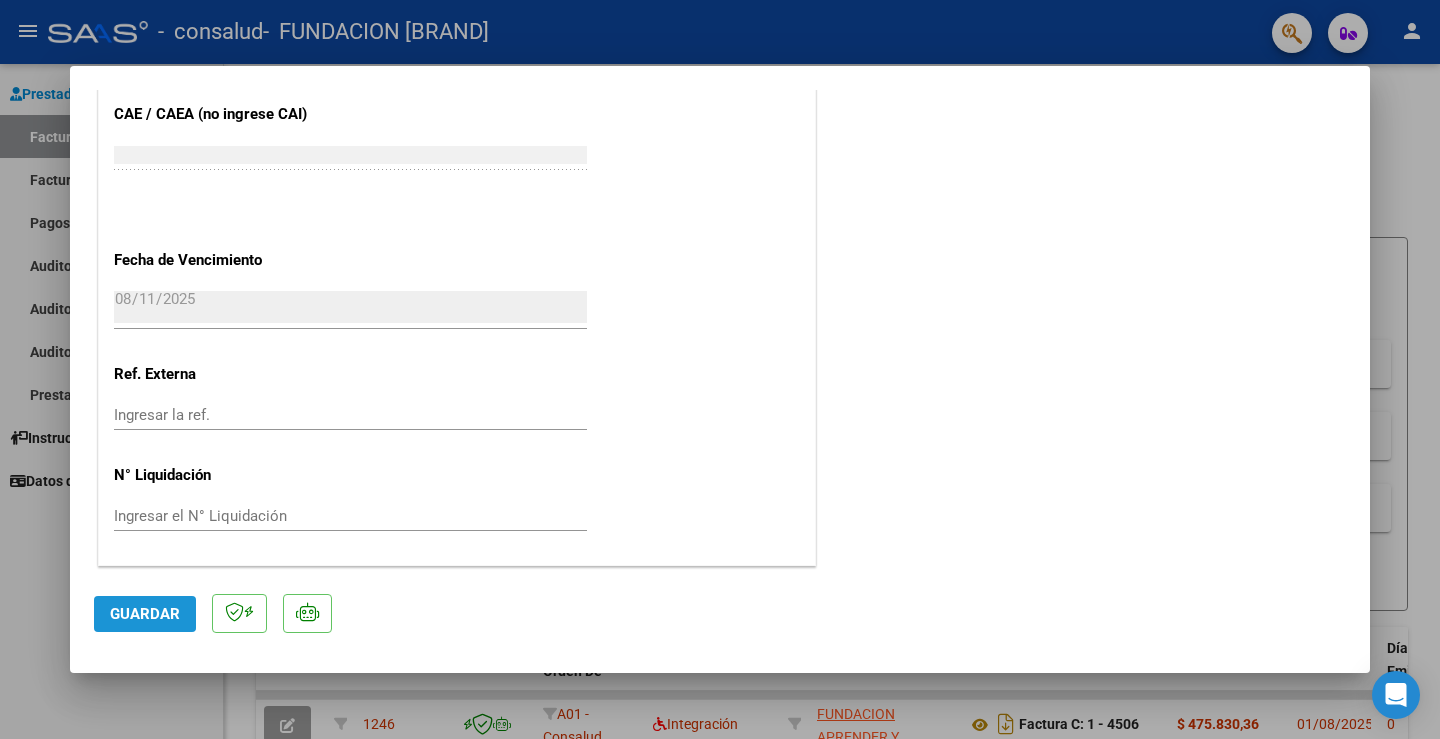 drag, startPoint x: 123, startPoint y: 608, endPoint x: 194, endPoint y: 616, distance: 71.44928 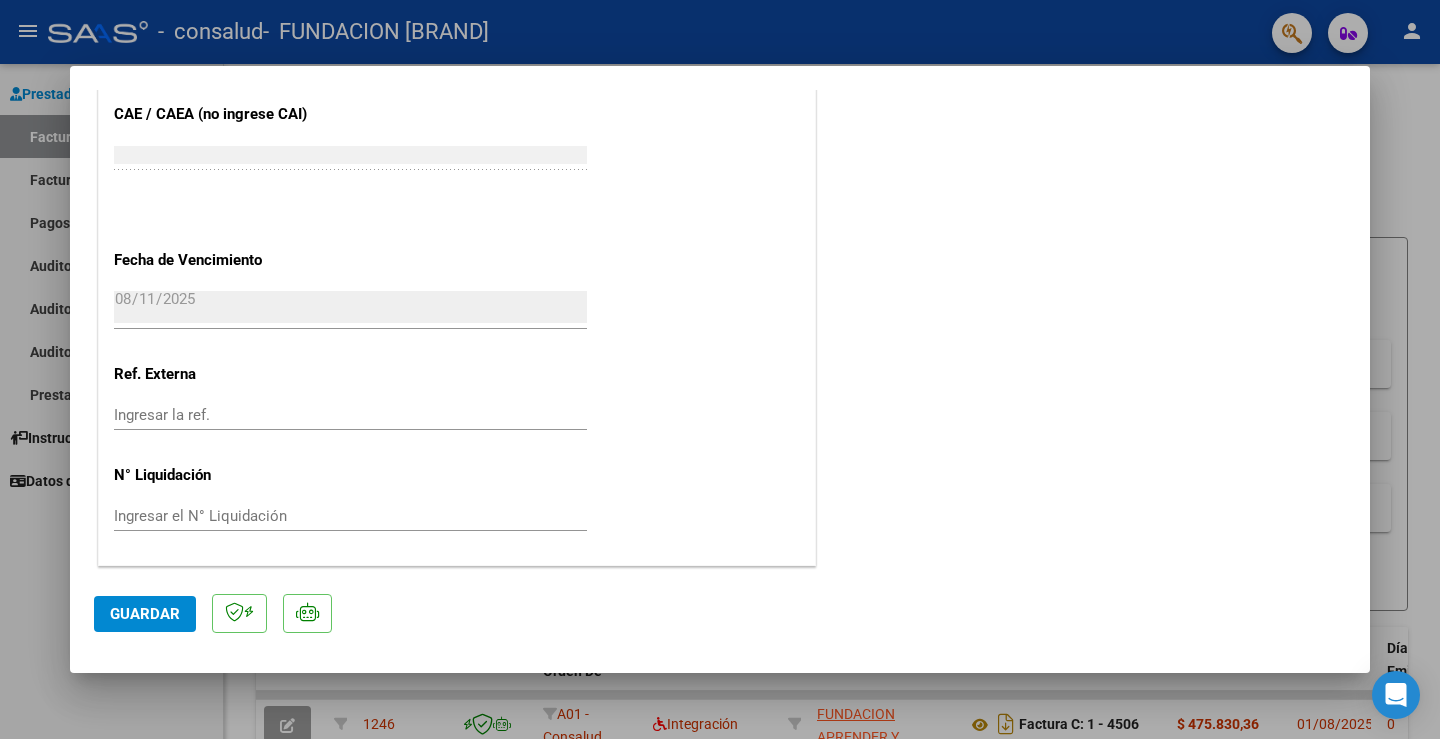click on "Guardar" 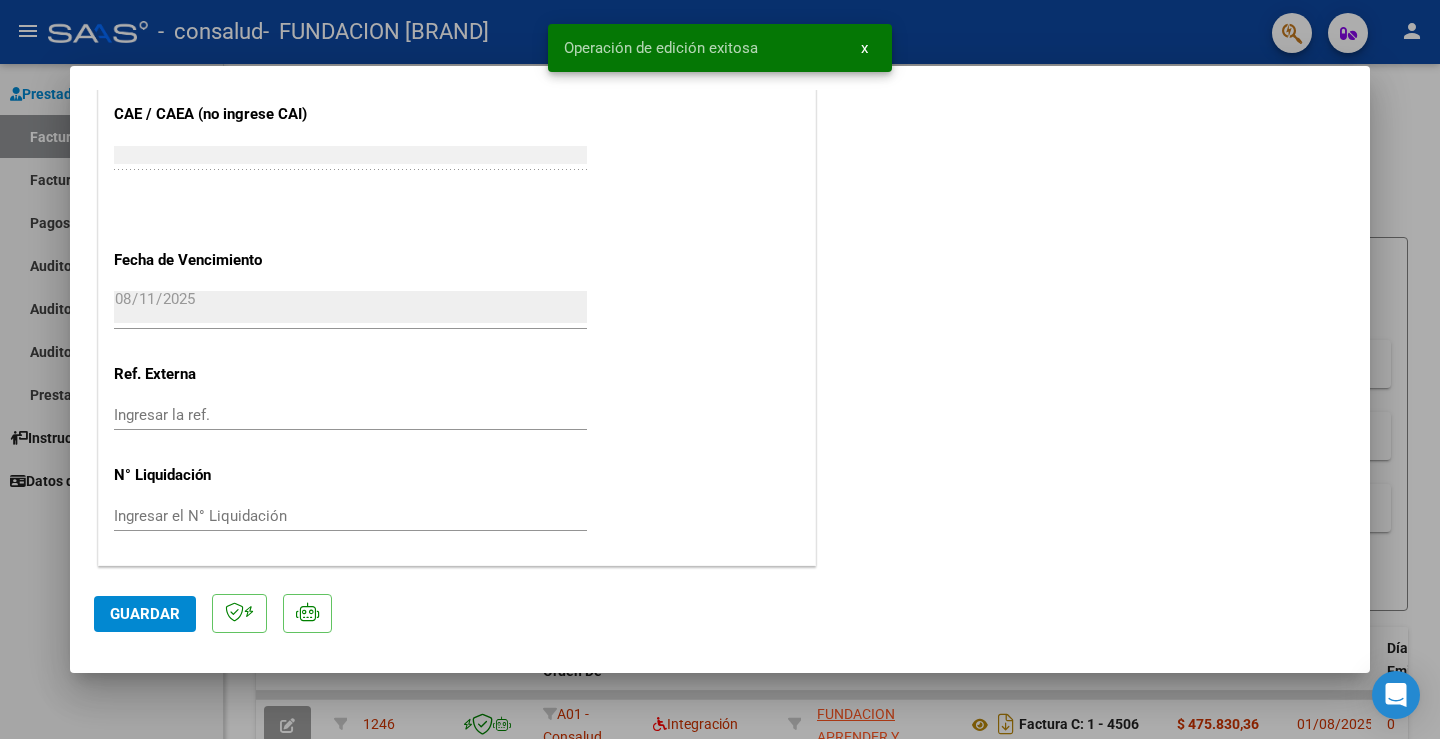 type 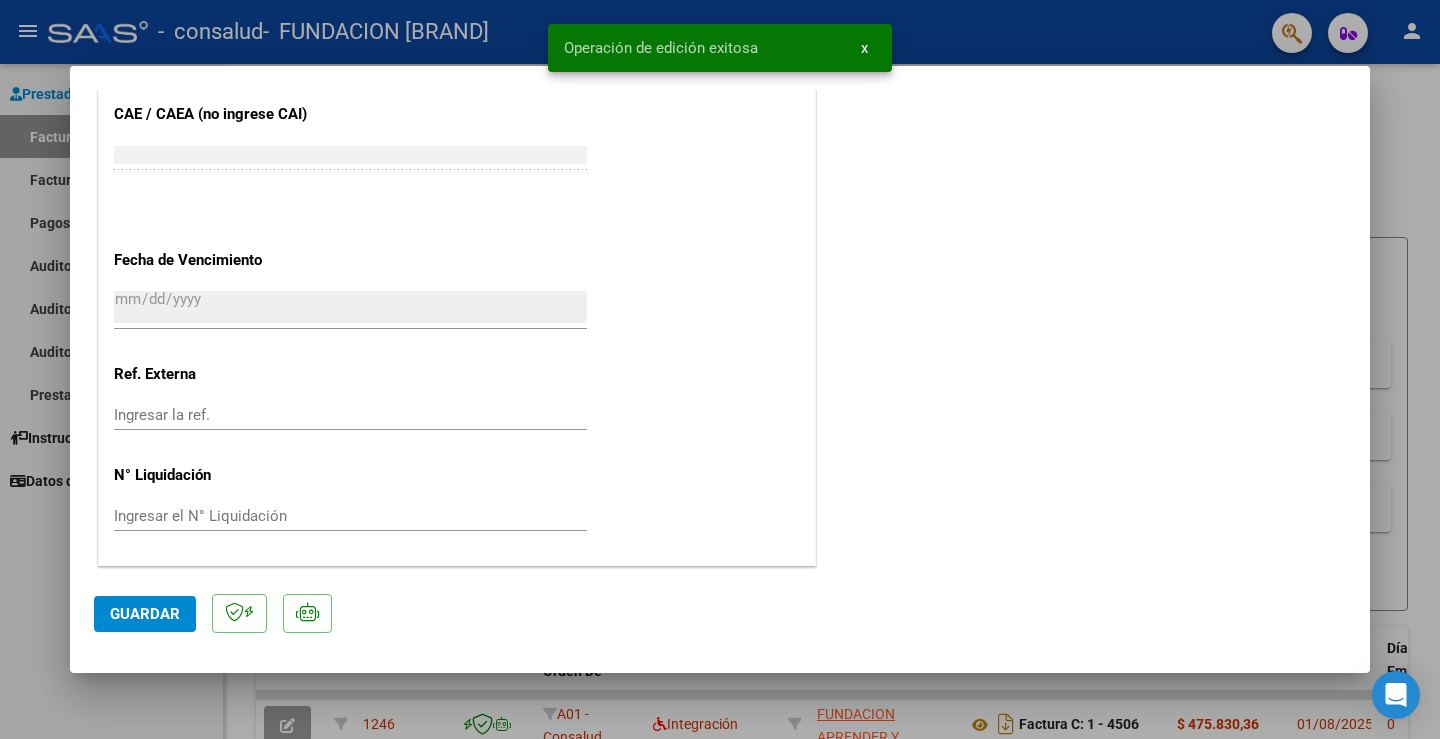 scroll, scrollTop: 1461, scrollLeft: 0, axis: vertical 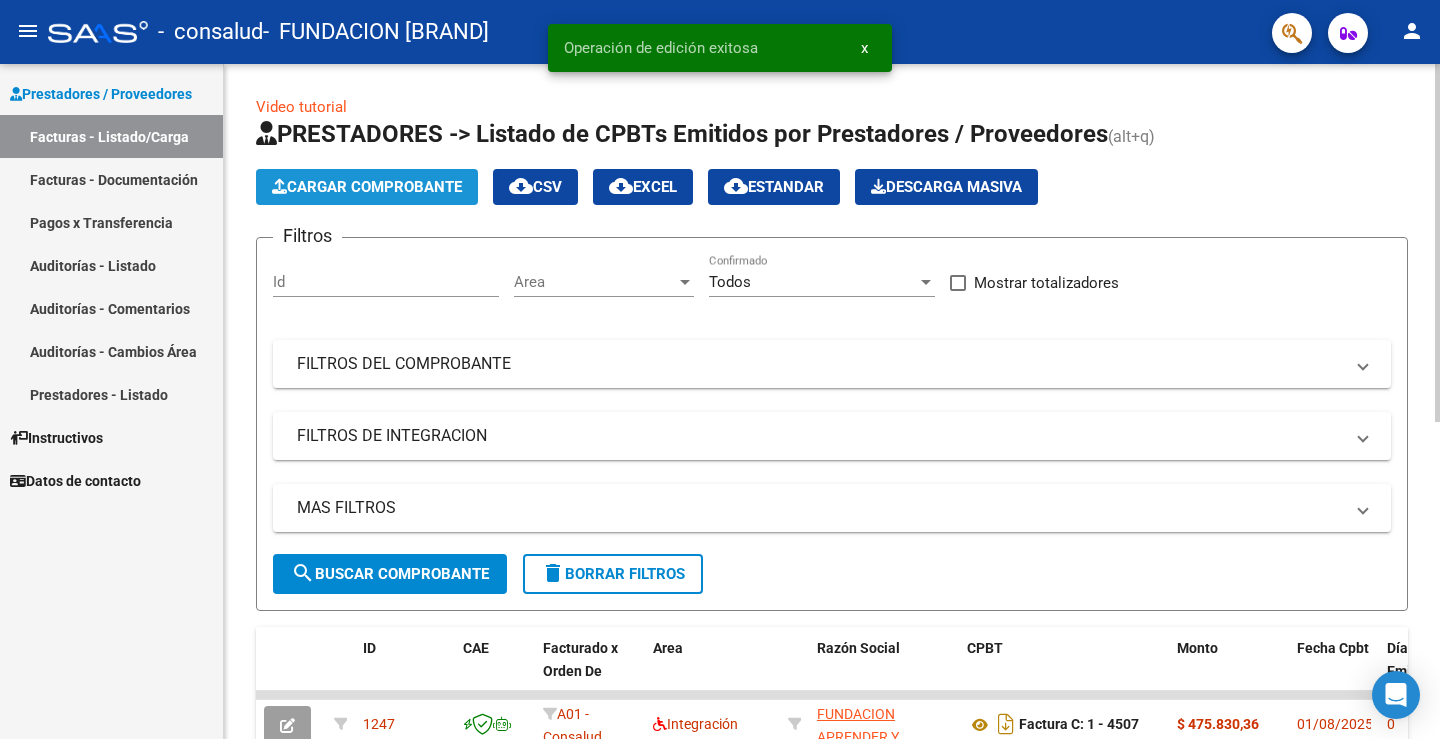 click on "Cargar Comprobante" 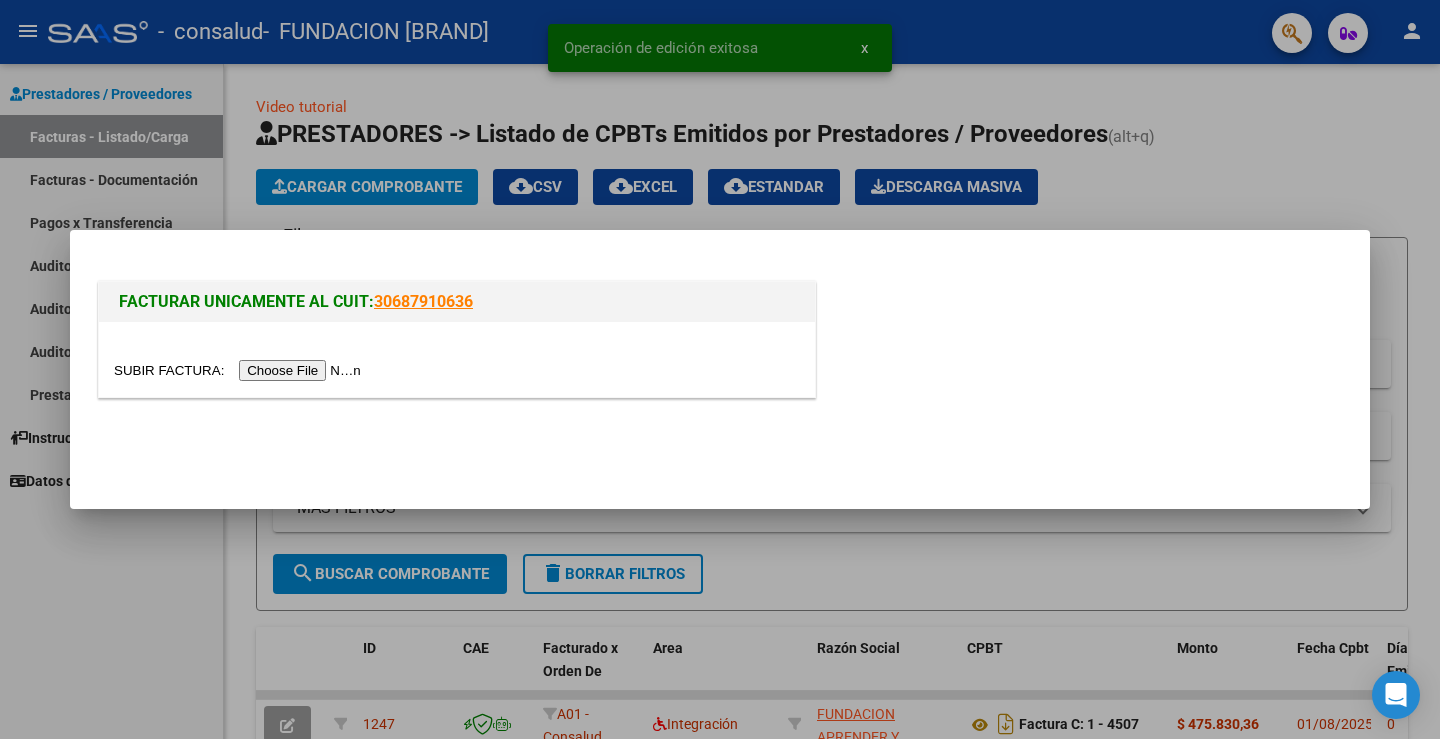 click at bounding box center [240, 370] 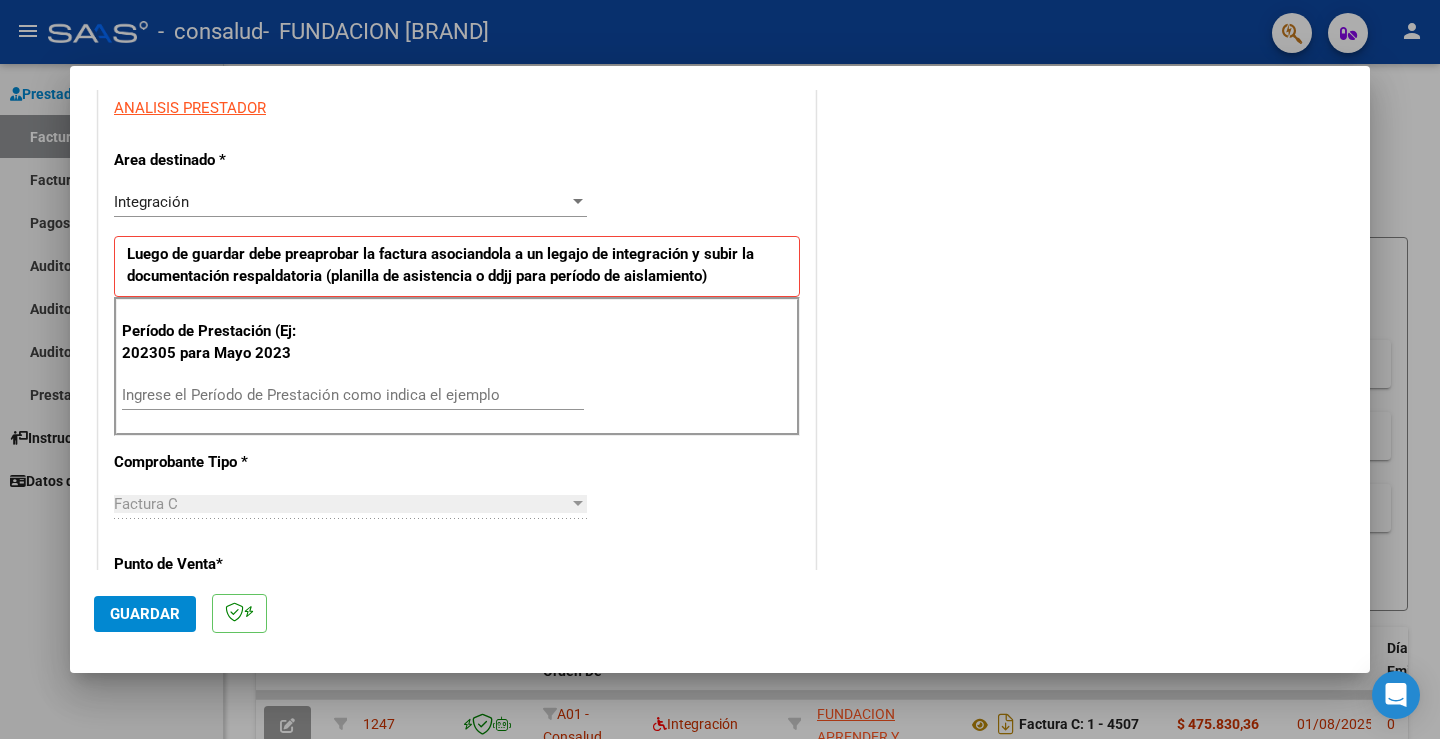 scroll, scrollTop: 500, scrollLeft: 0, axis: vertical 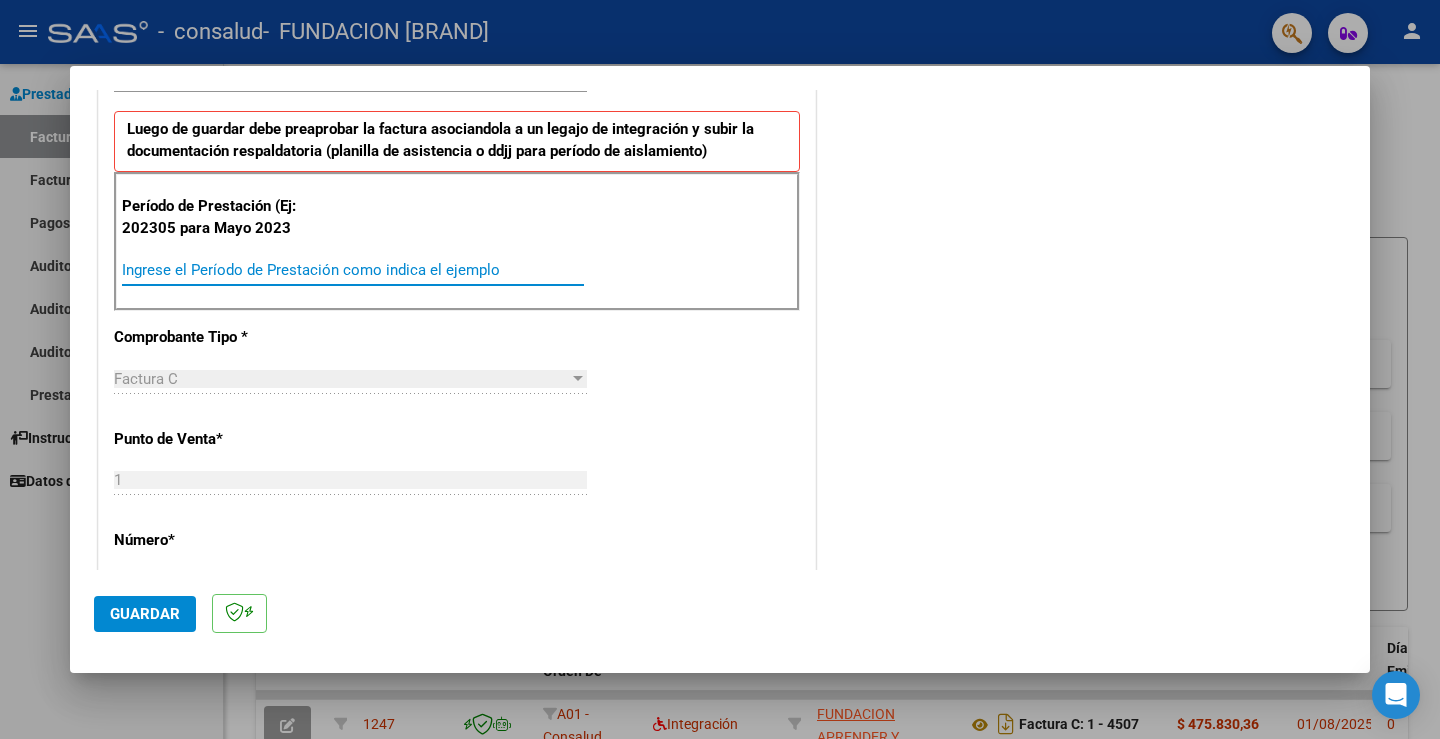 click on "Ingrese el Período de Prestación como indica el ejemplo" at bounding box center [353, 270] 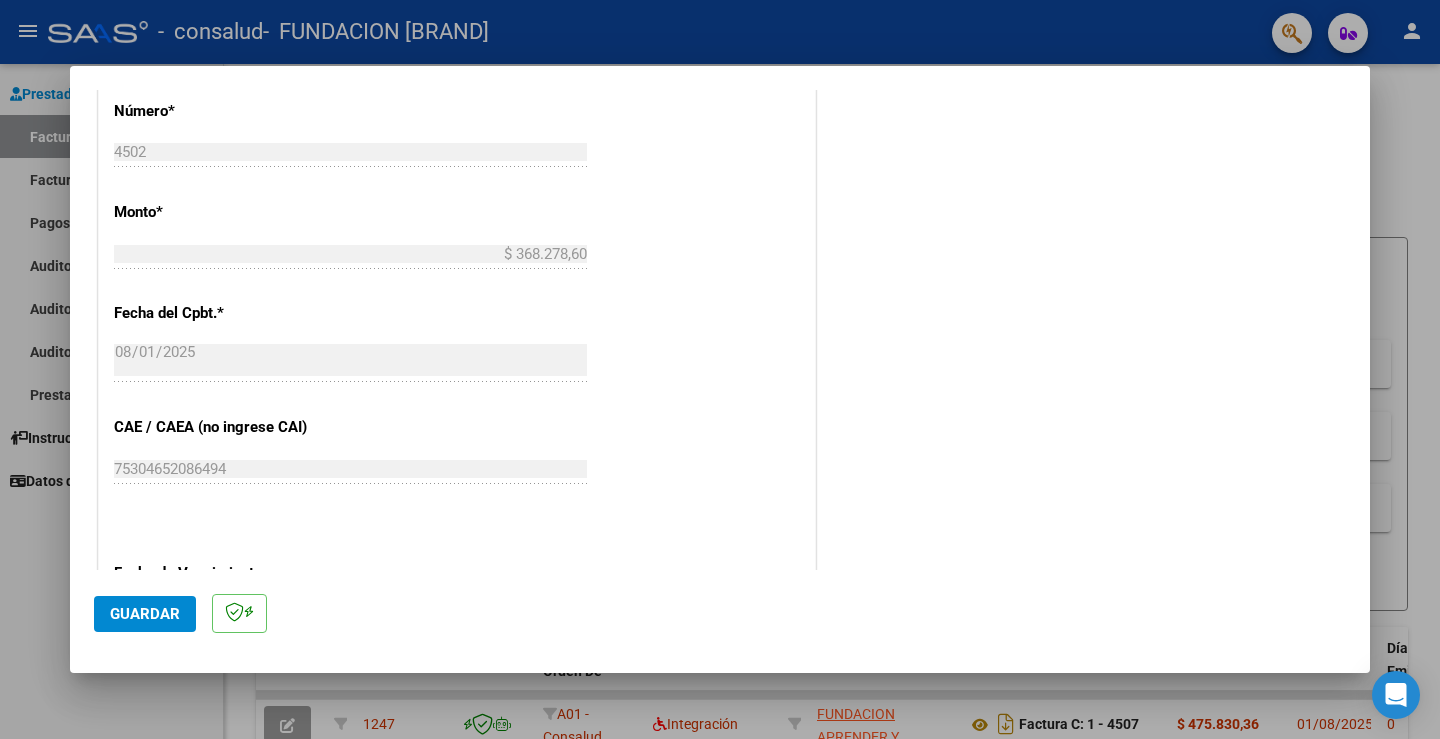scroll, scrollTop: 1100, scrollLeft: 0, axis: vertical 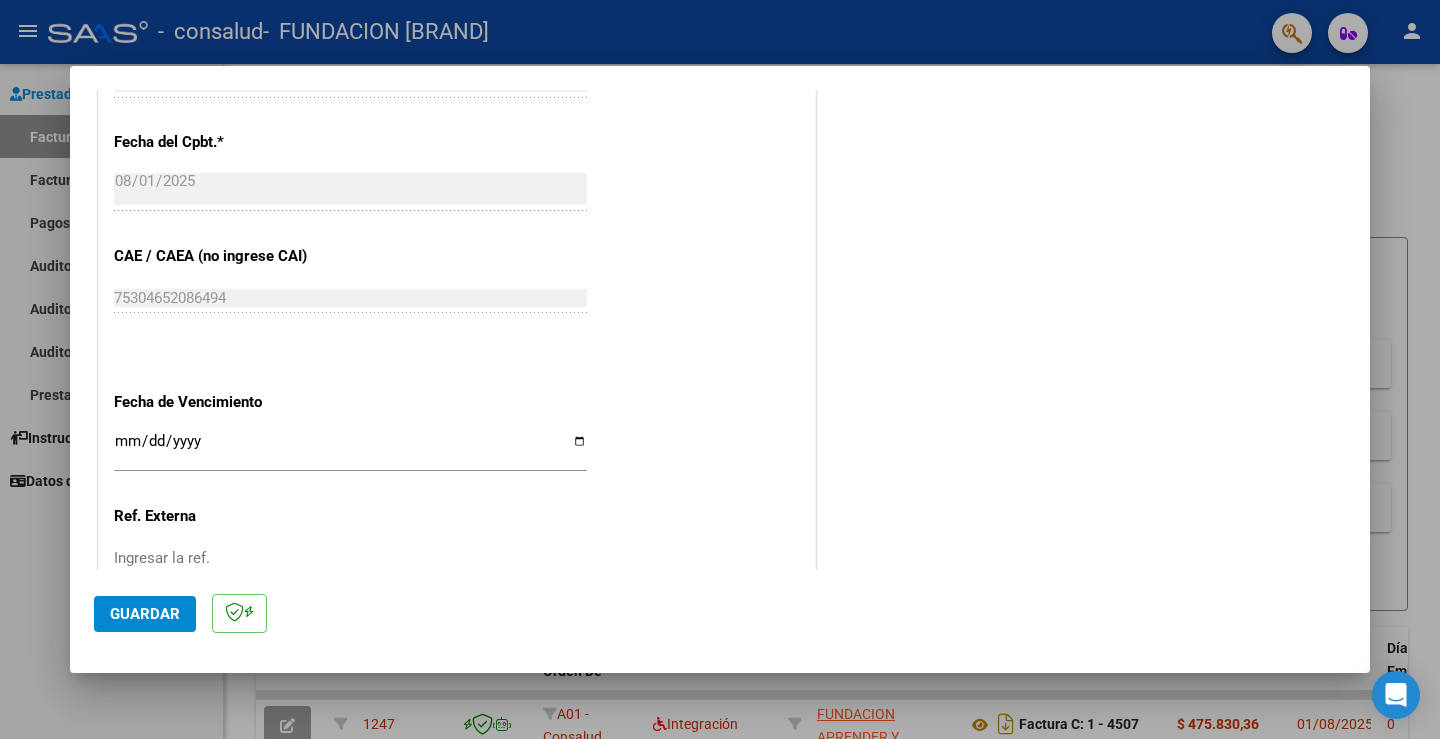 type on "202507" 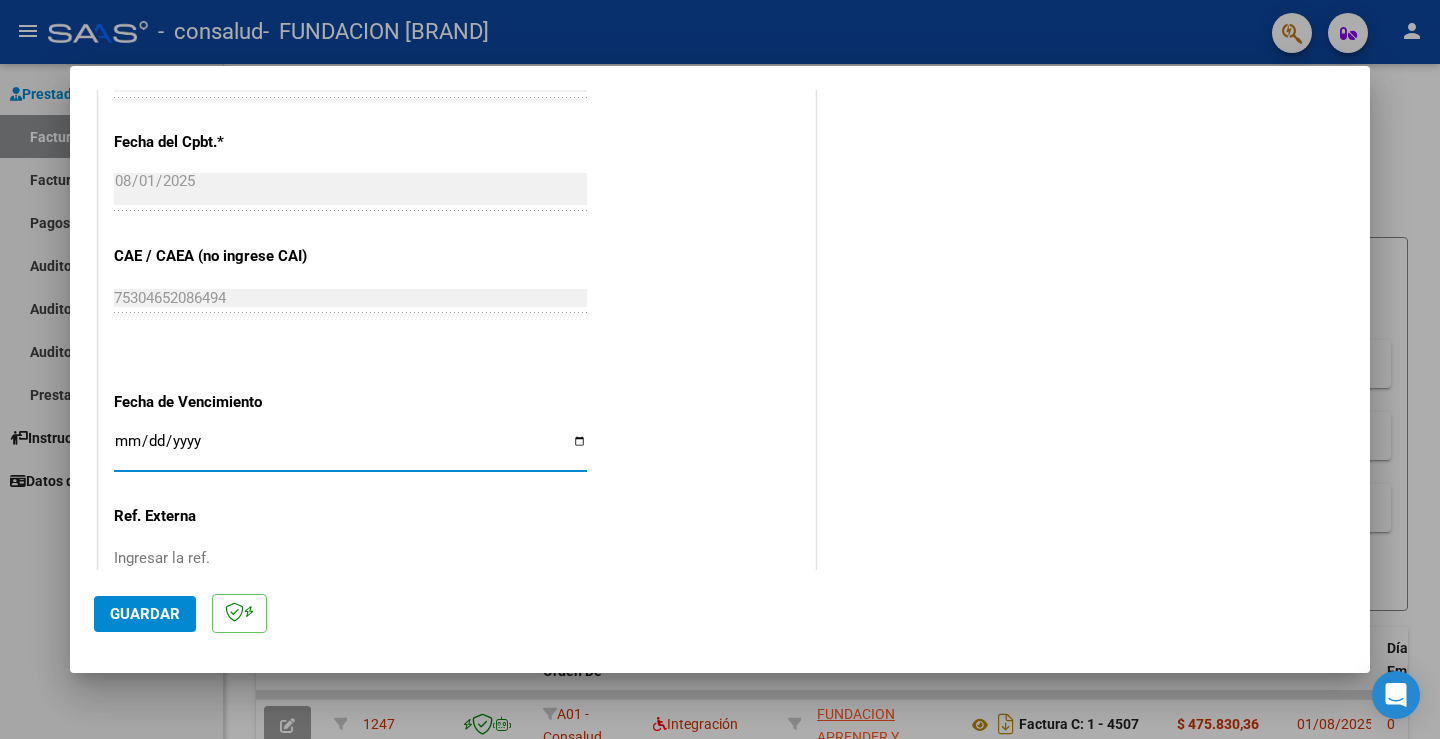 click on "Ingresar la fecha" at bounding box center (350, 449) 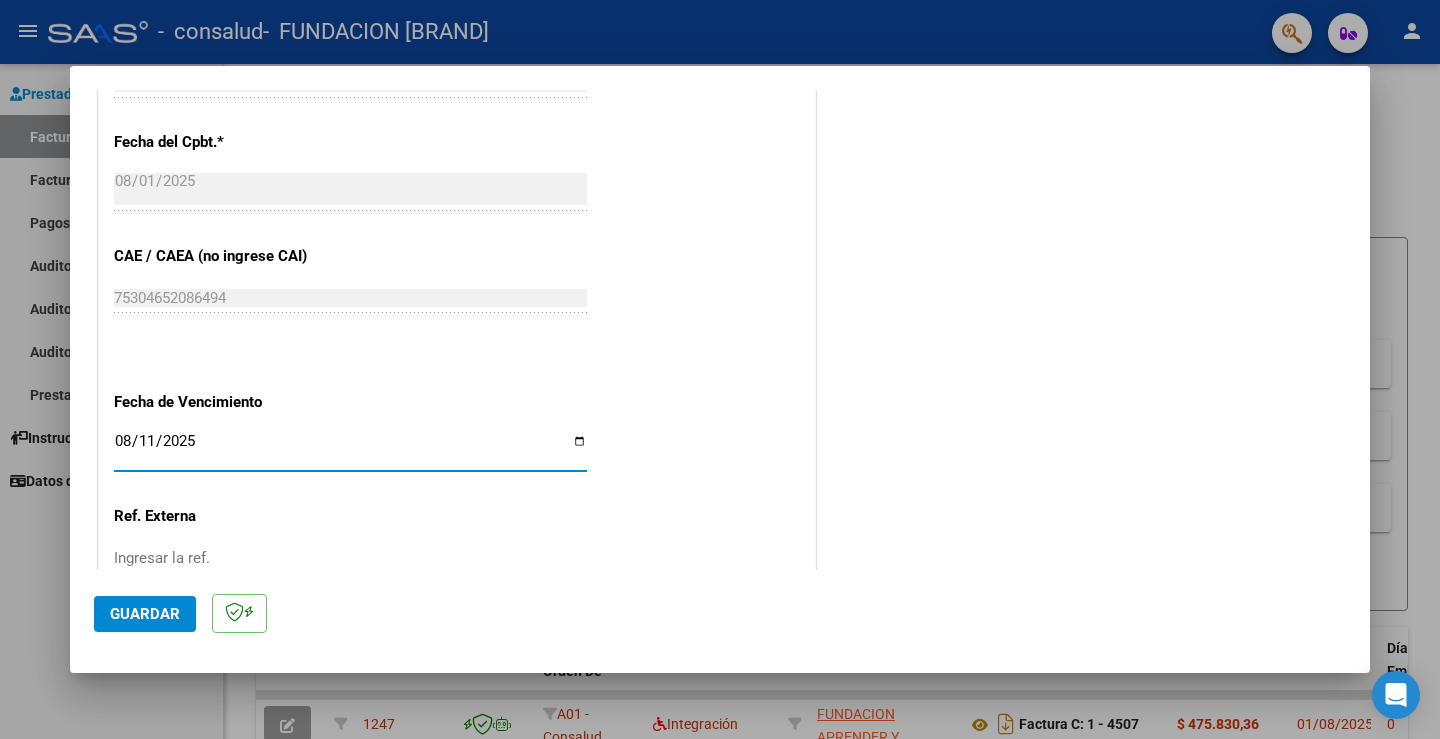 type on "2025-08-11" 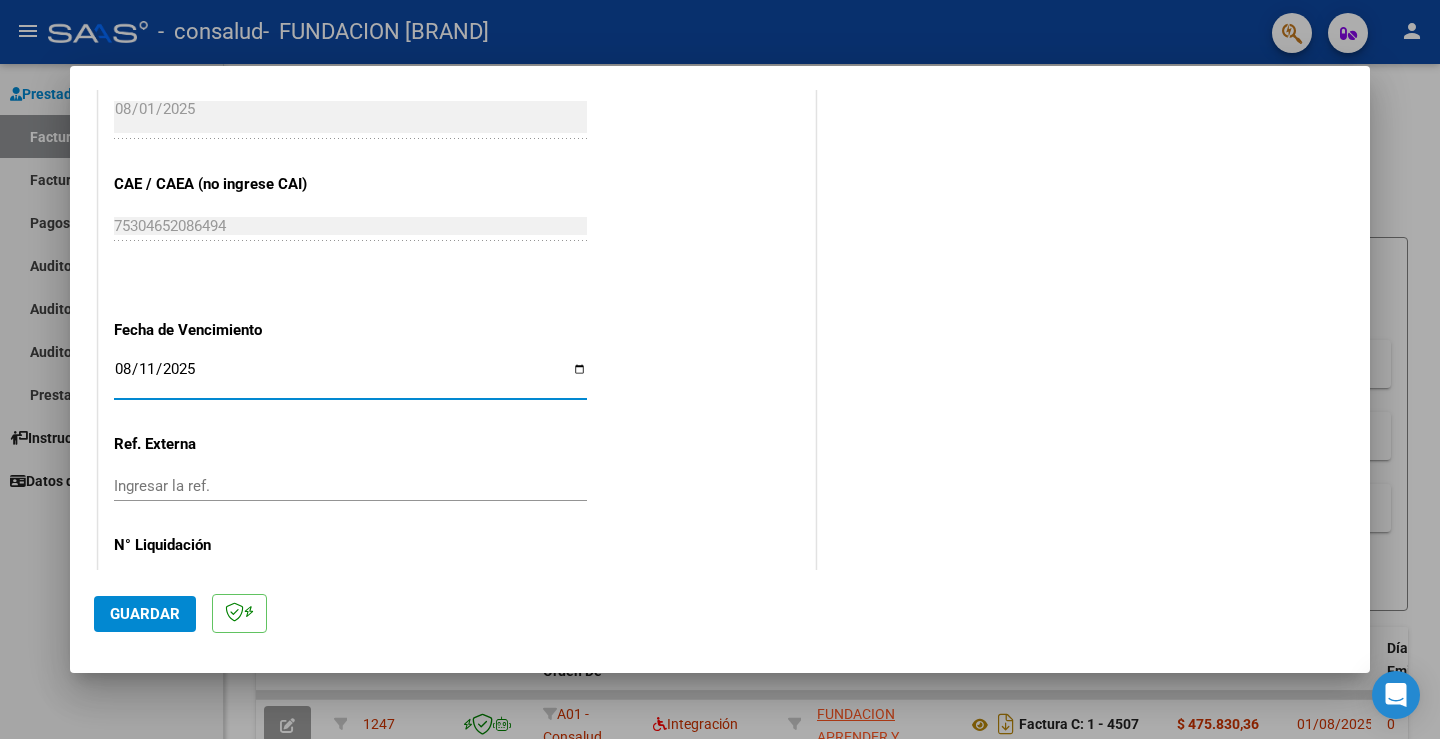 scroll, scrollTop: 1243, scrollLeft: 0, axis: vertical 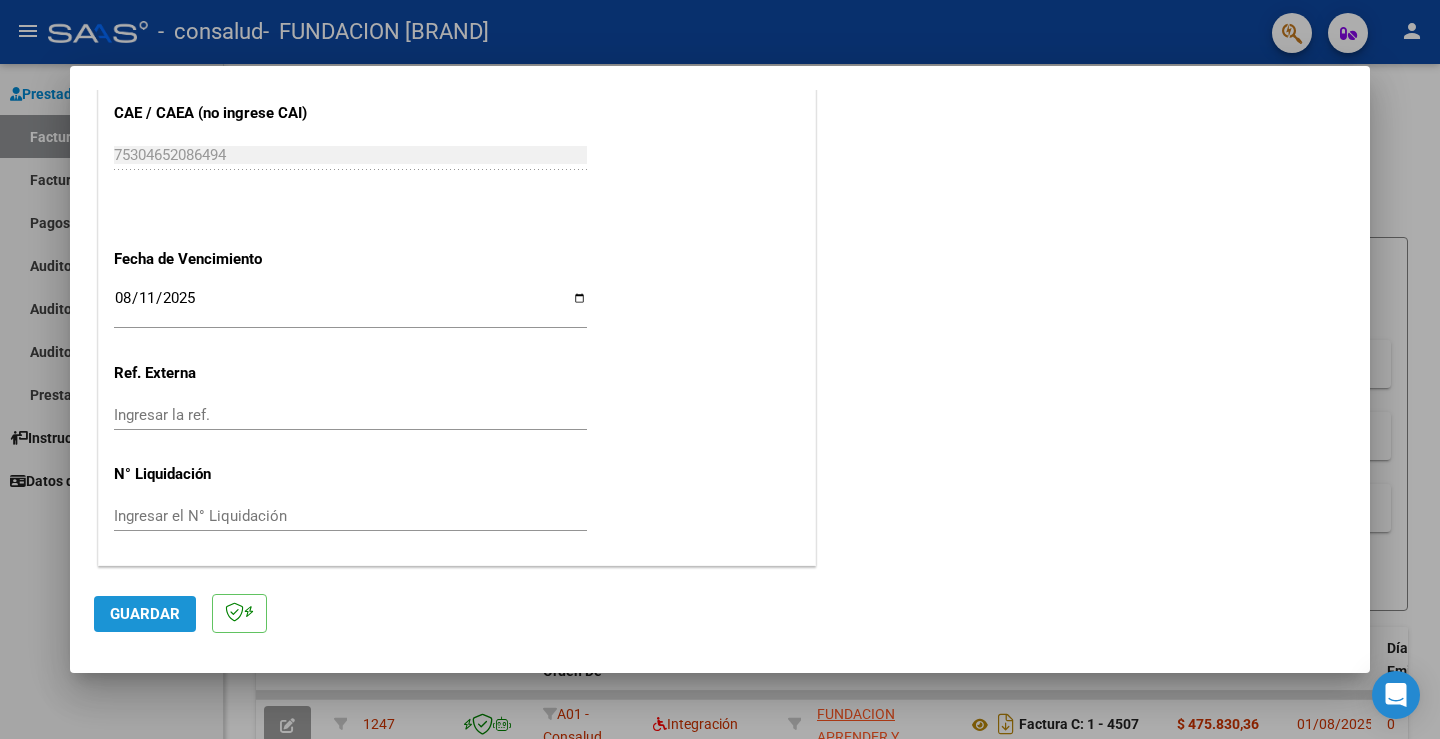 click on "Guardar" 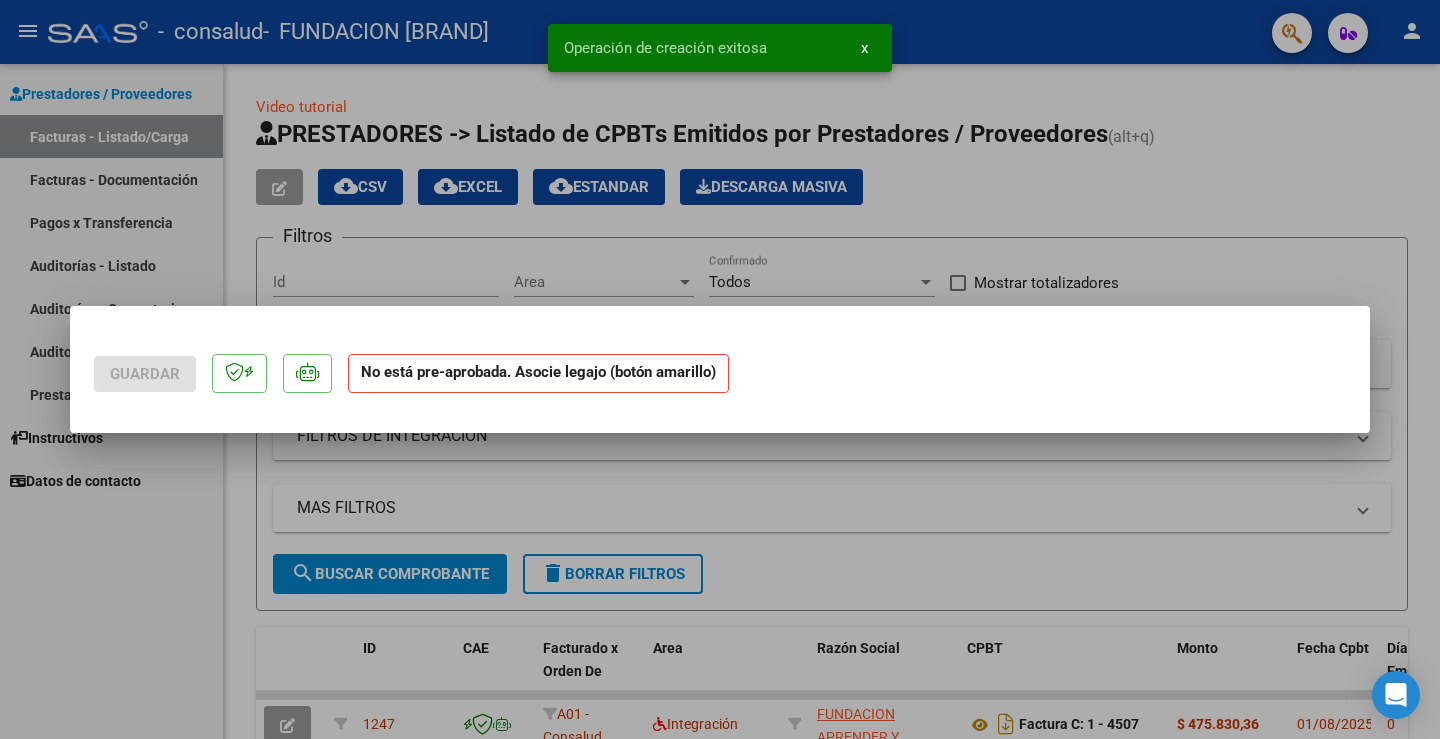 scroll, scrollTop: 0, scrollLeft: 0, axis: both 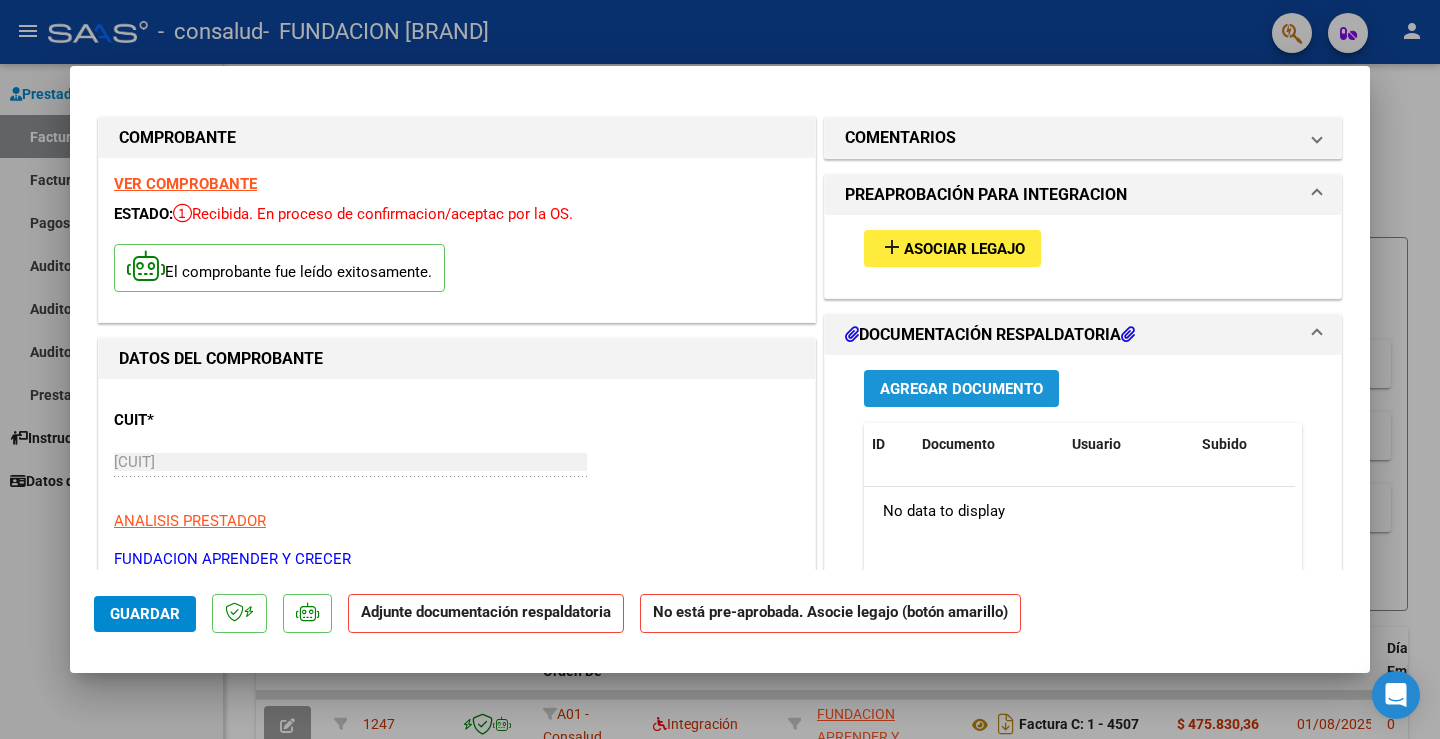 click on "Agregar Documento" at bounding box center (961, 389) 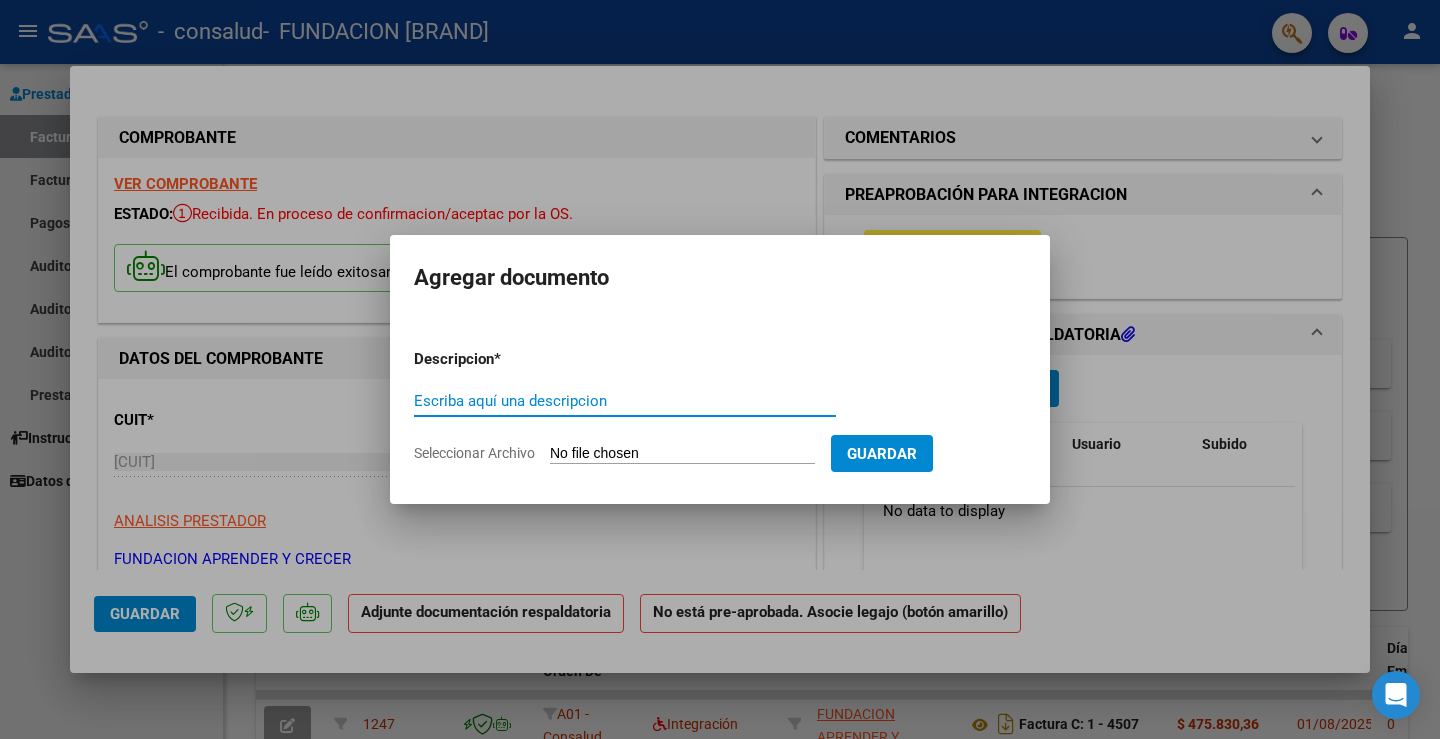 click on "Escriba aquí una descripcion" at bounding box center [625, 401] 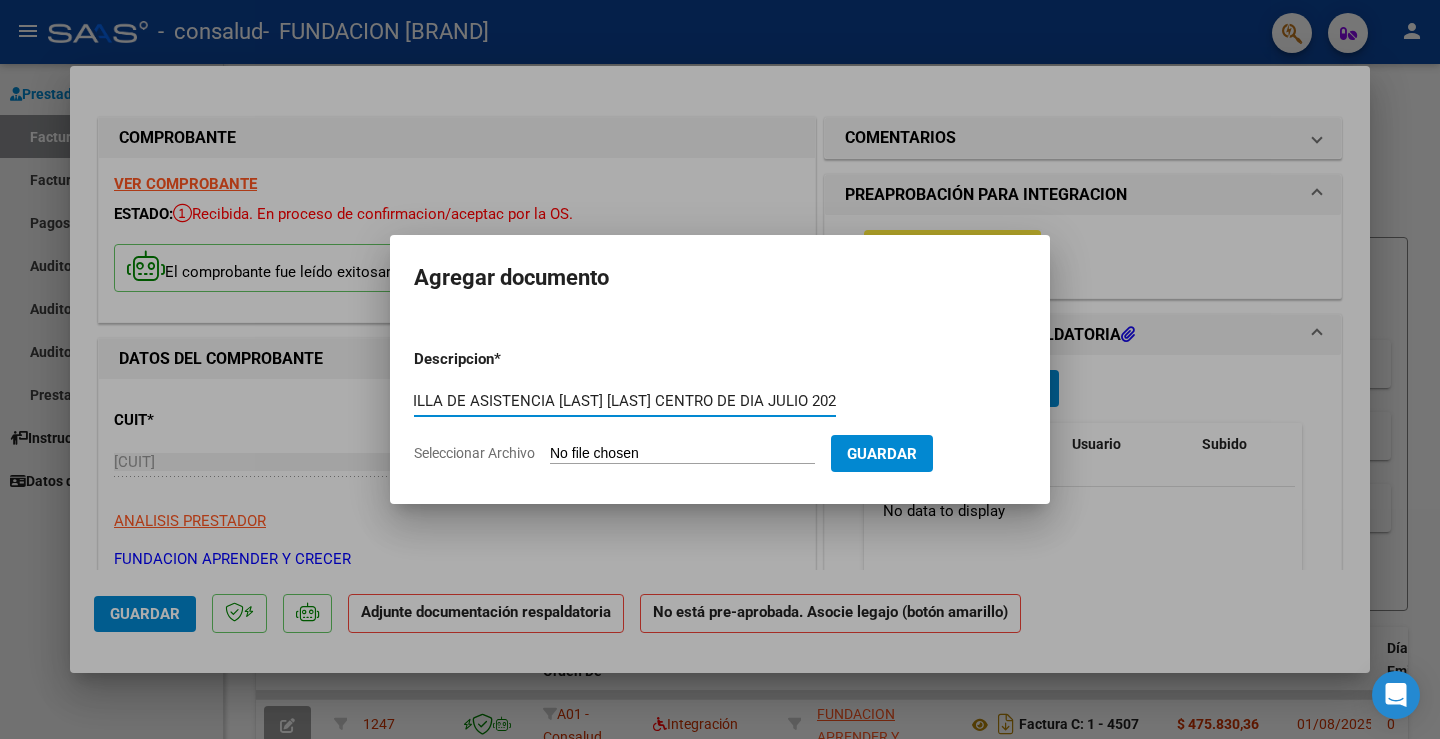 scroll, scrollTop: 0, scrollLeft: 47, axis: horizontal 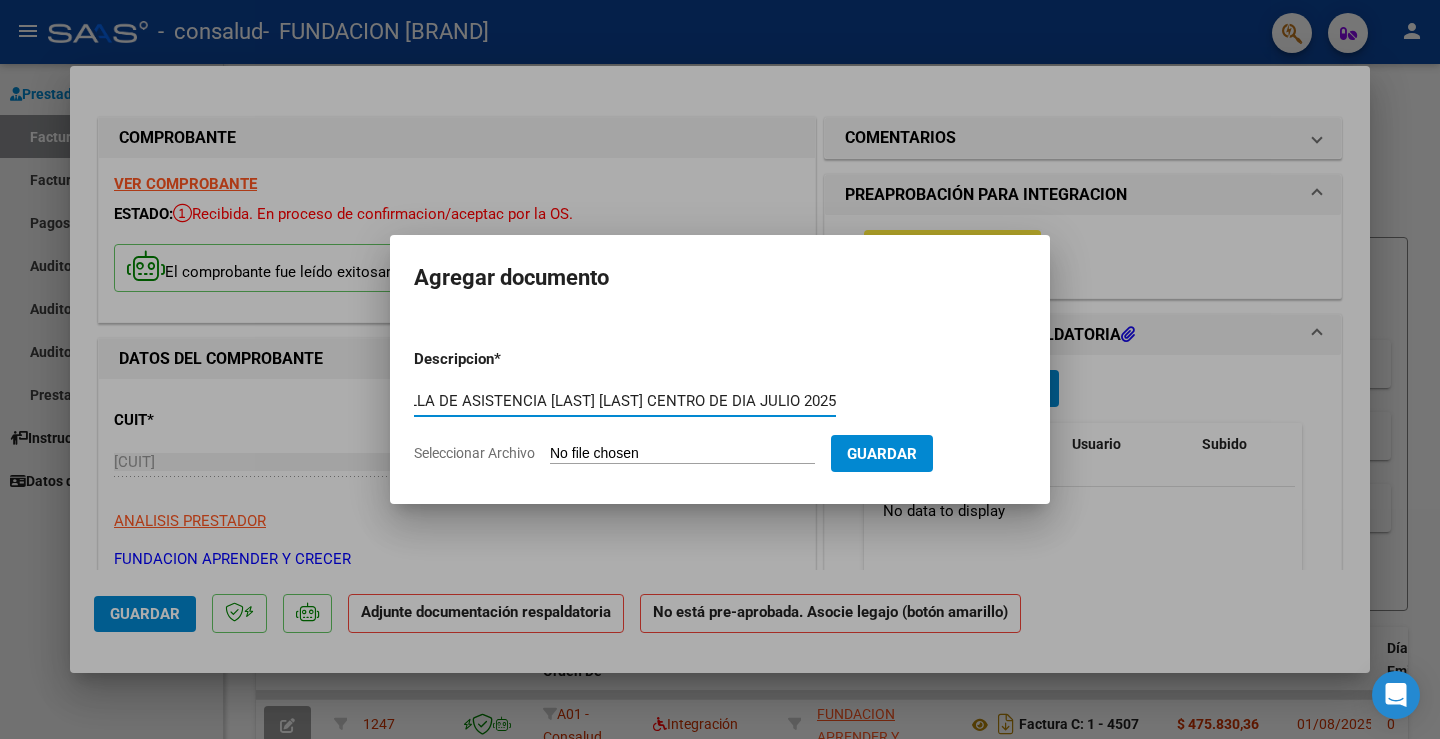 type on "PLANILLA DE ASISTENCIA [LAST] [LAST] CENTRO DE DIA JULIO 2025" 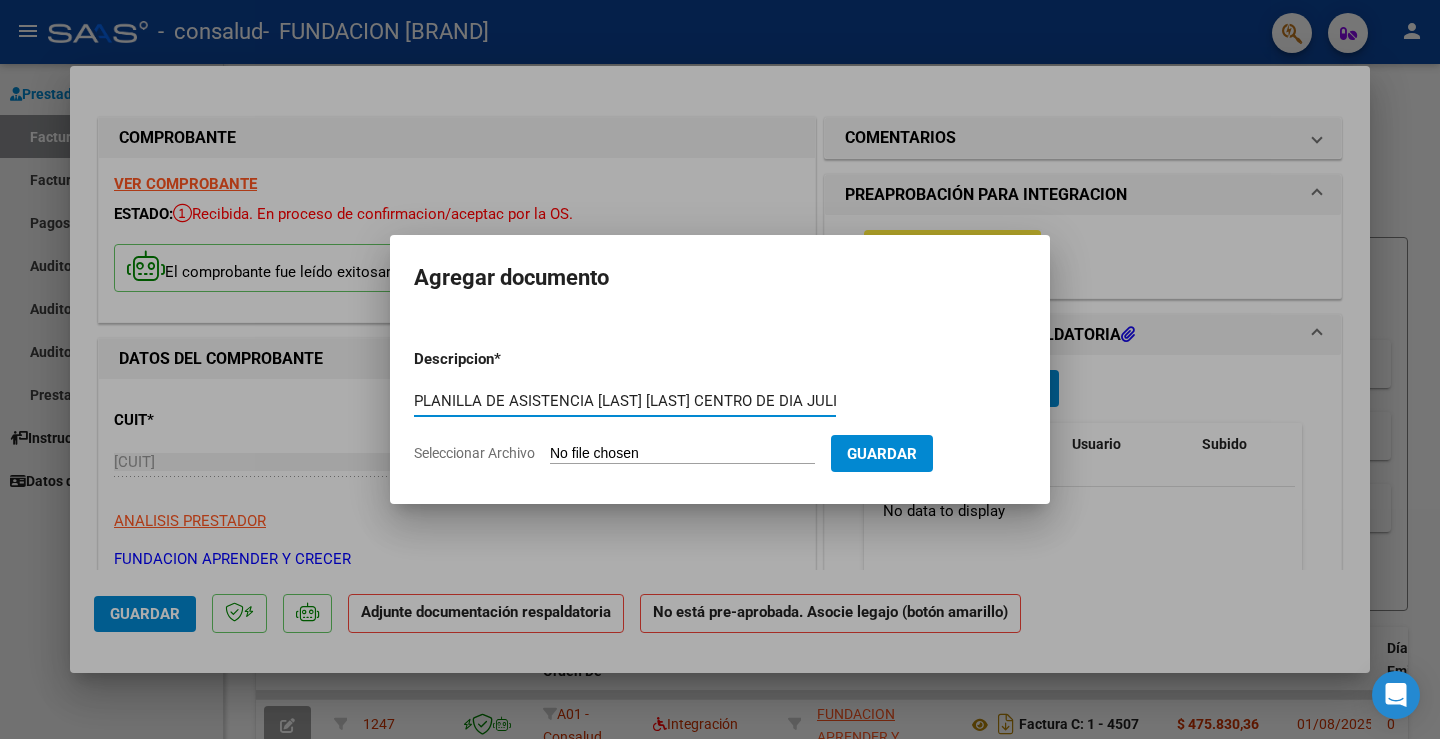 click on "Seleccionar Archivo" at bounding box center (682, 454) 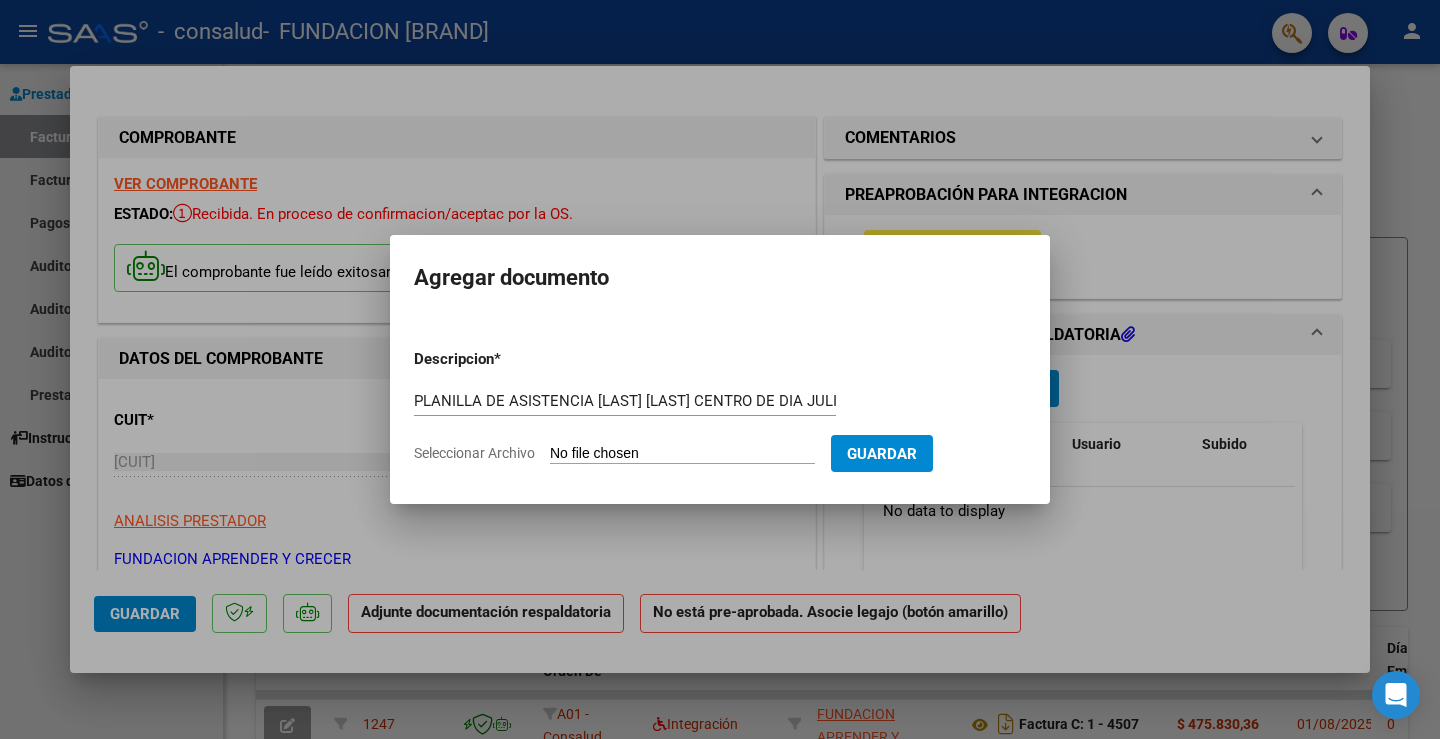 type on "C:\fakepath\PLANILLA [LAST] [FIRST] [FIRST] JULIO.pdf" 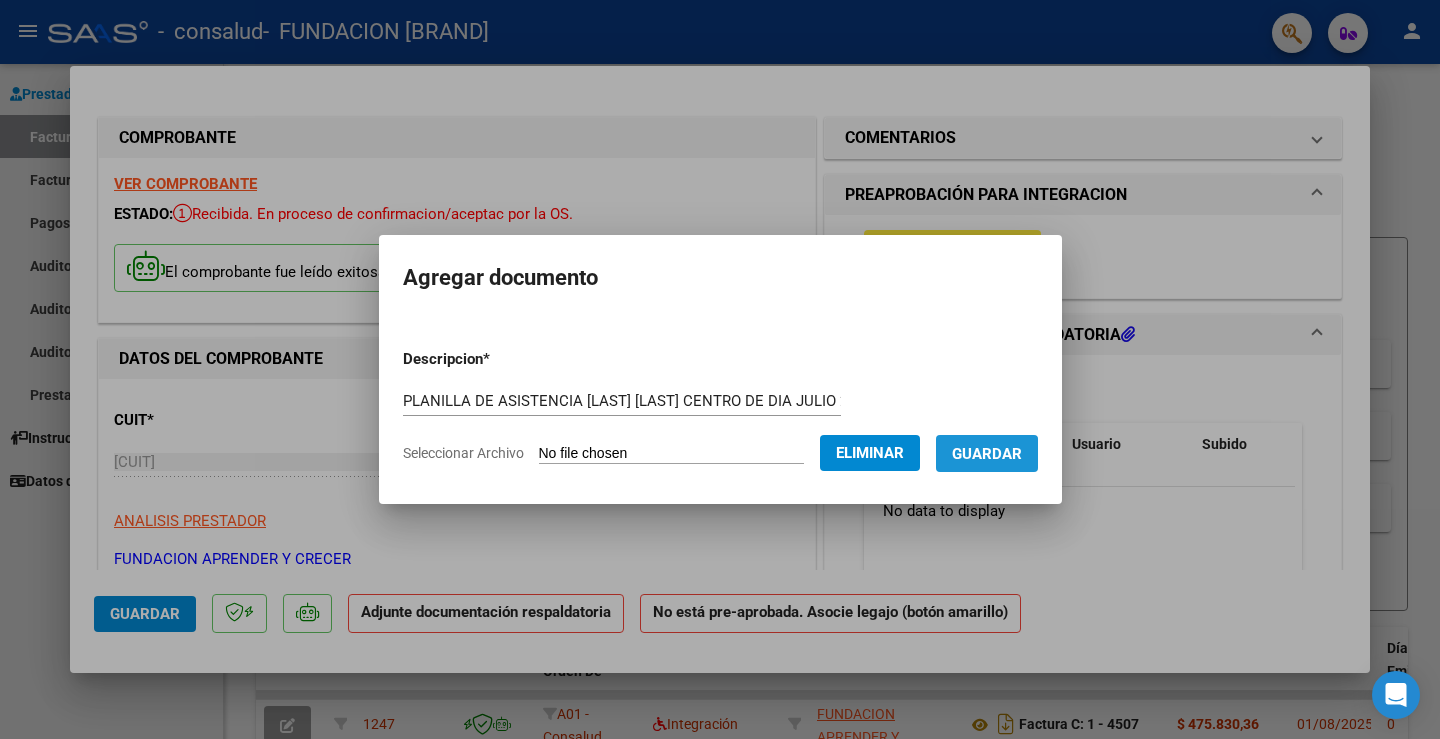 click on "Guardar" at bounding box center (987, 454) 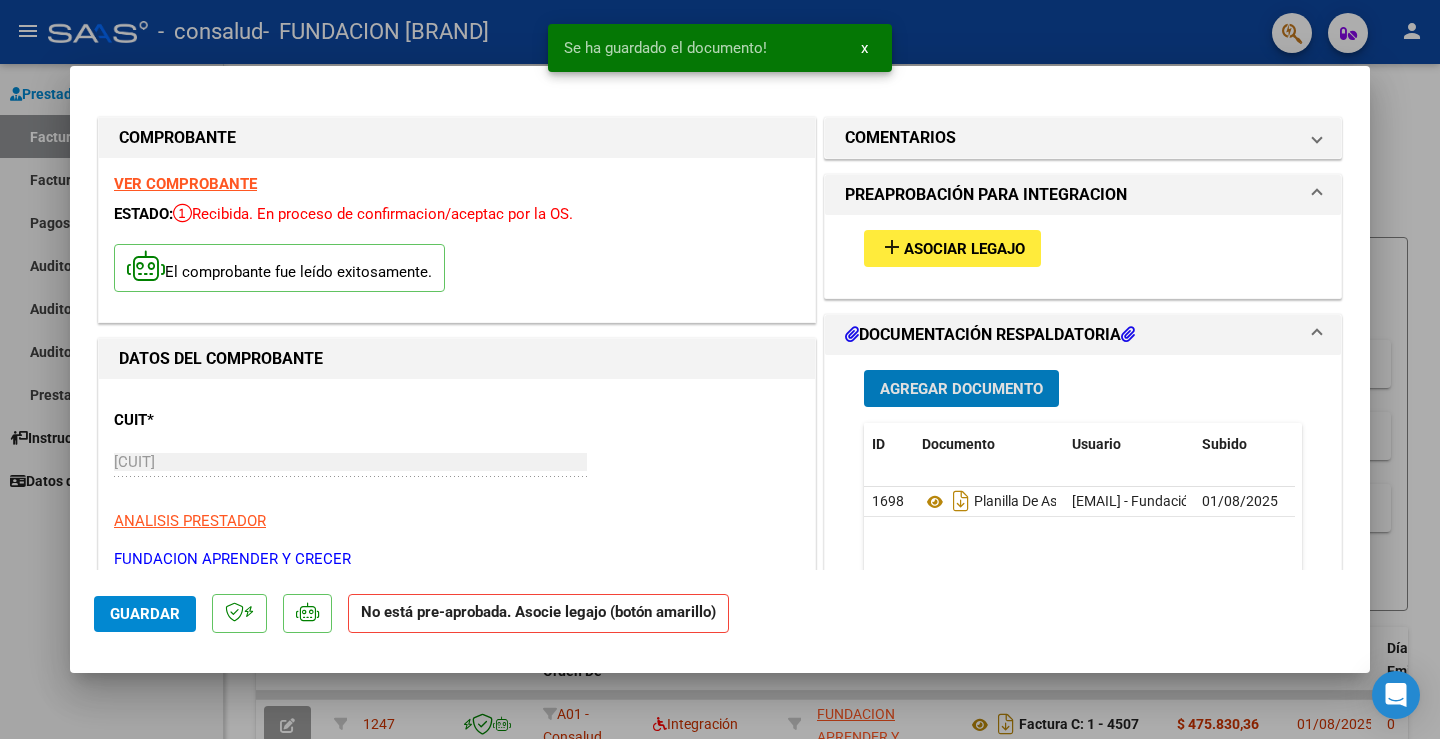 click on "Asociar Legajo" at bounding box center [964, 249] 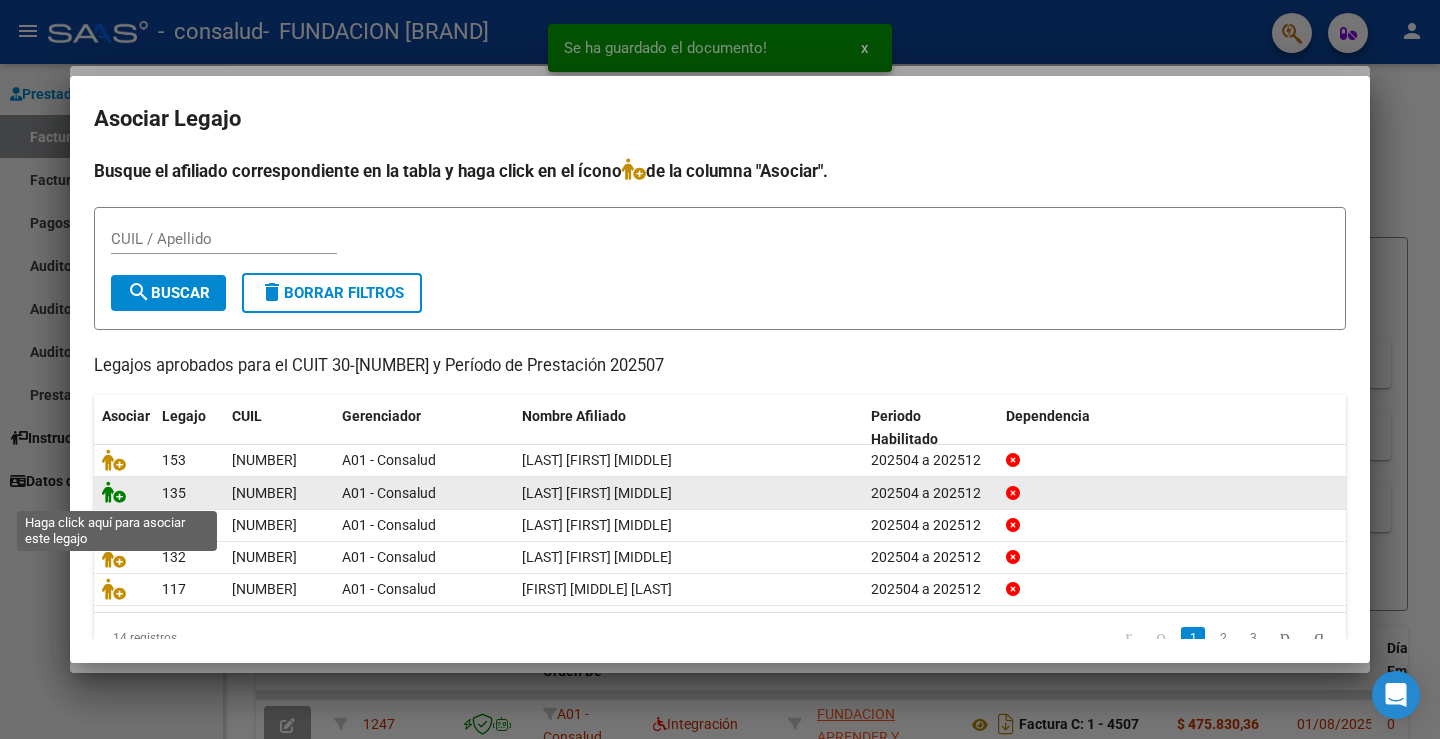 click 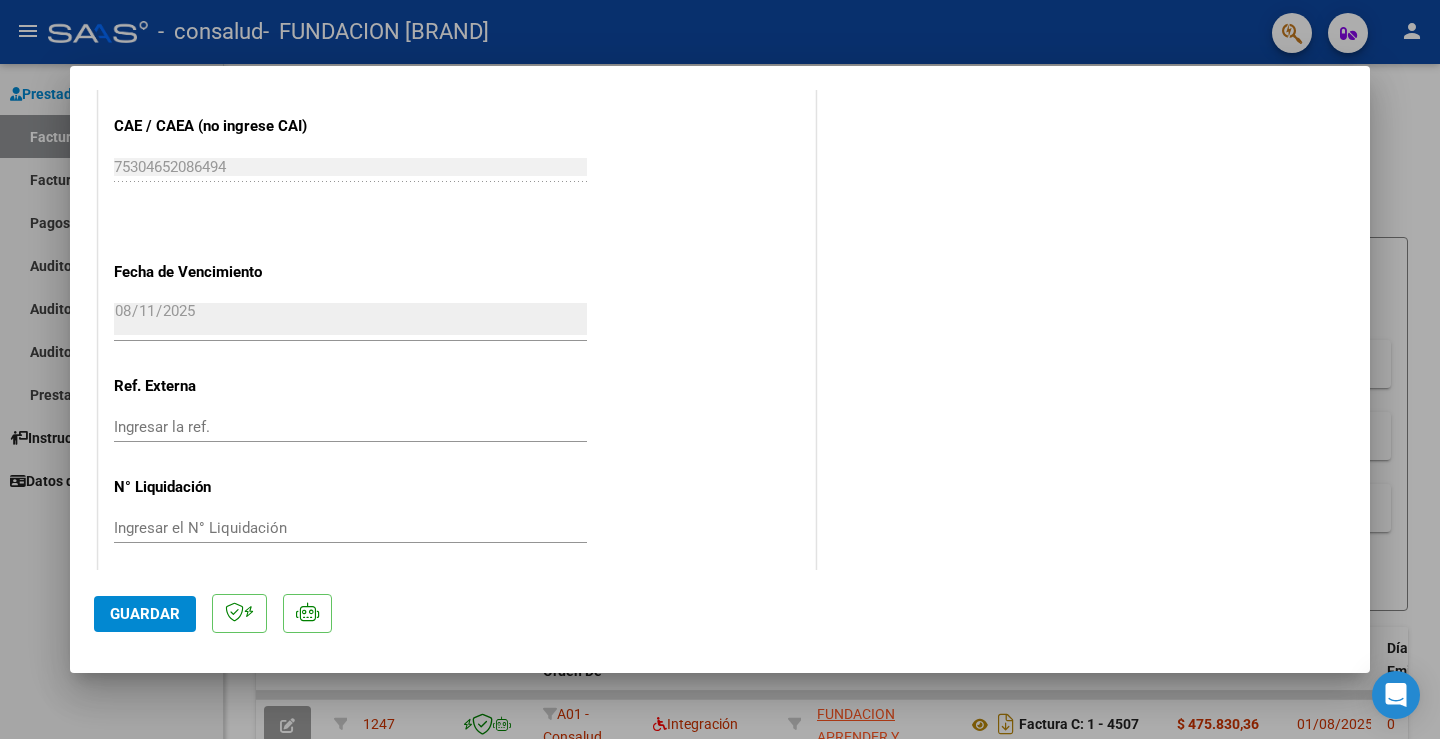 scroll, scrollTop: 1310, scrollLeft: 0, axis: vertical 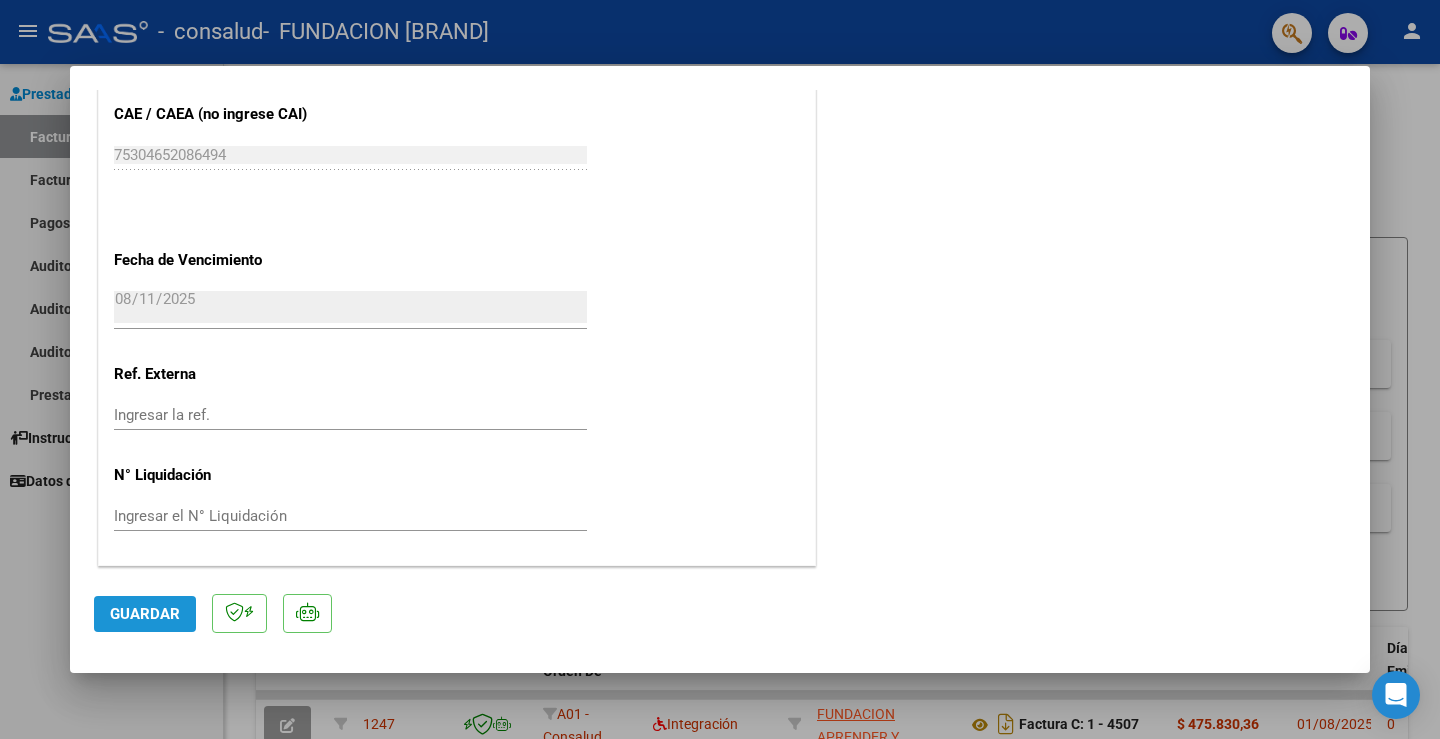 click on "Guardar" 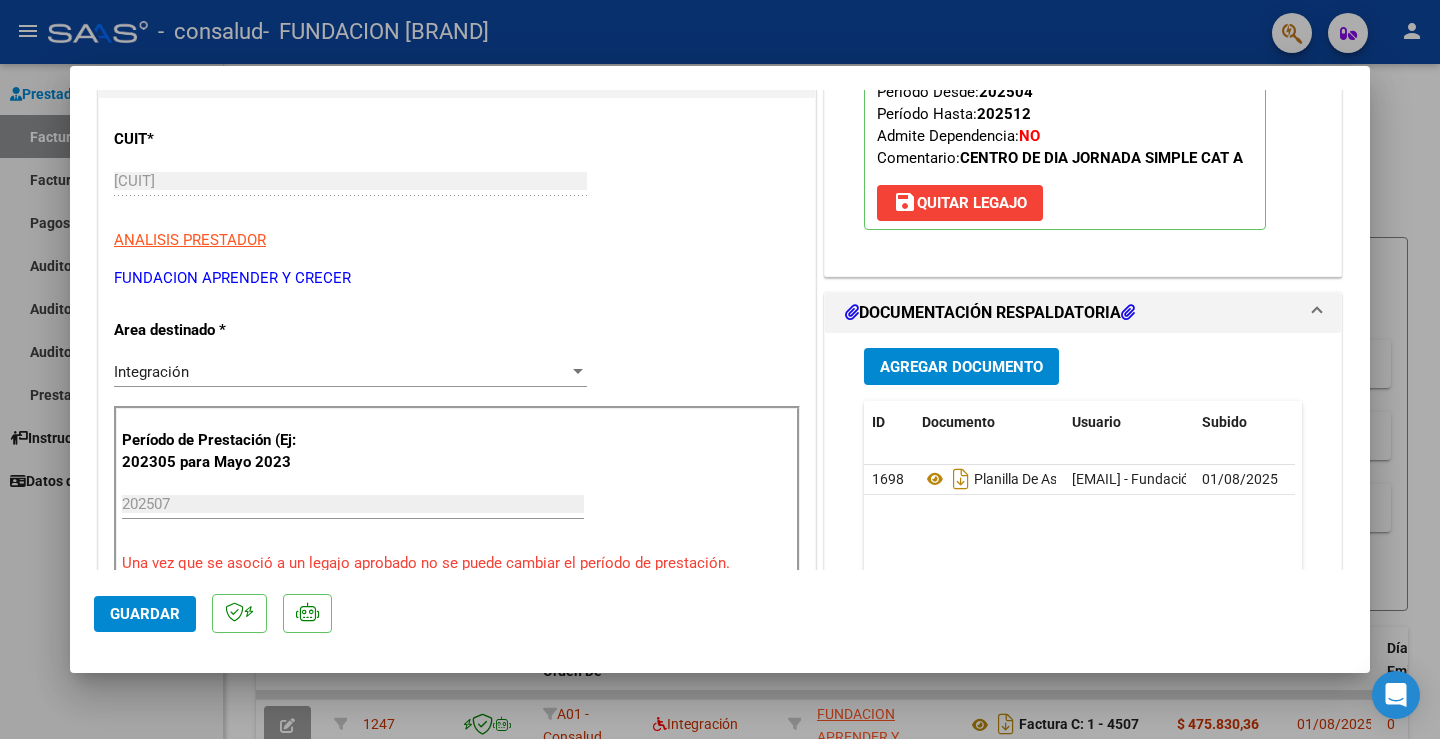 scroll, scrollTop: 310, scrollLeft: 0, axis: vertical 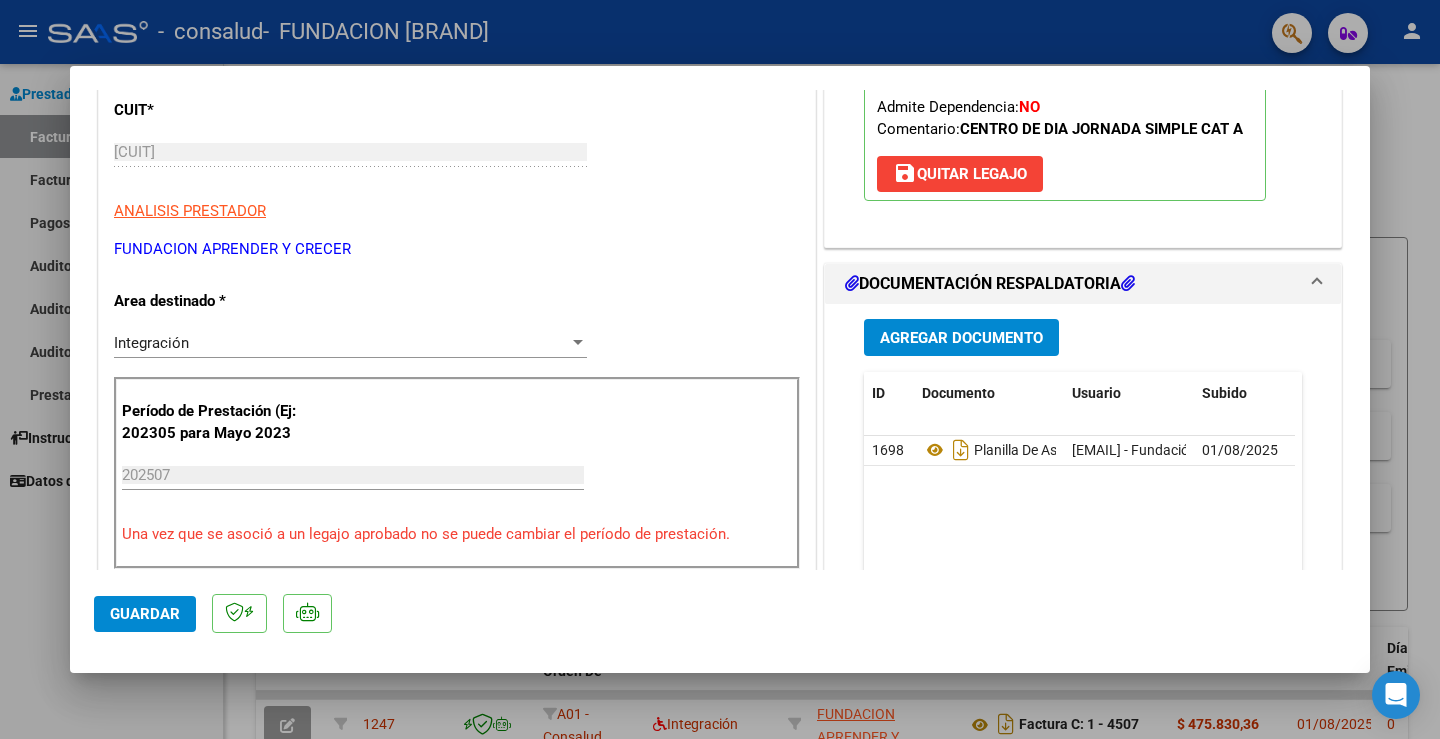 click on "Guardar" 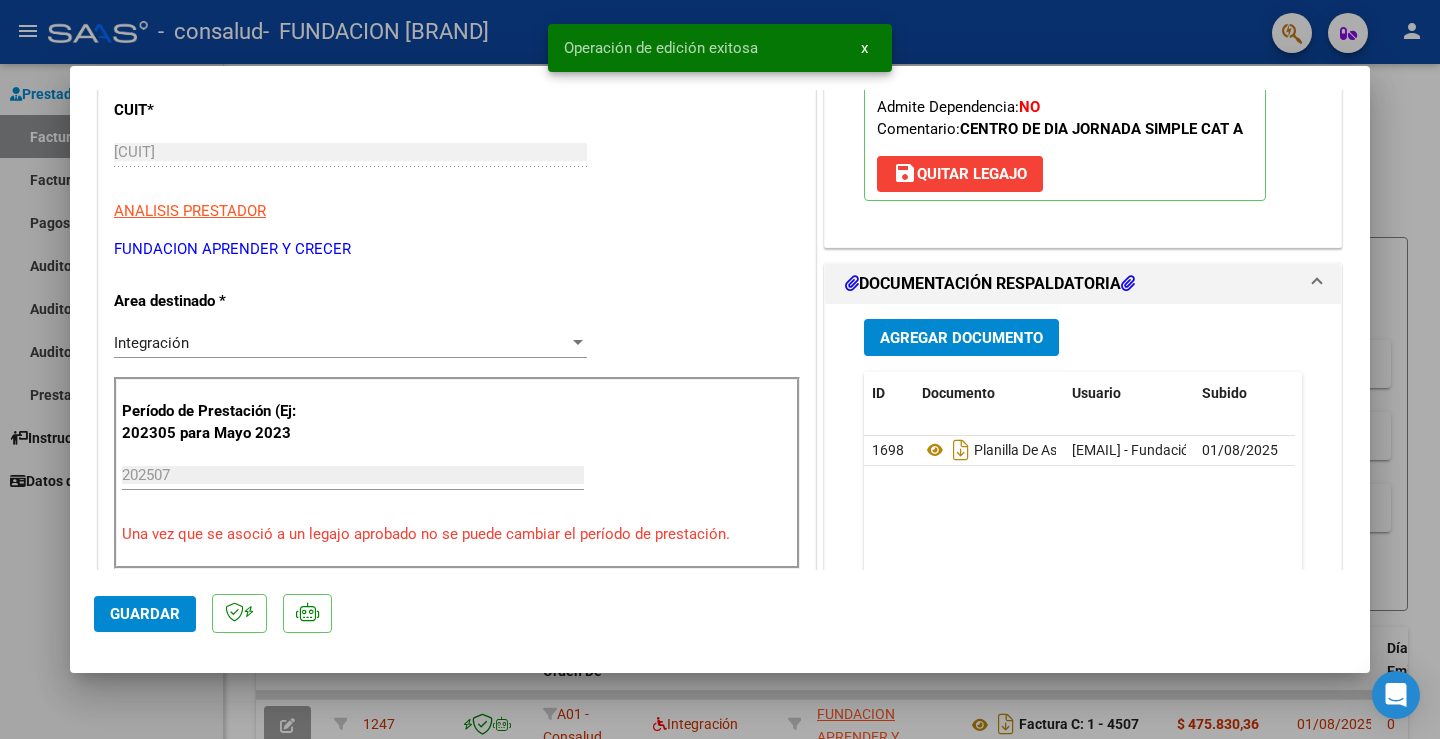 type 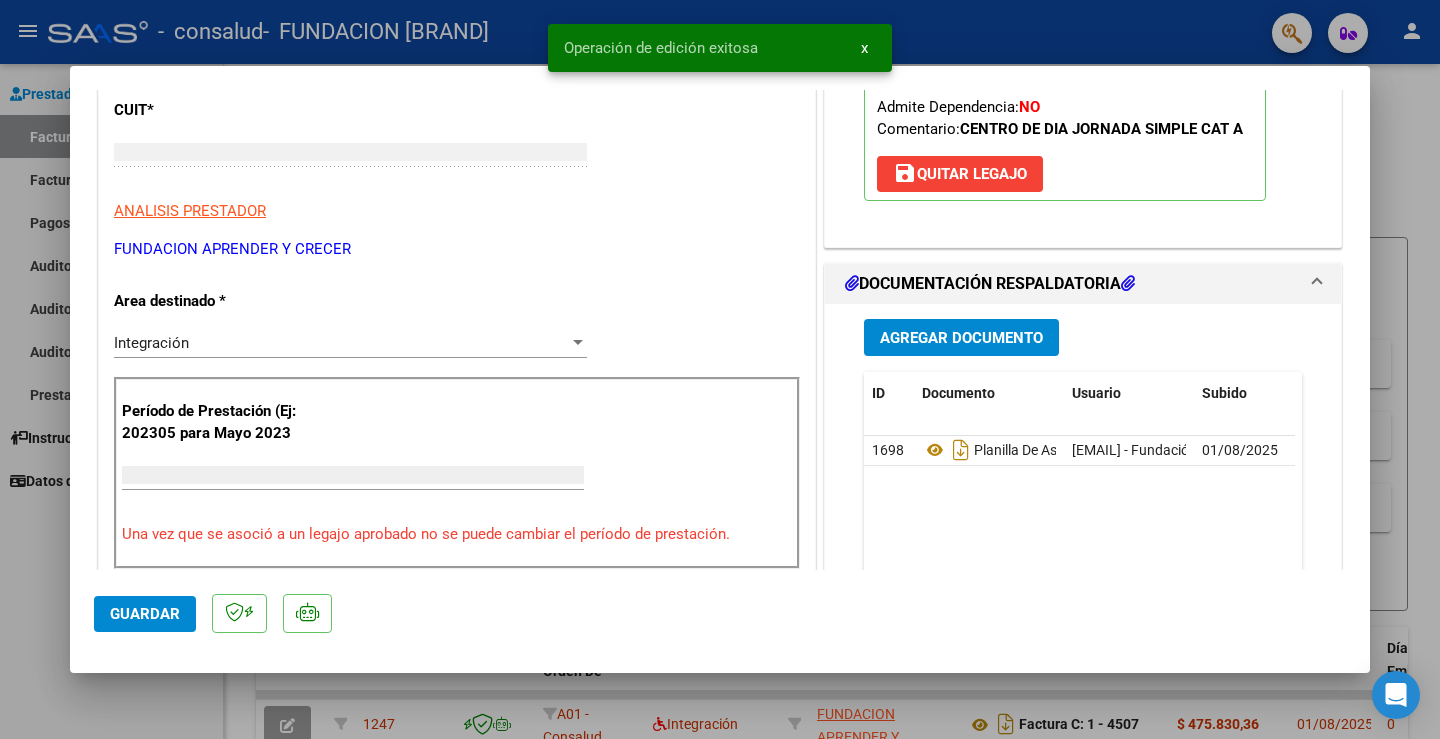 scroll, scrollTop: 0, scrollLeft: 0, axis: both 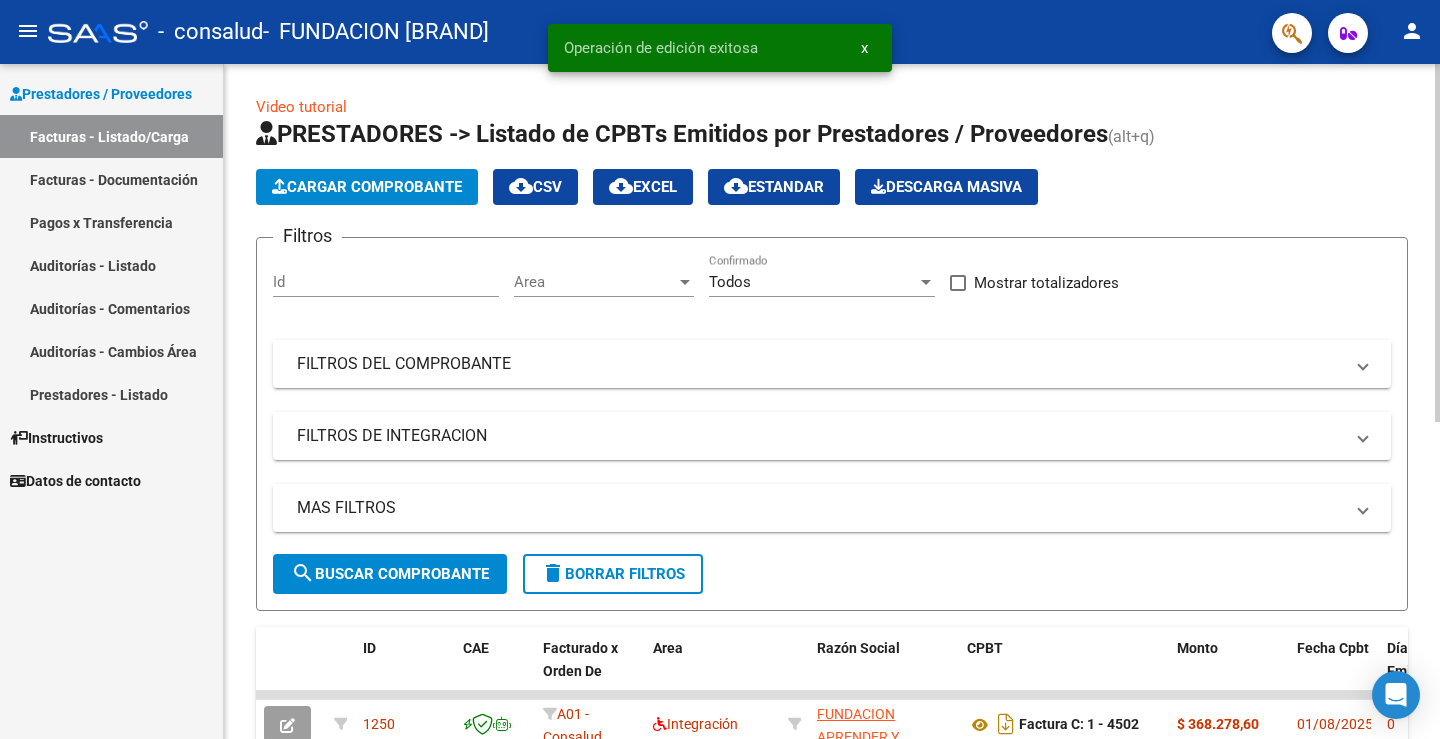 click on "Cargar Comprobante" 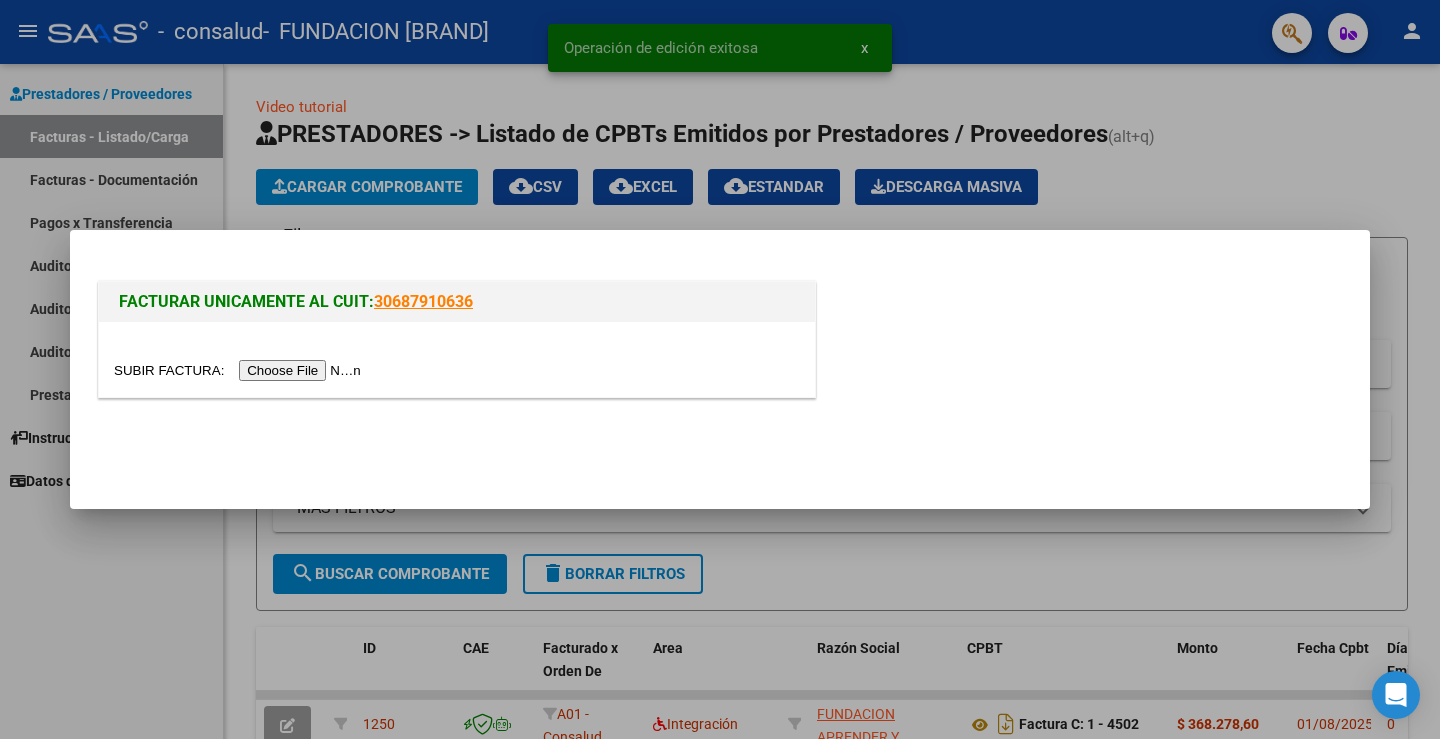 click at bounding box center (240, 370) 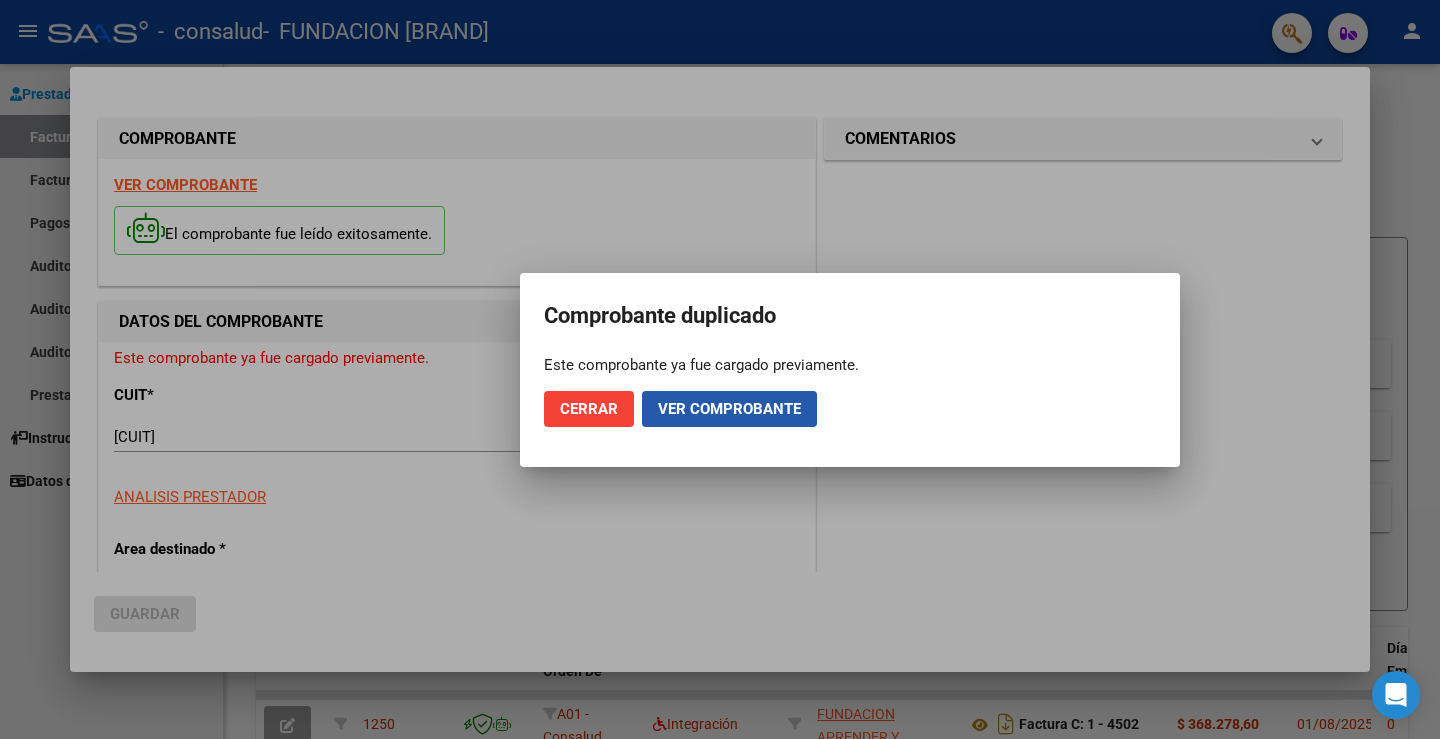 click on "Ver comprobante" 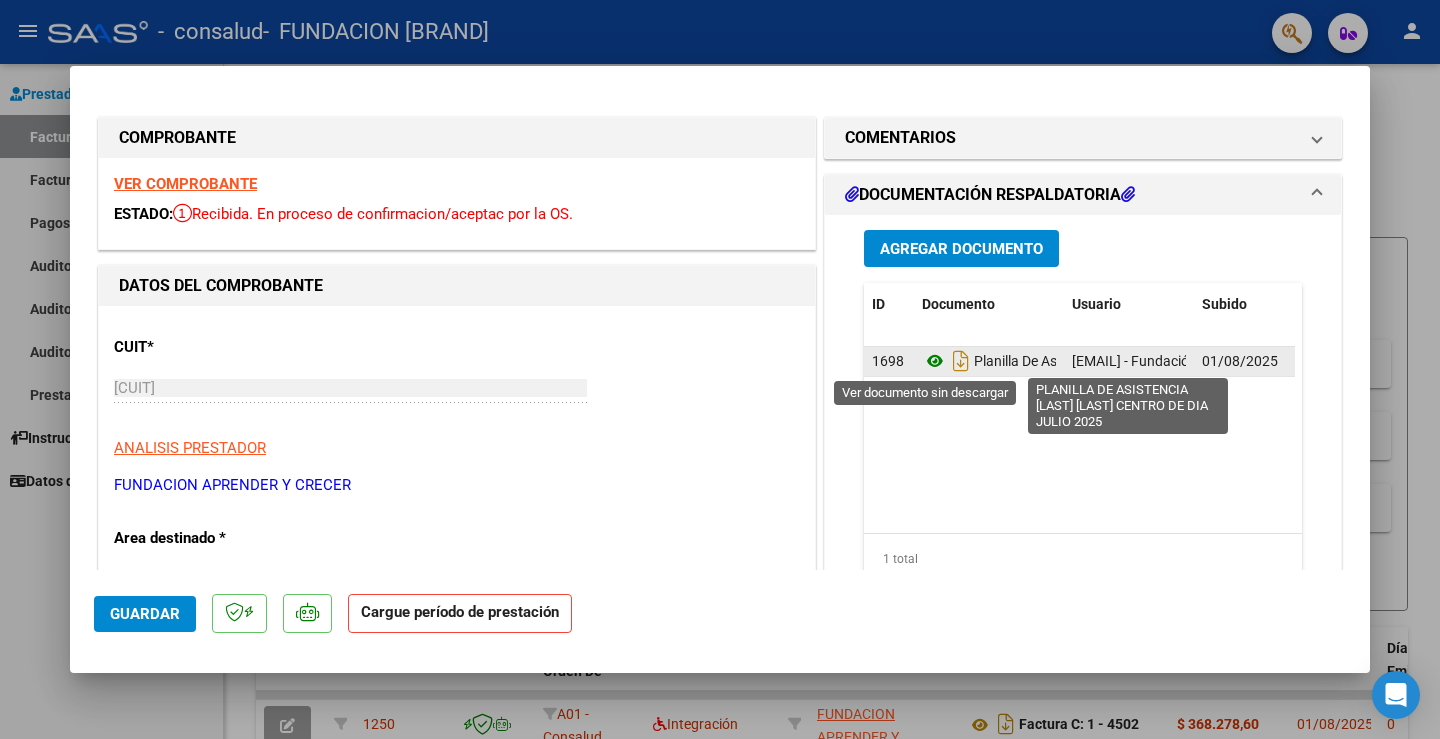 click 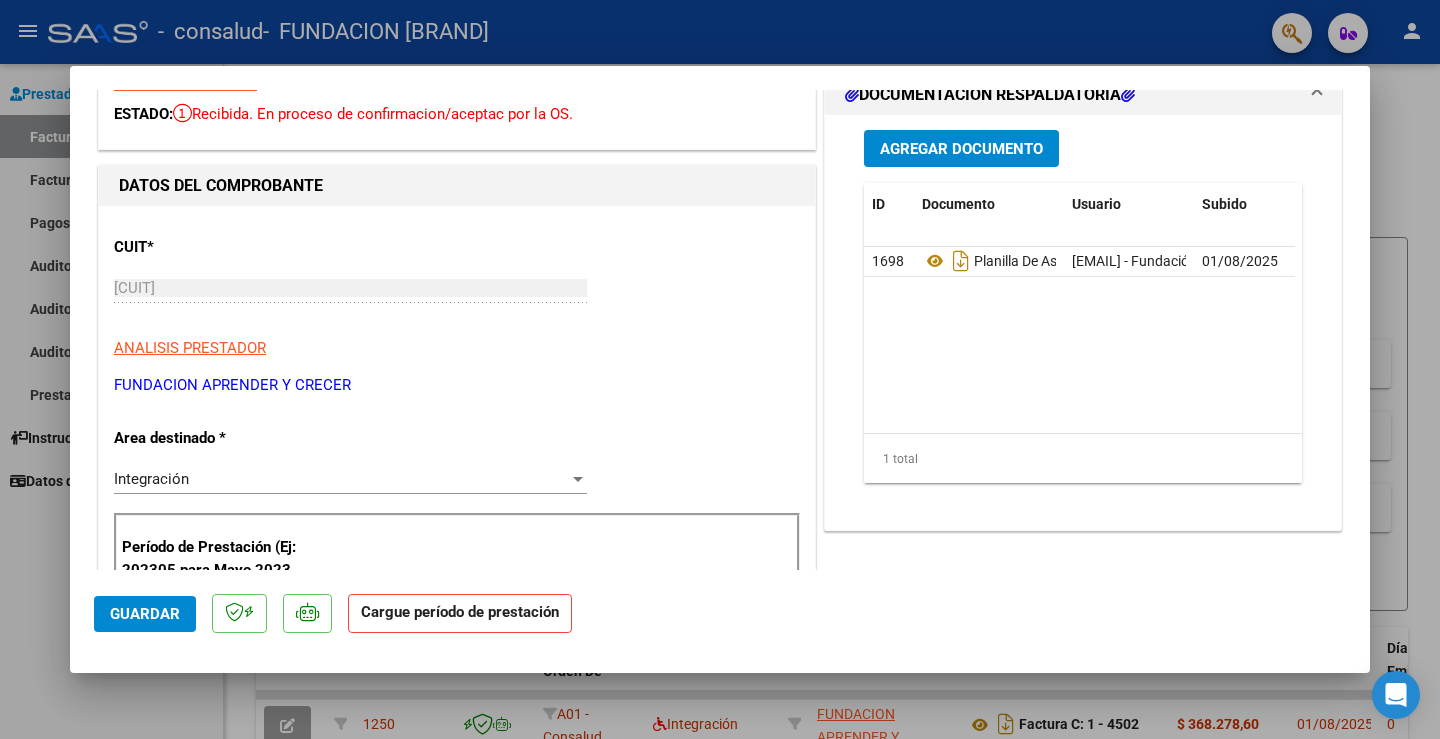 scroll, scrollTop: 0, scrollLeft: 0, axis: both 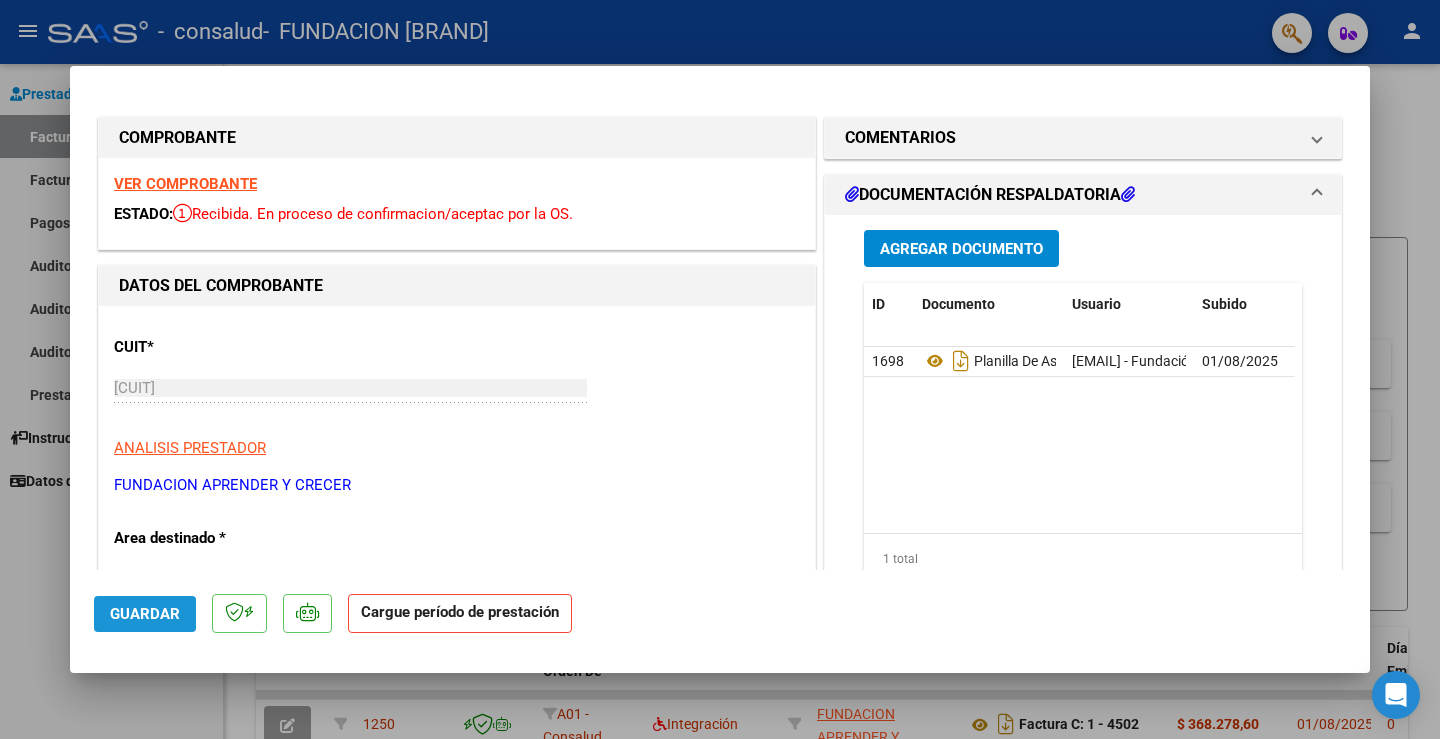 click on "Guardar" 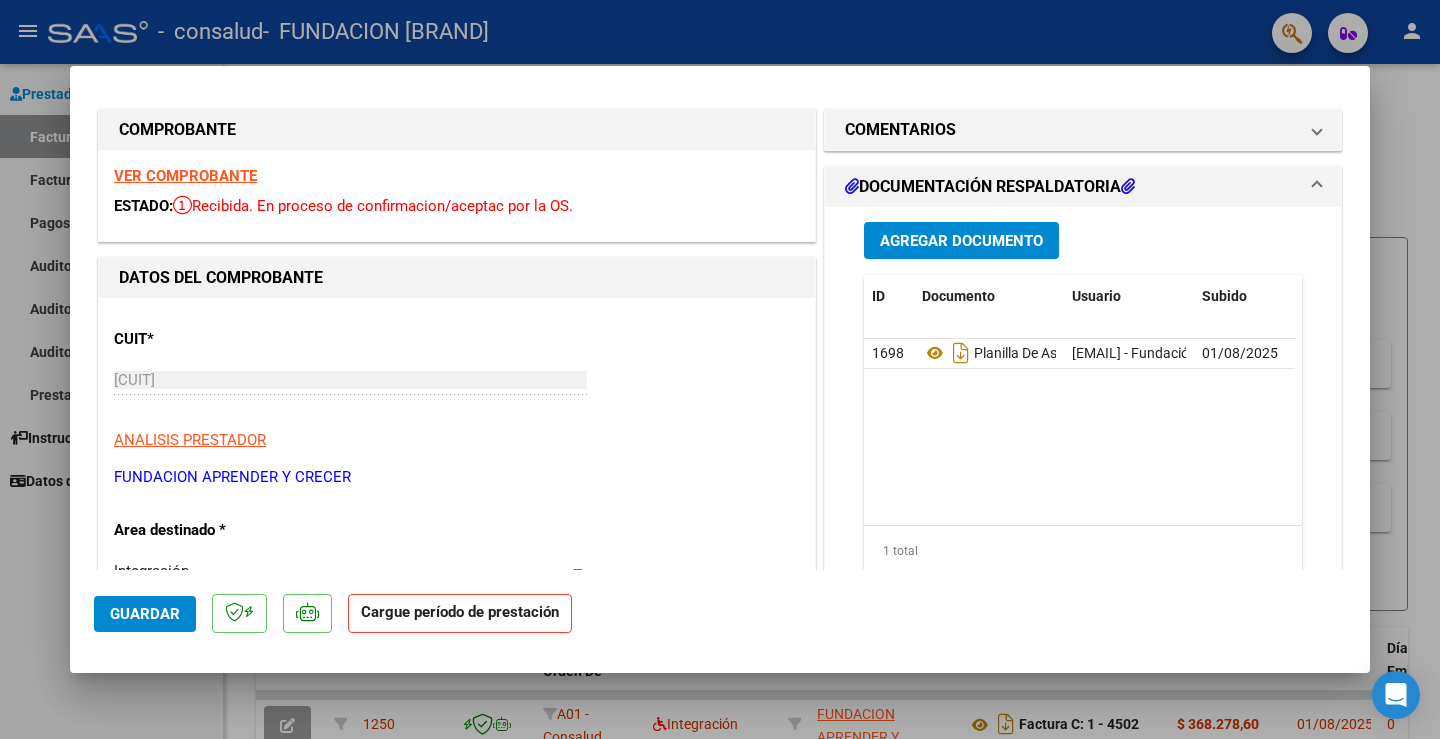 scroll, scrollTop: 0, scrollLeft: 0, axis: both 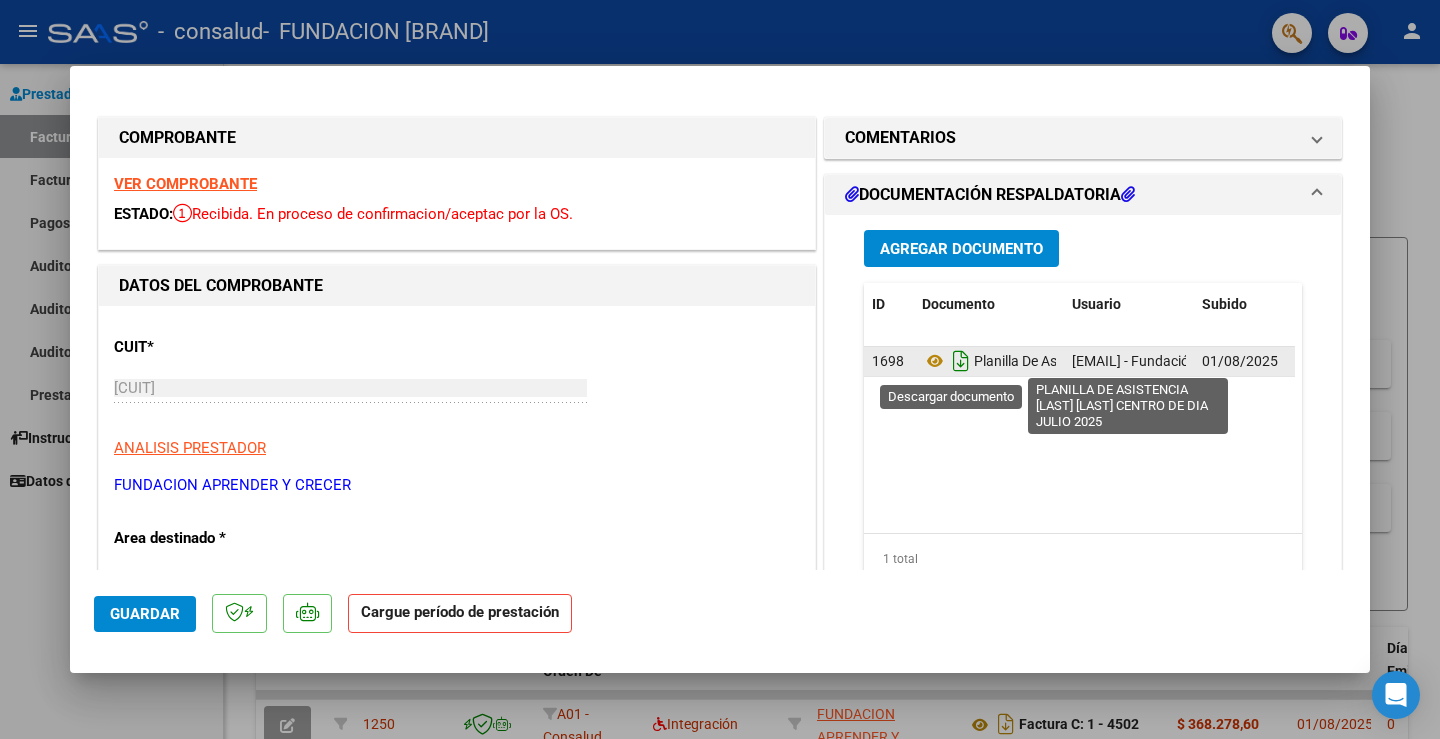 click 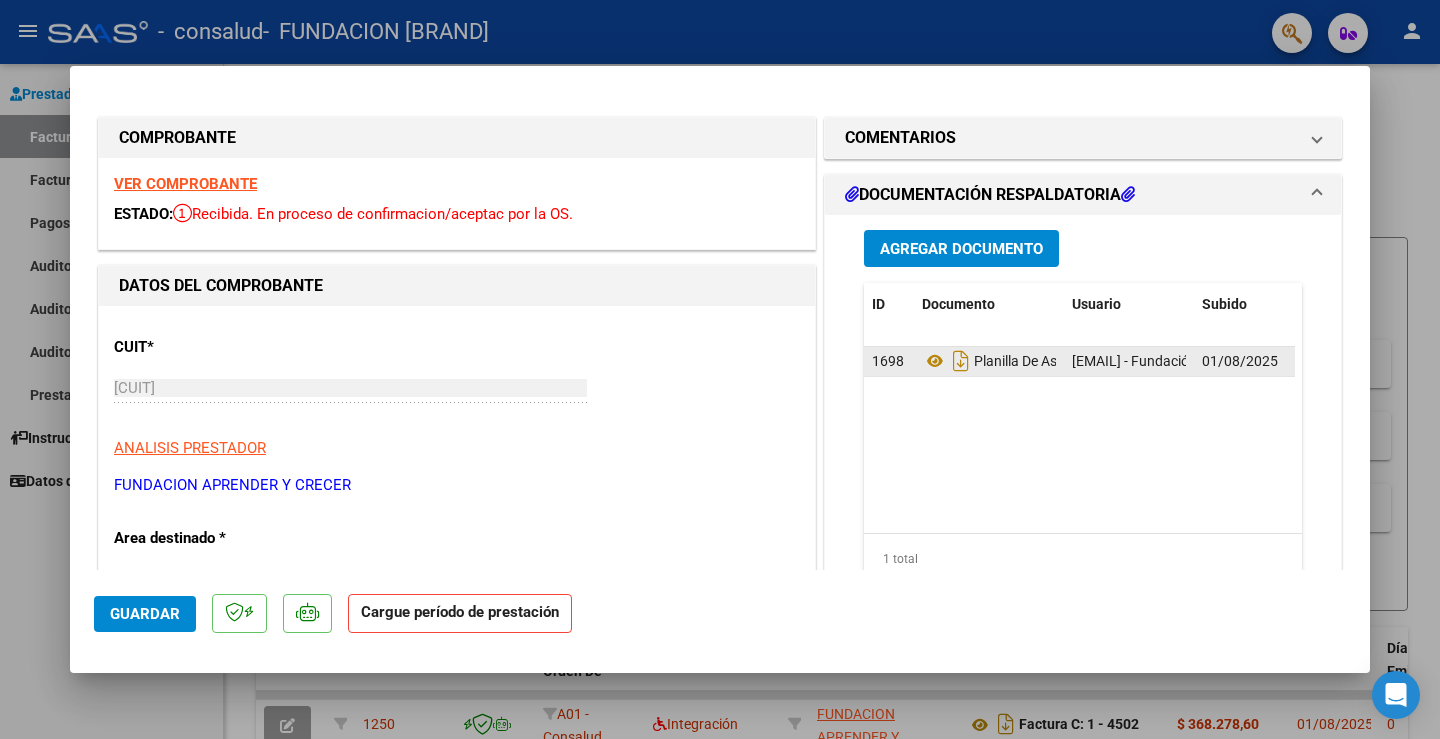 click on "Cargue período de prestación" 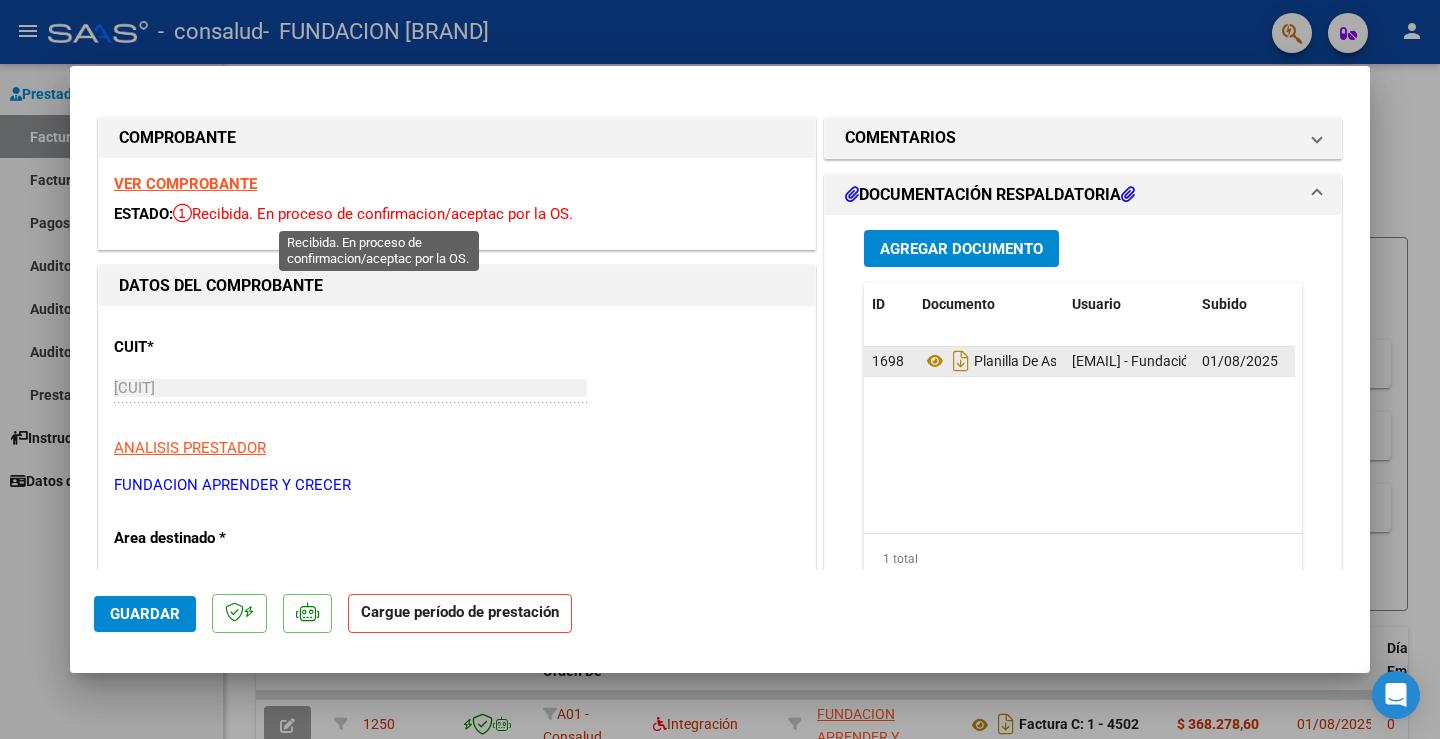 click on "Recibida. En proceso de confirmacion/aceptac por la OS." at bounding box center (373, 214) 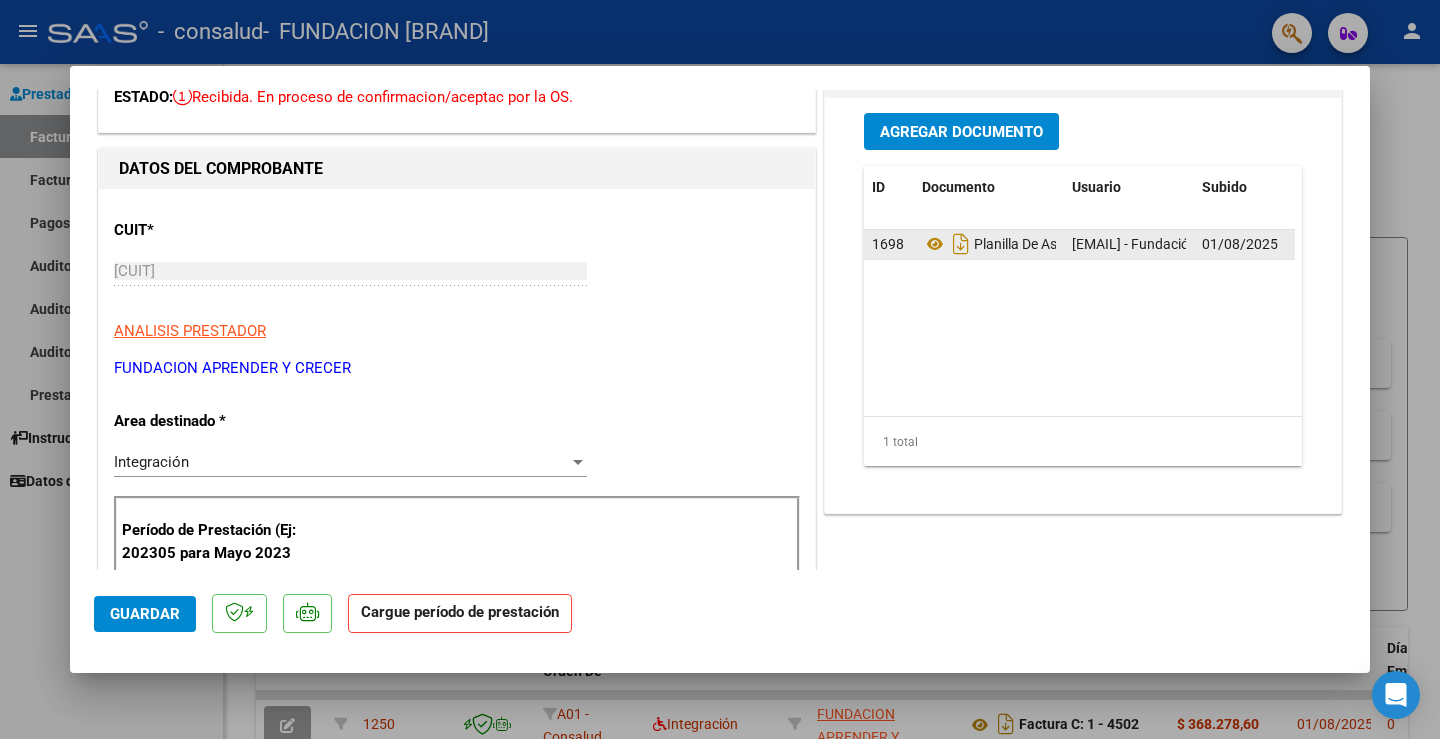 scroll, scrollTop: 300, scrollLeft: 0, axis: vertical 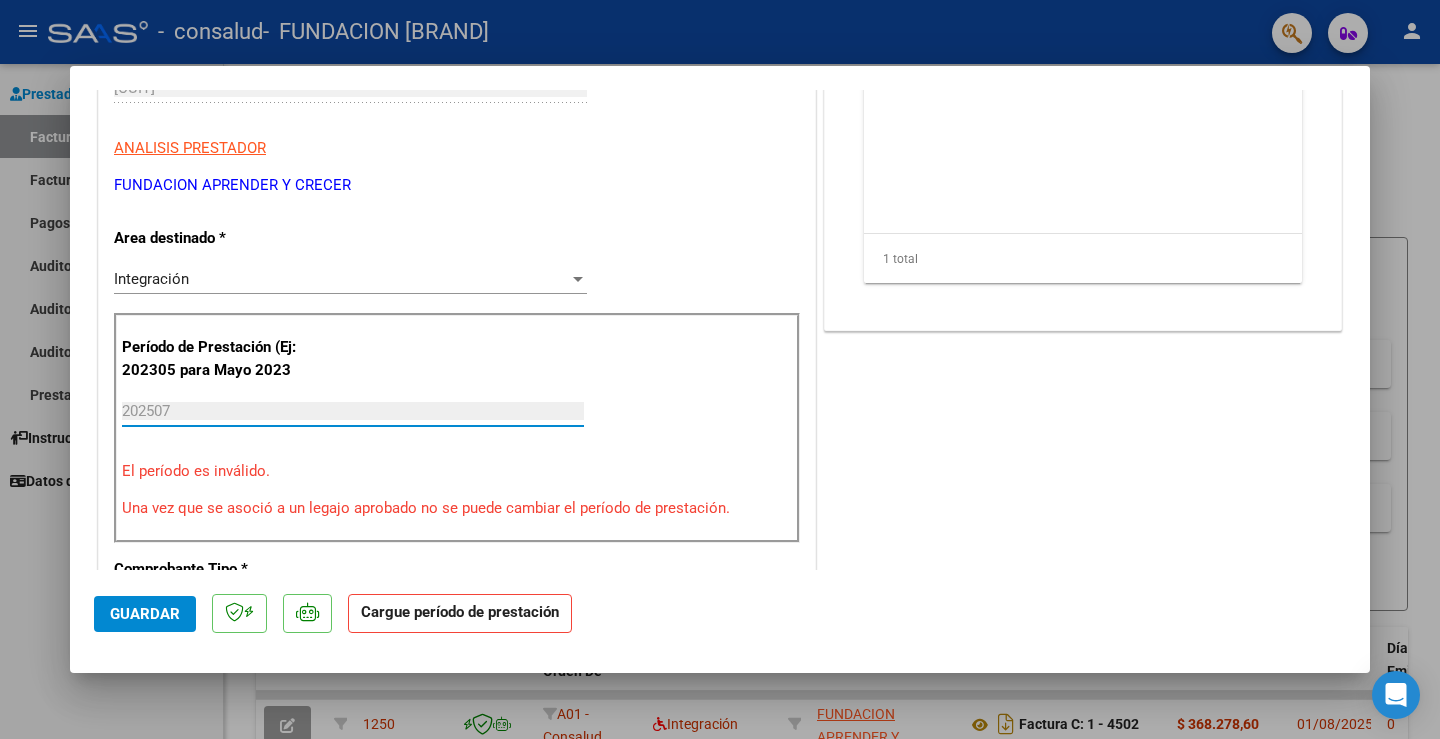 click on "202507" at bounding box center (353, 411) 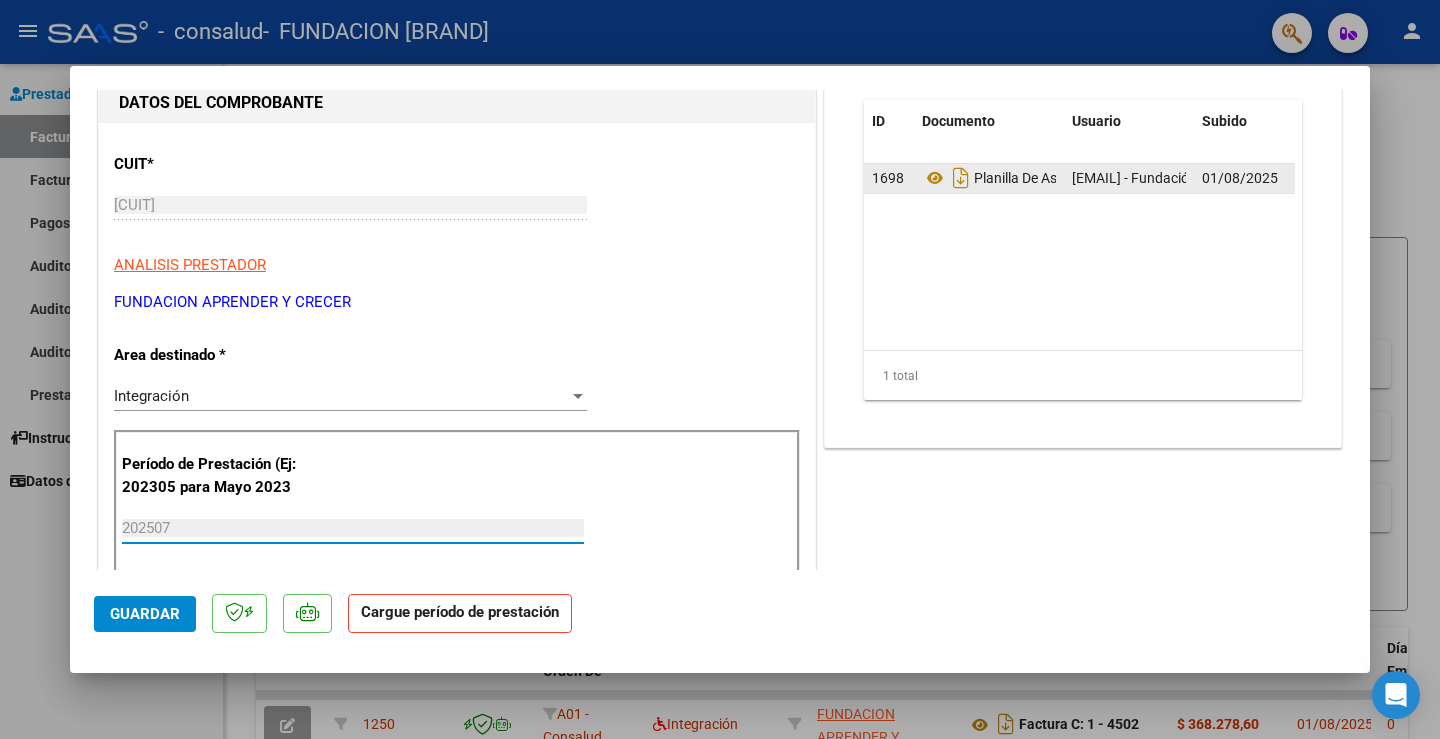 scroll, scrollTop: 0, scrollLeft: 0, axis: both 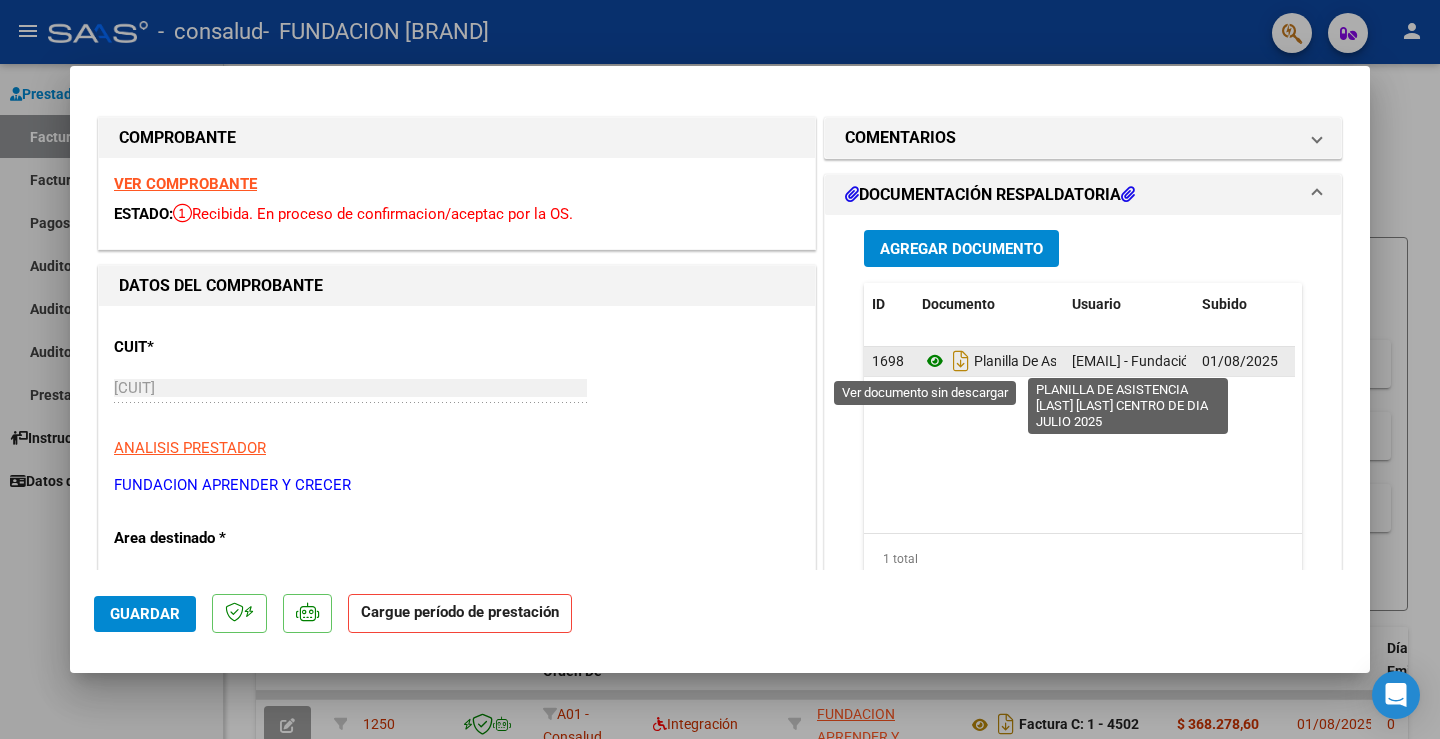 click 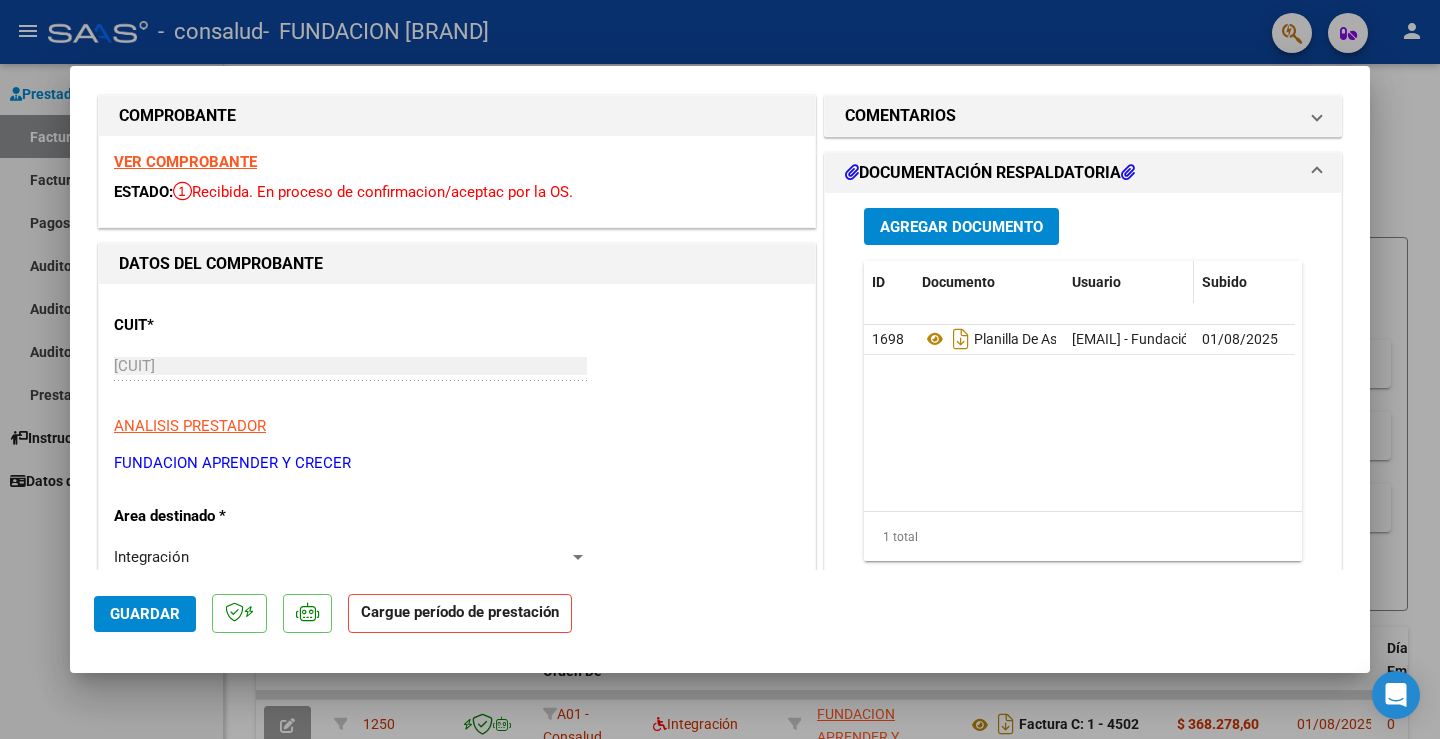 scroll, scrollTop: 0, scrollLeft: 0, axis: both 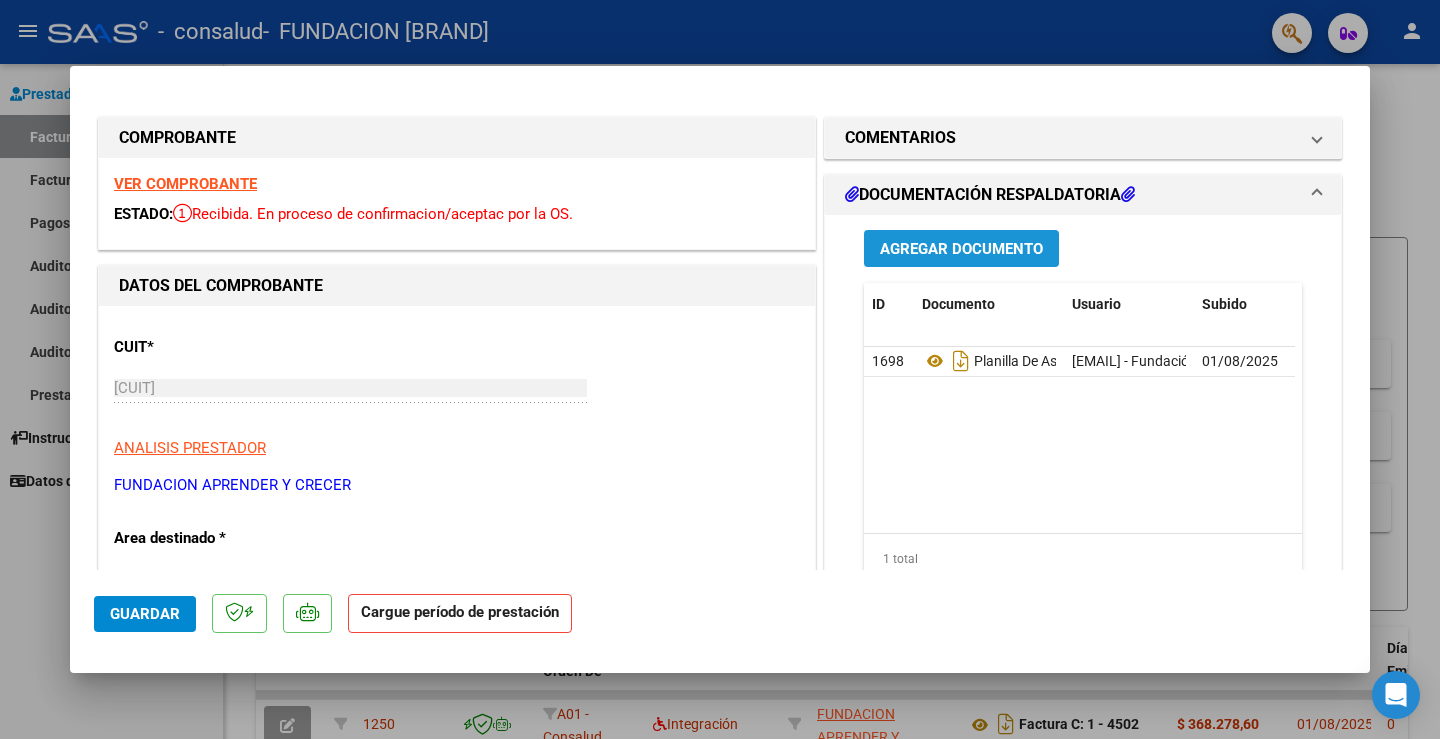 click on "Agregar Documento" at bounding box center (961, 249) 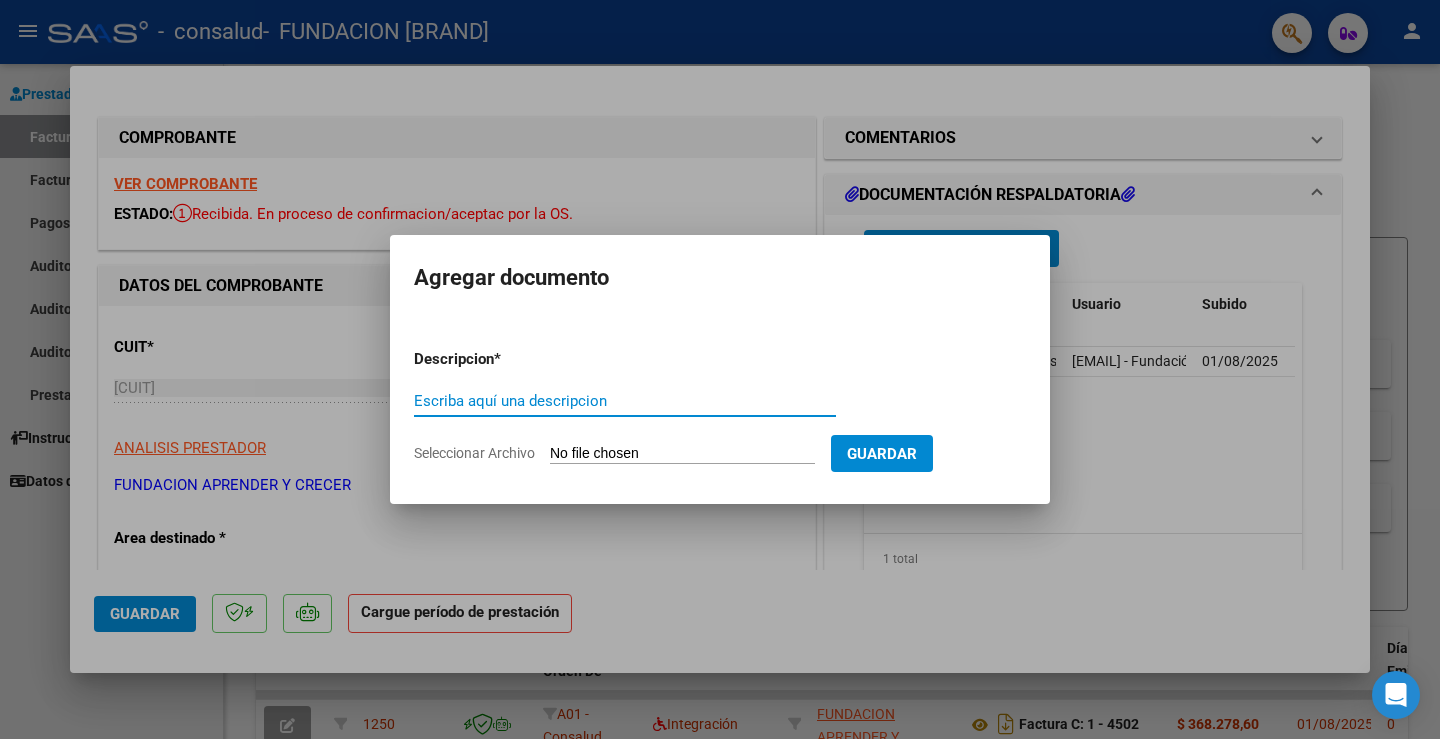 click on "Escriba aquí una descripcion" at bounding box center (625, 401) 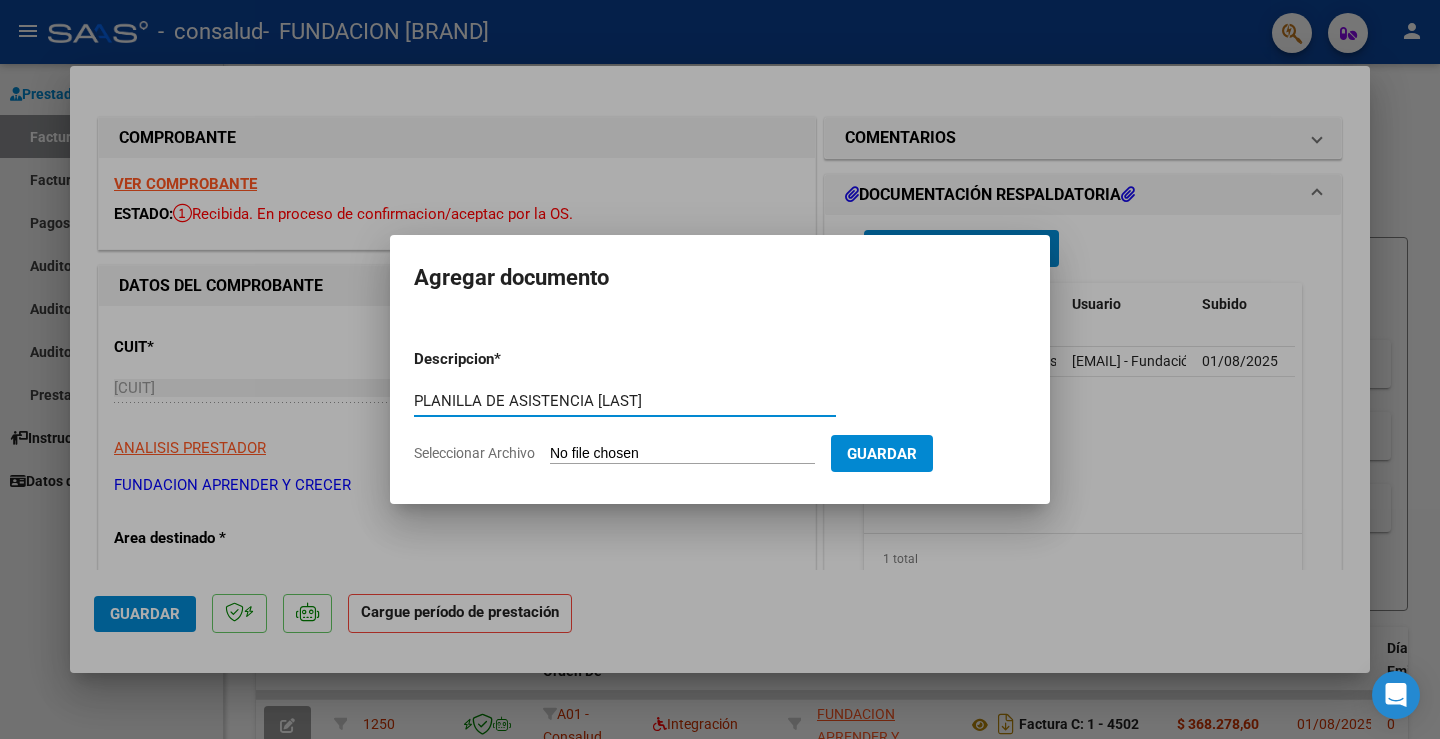 type on "PLANILLA DE ASISTENCIA [LAST]" 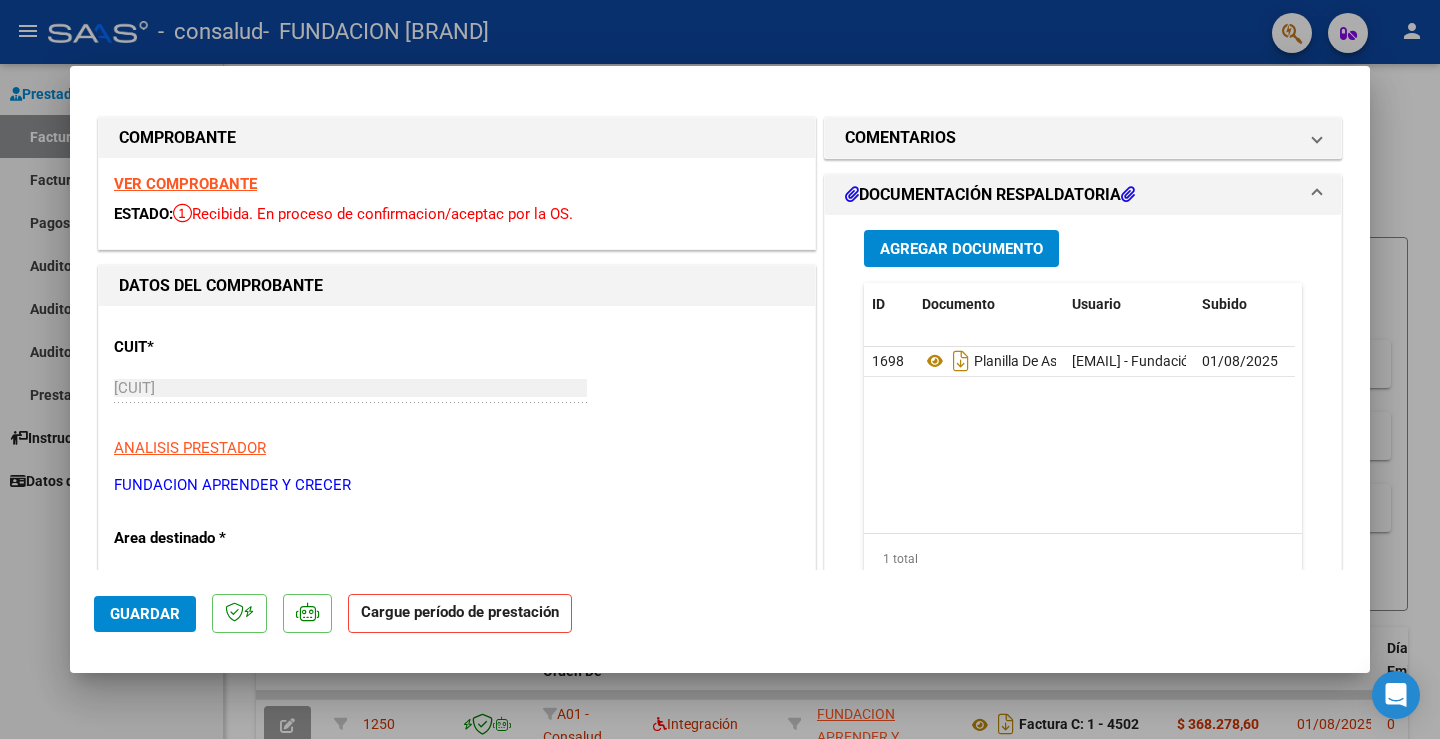 click on "DOCUMENTACIÓN RESPALDATORIA" at bounding box center [1079, 195] 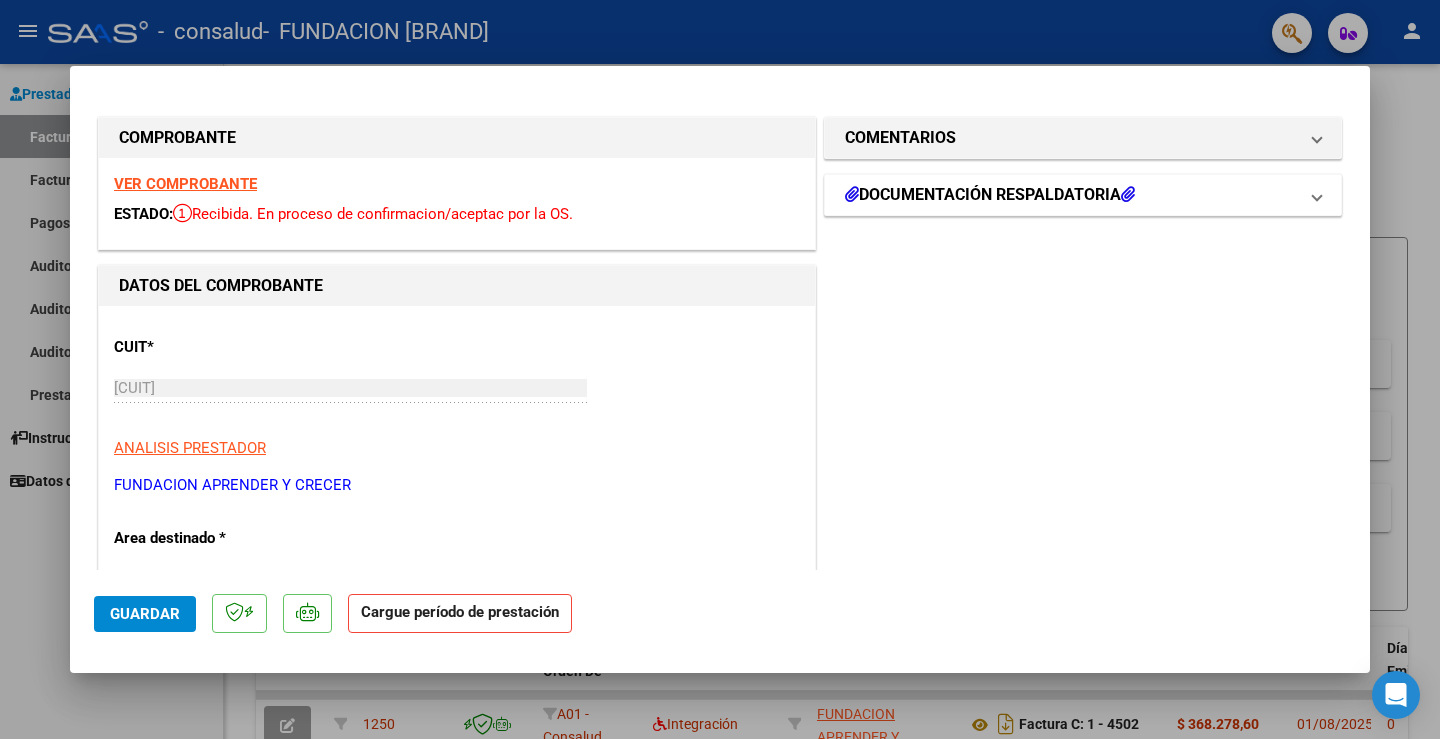 click on "DOCUMENTACIÓN RESPALDATORIA" at bounding box center [1079, 195] 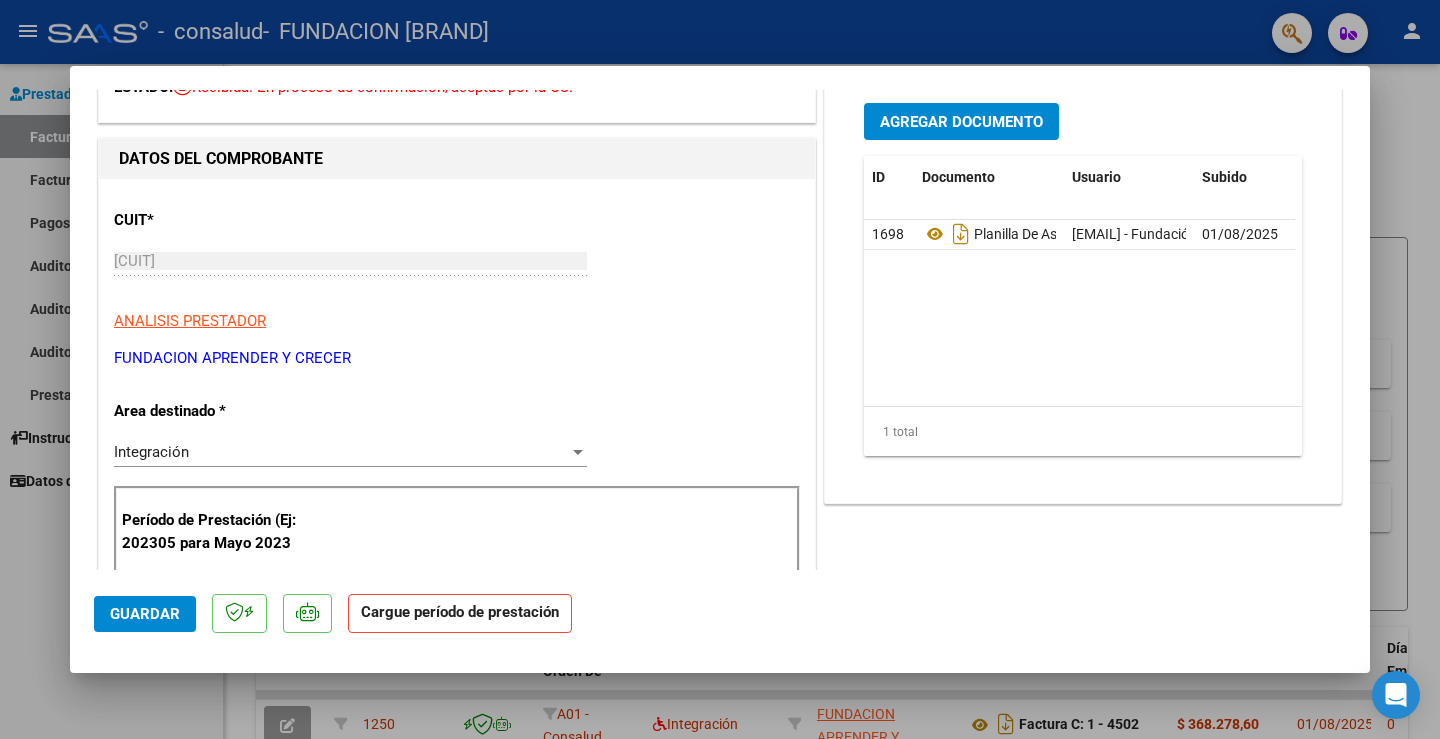 scroll, scrollTop: 174, scrollLeft: 0, axis: vertical 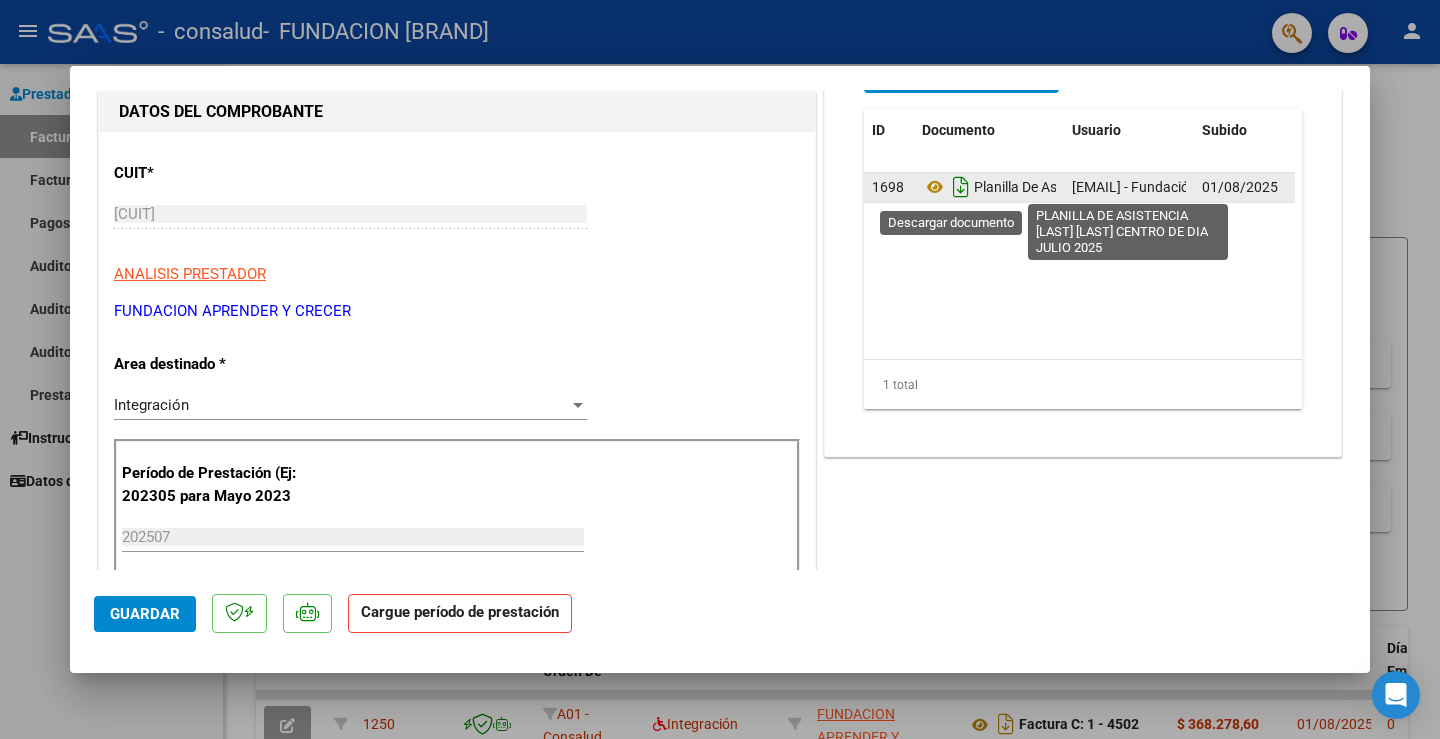 click 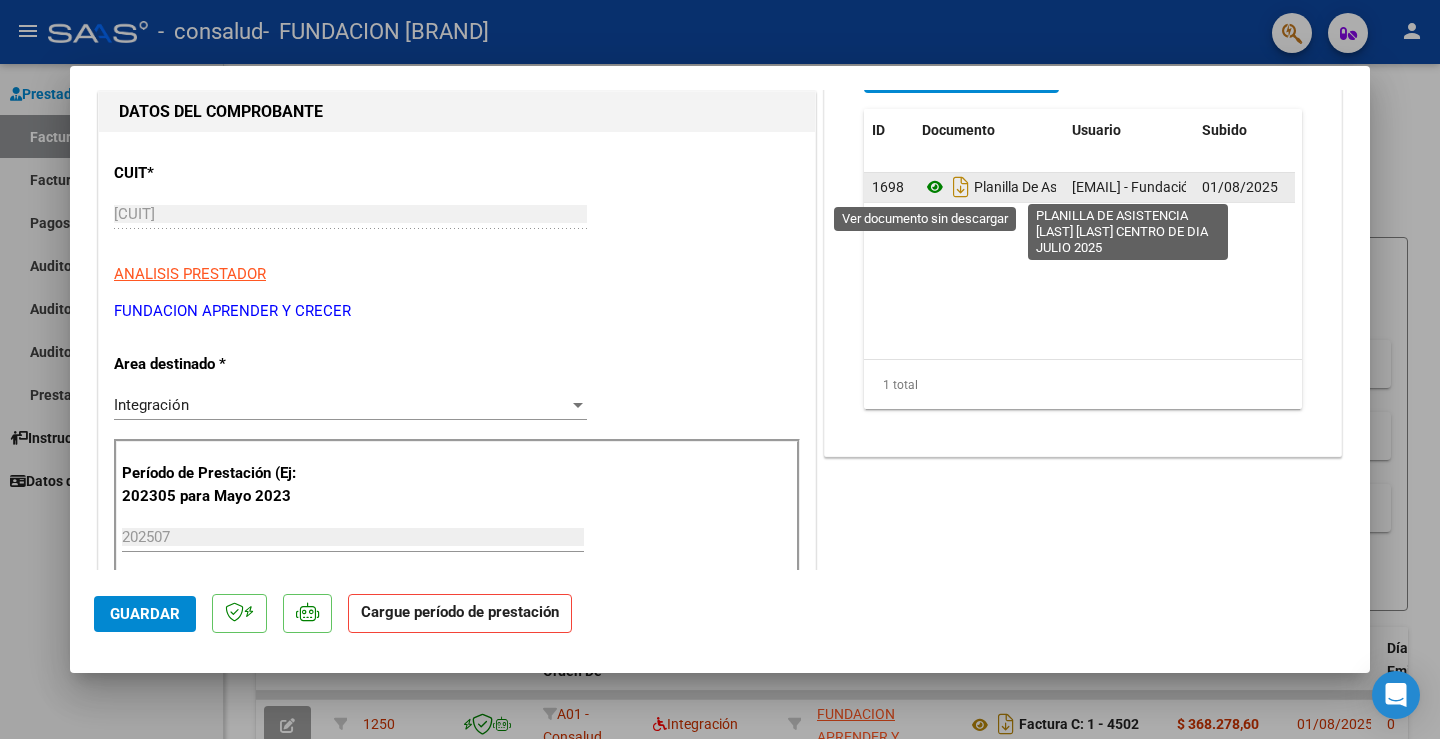click 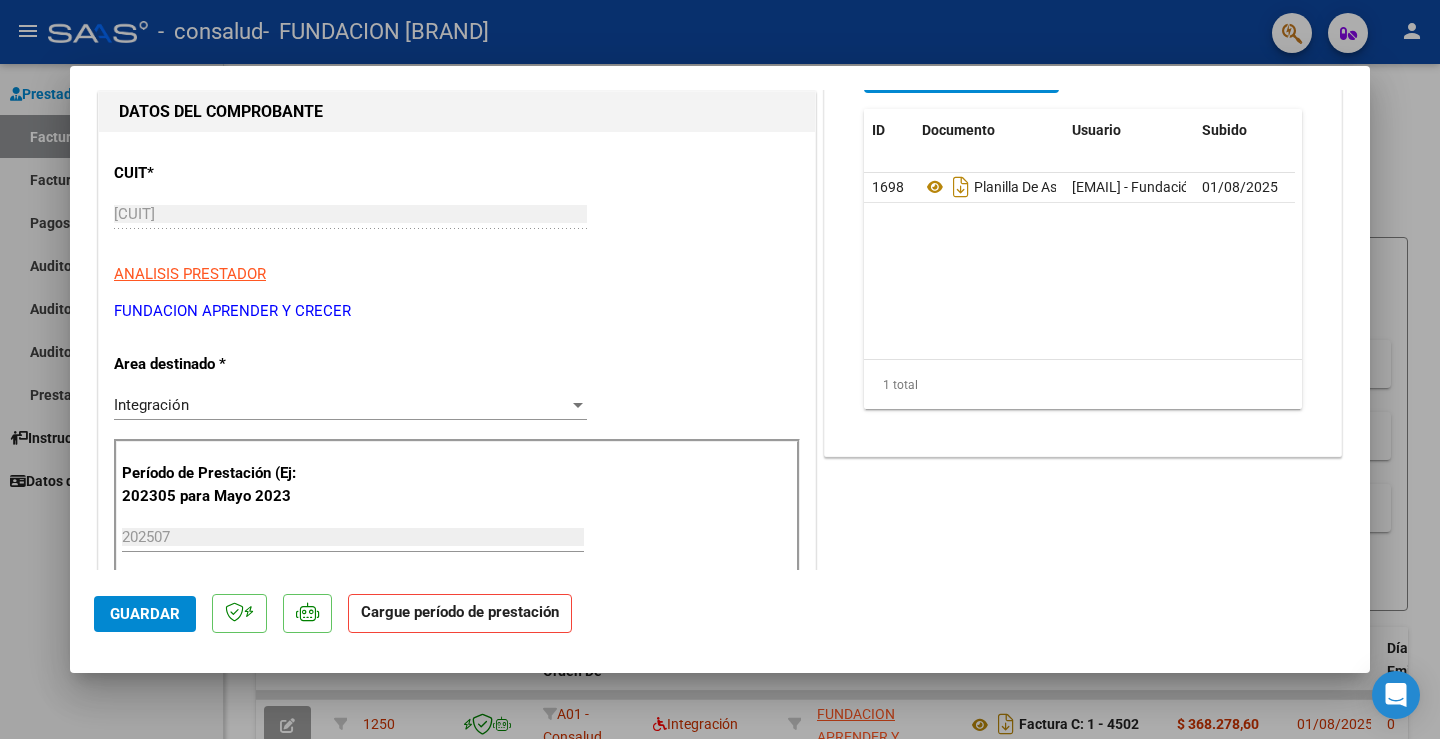 scroll, scrollTop: 0, scrollLeft: 0, axis: both 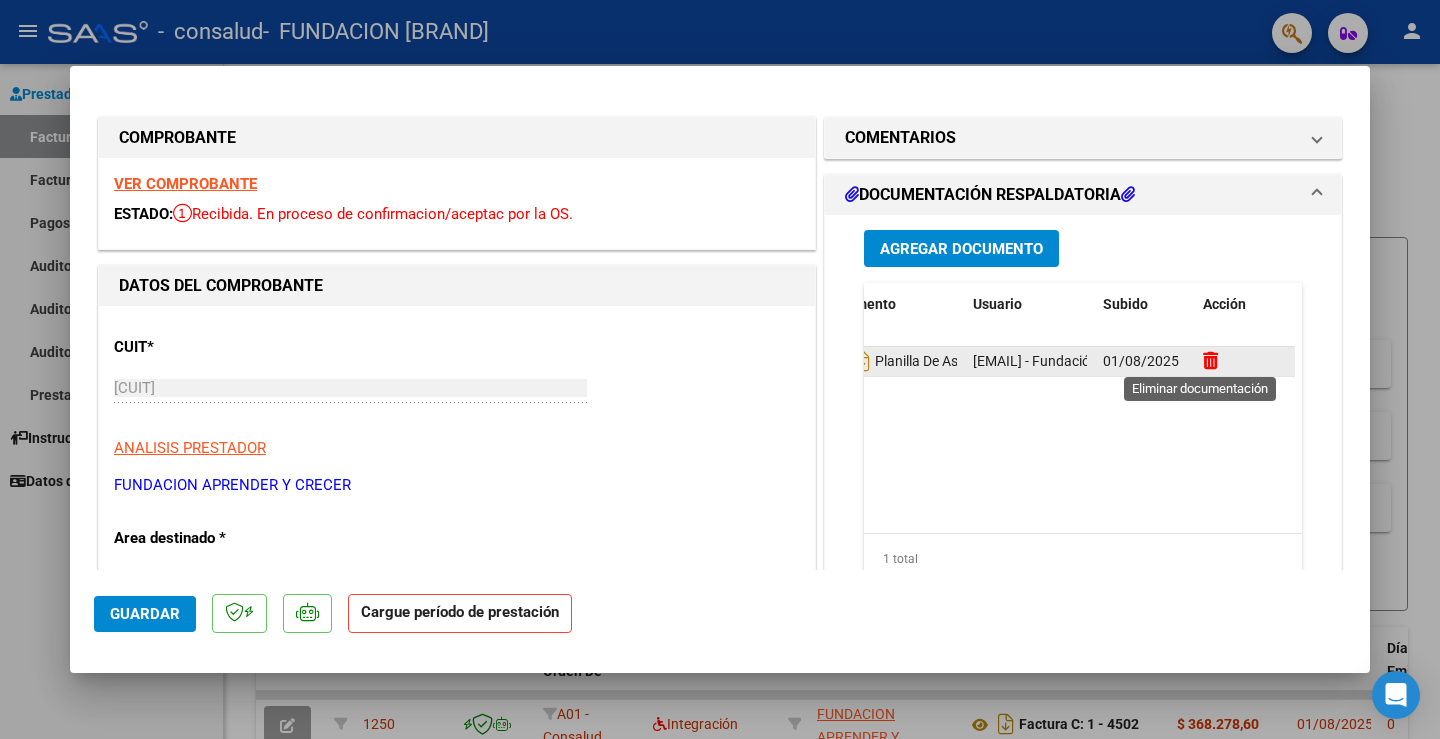 click 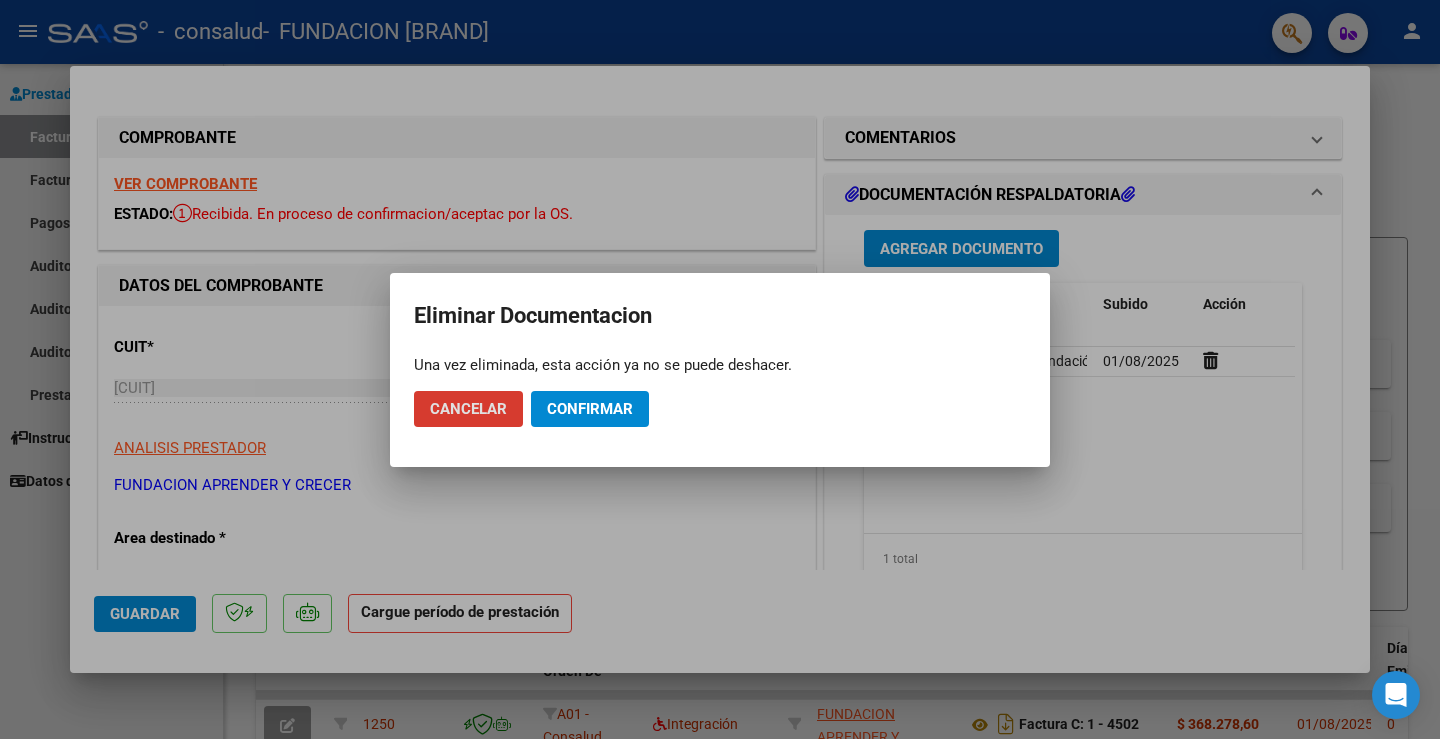 click on "Confirmar" 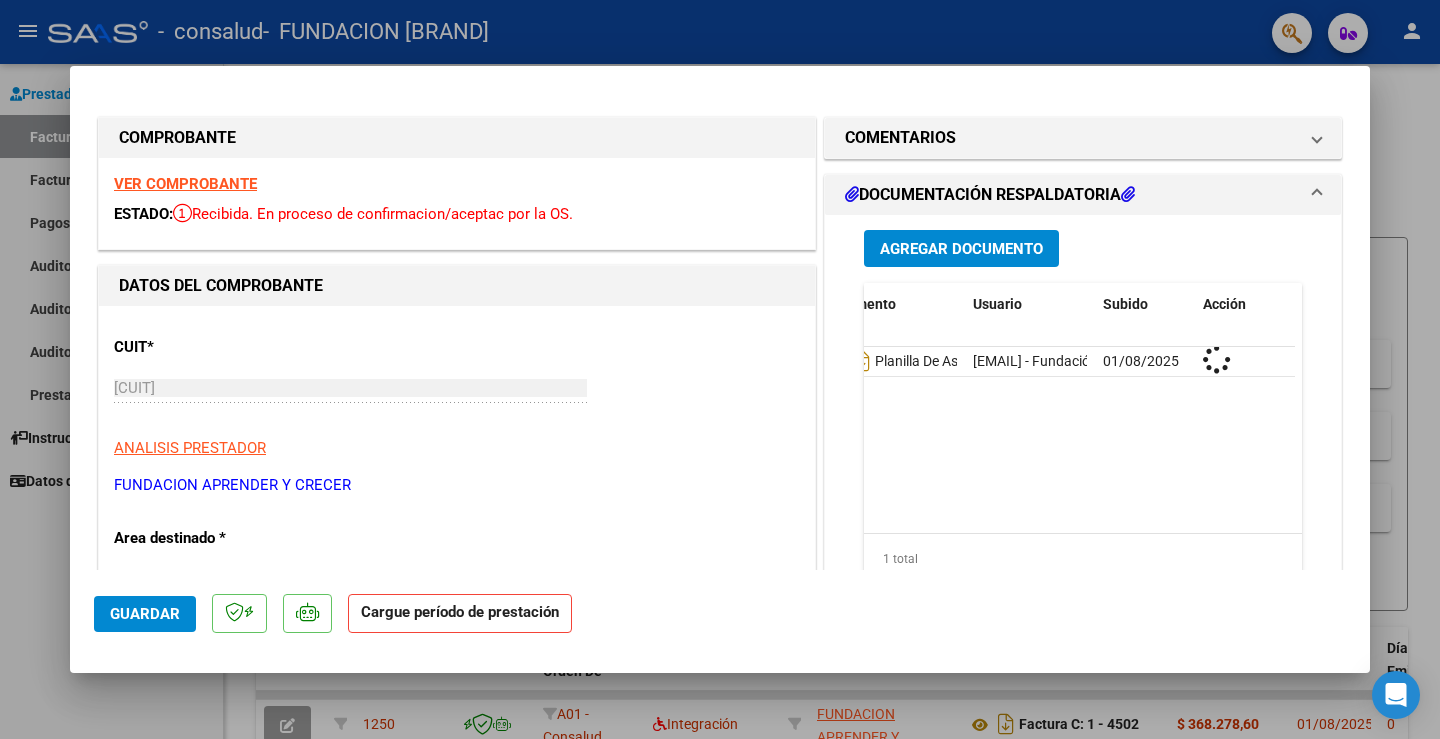 scroll, scrollTop: 0, scrollLeft: 0, axis: both 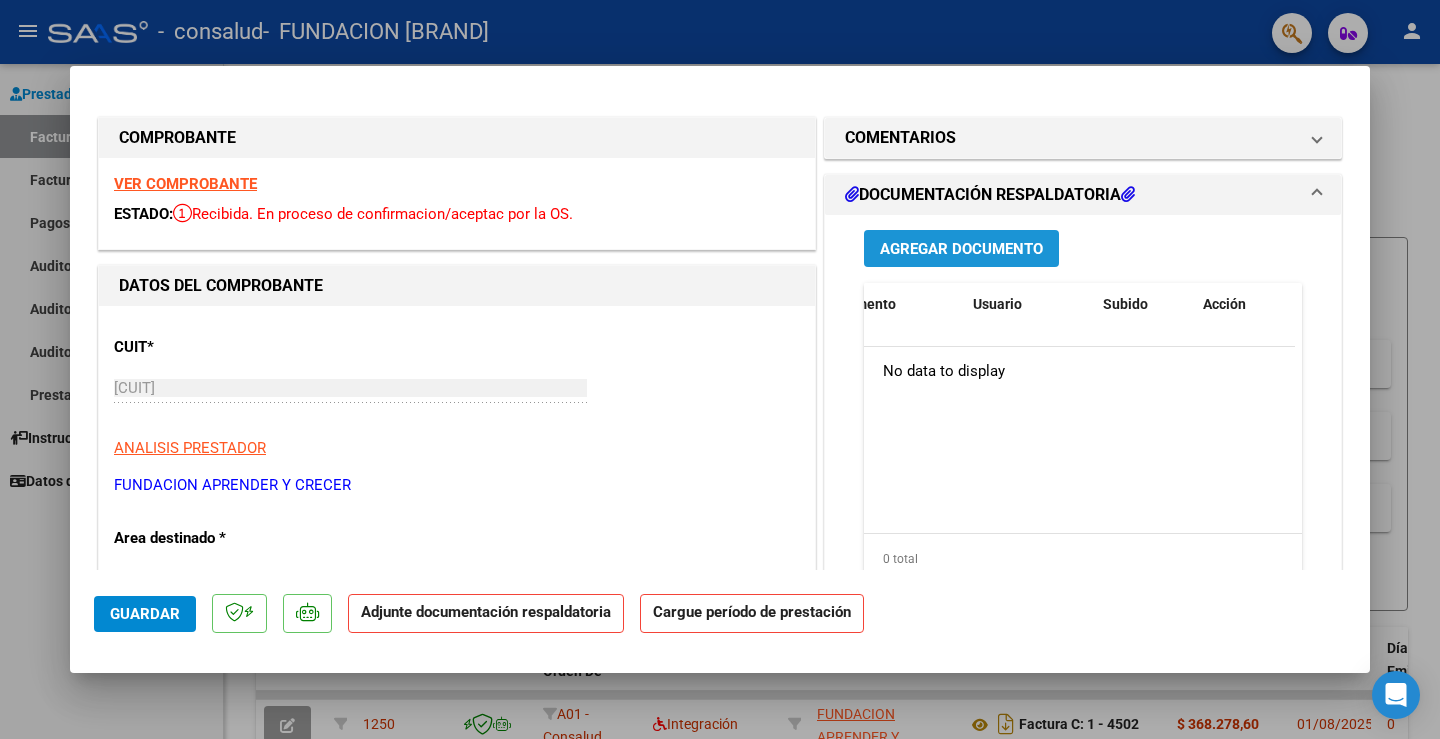 click on "Agregar Documento" at bounding box center (961, 249) 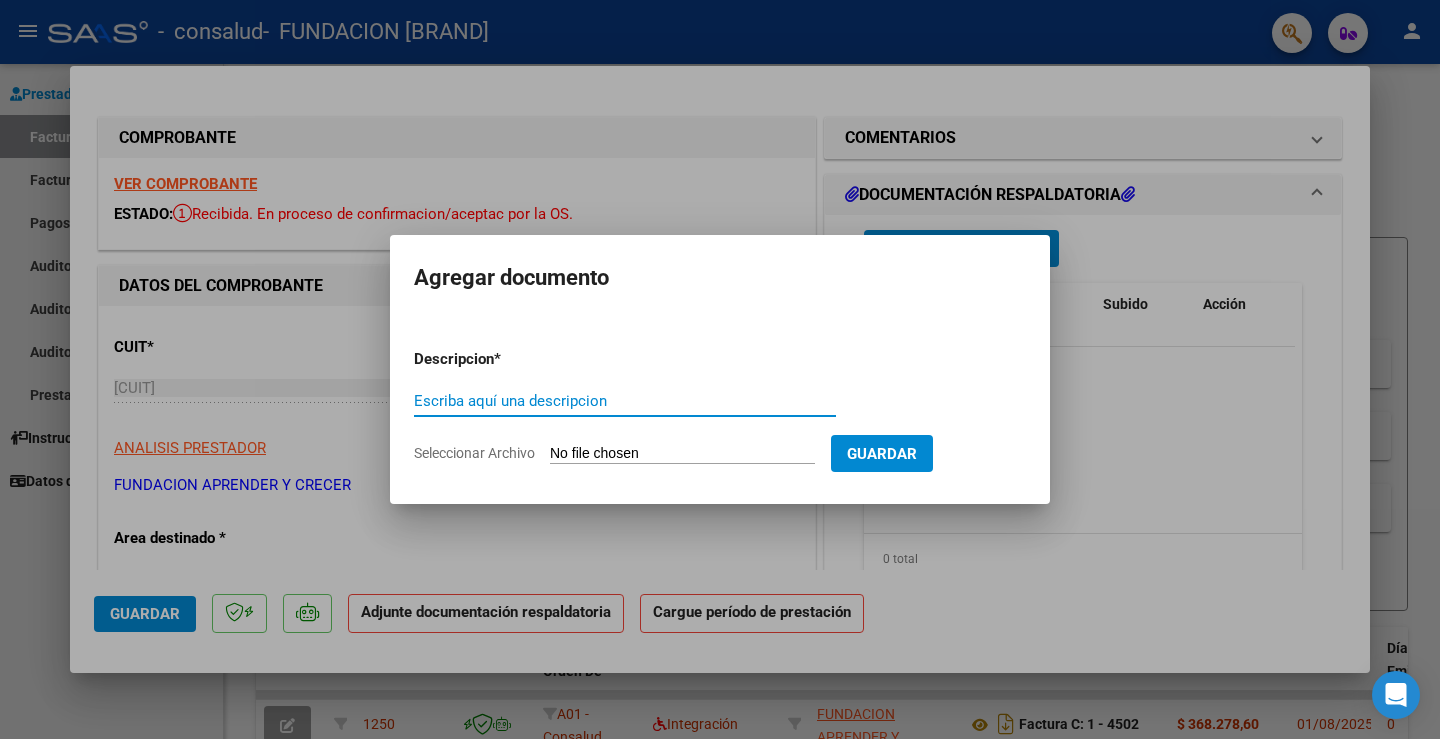 click on "Escriba aquí una descripcion" at bounding box center (625, 401) 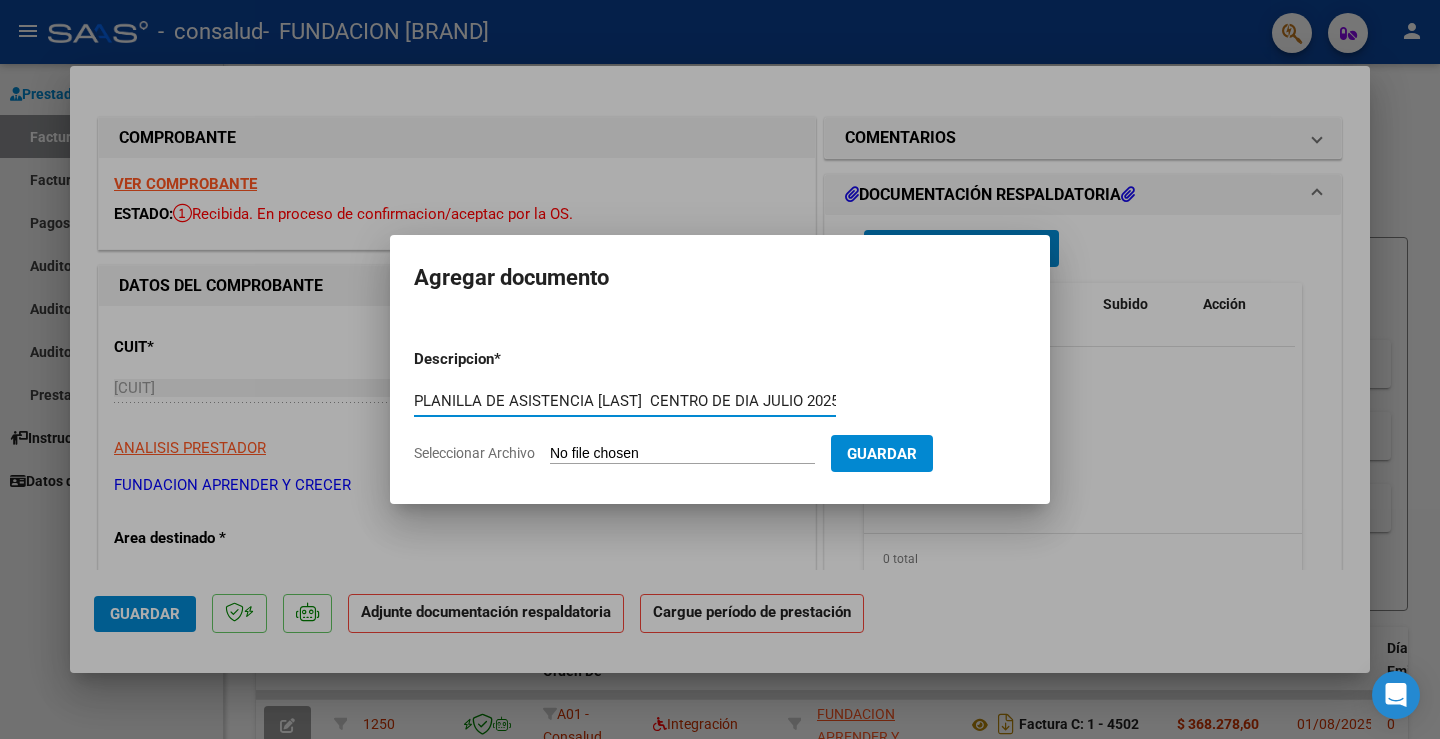 scroll, scrollTop: 0, scrollLeft: 7, axis: horizontal 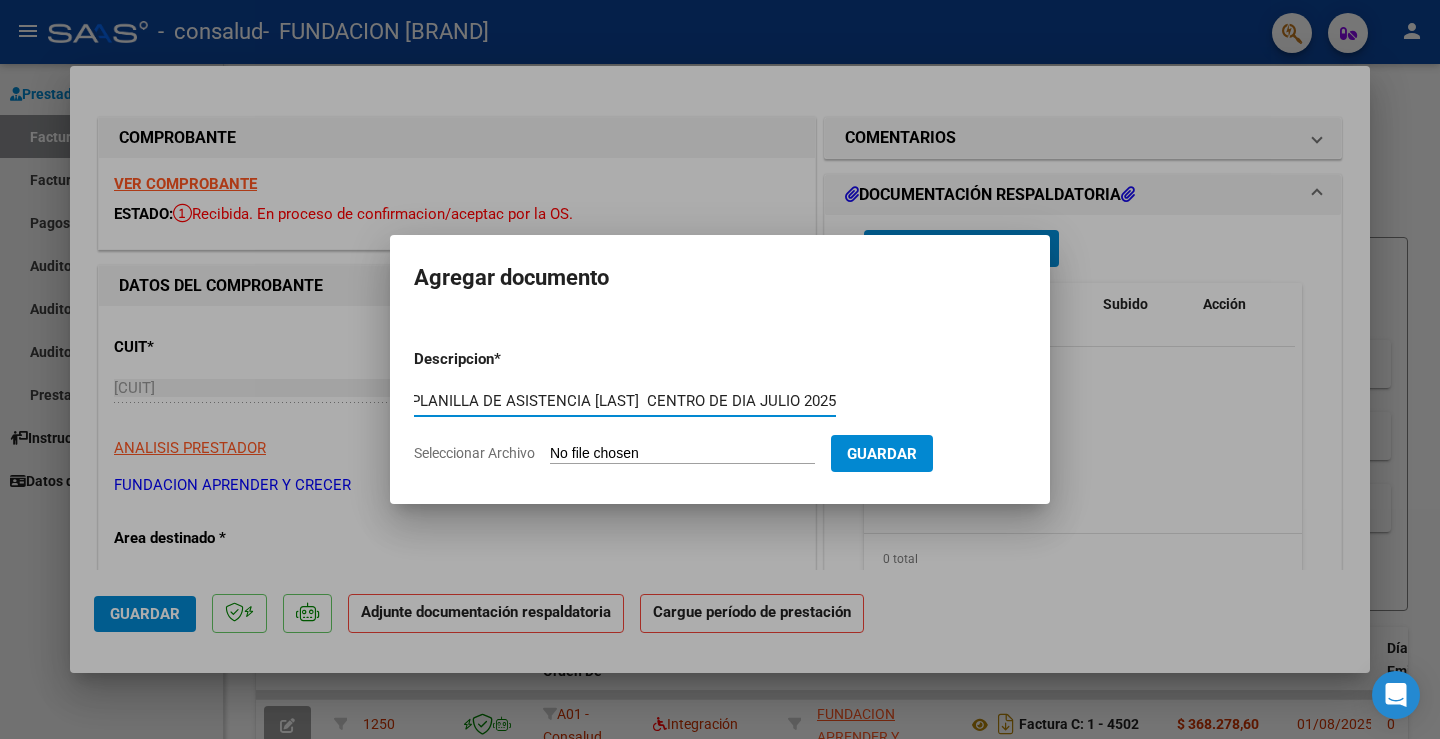 type on "PLANILLA DE ASISTENCIA [LAST]  CENTRO DE DIA JULIO 2025" 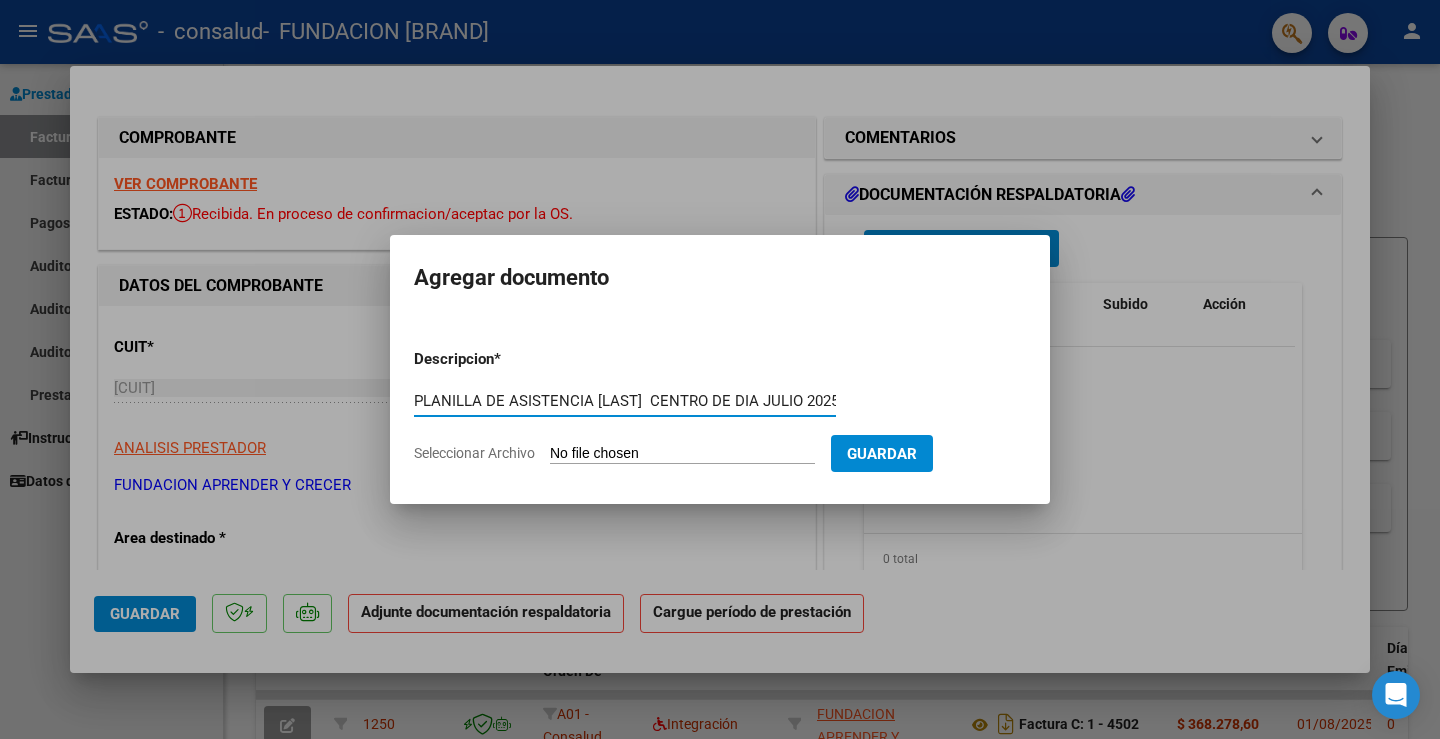 click on "Seleccionar Archivo" at bounding box center [682, 454] 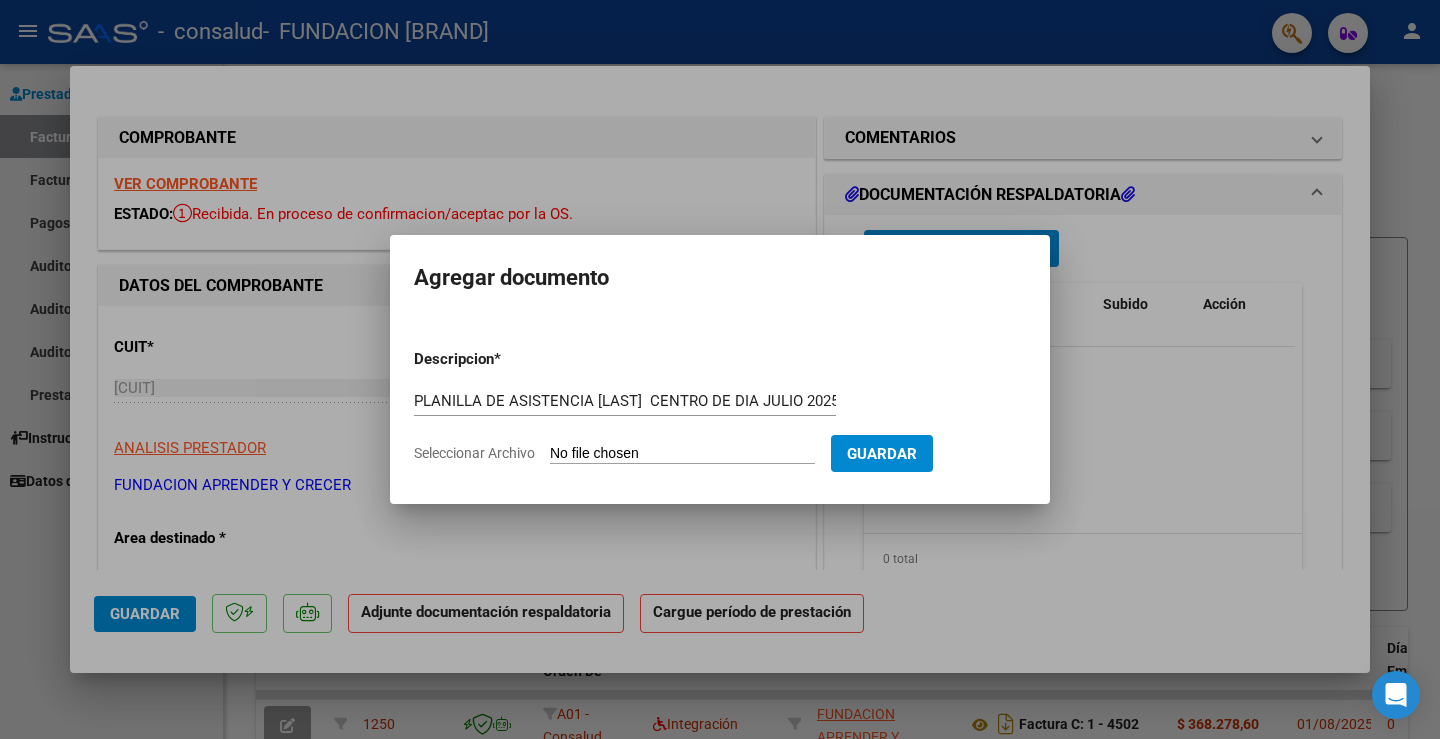 type on "C:\fakepath\PLANILLA   [LAST] CD JULIO.pdf" 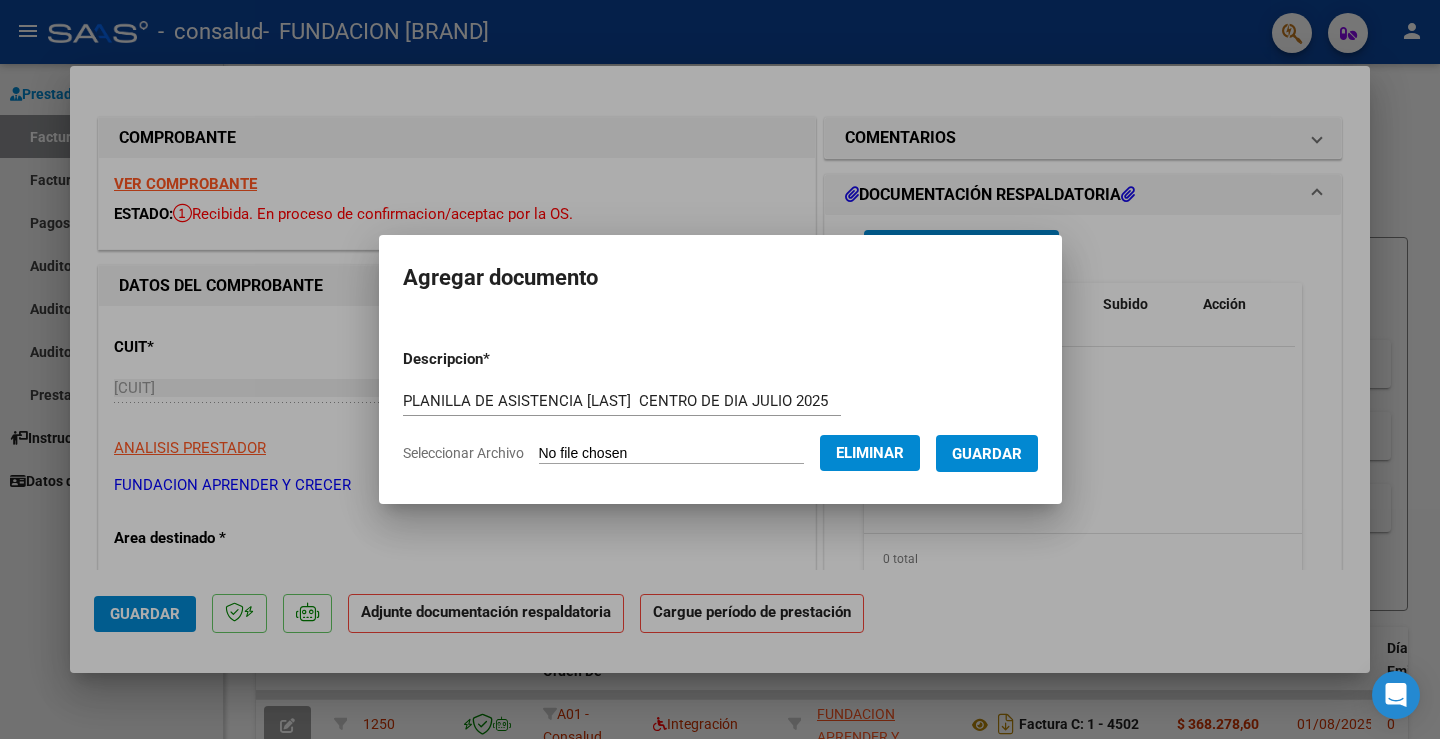 click on "Guardar" at bounding box center [987, 454] 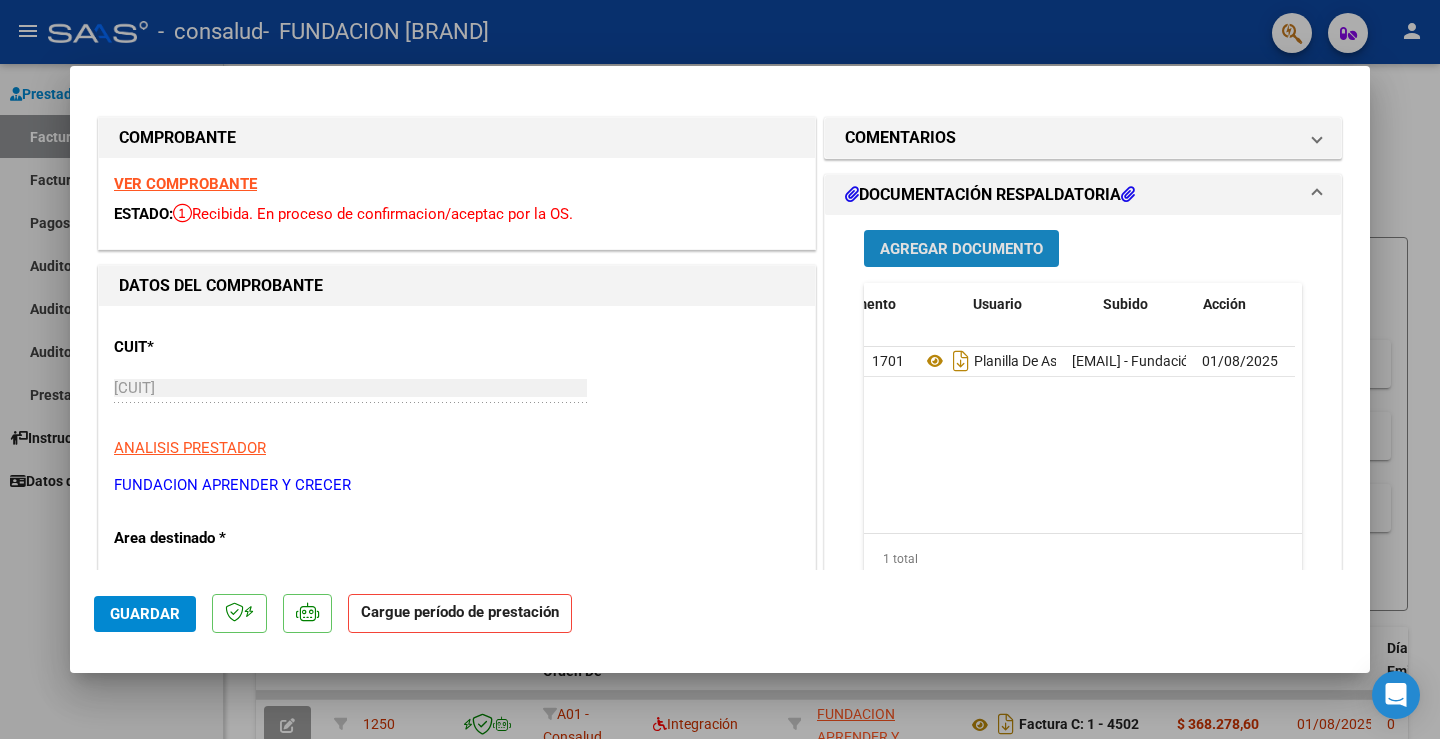 click on "Agregar Documento" at bounding box center [961, 249] 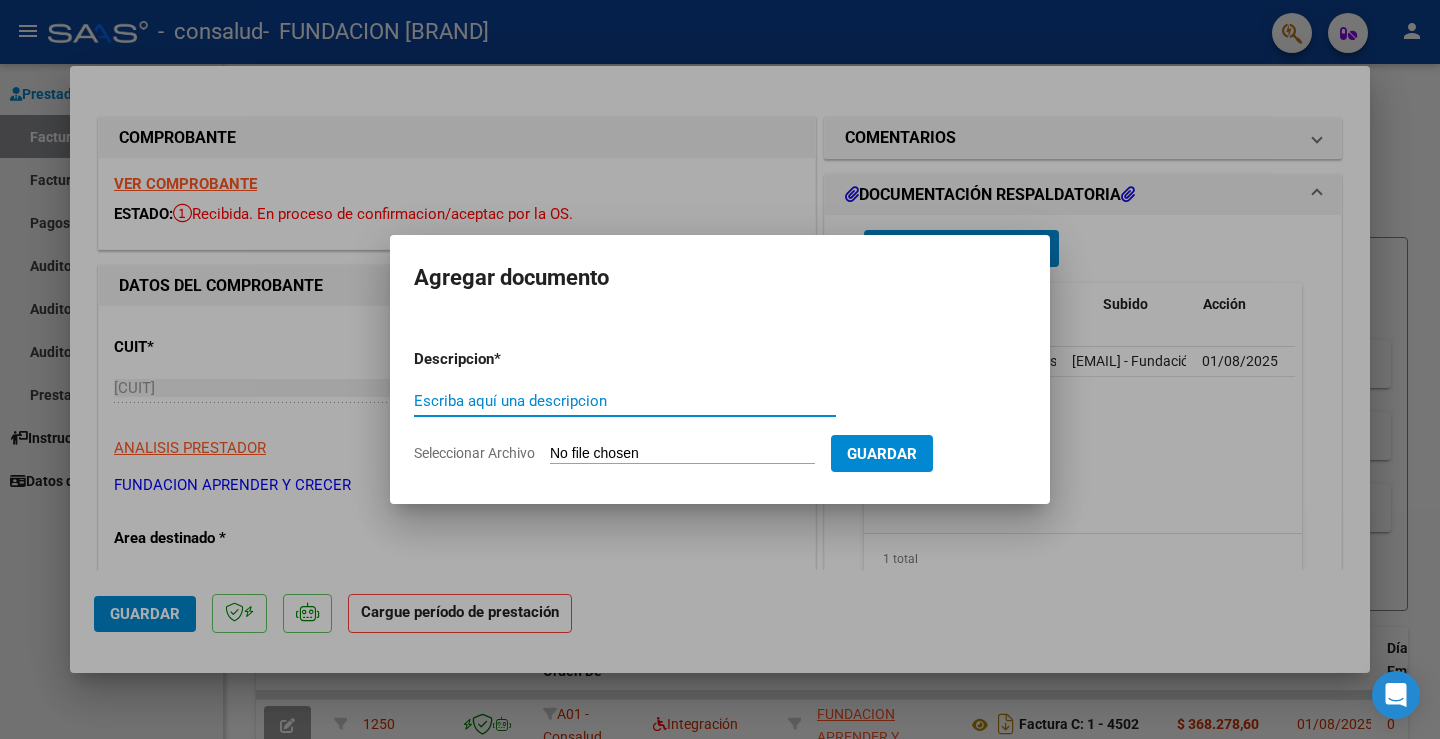 type 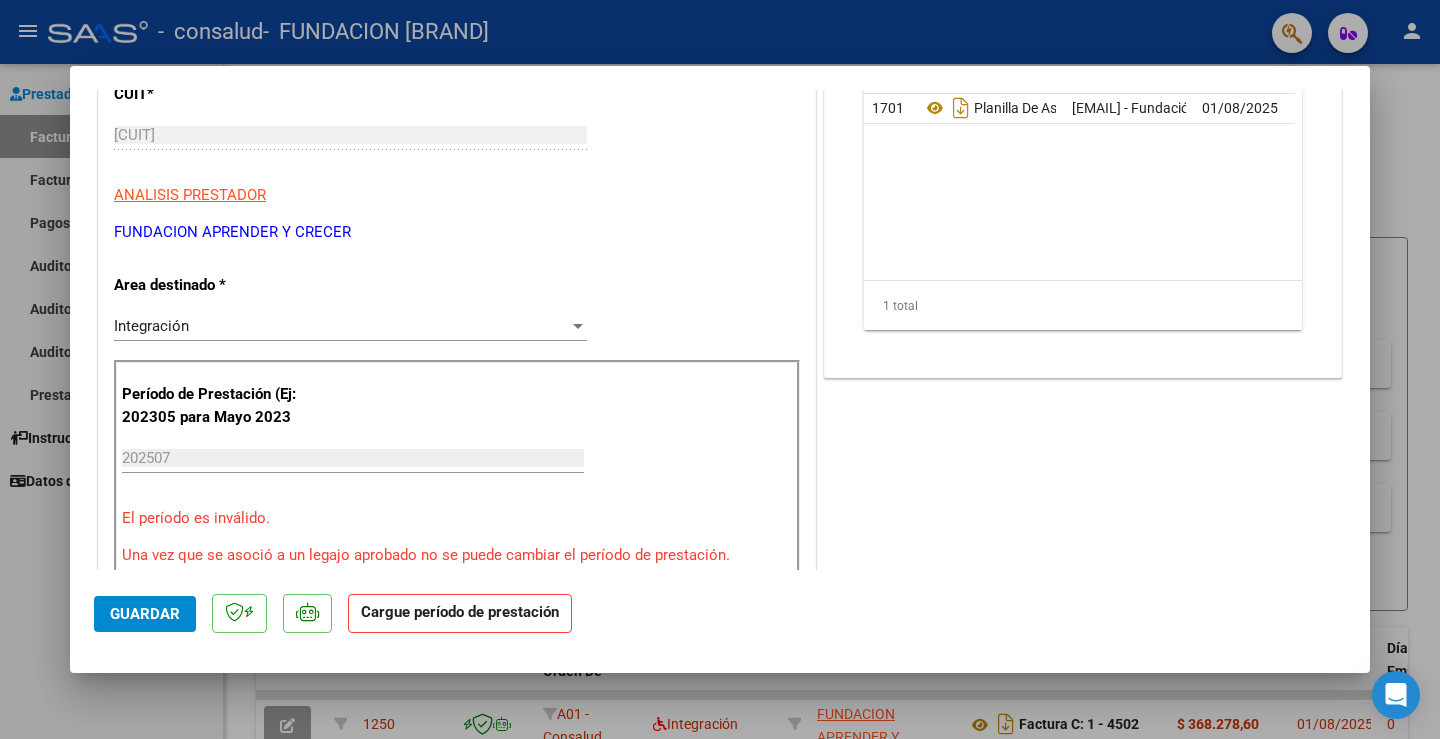 scroll, scrollTop: 300, scrollLeft: 0, axis: vertical 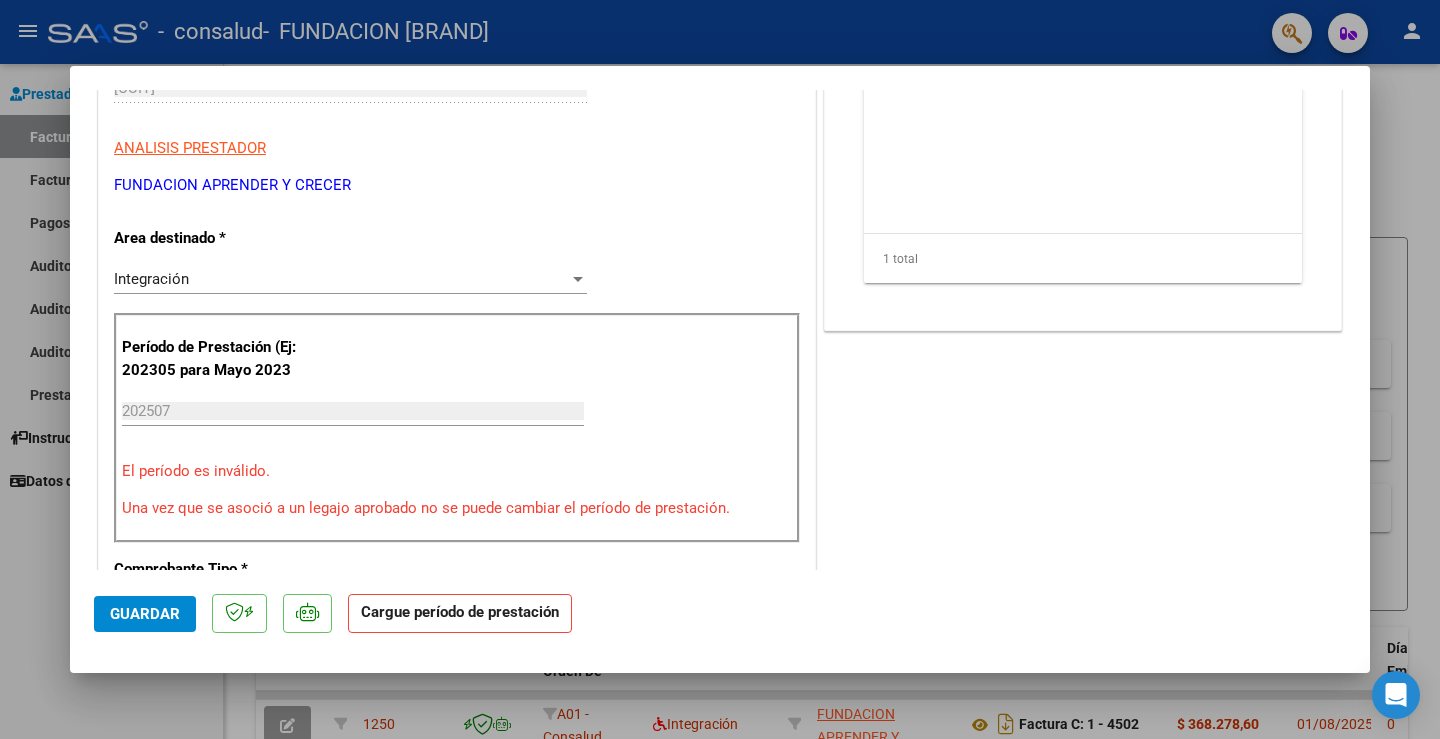 click at bounding box center (578, 279) 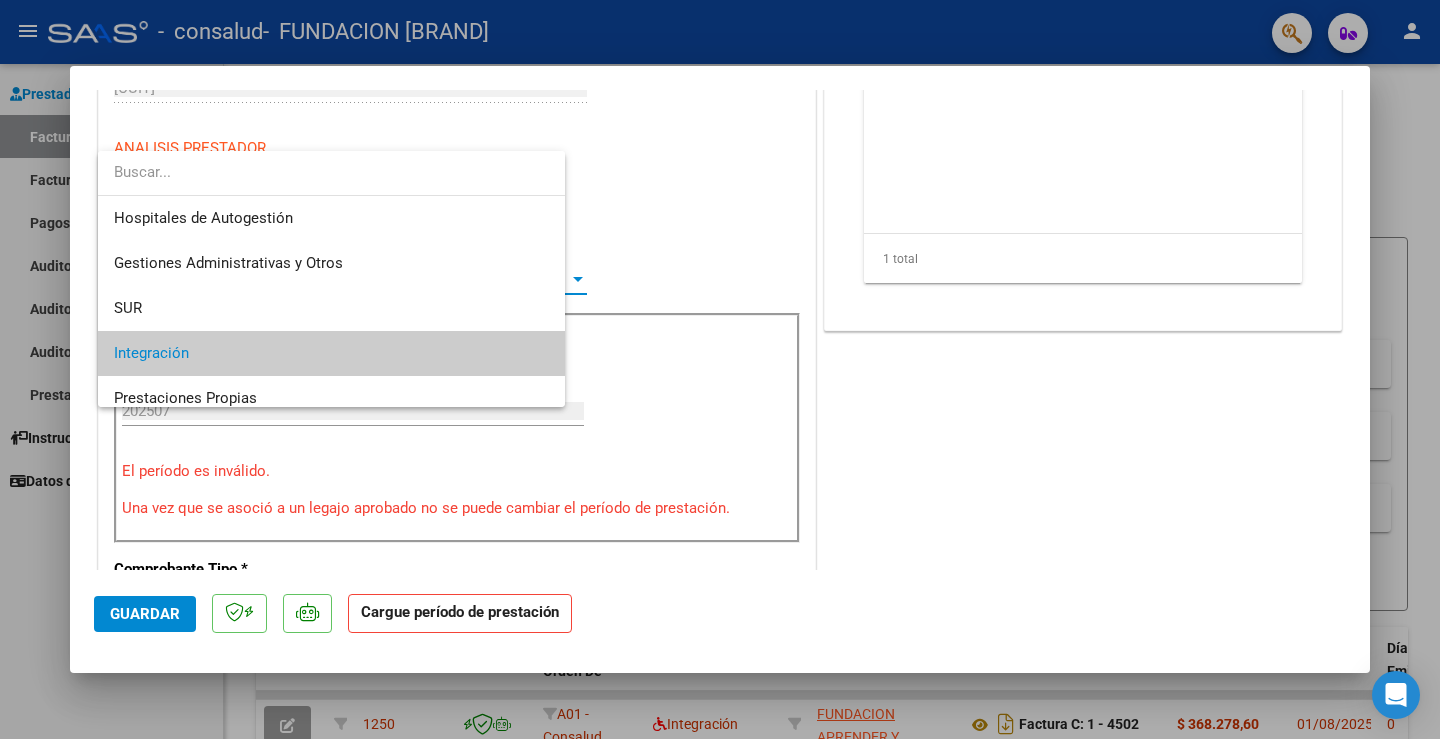 scroll, scrollTop: 75, scrollLeft: 0, axis: vertical 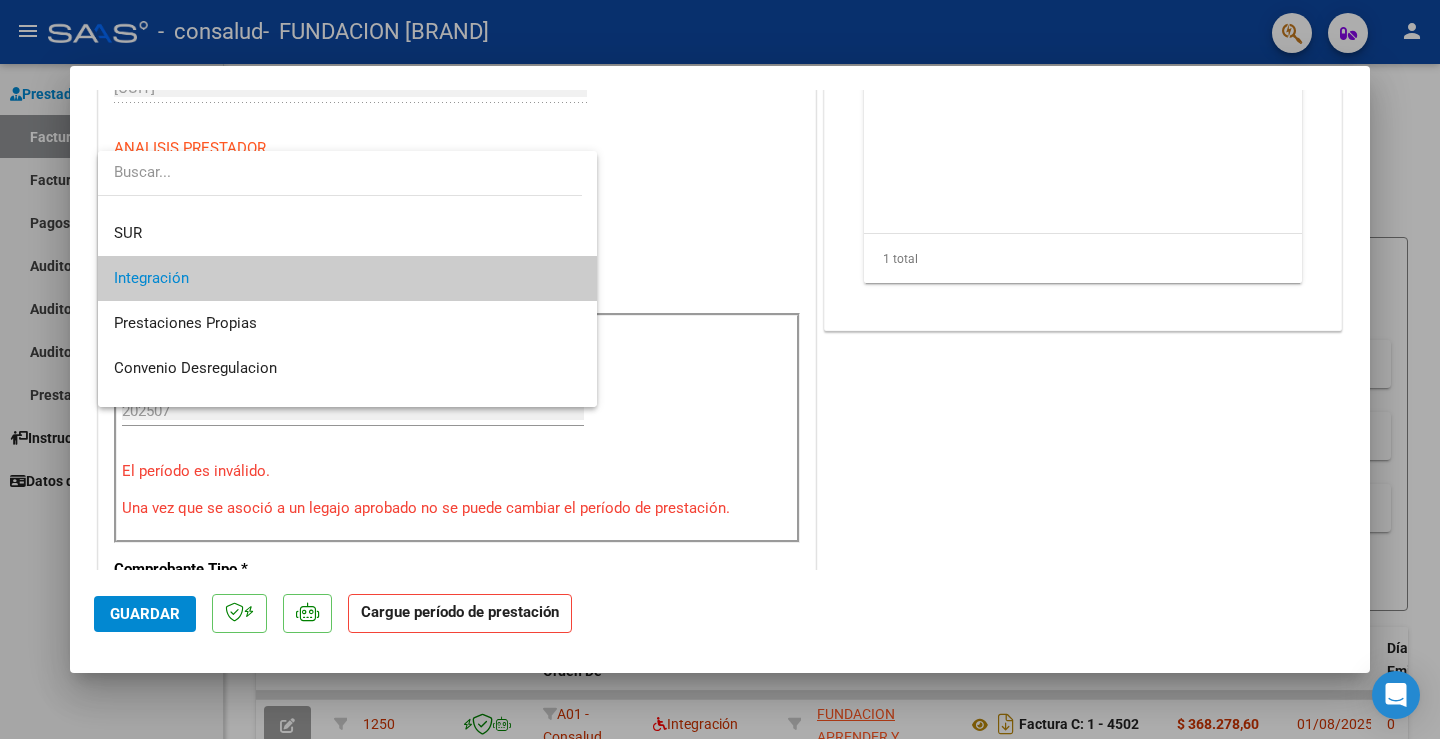 click on "Integración" at bounding box center (347, 278) 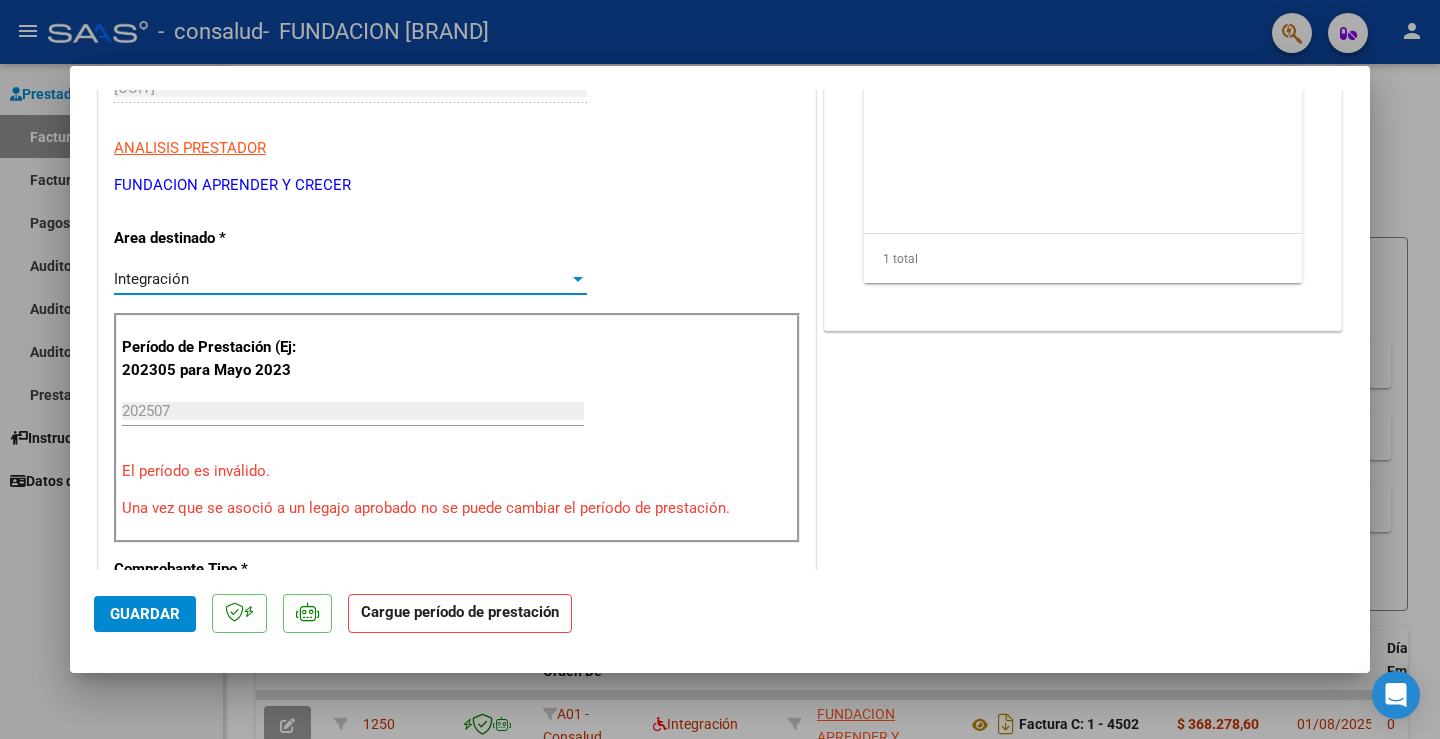 click on "202507" at bounding box center (353, 411) 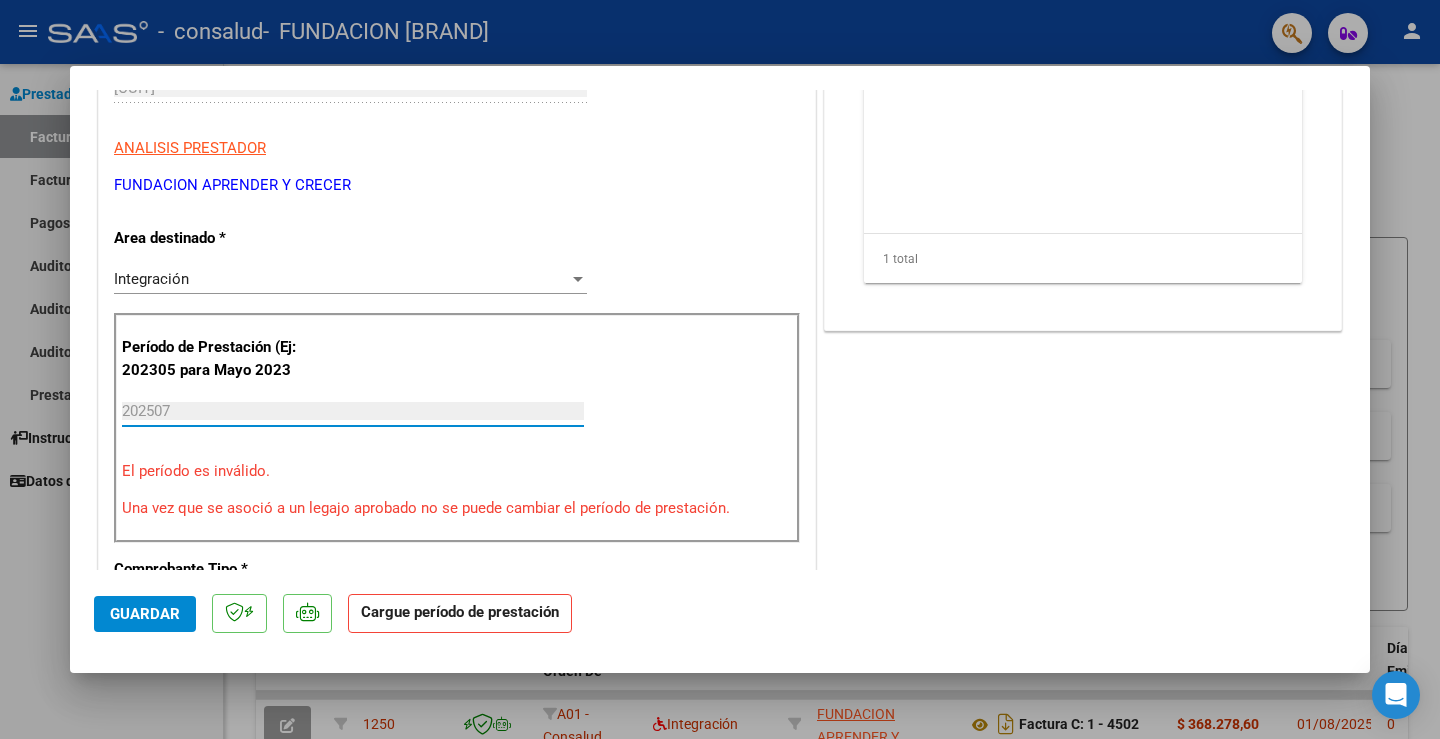 click on "202507" at bounding box center (353, 411) 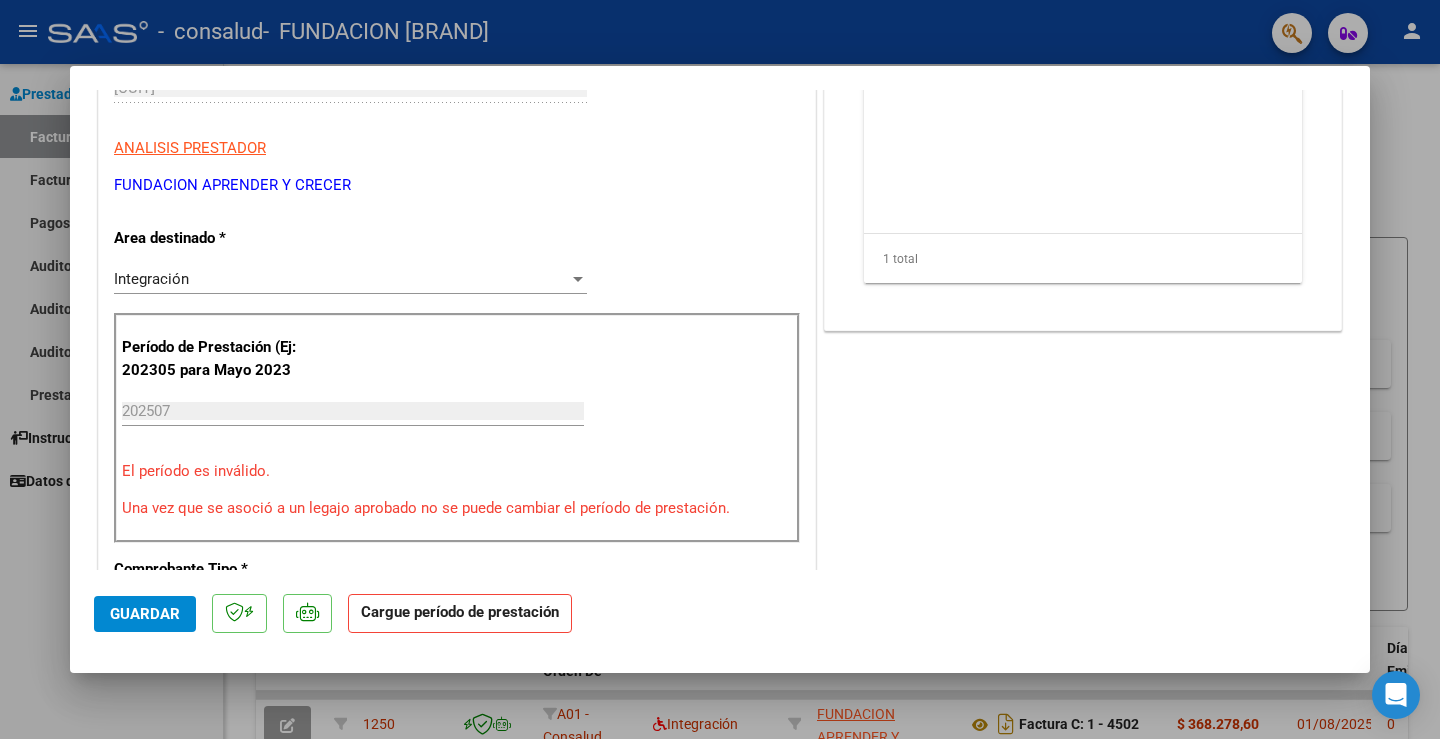 click on "El período es inválido." at bounding box center (457, 471) 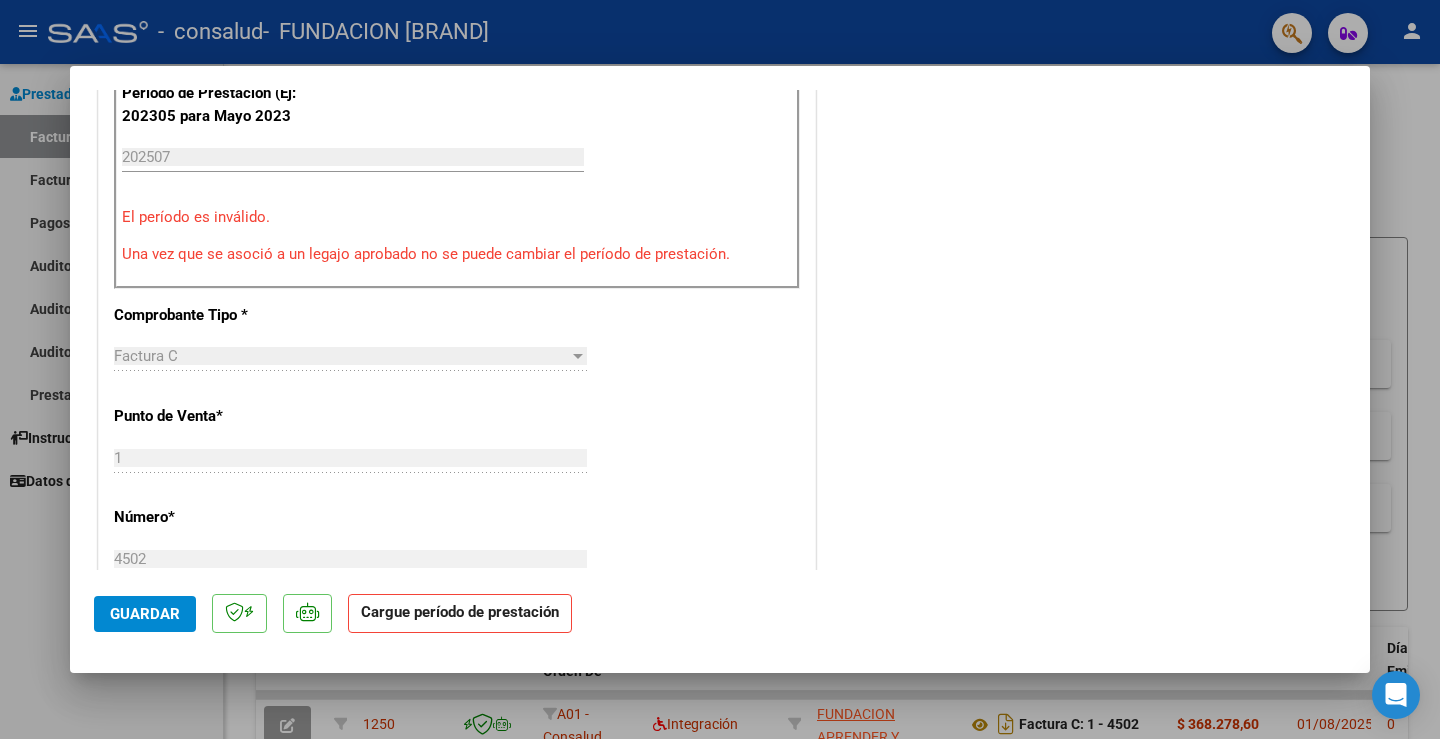 scroll, scrollTop: 600, scrollLeft: 0, axis: vertical 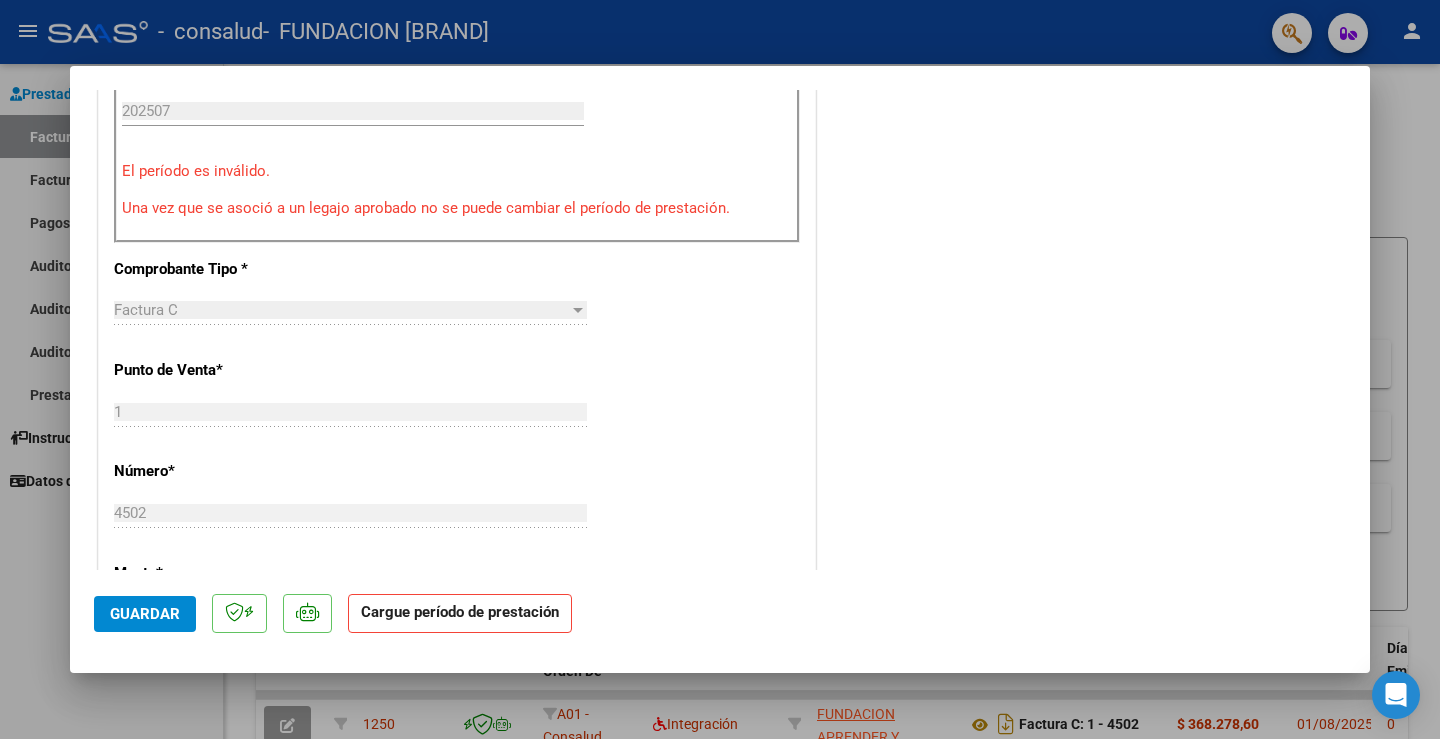 click on "Una vez que se asoció a un legajo aprobado no se puede cambiar el período de prestación." at bounding box center (457, 208) 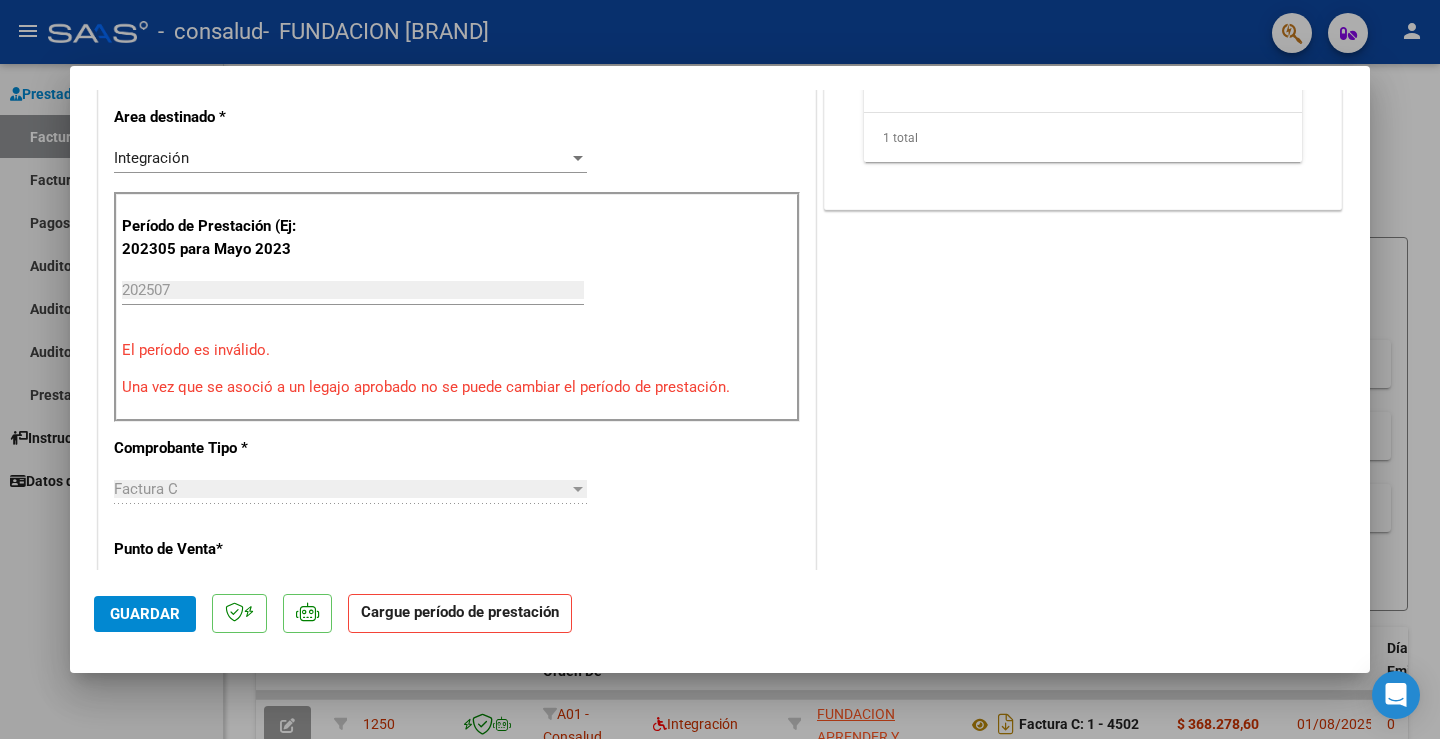 scroll, scrollTop: 400, scrollLeft: 0, axis: vertical 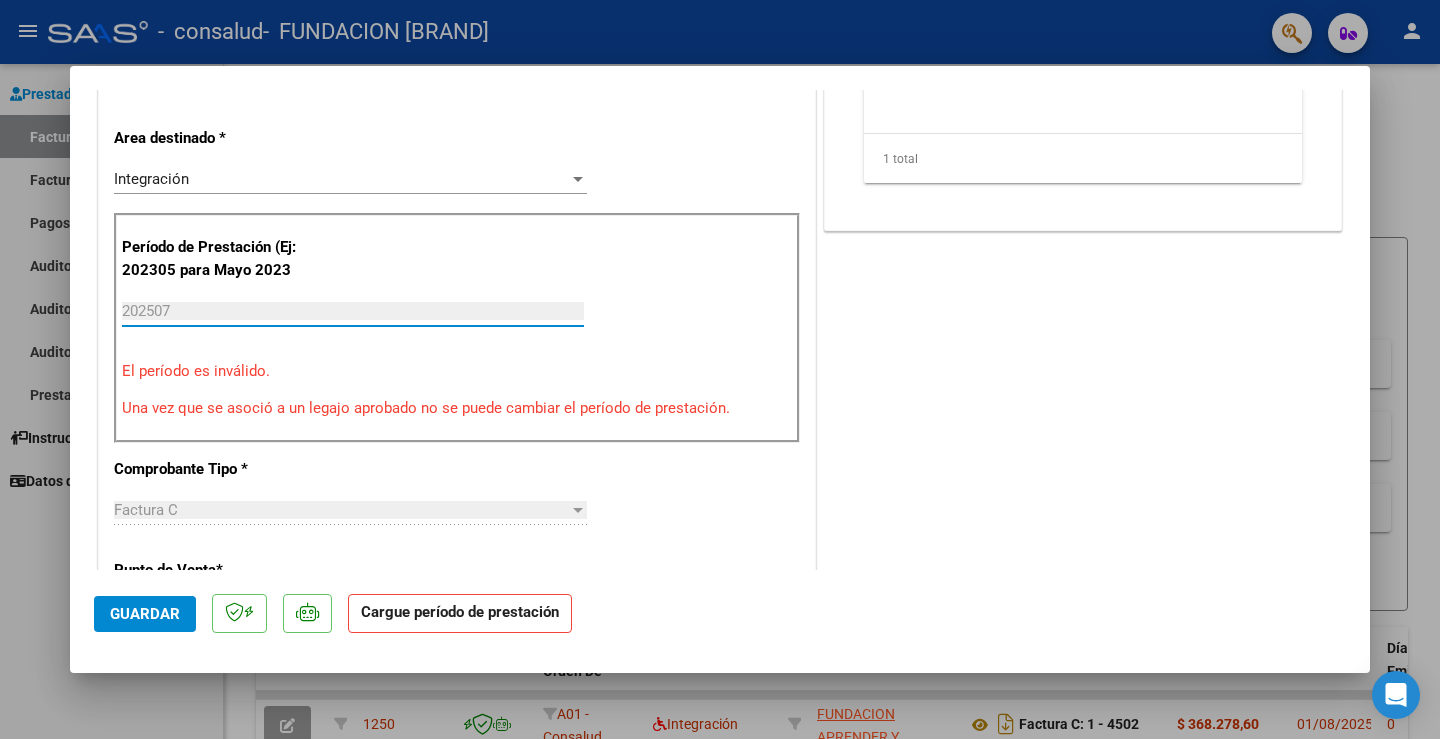 click on "202507" at bounding box center [353, 311] 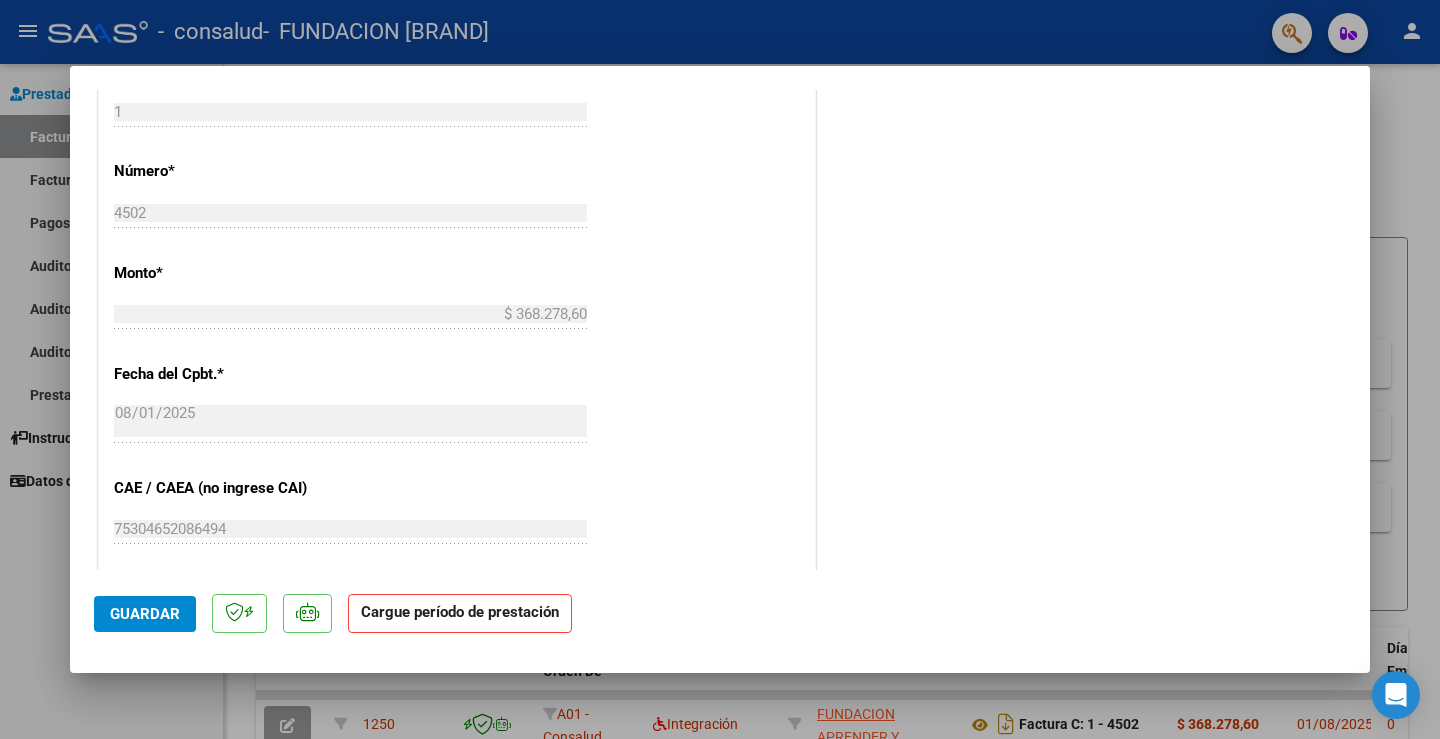 scroll, scrollTop: 1274, scrollLeft: 0, axis: vertical 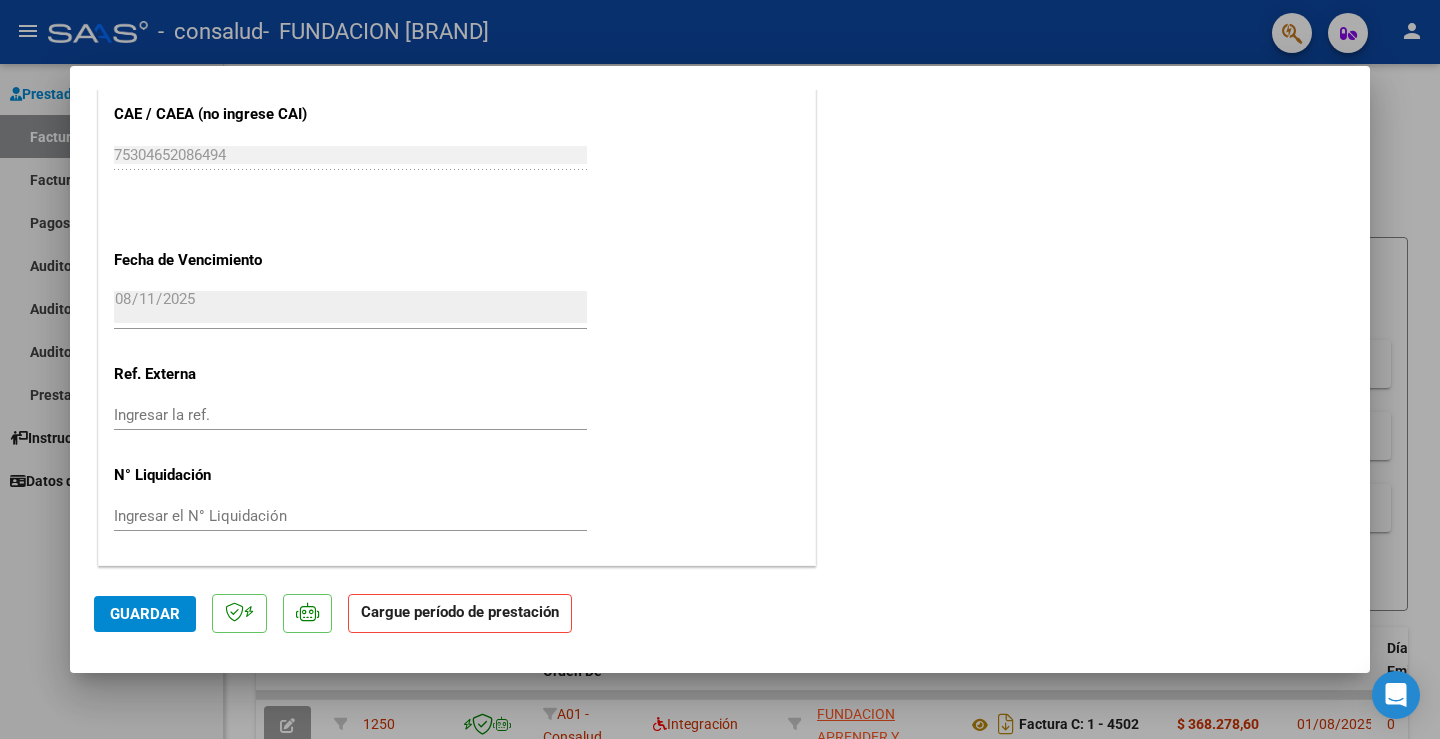 click on "Guardar" 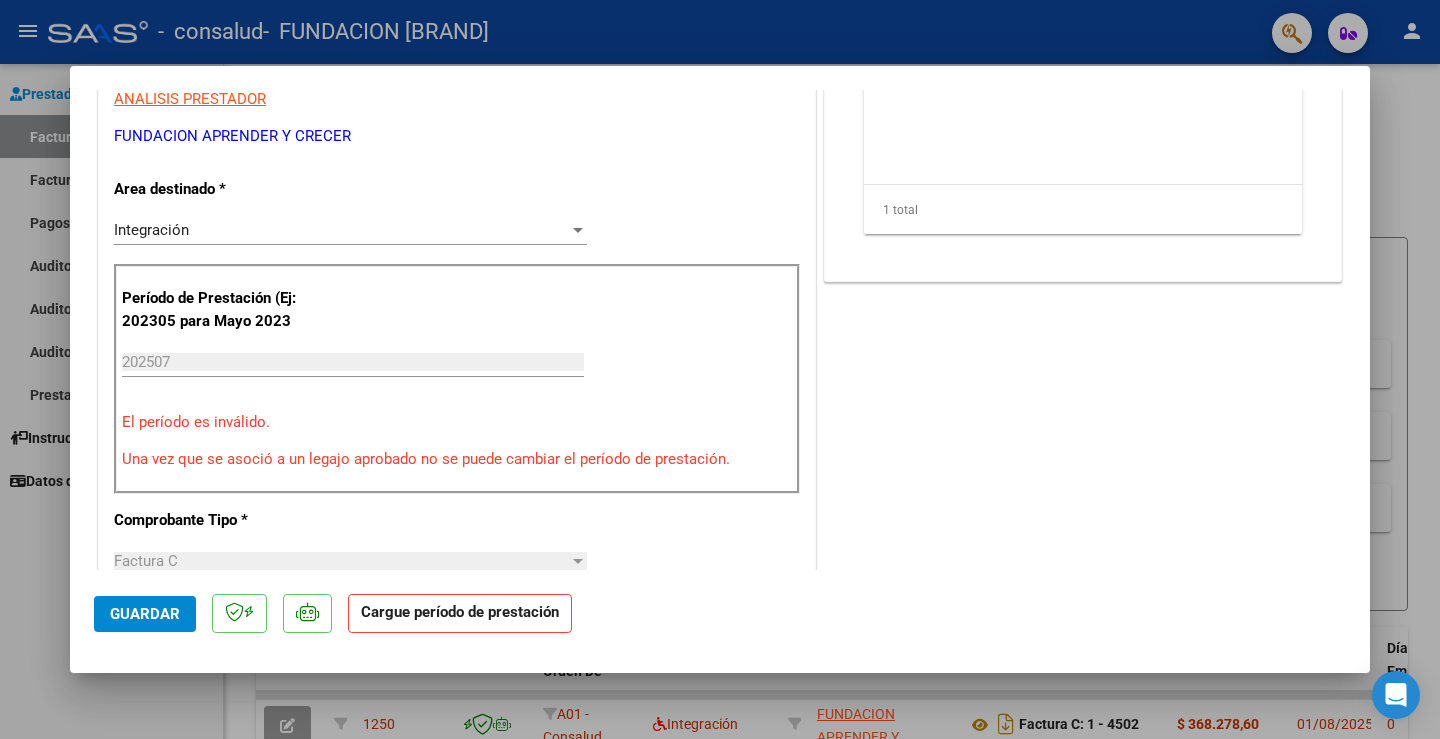 scroll, scrollTop: 274, scrollLeft: 0, axis: vertical 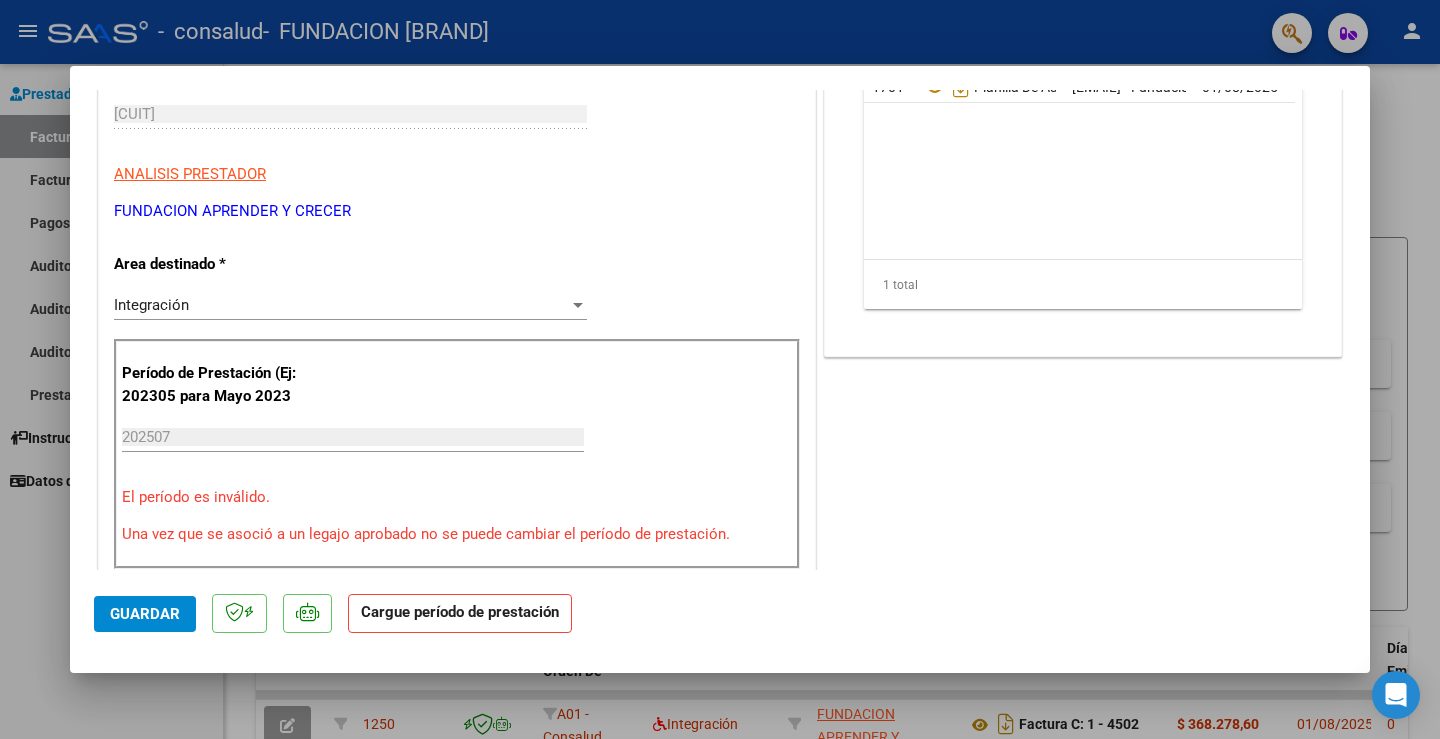 click on "202507" at bounding box center (353, 437) 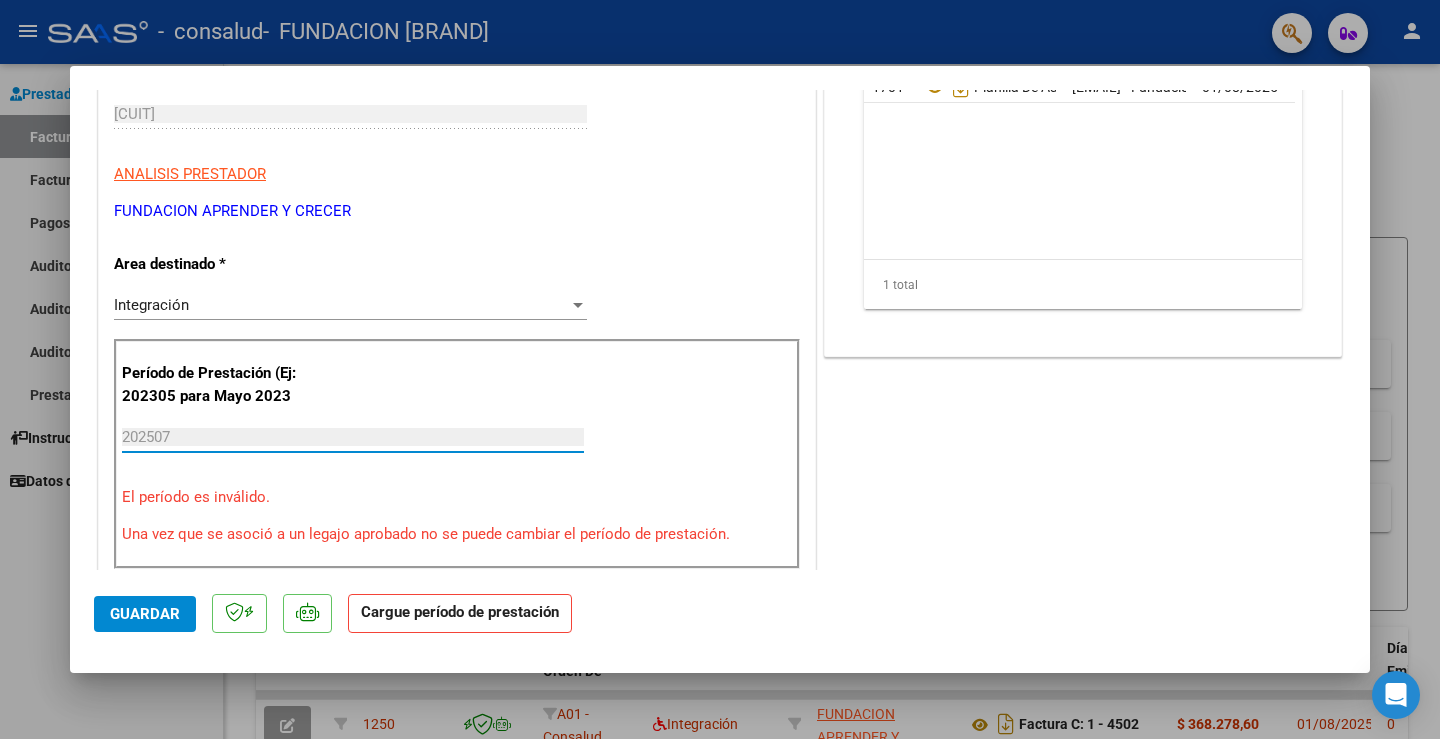 click on "202507" at bounding box center (353, 437) 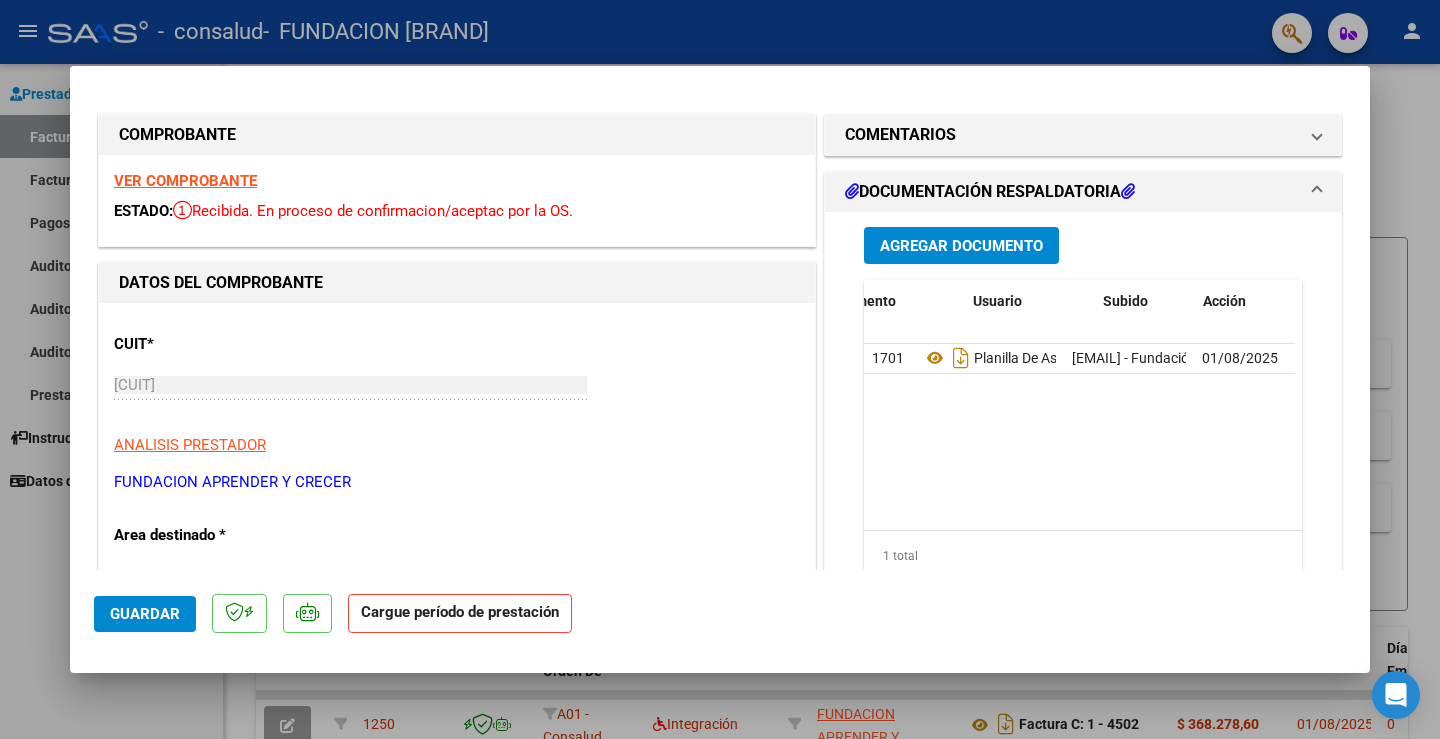 scroll, scrollTop: 0, scrollLeft: 0, axis: both 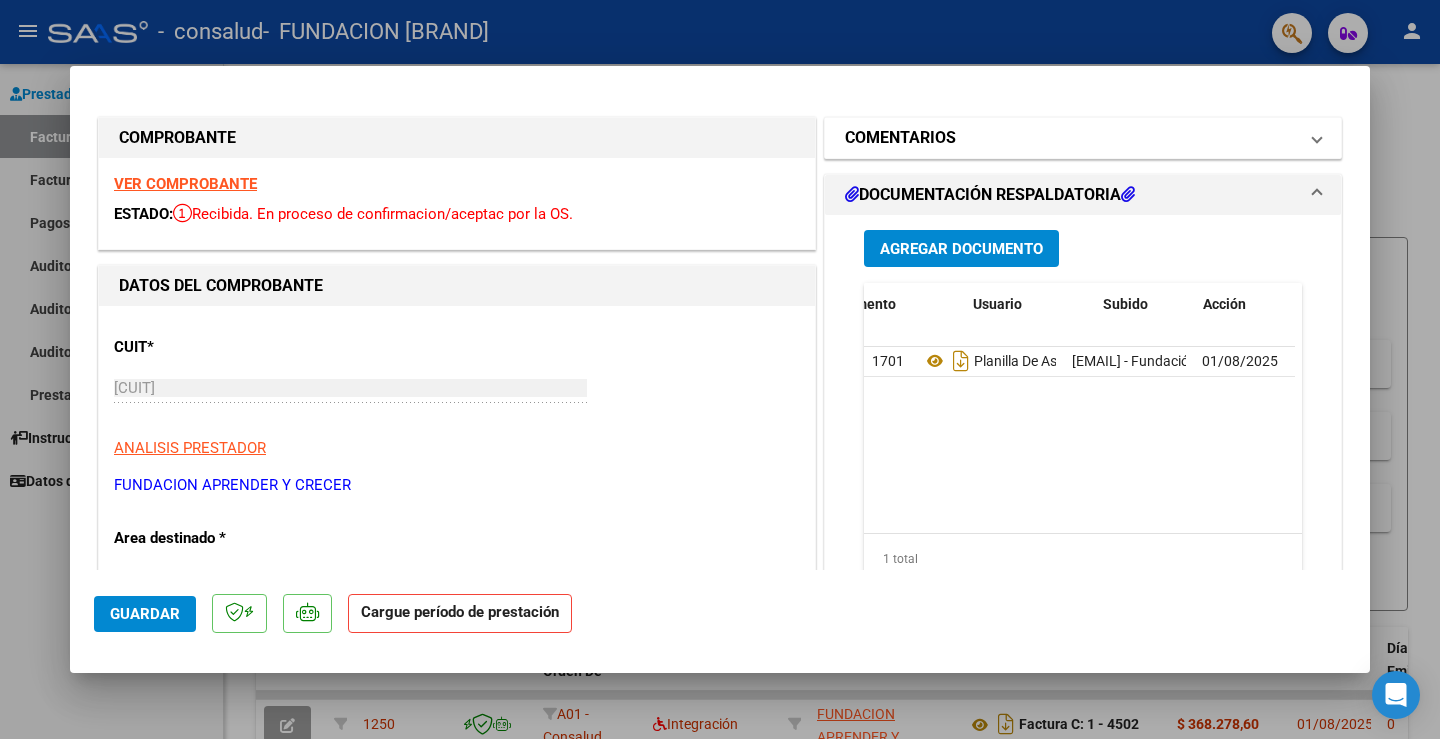 click at bounding box center [1317, 138] 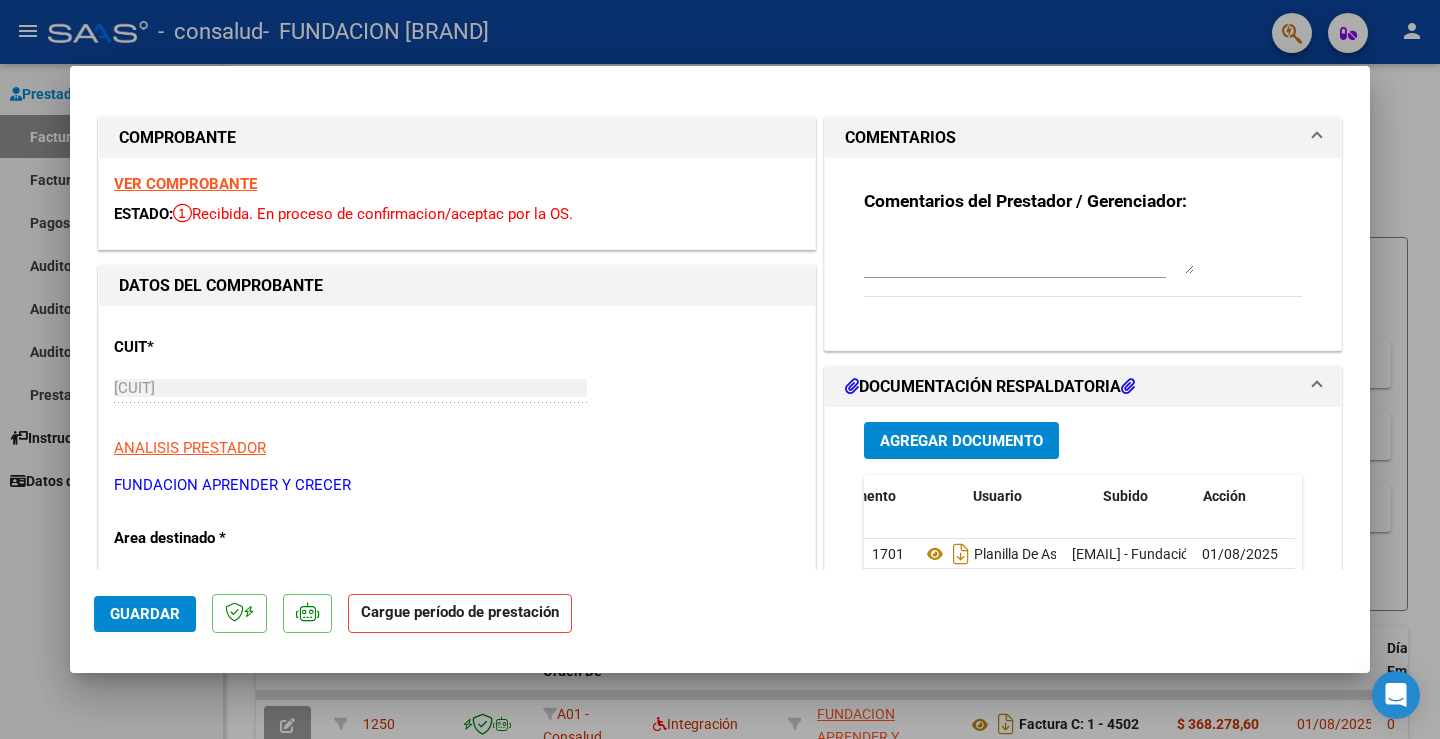 click at bounding box center [1317, 138] 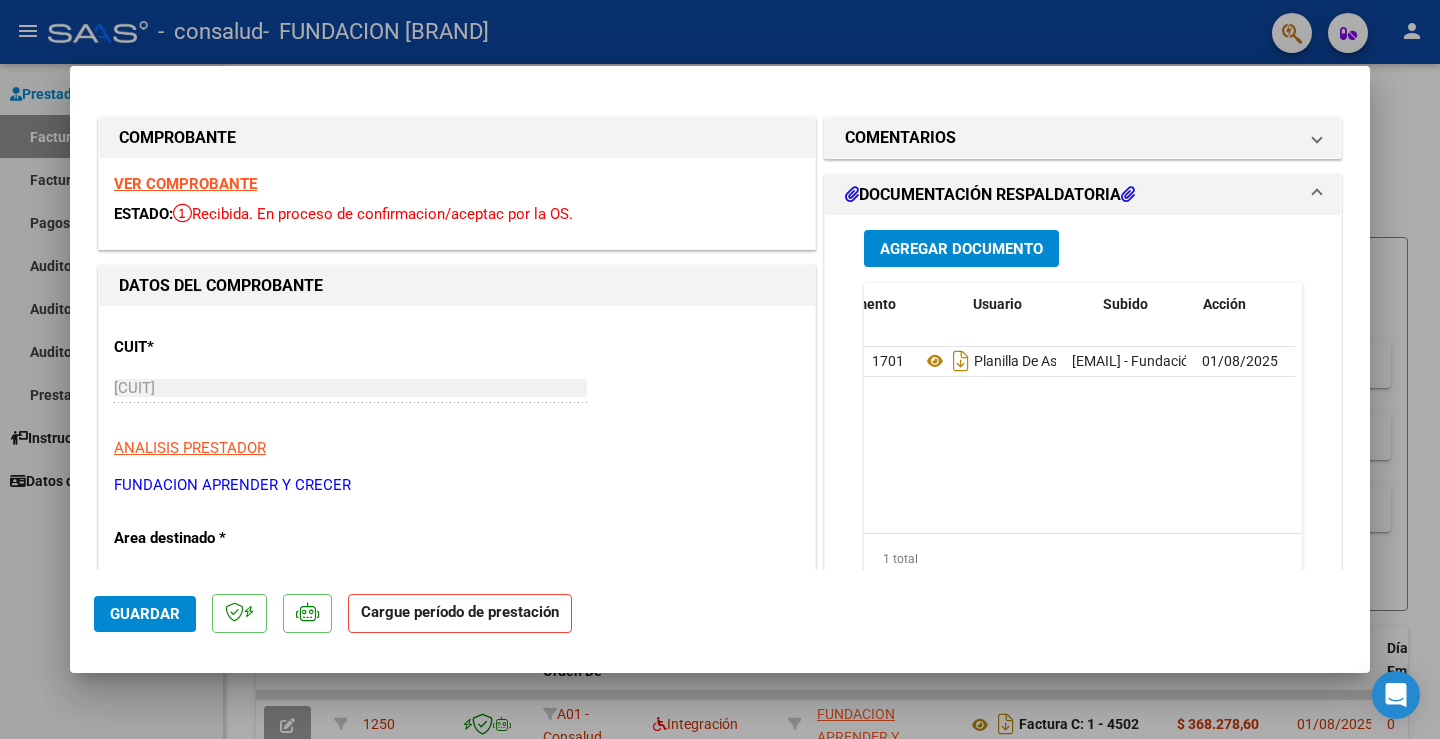 type 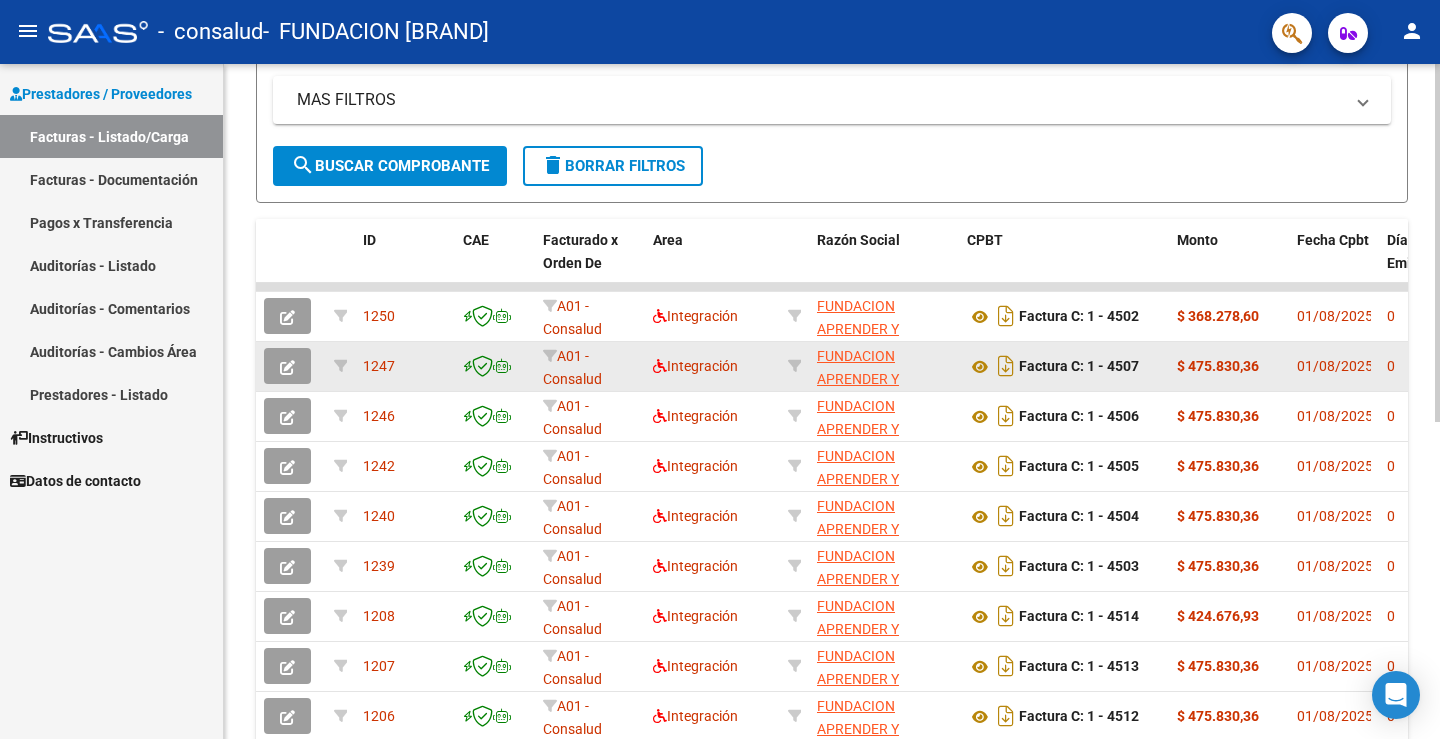 scroll, scrollTop: 397, scrollLeft: 0, axis: vertical 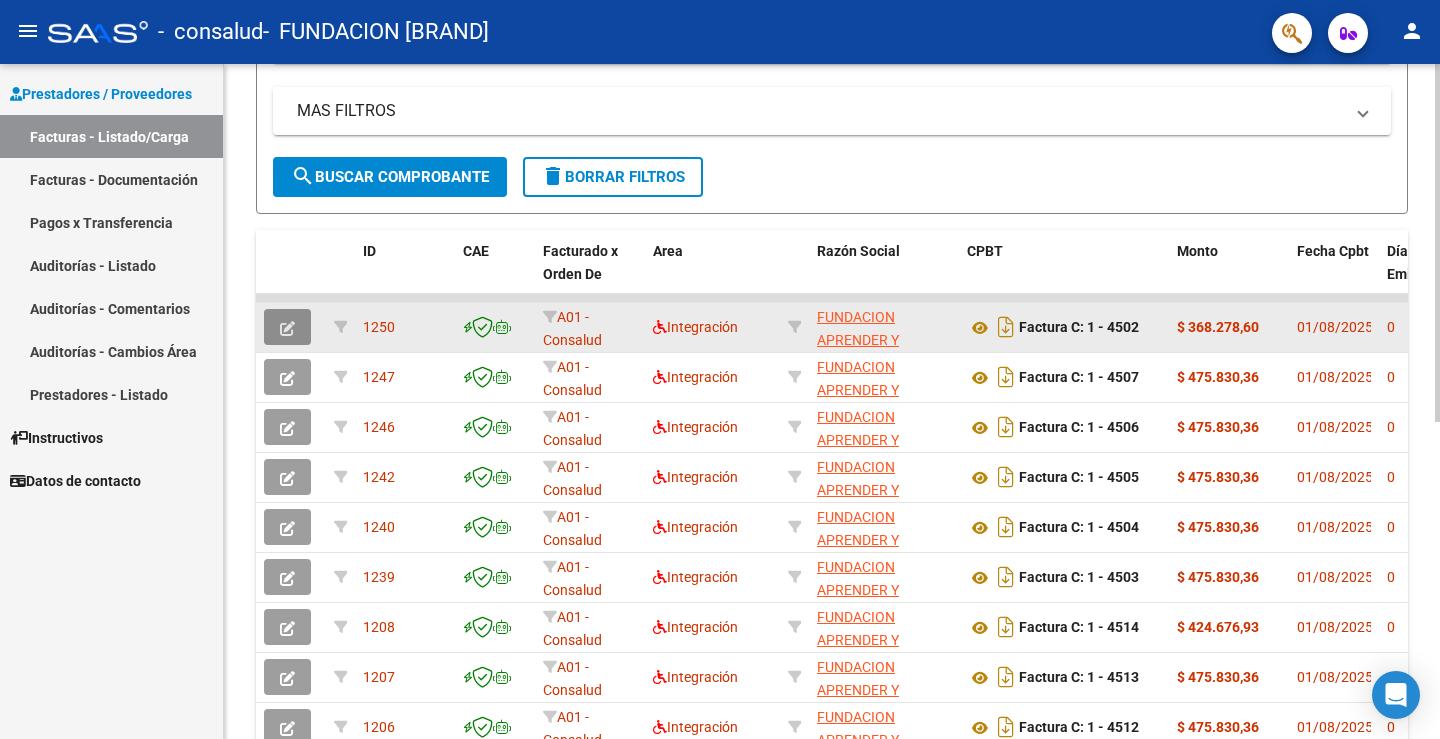 click 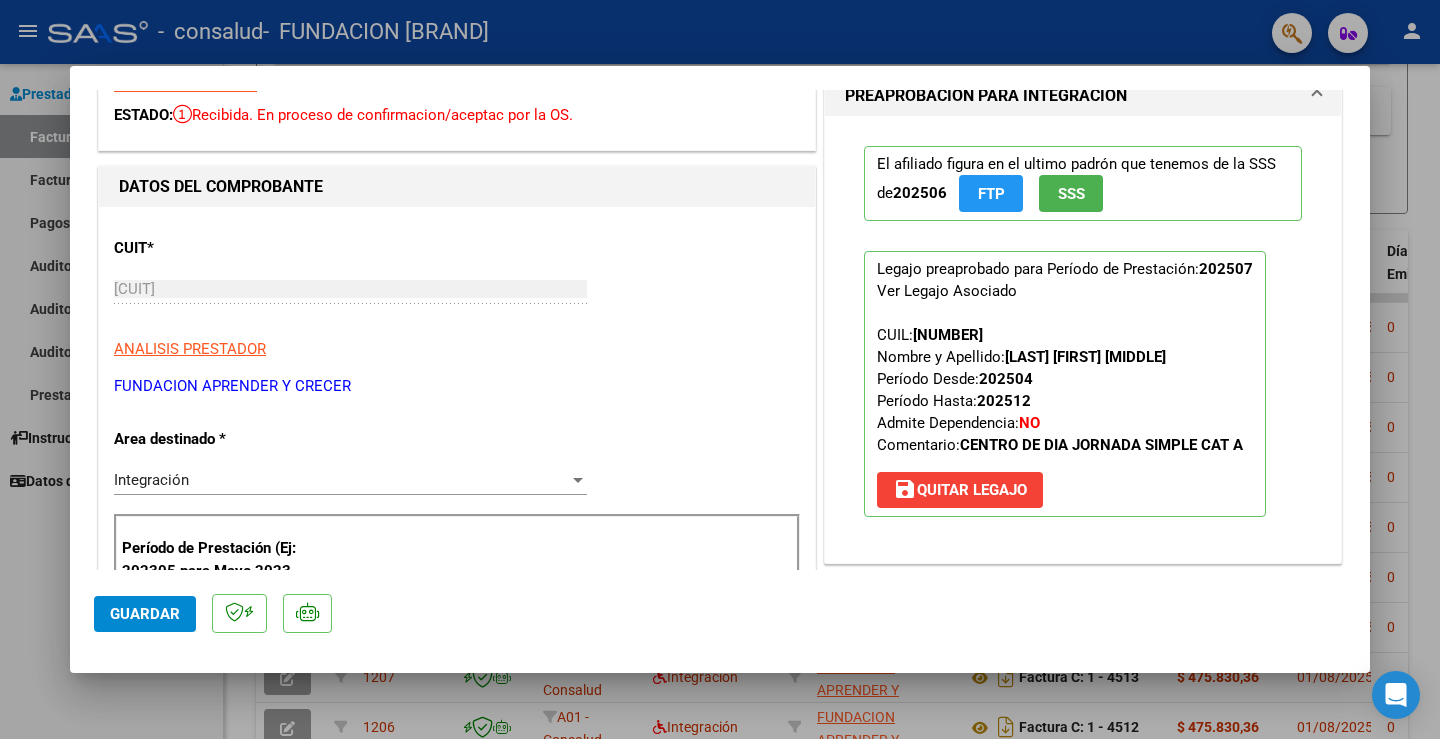 scroll, scrollTop: 100, scrollLeft: 0, axis: vertical 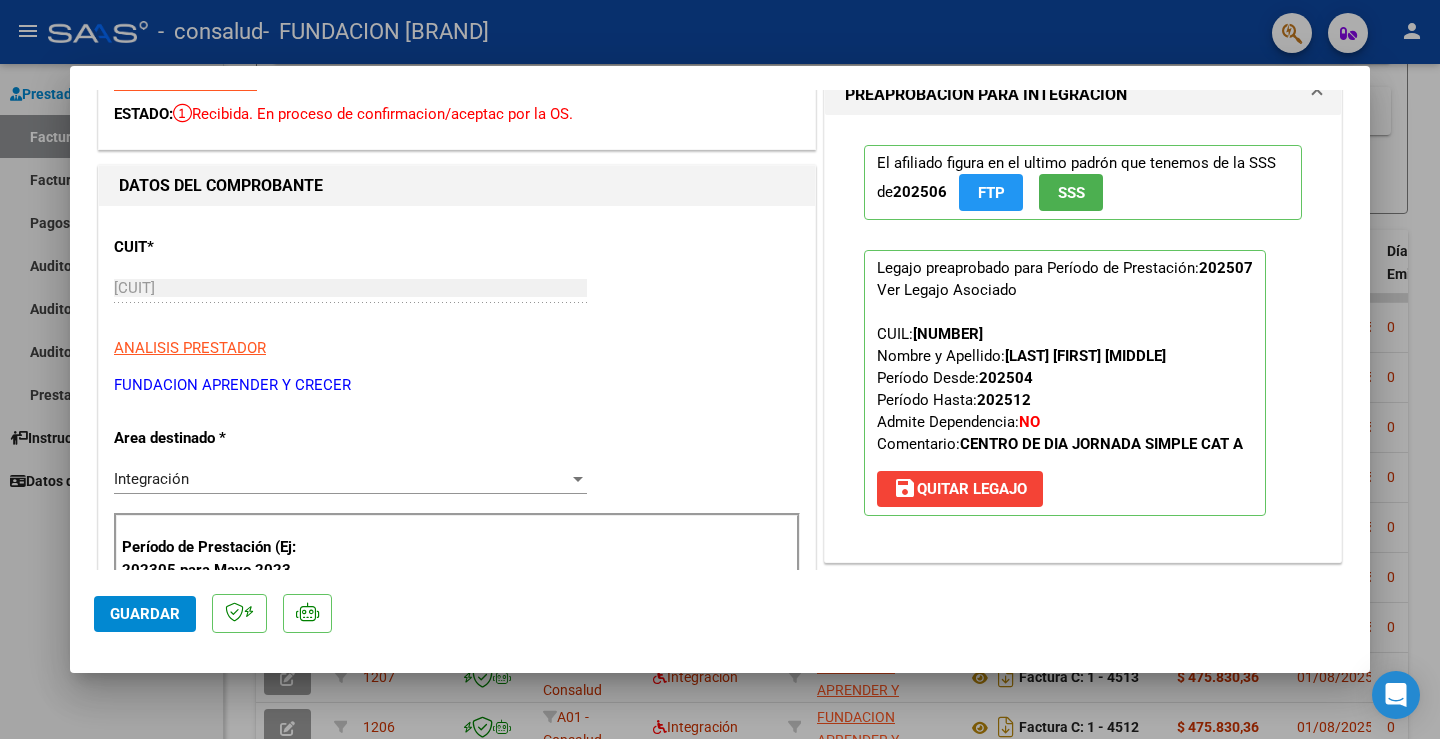 click on "save  Quitar Legajo" at bounding box center [960, 489] 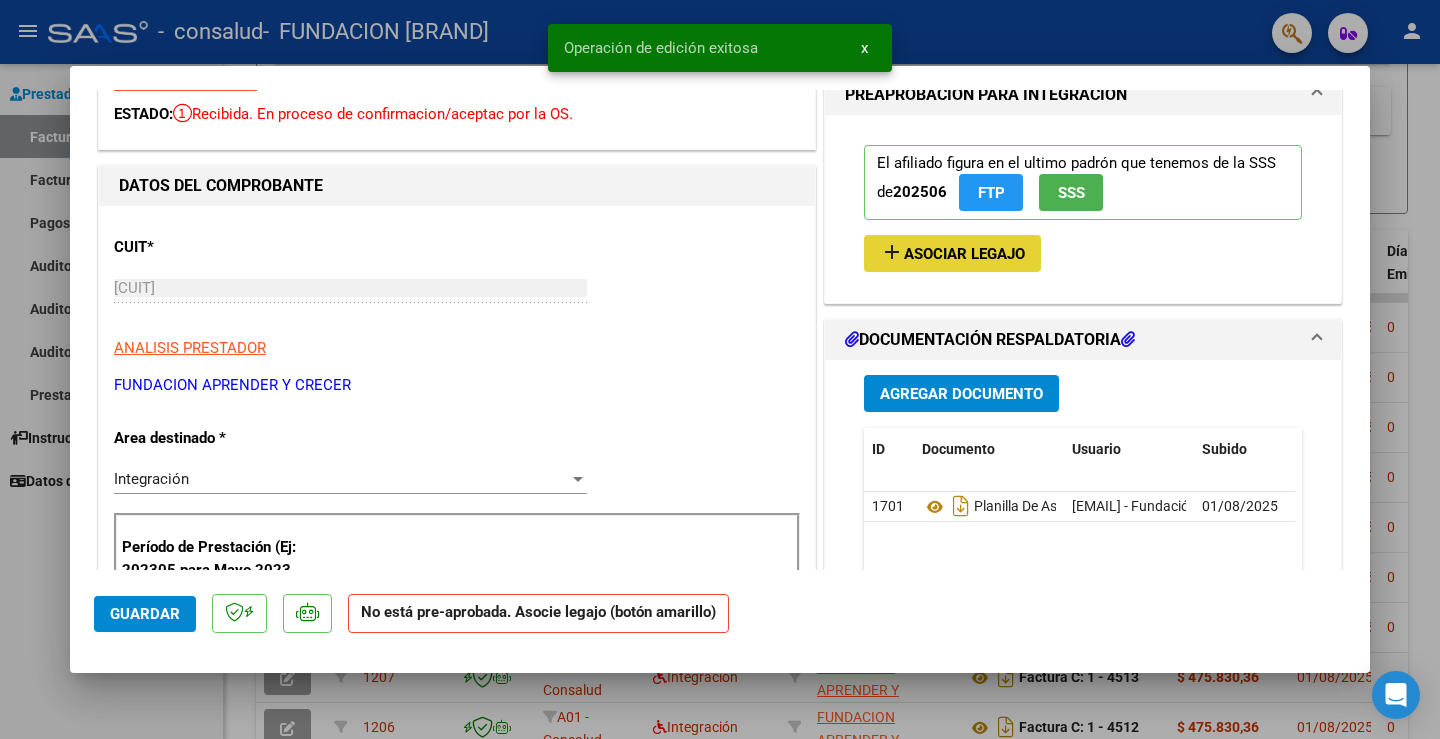 click on "Asociar Legajo" at bounding box center [964, 254] 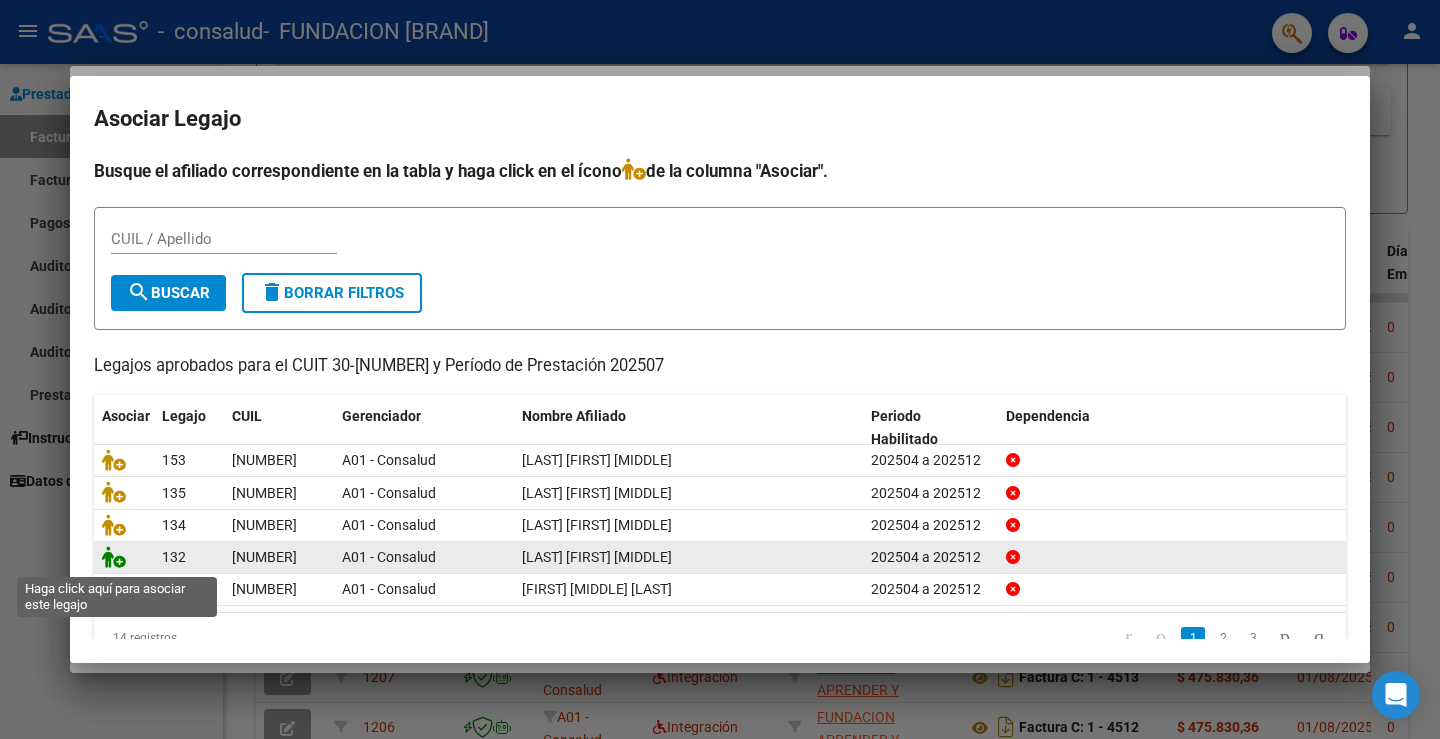 click 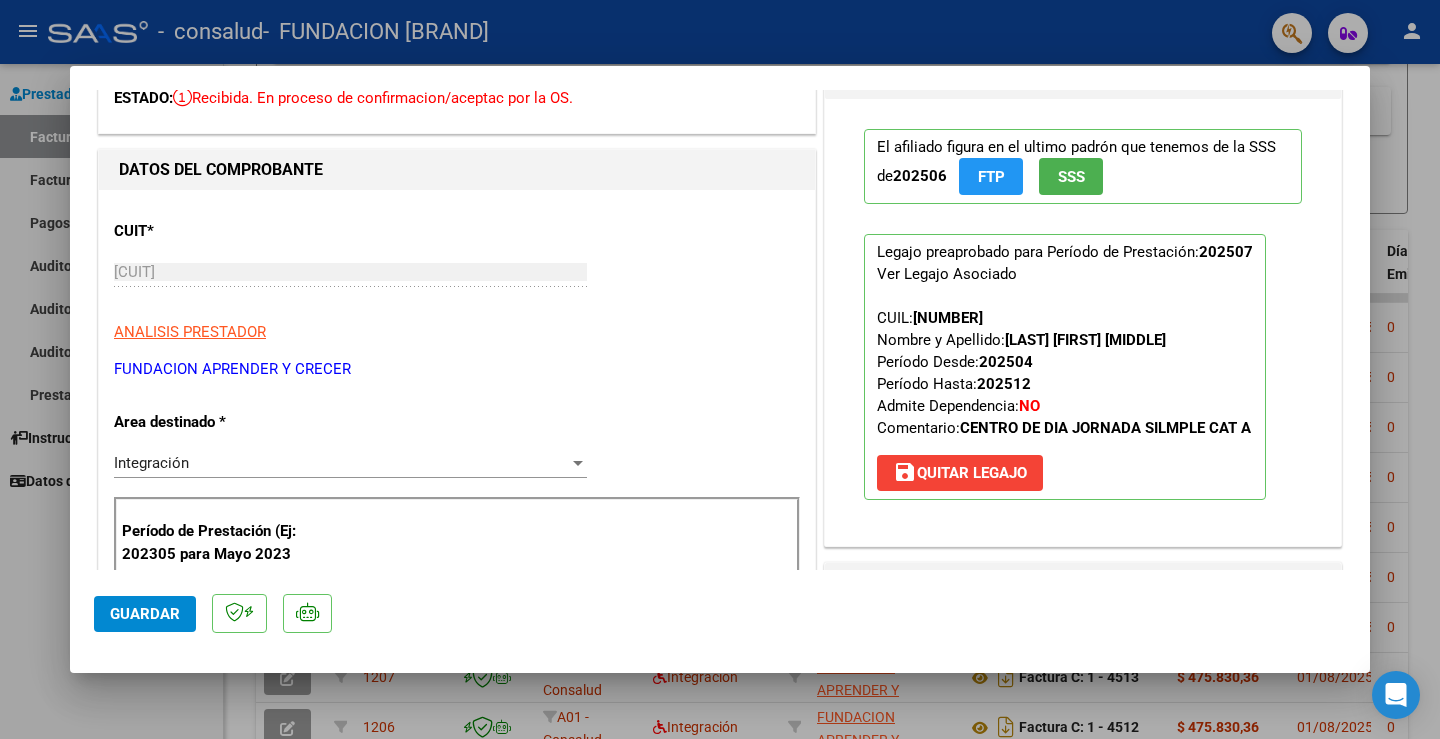 scroll, scrollTop: 0, scrollLeft: 0, axis: both 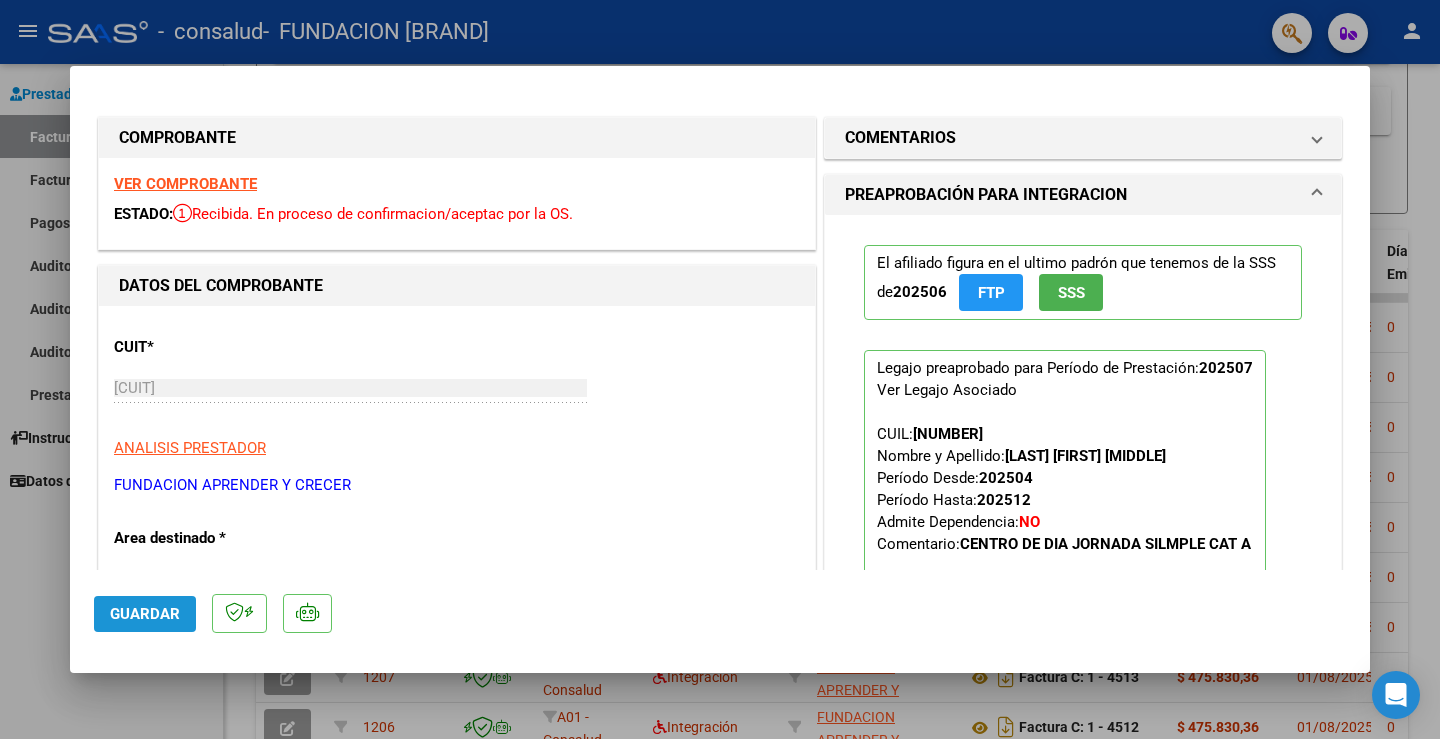 click on "Guardar" 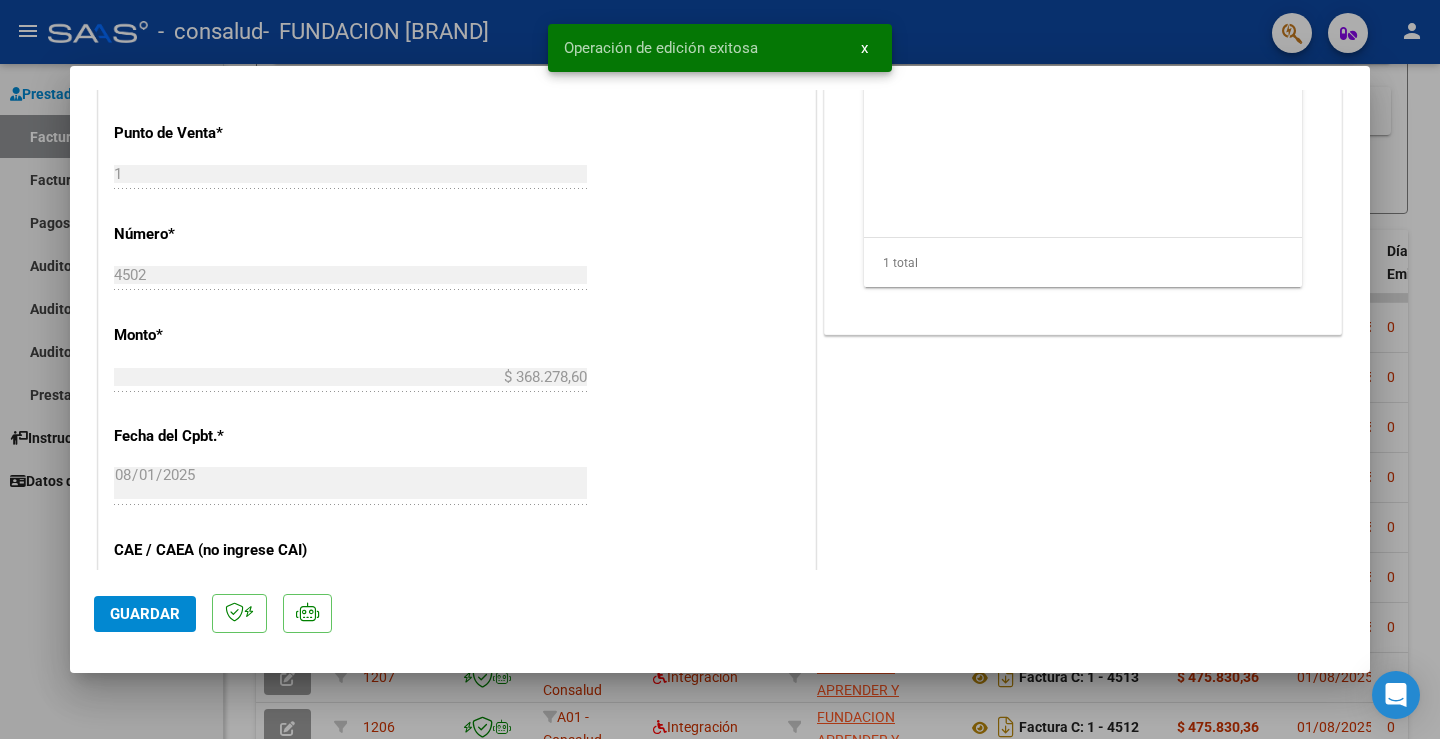 scroll, scrollTop: 1200, scrollLeft: 0, axis: vertical 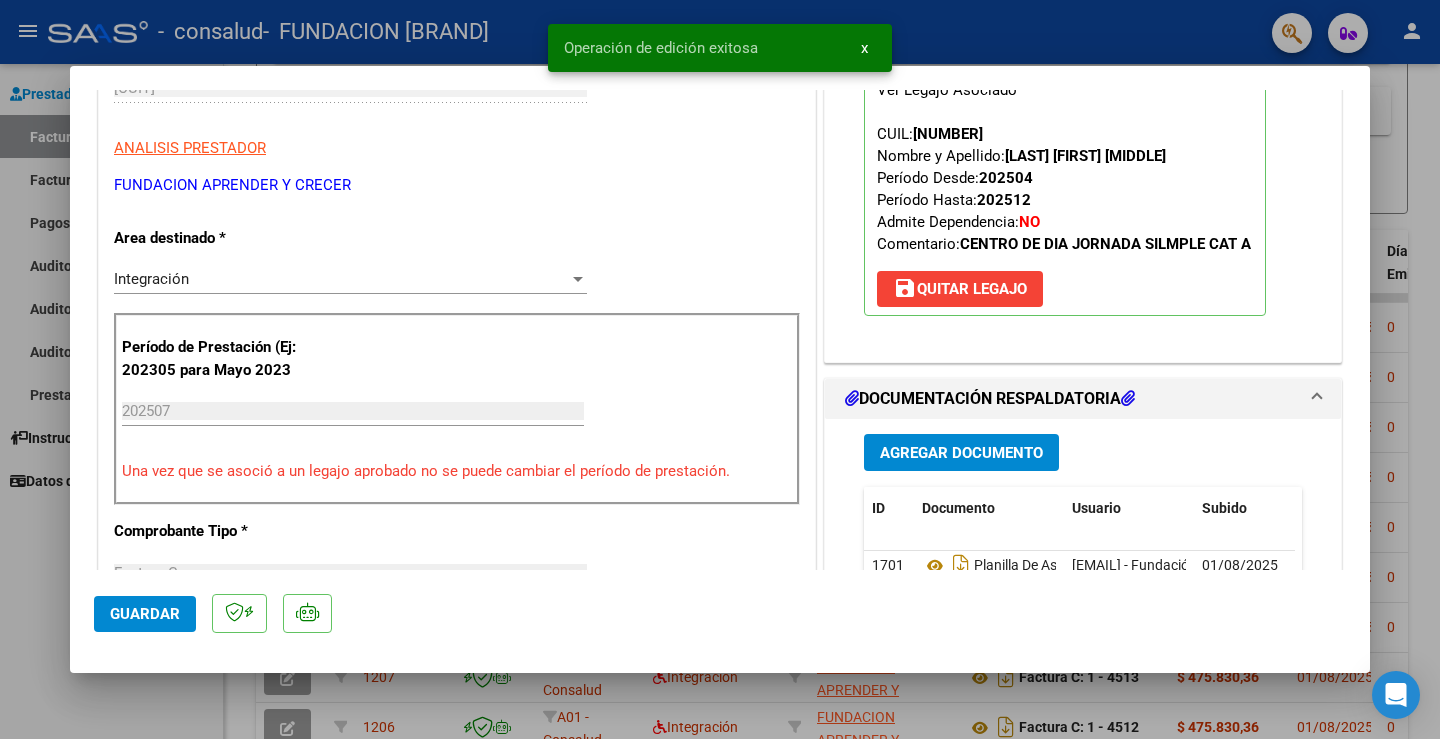 type 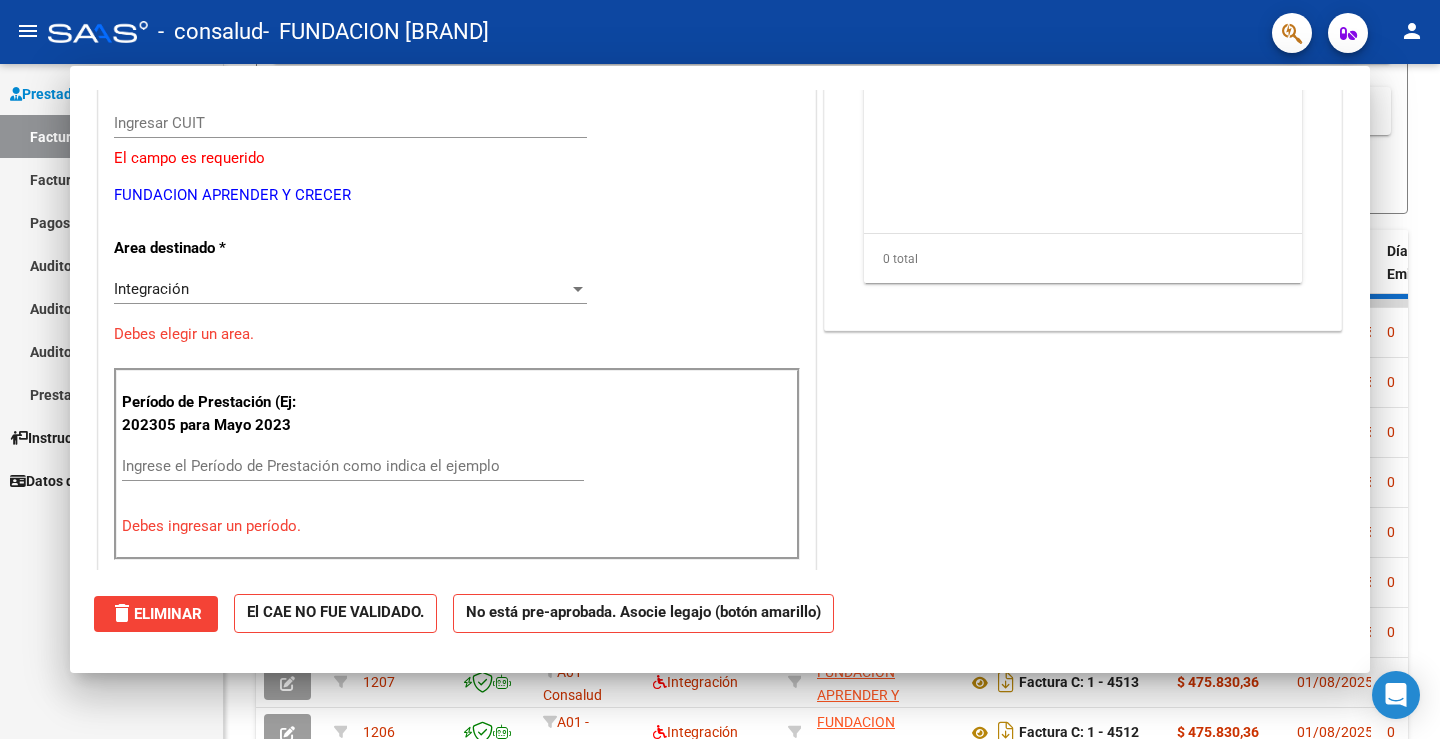 scroll, scrollTop: 335, scrollLeft: 0, axis: vertical 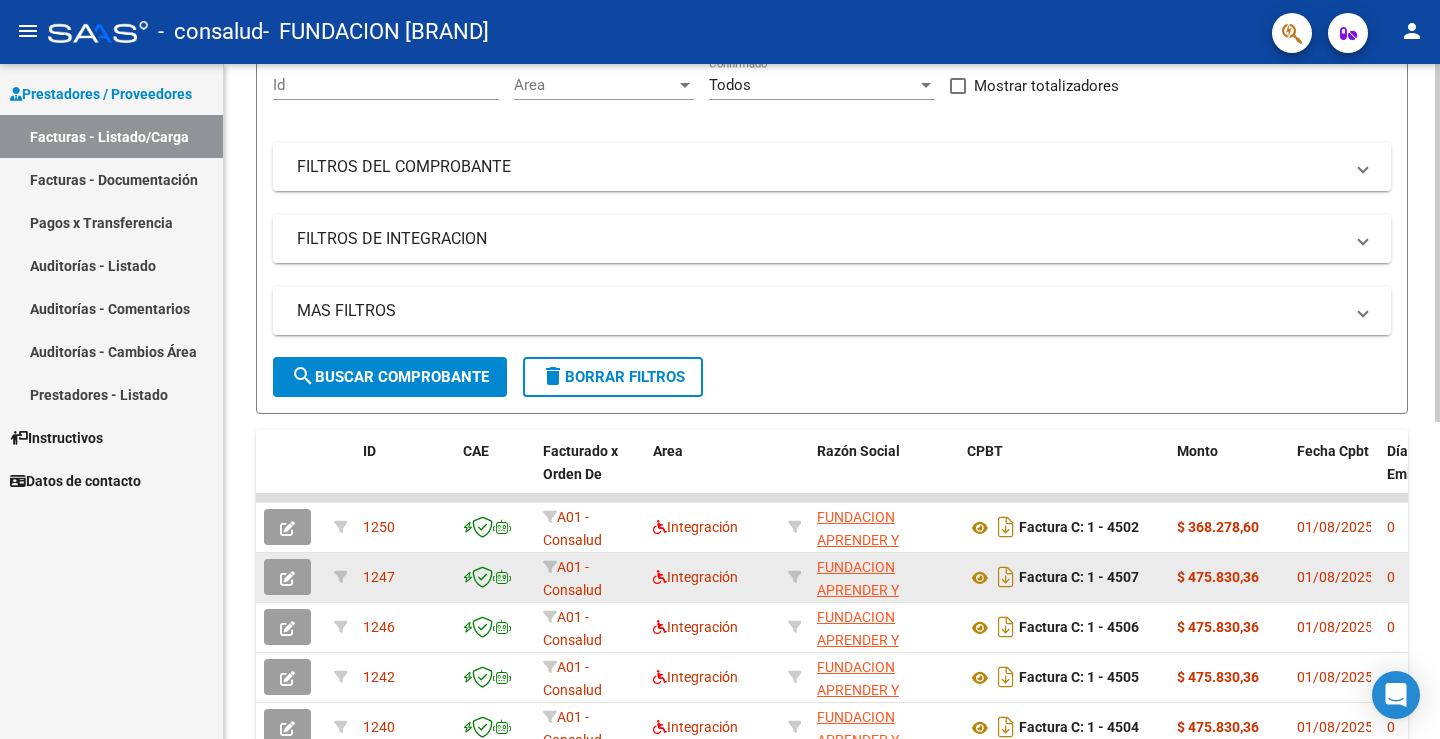 click 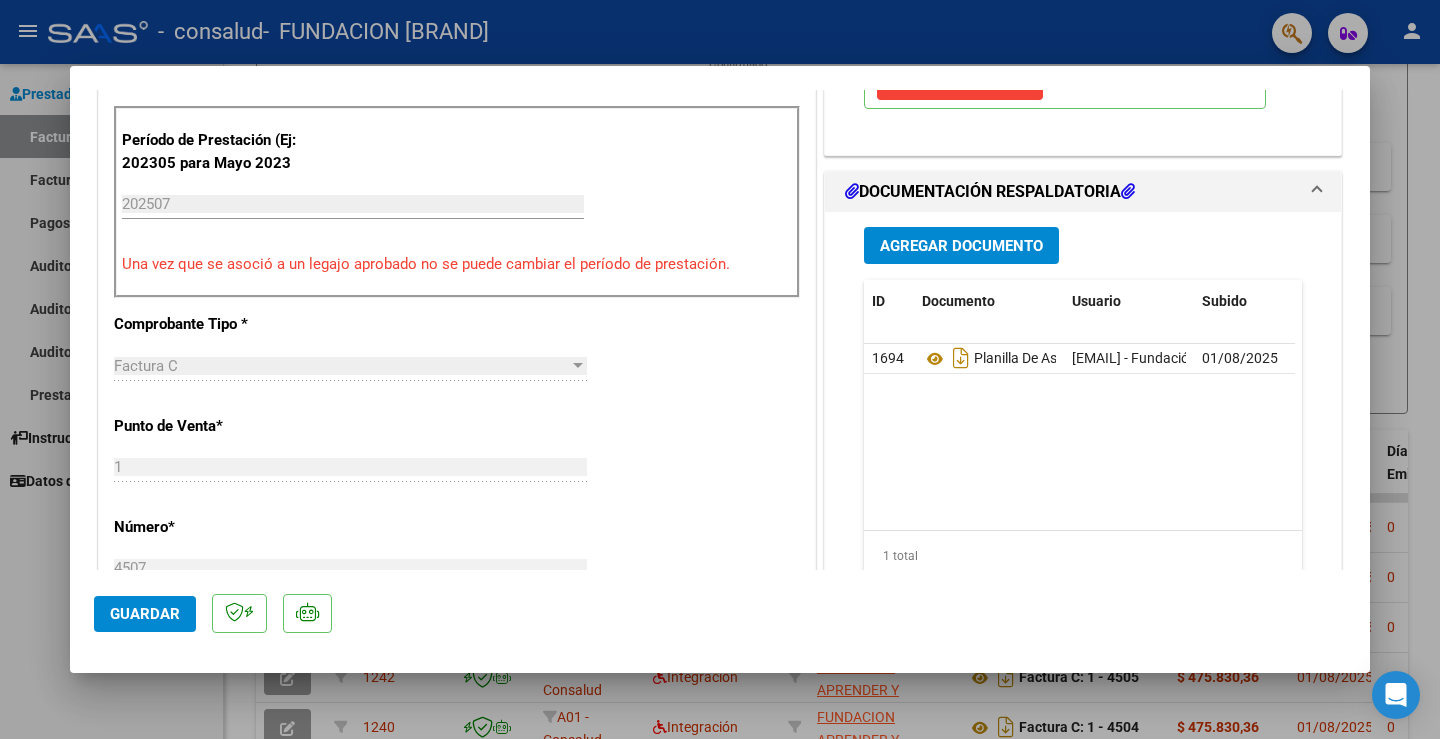 scroll, scrollTop: 600, scrollLeft: 0, axis: vertical 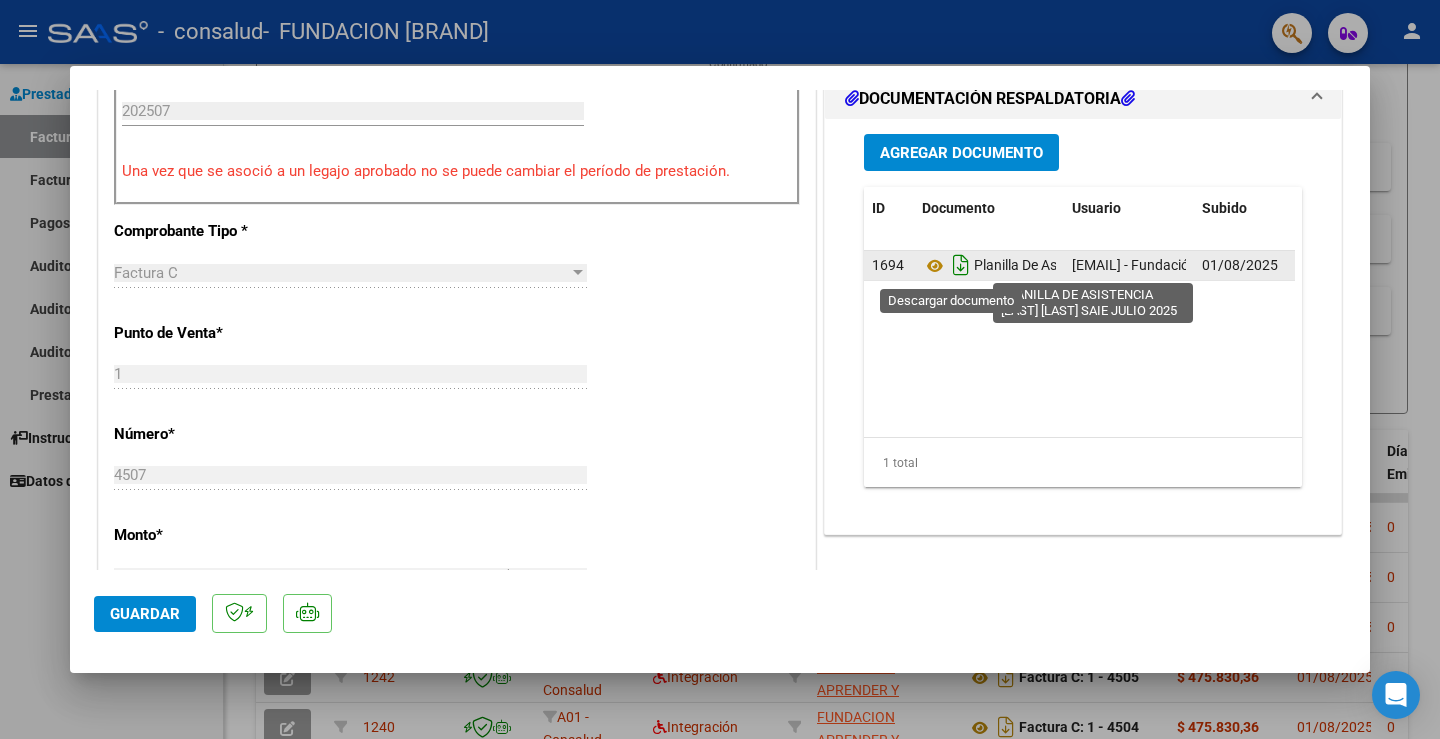 click 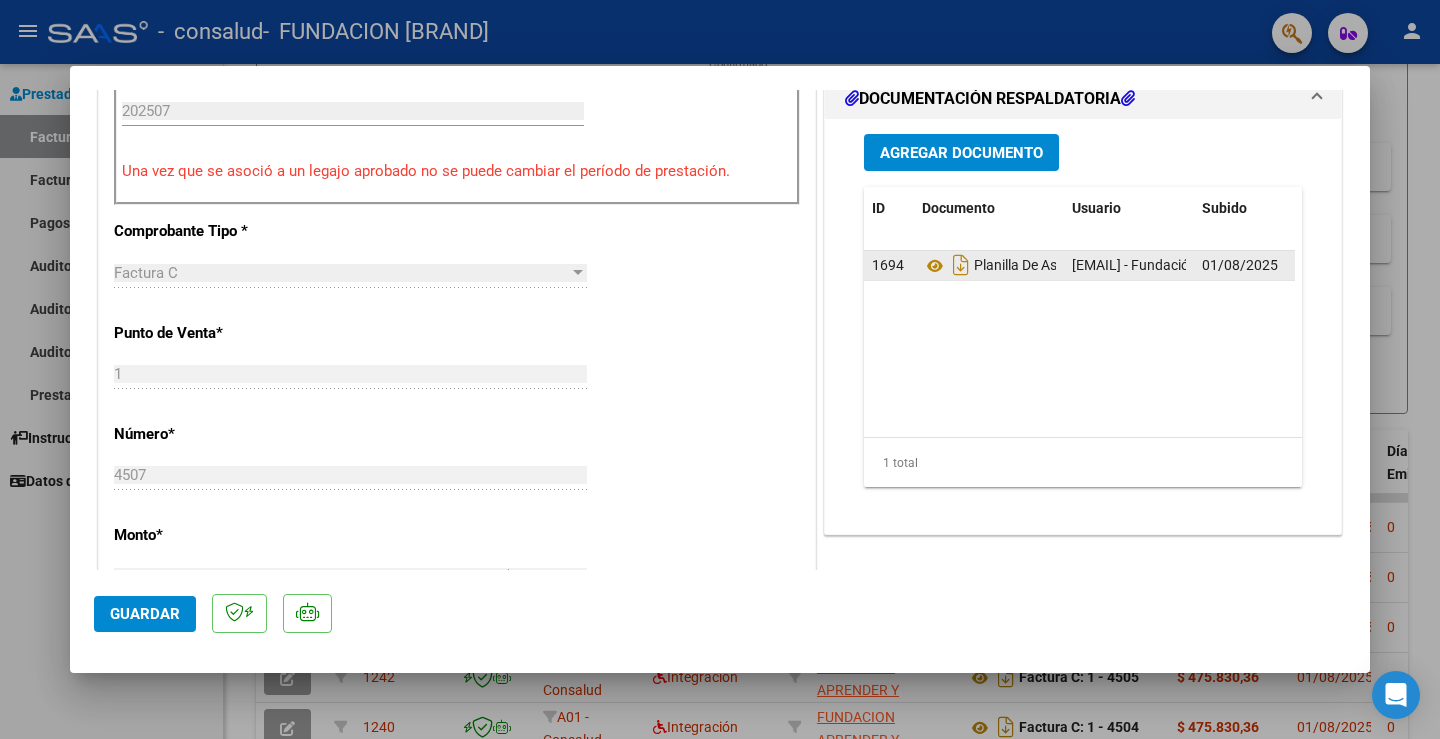 type 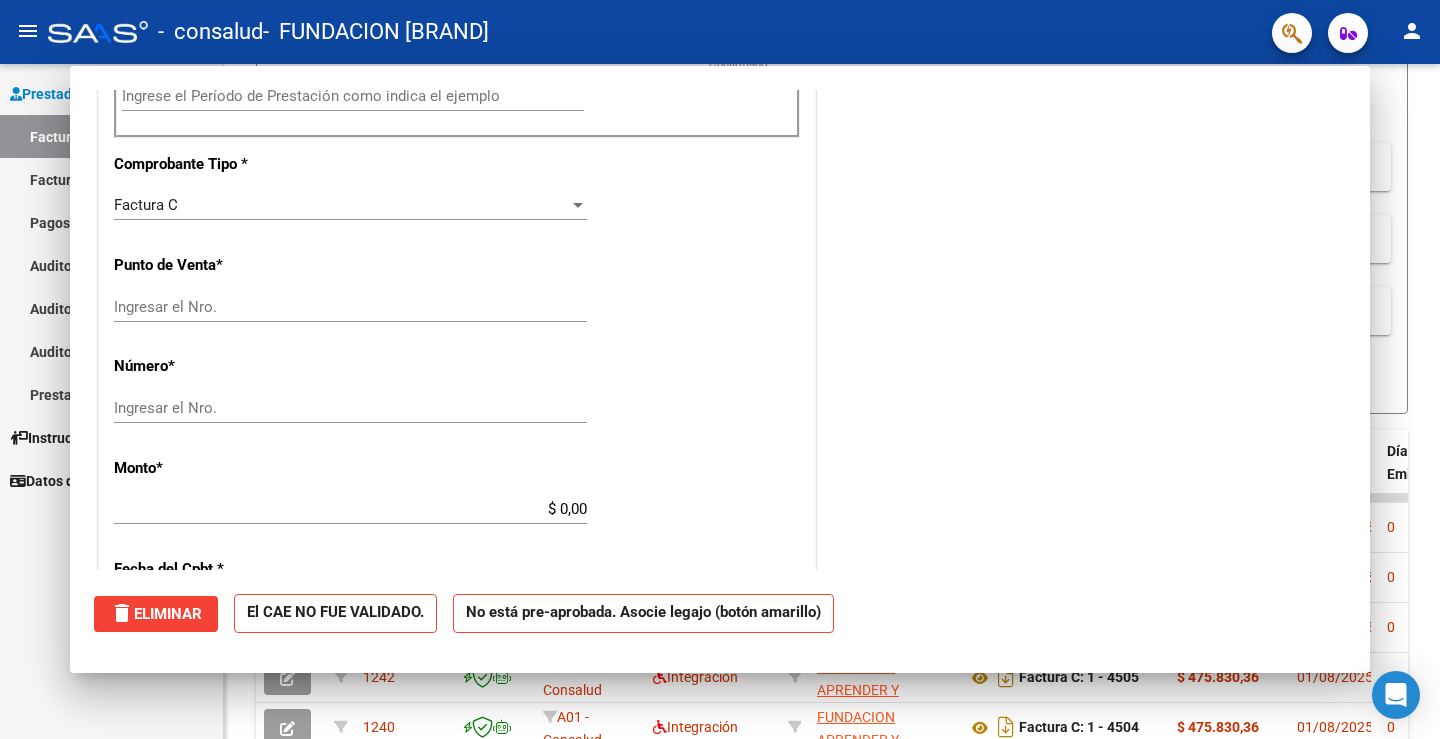 scroll, scrollTop: 0, scrollLeft: 0, axis: both 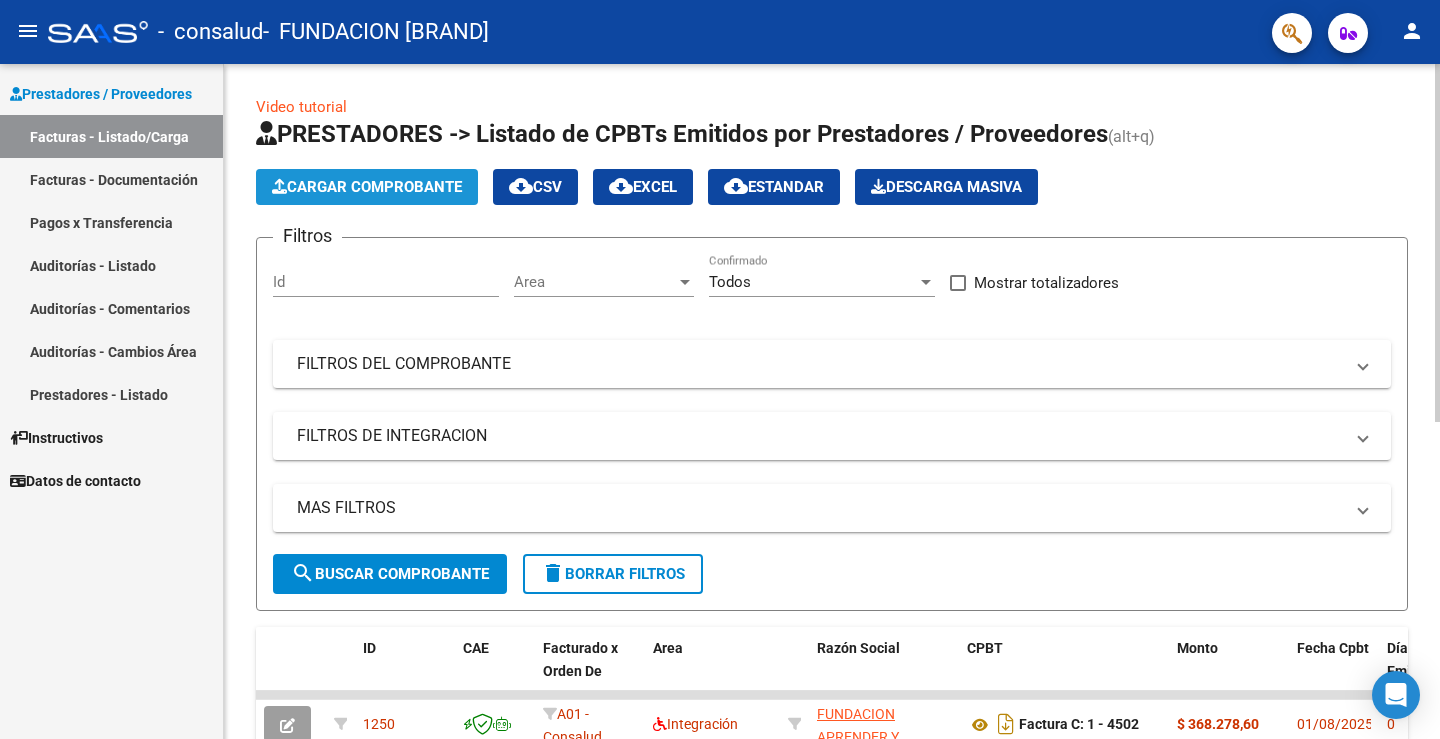 click on "Cargar Comprobante" 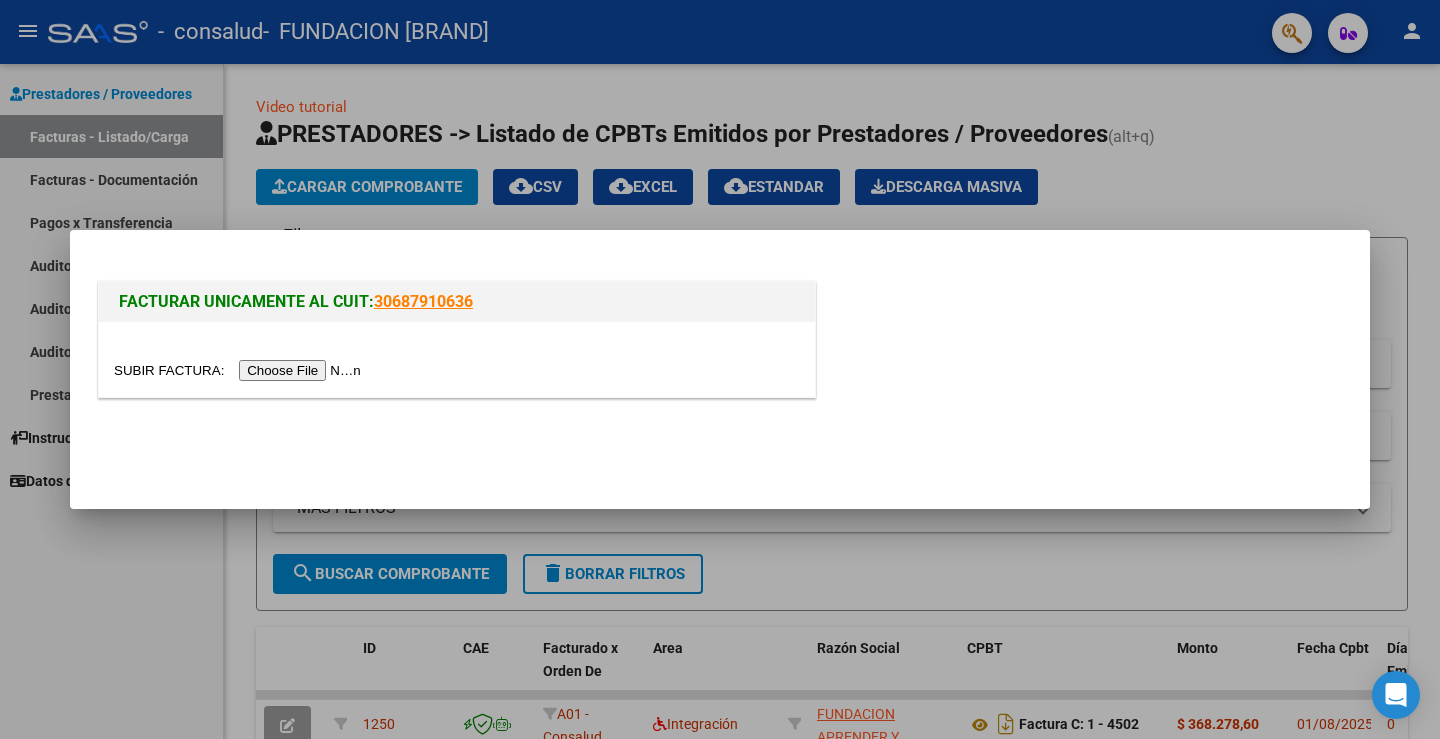 click at bounding box center (240, 370) 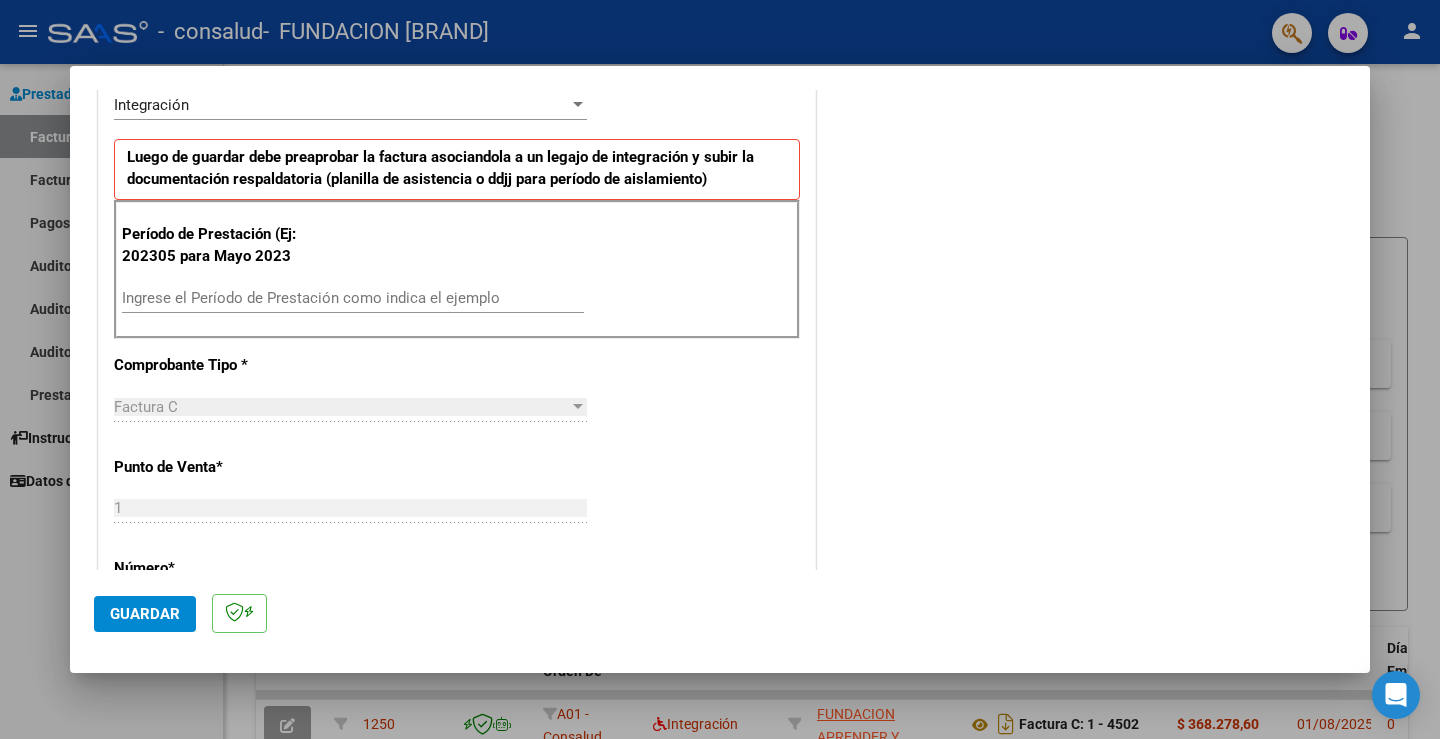 scroll, scrollTop: 500, scrollLeft: 0, axis: vertical 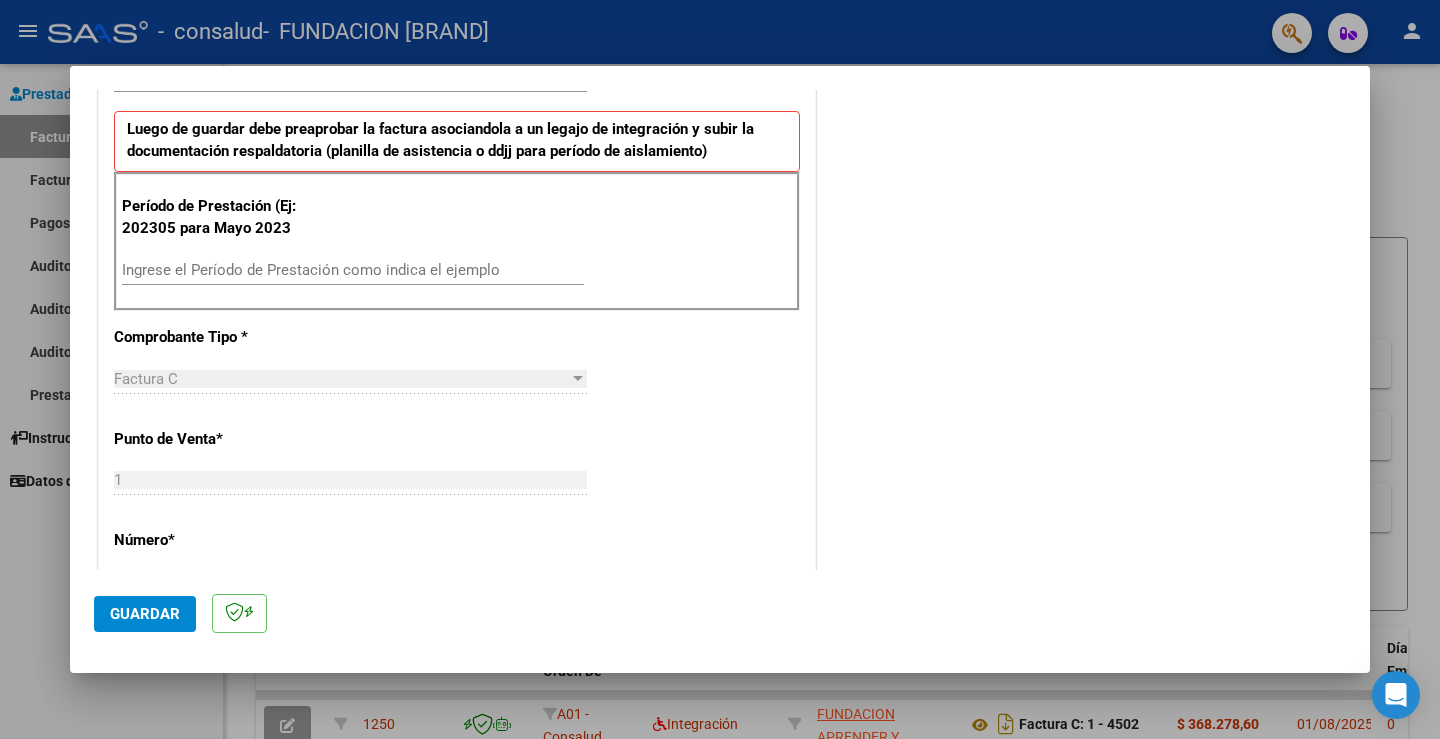 click on "Ingrese el Período de Prestación como indica el ejemplo" at bounding box center (353, 270) 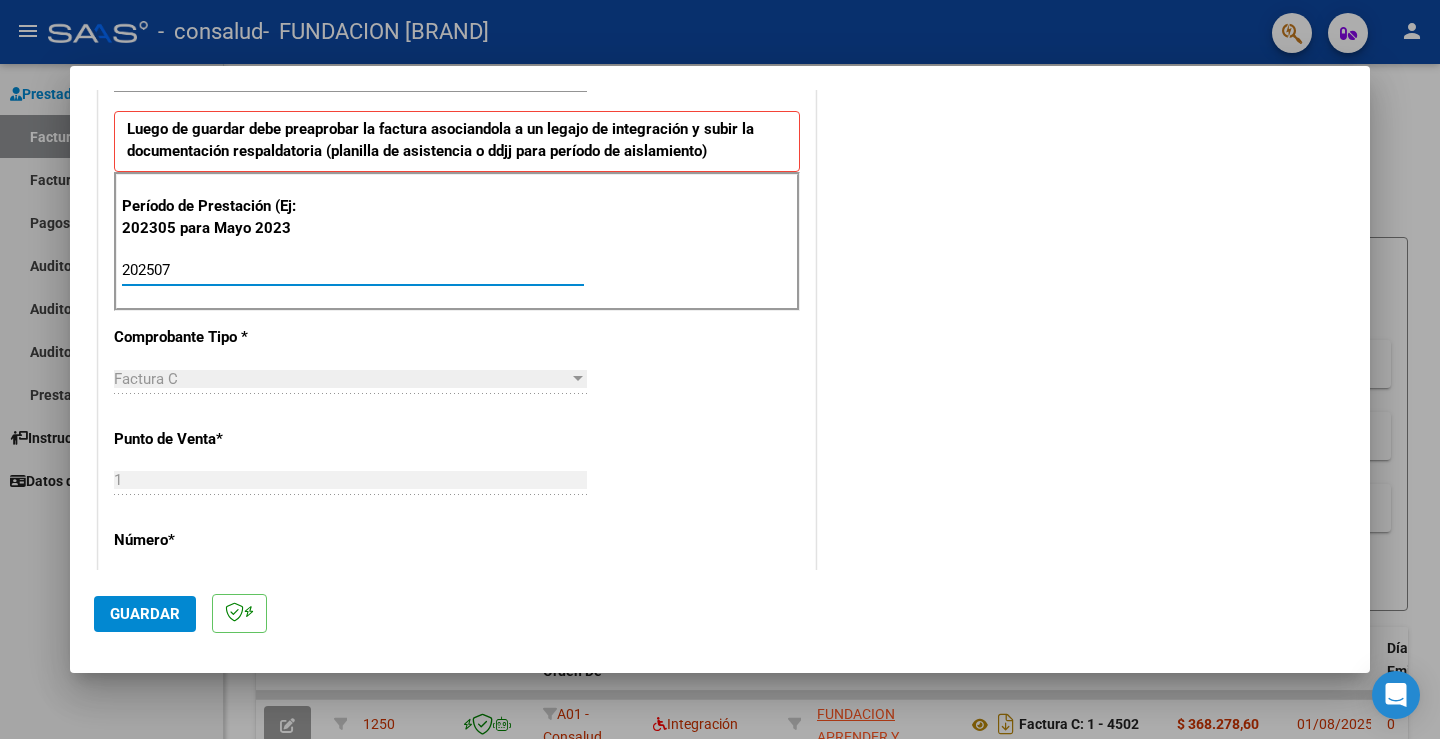 type on "202507" 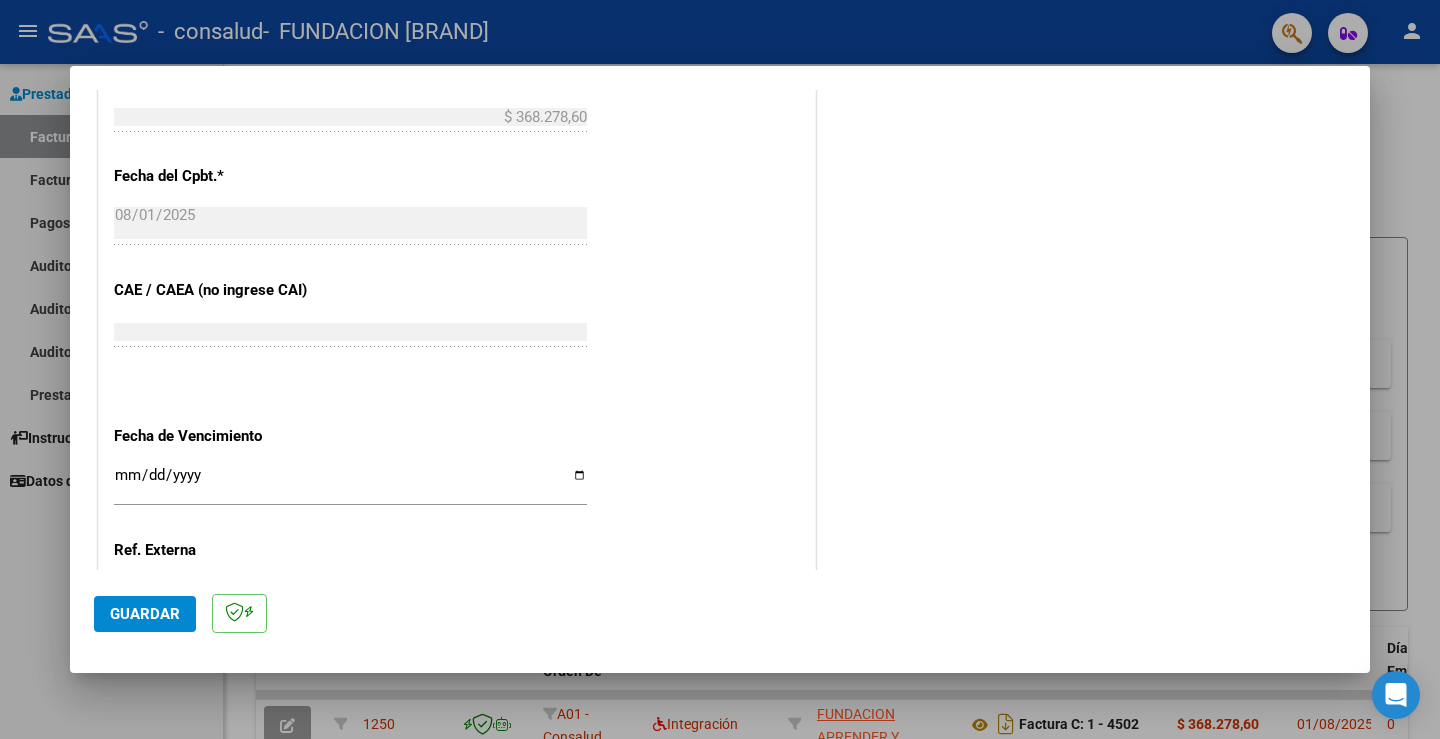 scroll, scrollTop: 1100, scrollLeft: 0, axis: vertical 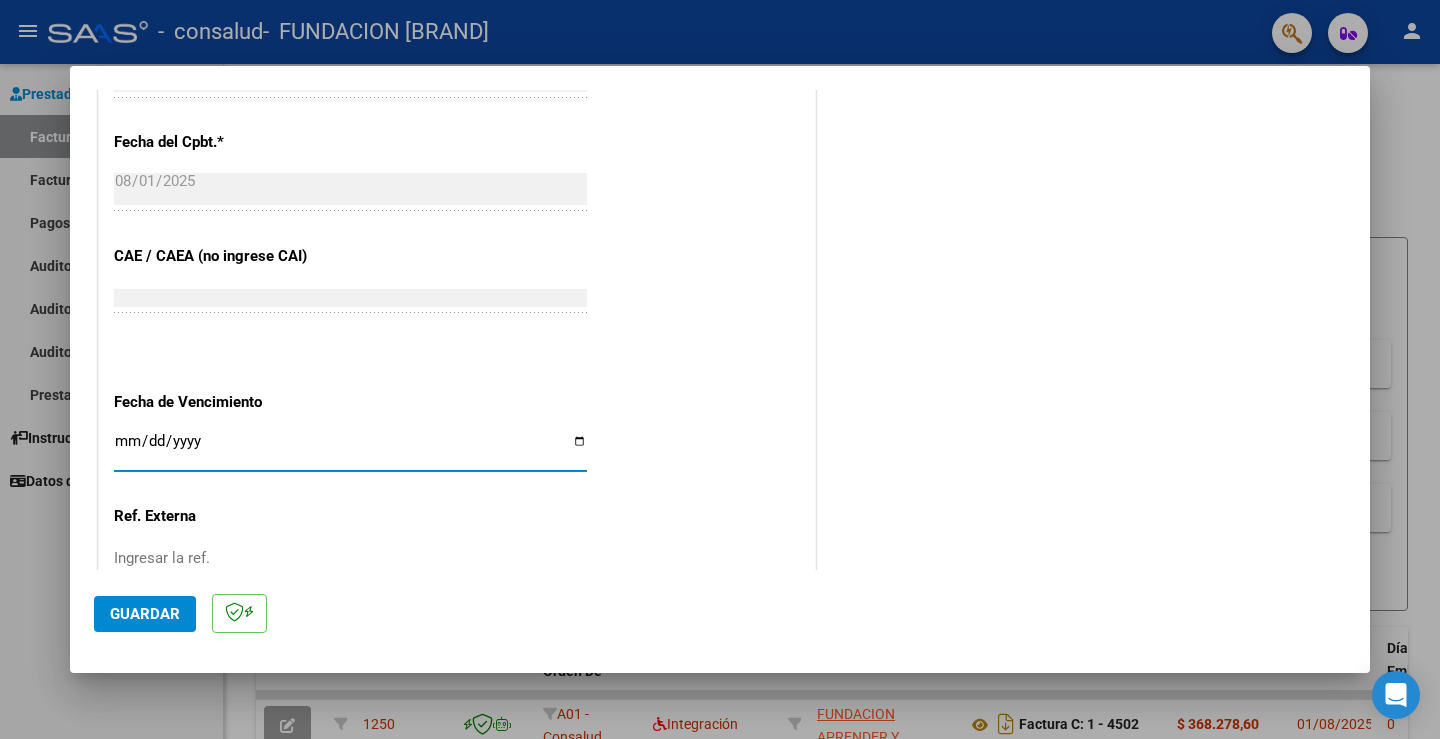 click on "Ingresar la fecha" at bounding box center [350, 449] 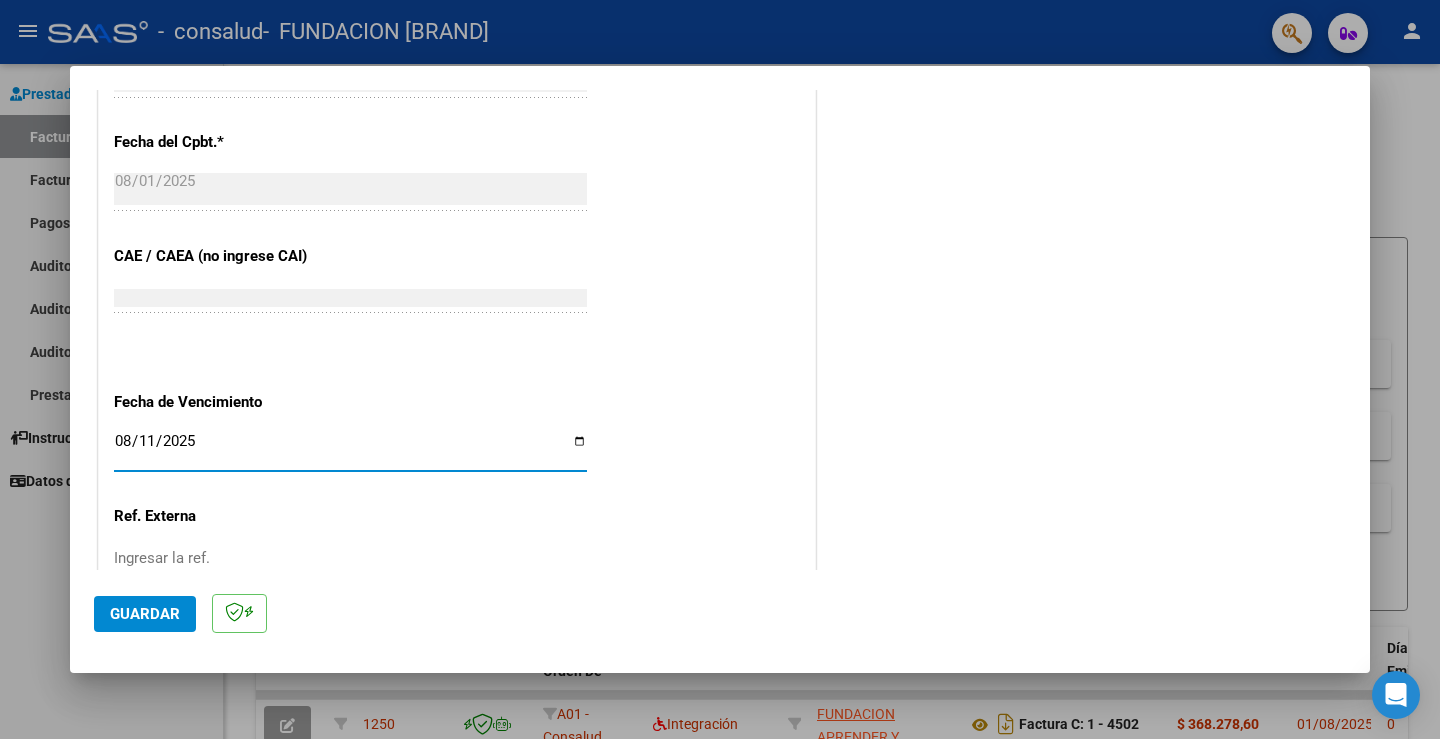 type on "2025-08-11" 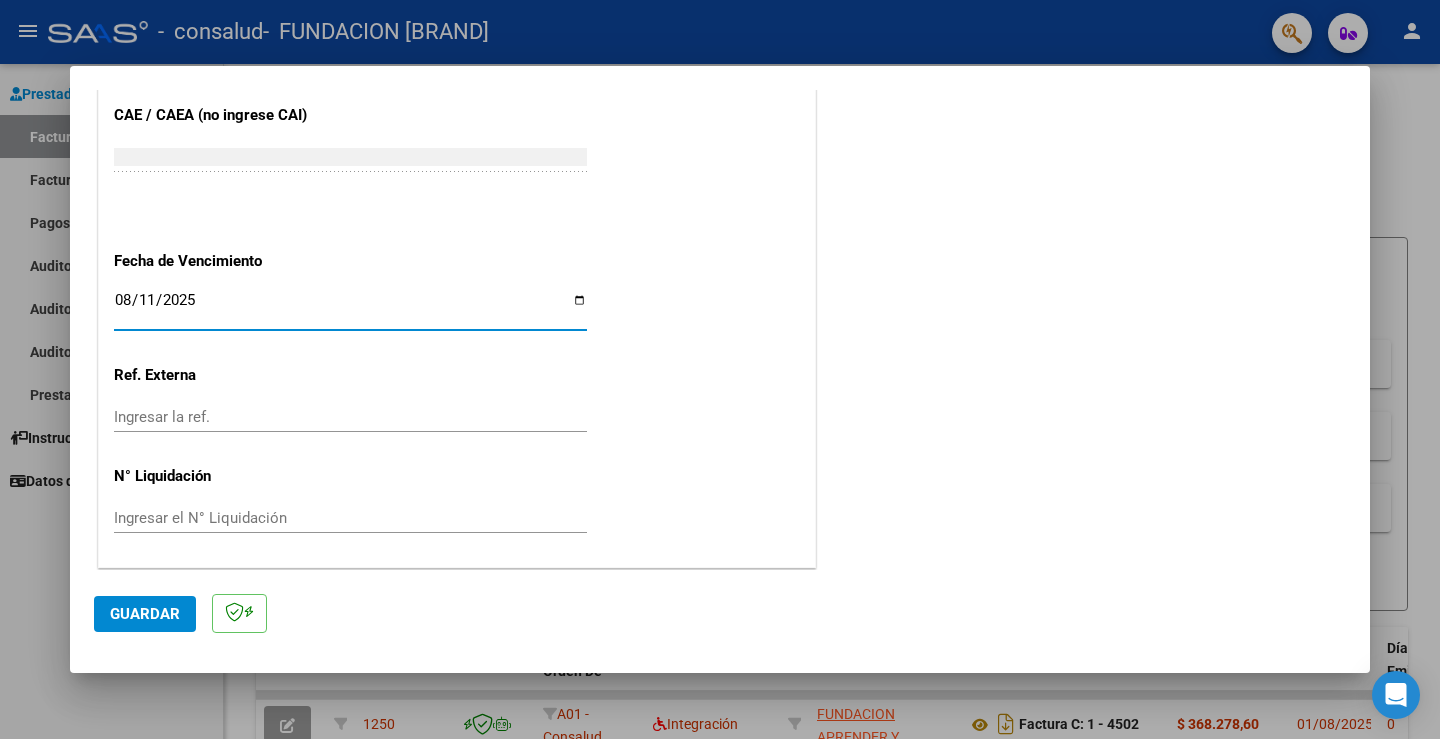scroll, scrollTop: 1243, scrollLeft: 0, axis: vertical 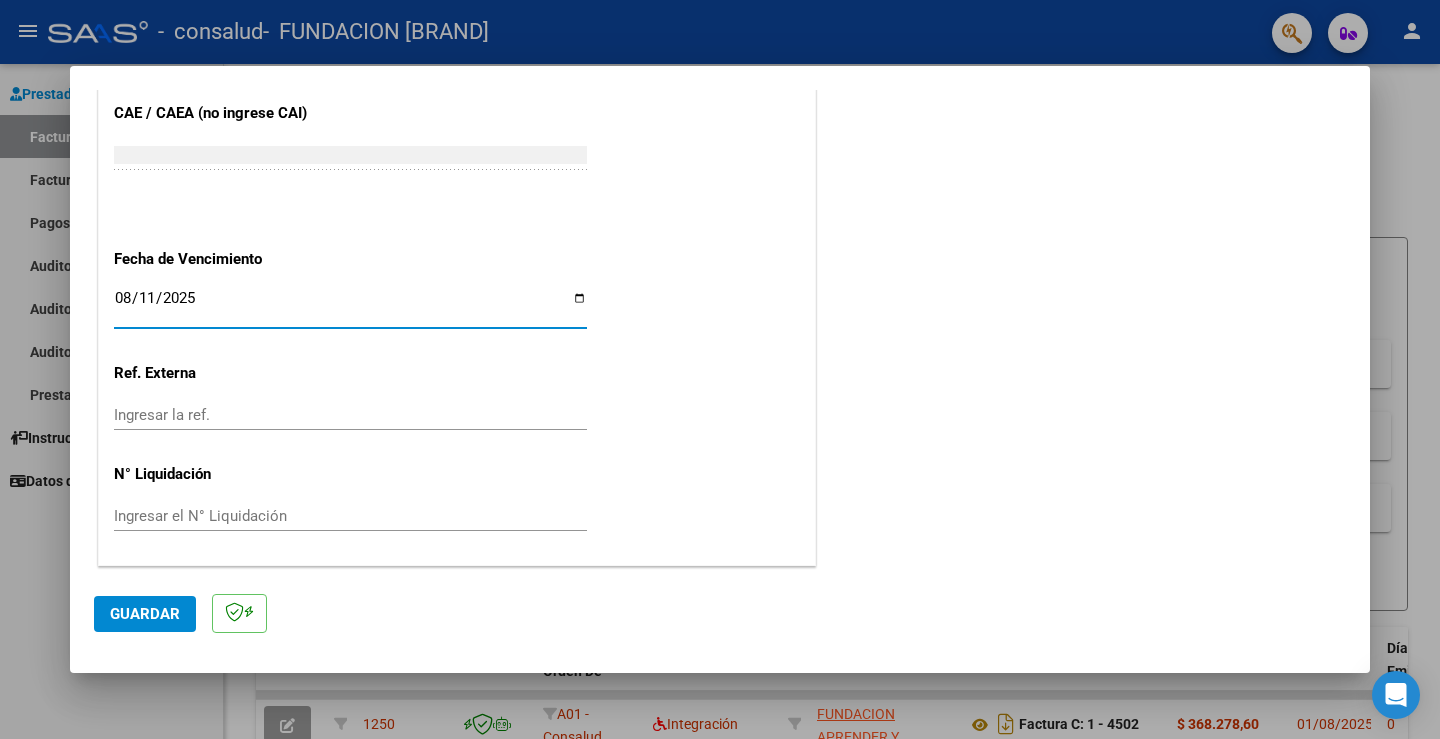 click on "Guardar" 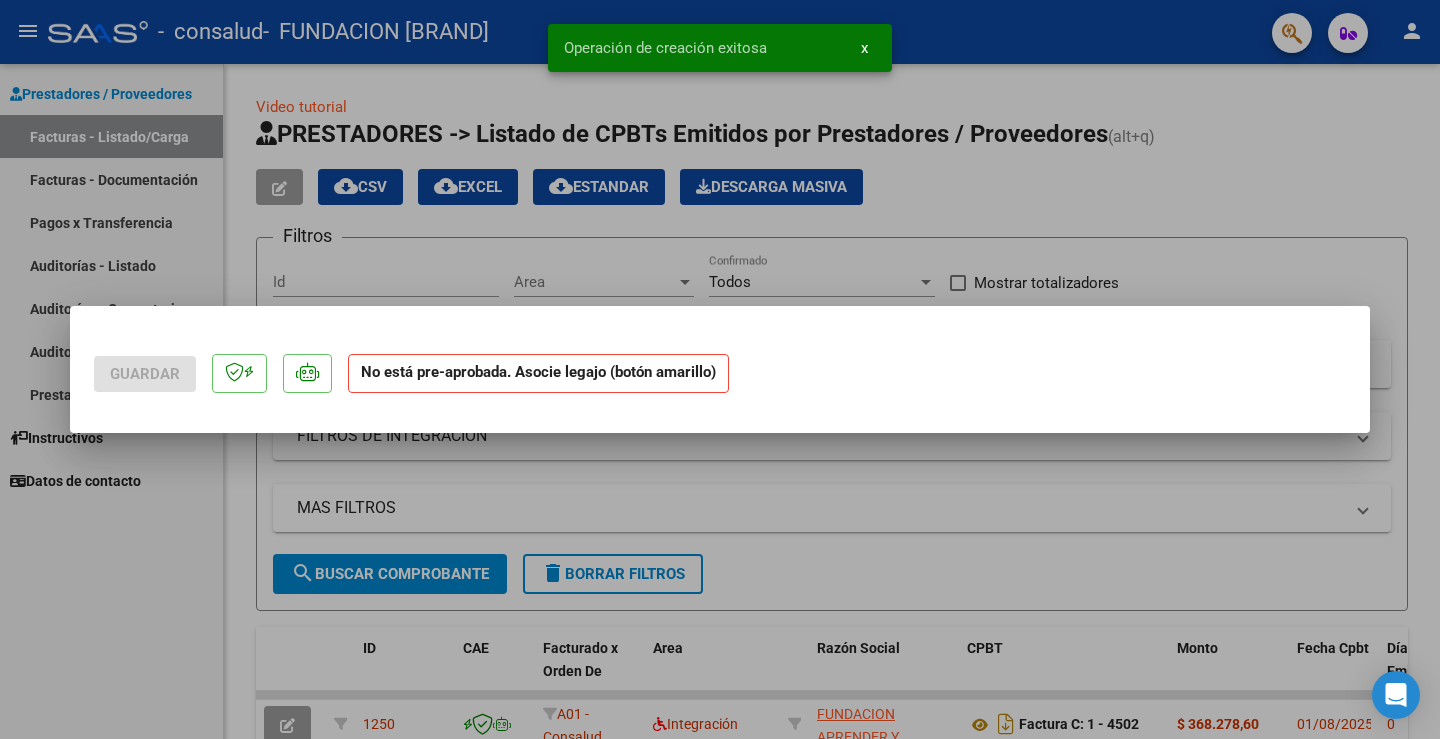scroll, scrollTop: 0, scrollLeft: 0, axis: both 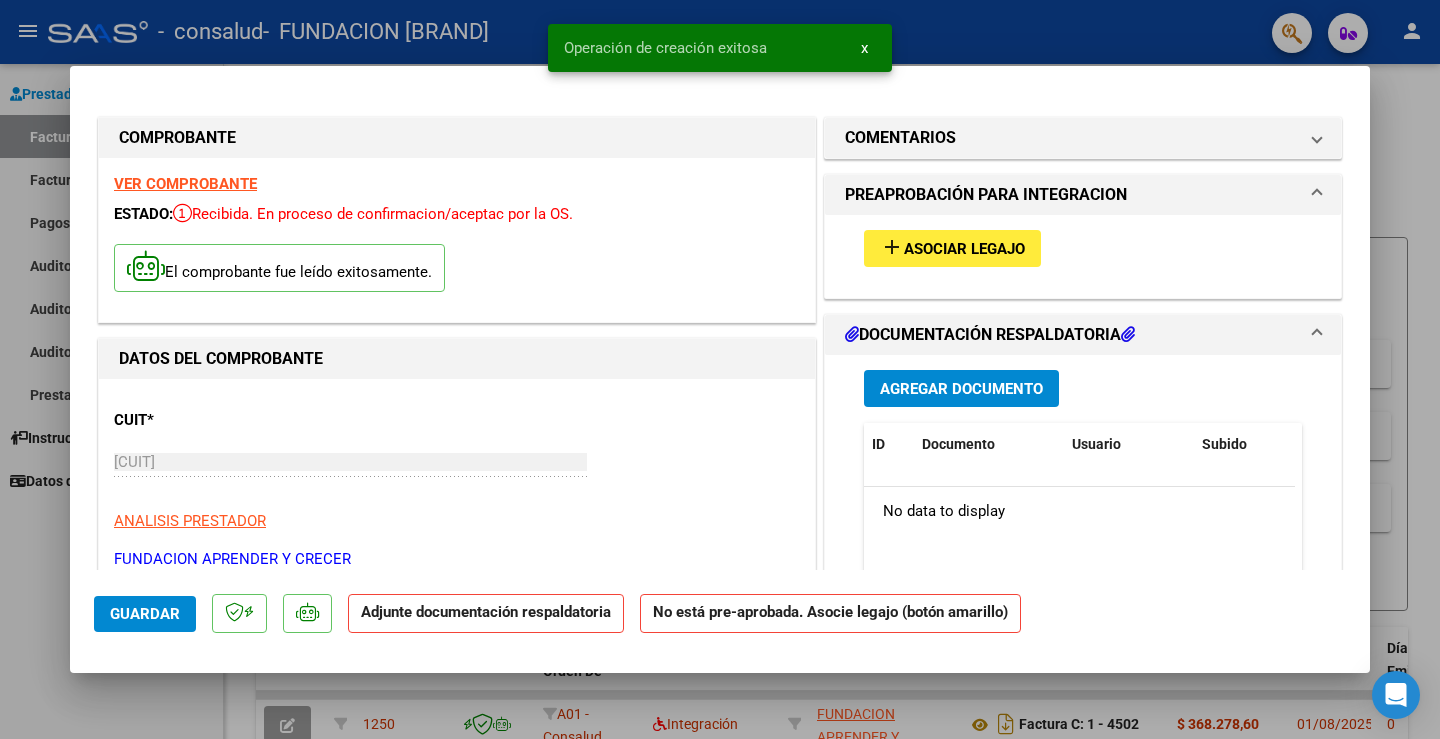 click on "Agregar Documento" at bounding box center [961, 389] 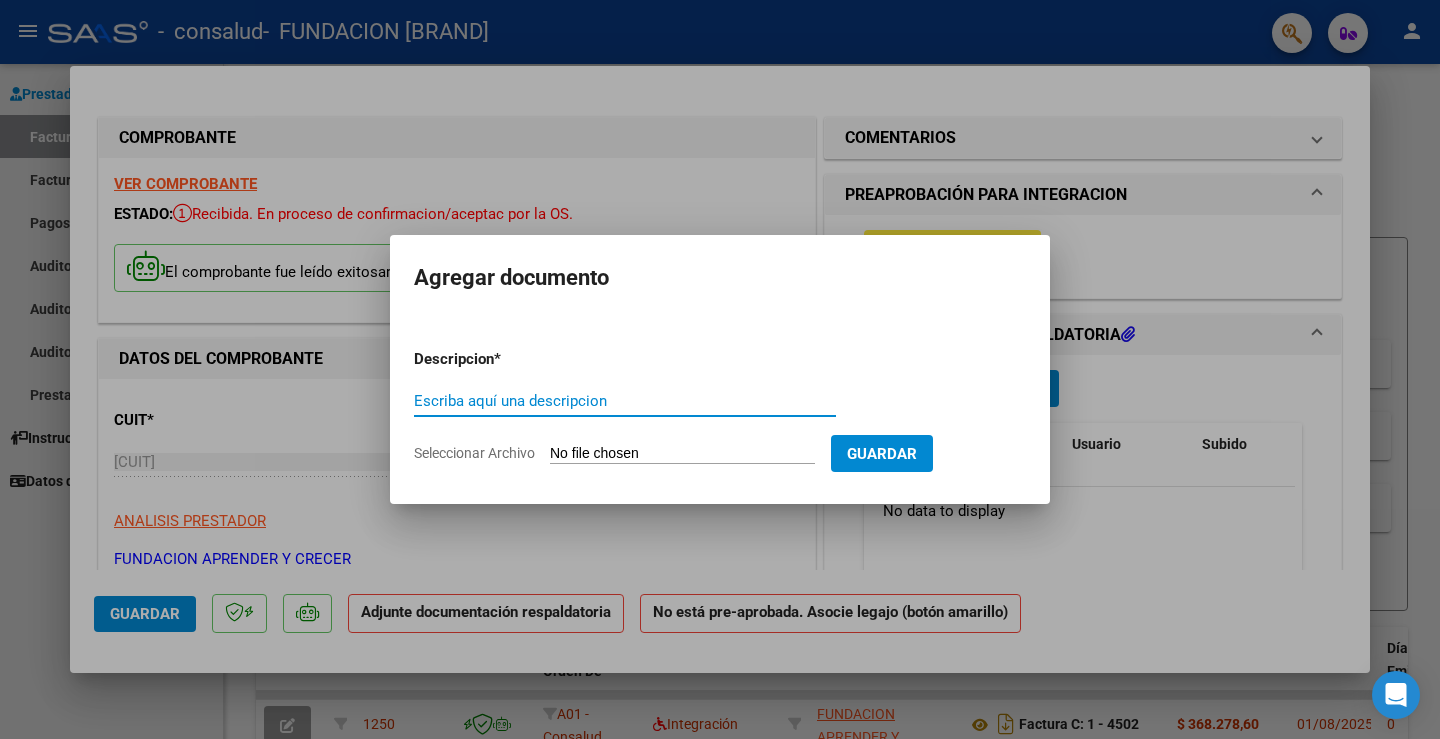click on "Escriba aquí una descripcion" at bounding box center [625, 401] 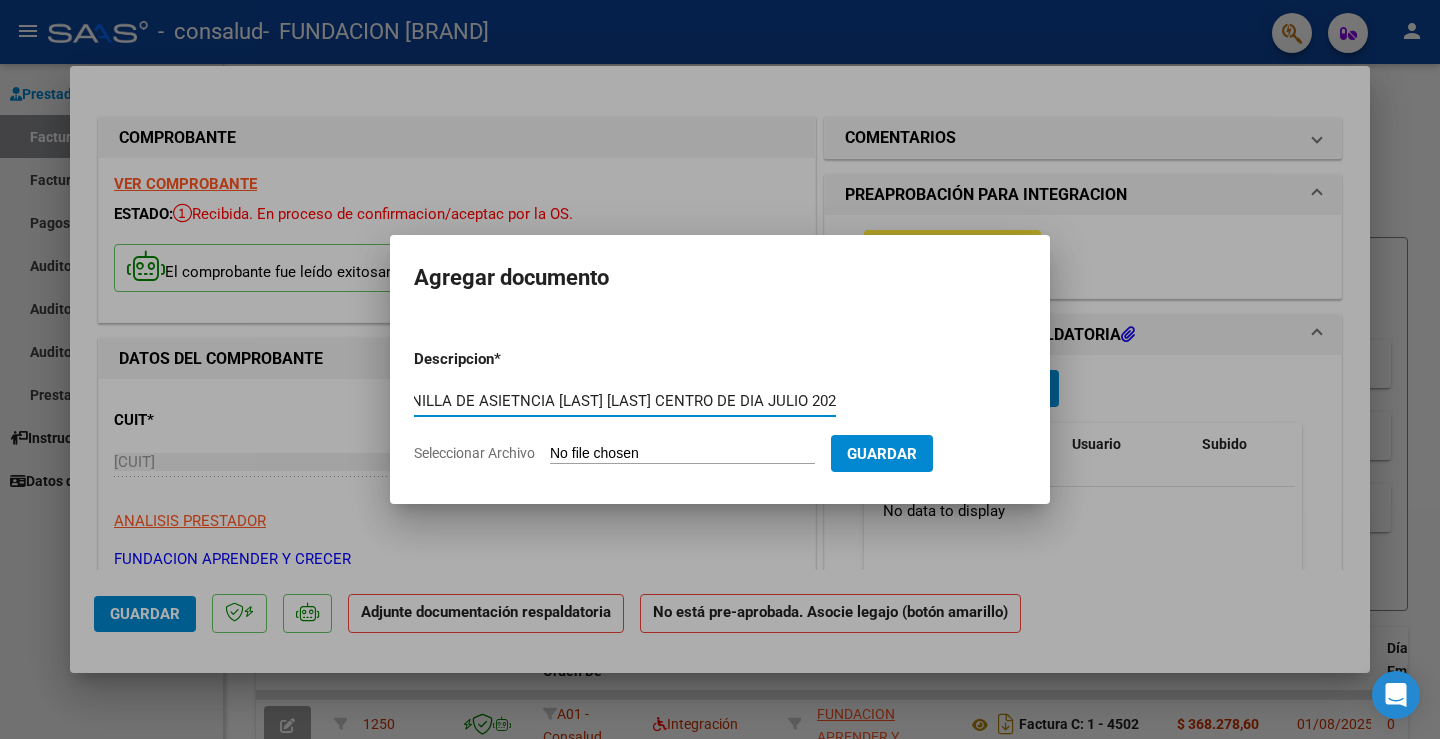 scroll, scrollTop: 0, scrollLeft: 38, axis: horizontal 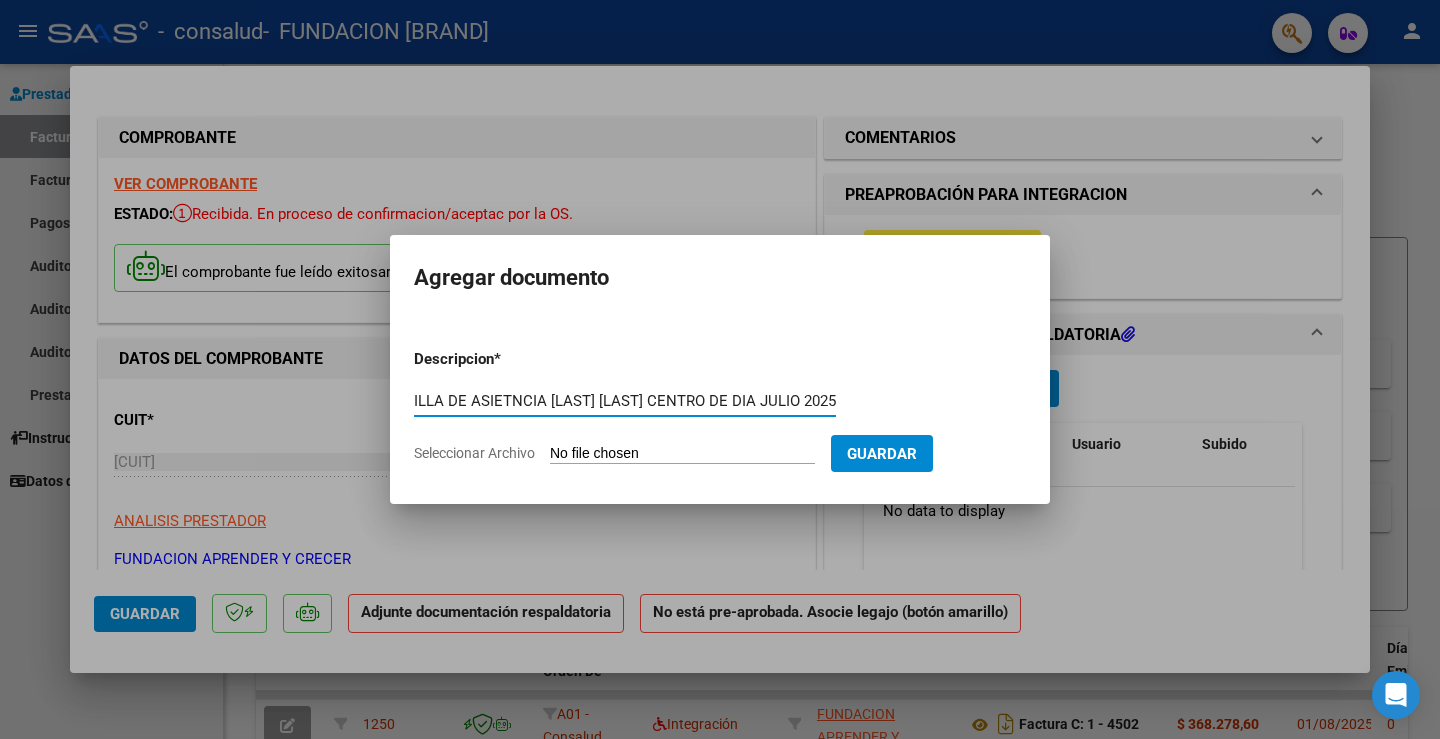 type on "PLANILLA DE ASIETNCIA [LAST] [LAST] CENTRO DE DIA JULIO 2025" 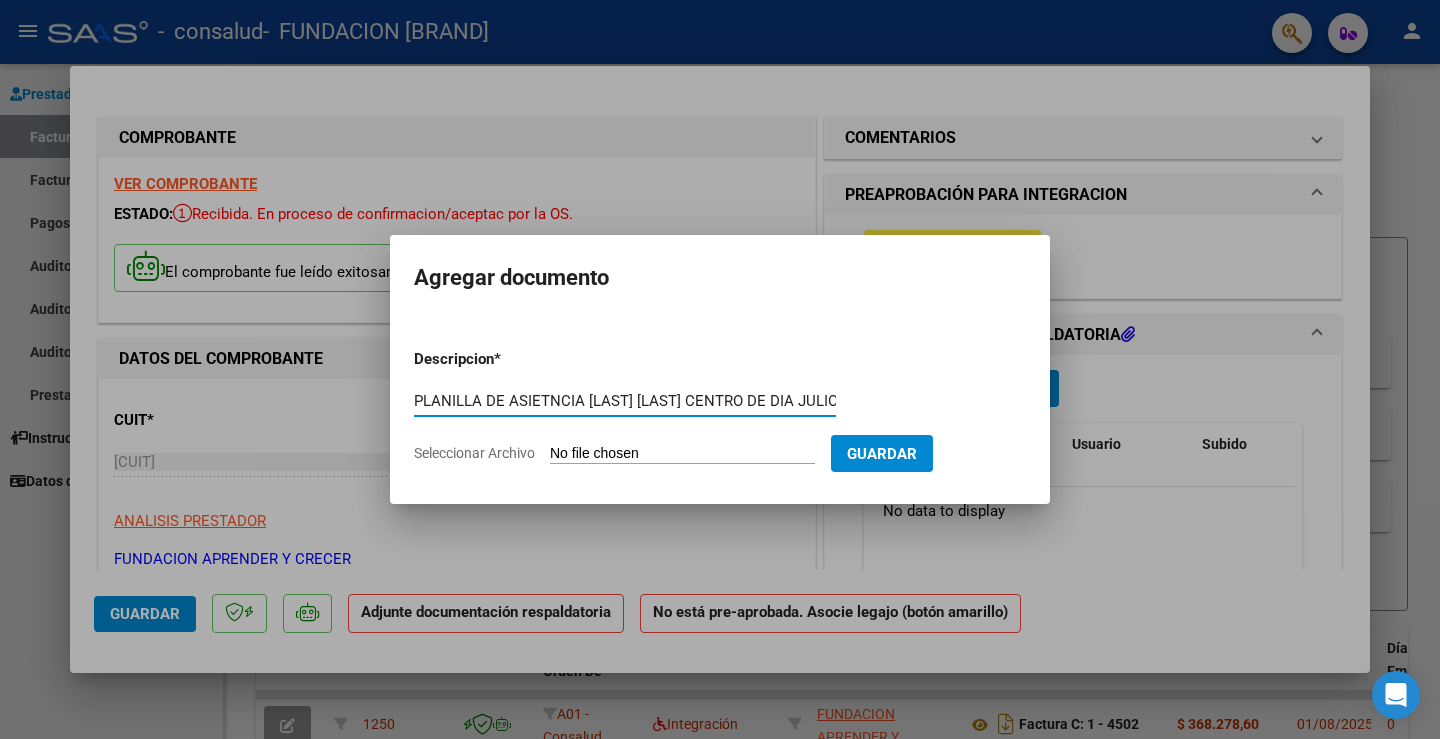 click on "Descripcion  *   PLANILLA DE ASIETNCIA [LAST] [LAST] CENTRO DE DIA JULIO 2025 Escriba aquí una descripcion  Seleccionar Archivo Guardar" at bounding box center (720, 406) 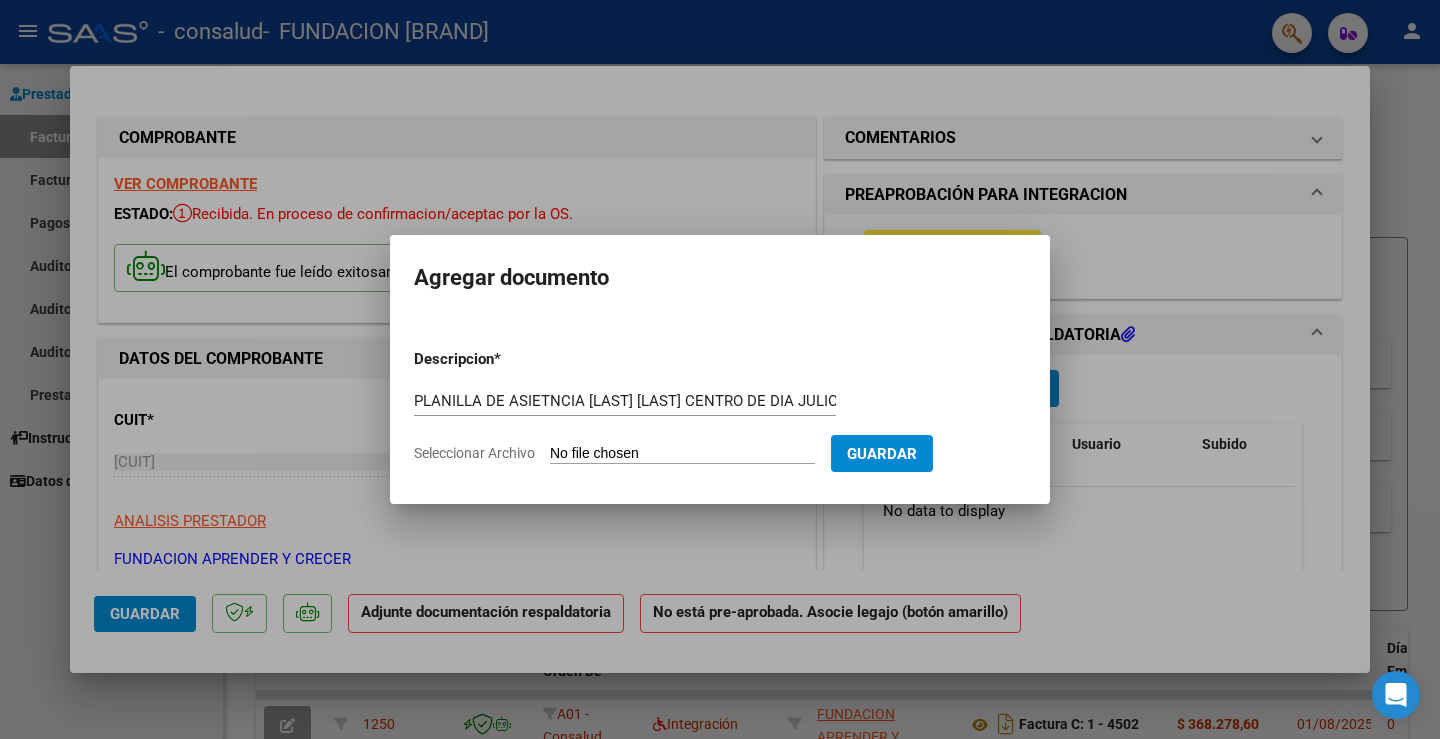 click on "Seleccionar Archivo" at bounding box center (682, 454) 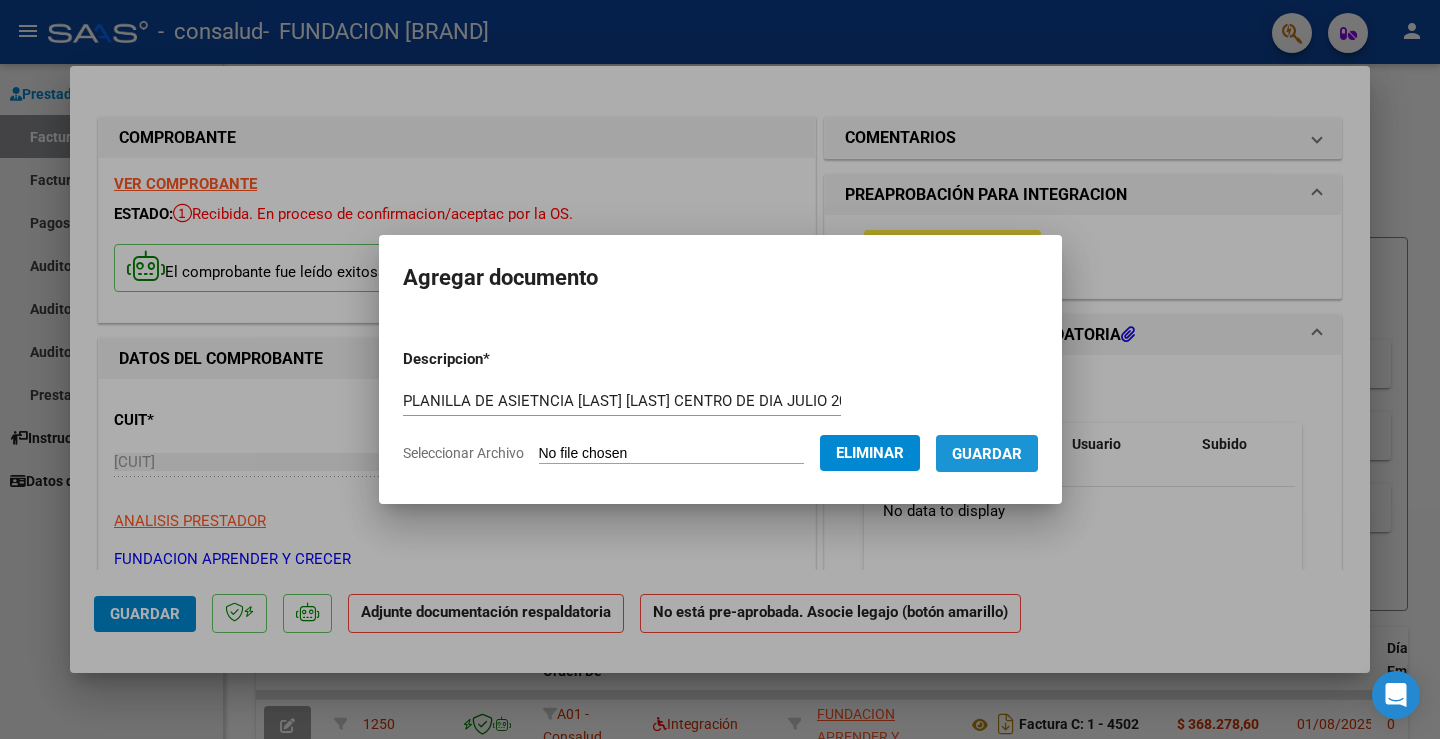 click on "Guardar" at bounding box center [987, 454] 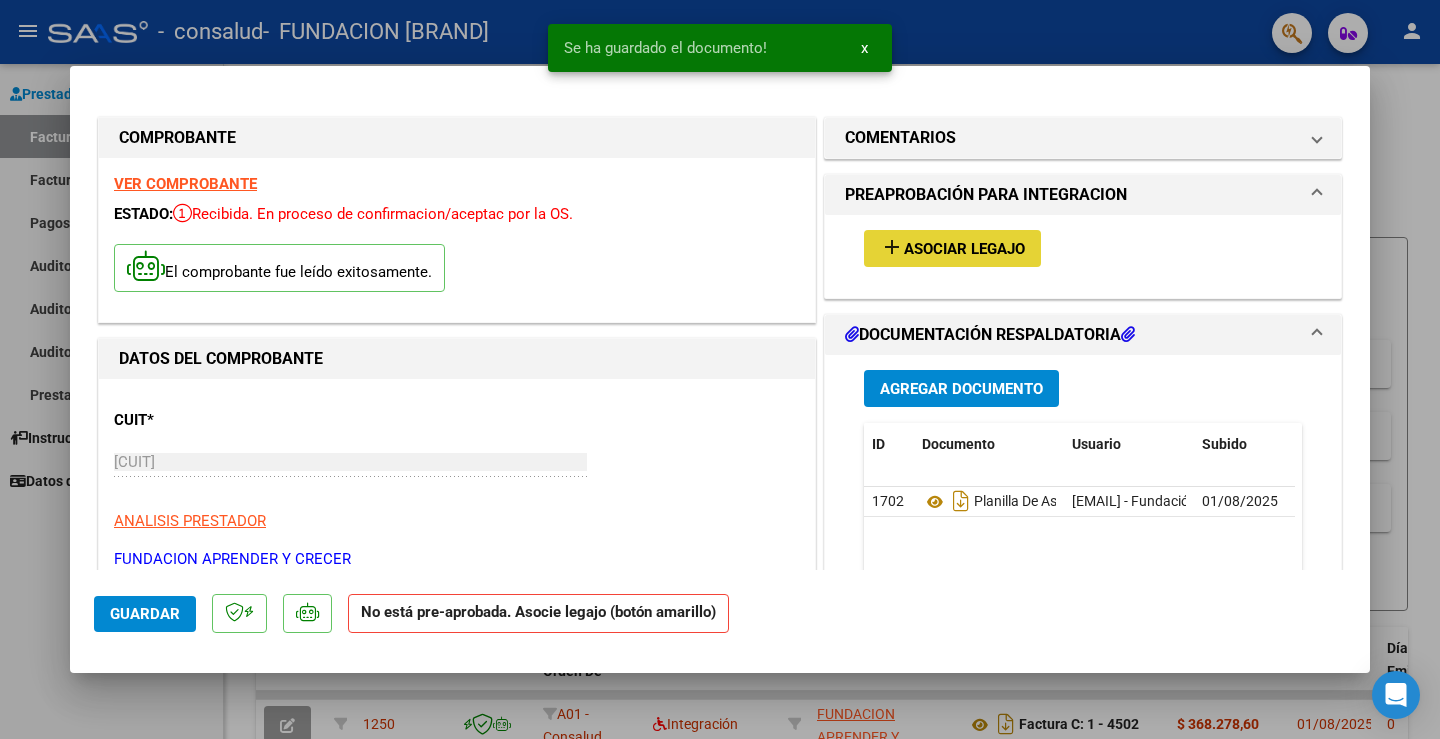 click on "Asociar Legajo" at bounding box center (964, 249) 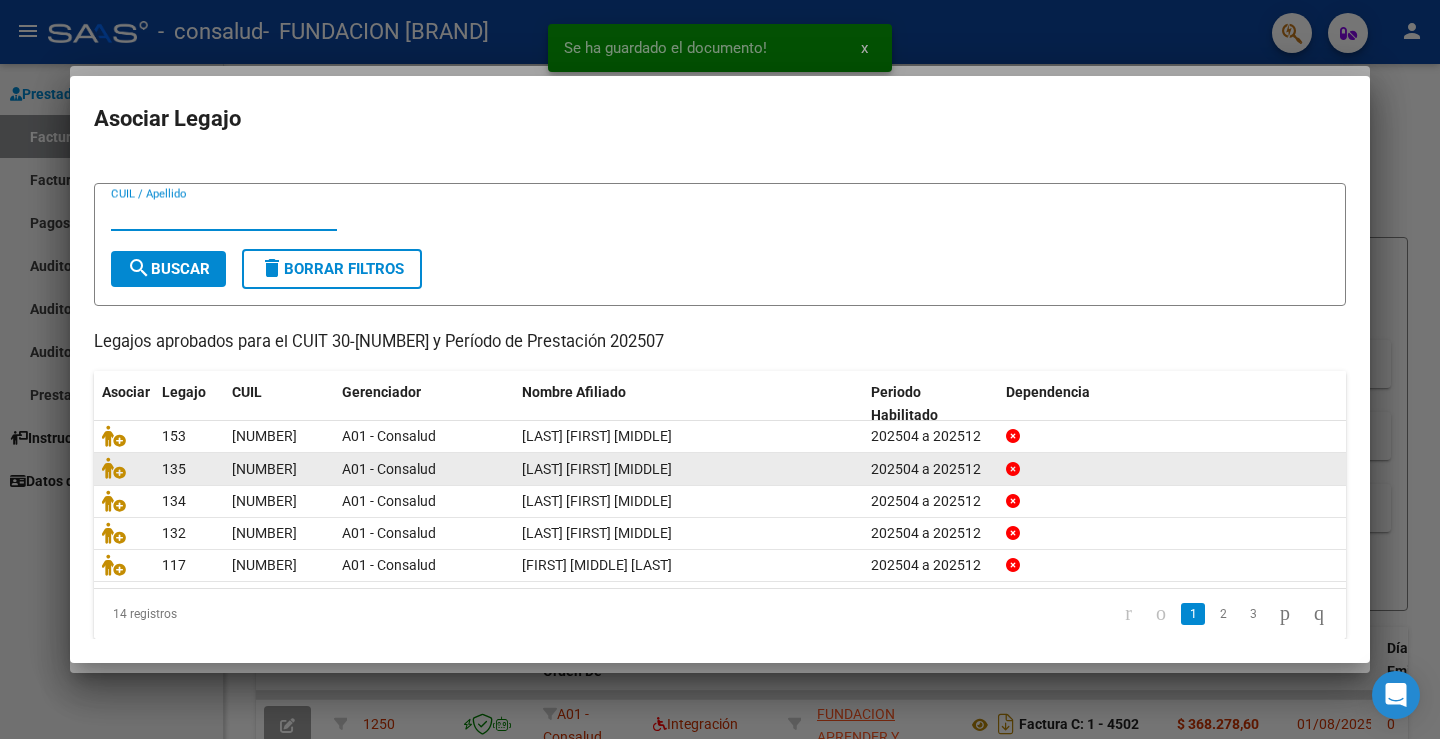 scroll, scrollTop: 45, scrollLeft: 0, axis: vertical 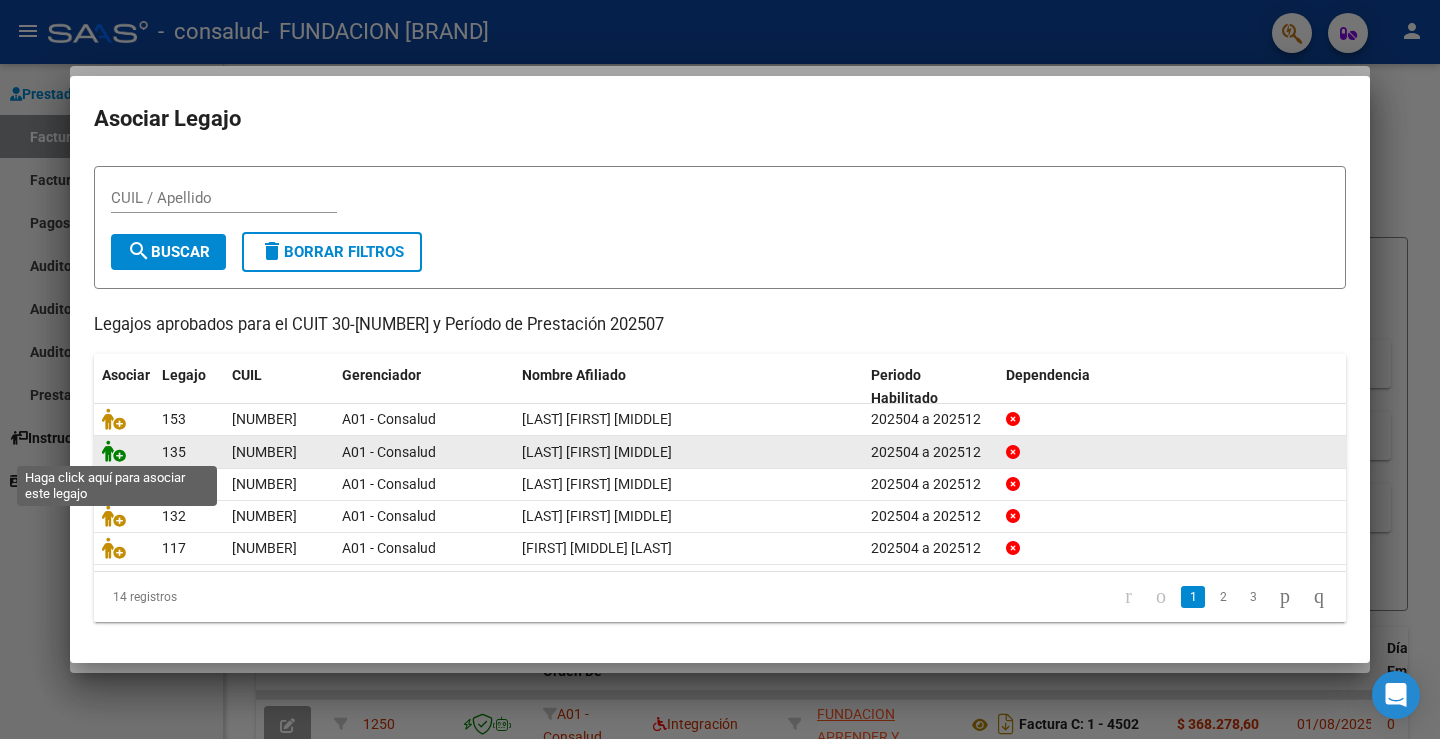 click 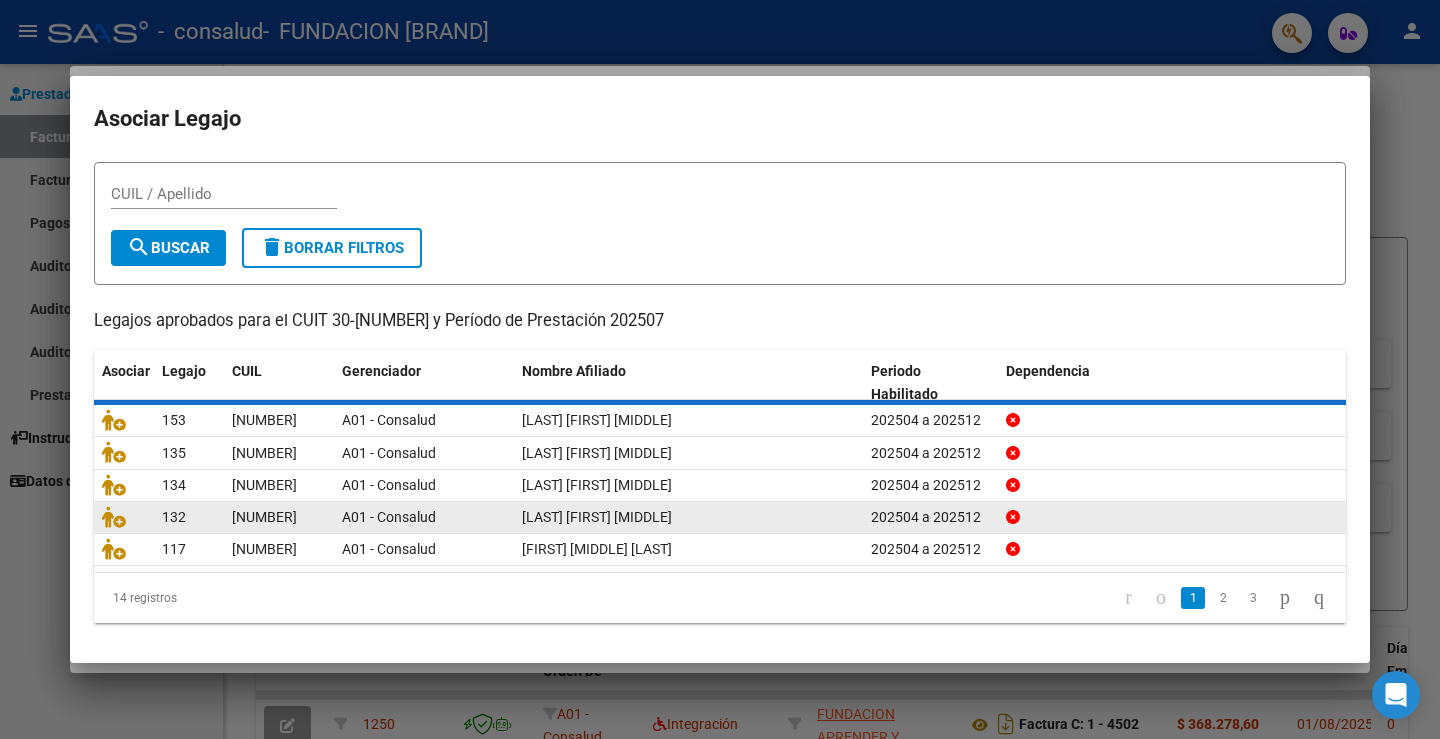 scroll, scrollTop: 0, scrollLeft: 0, axis: both 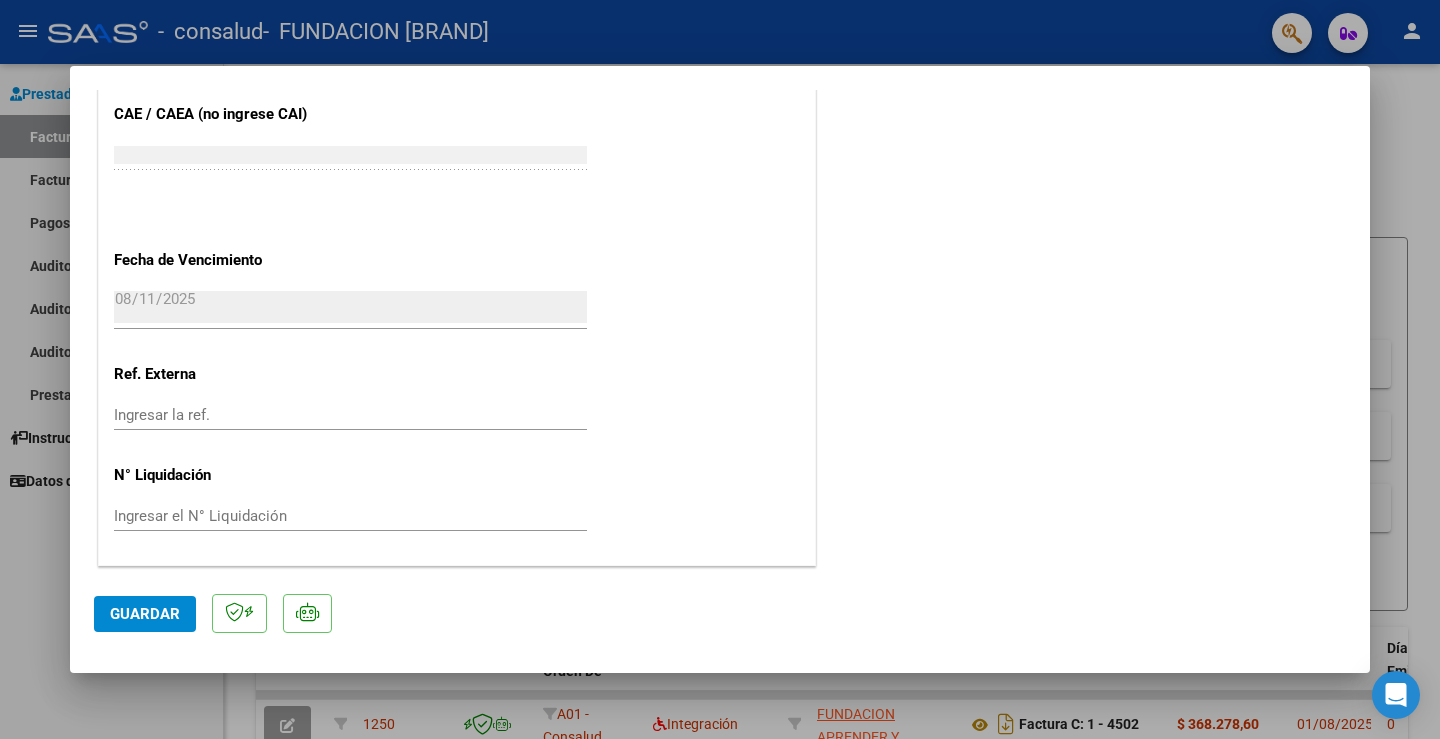 click on "Guardar" 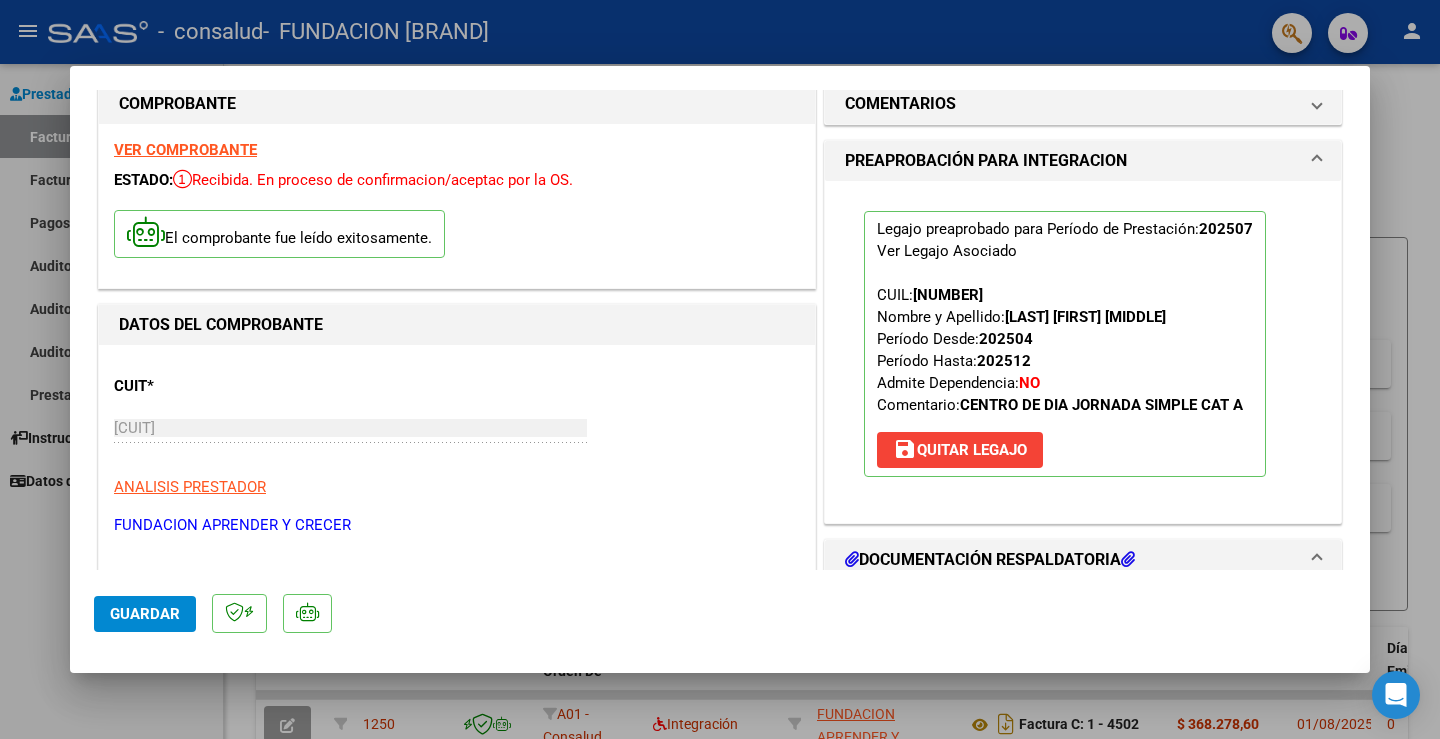scroll, scrollTop: 10, scrollLeft: 0, axis: vertical 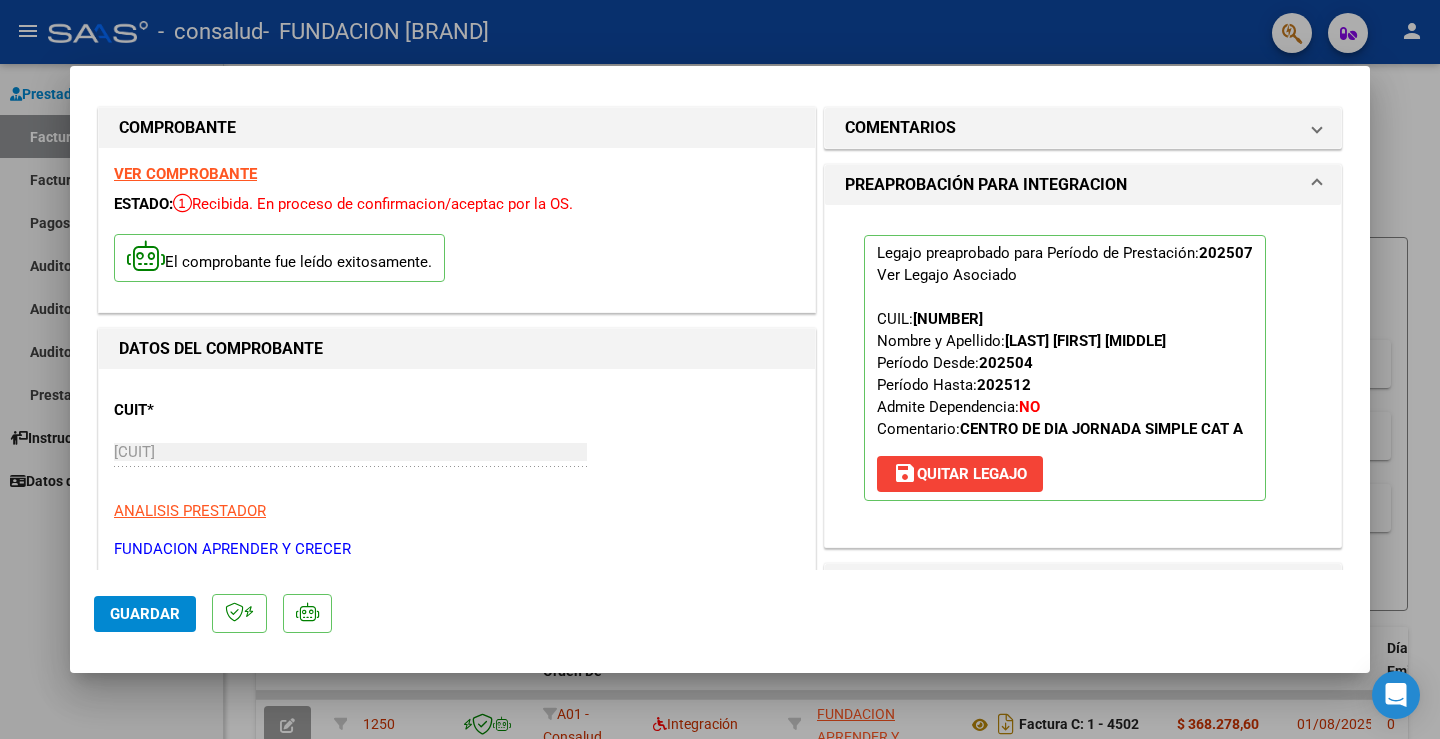 type 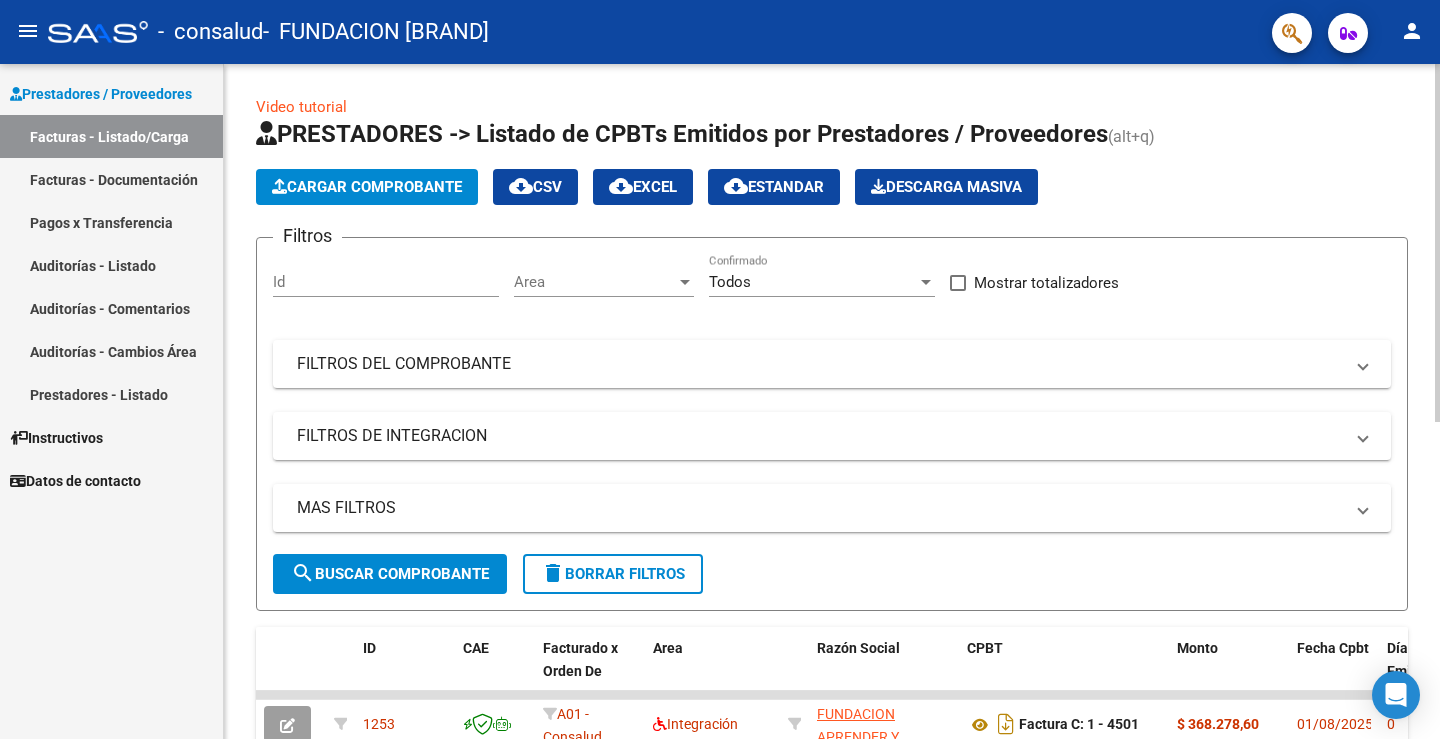 click on "Cargar Comprobante" 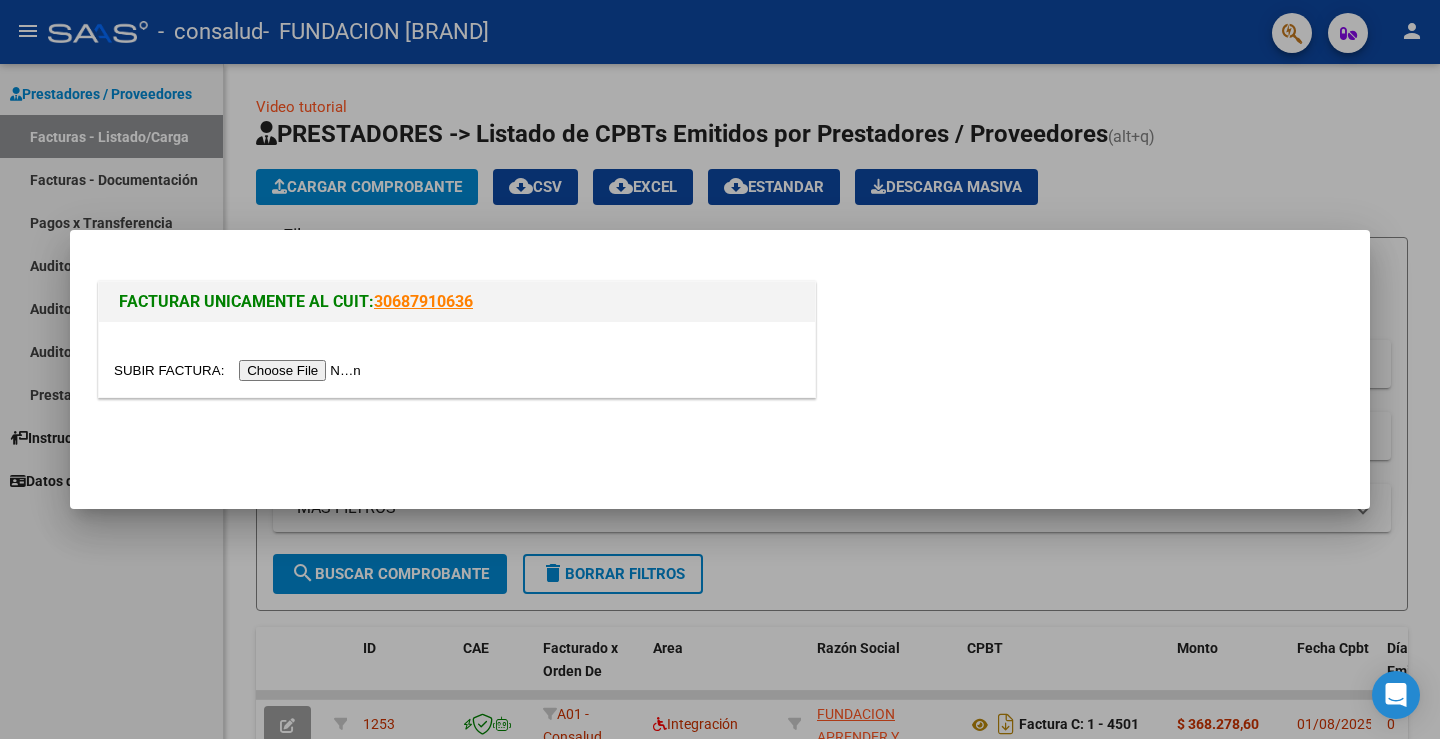 click at bounding box center (240, 370) 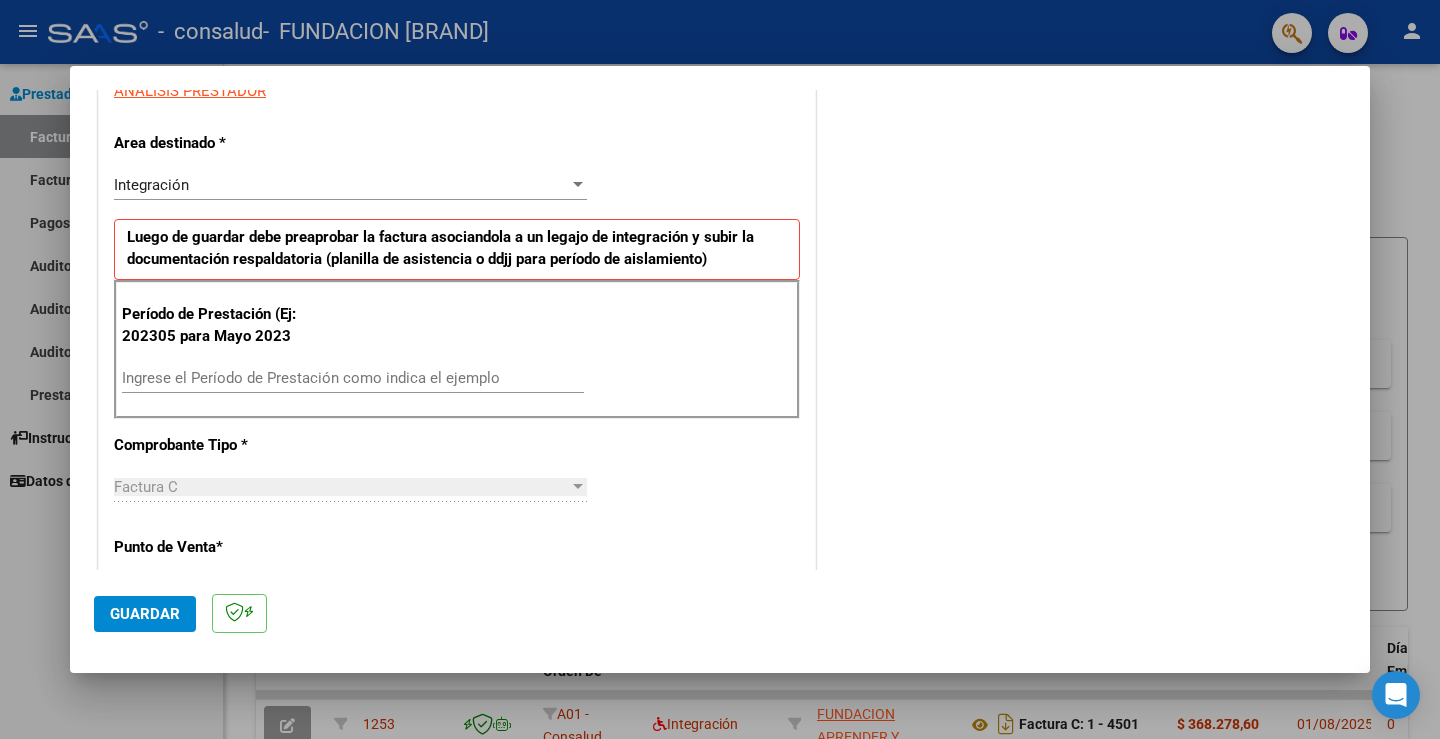 scroll, scrollTop: 400, scrollLeft: 0, axis: vertical 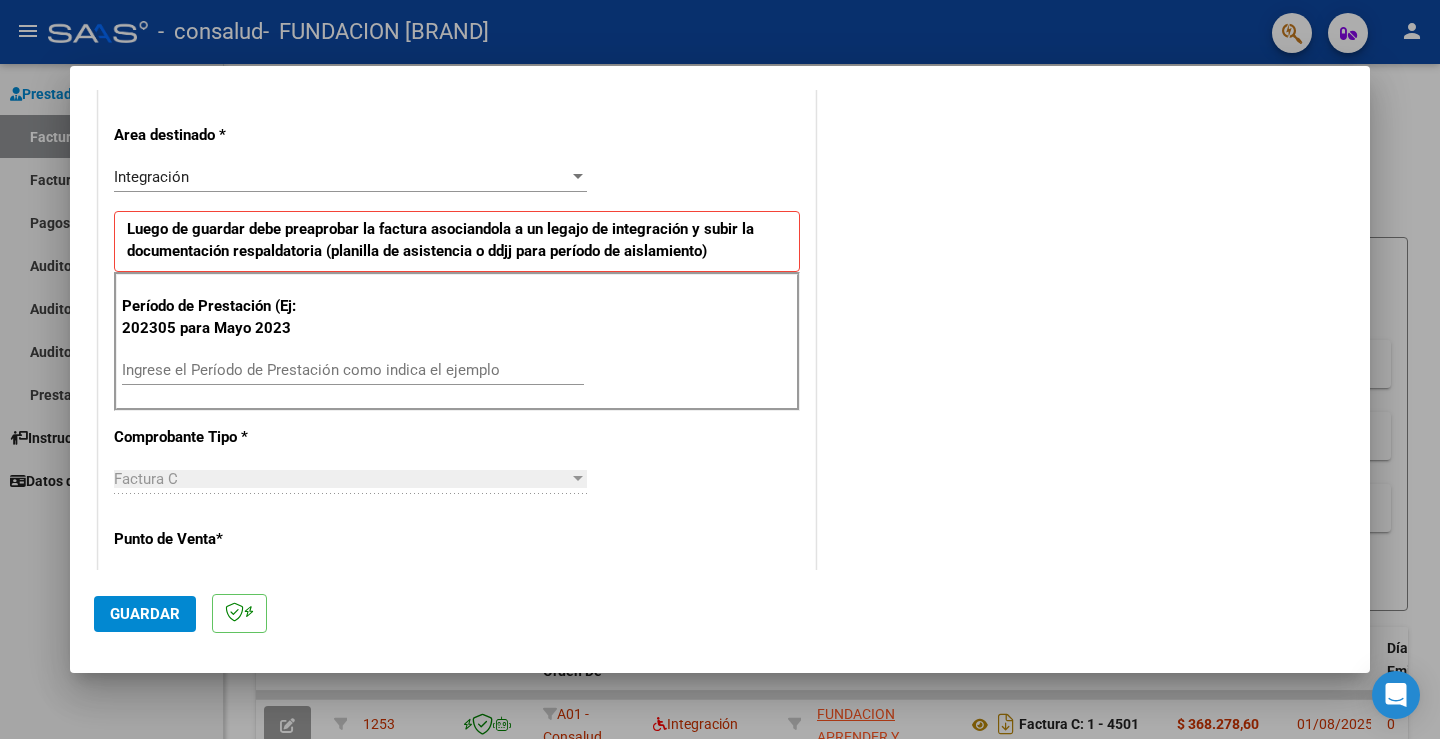 click on "Ingrese el Período de Prestación como indica el ejemplo" at bounding box center (353, 370) 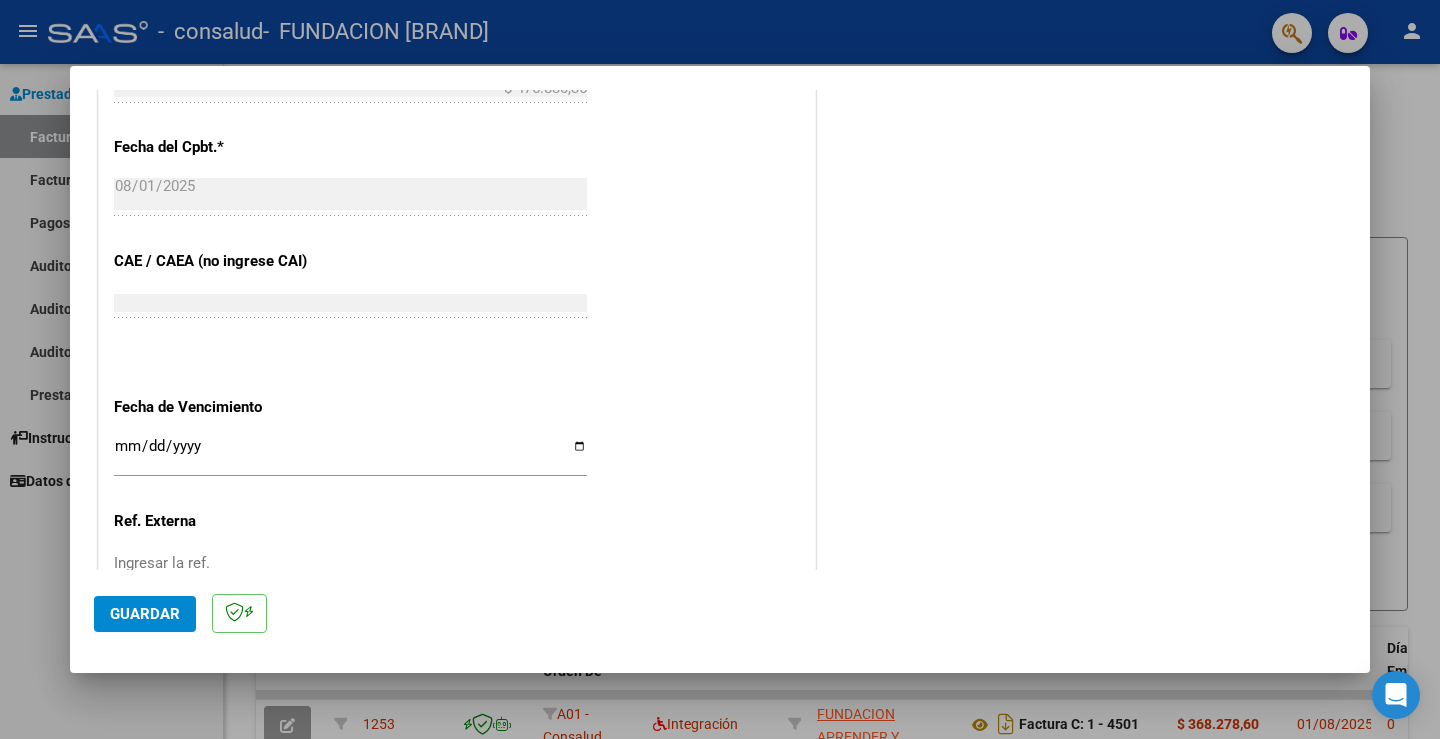 scroll, scrollTop: 1100, scrollLeft: 0, axis: vertical 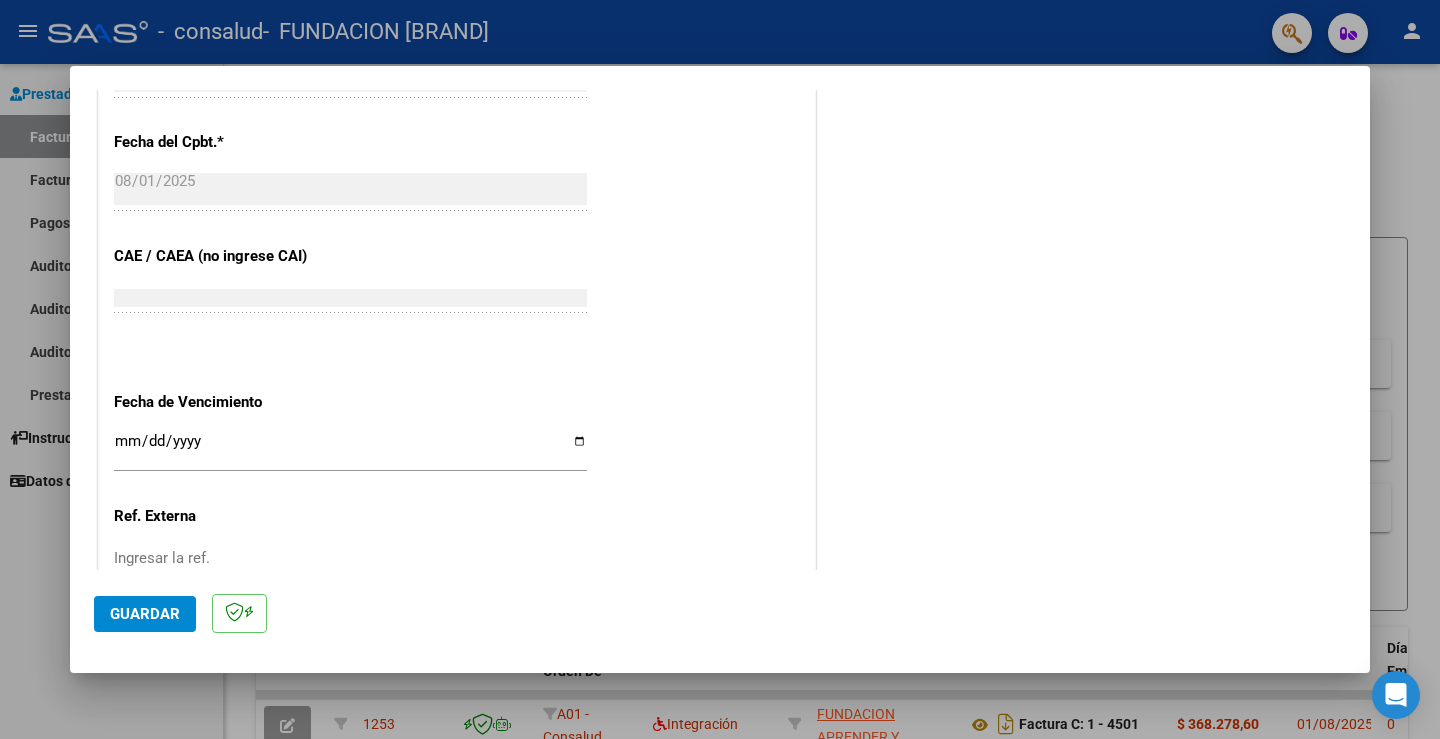 type on "202507" 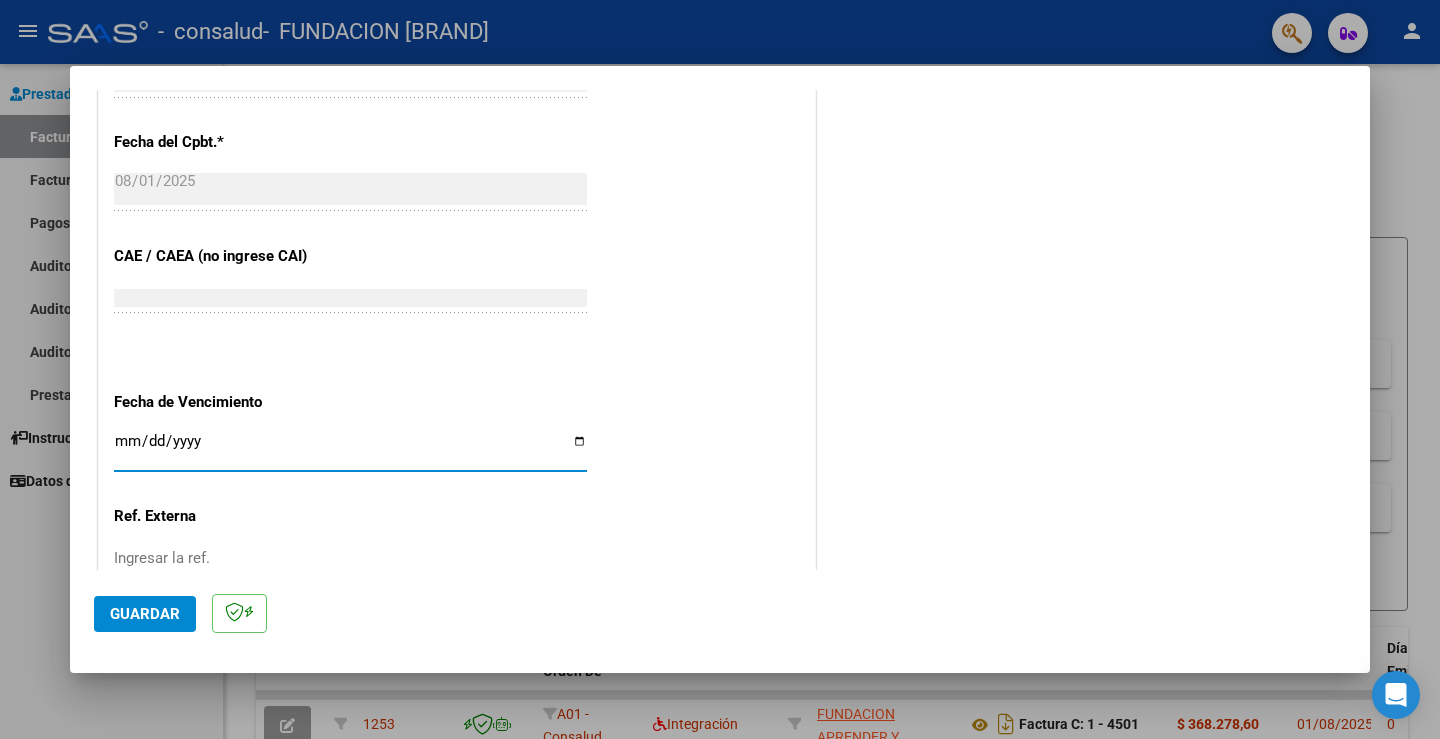 click on "Ingresar la fecha" at bounding box center [350, 449] 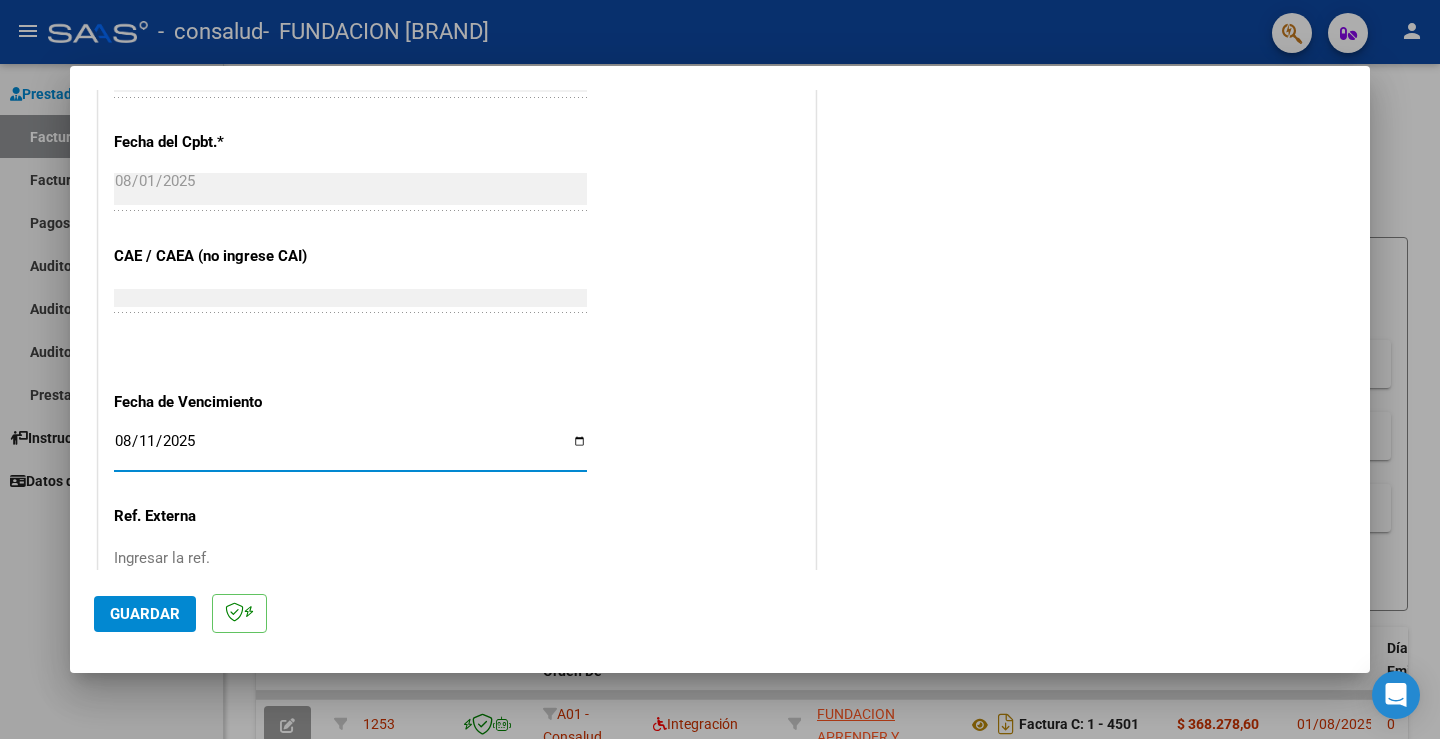 type on "2025-08-11" 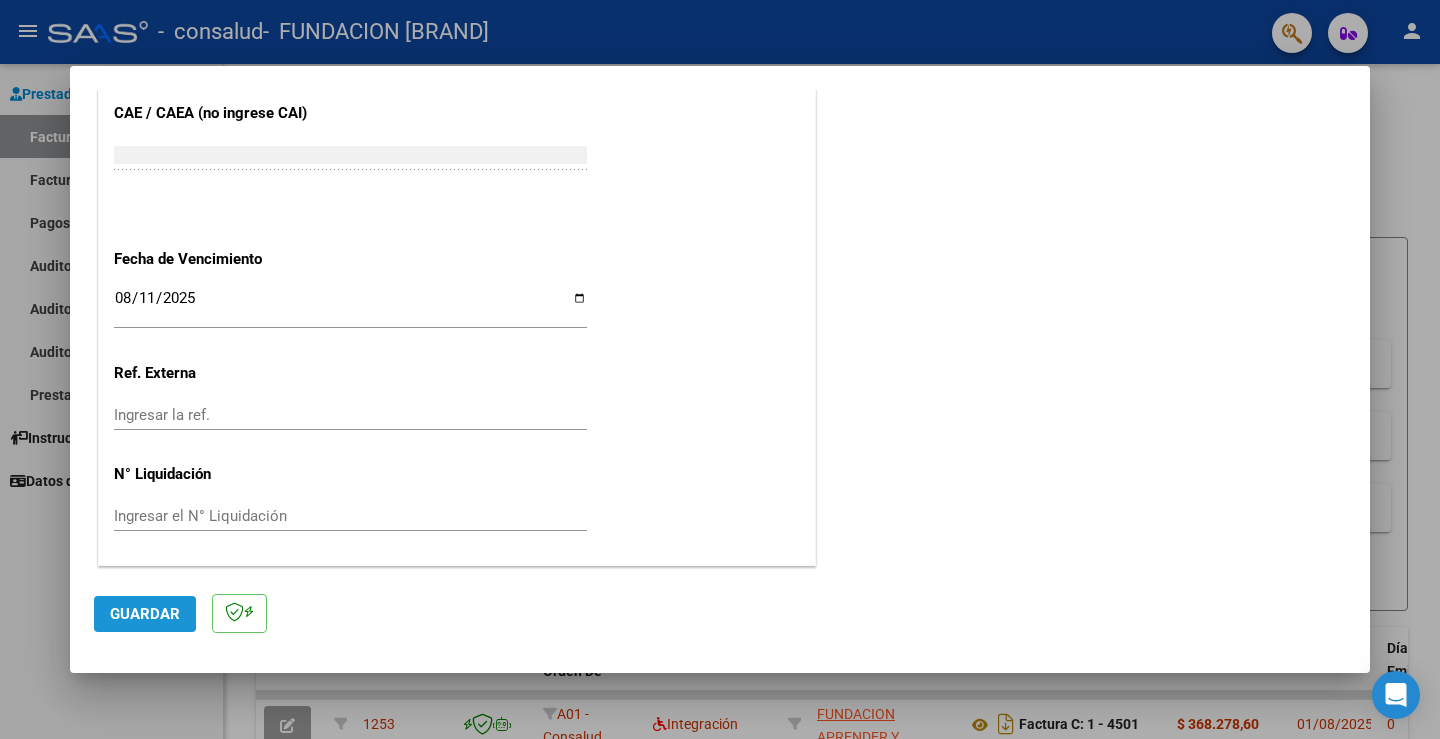 click on "Guardar" 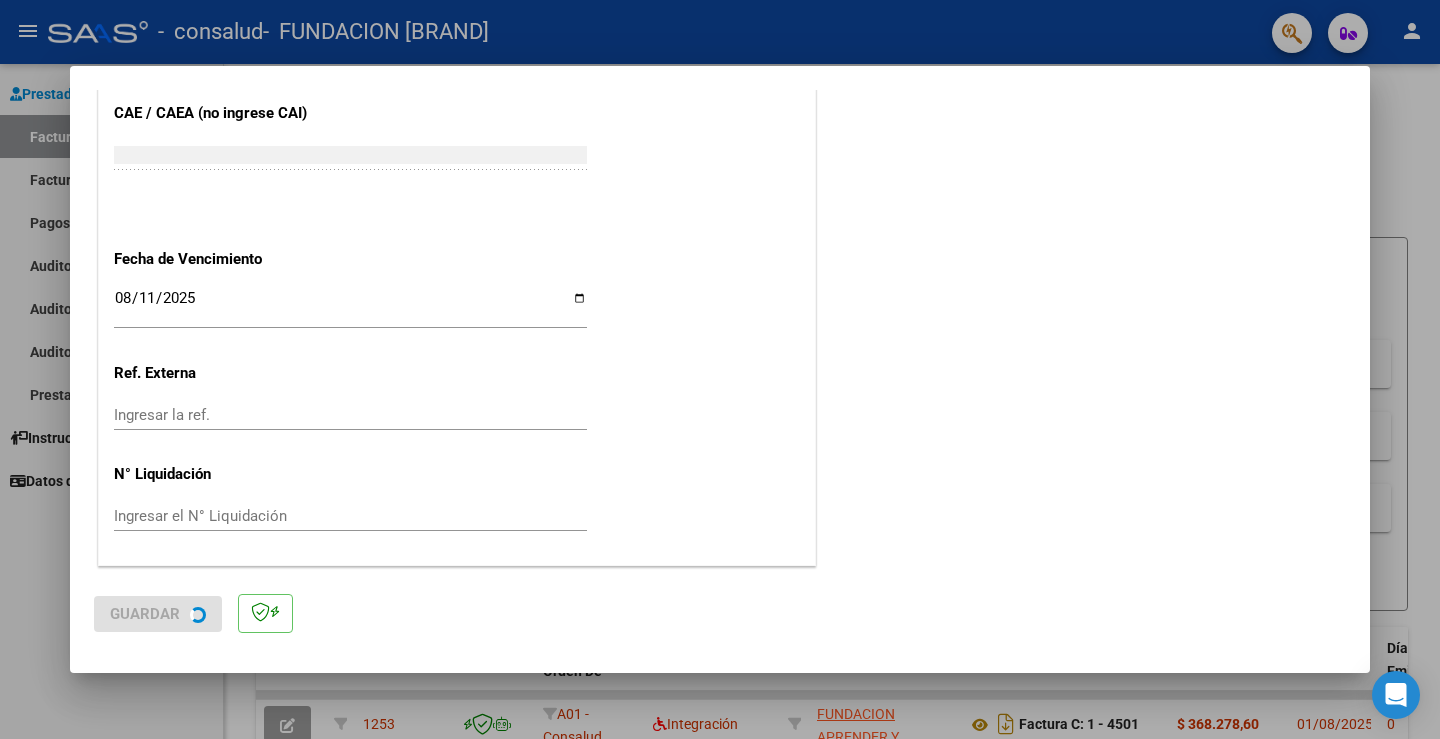 scroll, scrollTop: 0, scrollLeft: 0, axis: both 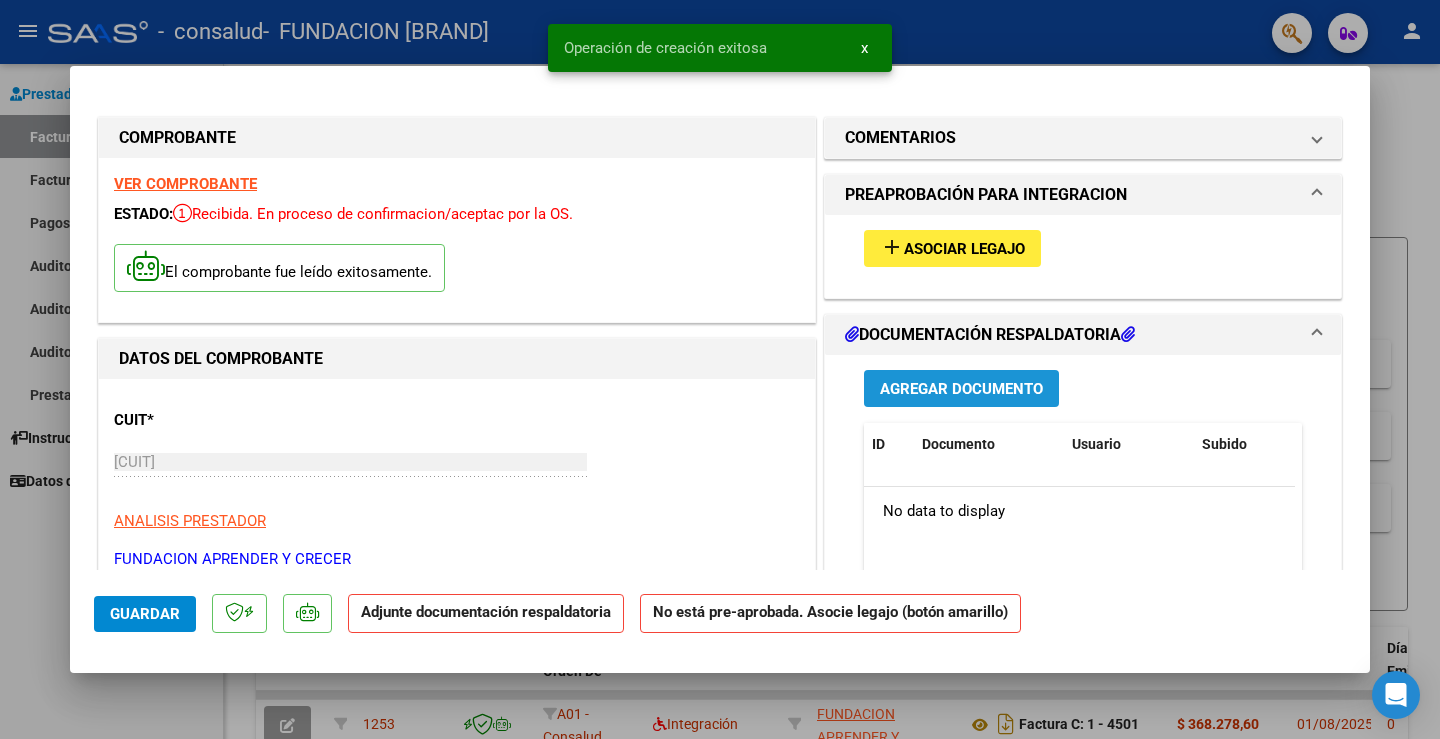 click on "Agregar Documento" at bounding box center [961, 389] 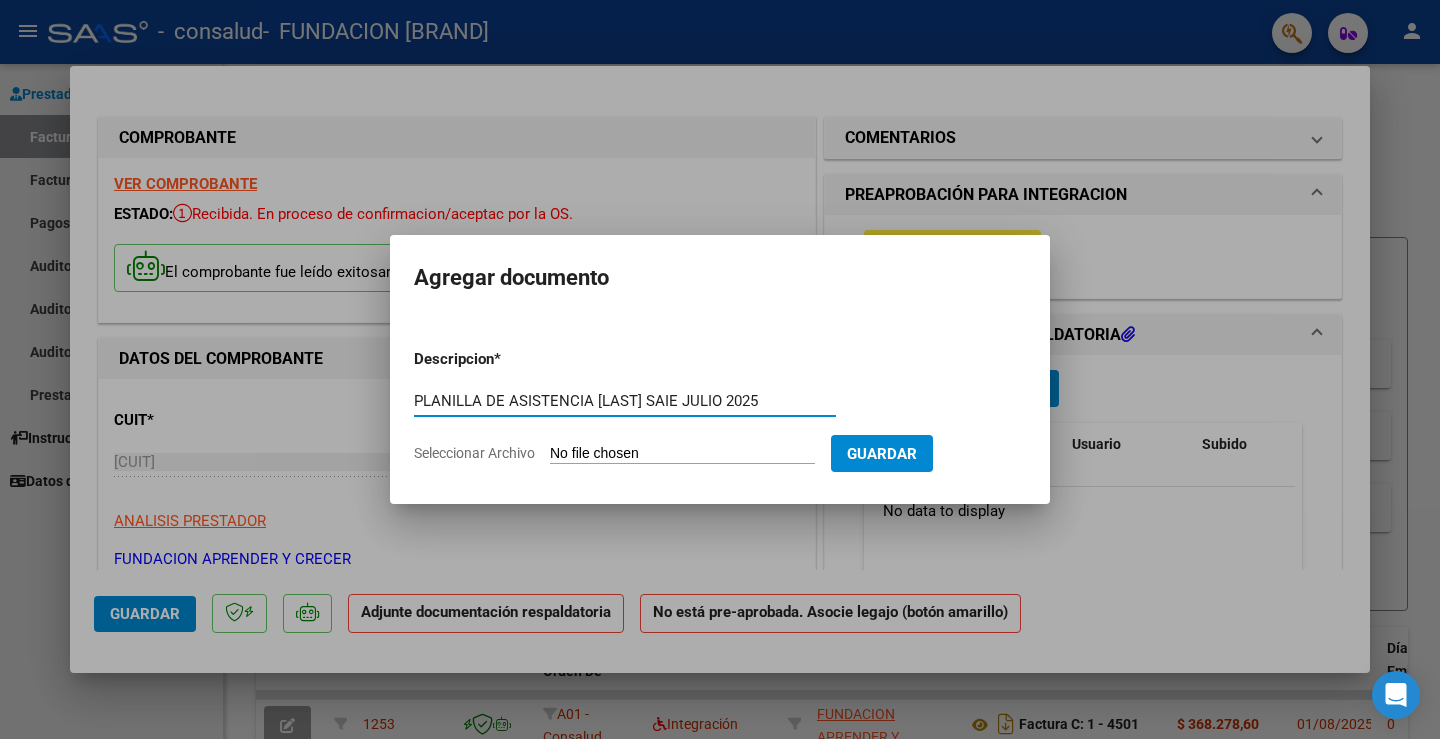 type on "PLANILLA DE ASISTENCIA [LAST] SAIE JULIO 2025" 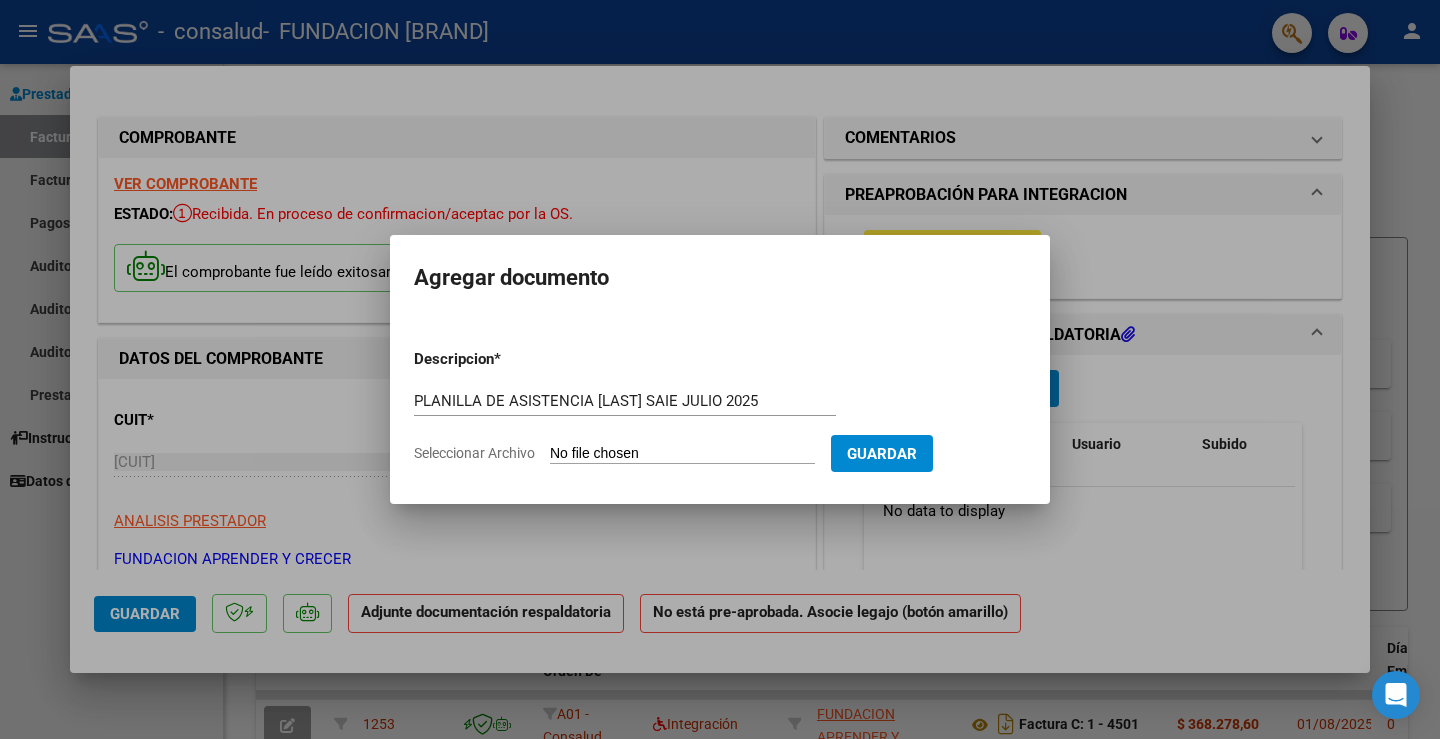 click on "Seleccionar Archivo" at bounding box center [682, 454] 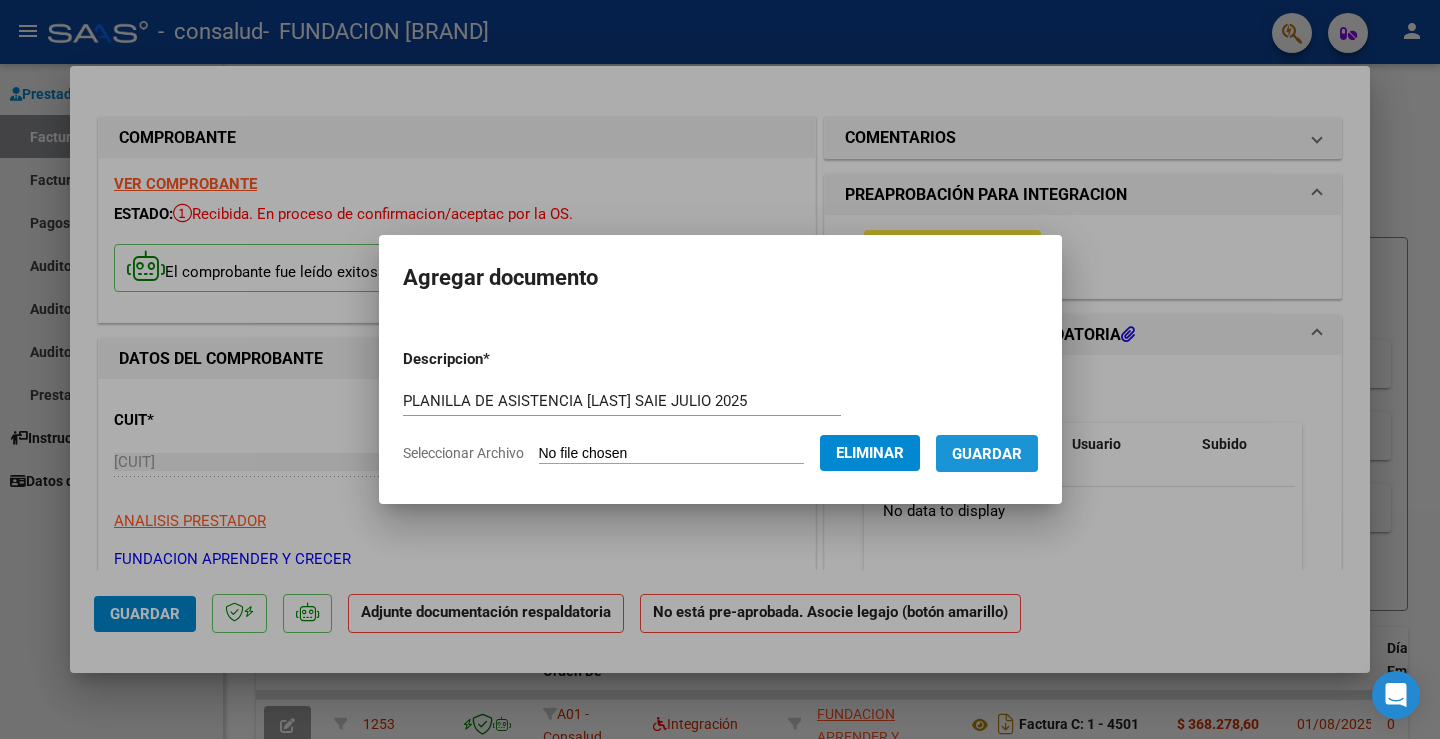 click on "Guardar" at bounding box center (987, 454) 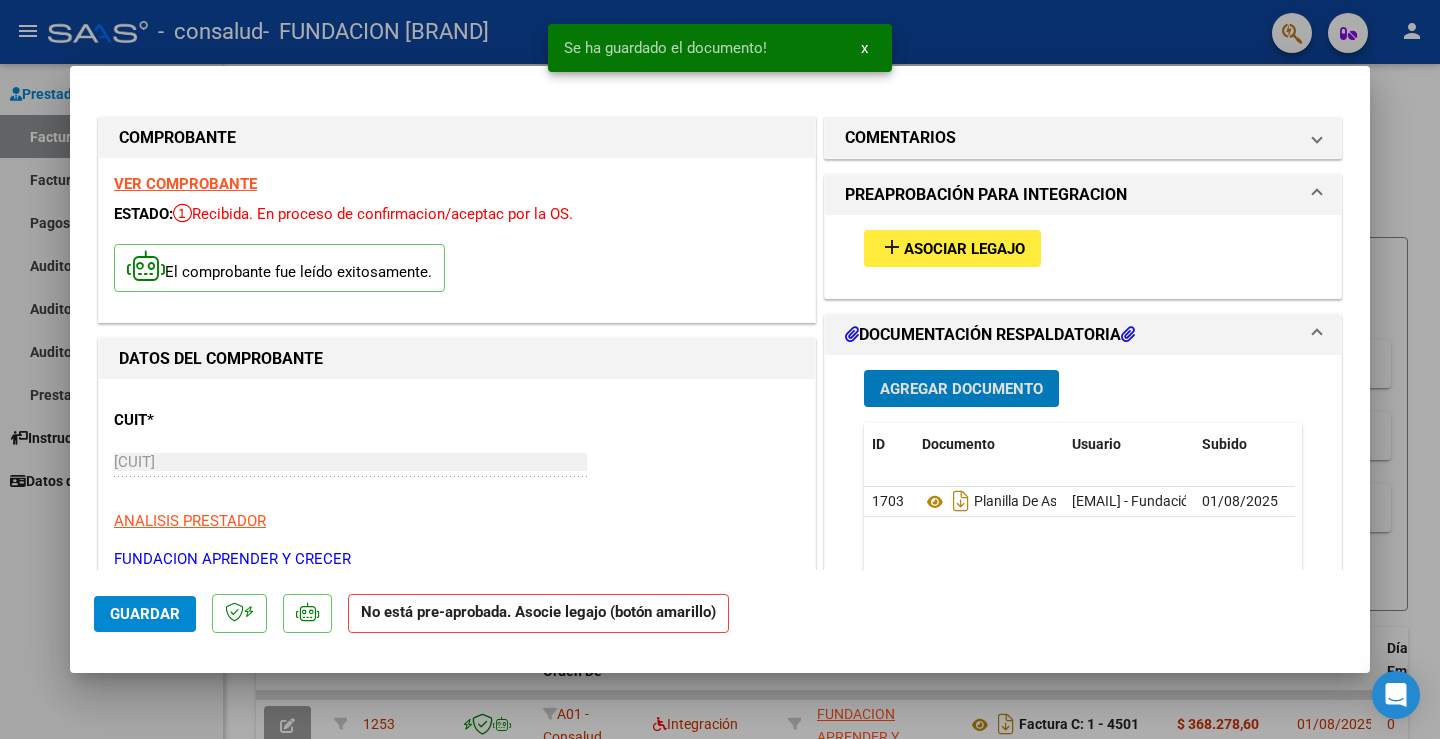 click on "Asociar Legajo" at bounding box center [964, 249] 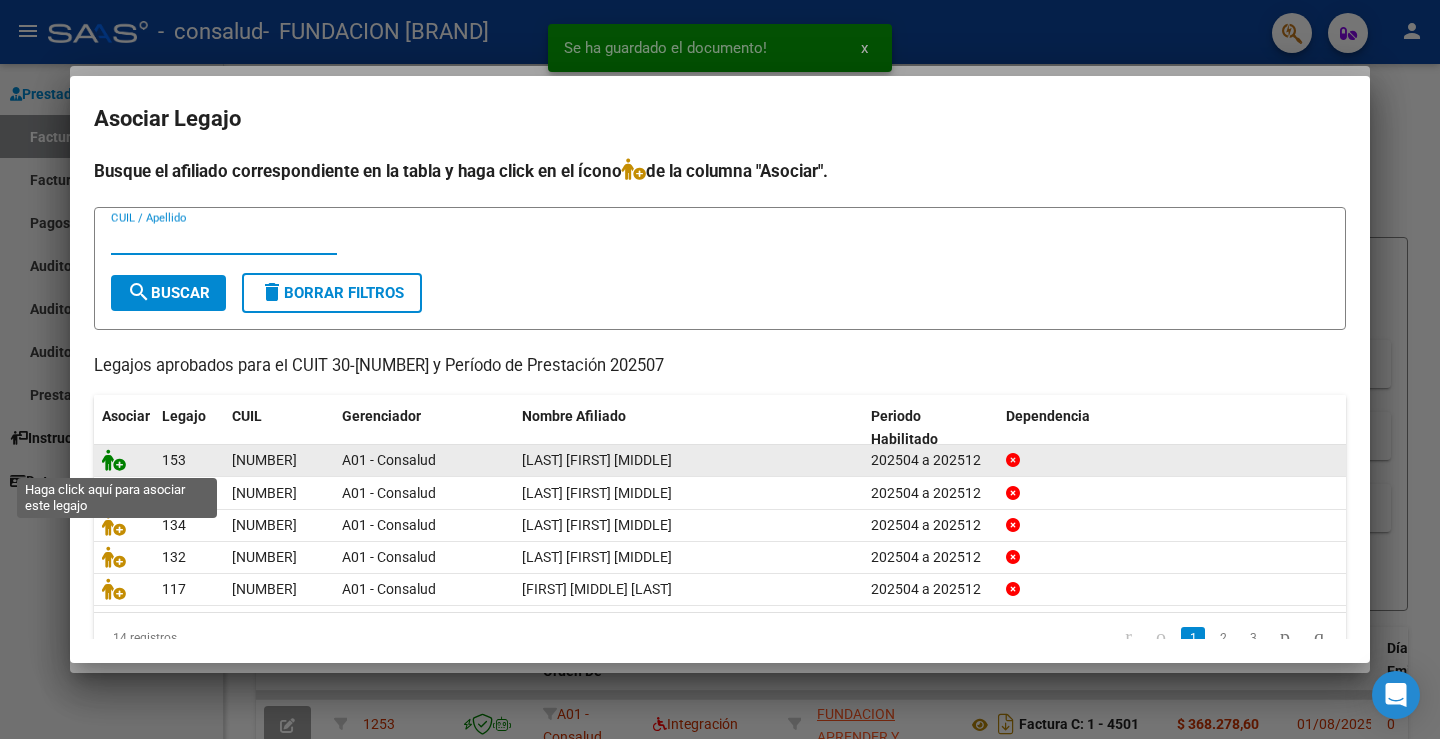 click 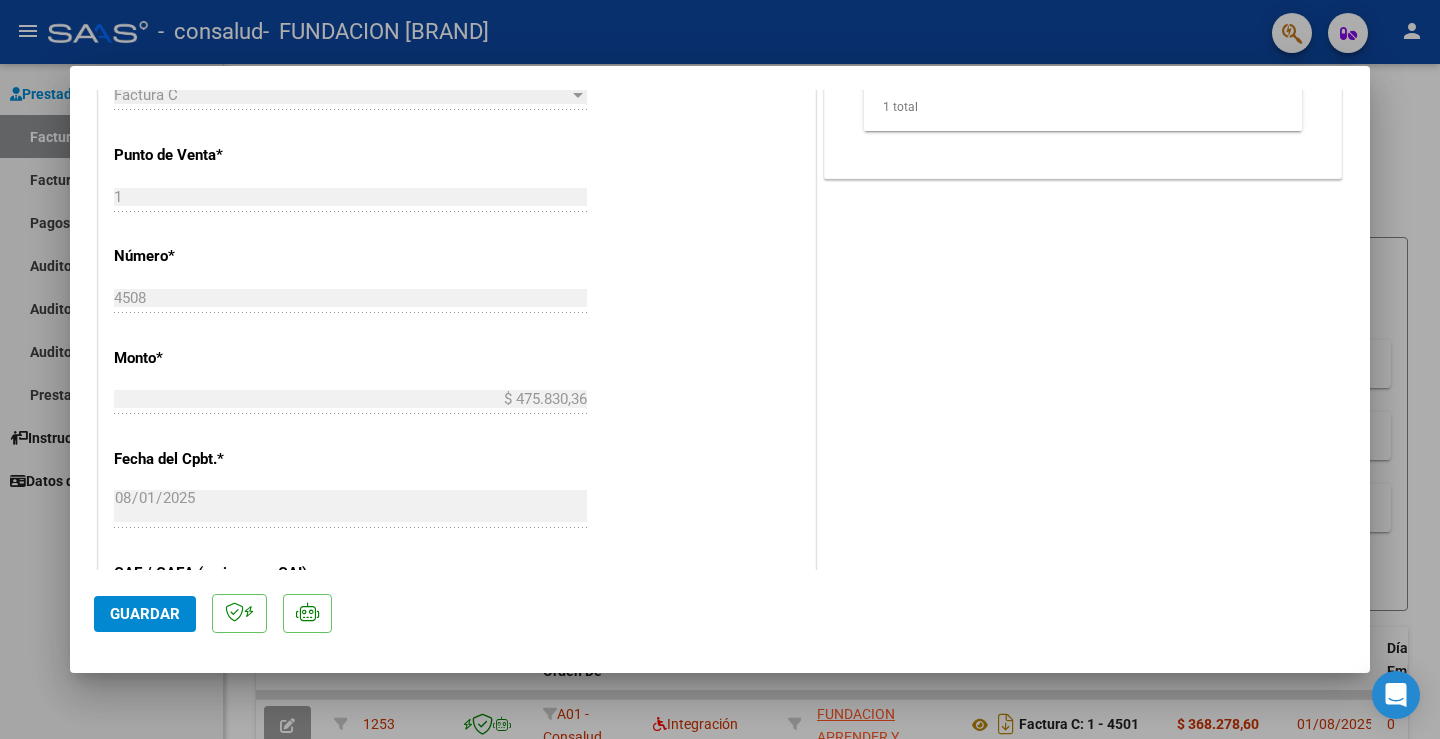 scroll, scrollTop: 1000, scrollLeft: 0, axis: vertical 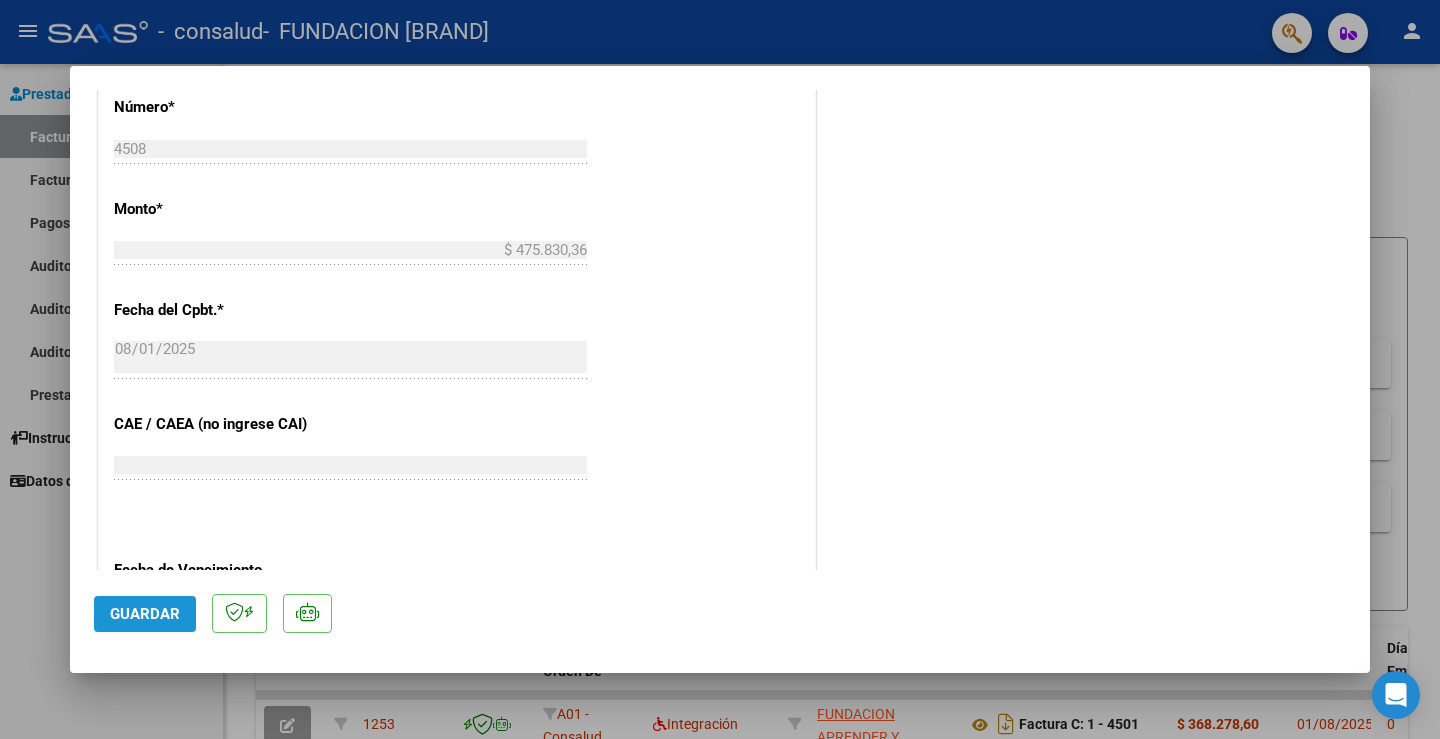 click on "Guardar" 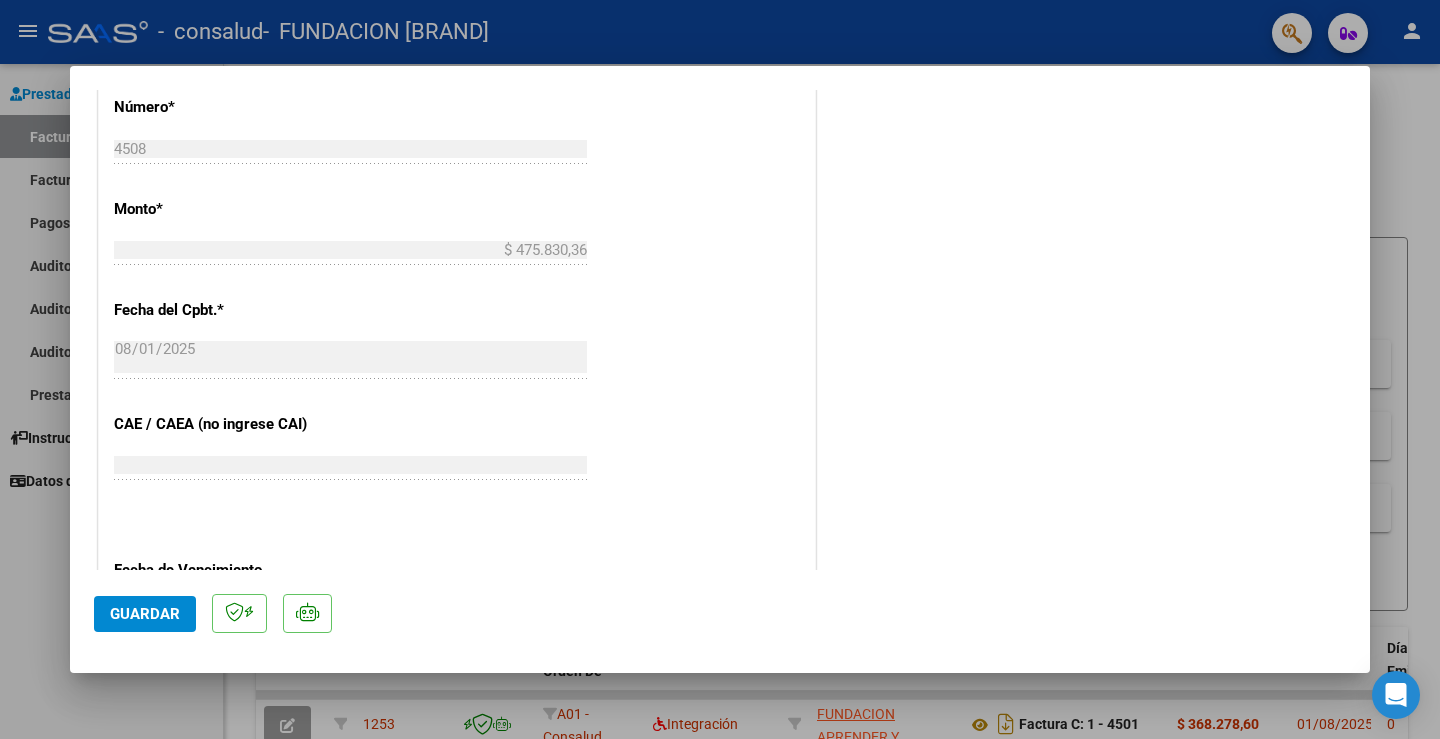 click on "Guardar" 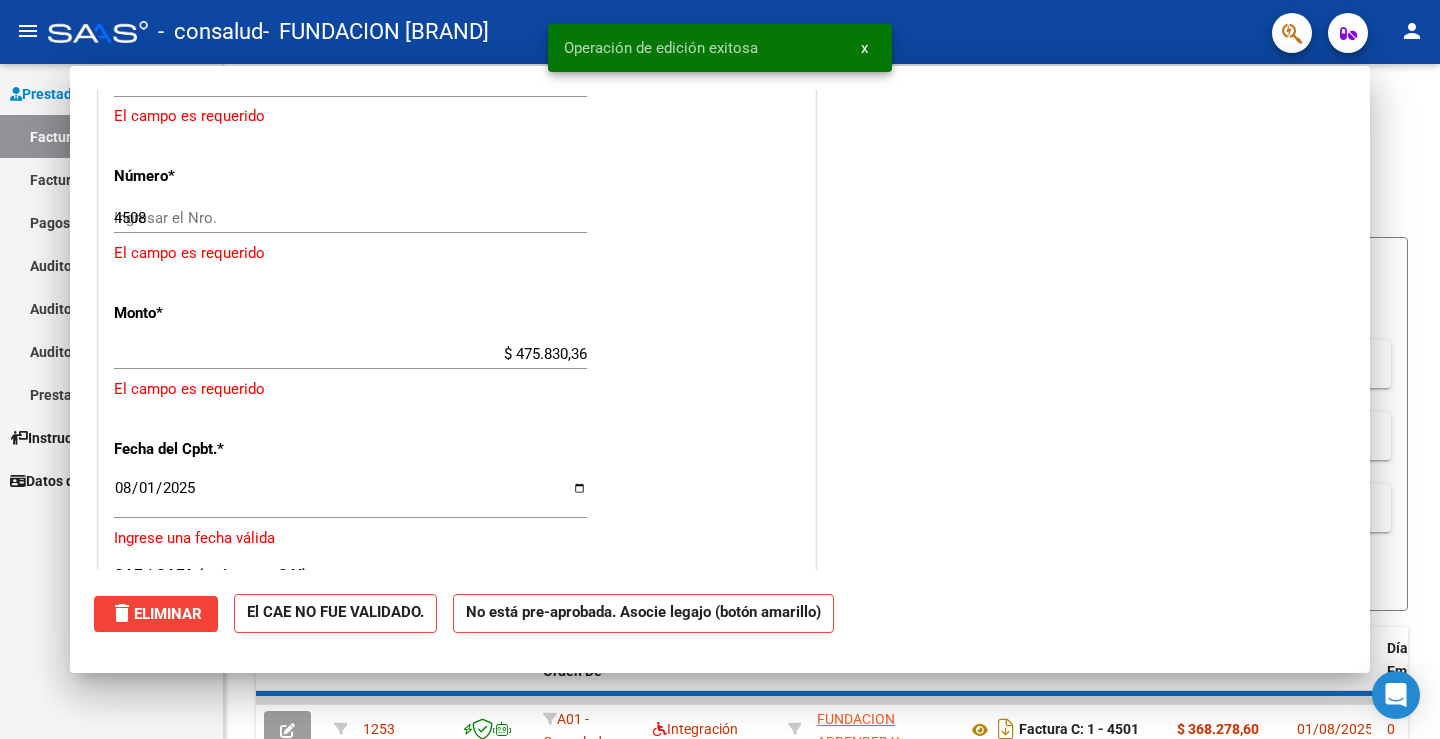 type 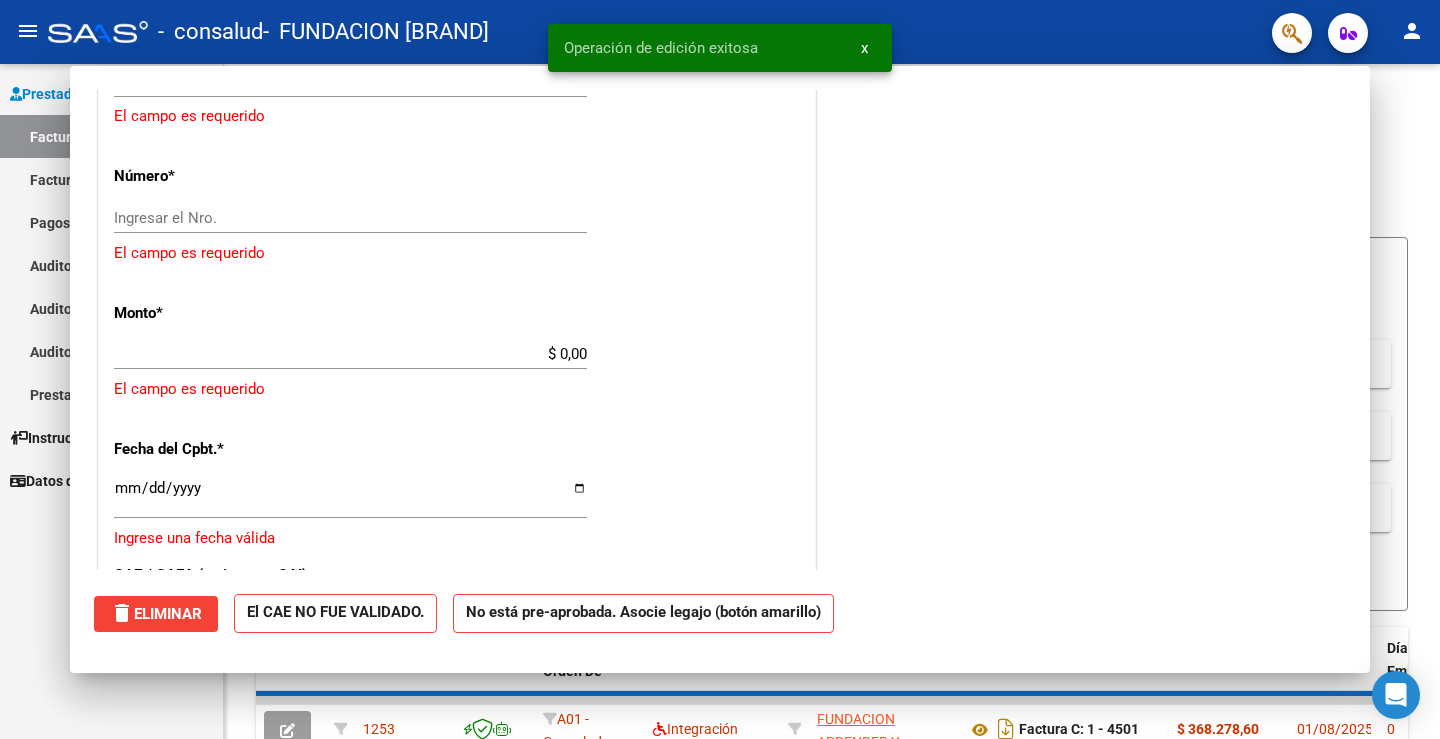 scroll, scrollTop: 0, scrollLeft: 0, axis: both 